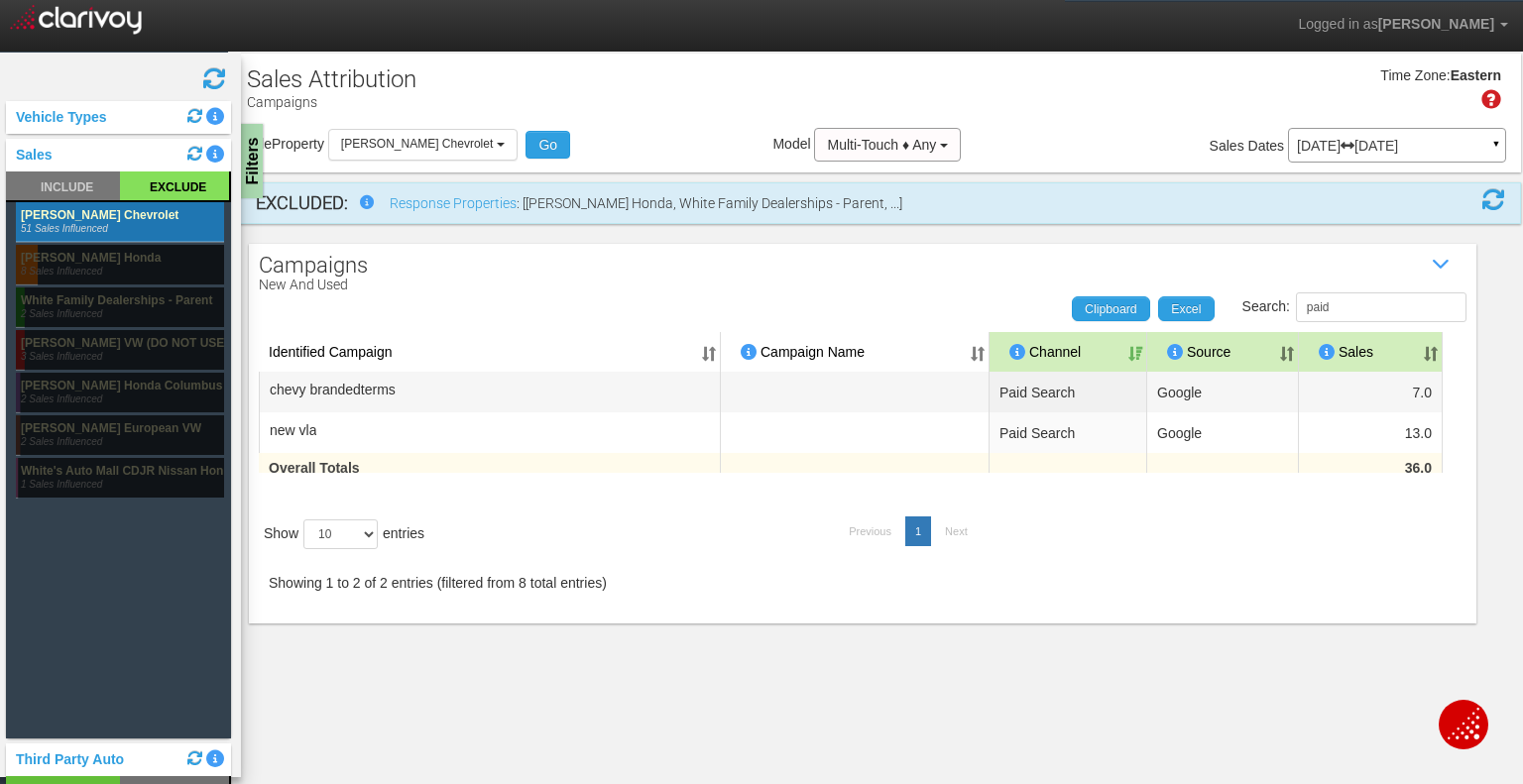 select on "object:5554" 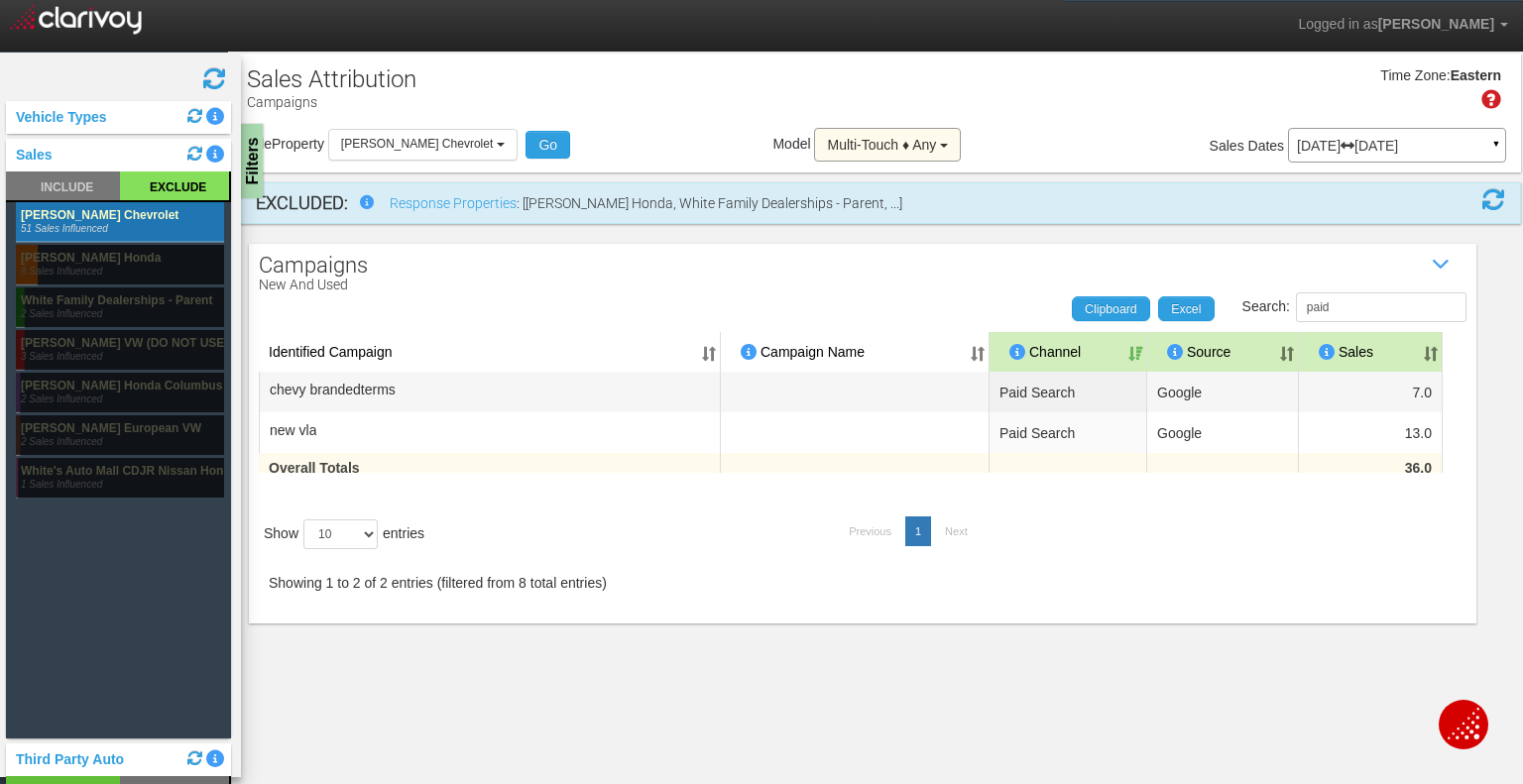 scroll, scrollTop: 0, scrollLeft: 0, axis: both 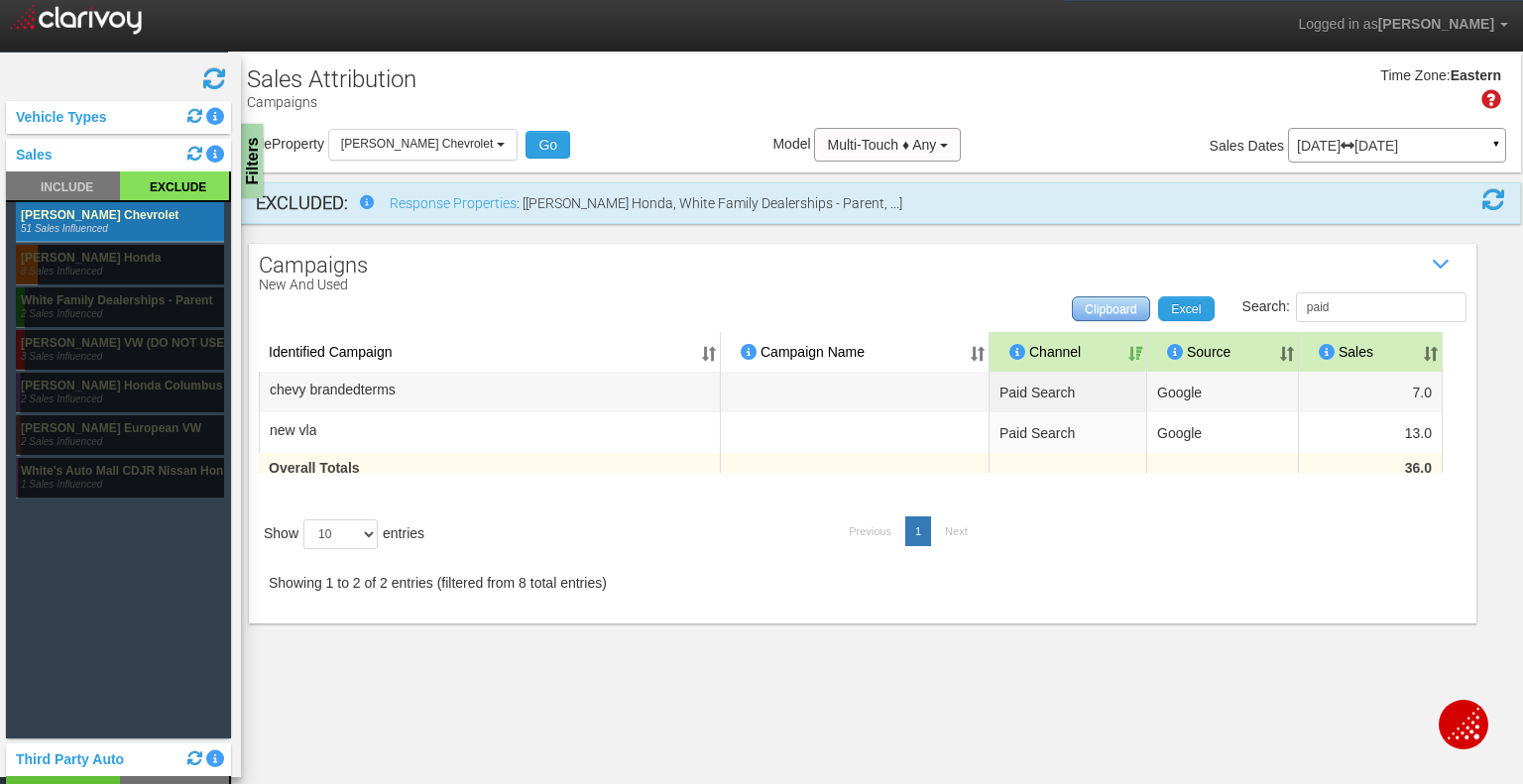 click on "Clipboard" at bounding box center [1111, 309] 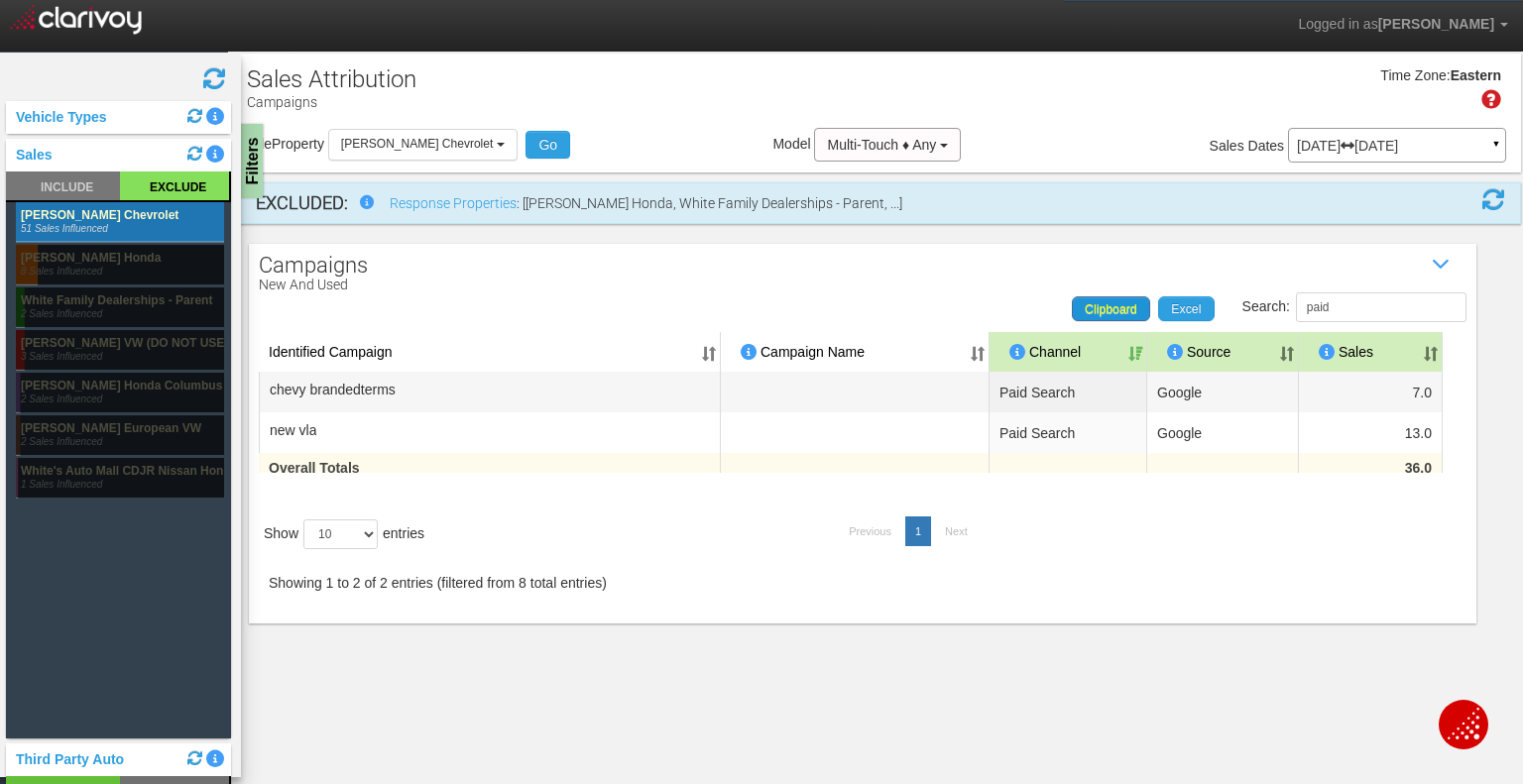 click on "Clipboard" at bounding box center [1111, 309] 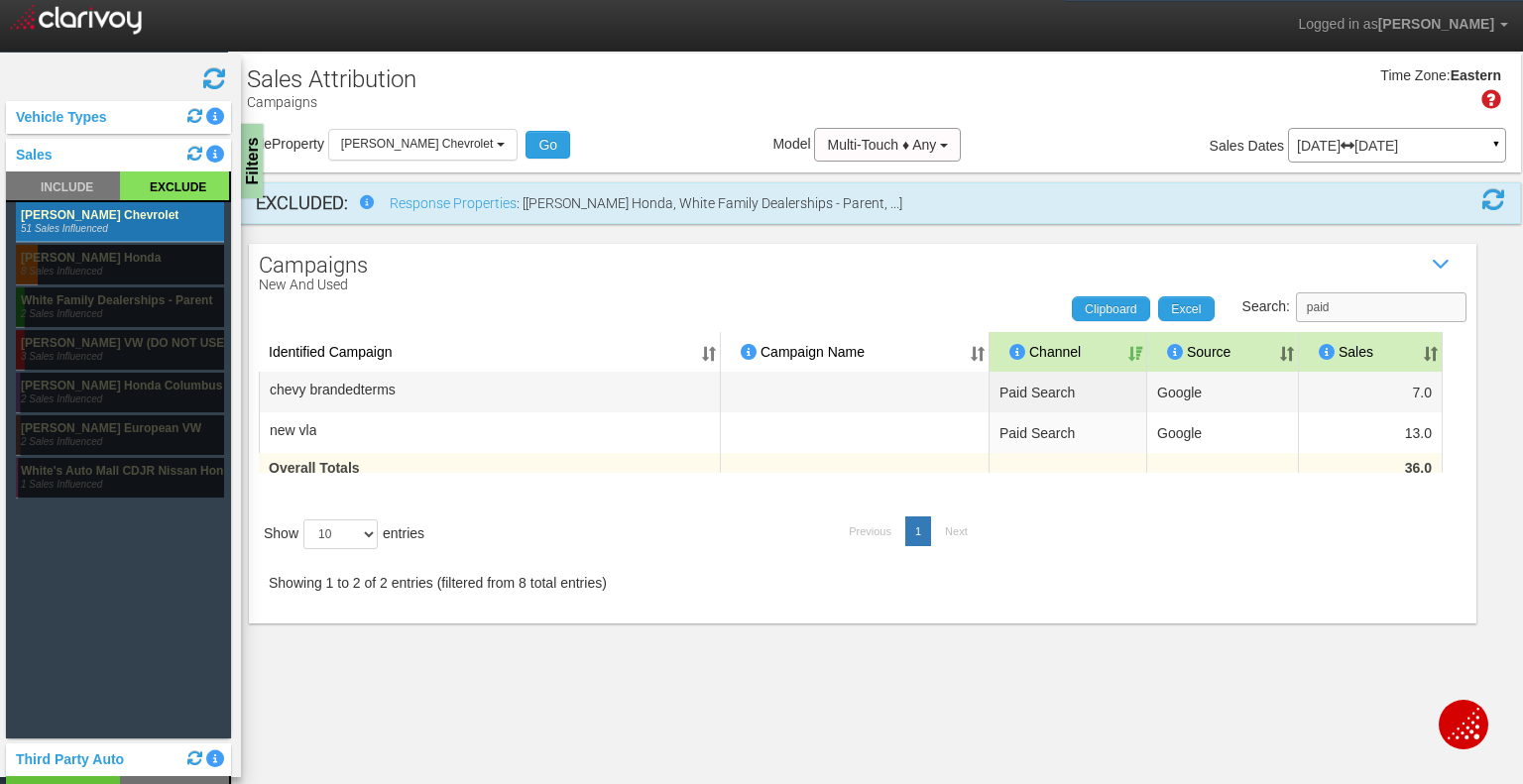drag, startPoint x: 1353, startPoint y: 304, endPoint x: 1059, endPoint y: 227, distance: 303.91611 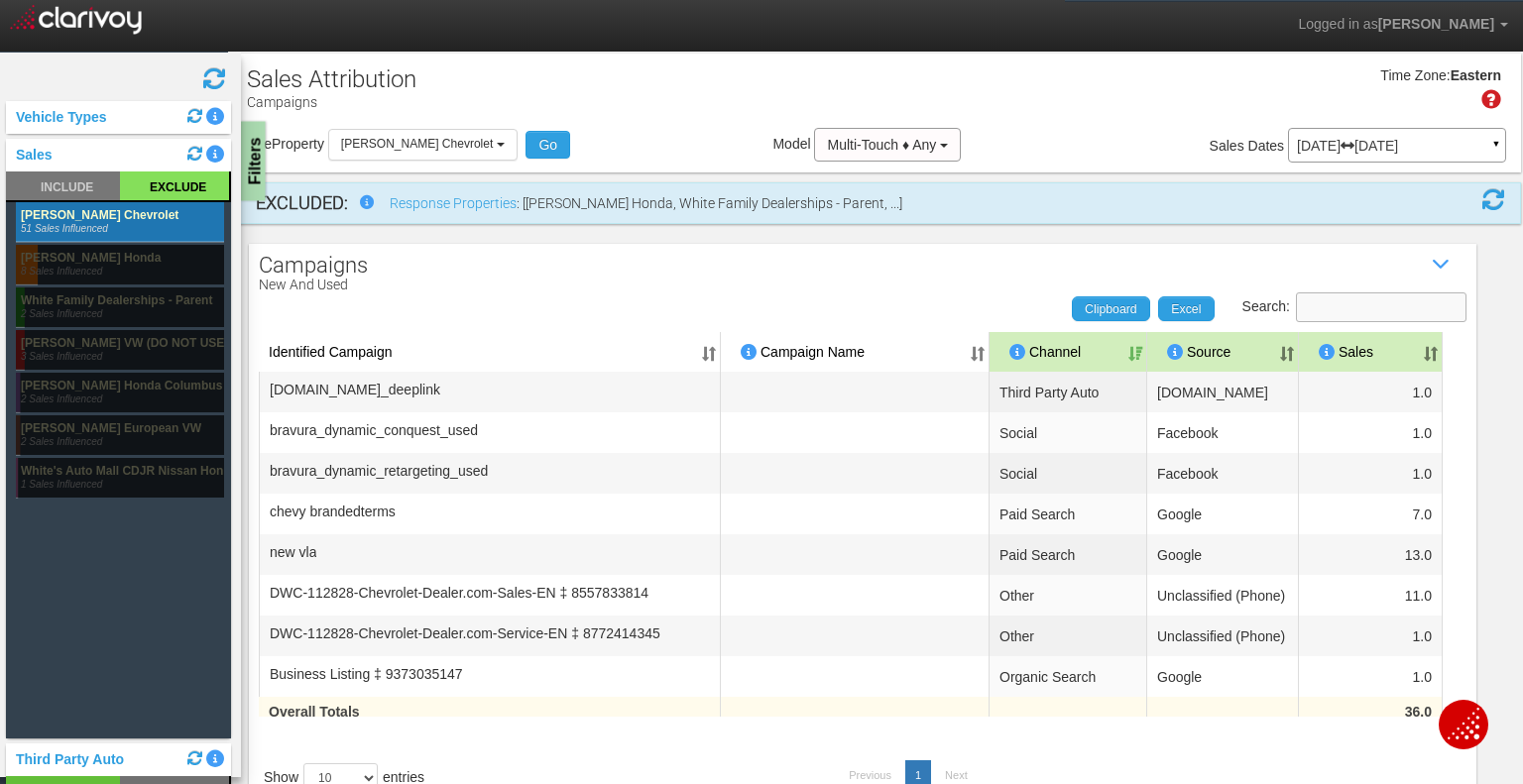 type 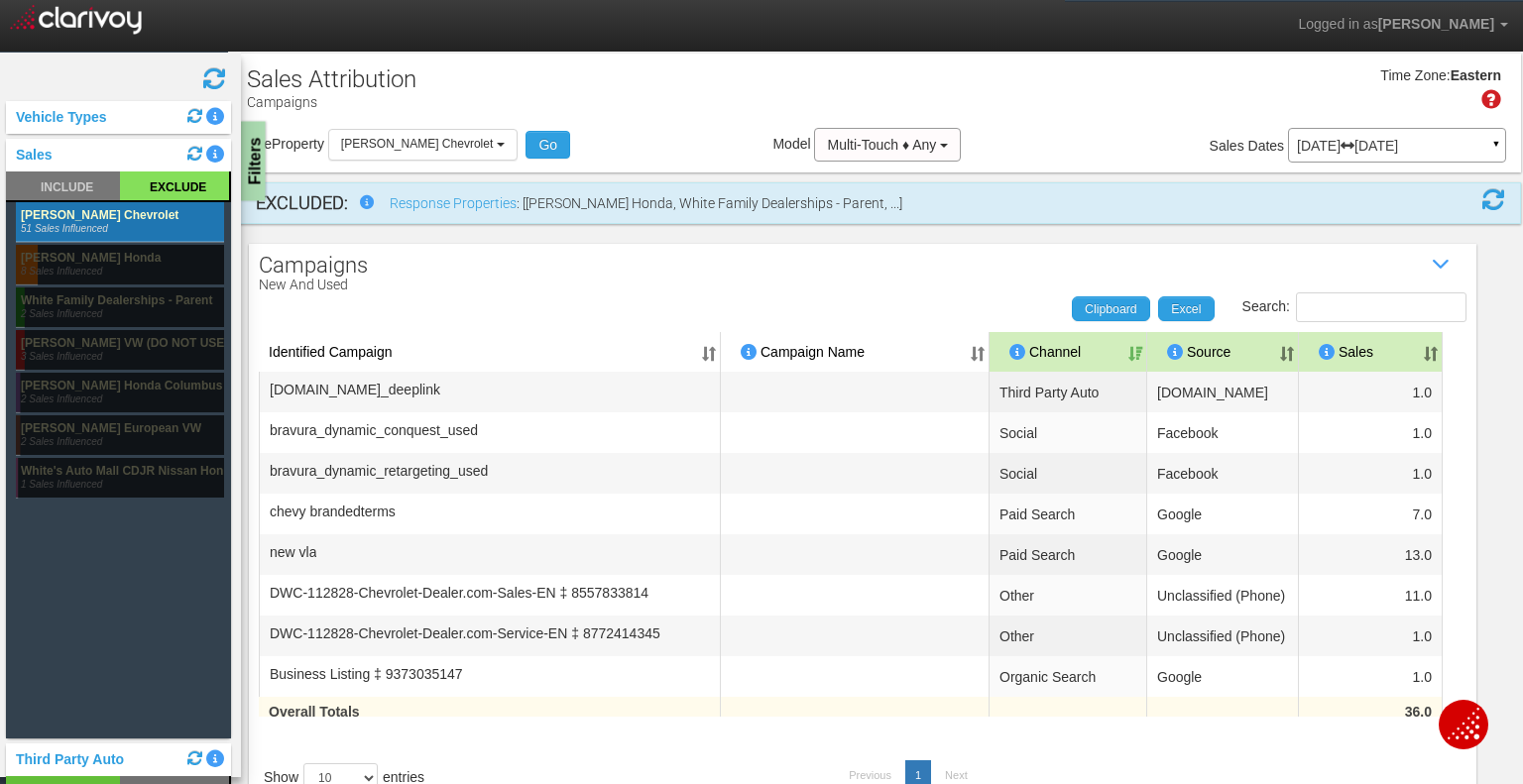 click on "Filters" at bounding box center [253, 162] 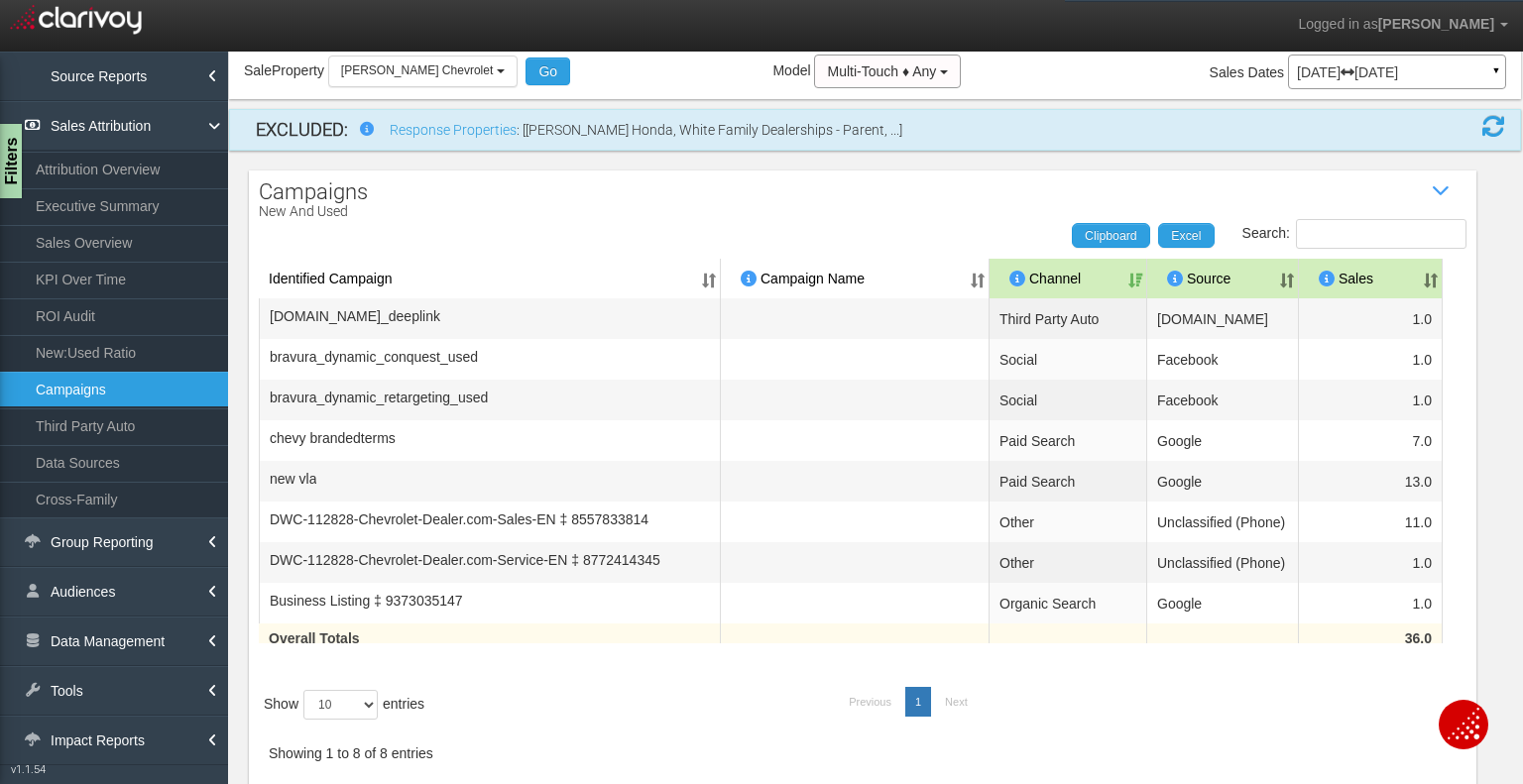 scroll, scrollTop: 2, scrollLeft: 0, axis: vertical 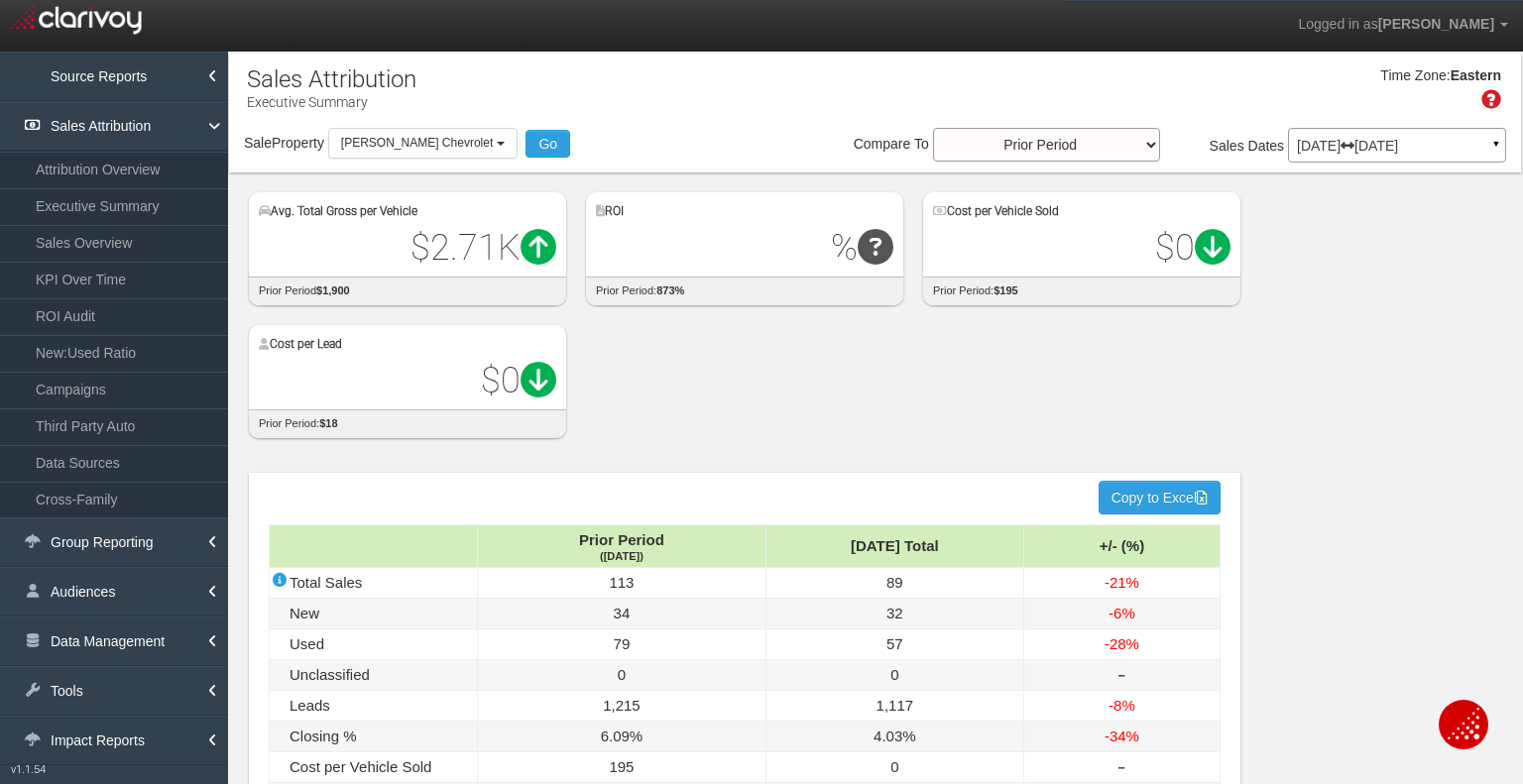 select on "object:2943" 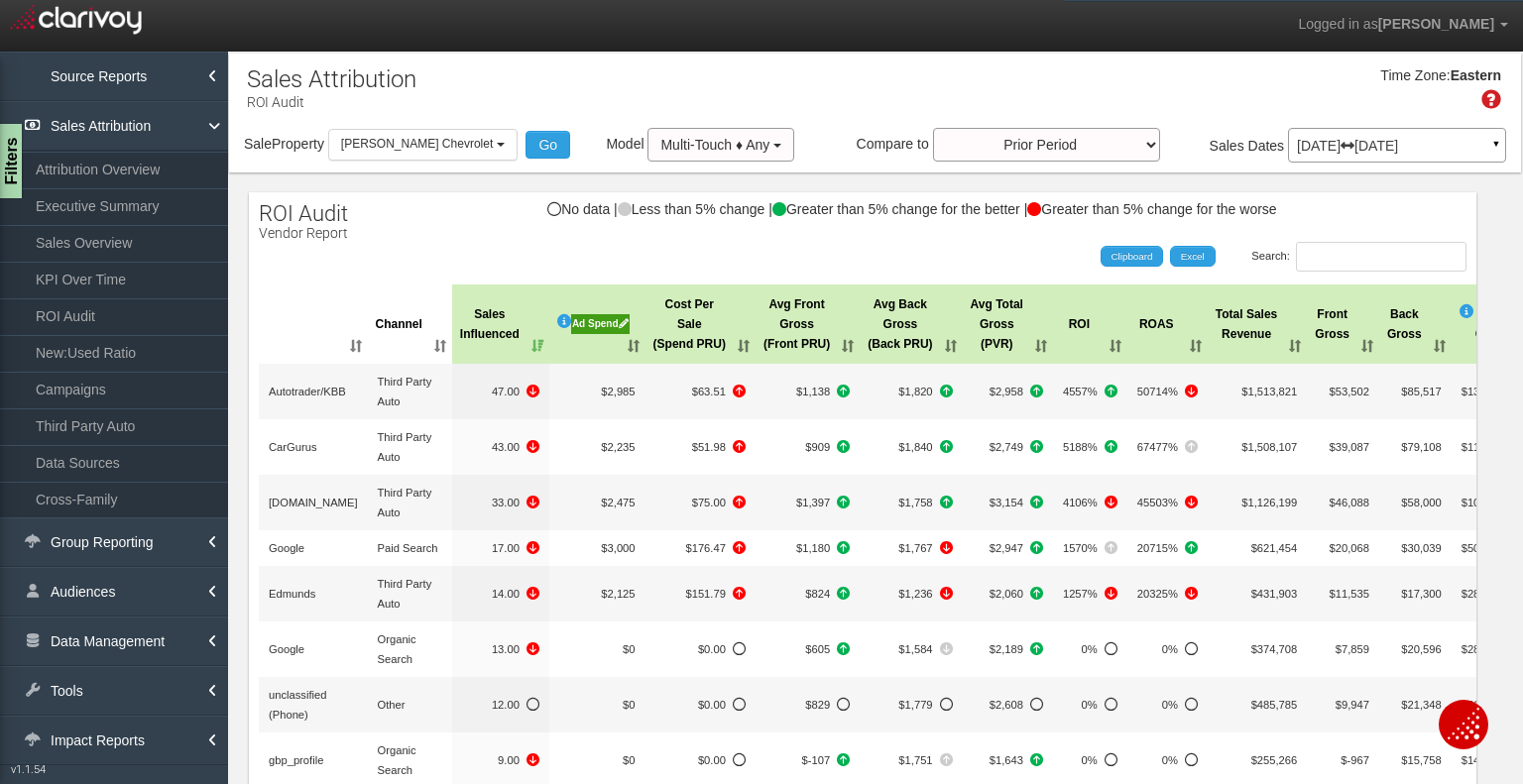 select on "object:10810" 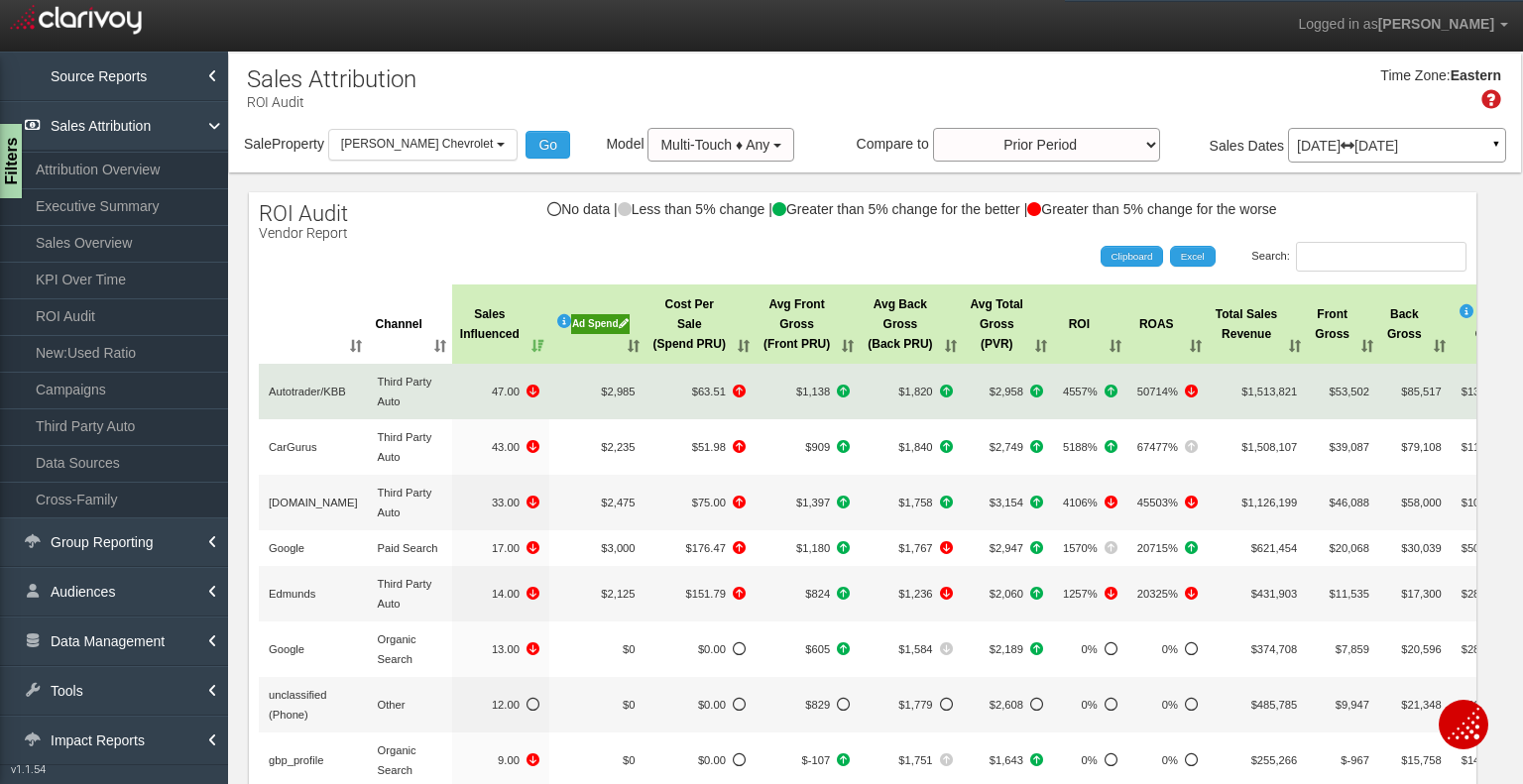 scroll, scrollTop: 0, scrollLeft: 0, axis: both 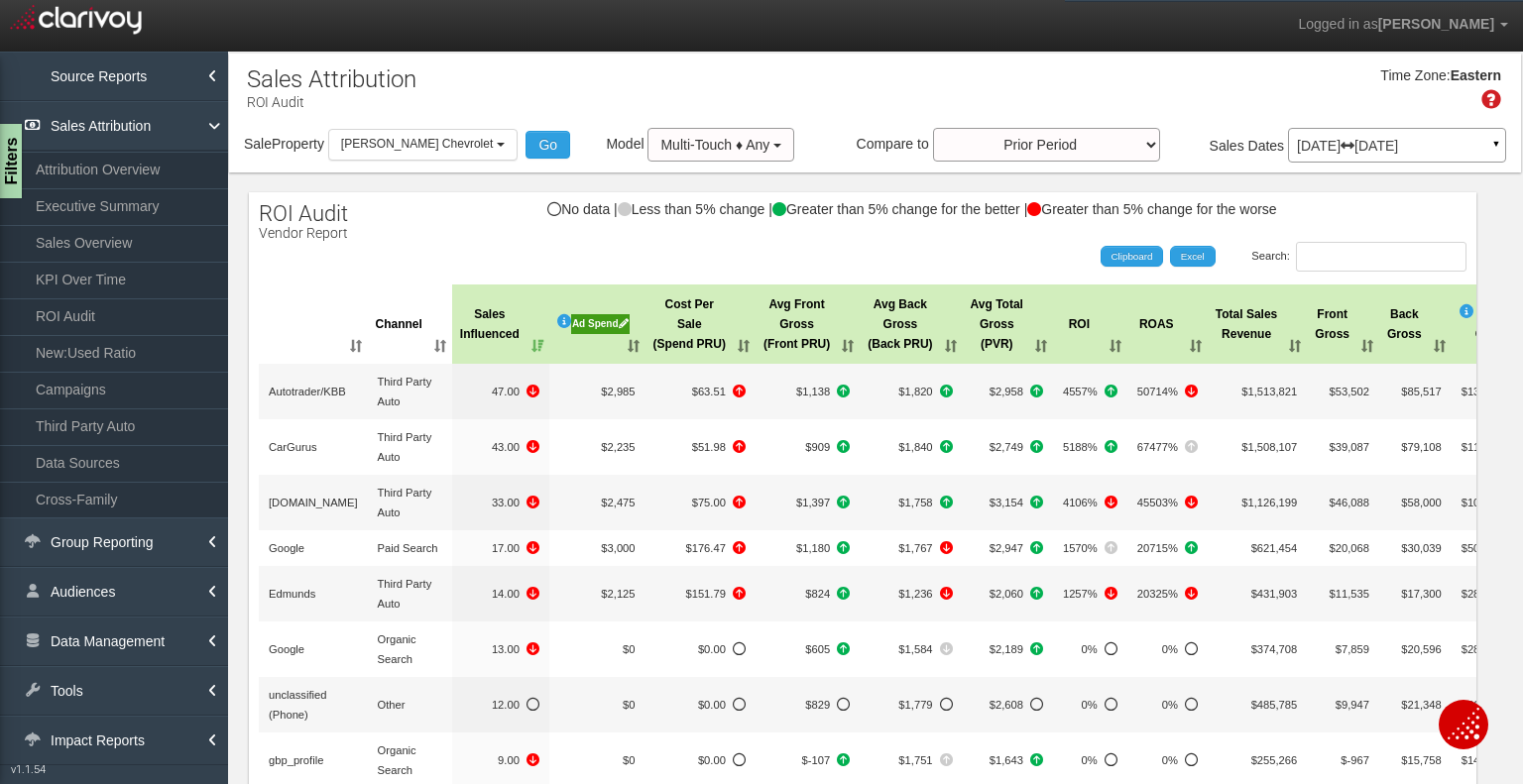 click on "Ad Spend" at bounding box center [600, 324] 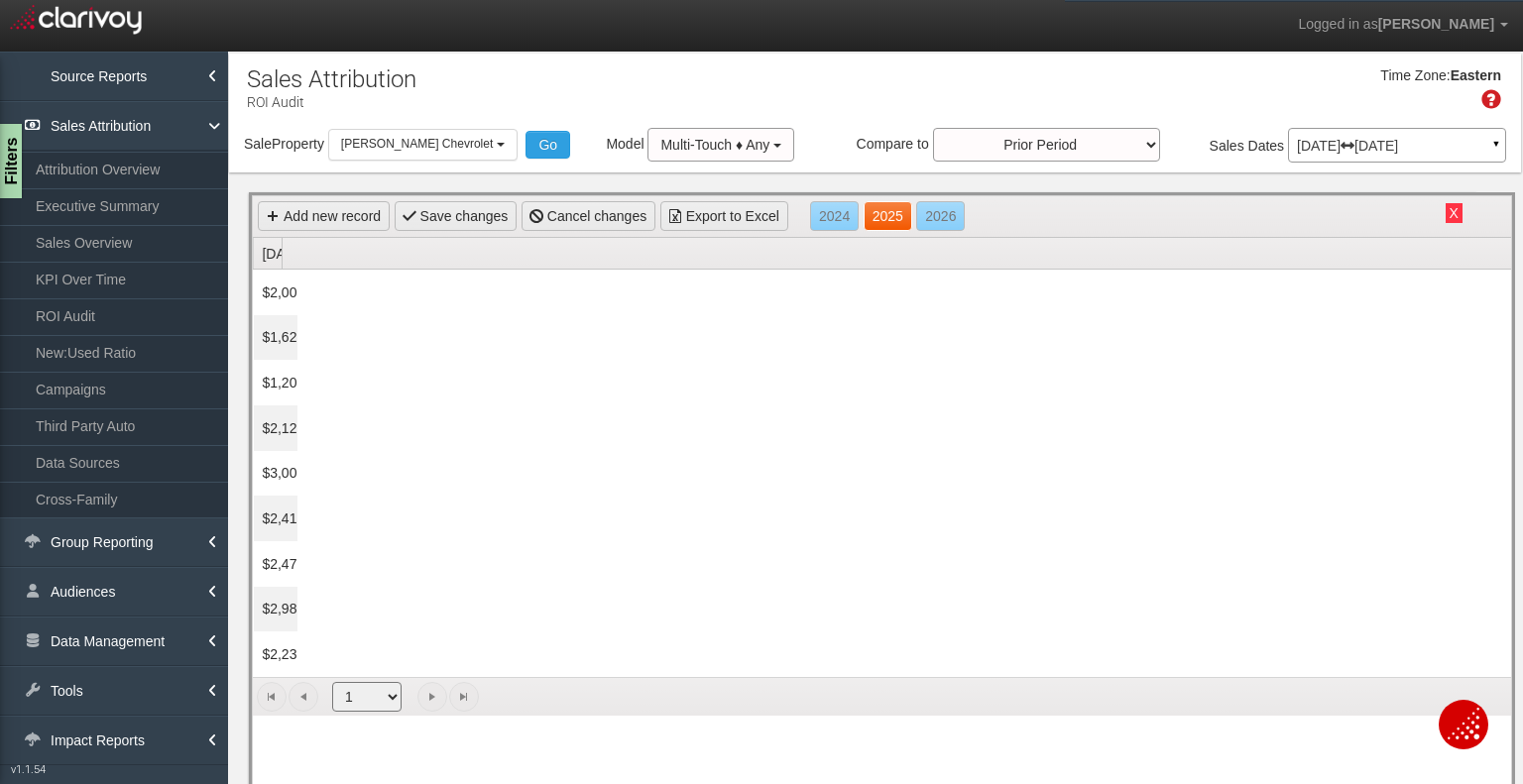 click on "2025" at bounding box center (887, 216) 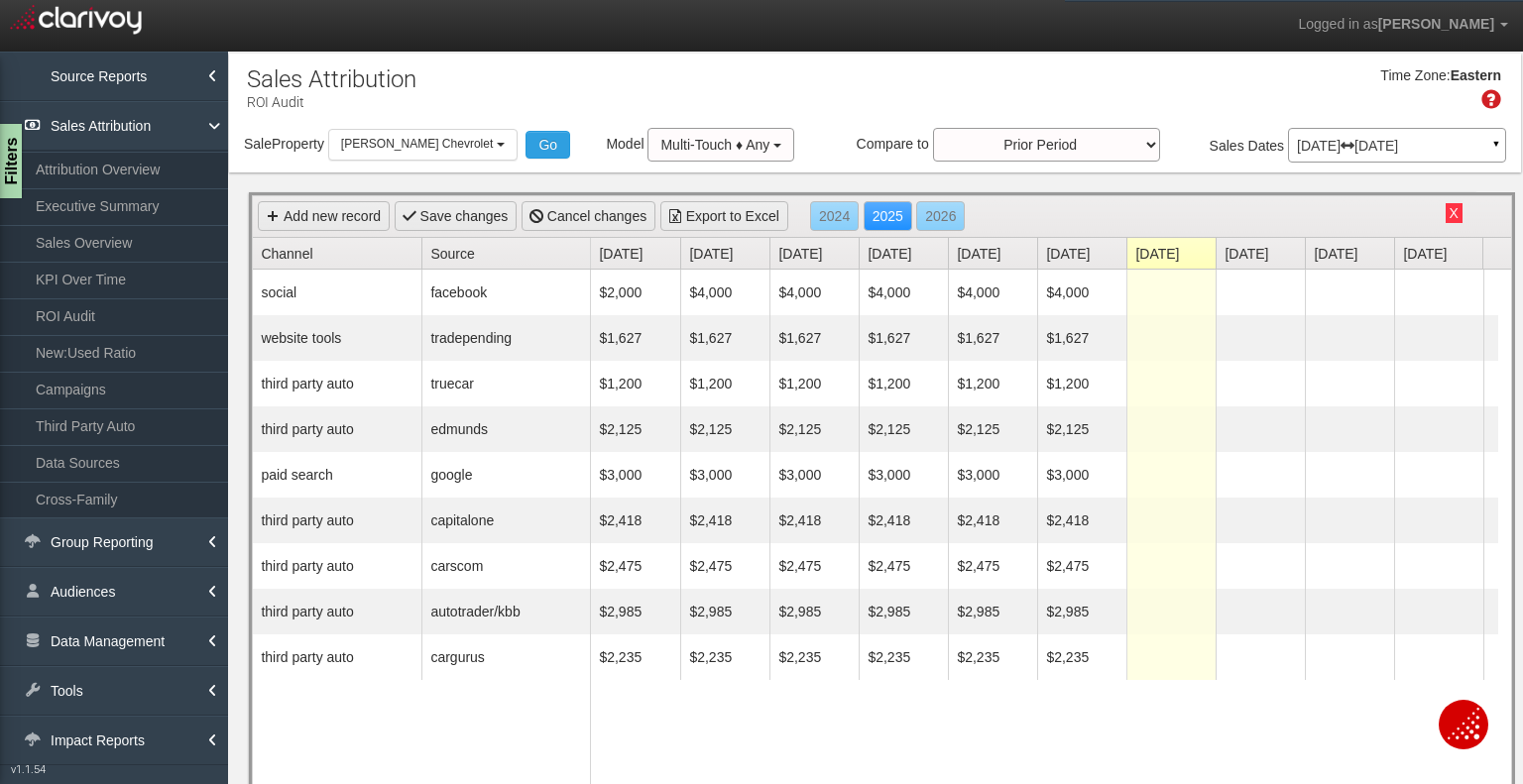 click on "X" at bounding box center [1454, 213] 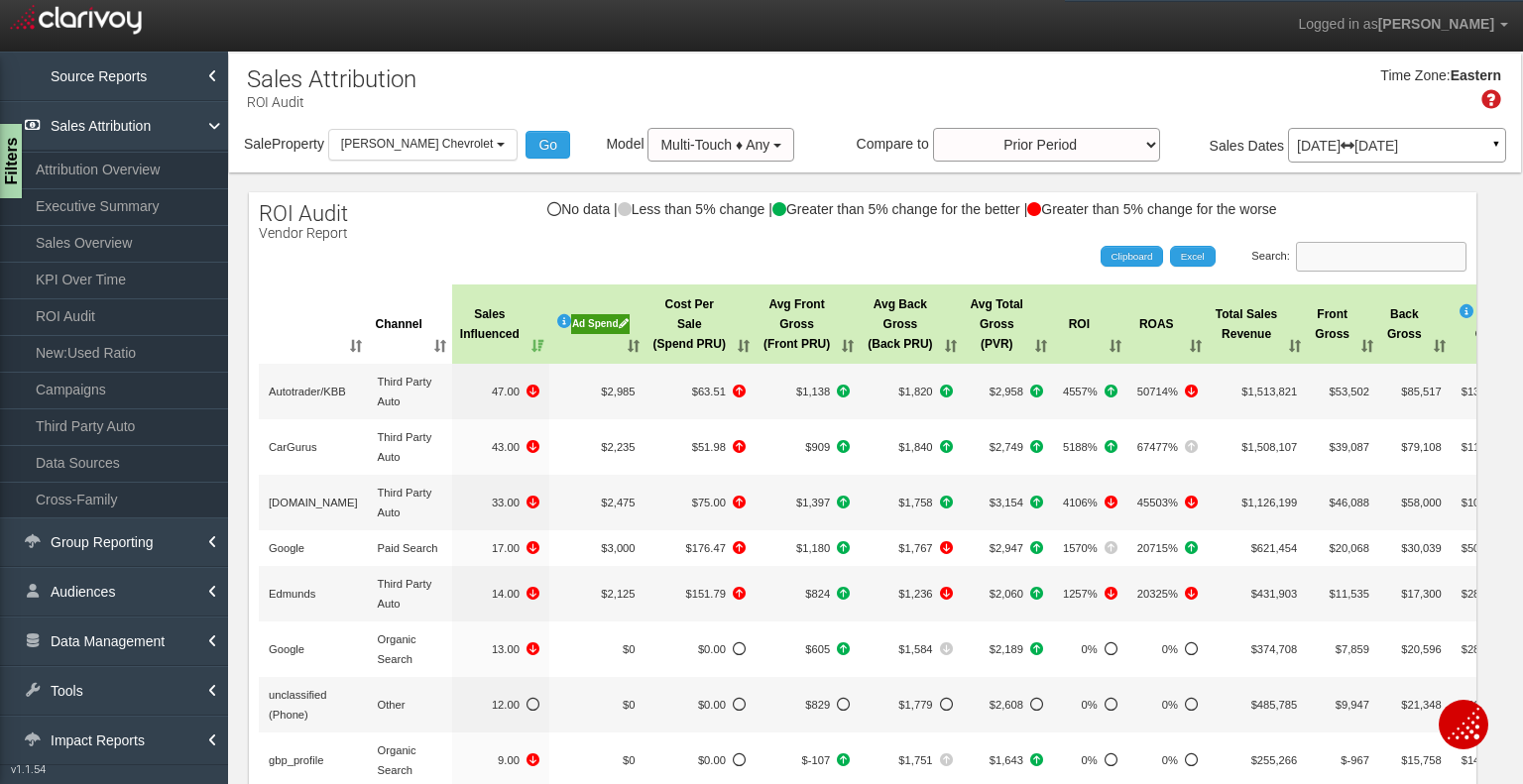 click on "Search:" at bounding box center [1381, 257] 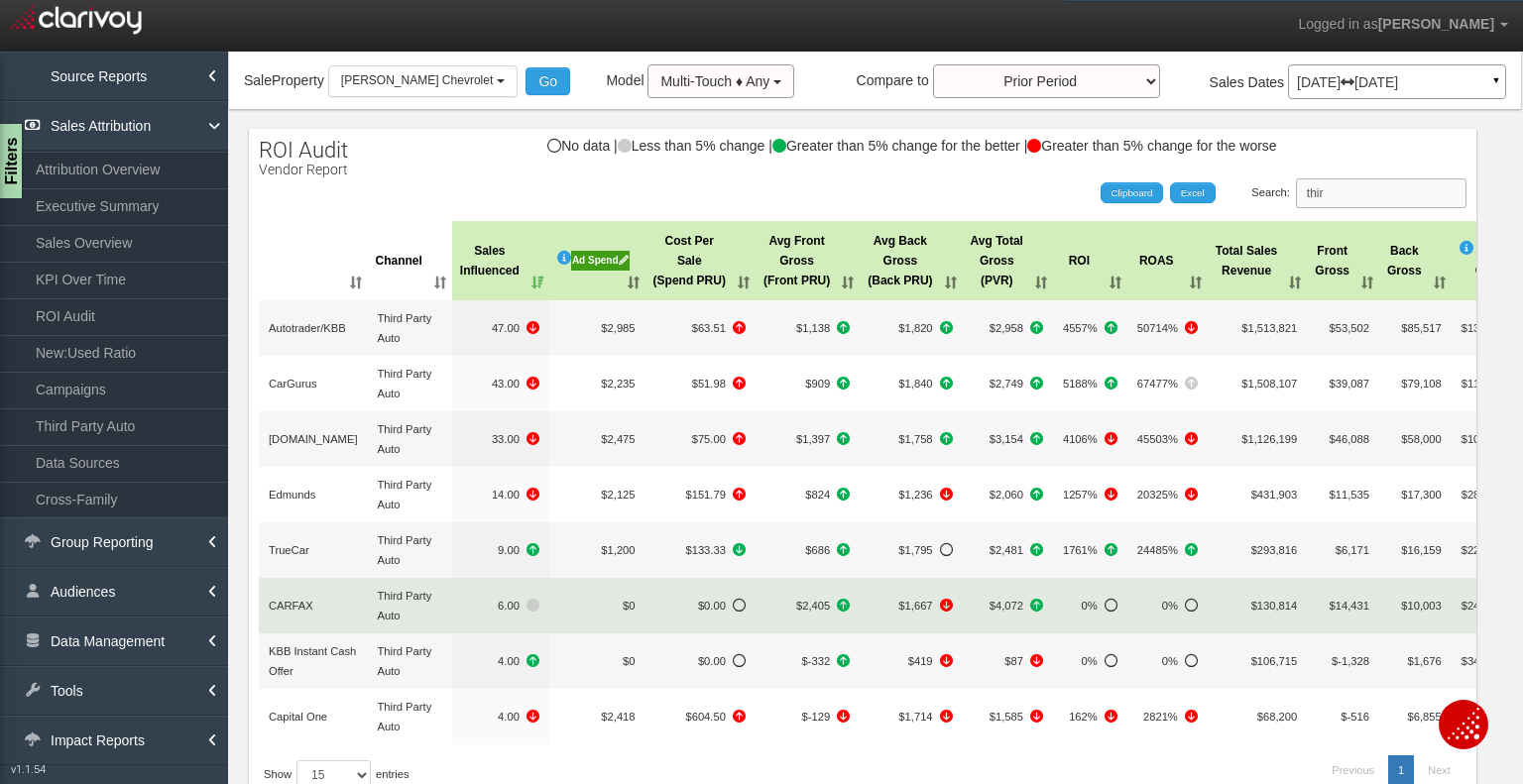 scroll, scrollTop: 99, scrollLeft: 0, axis: vertical 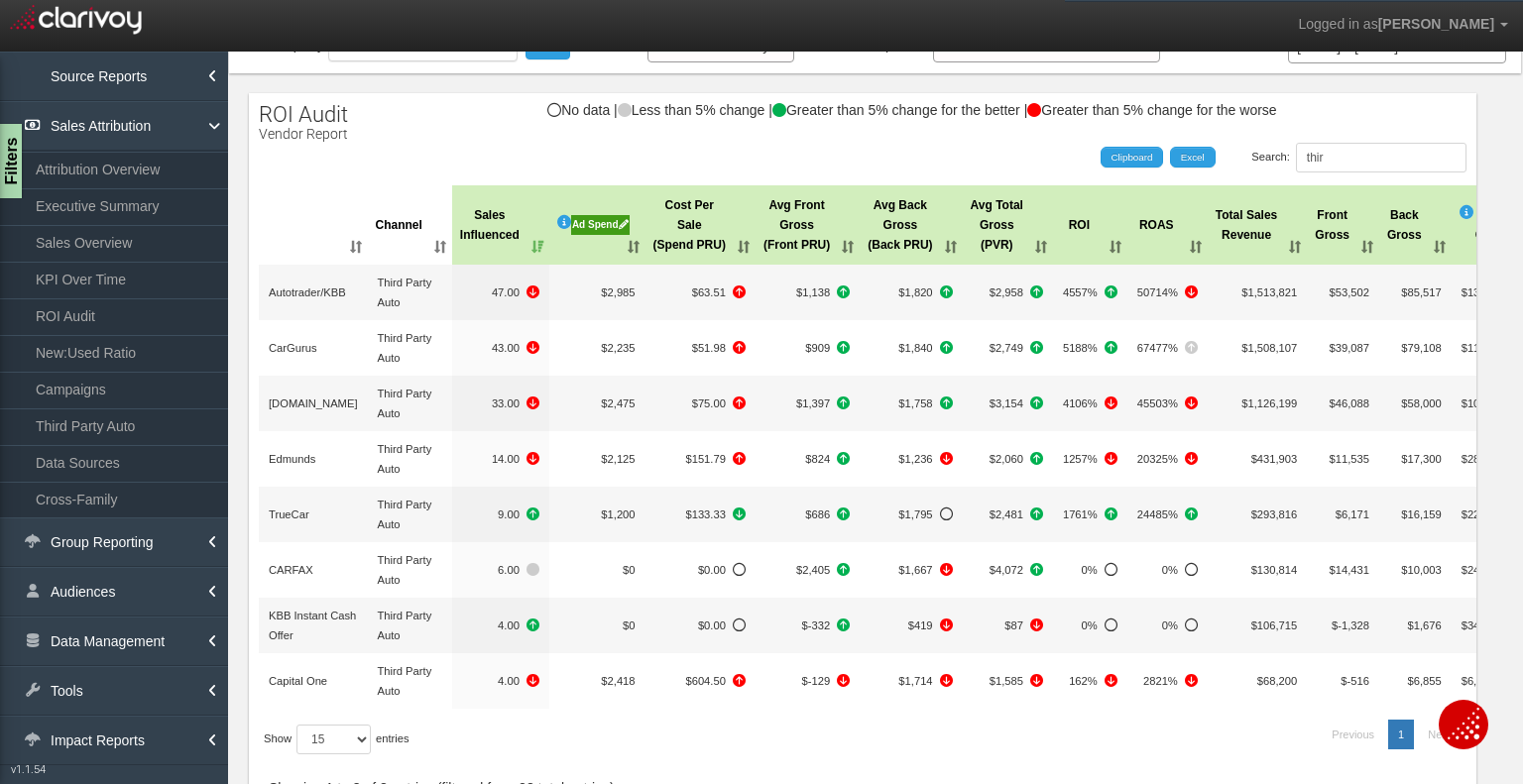 click on "Sales  Influenced" at bounding box center [501, 225] 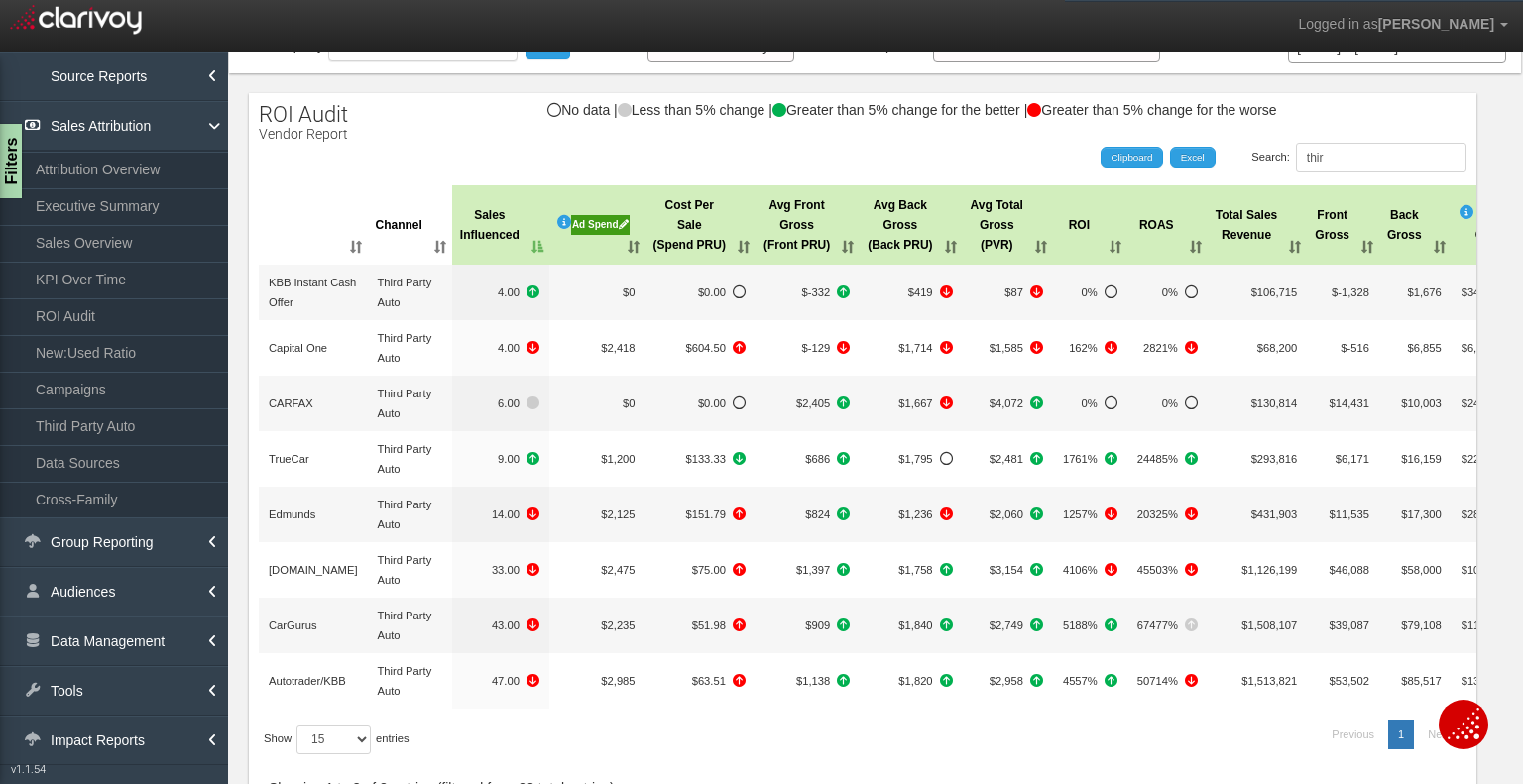click on "Sales  Influenced" at bounding box center [501, 225] 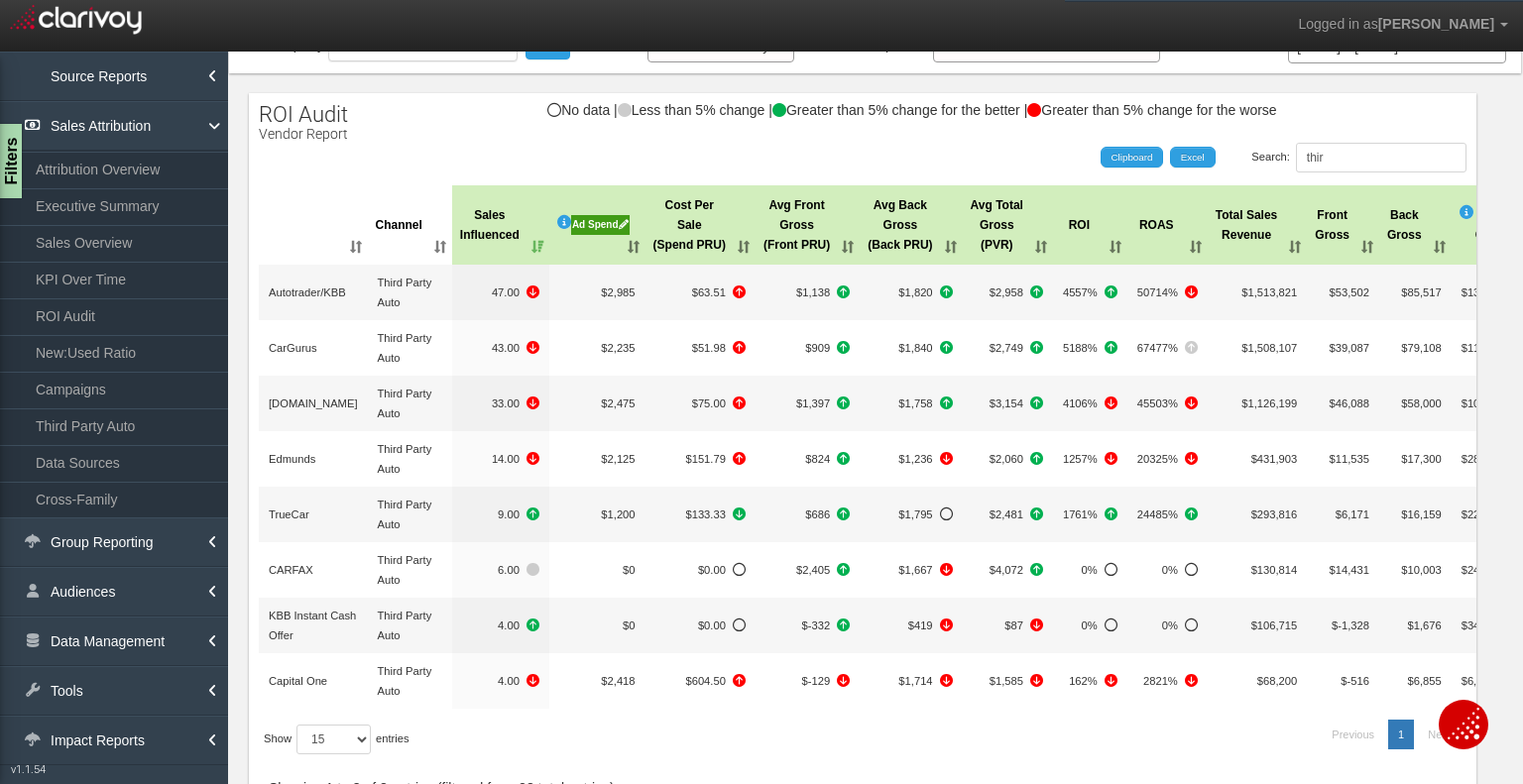 click on "Ad Spend" at bounding box center (597, 225) 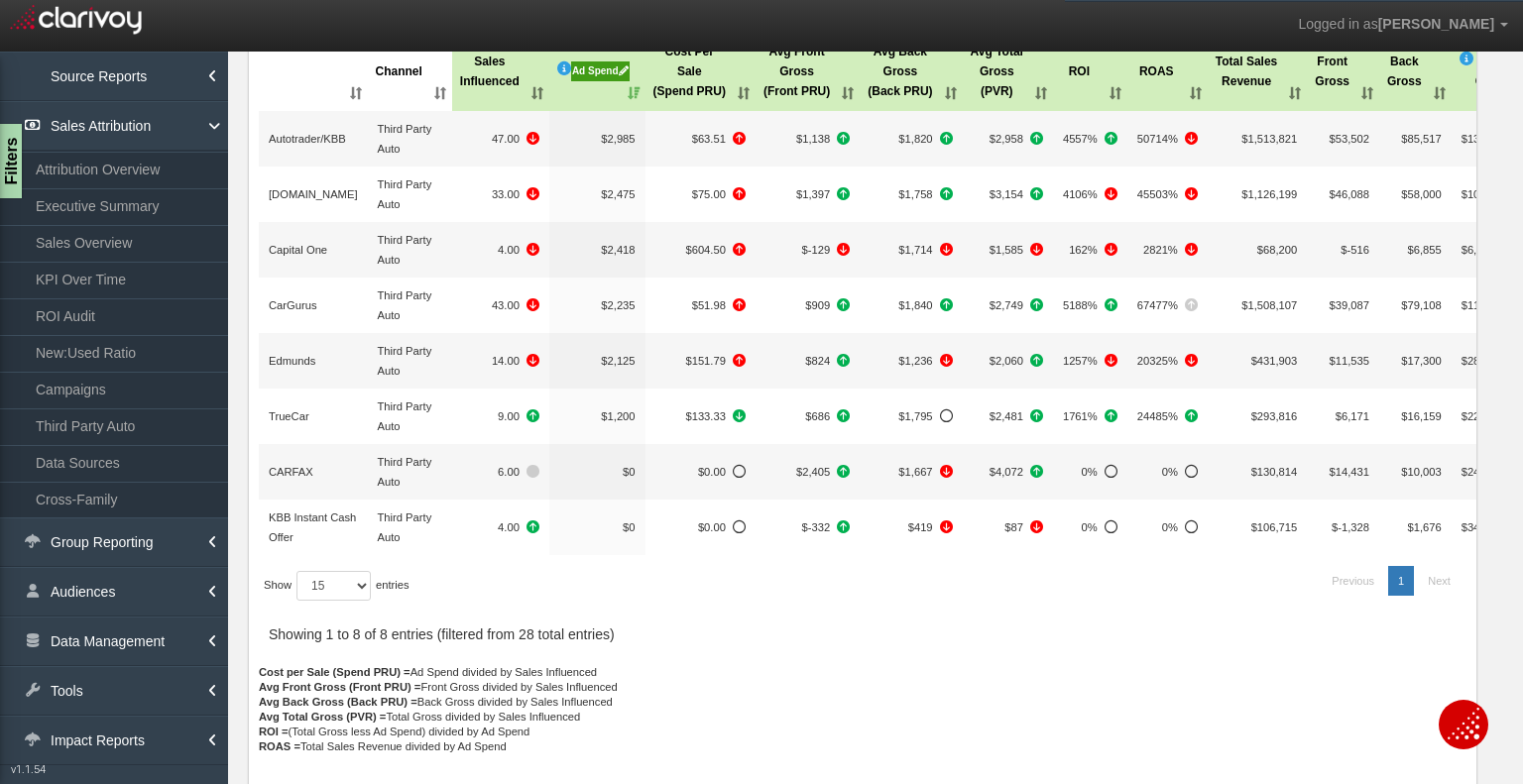 scroll, scrollTop: 168, scrollLeft: 0, axis: vertical 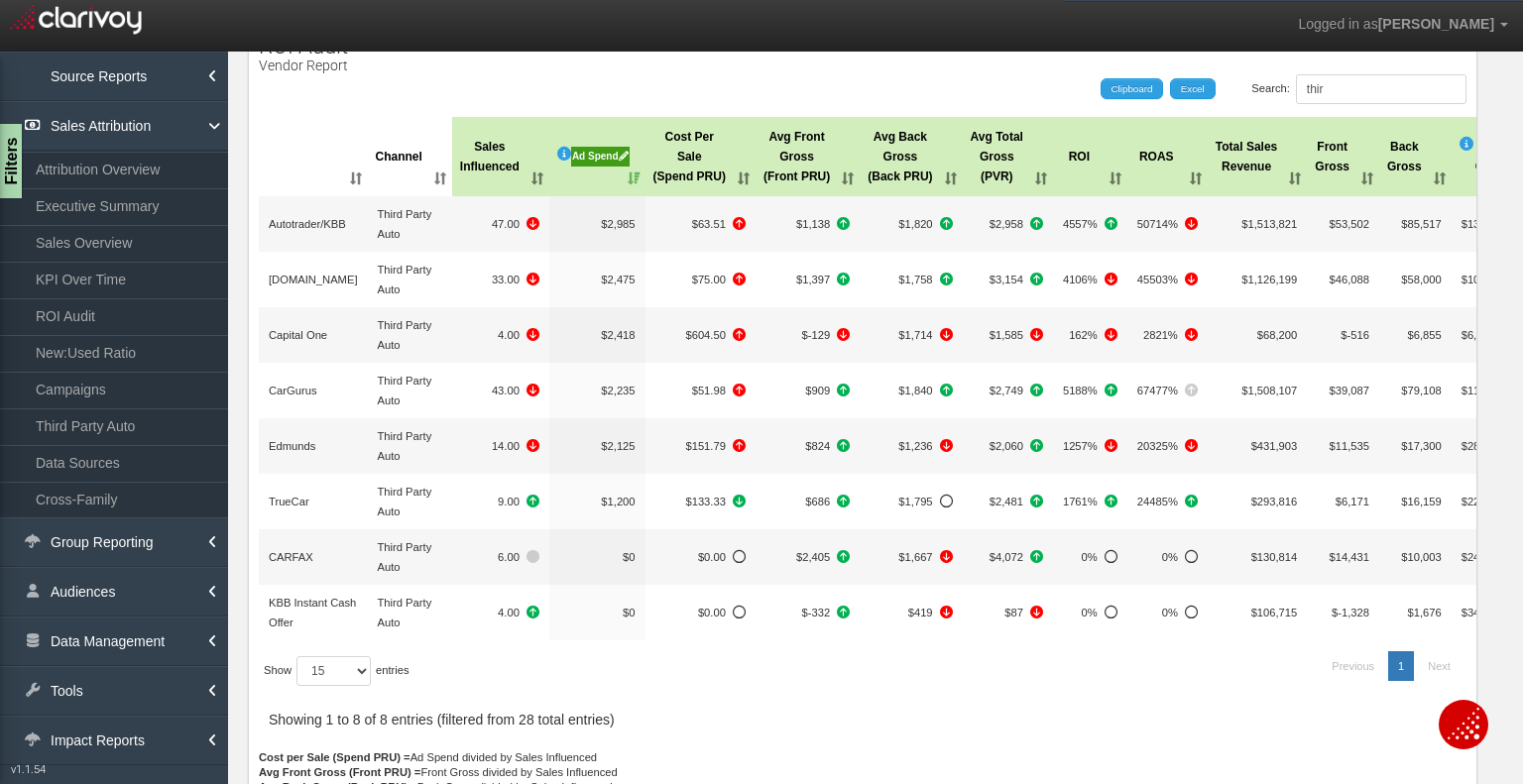 click on "Sales  Influenced" at bounding box center [501, 157] 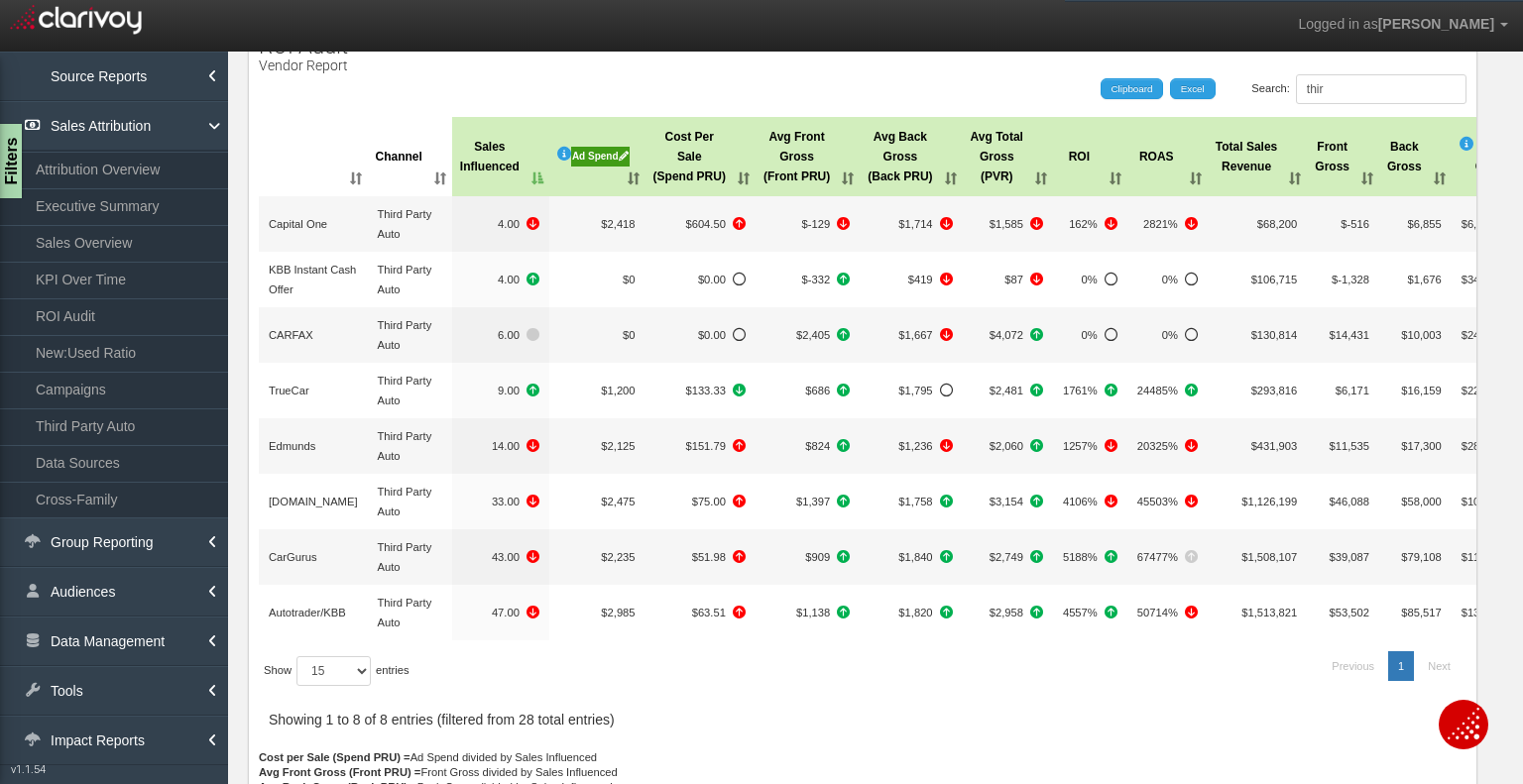 click on "Sales  Influenced" at bounding box center [501, 157] 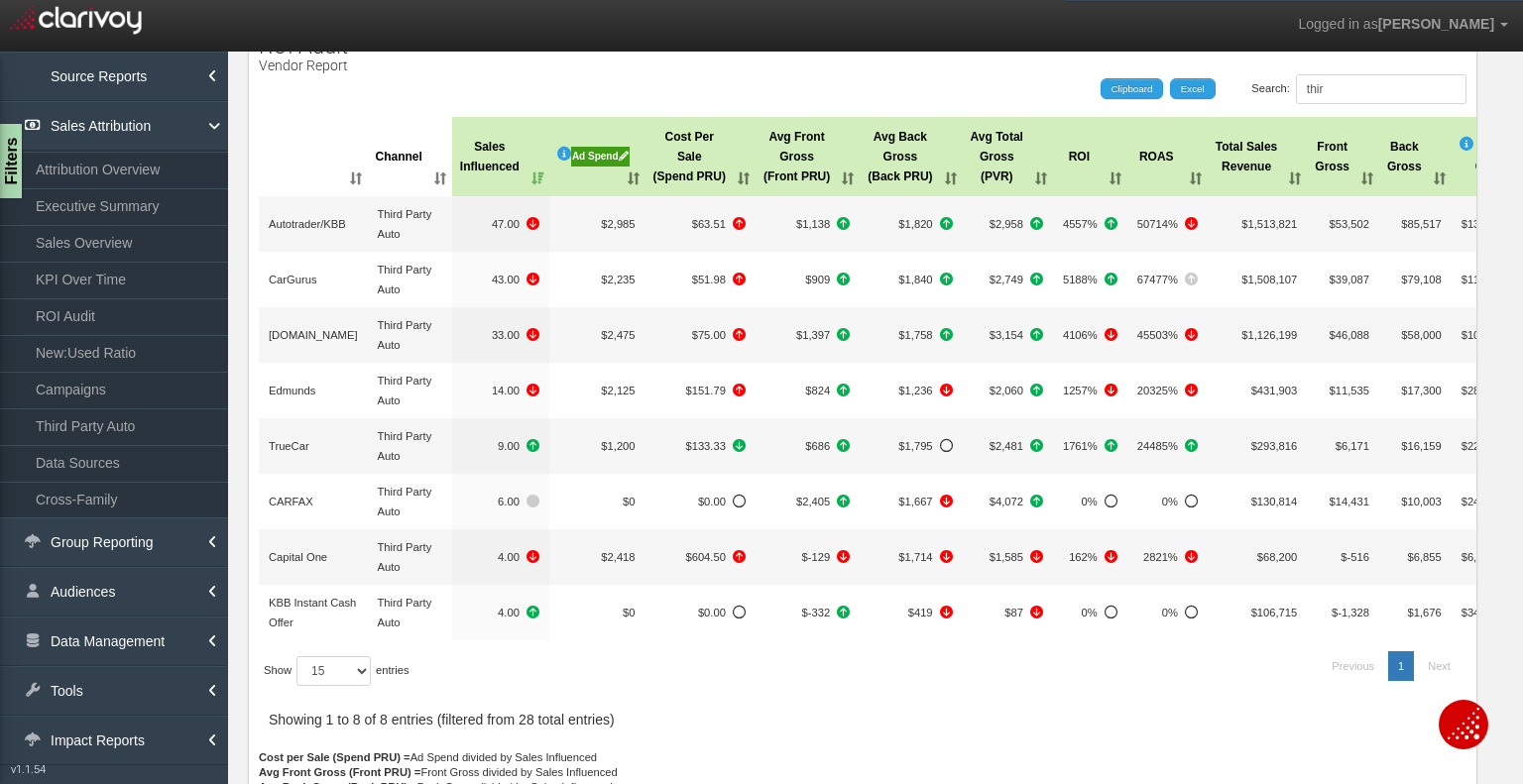 click on "Ad Spend" at bounding box center (600, 157) 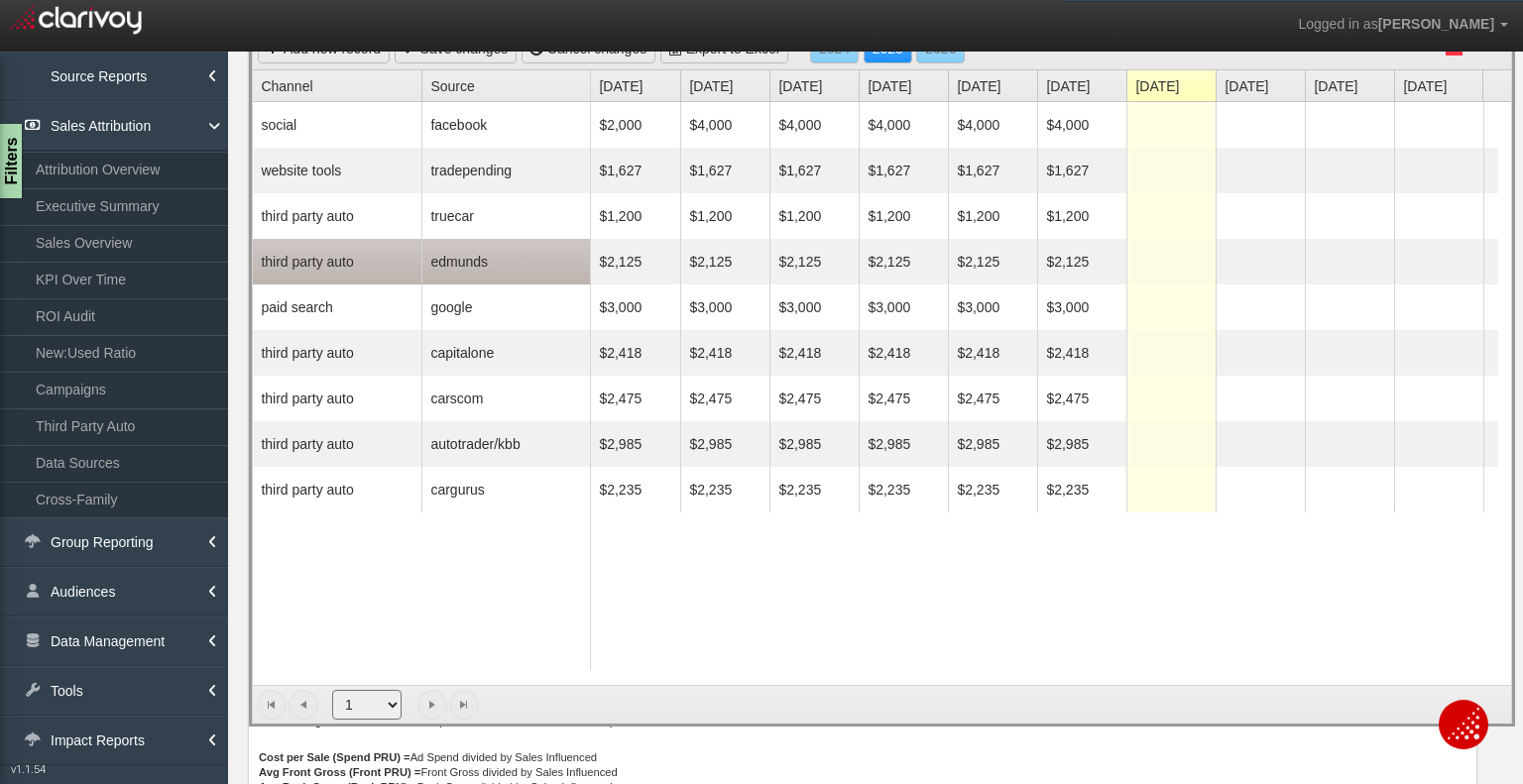 scroll, scrollTop: 0, scrollLeft: 0, axis: both 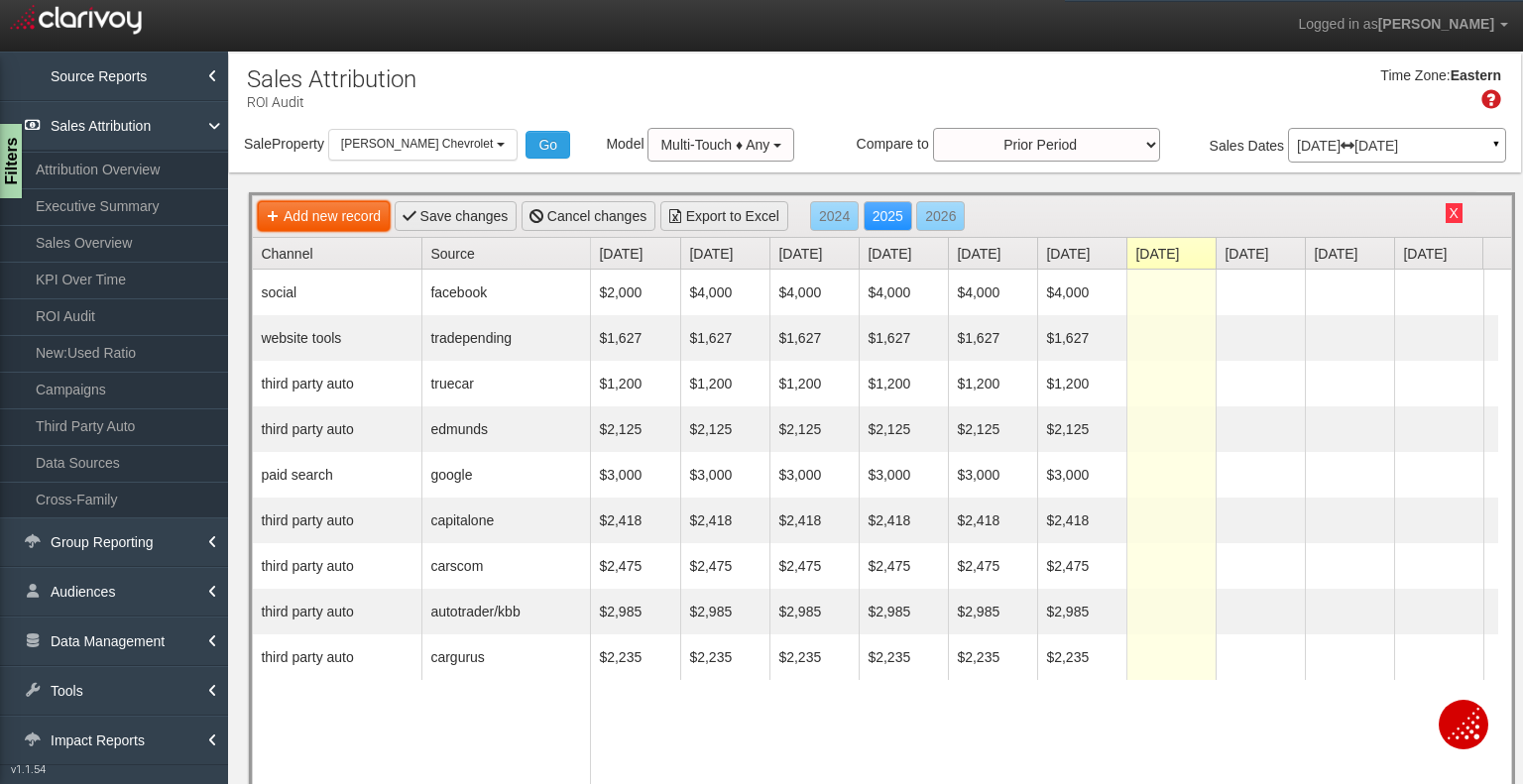 click on "Add new record" at bounding box center (323, 216) 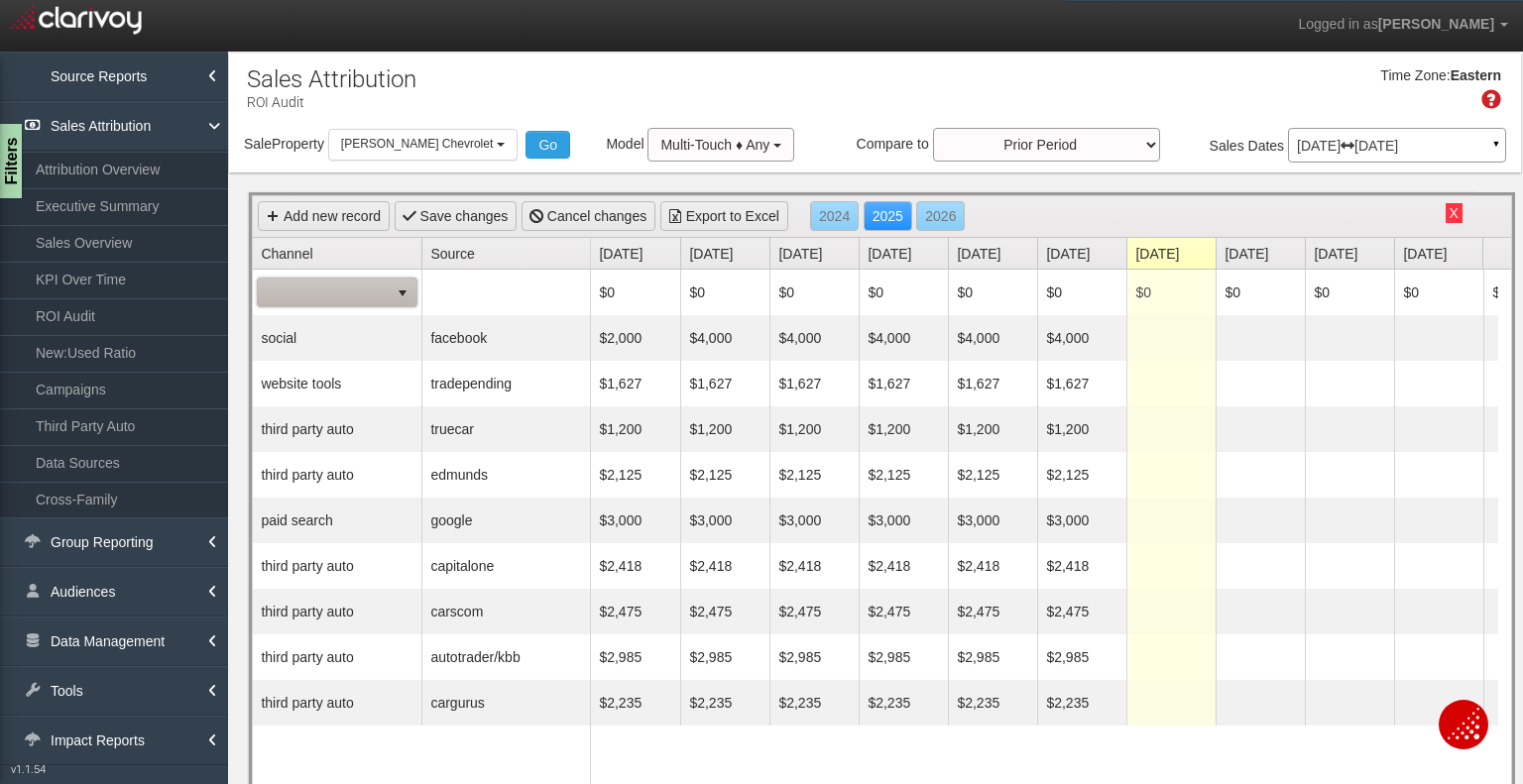 drag, startPoint x: 407, startPoint y: 294, endPoint x: 398, endPoint y: 306, distance: 15 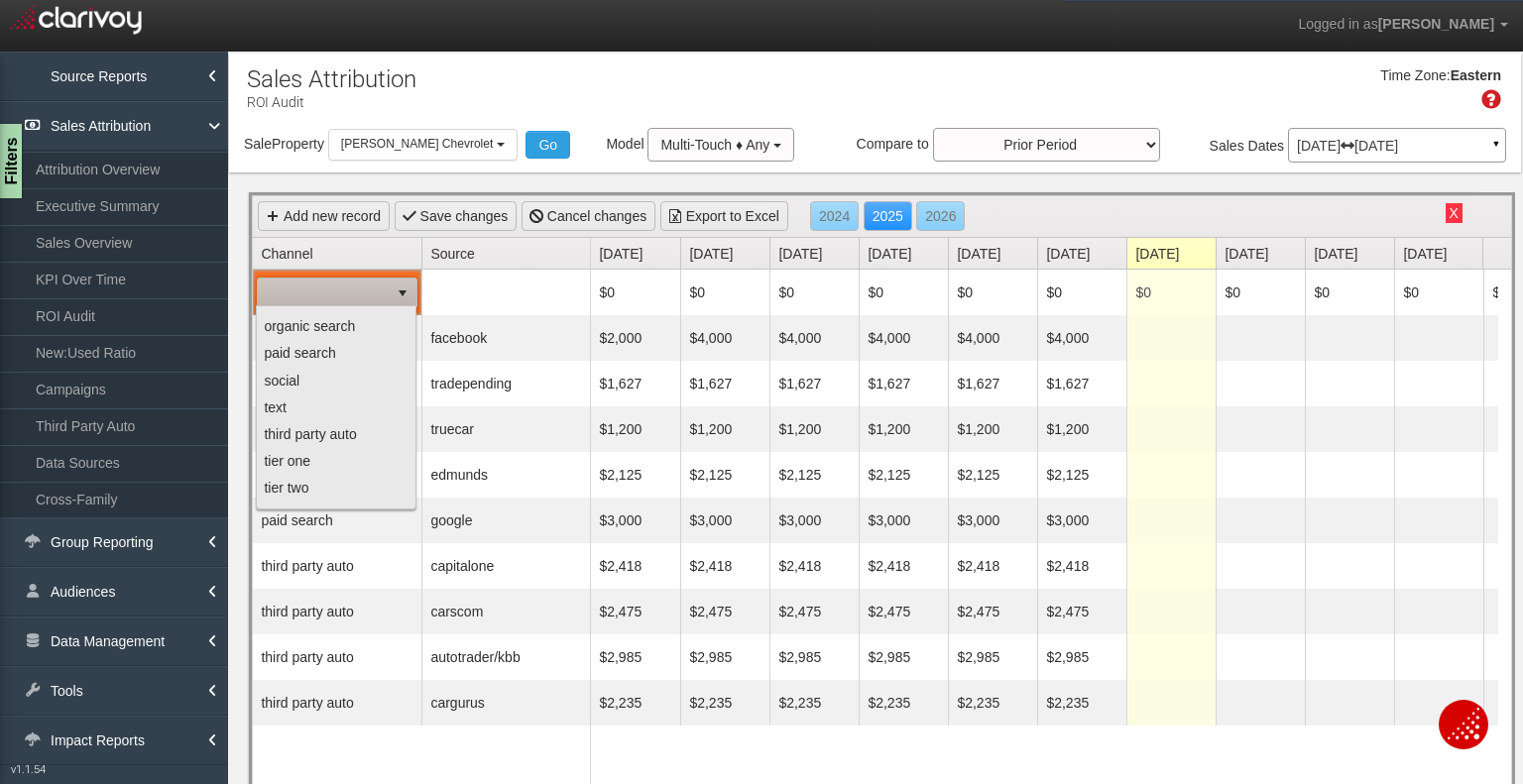 scroll, scrollTop: 199, scrollLeft: 0, axis: vertical 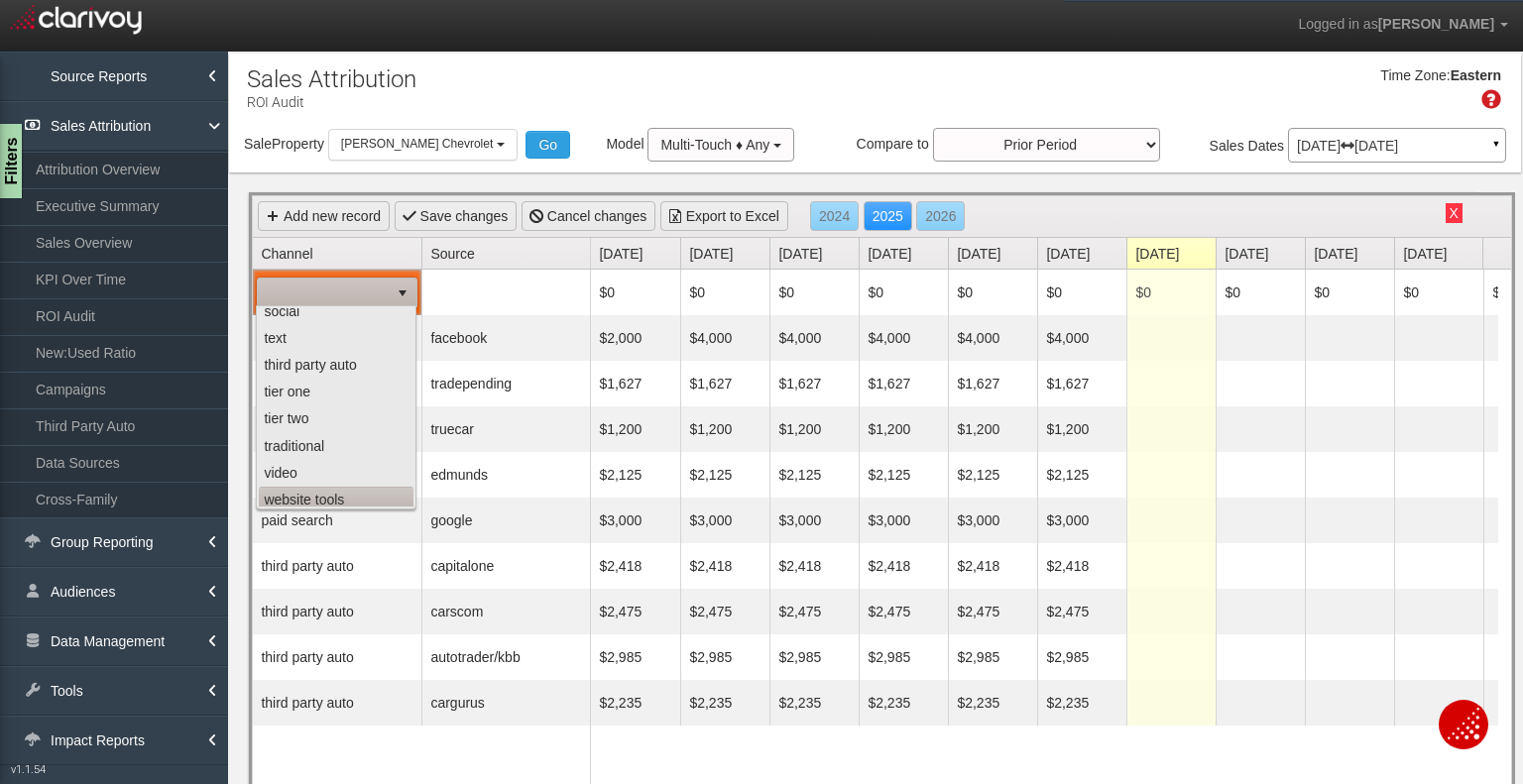 click on "website tools" at bounding box center (336, 500) 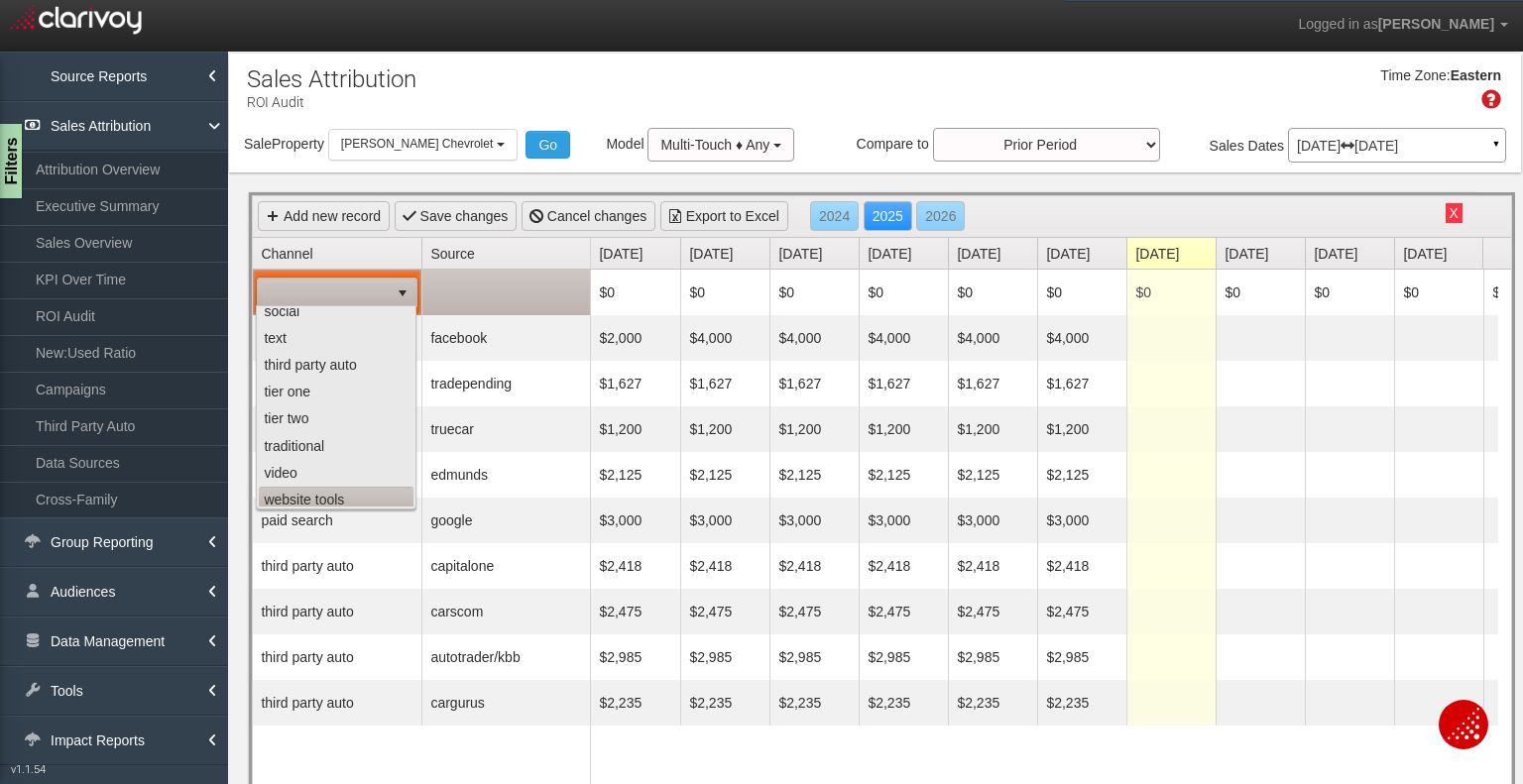 click at bounding box center (506, 292) 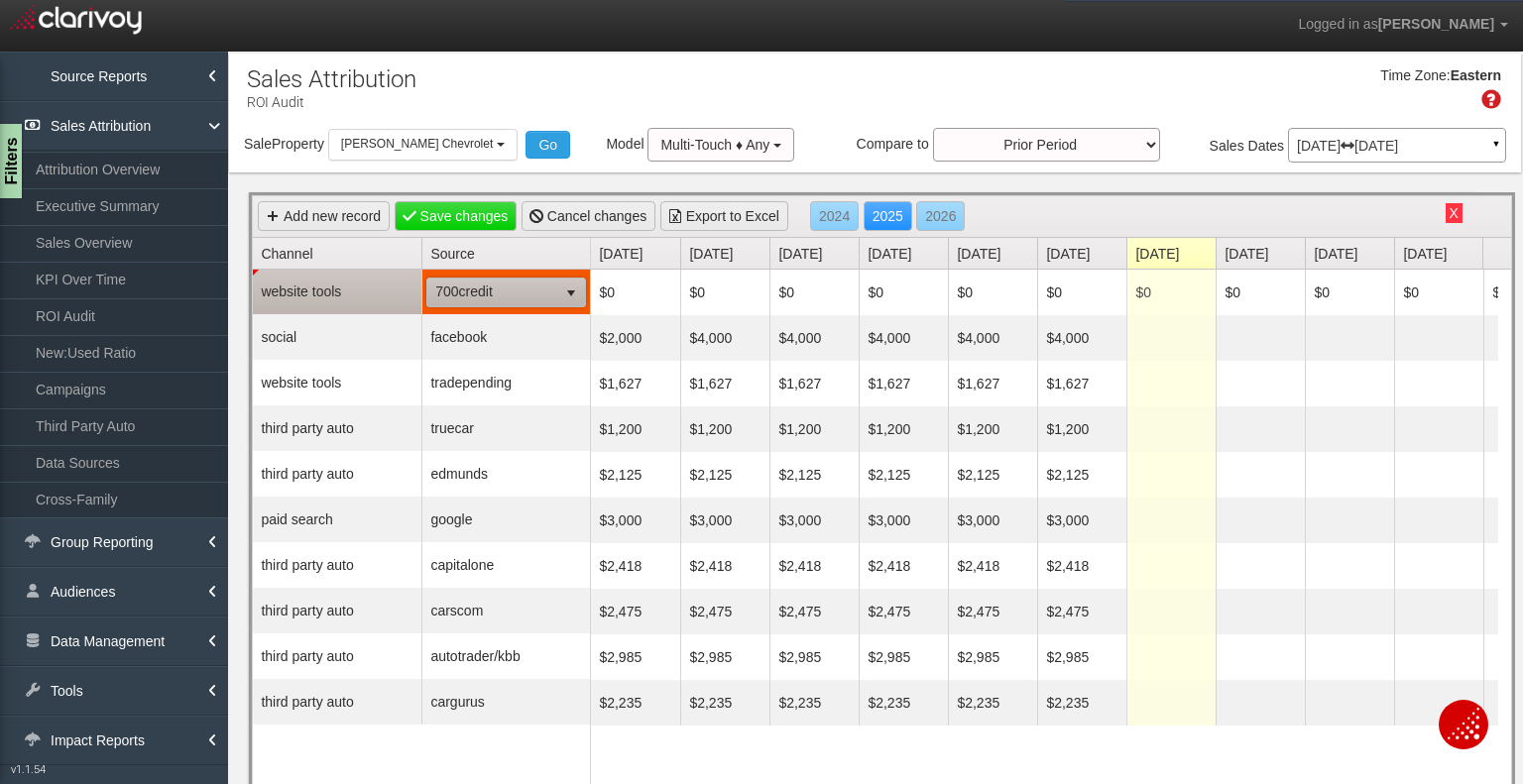 click at bounding box center [571, 293] 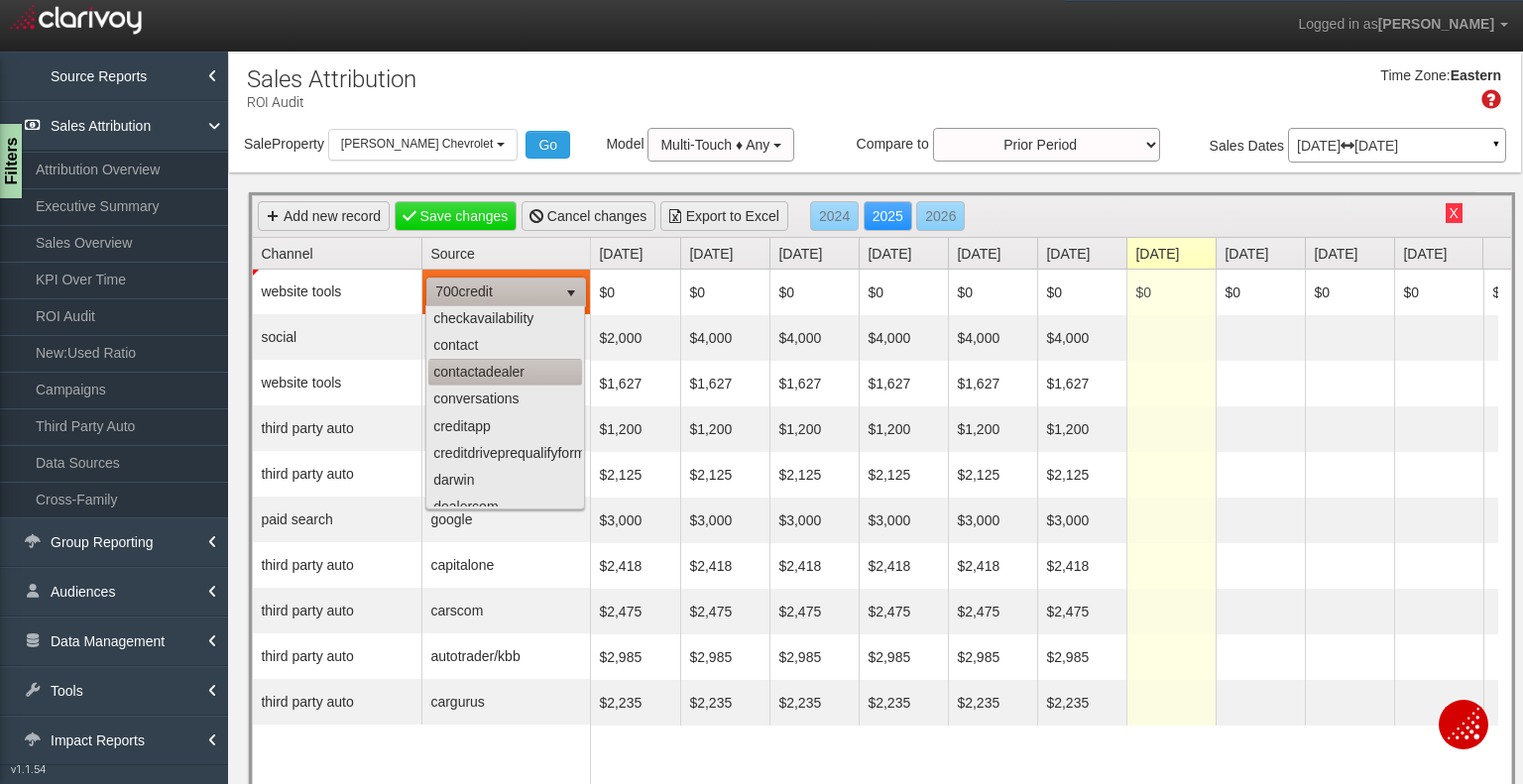scroll, scrollTop: 99, scrollLeft: 0, axis: vertical 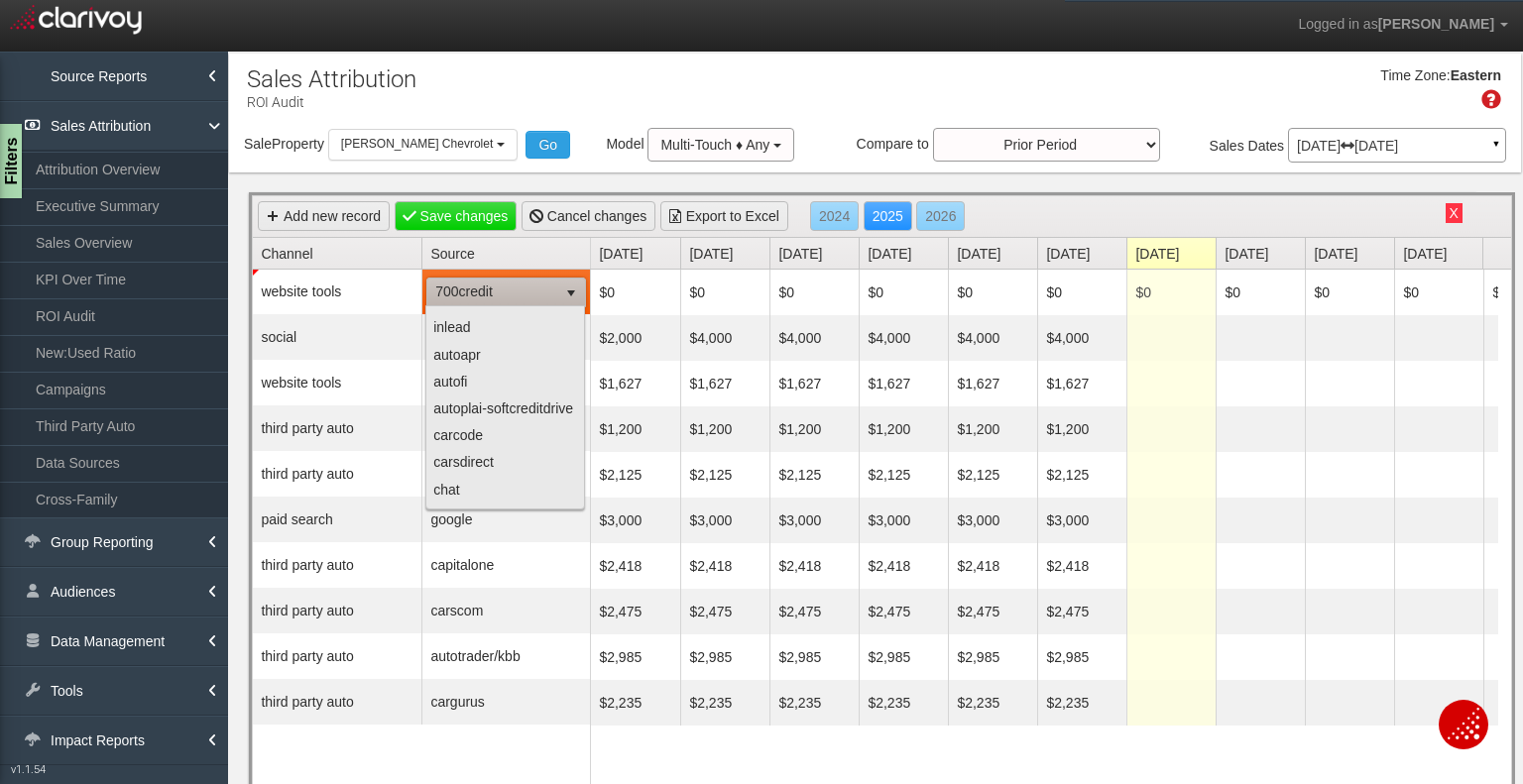 click on "X" at bounding box center [1454, 213] 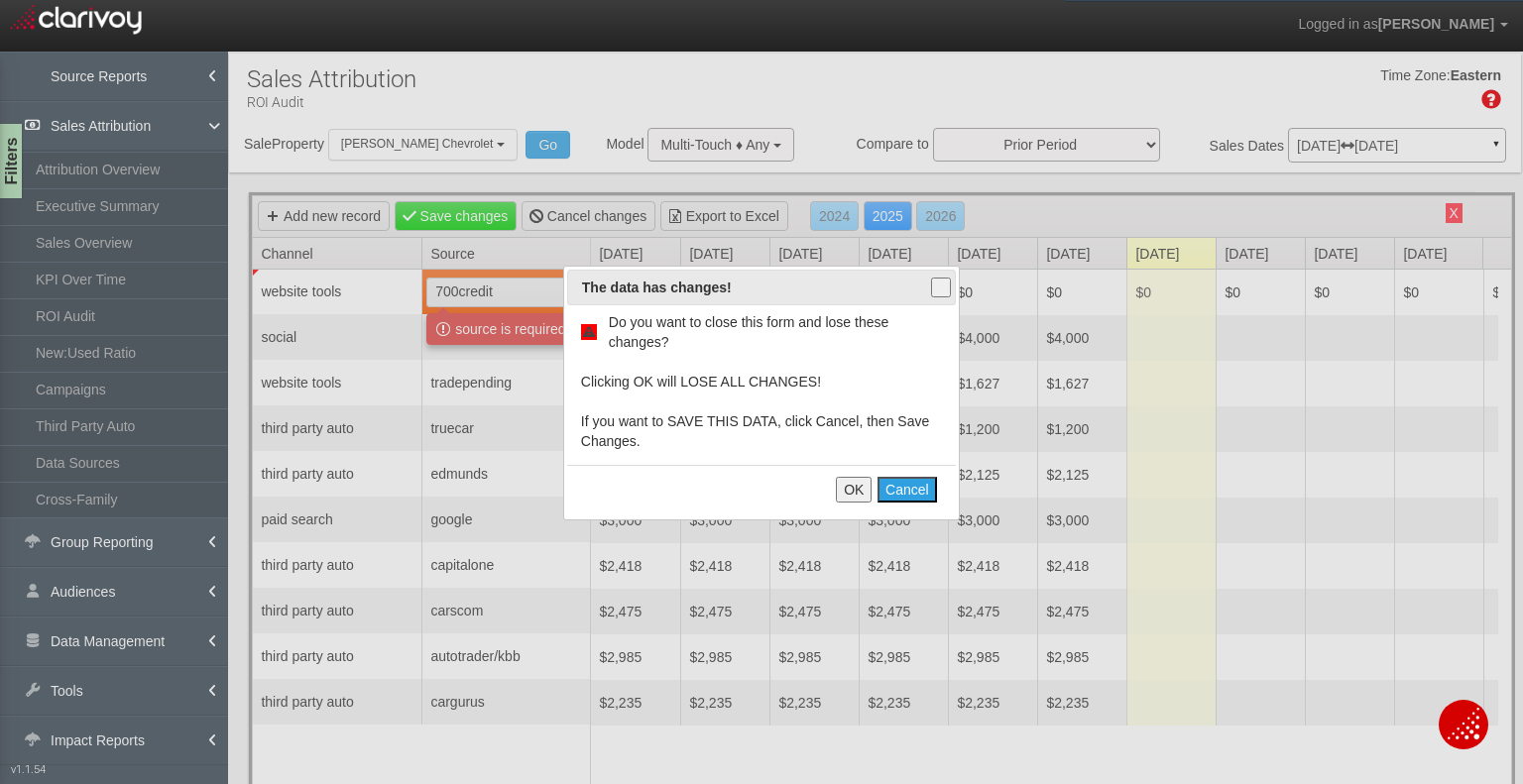 click on "OK" at bounding box center (854, 490) 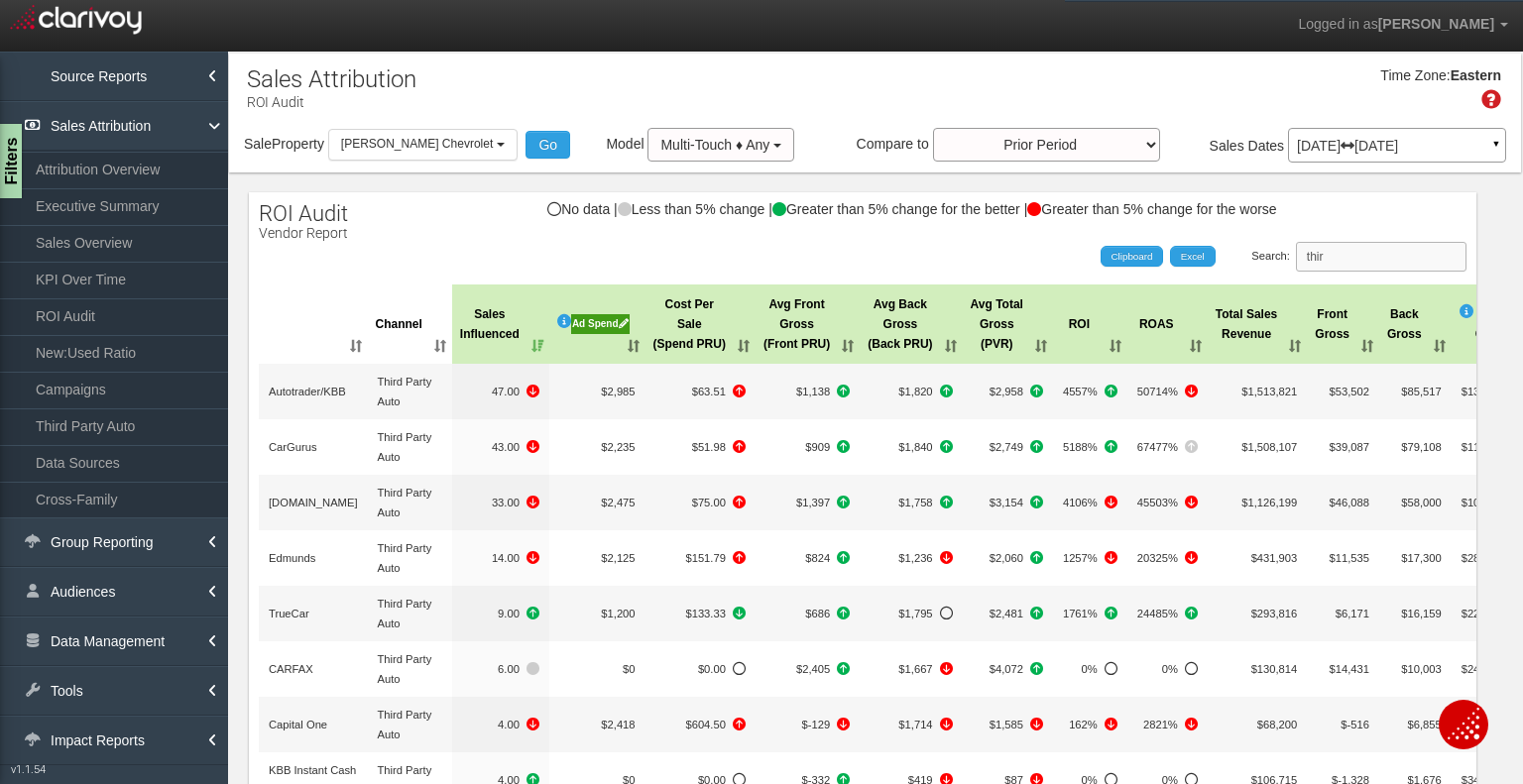 drag, startPoint x: 1310, startPoint y: 247, endPoint x: 1229, endPoint y: 210, distance: 89.050547 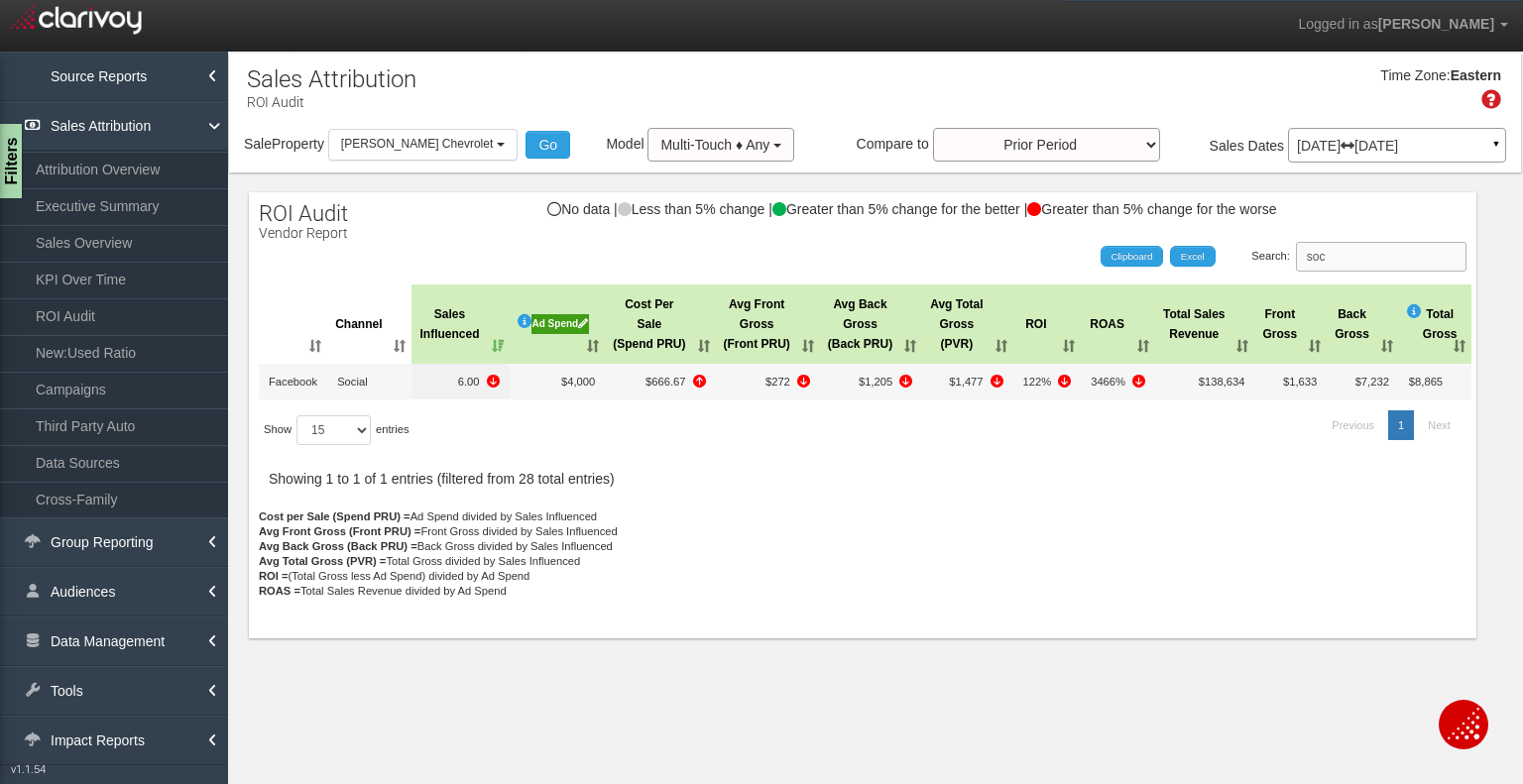 drag, startPoint x: 1328, startPoint y: 257, endPoint x: 1245, endPoint y: 257, distance: 83 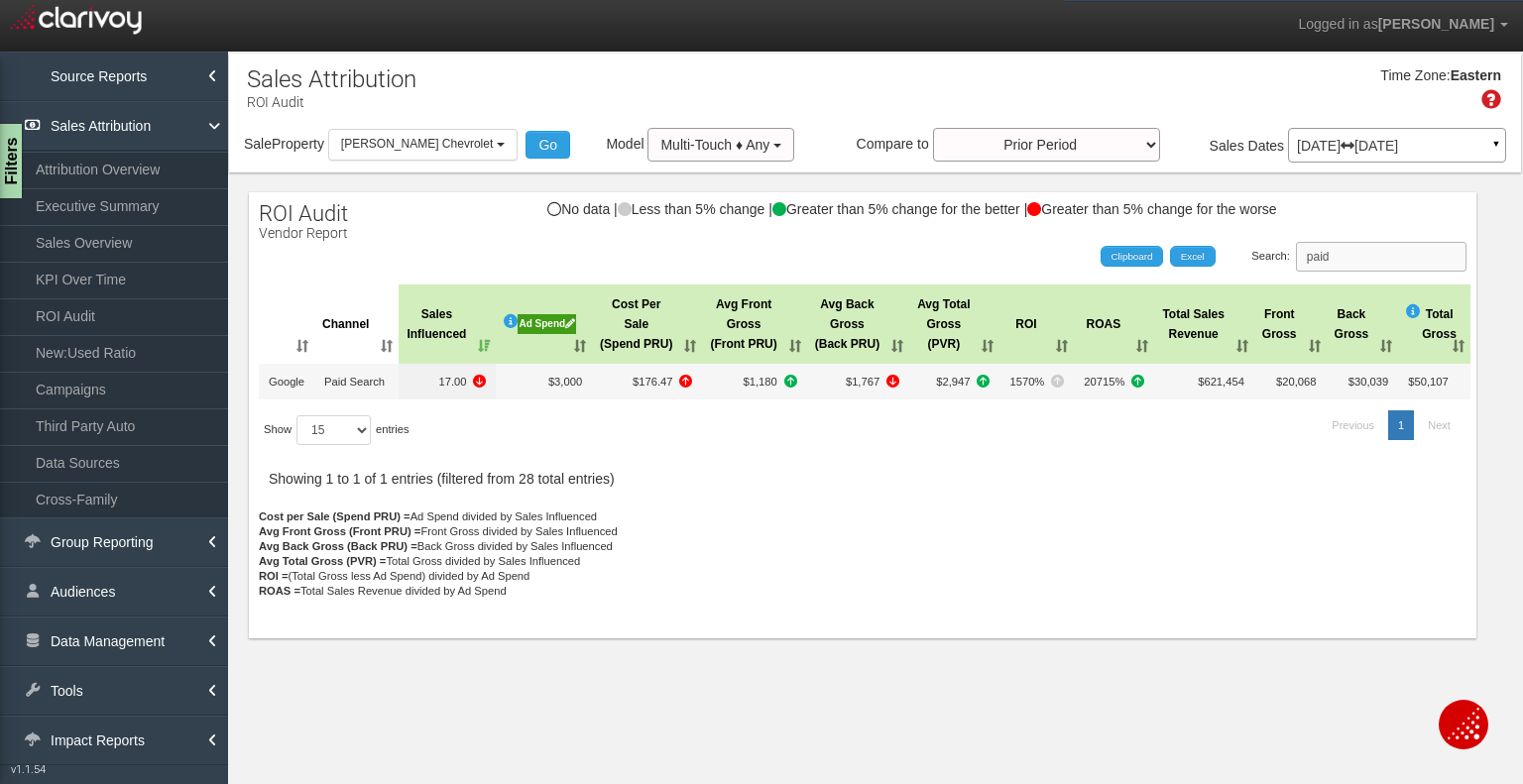 drag, startPoint x: 1347, startPoint y: 259, endPoint x: 1317, endPoint y: 258, distance: 30.016662 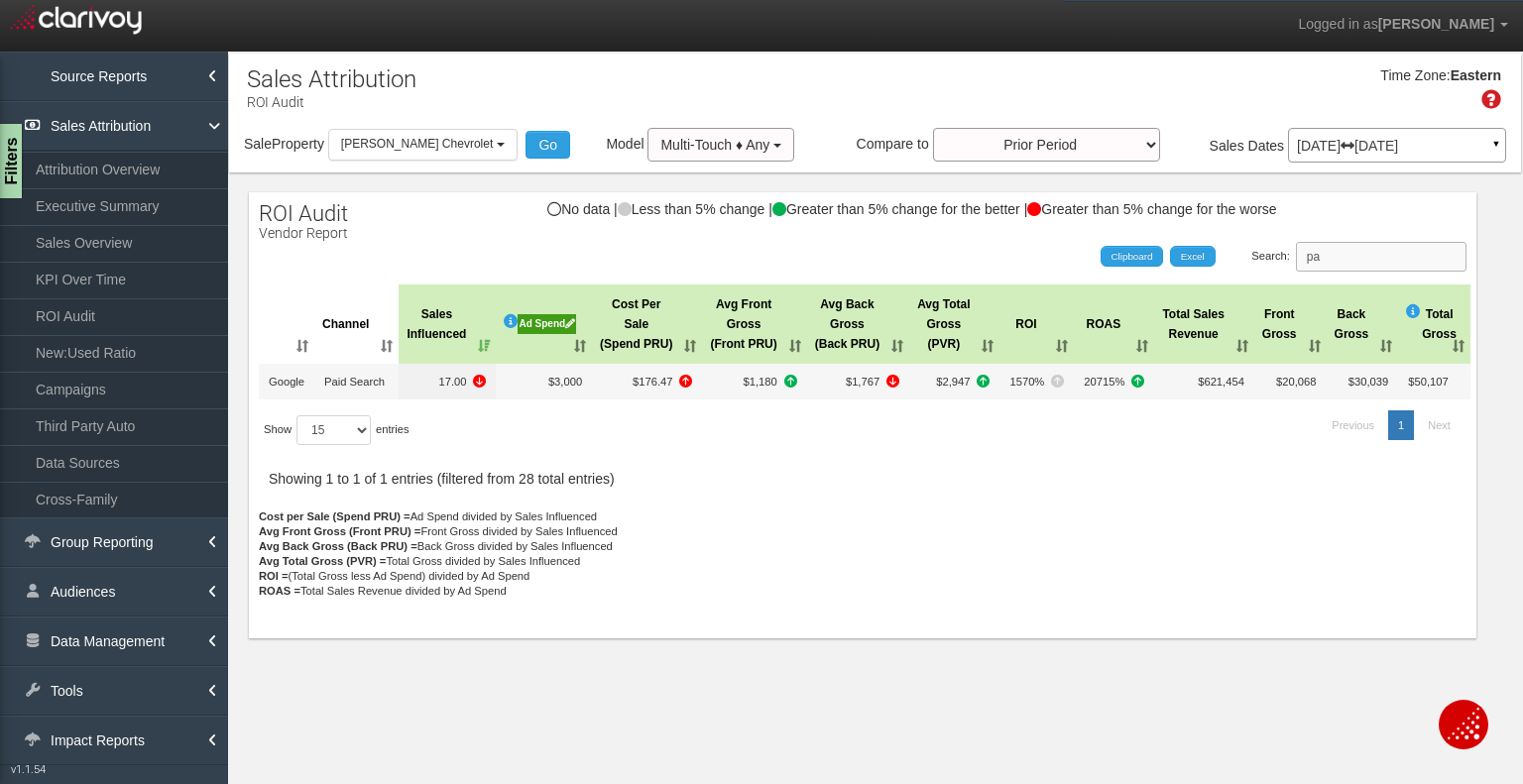 type on "p" 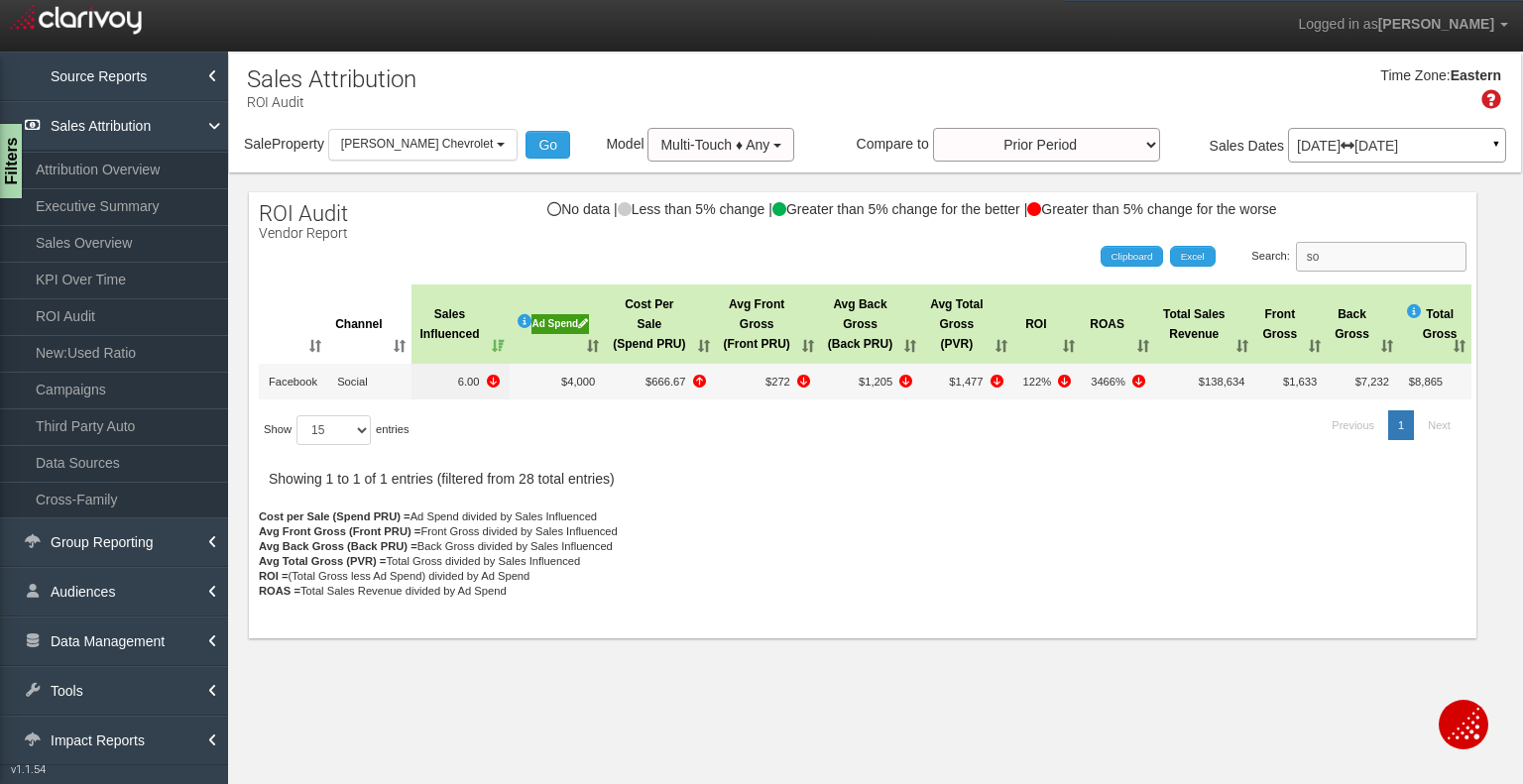 type on "s" 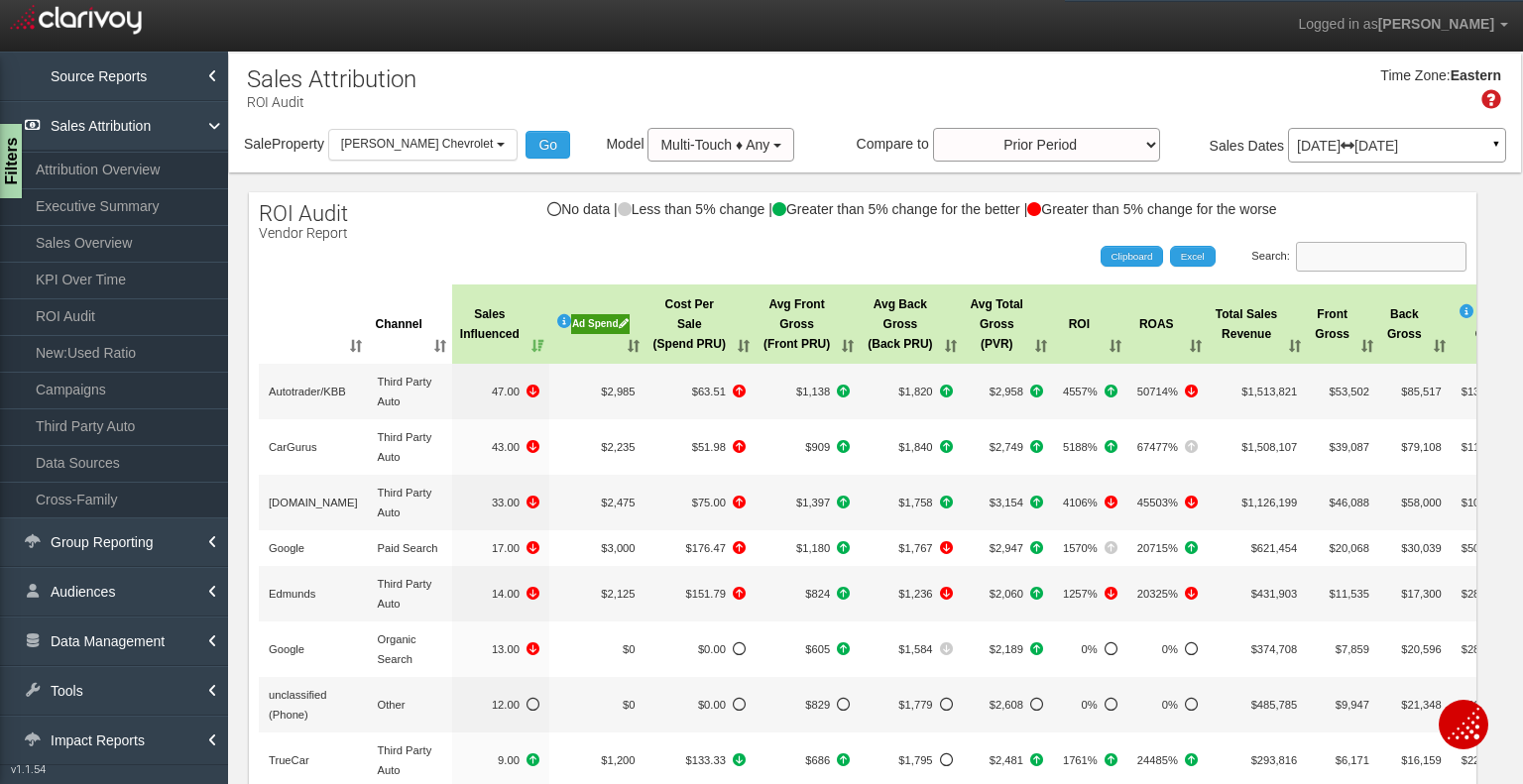 drag, startPoint x: 1329, startPoint y: 258, endPoint x: 1296, endPoint y: 239, distance: 38.078866 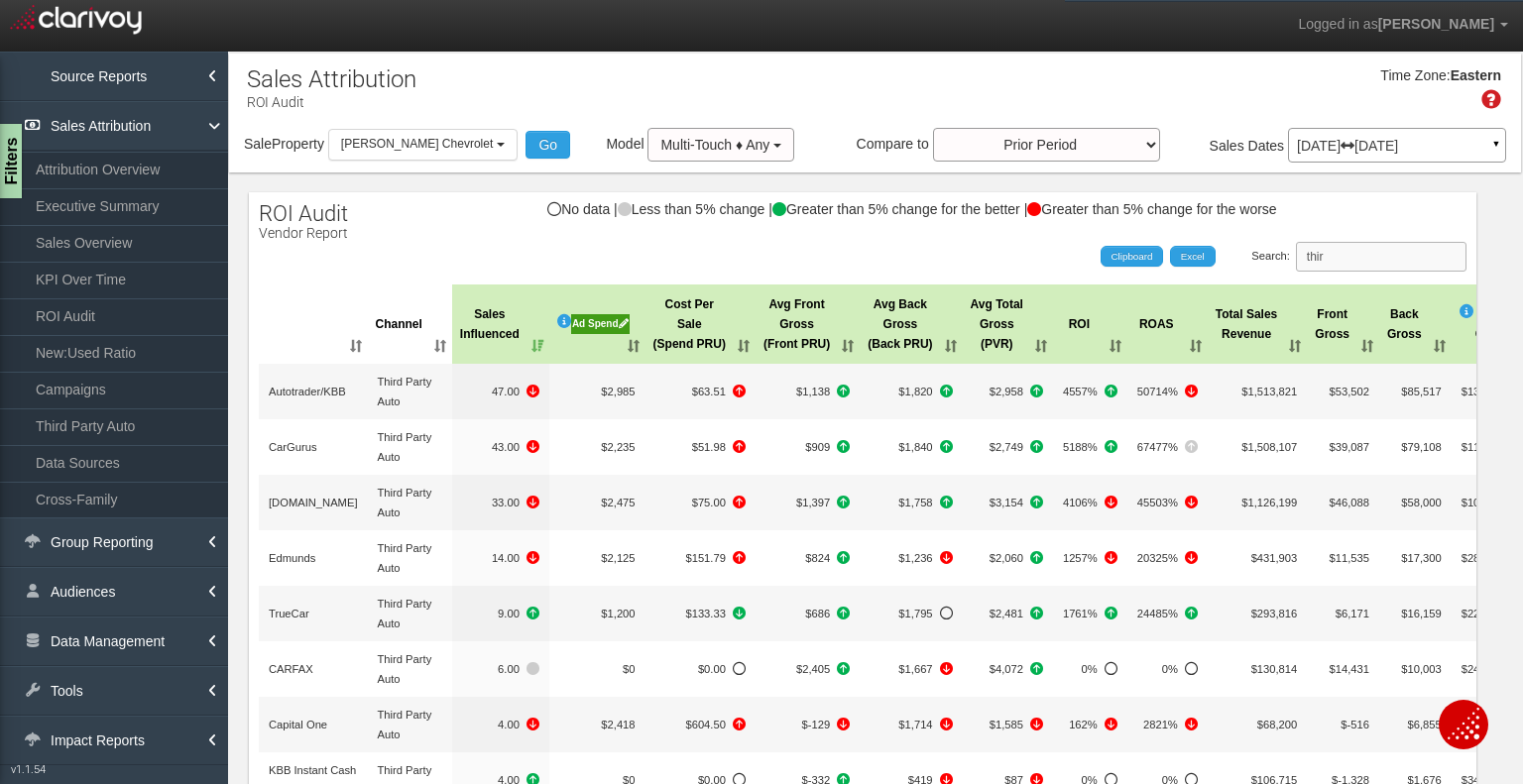 type on "thir" 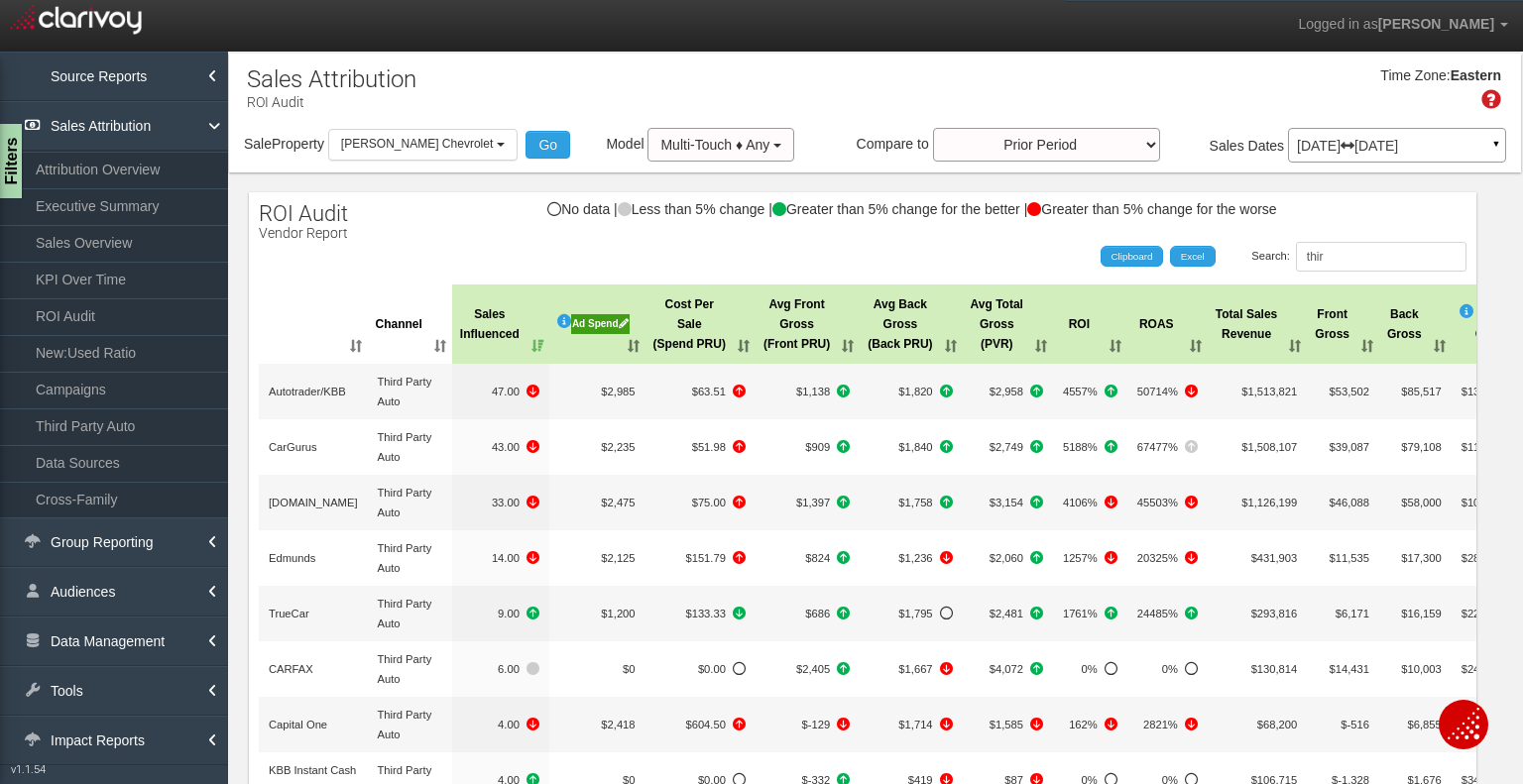 click on "Sales  Influenced" at bounding box center (501, 324) 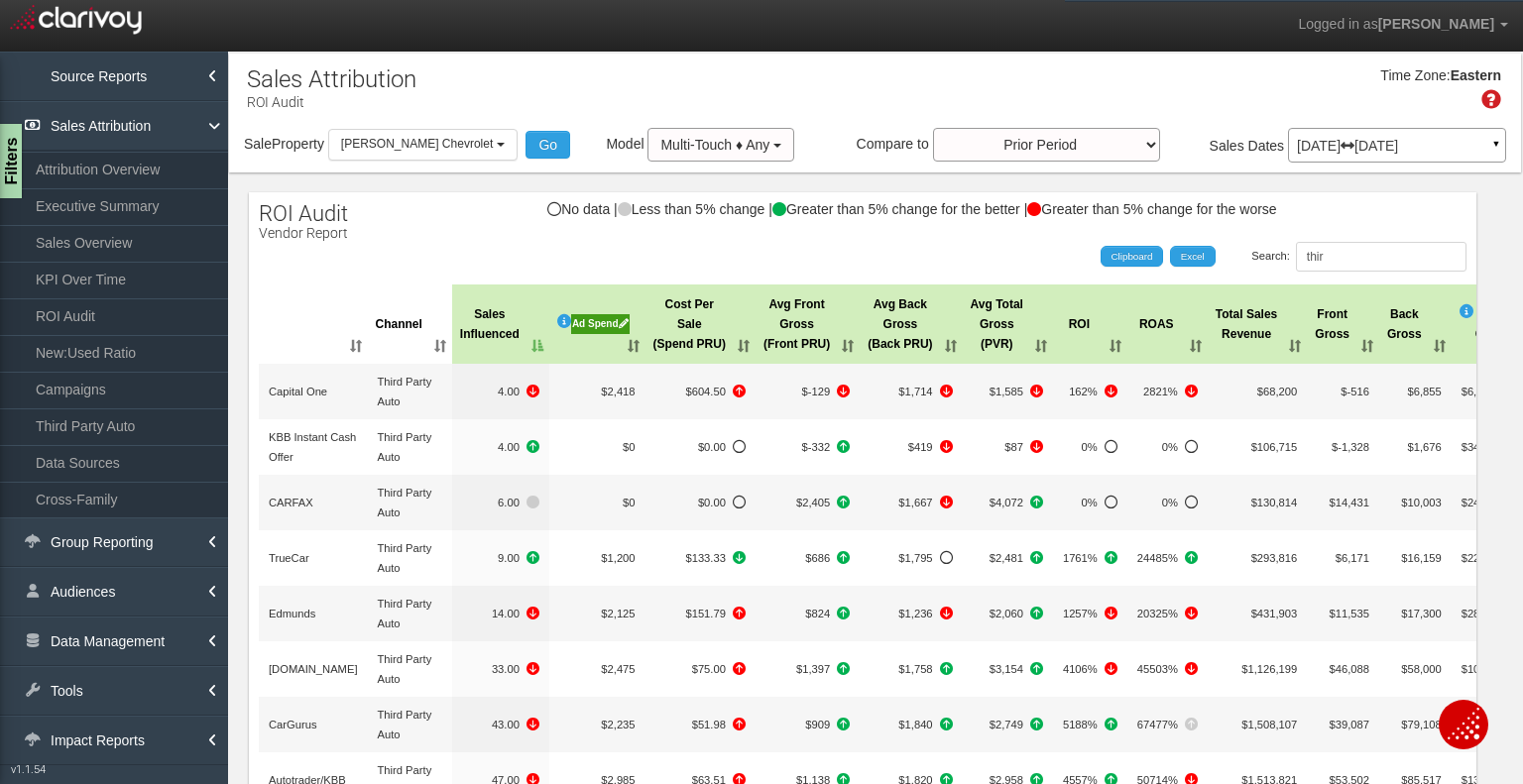 click on "Sales  Influenced" at bounding box center (501, 324) 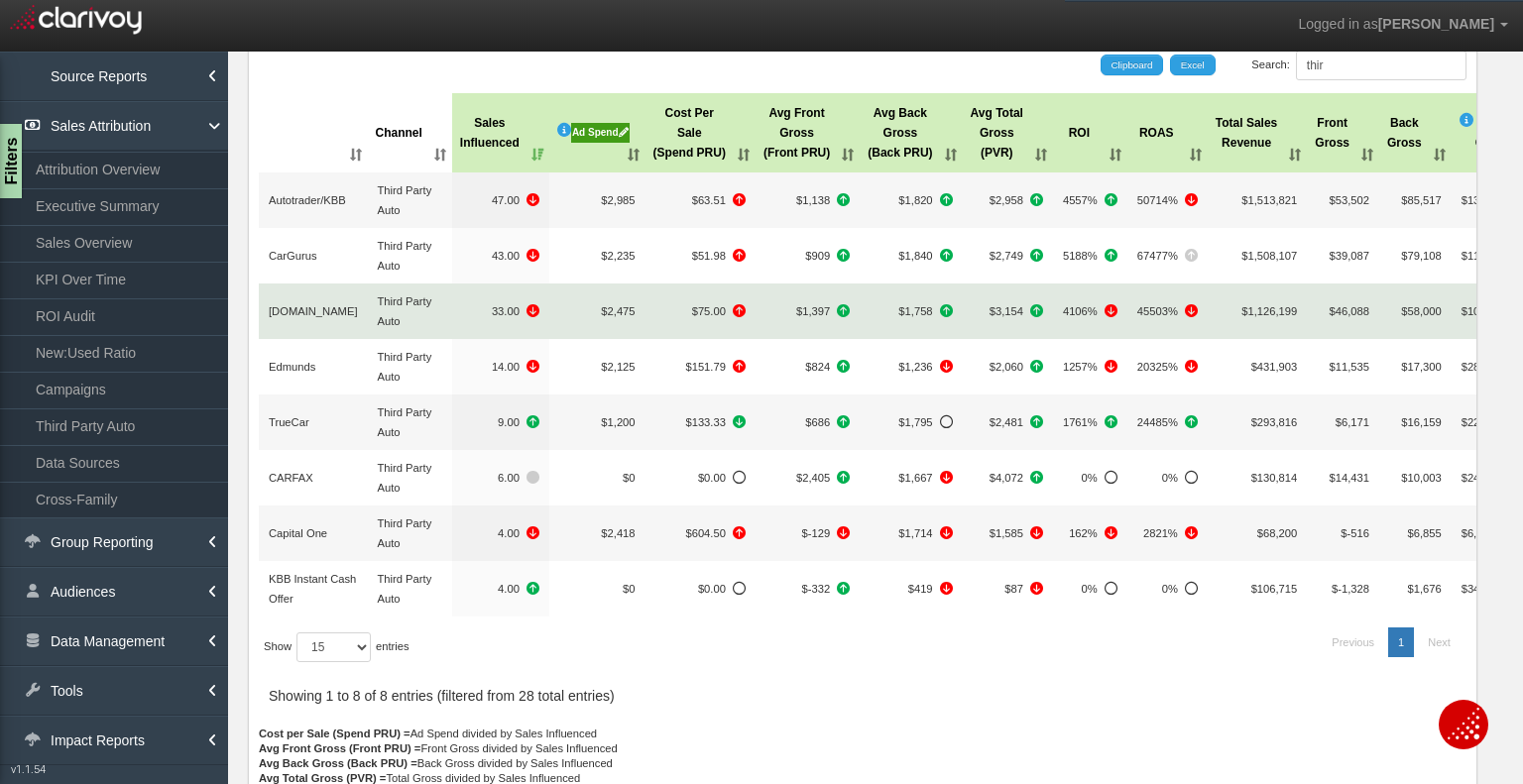 scroll, scrollTop: 198, scrollLeft: 0, axis: vertical 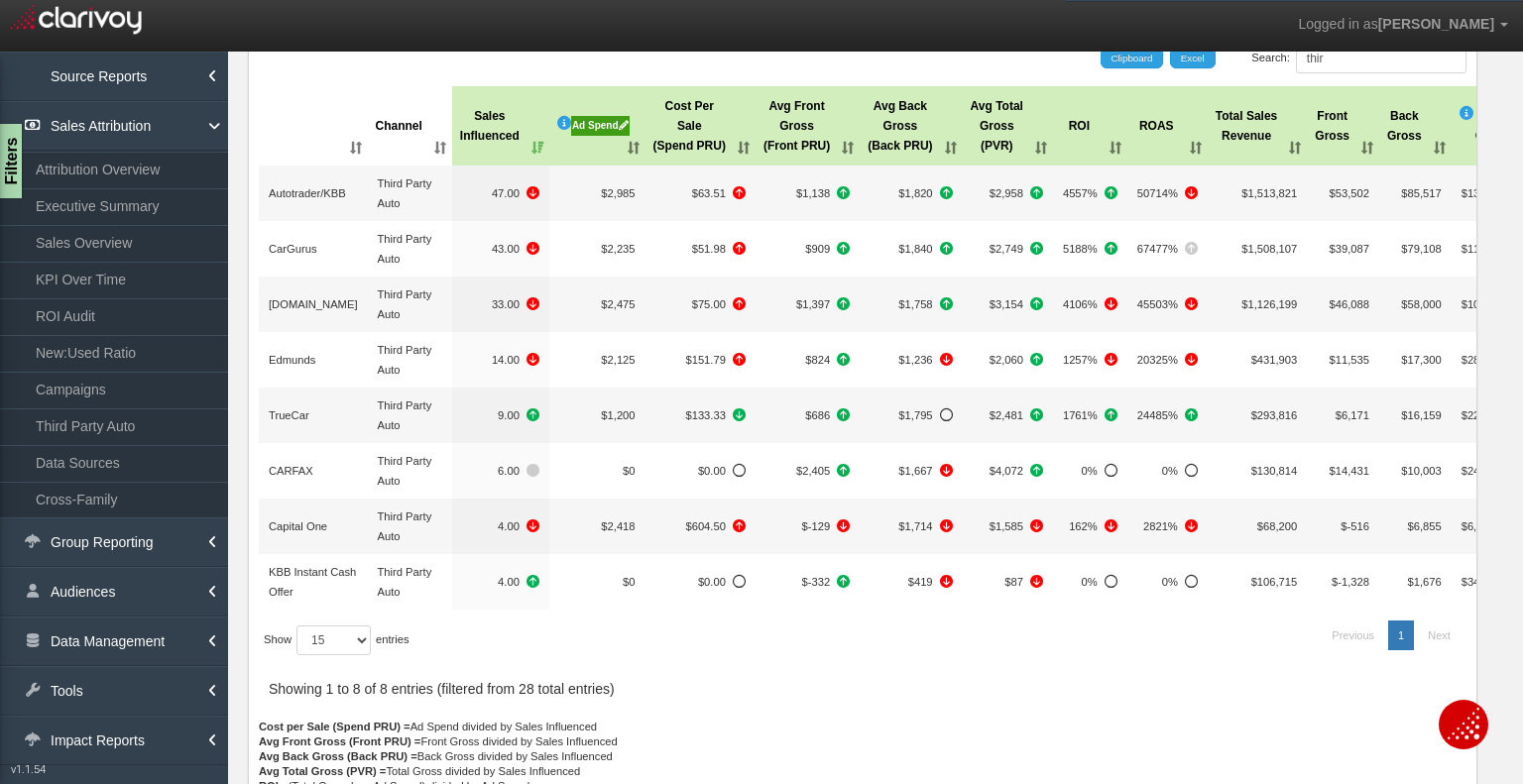 click on "Ad Spend" at bounding box center [600, 126] 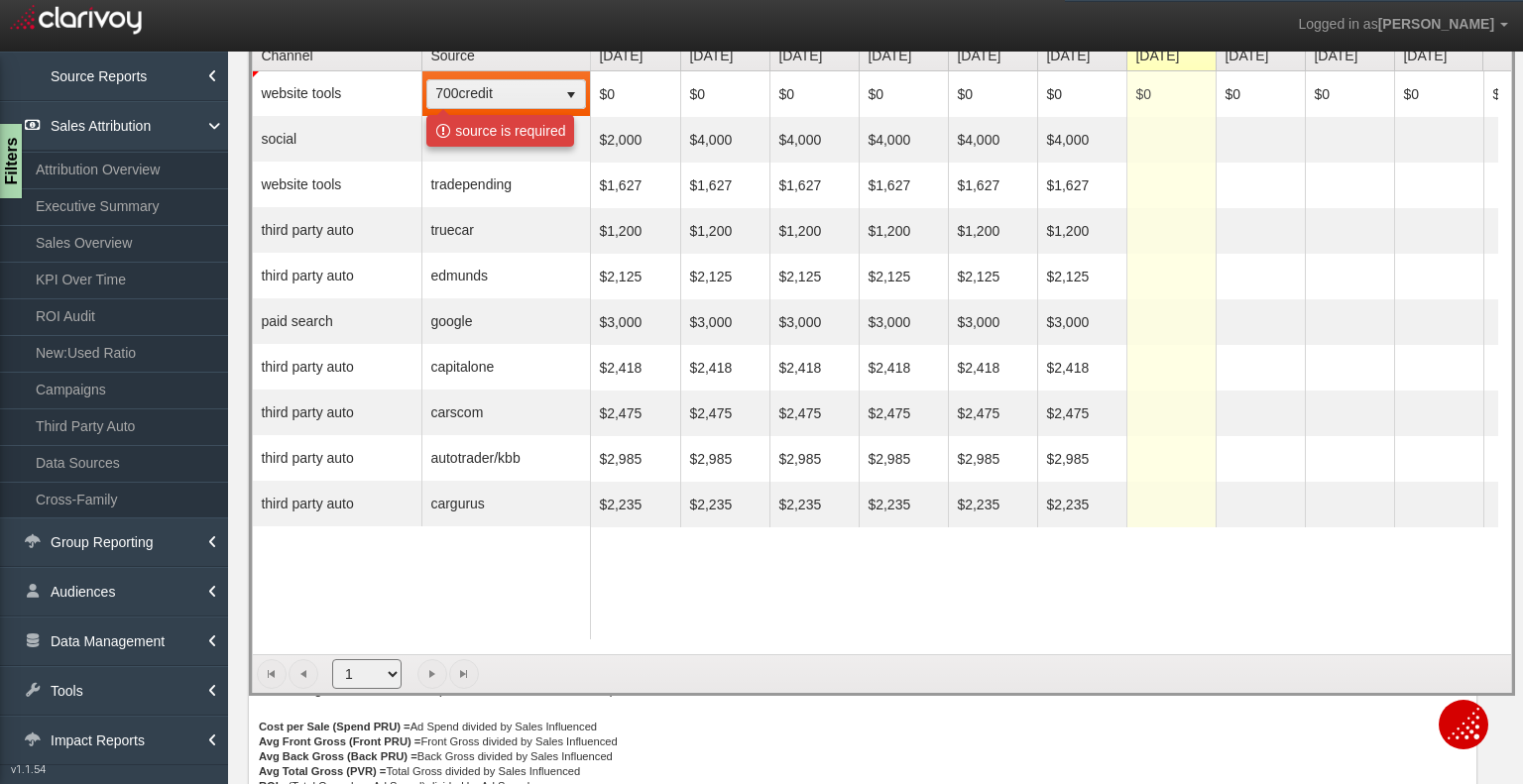 scroll, scrollTop: 99, scrollLeft: 0, axis: vertical 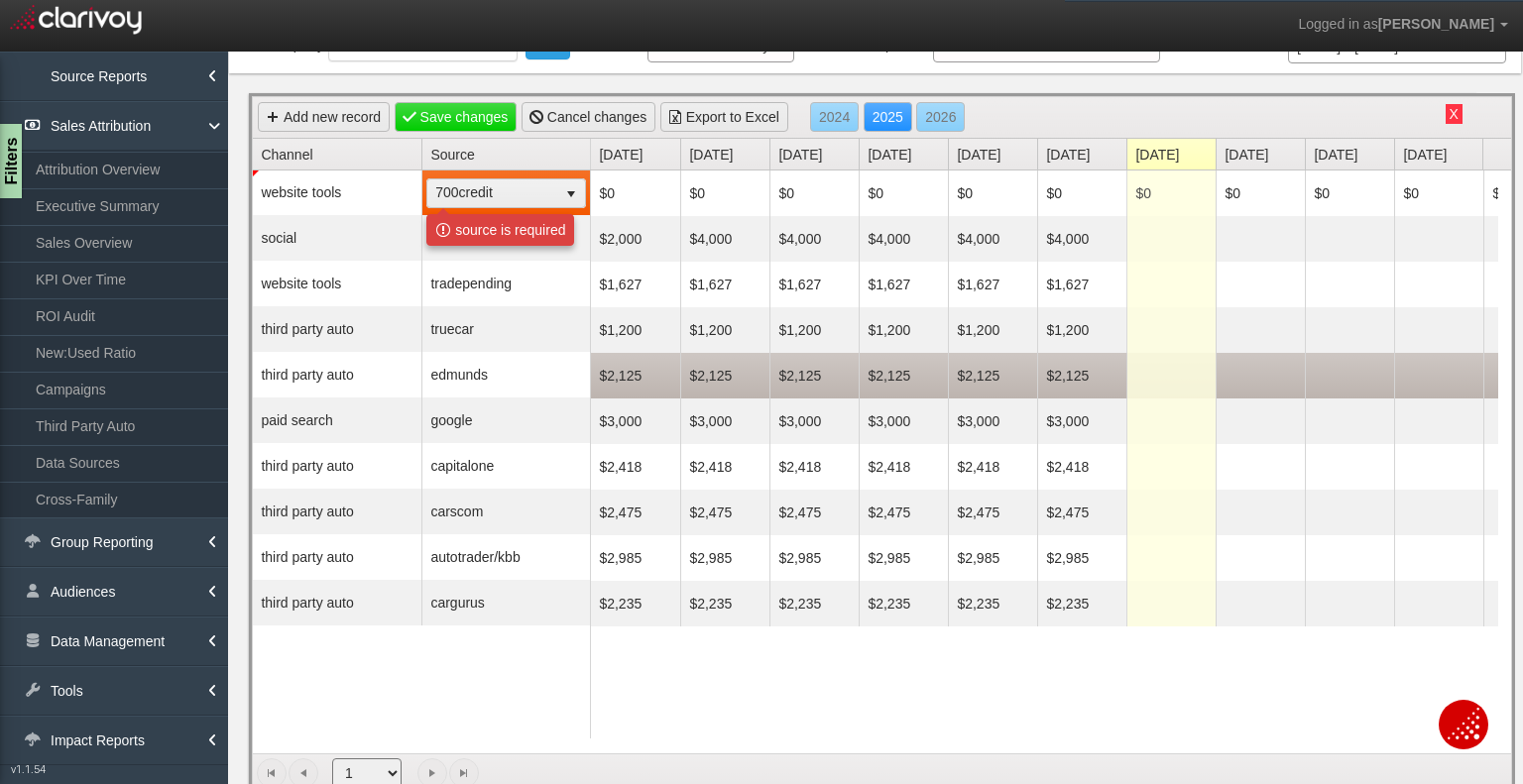 click on "$2,125" at bounding box center (1082, 376) 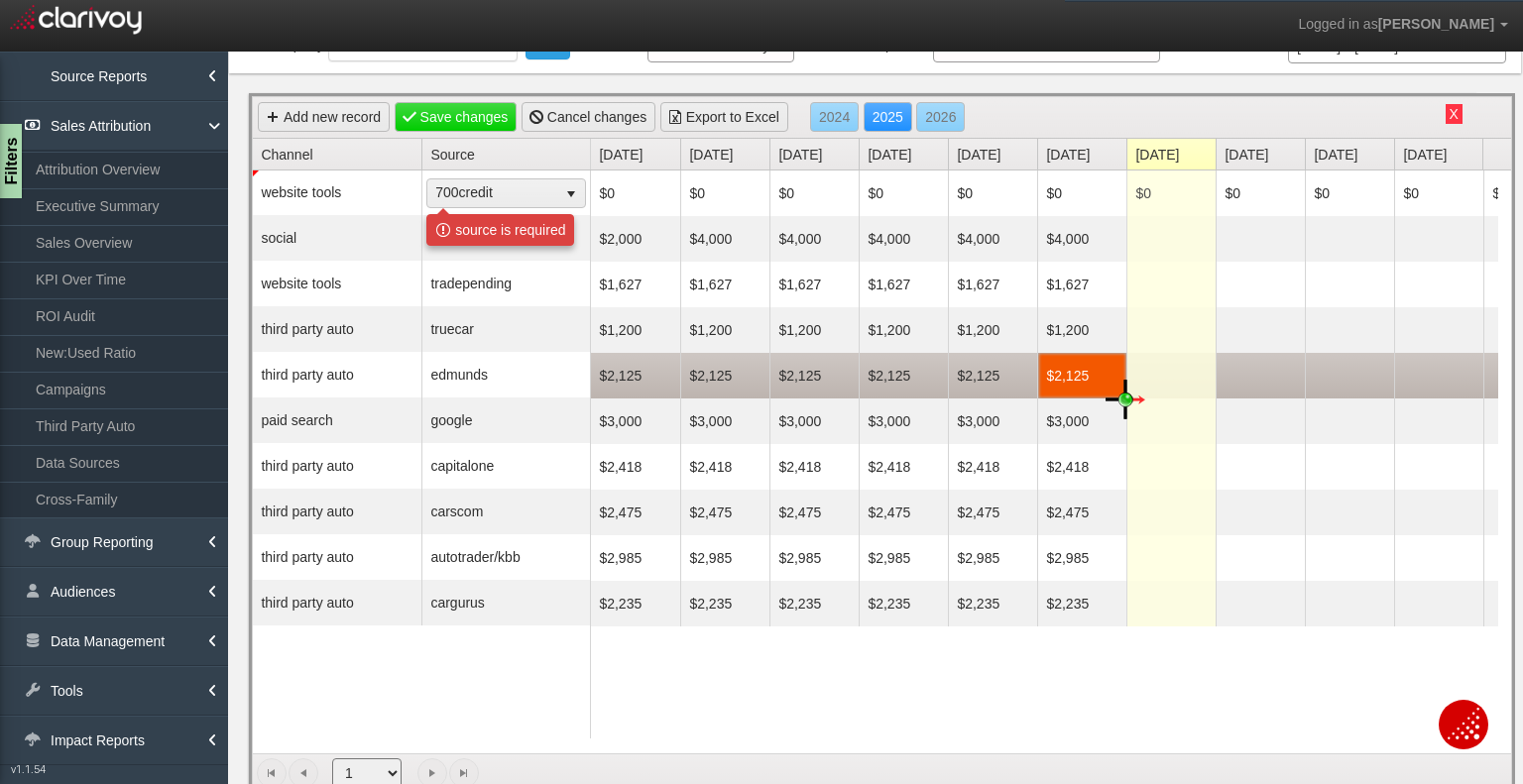 click on "$2,125" at bounding box center (1082, 376) 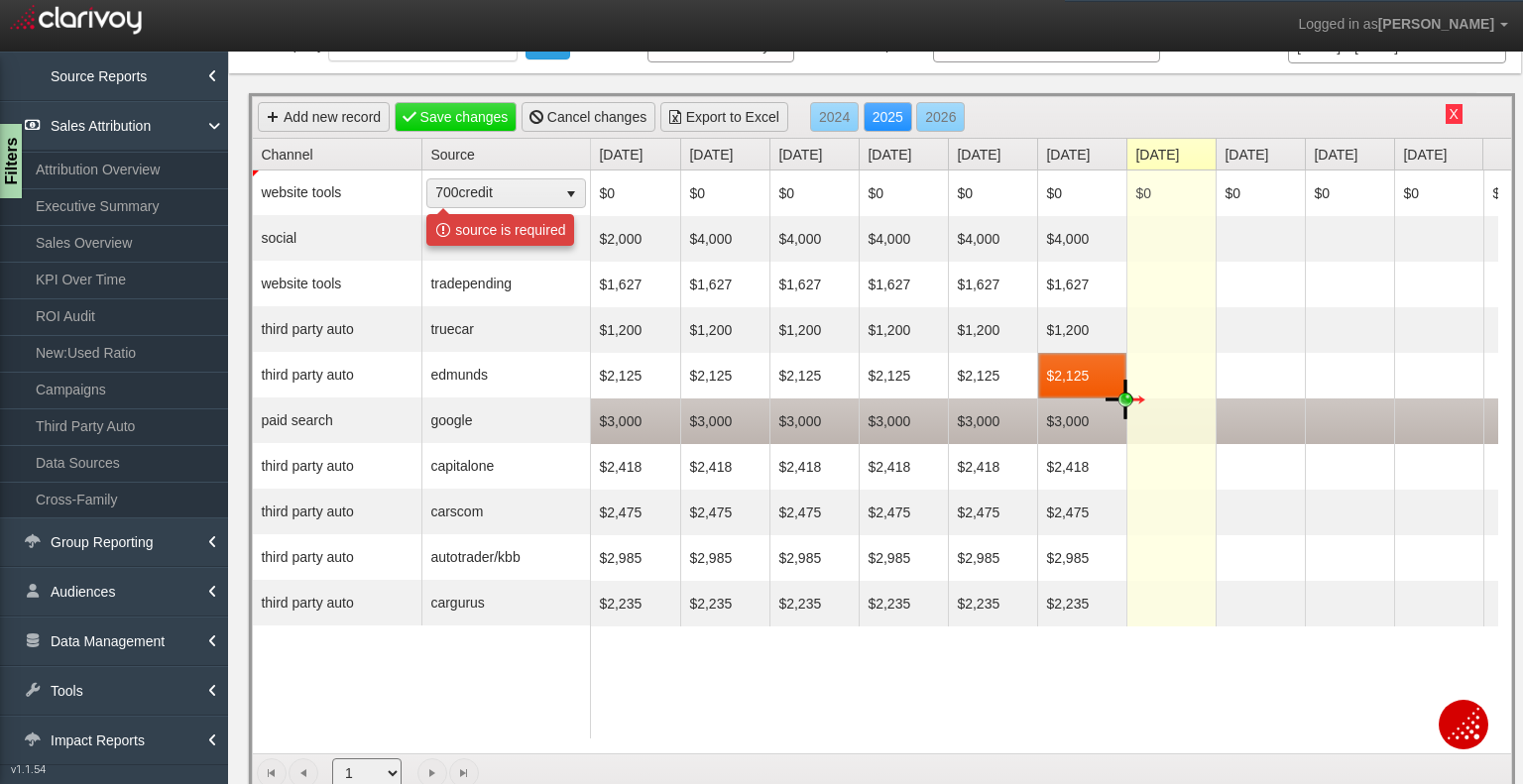 click at bounding box center [1171, 421] 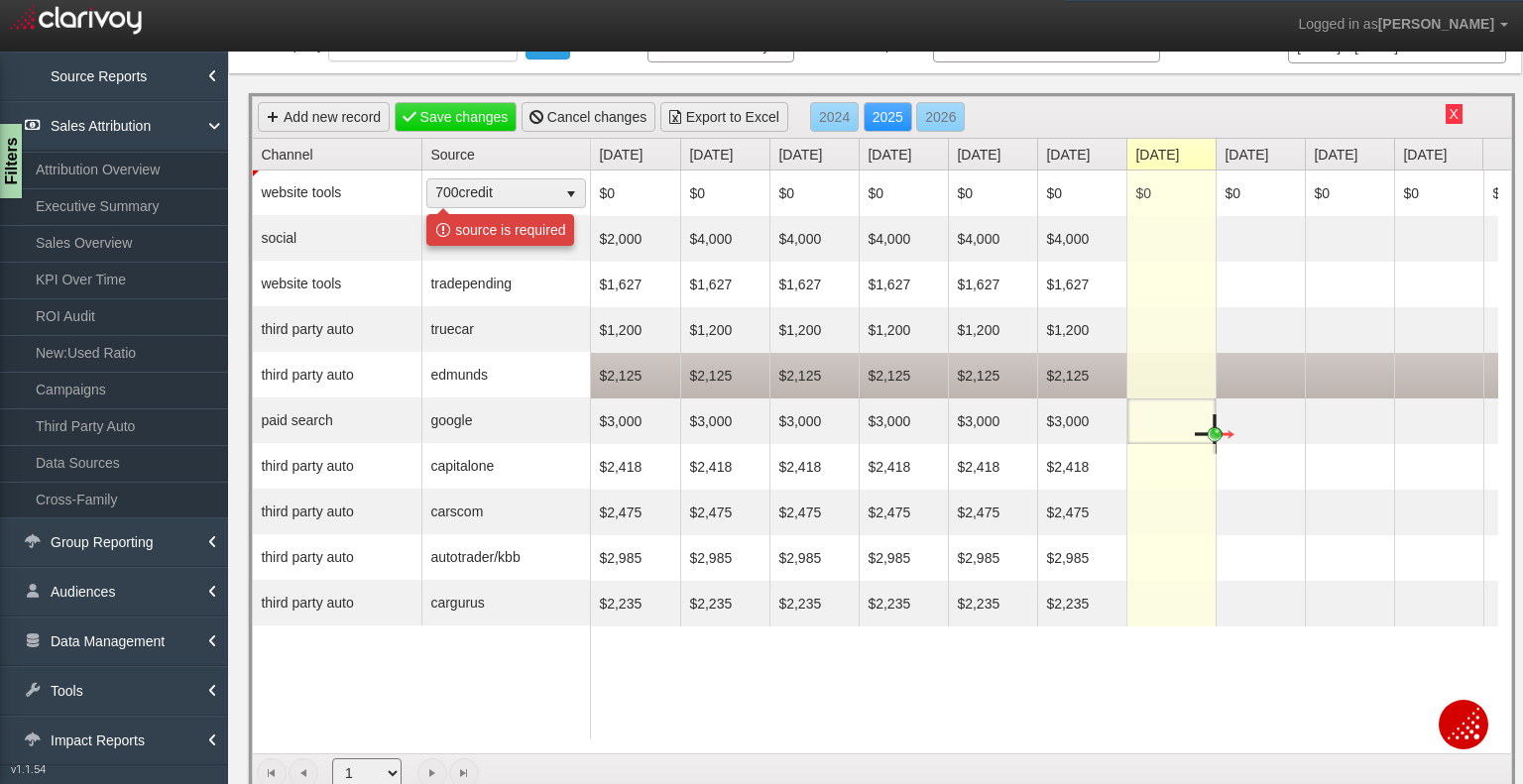 click on "$2,125" at bounding box center [1082, 376] 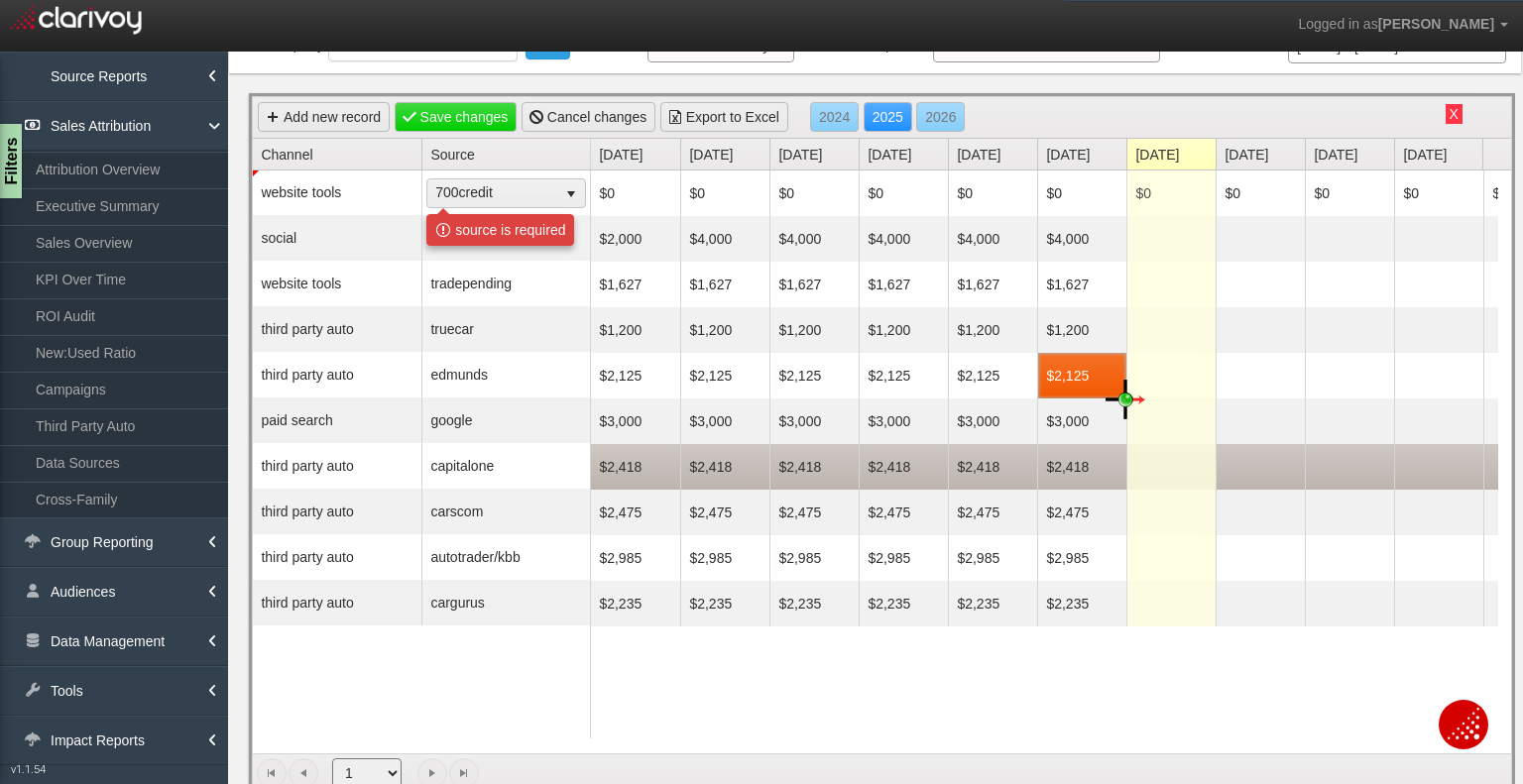 scroll, scrollTop: 0, scrollLeft: 446, axis: horizontal 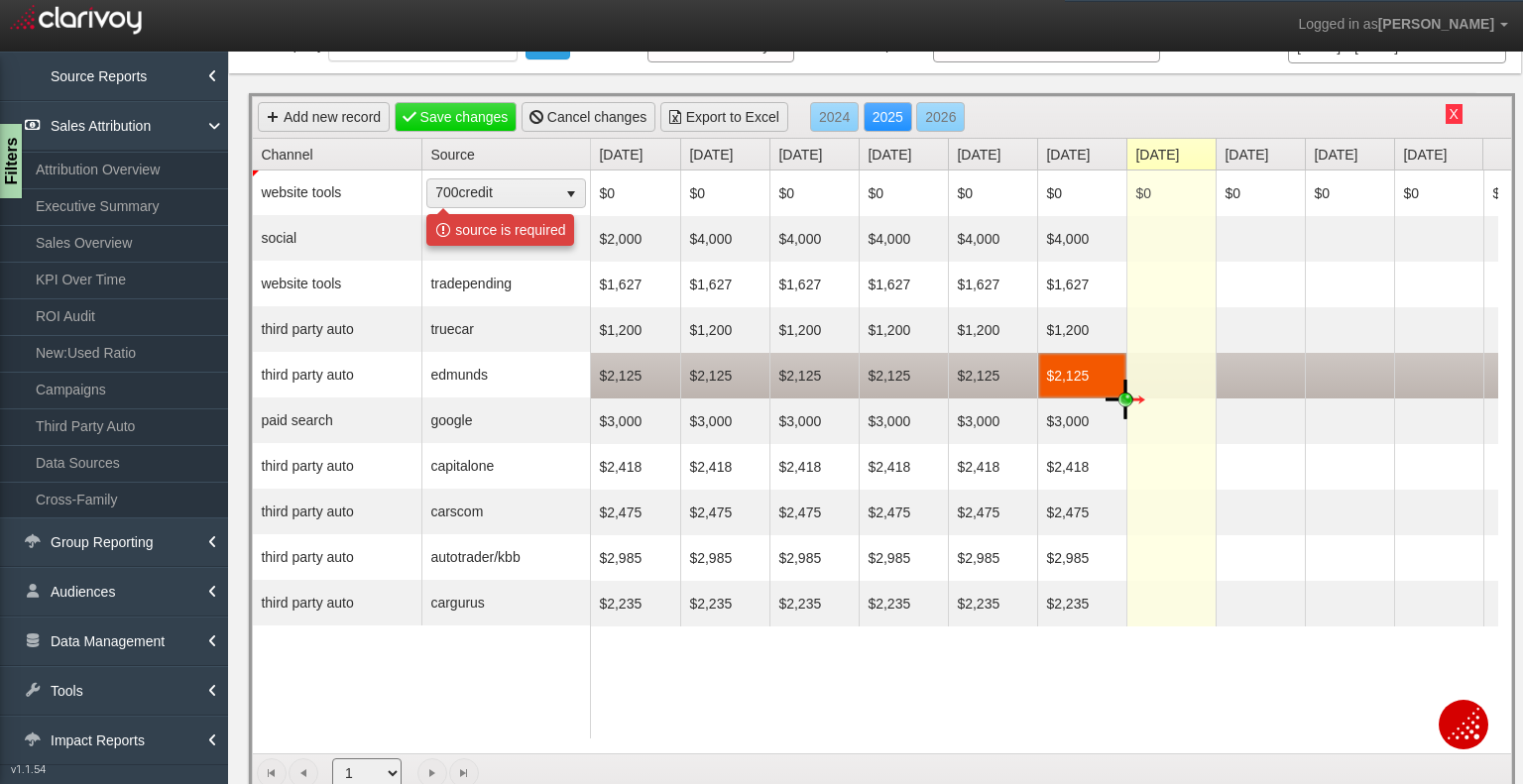 click on "$2,125" at bounding box center [1082, 376] 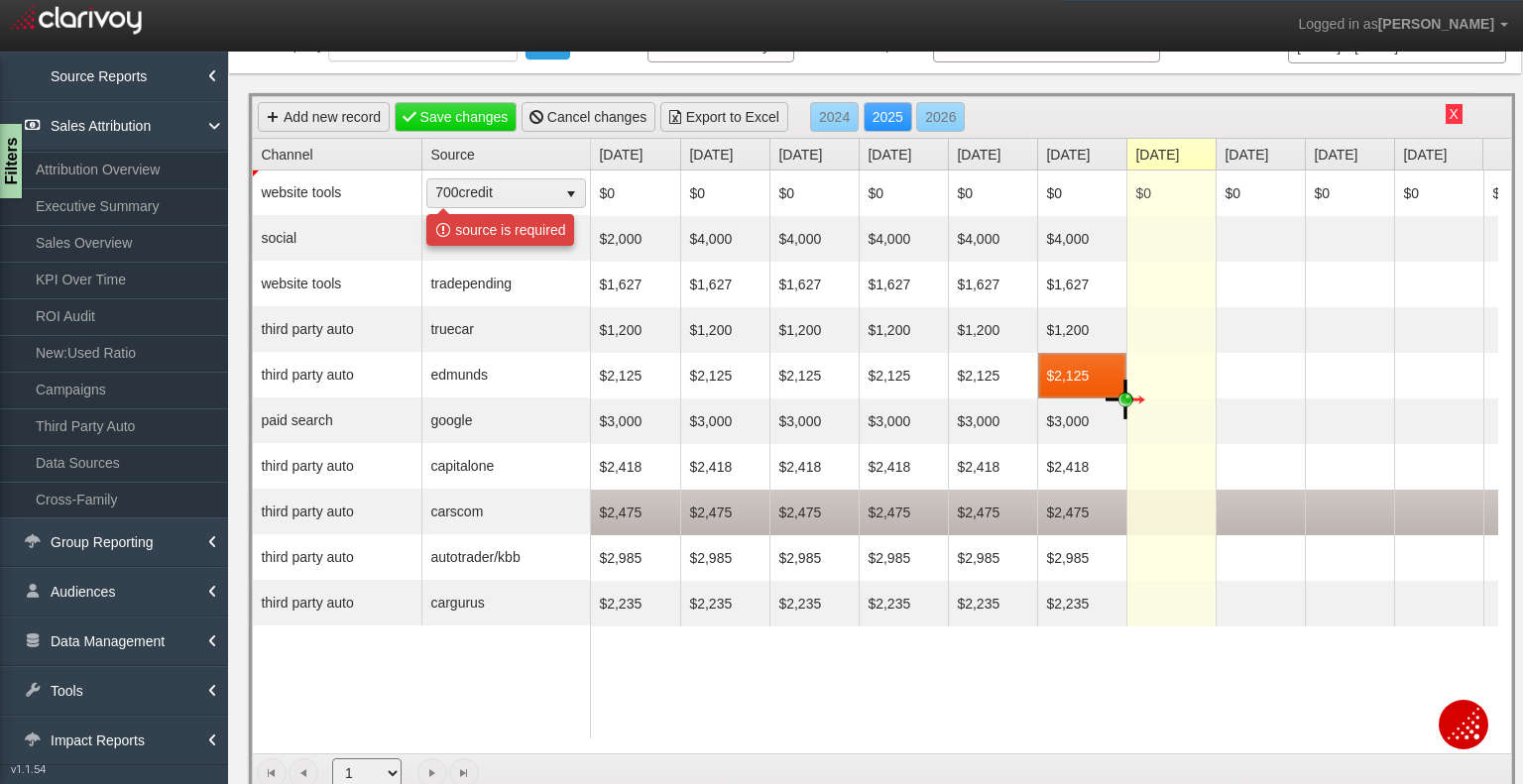 click at bounding box center (1171, 512) 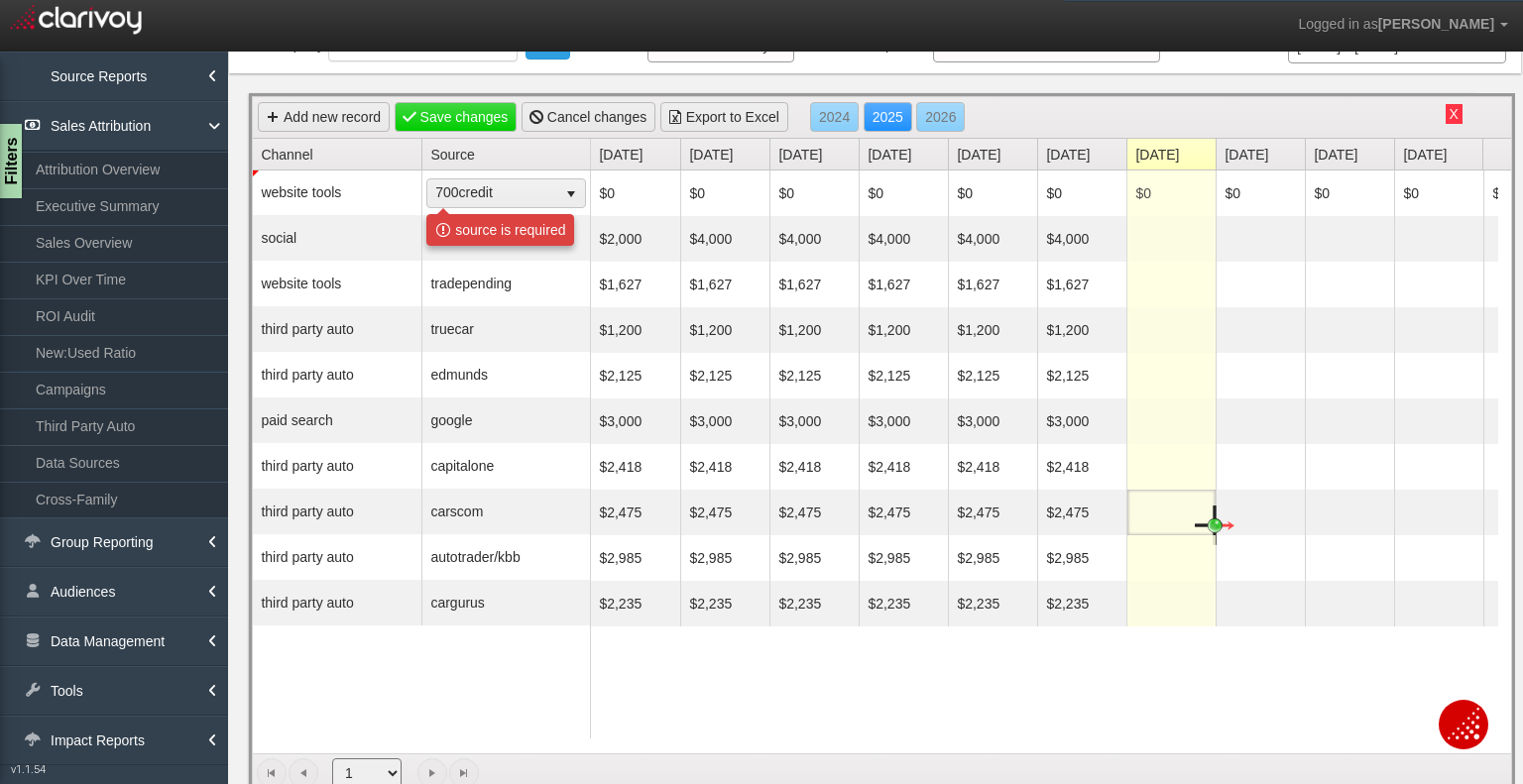 scroll, scrollTop: 0, scrollLeft: 264, axis: horizontal 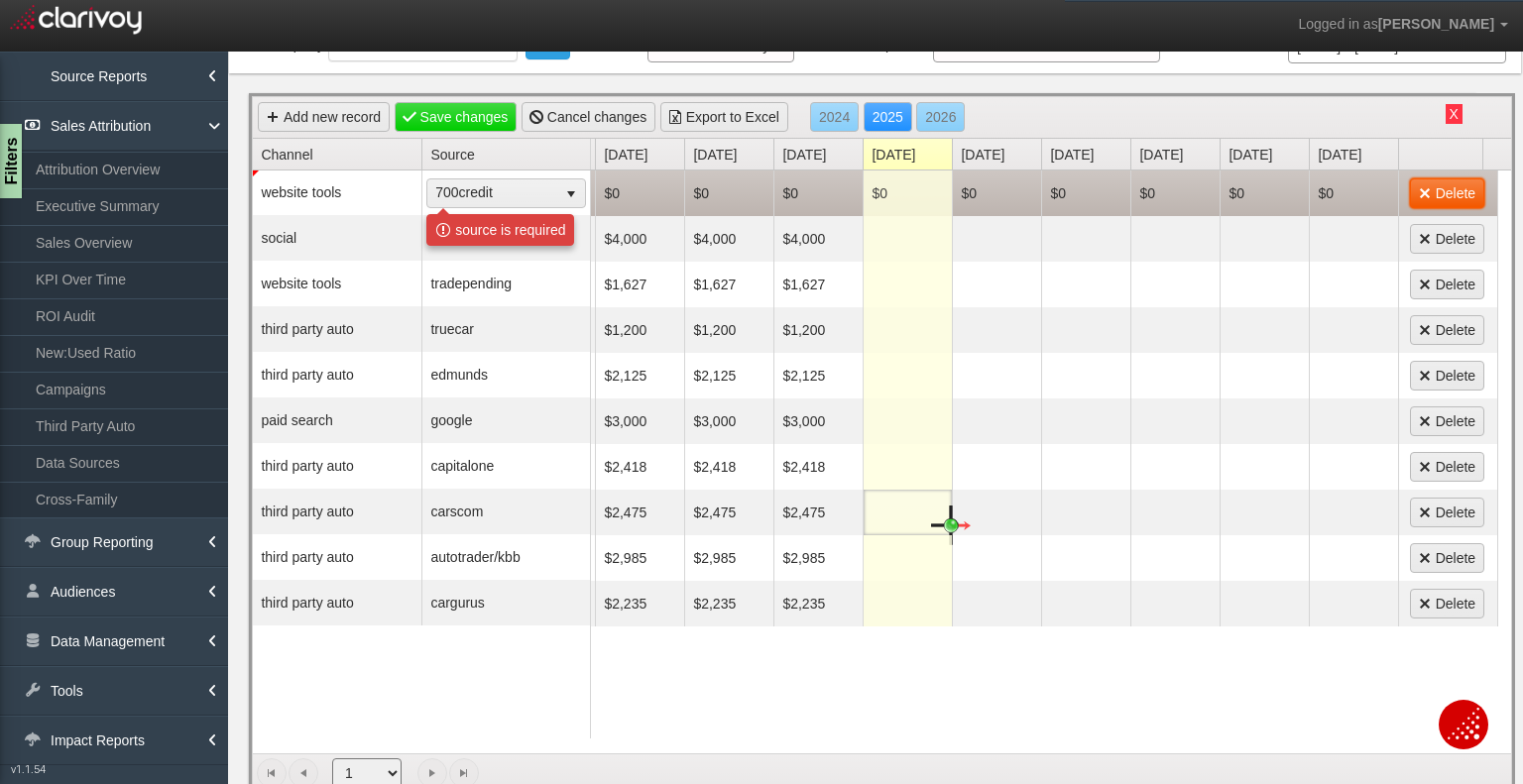 click on "Delete" at bounding box center (1447, 193) 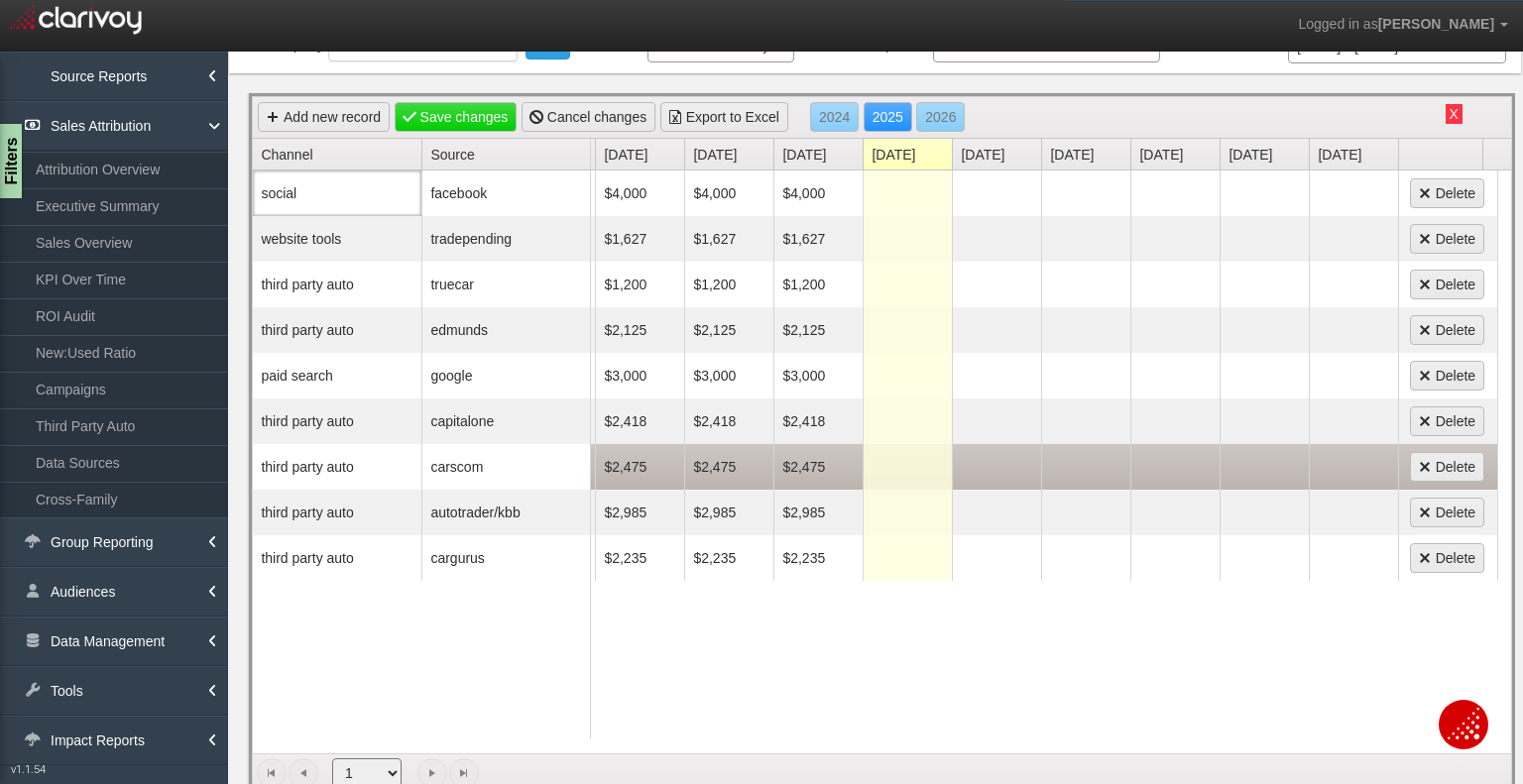 scroll, scrollTop: 0, scrollLeft: 278, axis: horizontal 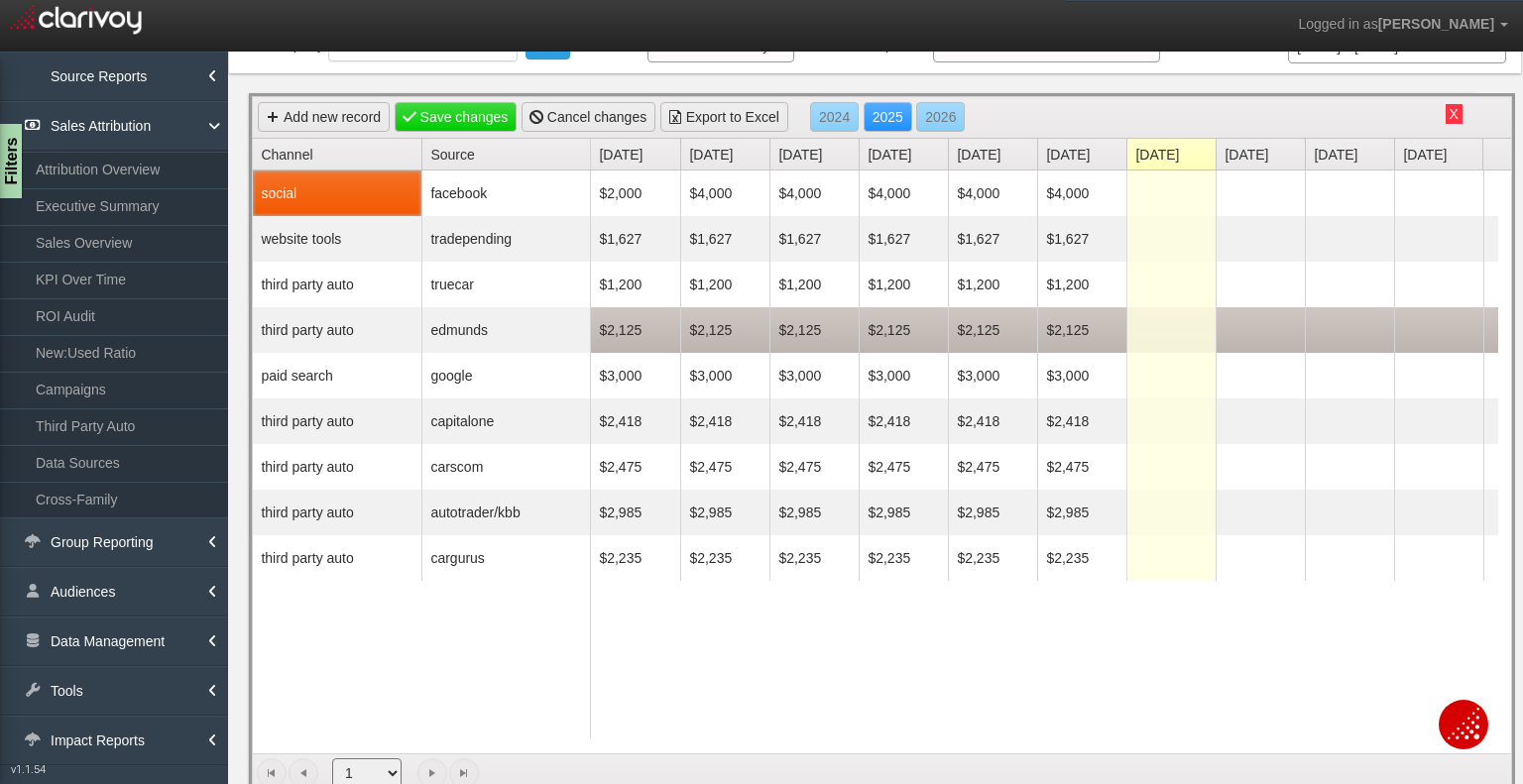click on "$2,125" at bounding box center (1082, 330) 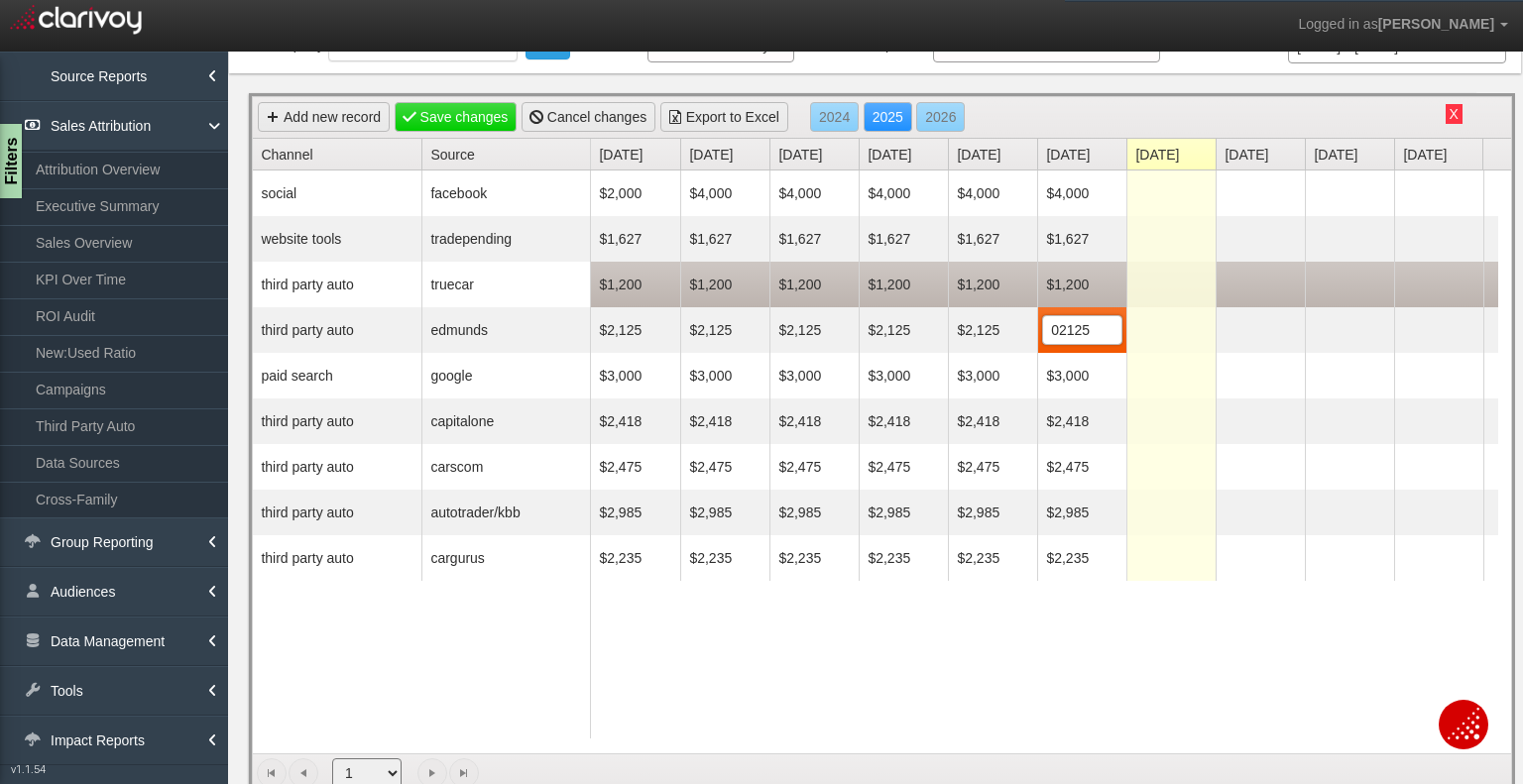 drag, startPoint x: 1040, startPoint y: 315, endPoint x: 1015, endPoint y: 300, distance: 29.15476 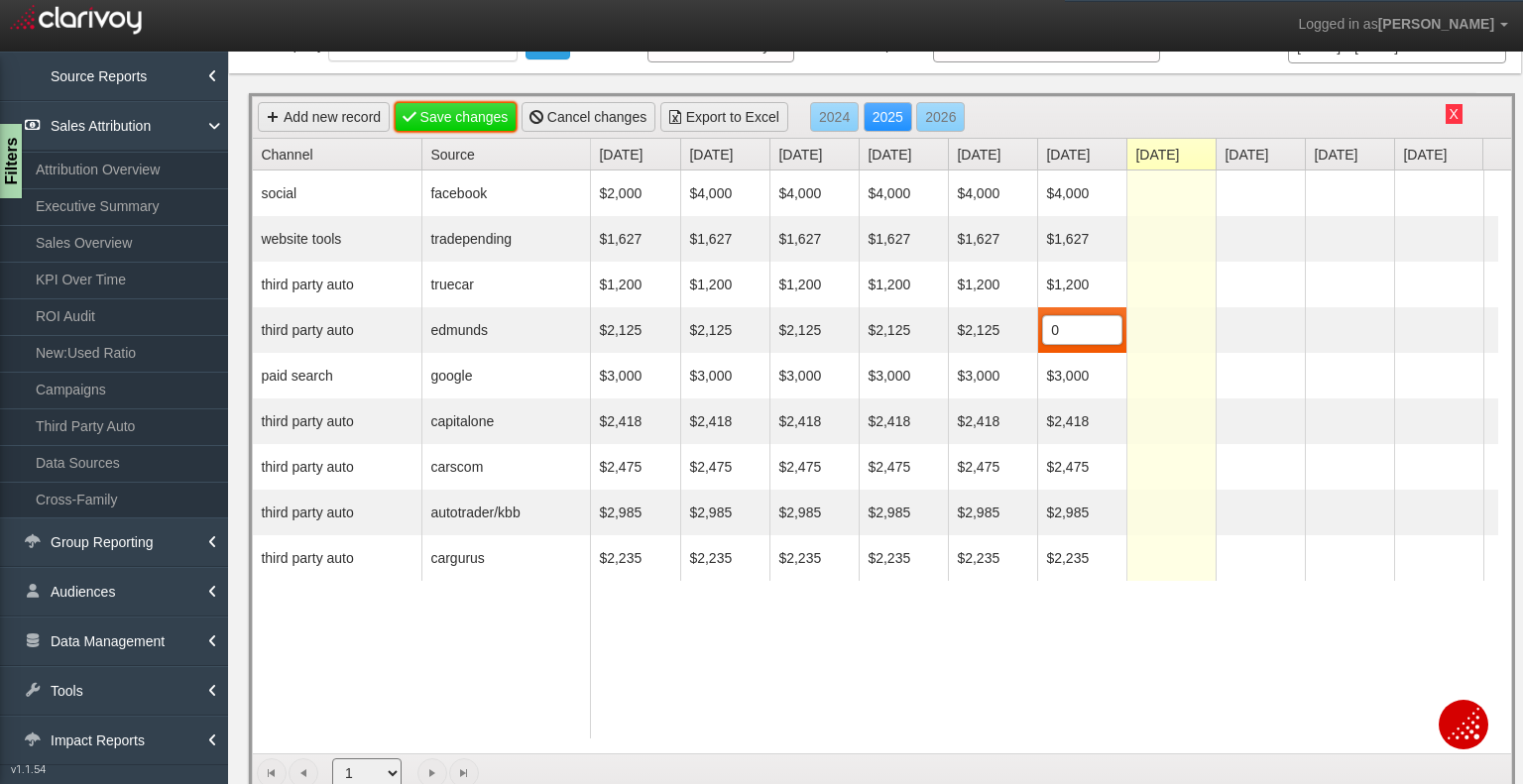 type on "$0" 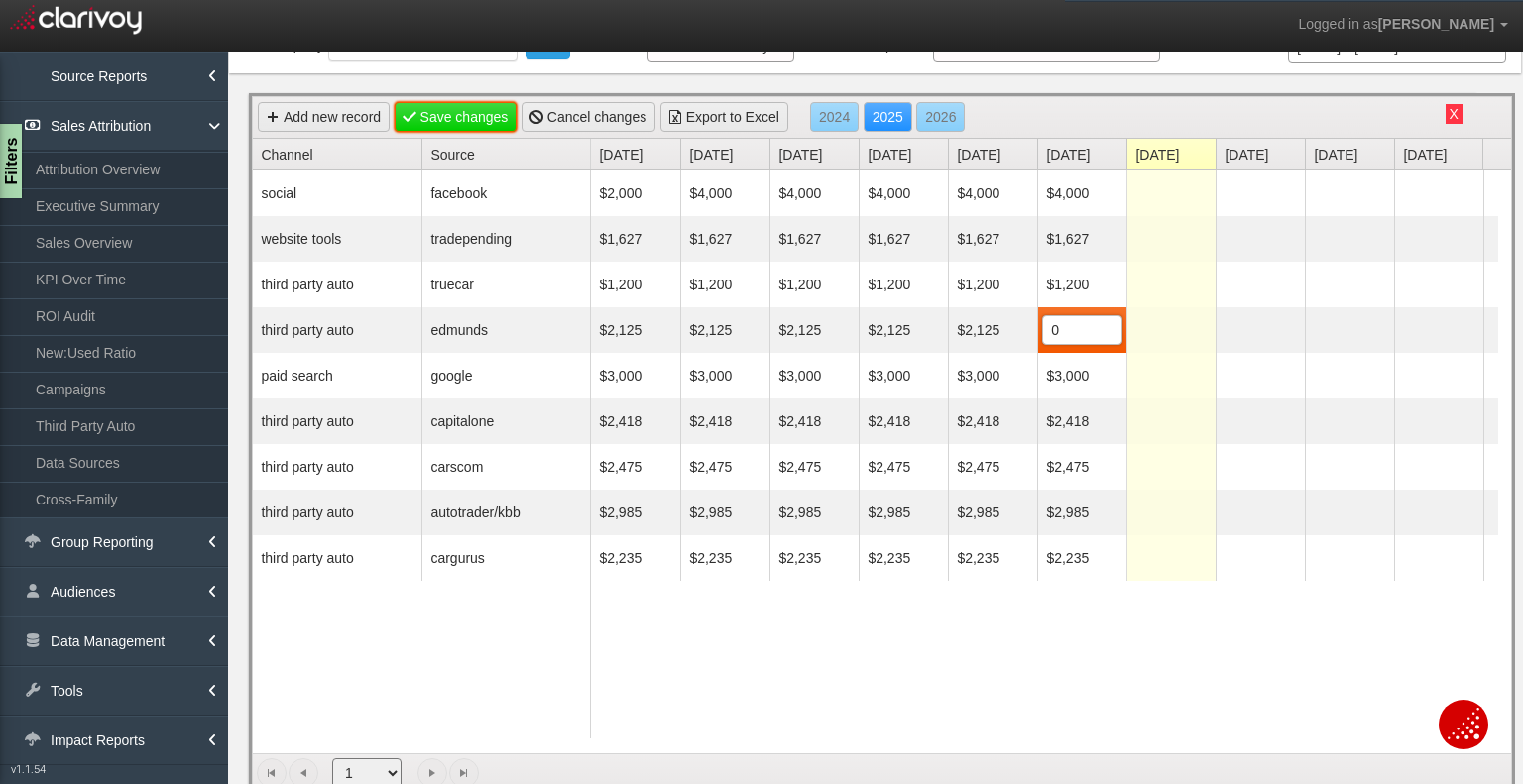 click on "Save changes" at bounding box center (456, 117) 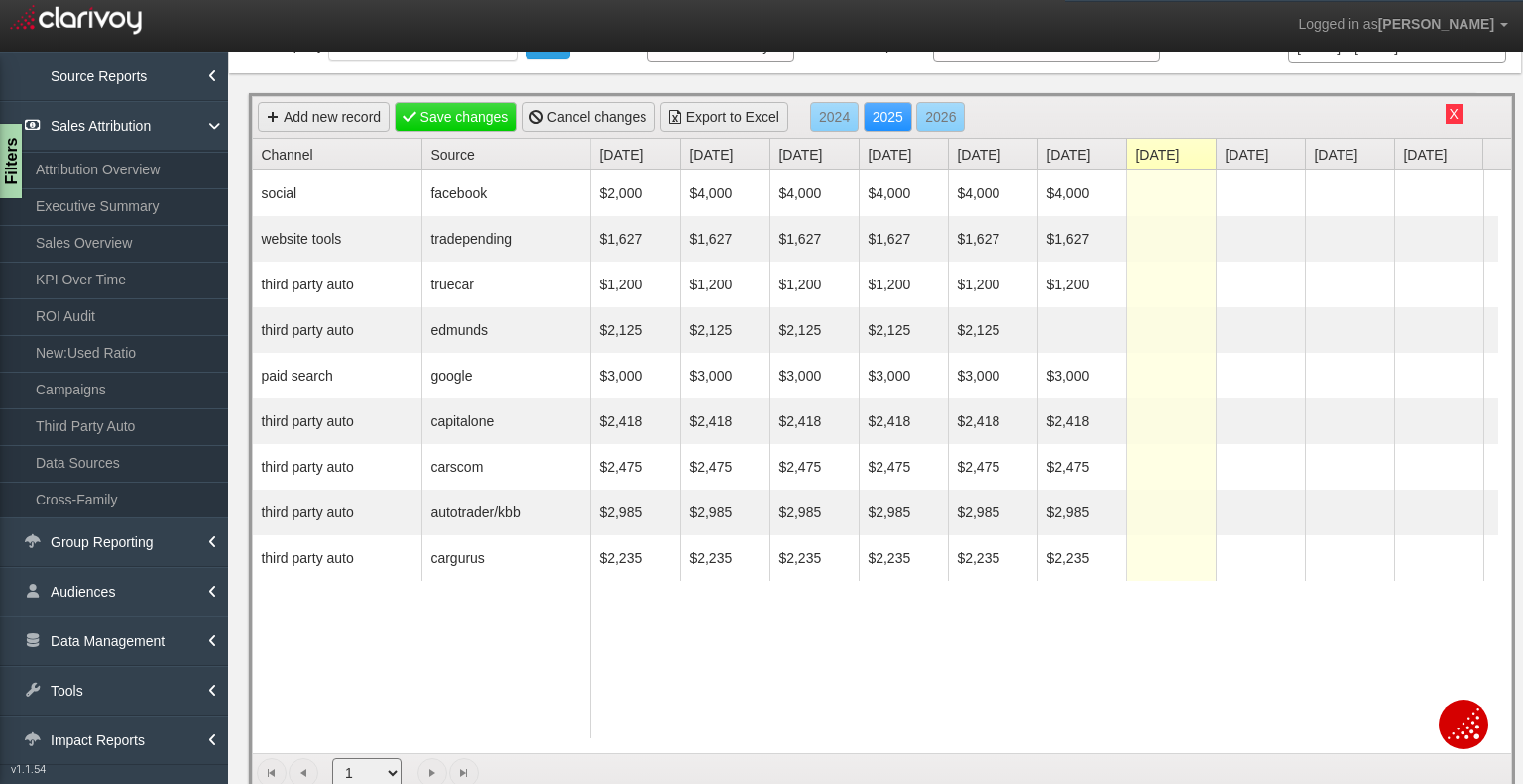 click on "X" at bounding box center [1454, 114] 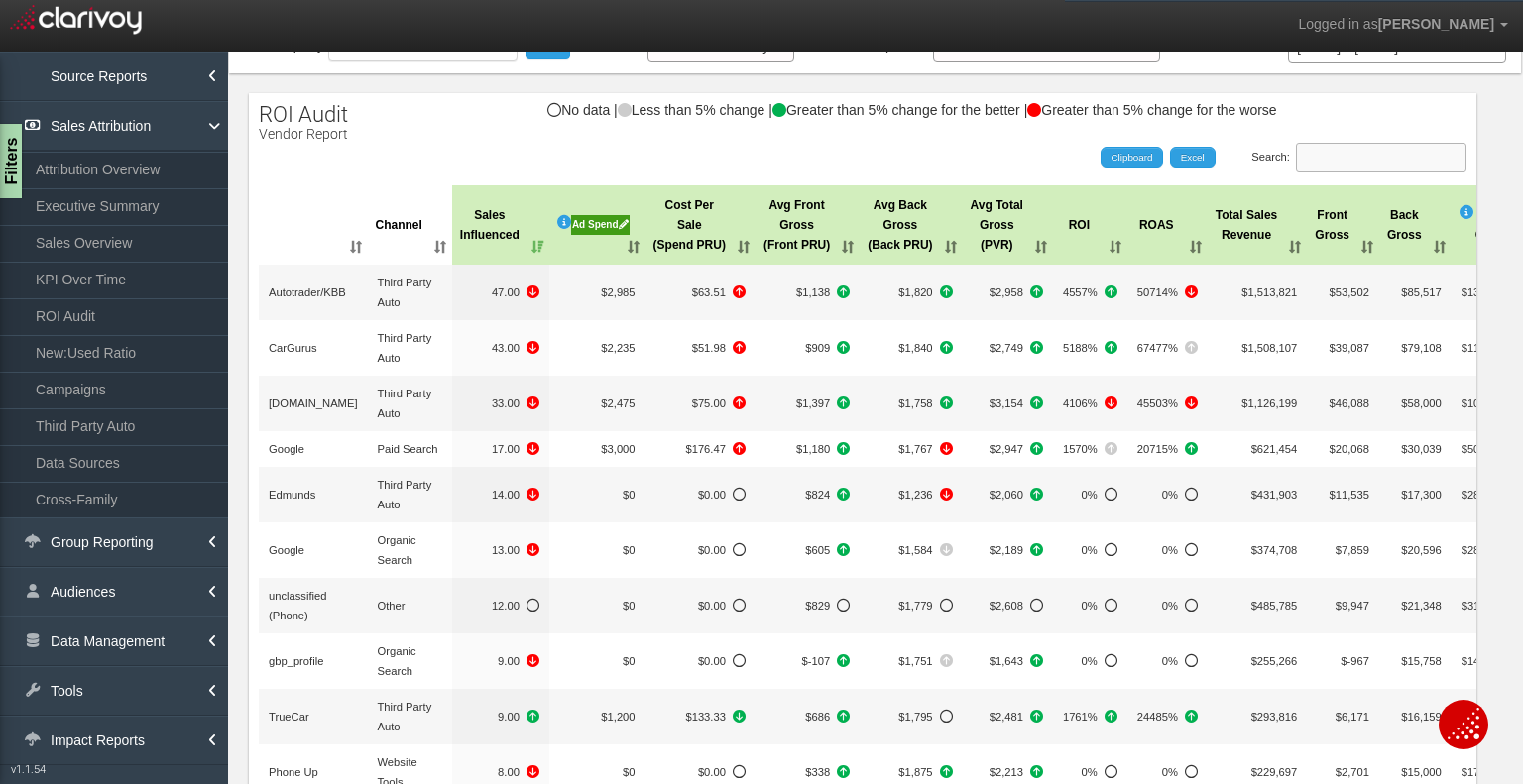 click on "Search:" at bounding box center [1381, 158] 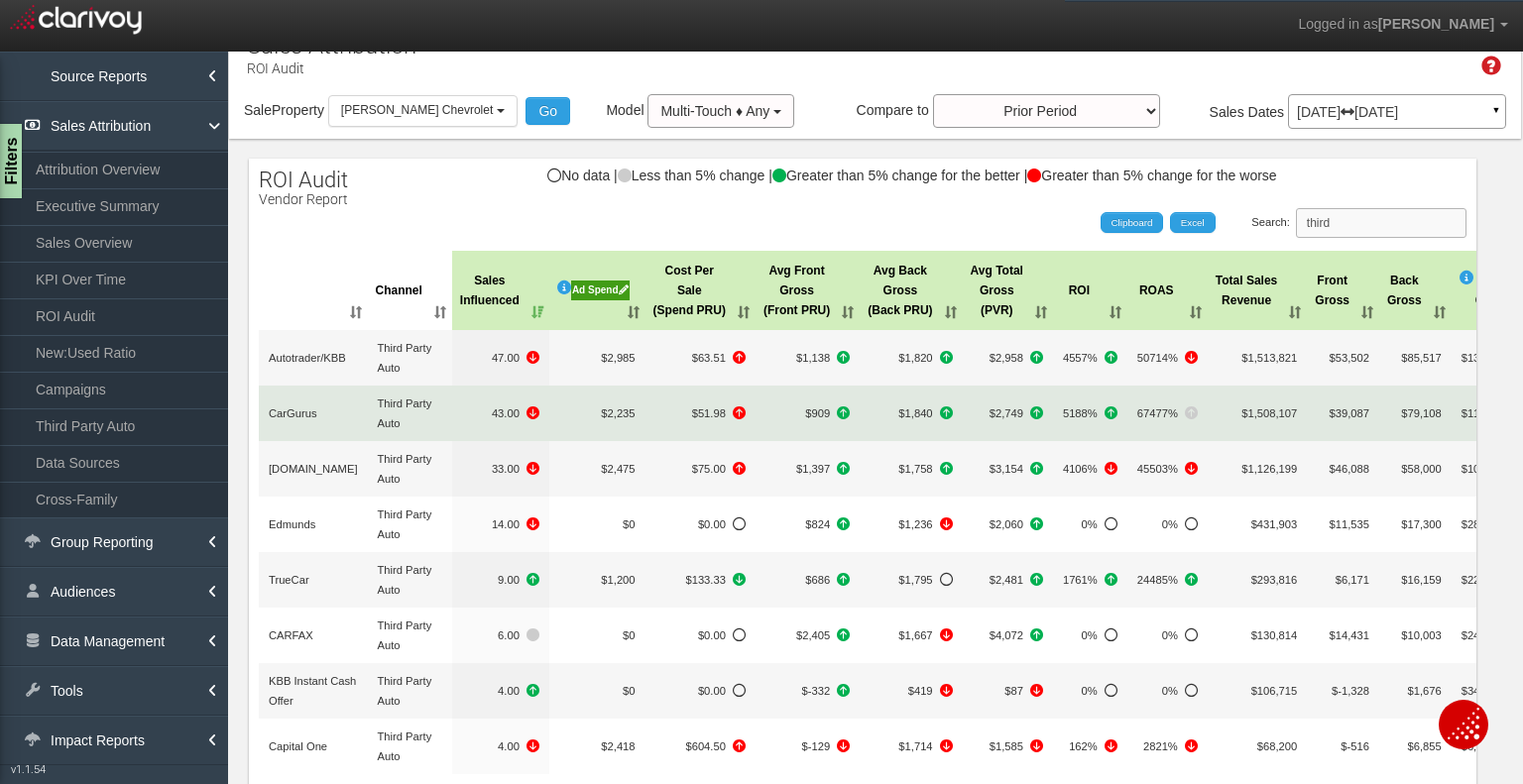 scroll, scrollTop: 0, scrollLeft: 0, axis: both 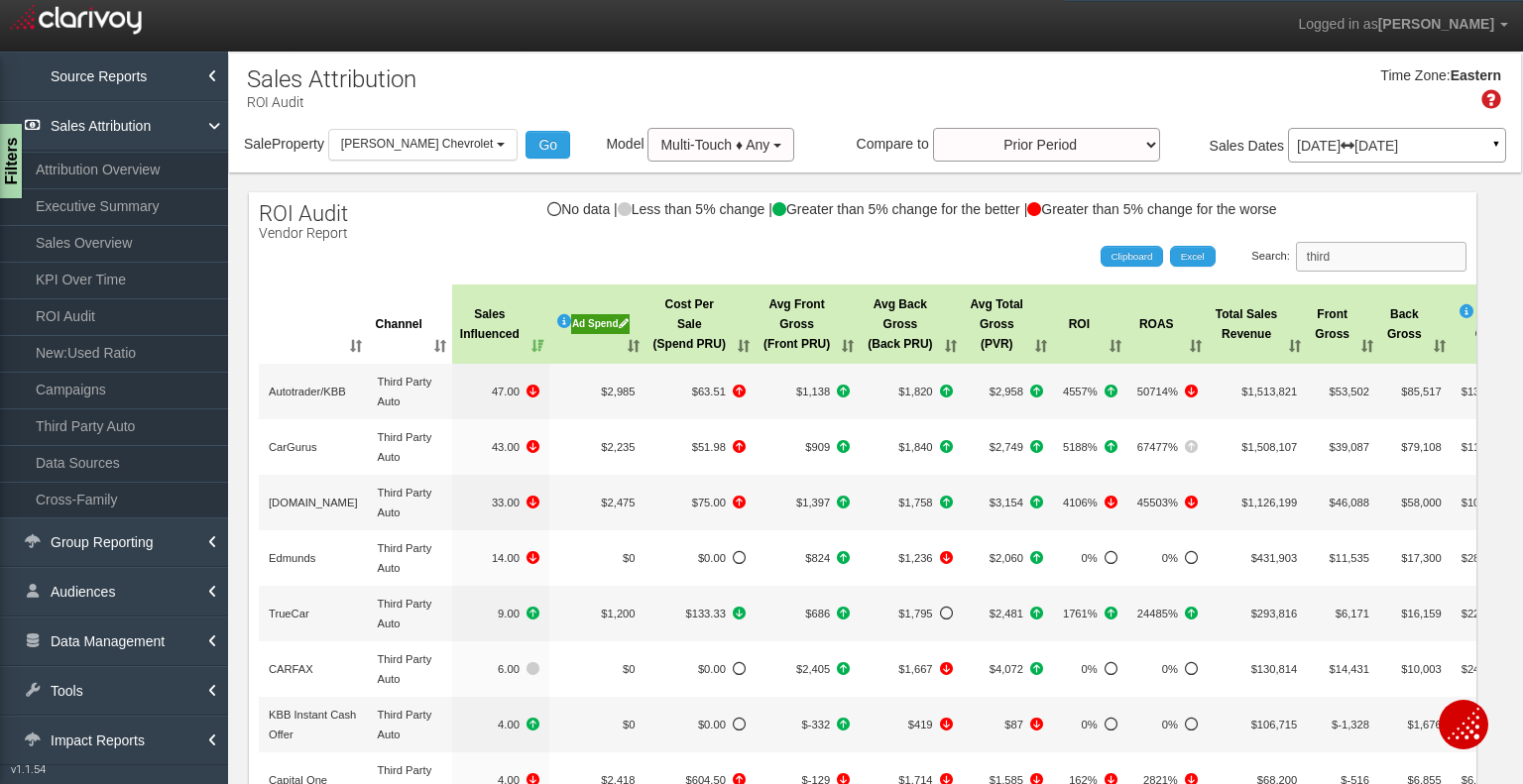 type on "third" 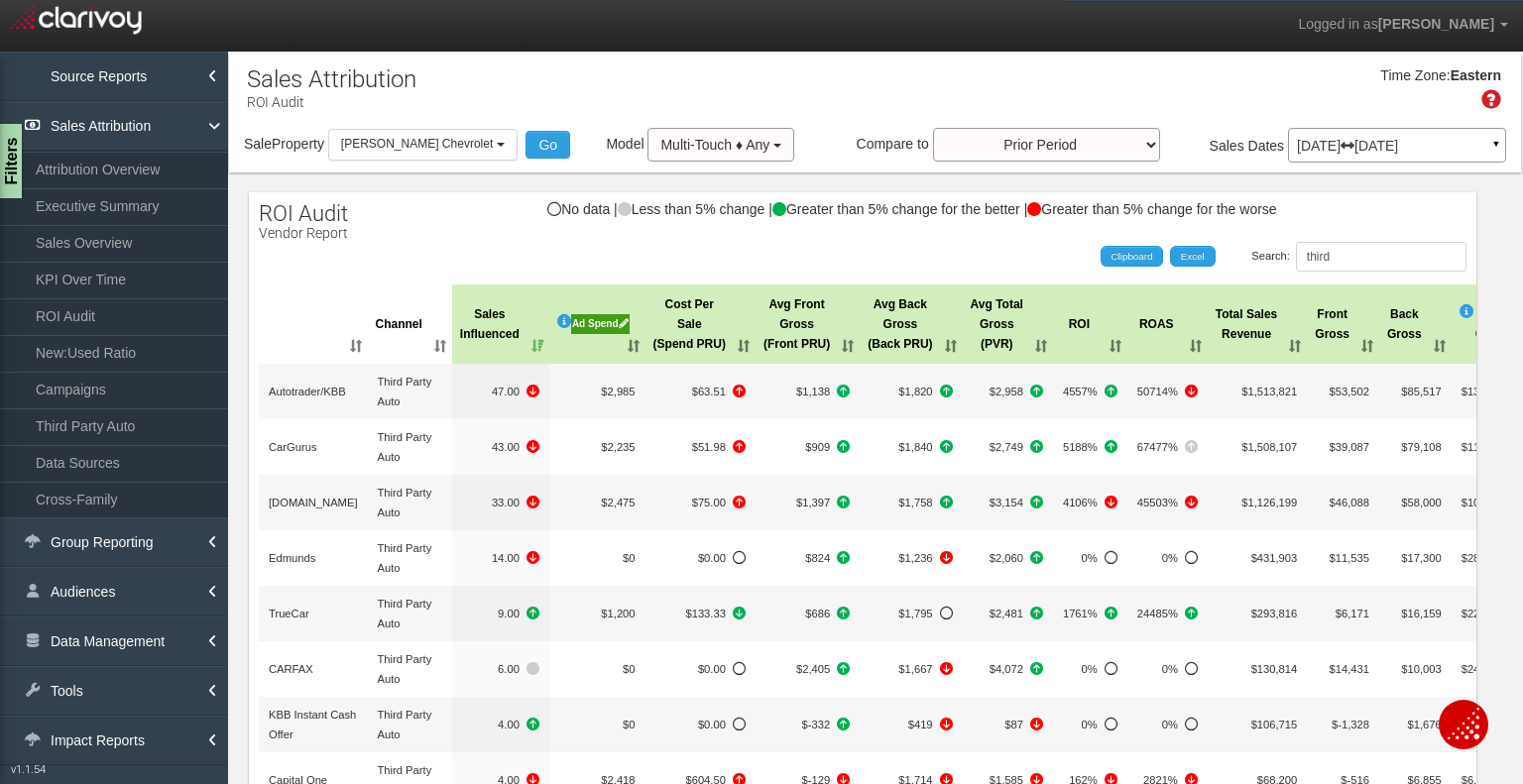 click on "Ad Spend" at bounding box center (600, 324) 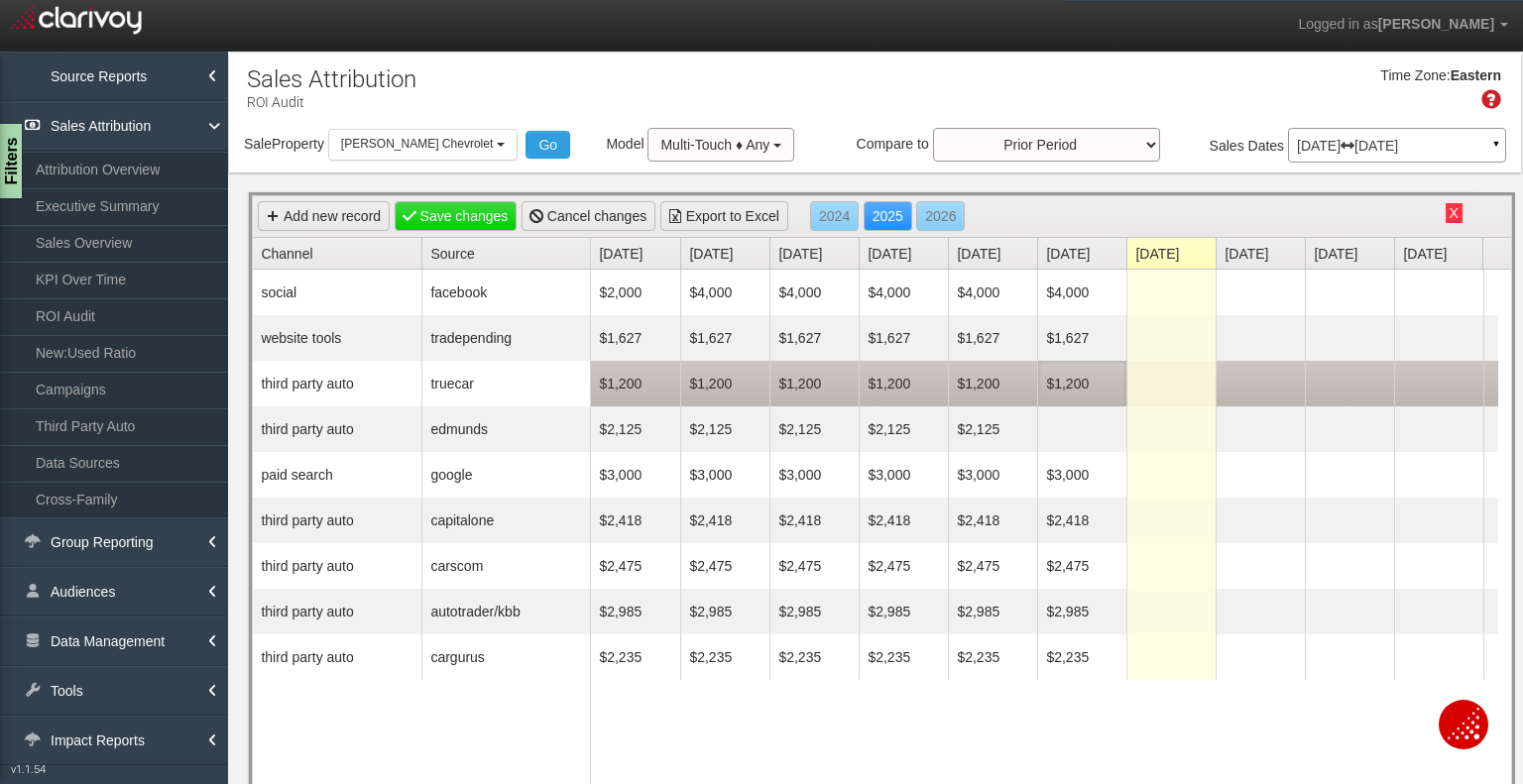 click on "$1,200" at bounding box center (1082, 384) 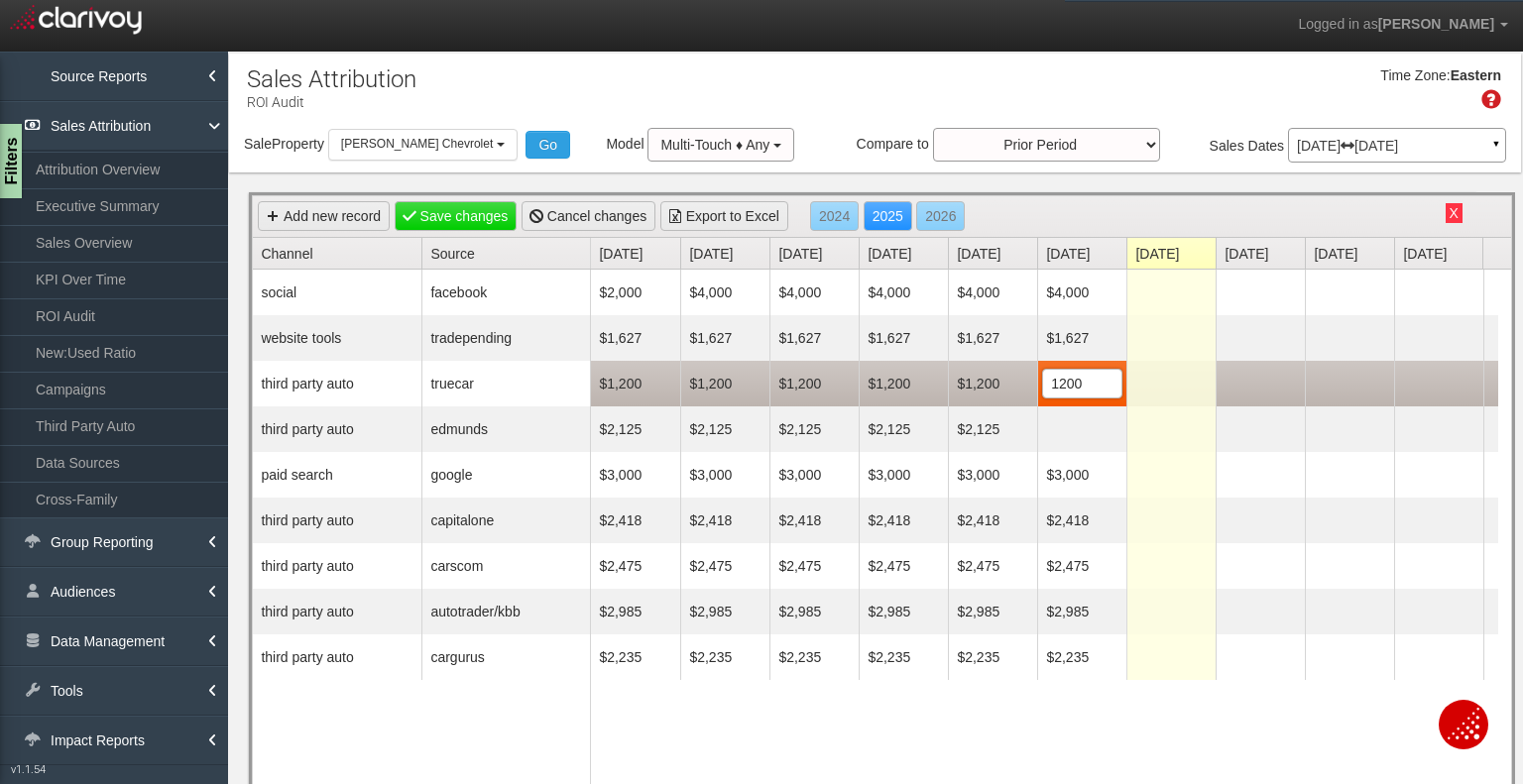 type on "0" 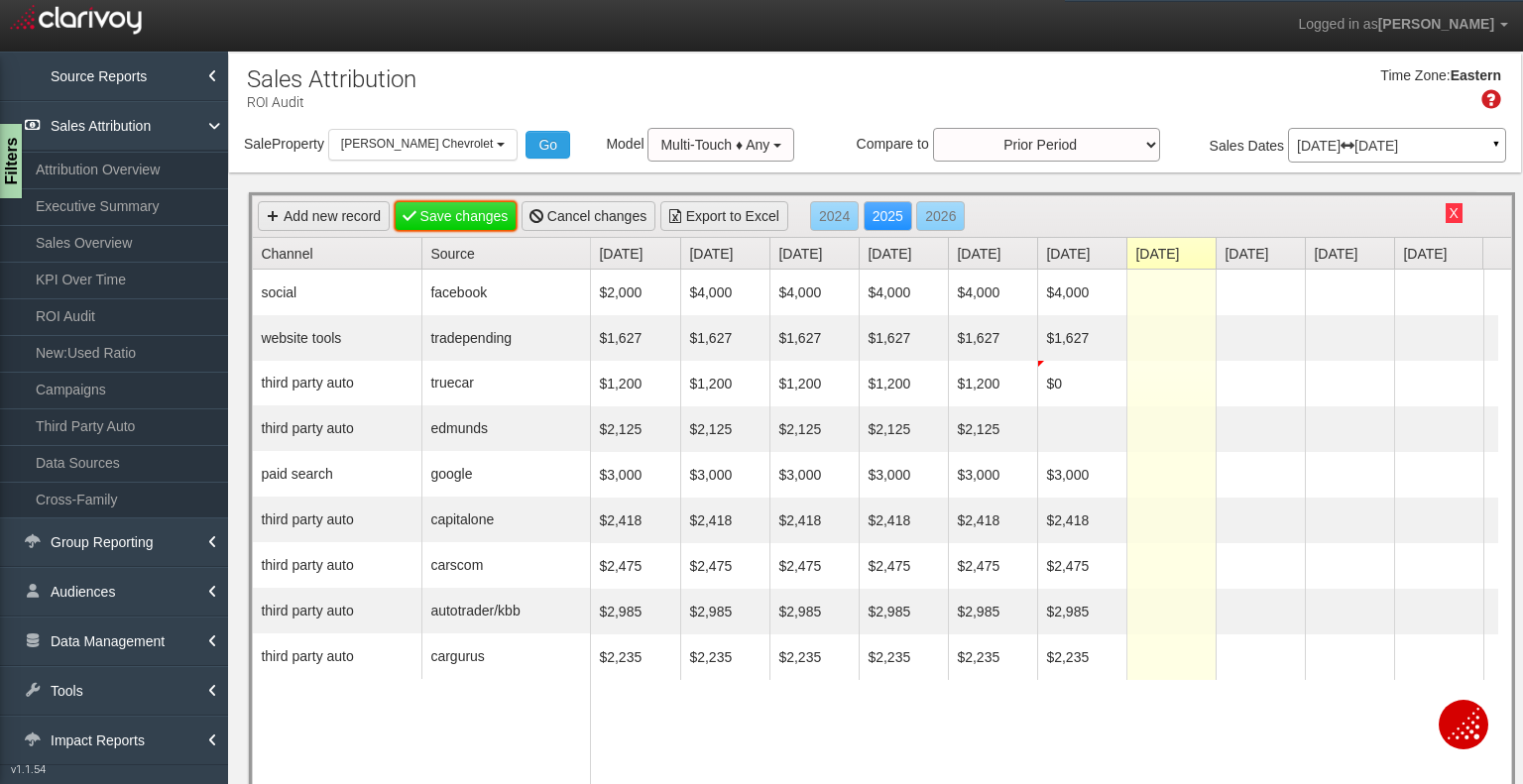click on "Save changes" at bounding box center (456, 216) 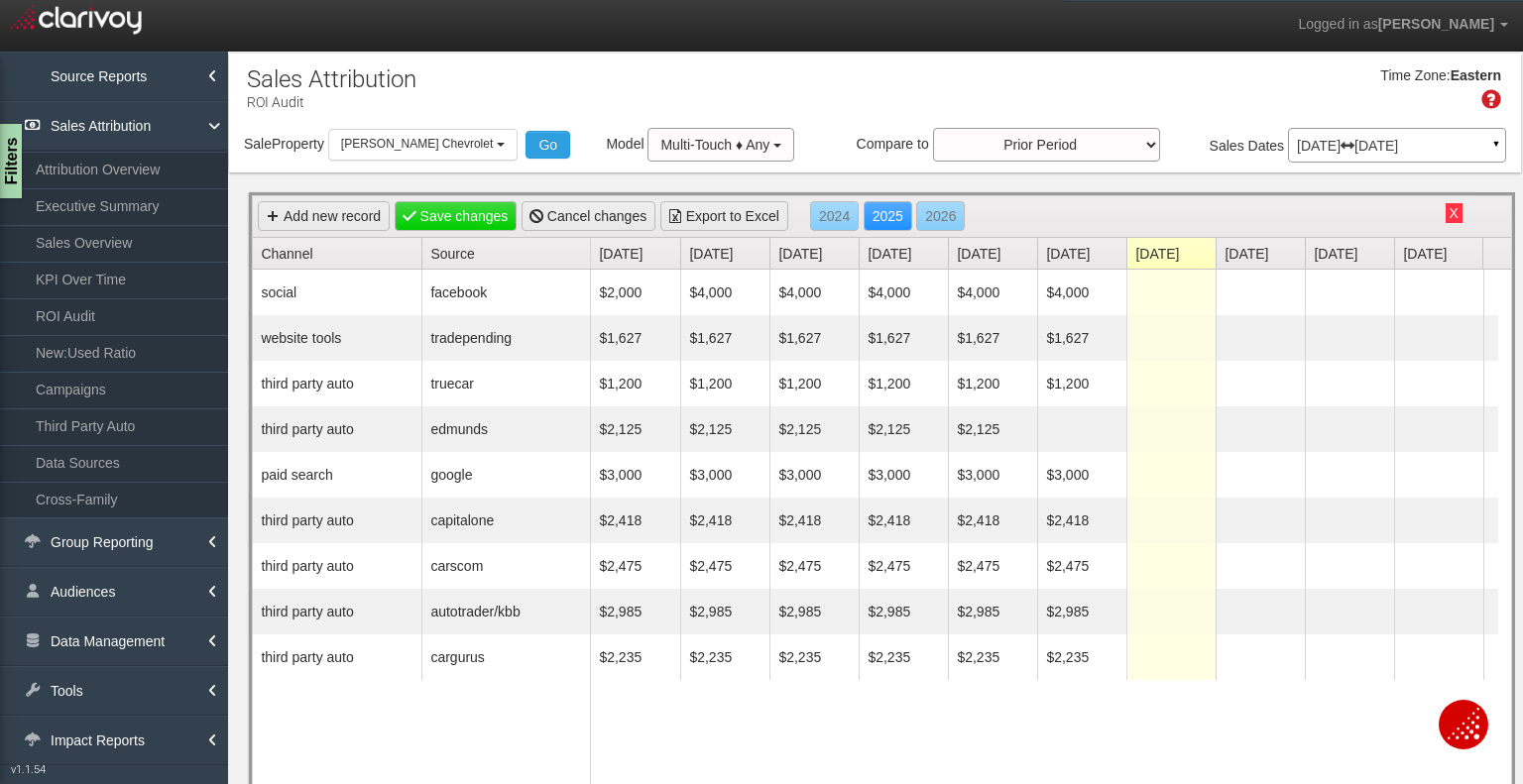 click on "X" at bounding box center [1454, 213] 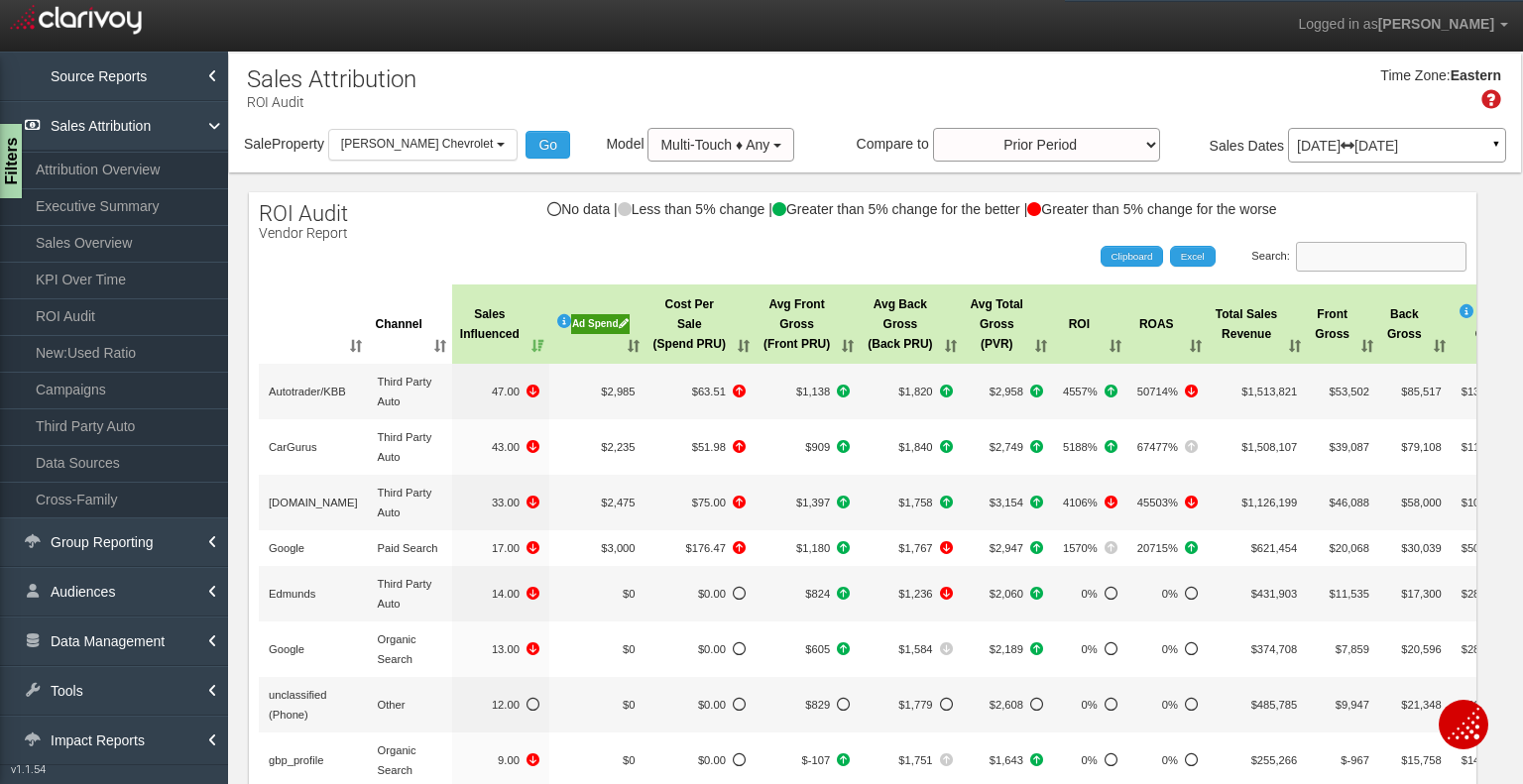 click on "Search:" at bounding box center [1381, 257] 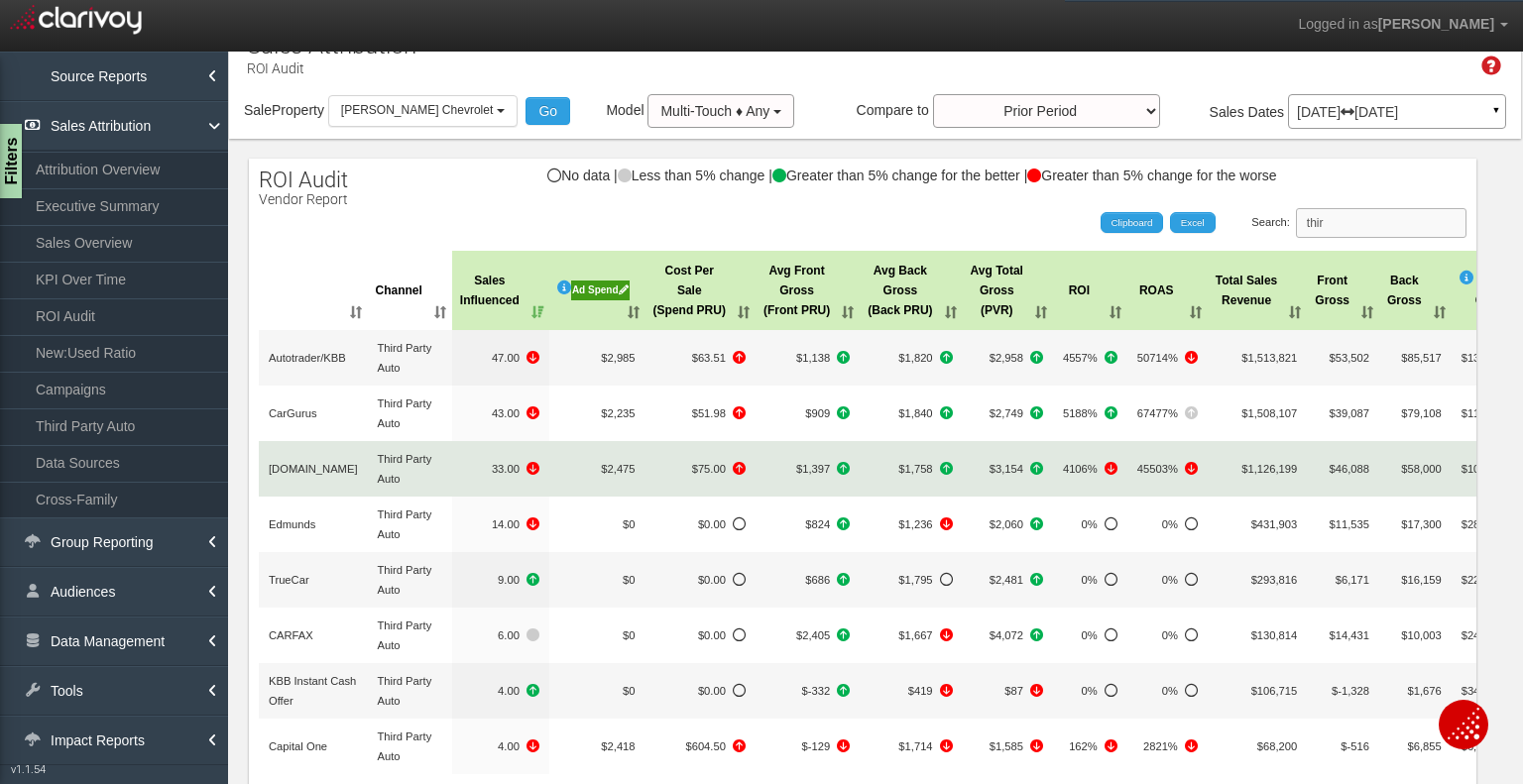 scroll, scrollTop: 0, scrollLeft: 0, axis: both 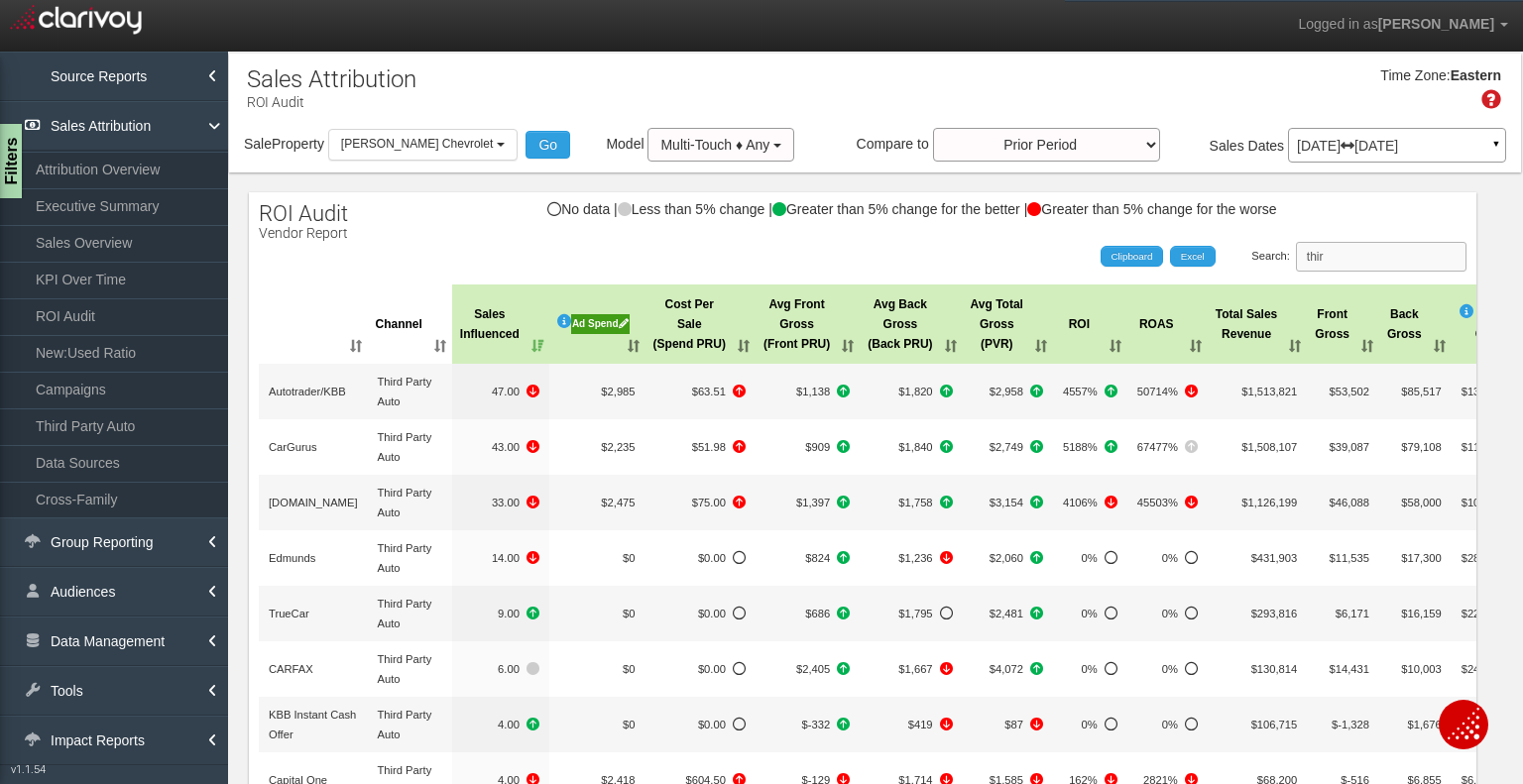 type on "thir" 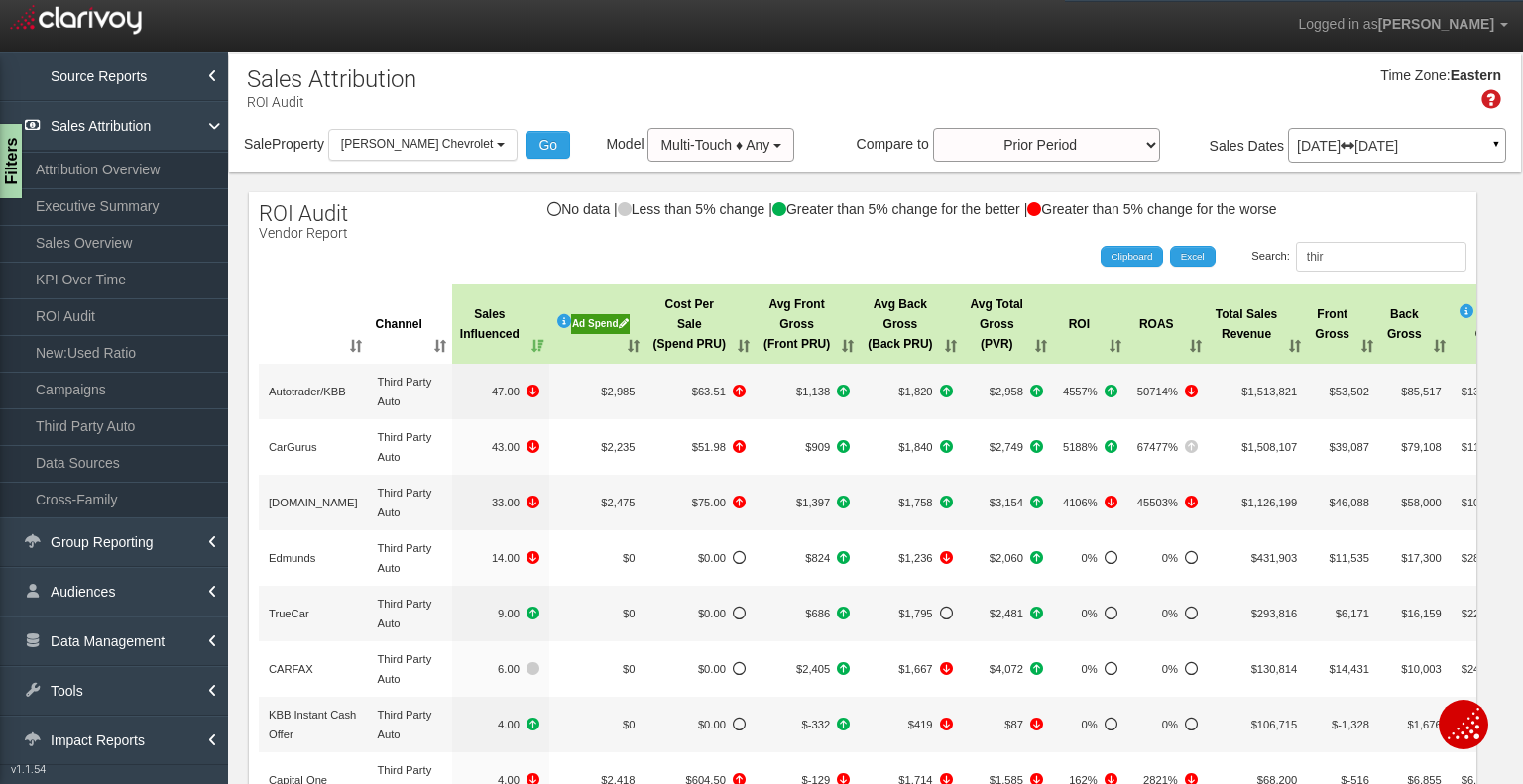 click on "Jun 01, 2025   Jun 30, 2025" at bounding box center [1397, 146] 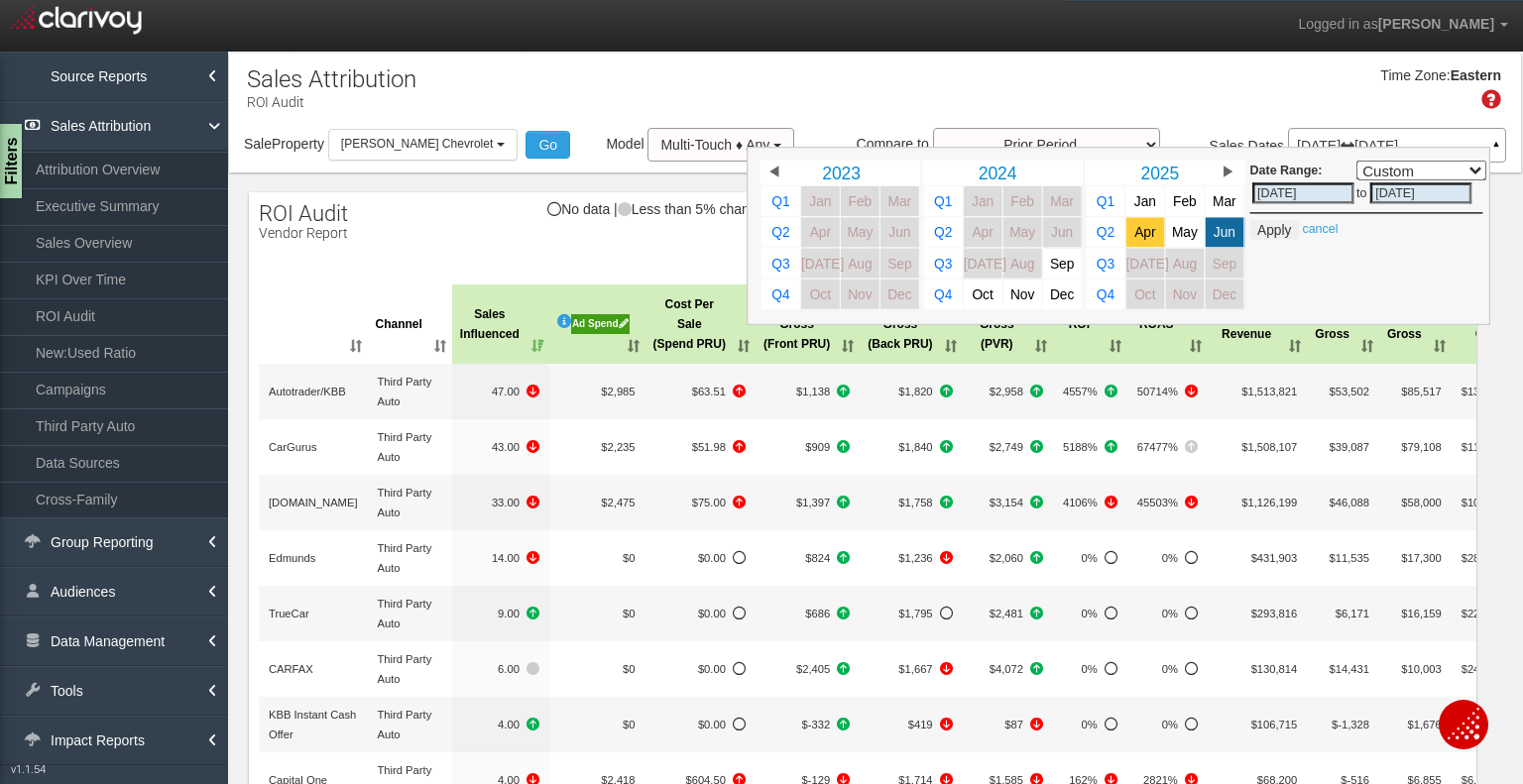 click on "Apr" at bounding box center [1144, 232] 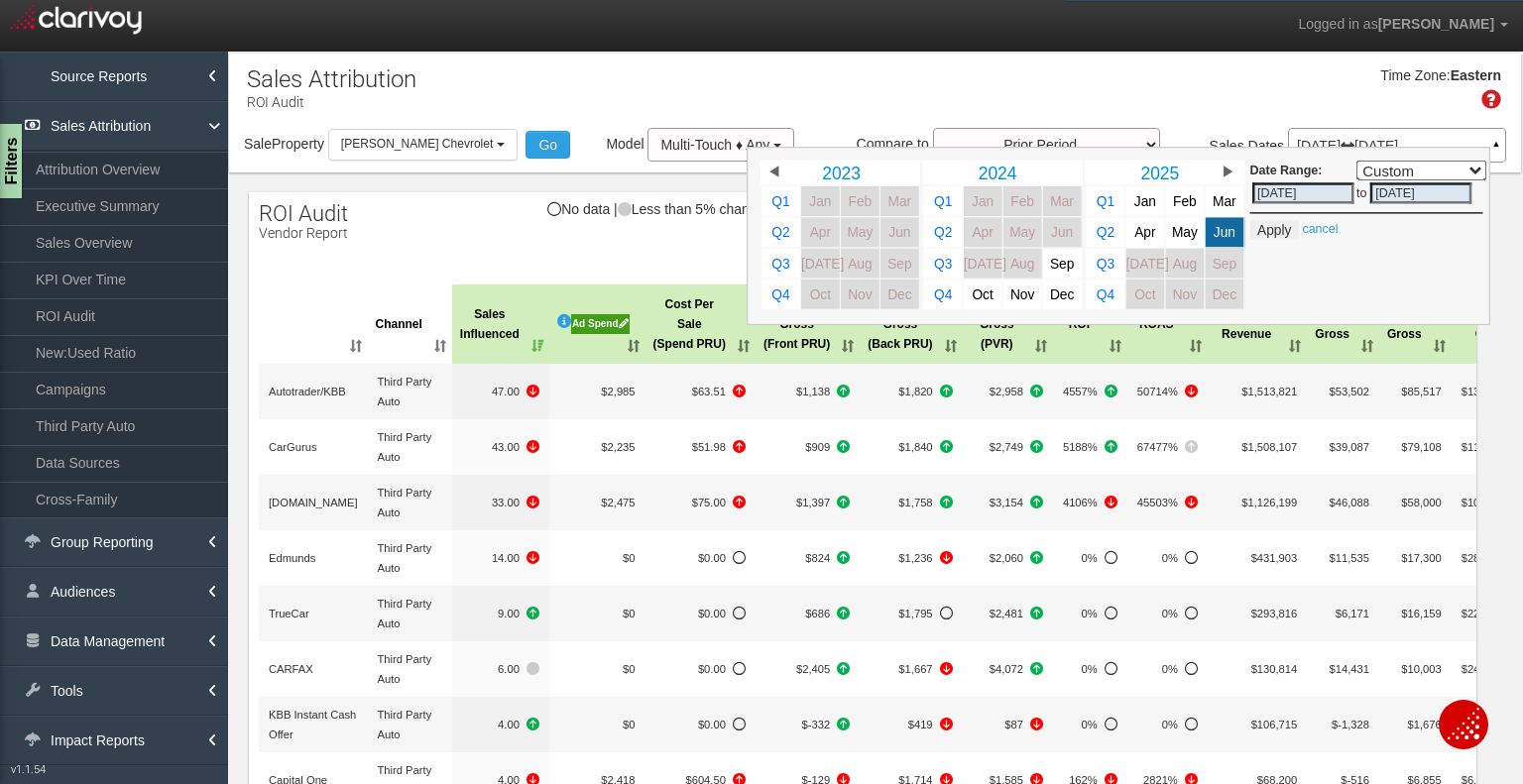 select on "," 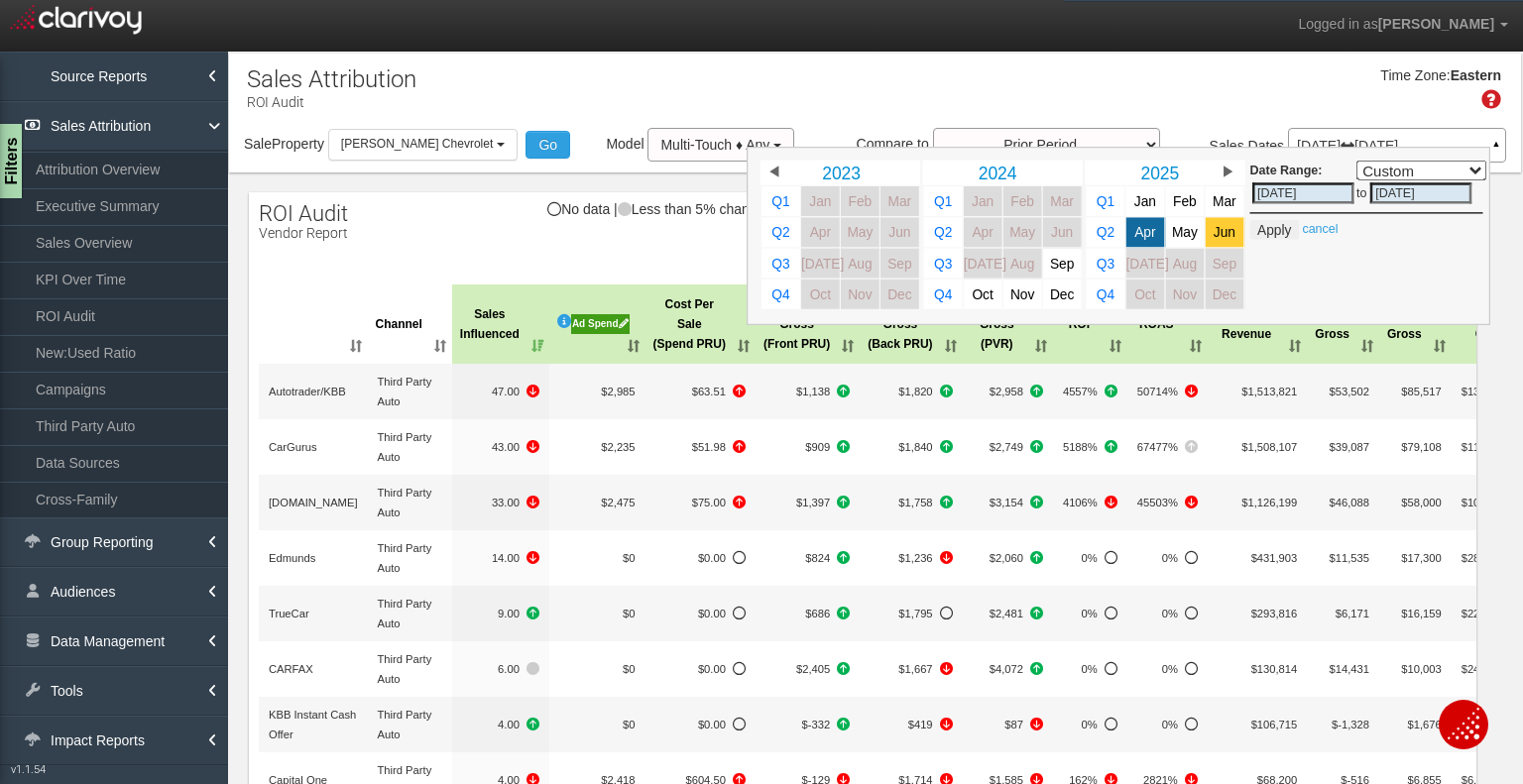 click on "Jun" at bounding box center [1225, 232] 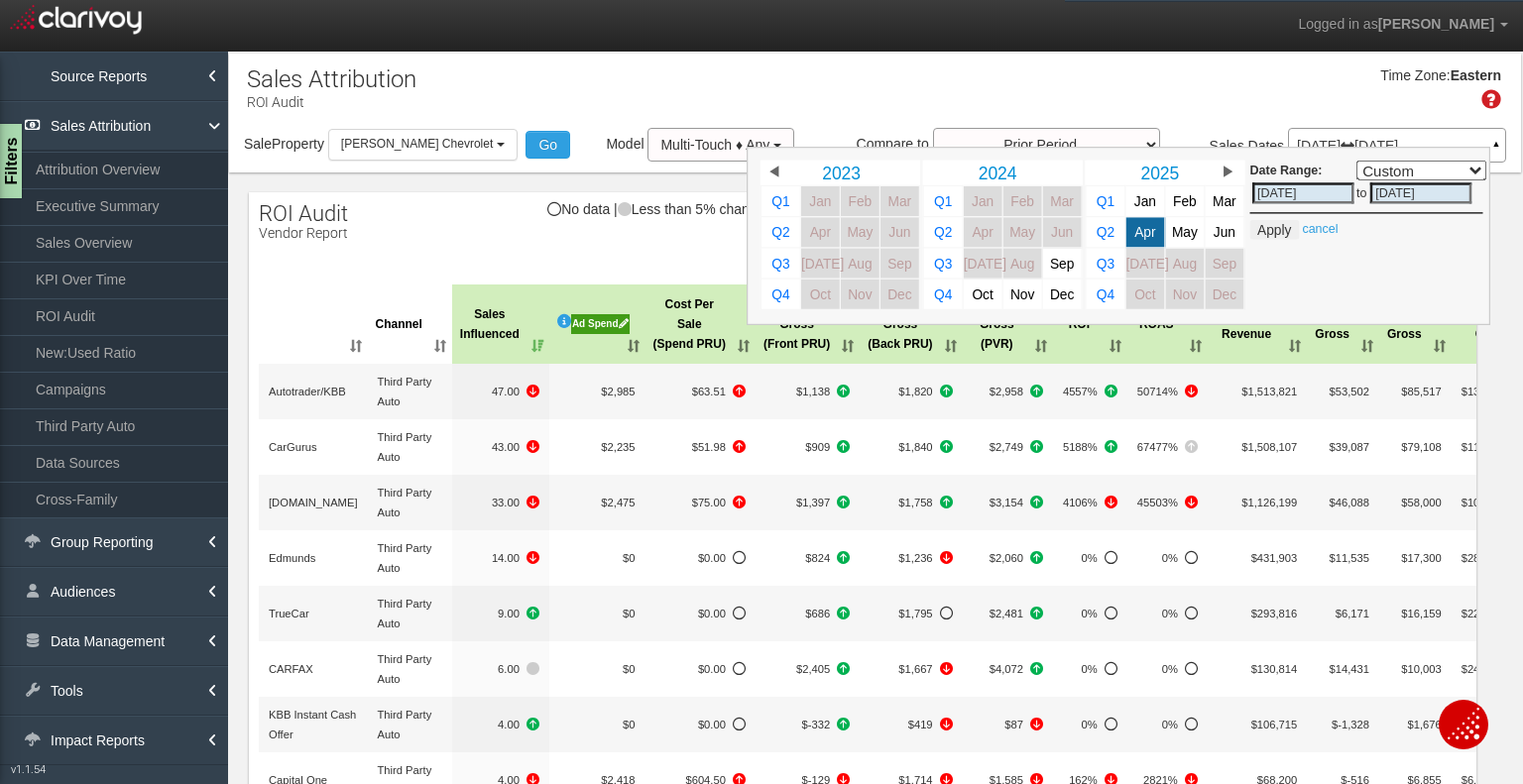 select on "," 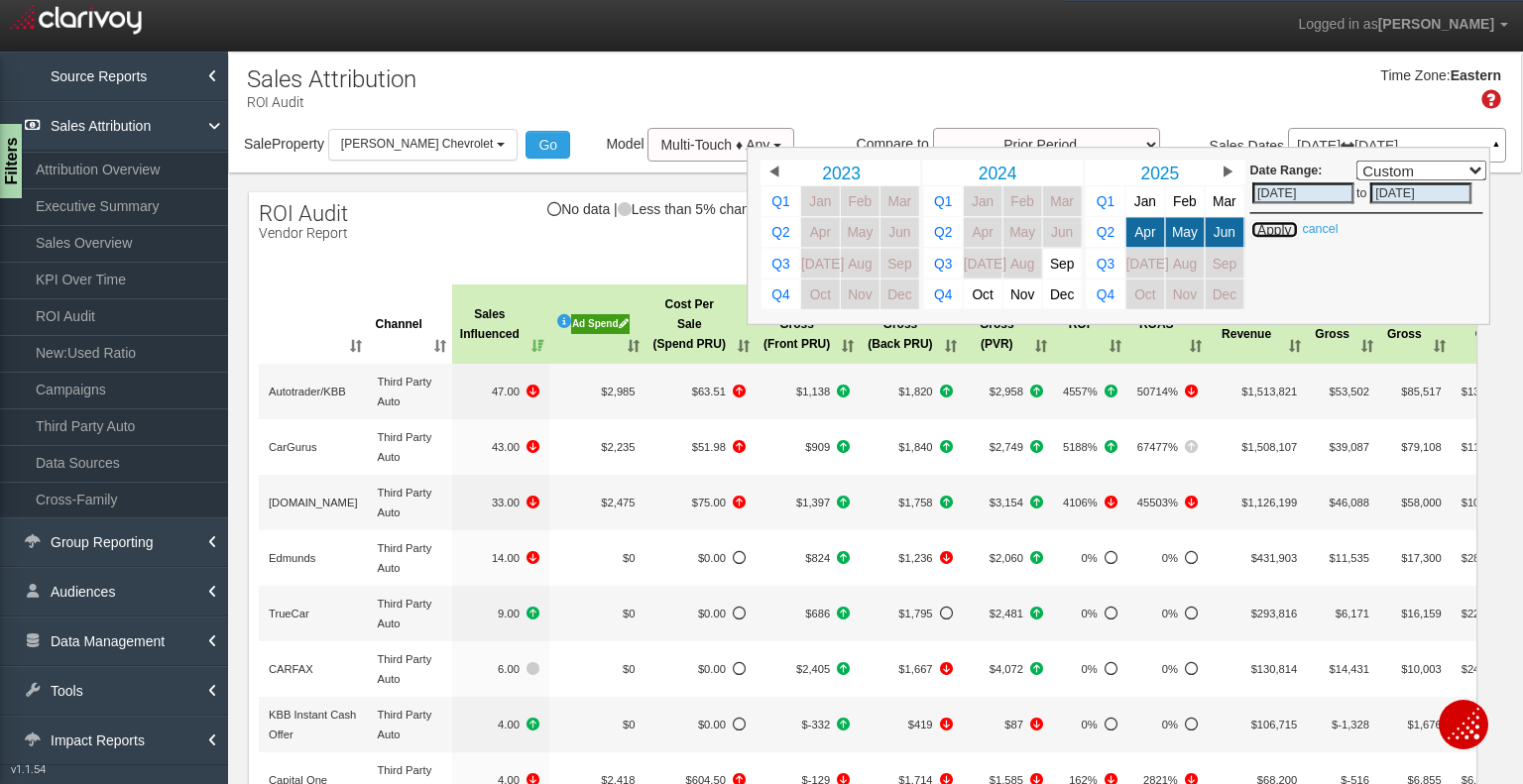 click on "Apply" at bounding box center [1273, 230] 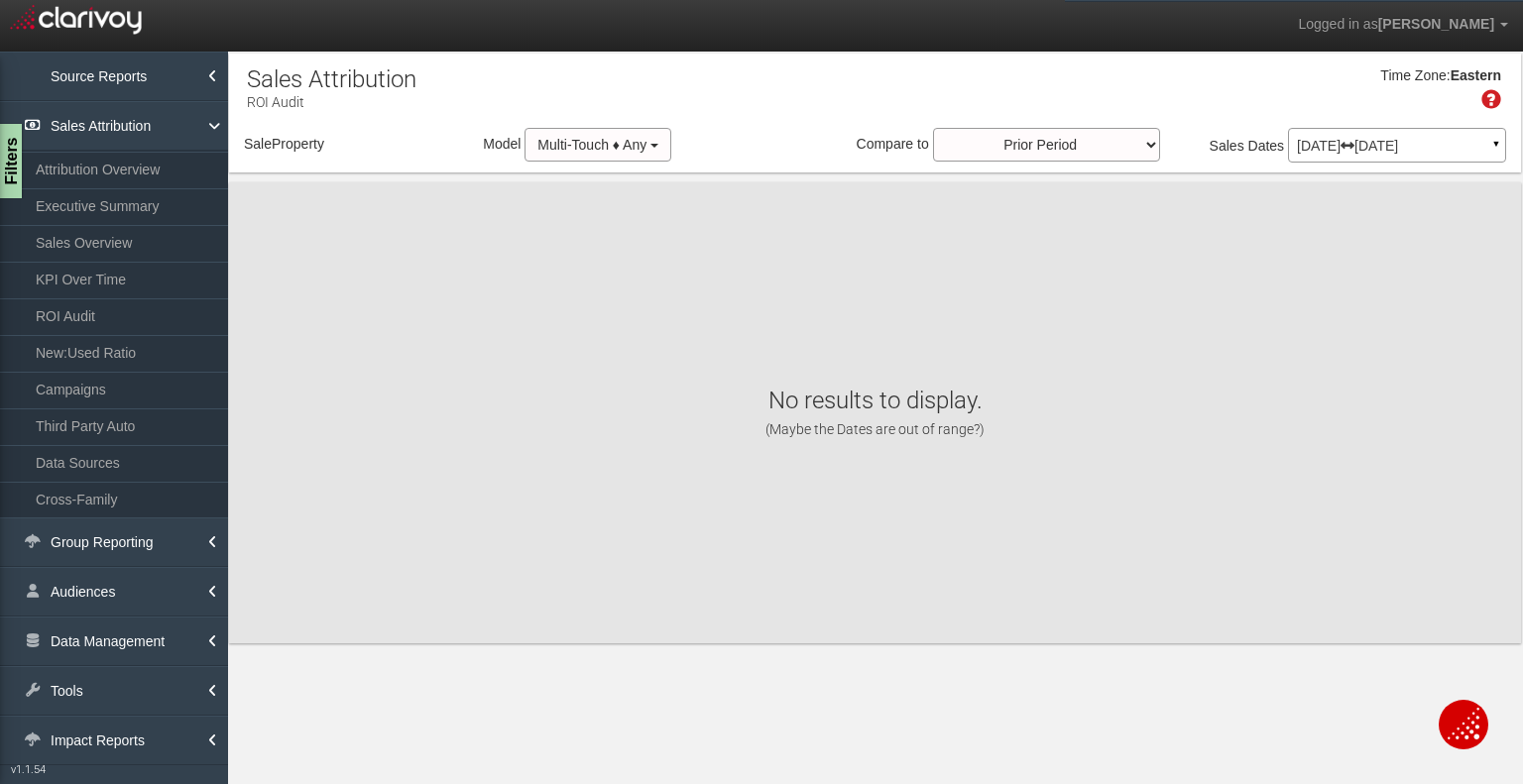 select on "object:13428" 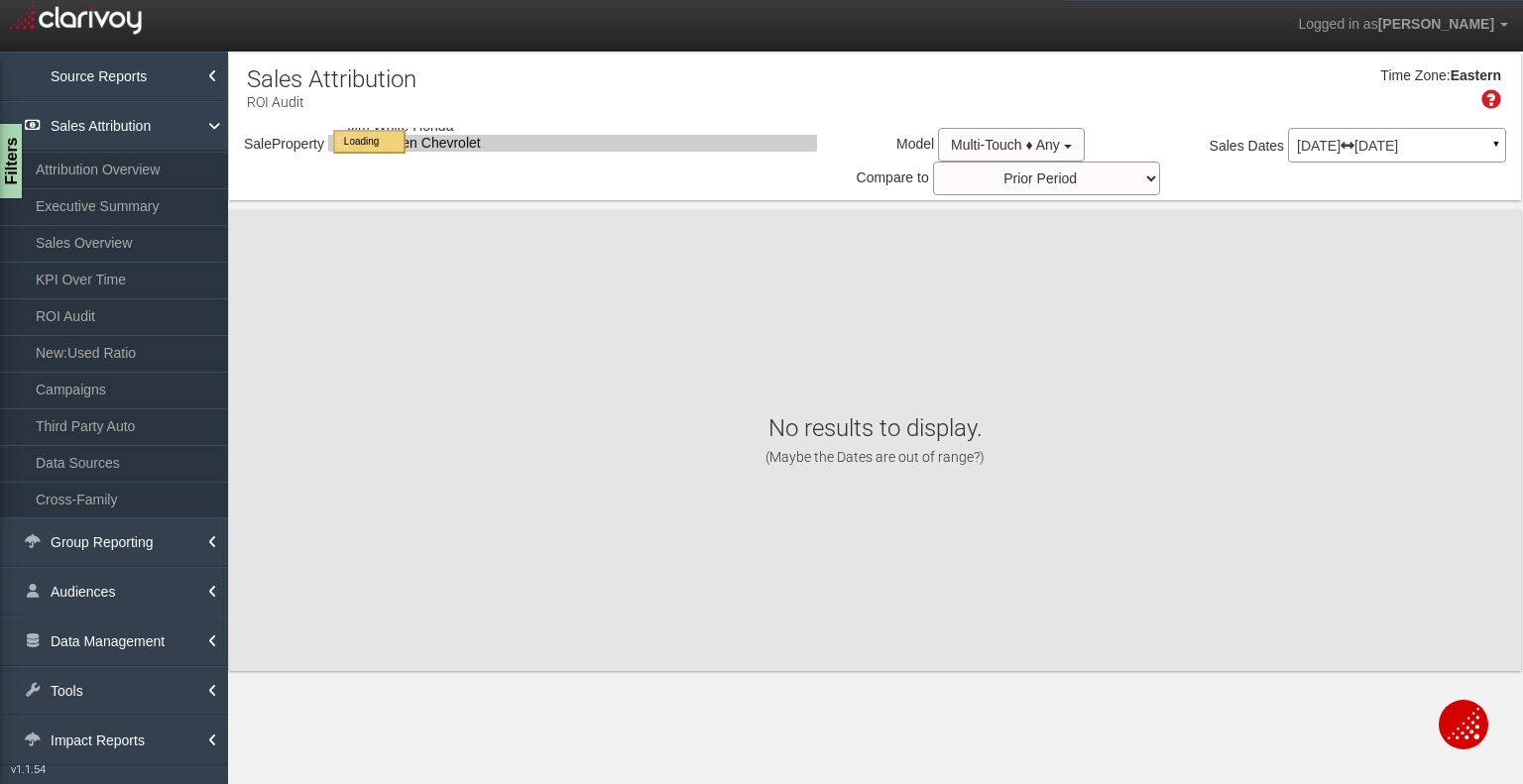 select on "object:13428" 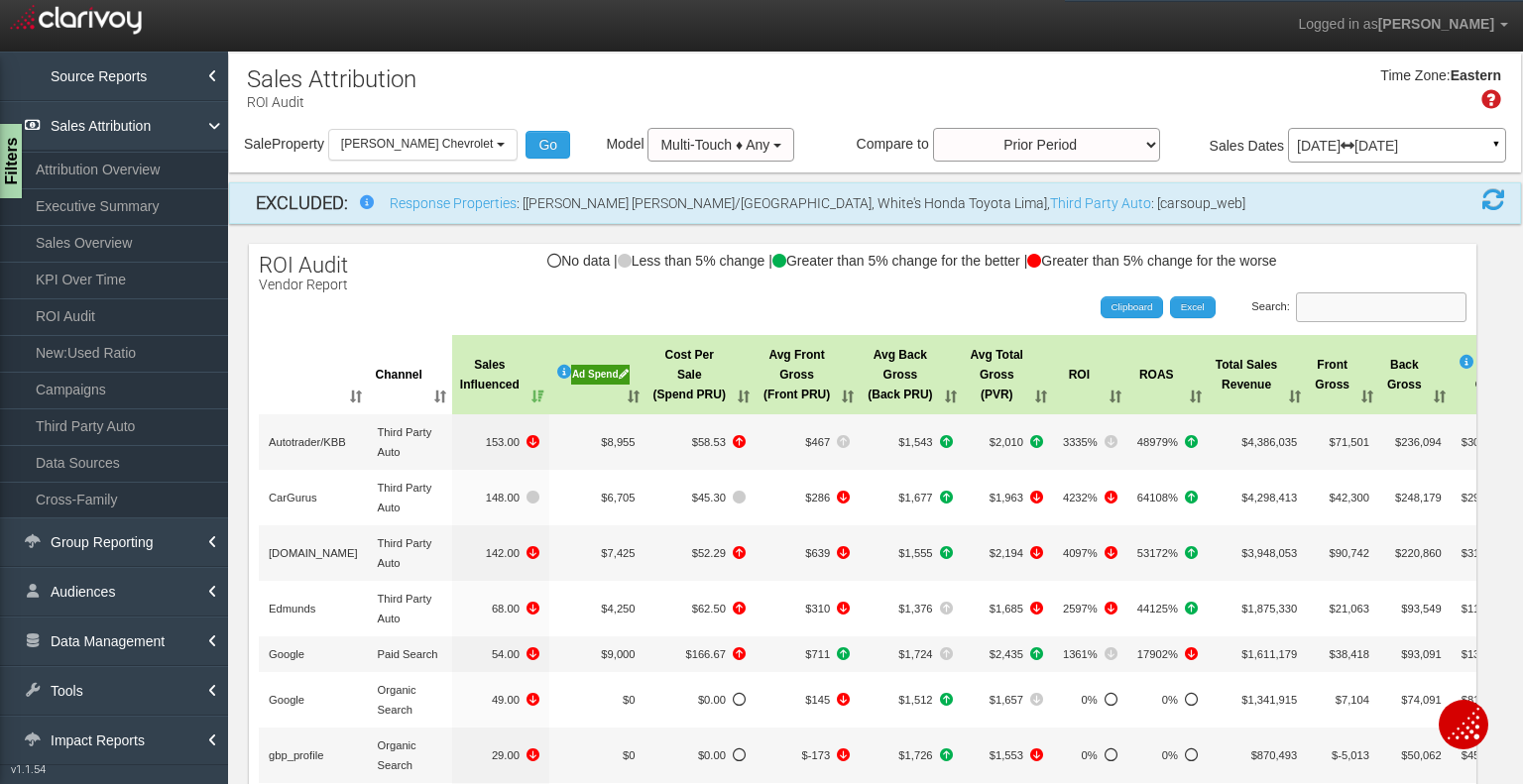 click on "Search:" at bounding box center [1381, 307] 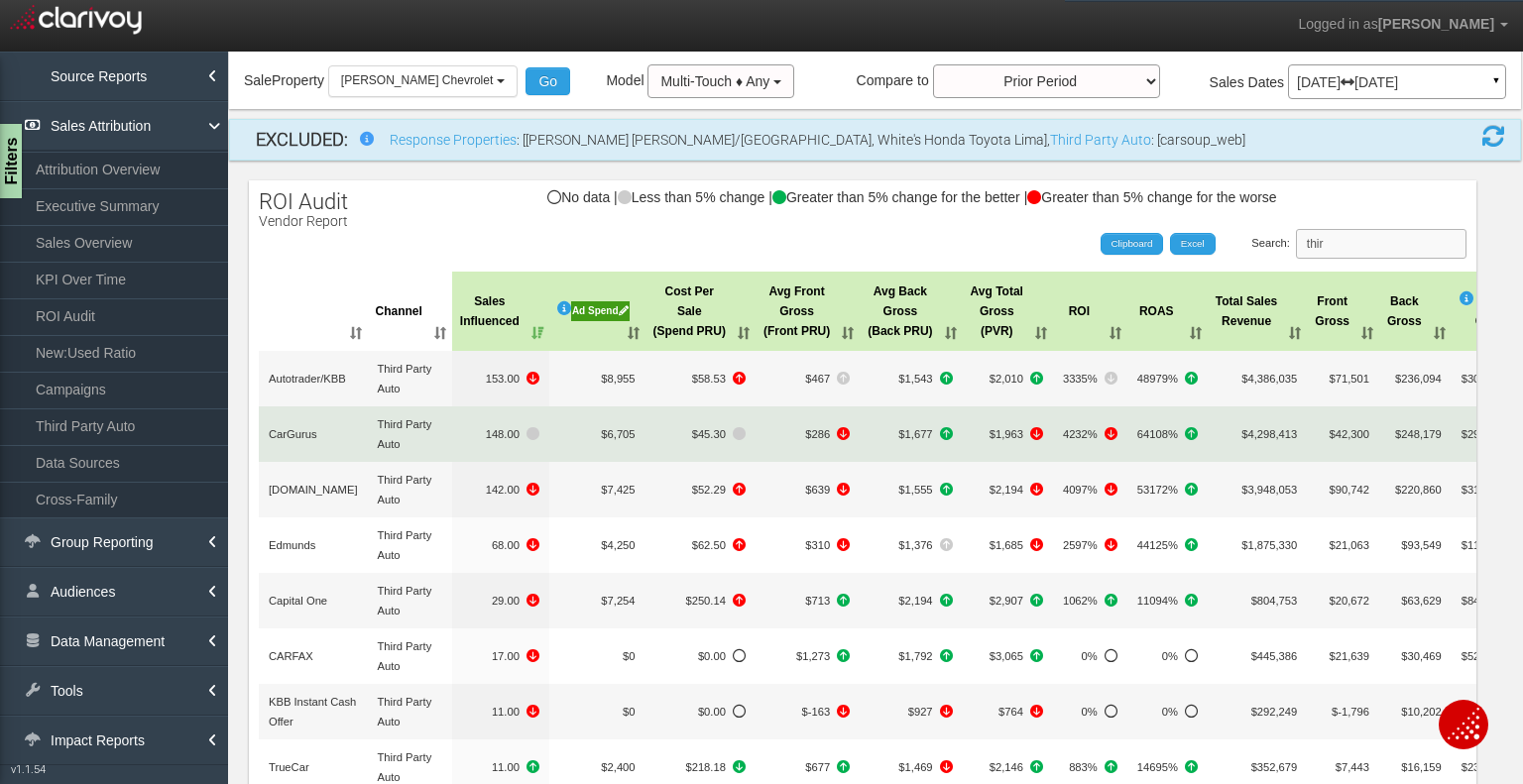 scroll, scrollTop: 99, scrollLeft: 0, axis: vertical 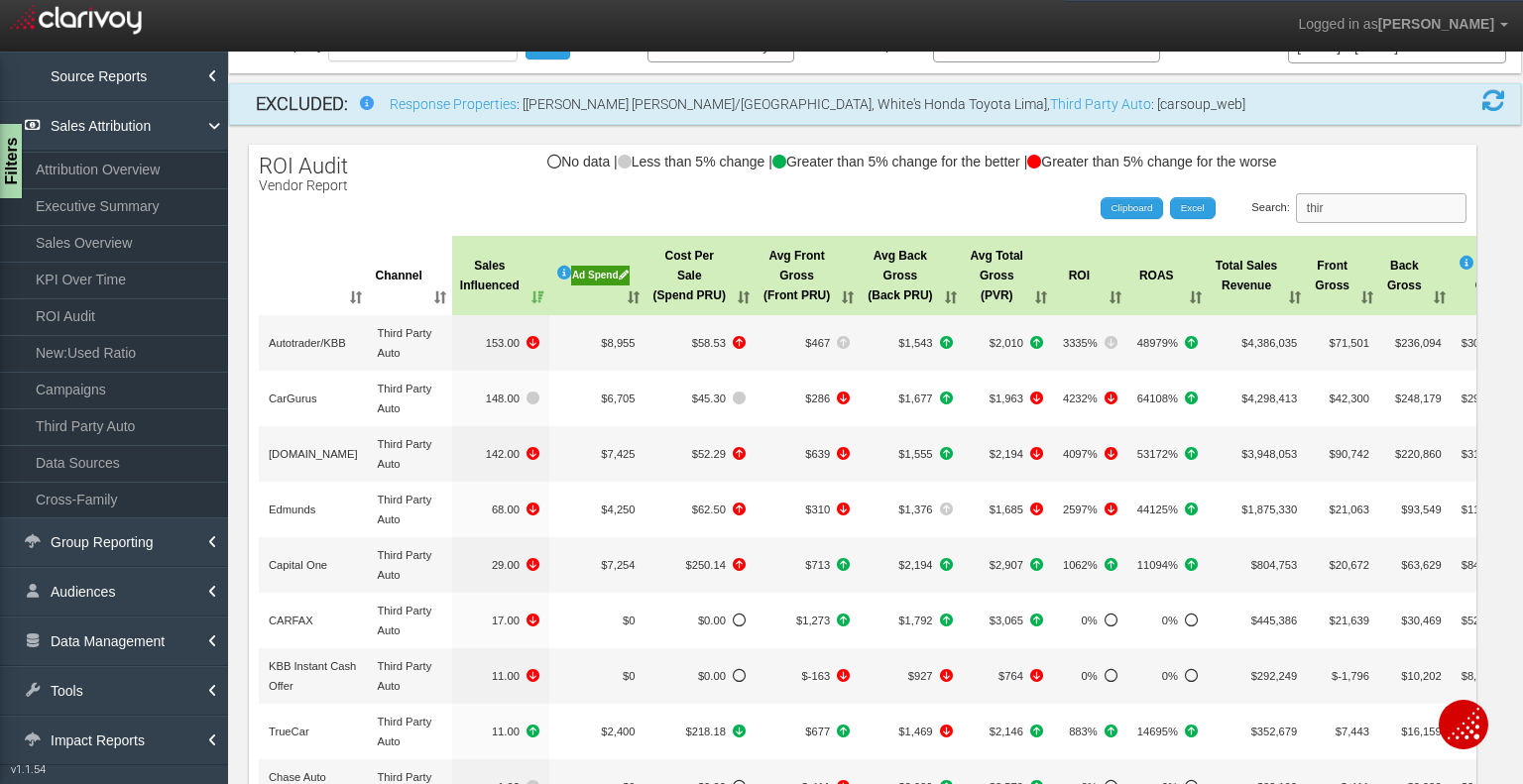 drag, startPoint x: 1347, startPoint y: 211, endPoint x: 1254, endPoint y: 181, distance: 97.71898 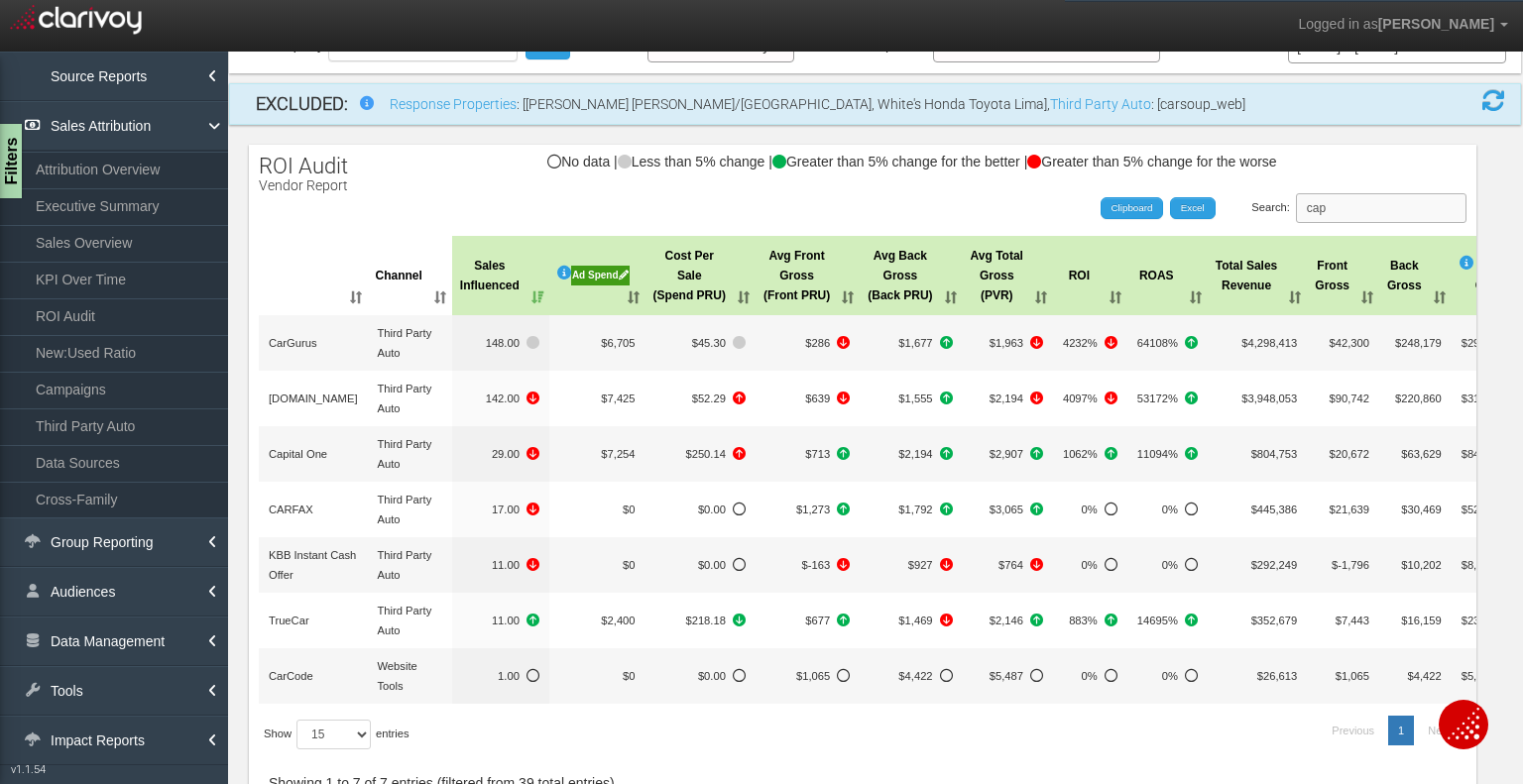 scroll, scrollTop: 0, scrollLeft: 0, axis: both 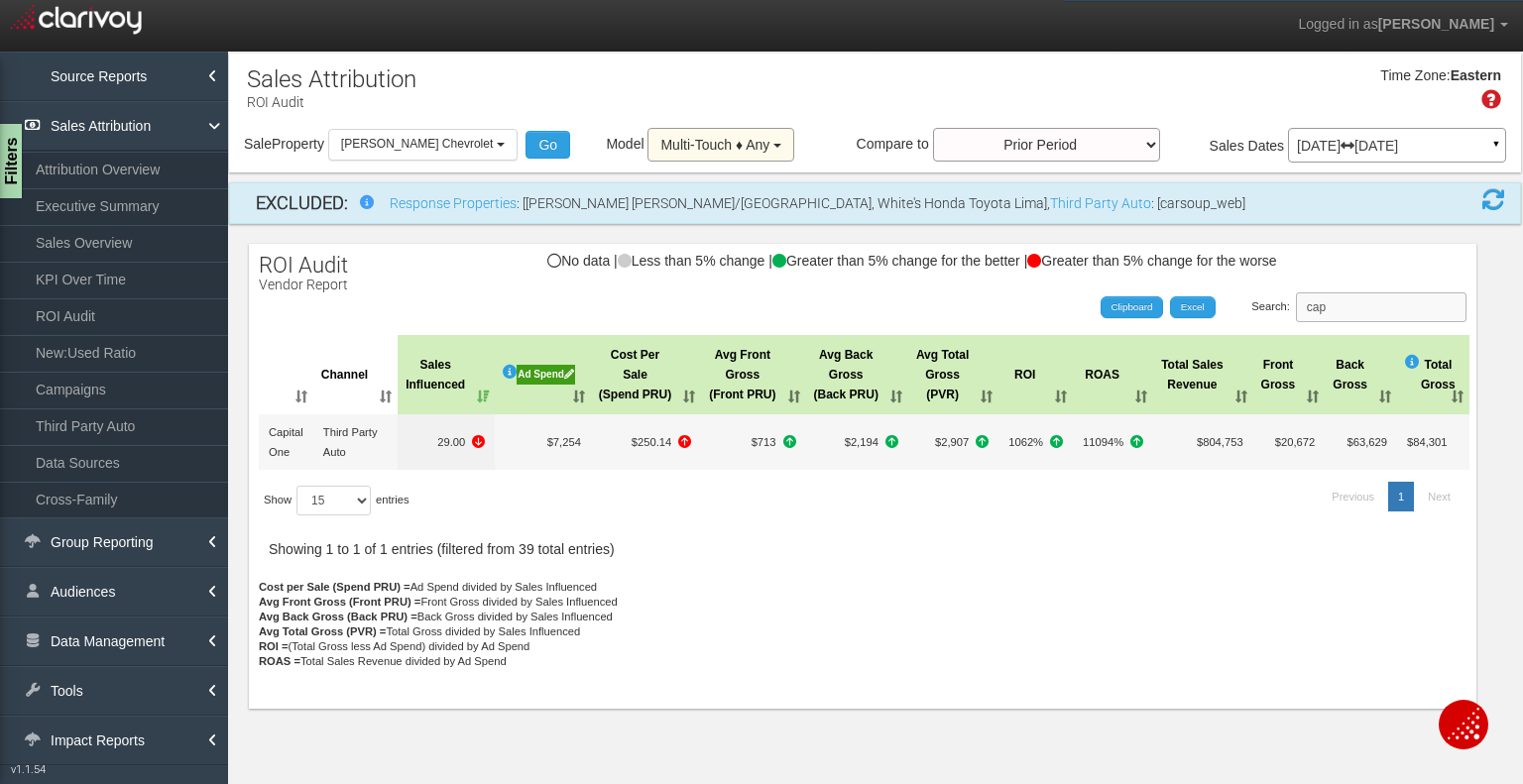 type on "cap" 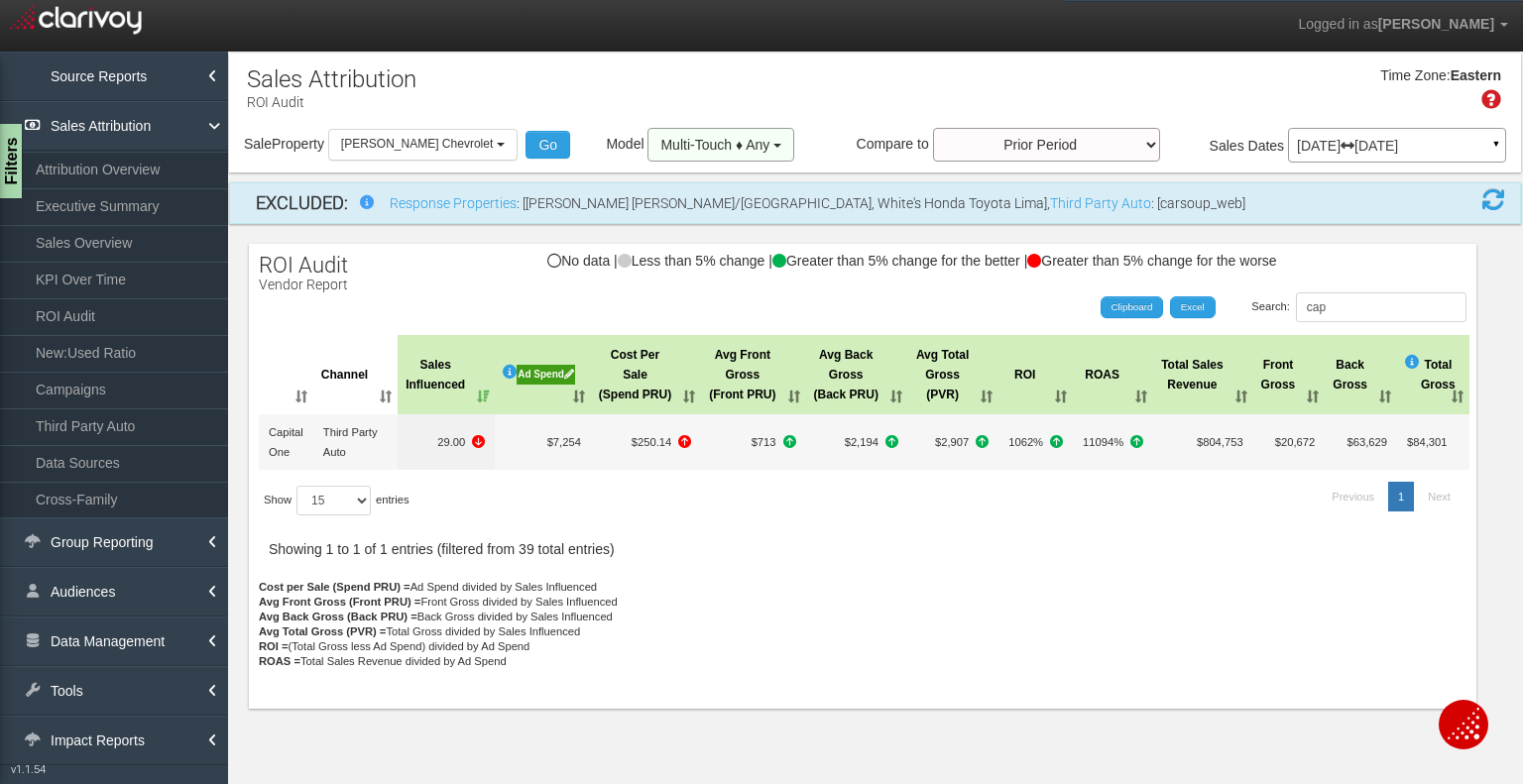click on "Multi-Touch ♦ Any" at bounding box center [721, 145] 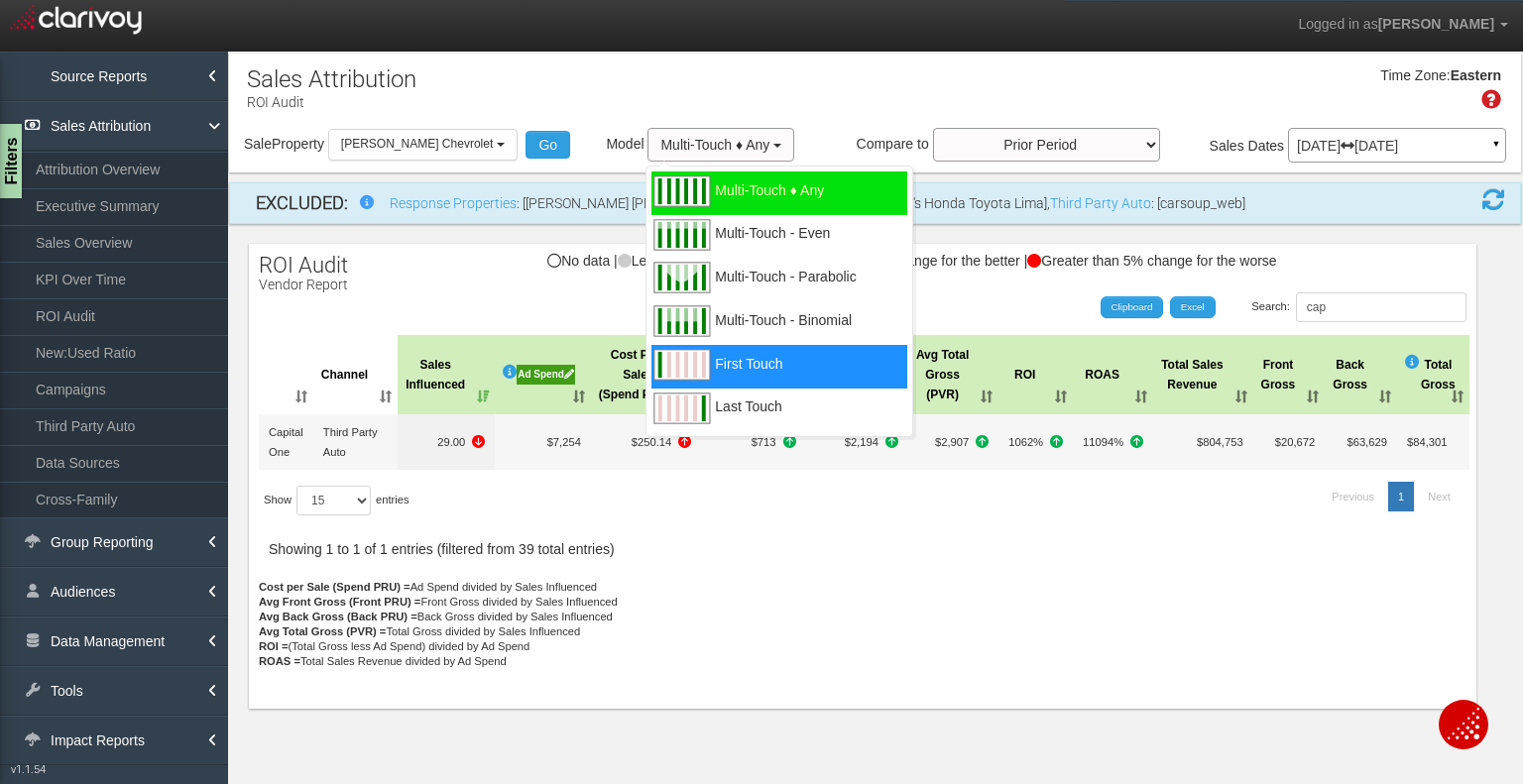 click on "First Touch" at bounding box center [749, 376] 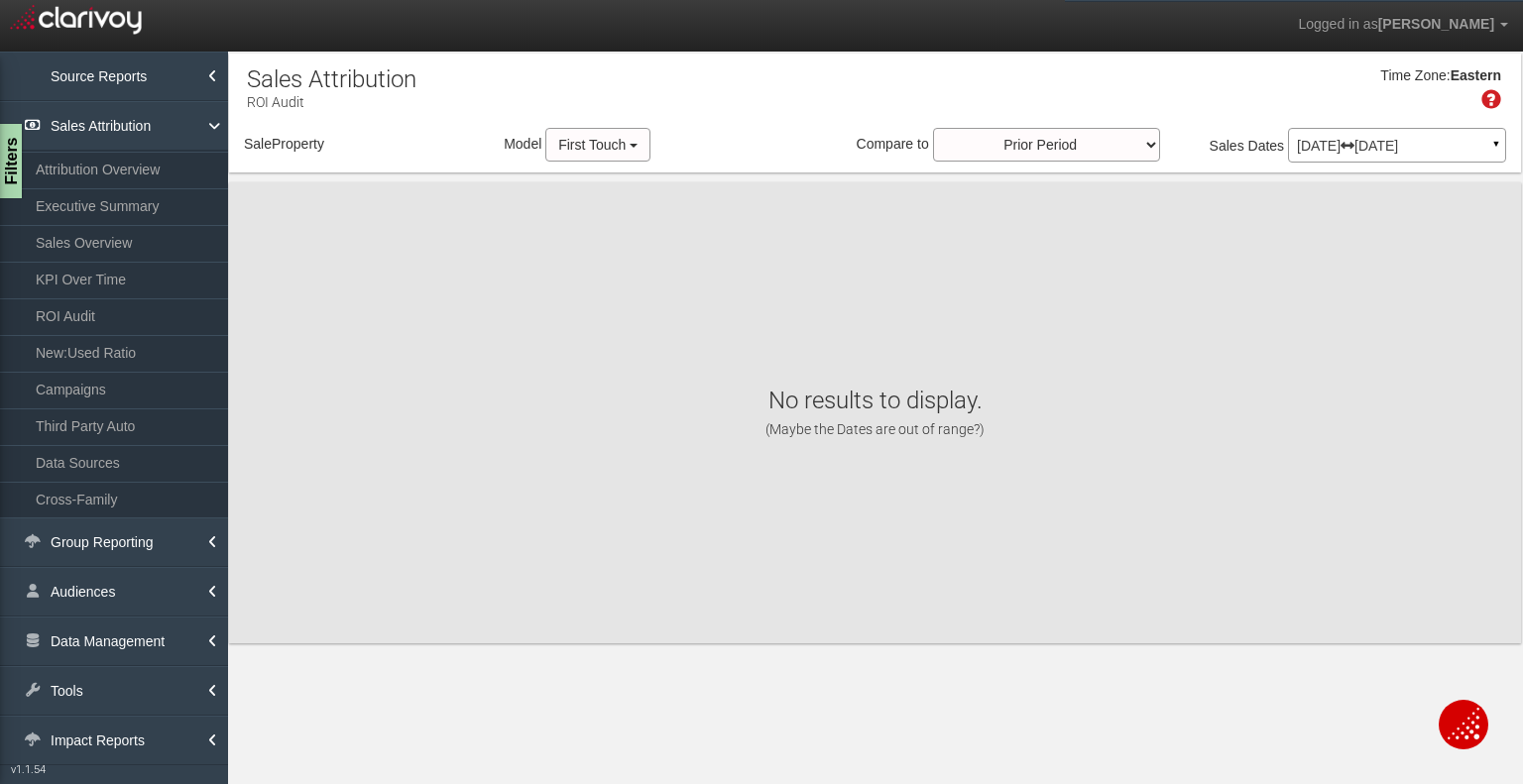 select on "object:16046" 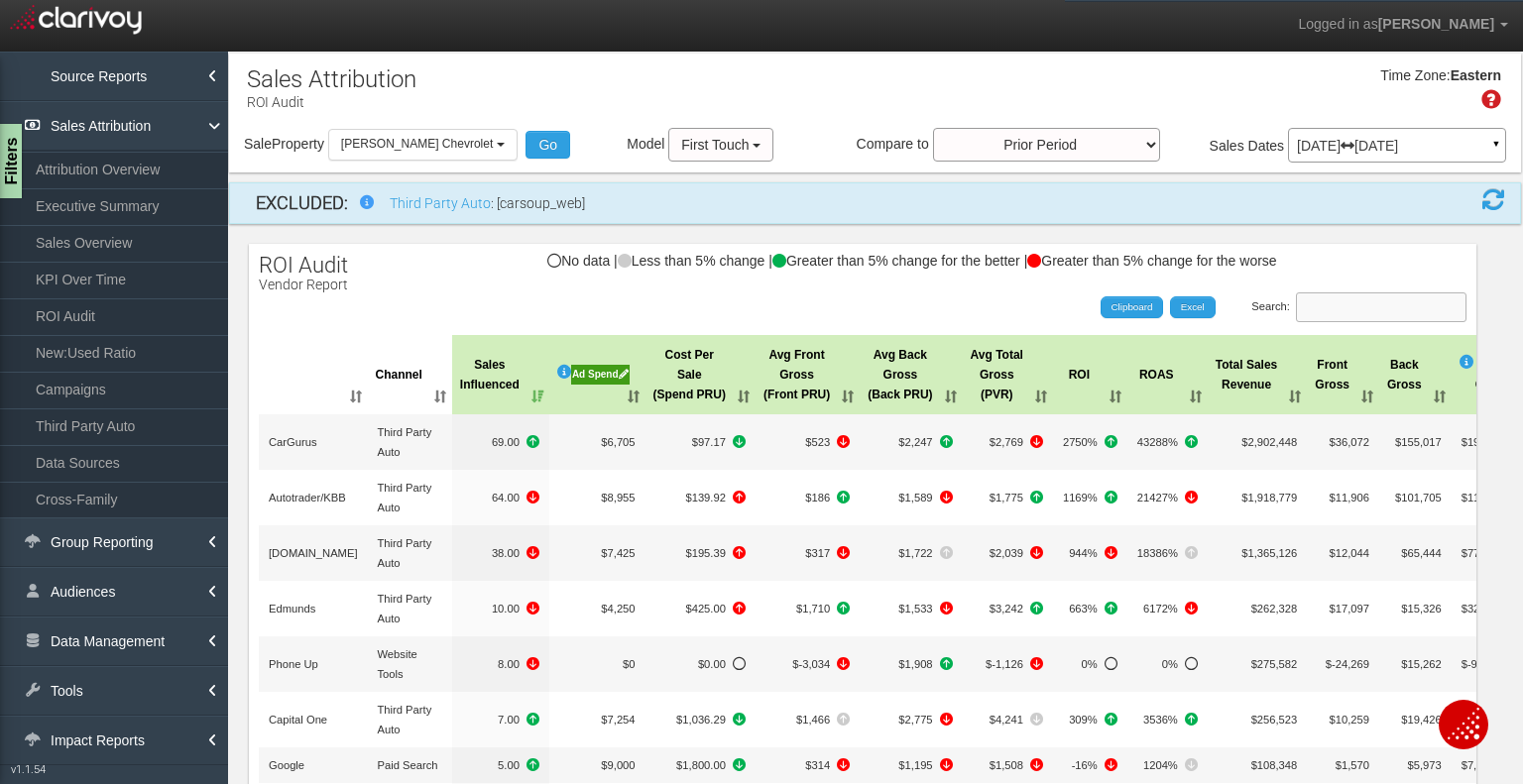 click on "Search:" at bounding box center [1381, 307] 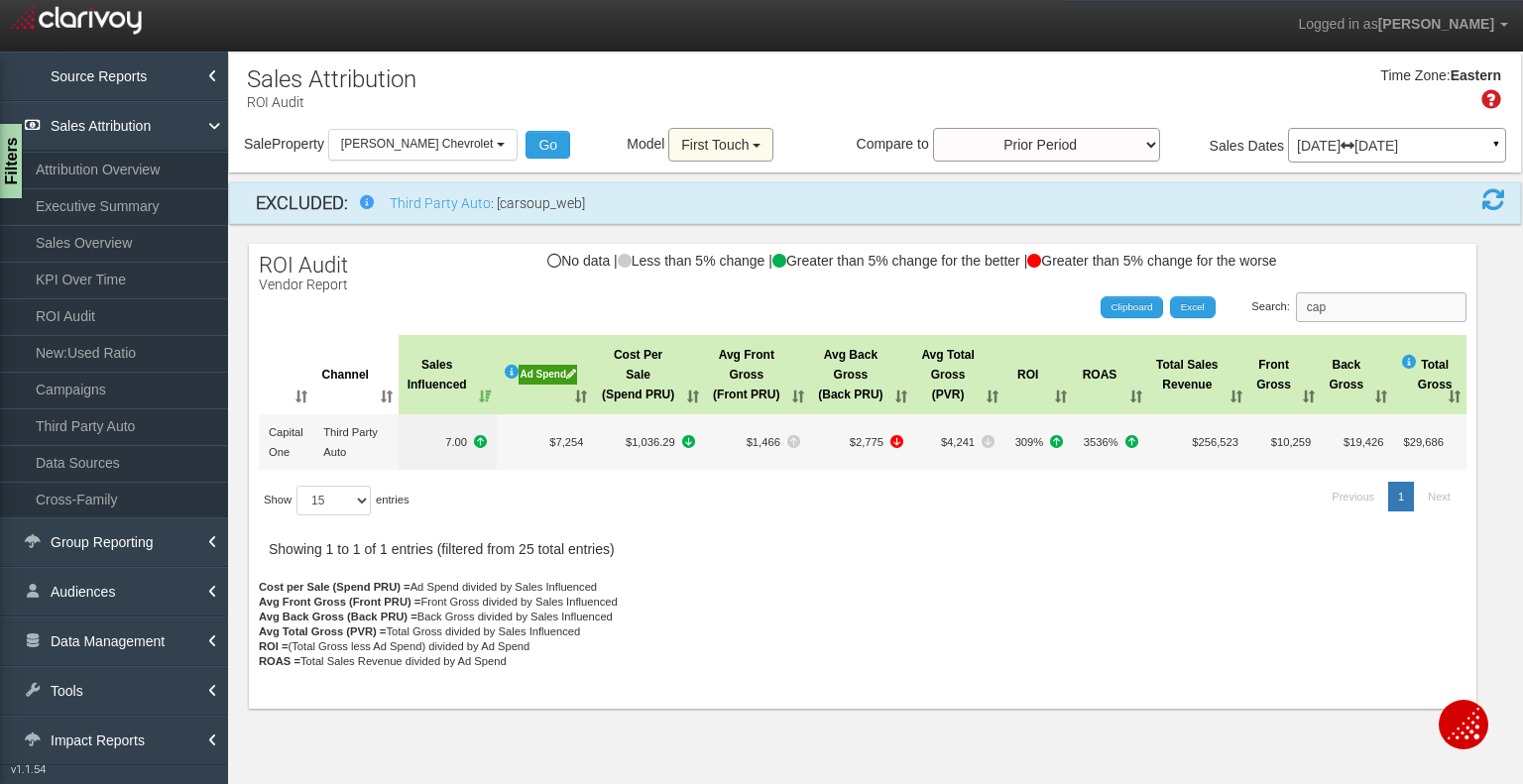 type on "cap" 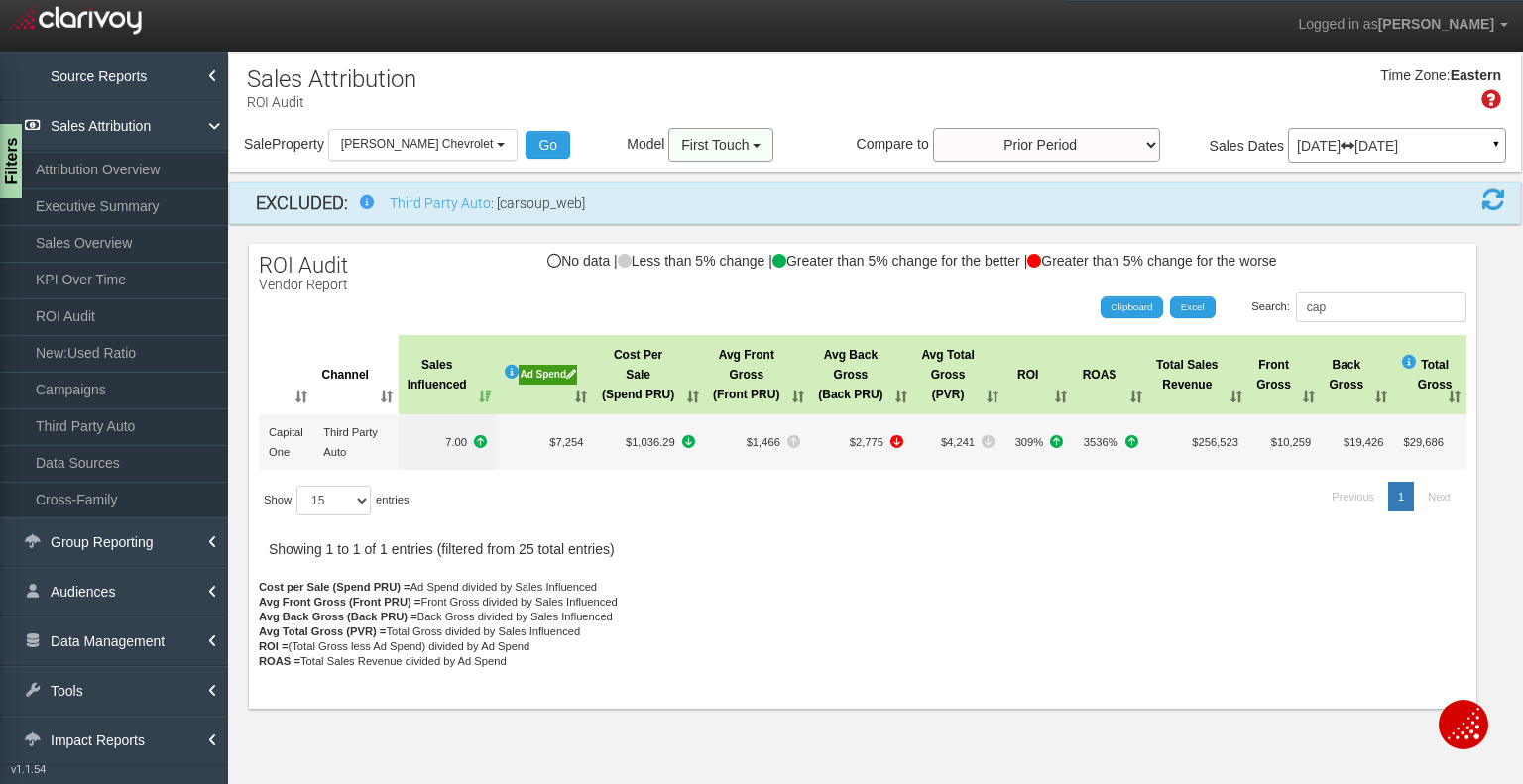 click on "First Touch" at bounding box center (721, 145) 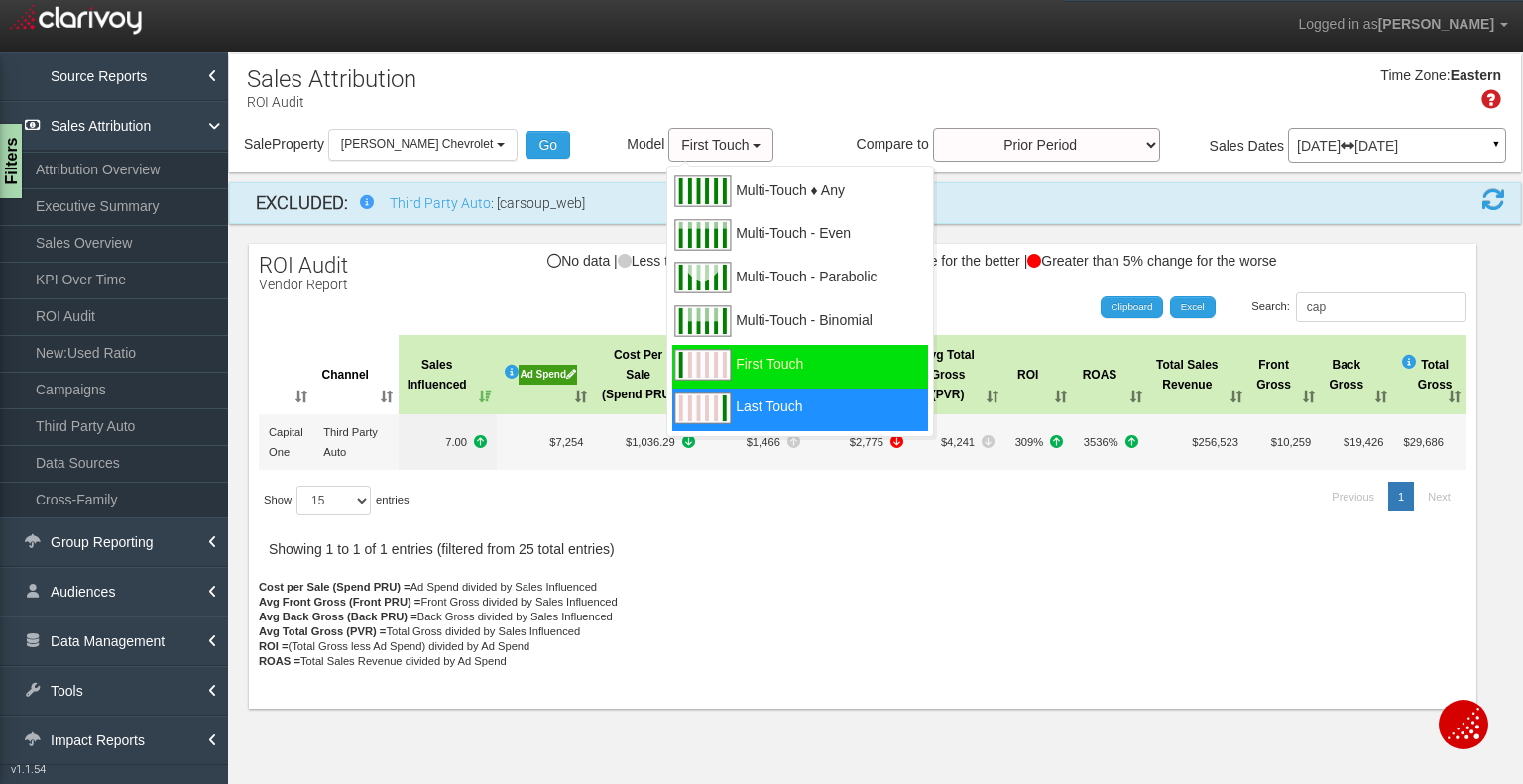 click at bounding box center (702, 408) 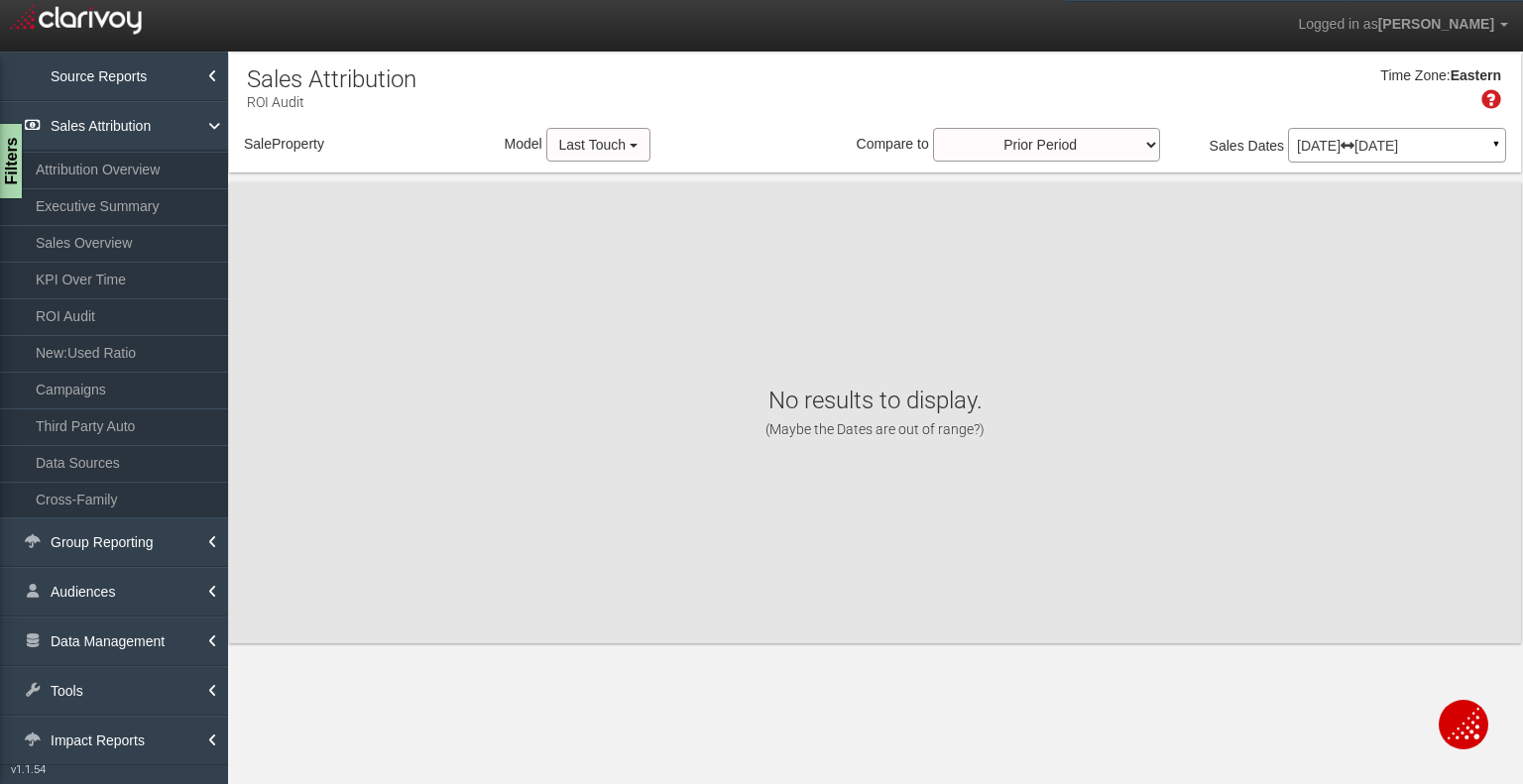 select on "object:18664" 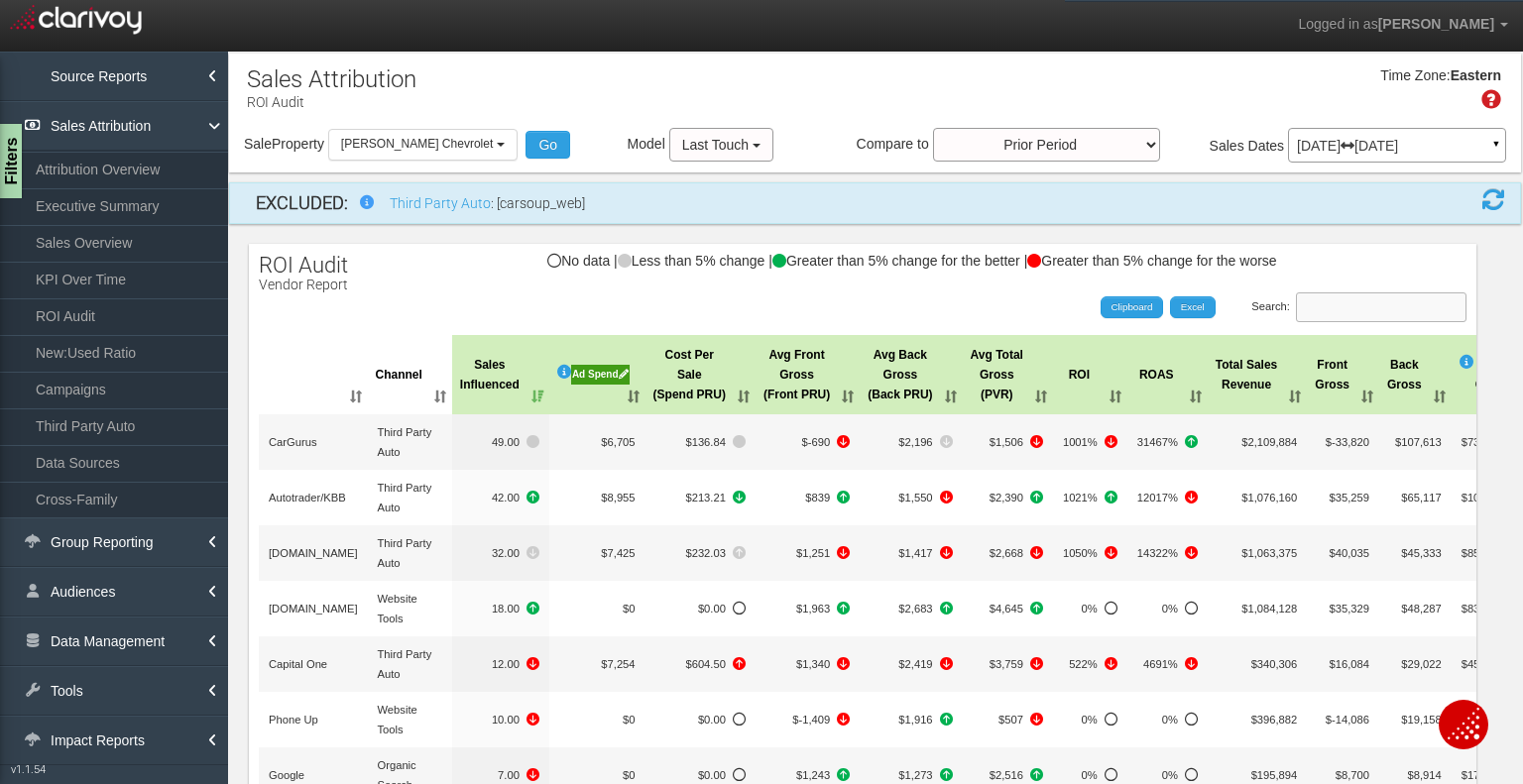 click on "Search:" at bounding box center [1381, 307] 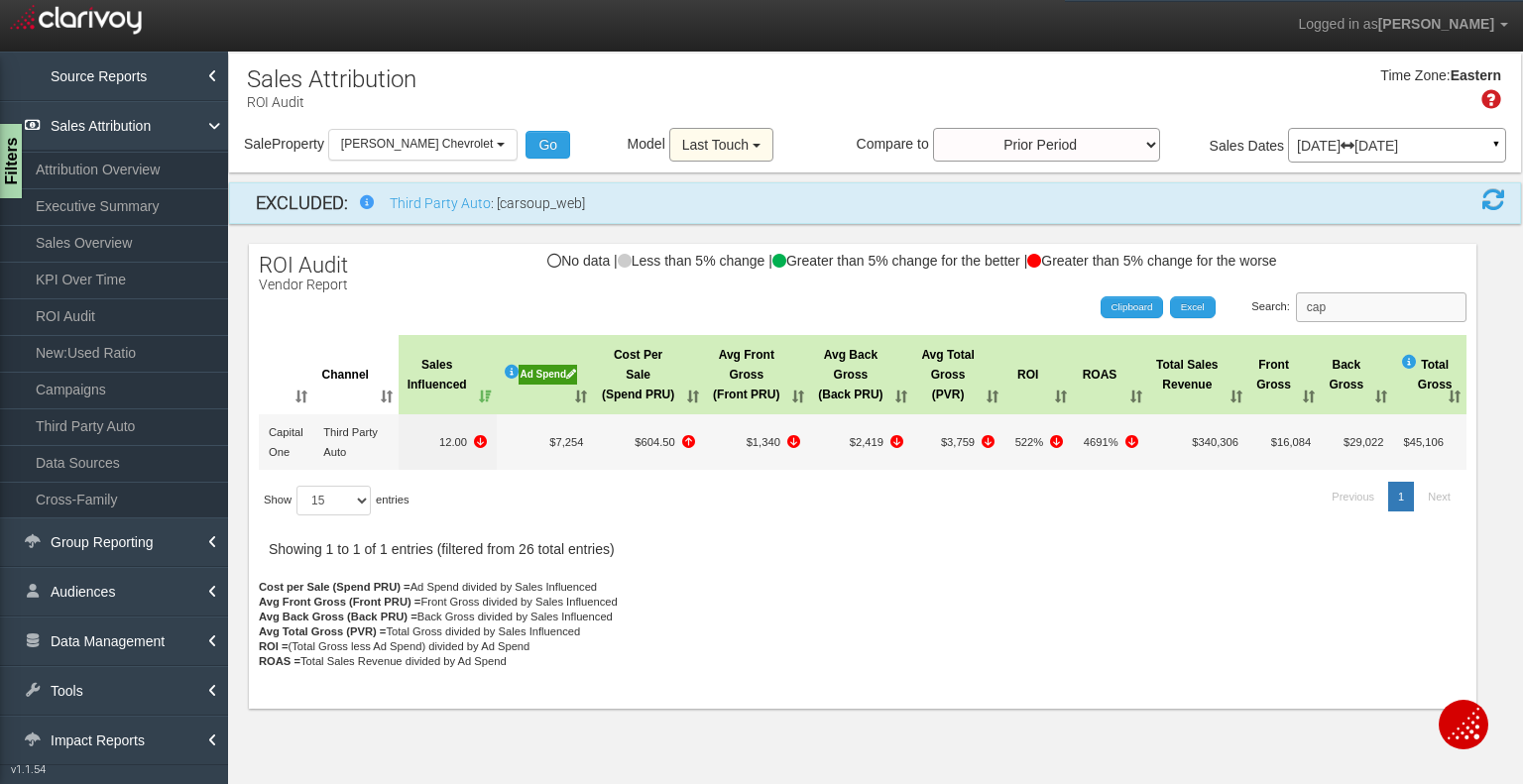 type on "cap" 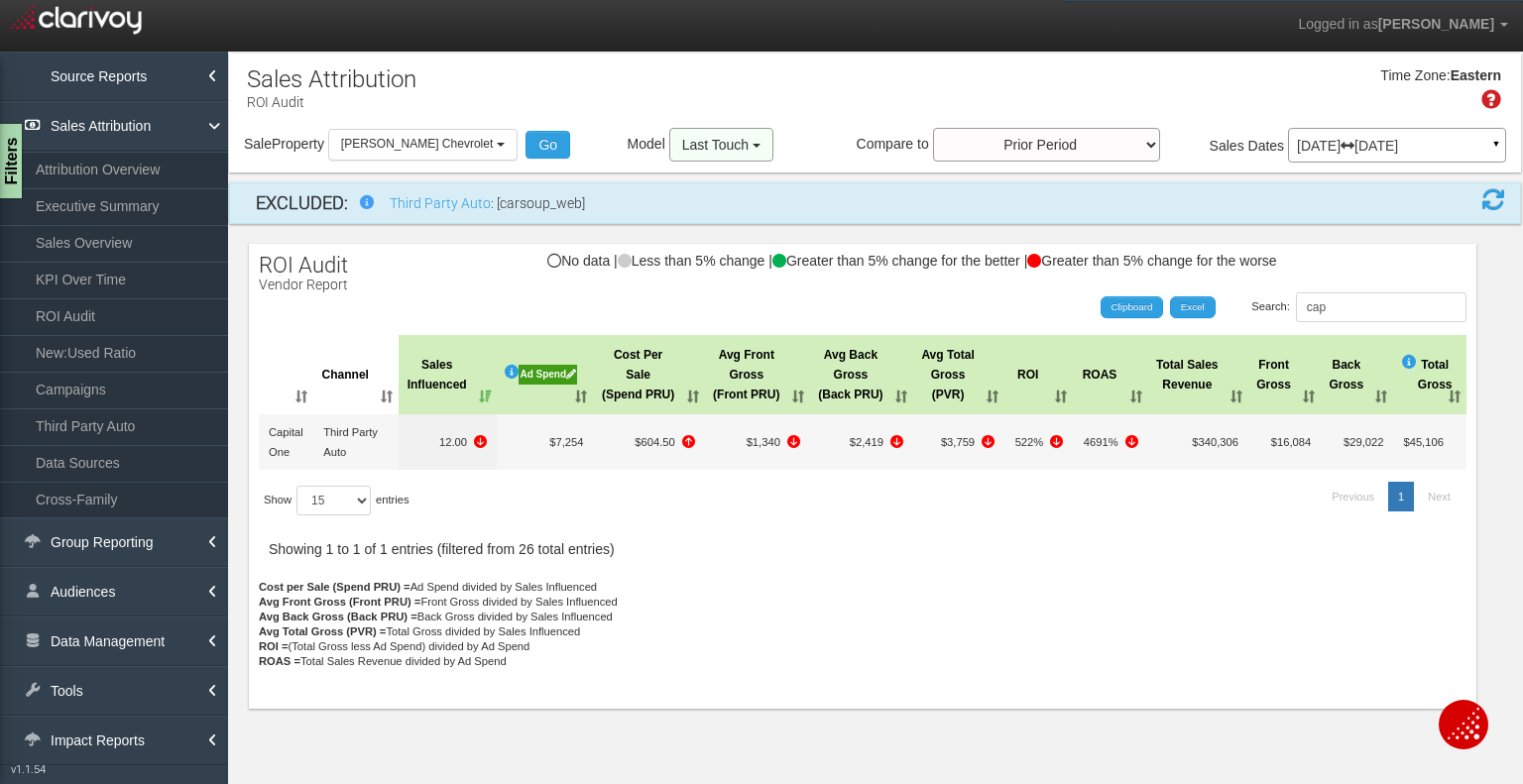 click on "Last Touch" at bounding box center (721, 145) 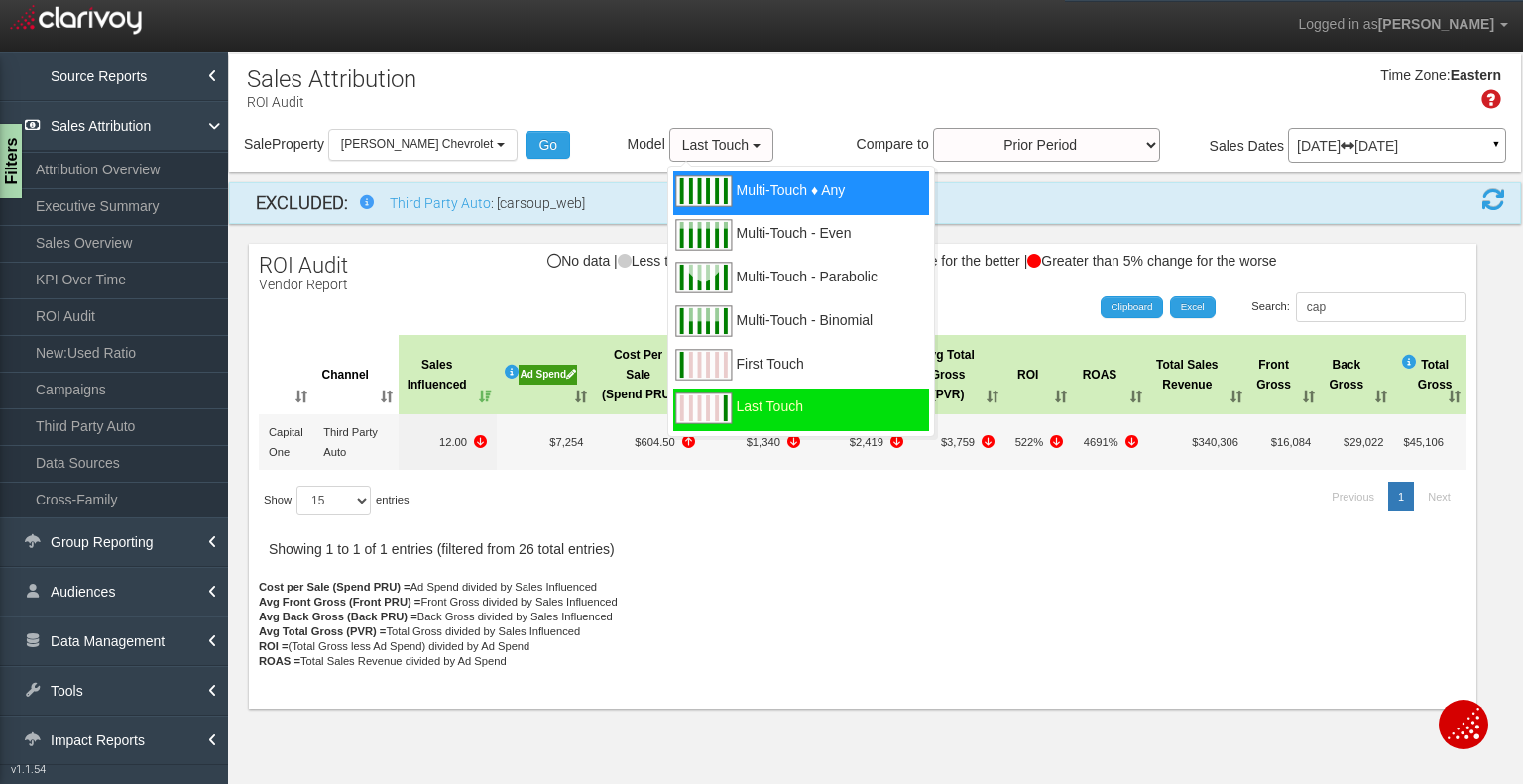 click on "Multi-Touch ♦ Any" at bounding box center [801, 193] 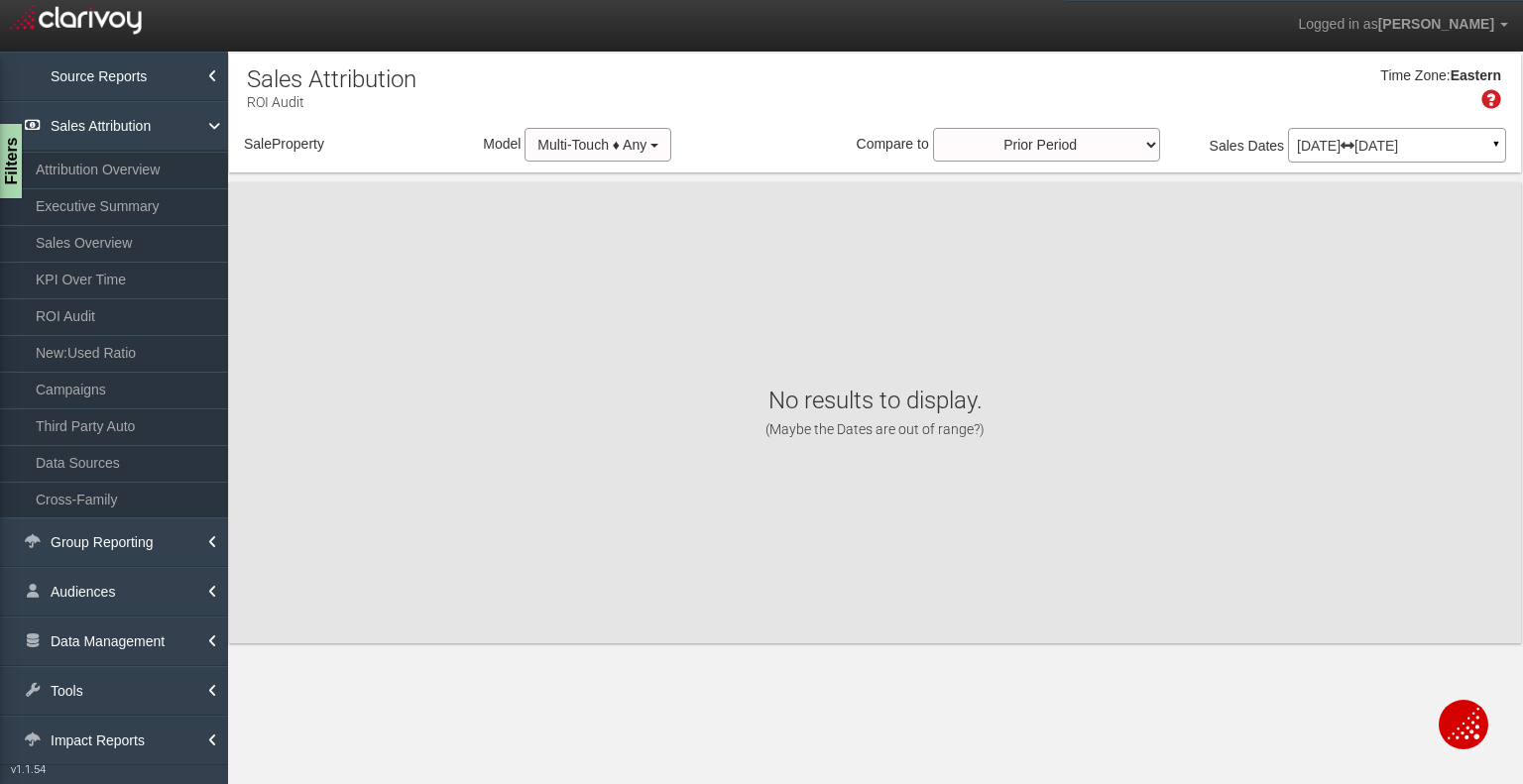 select on "object:21282" 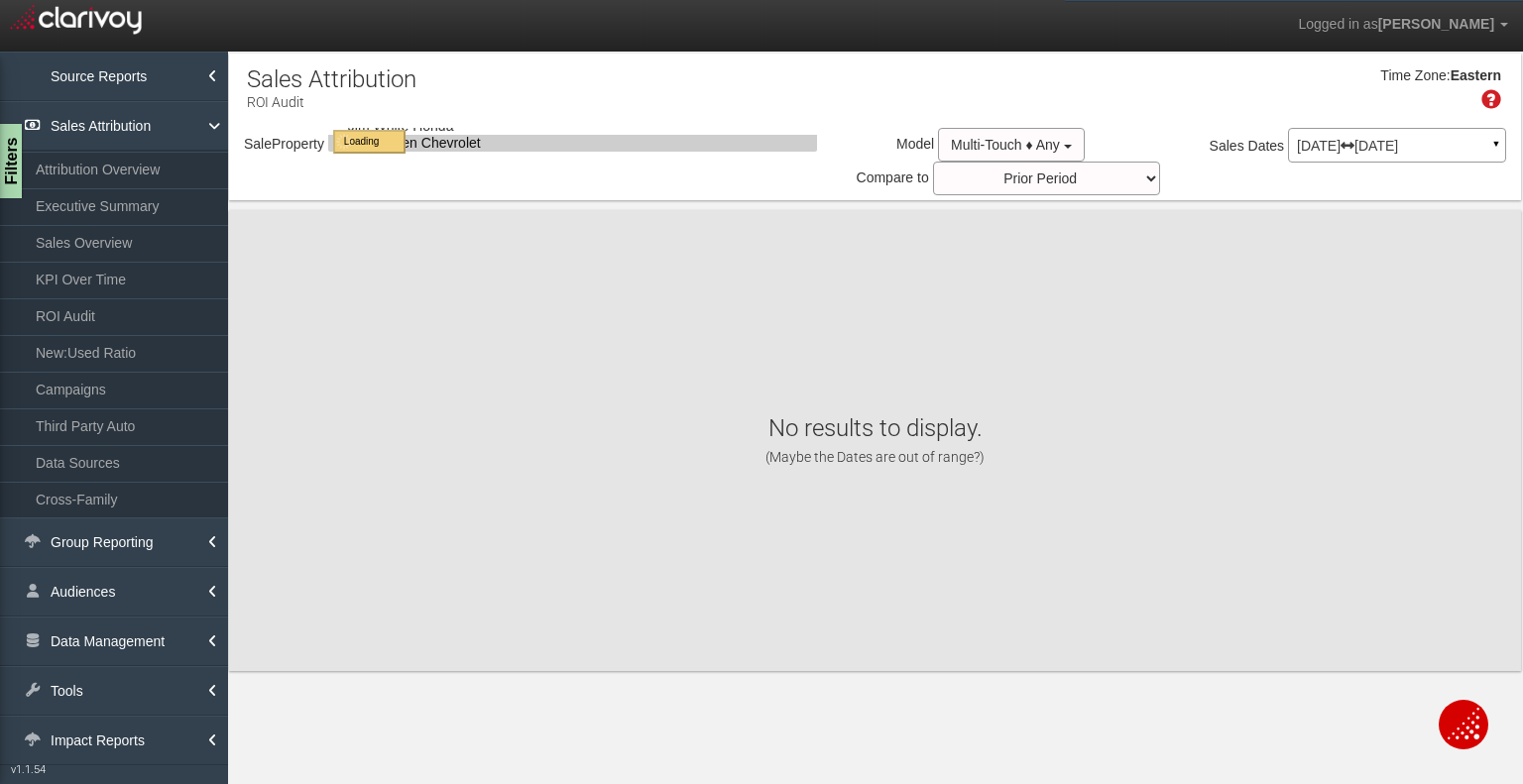 select on "object:21282" 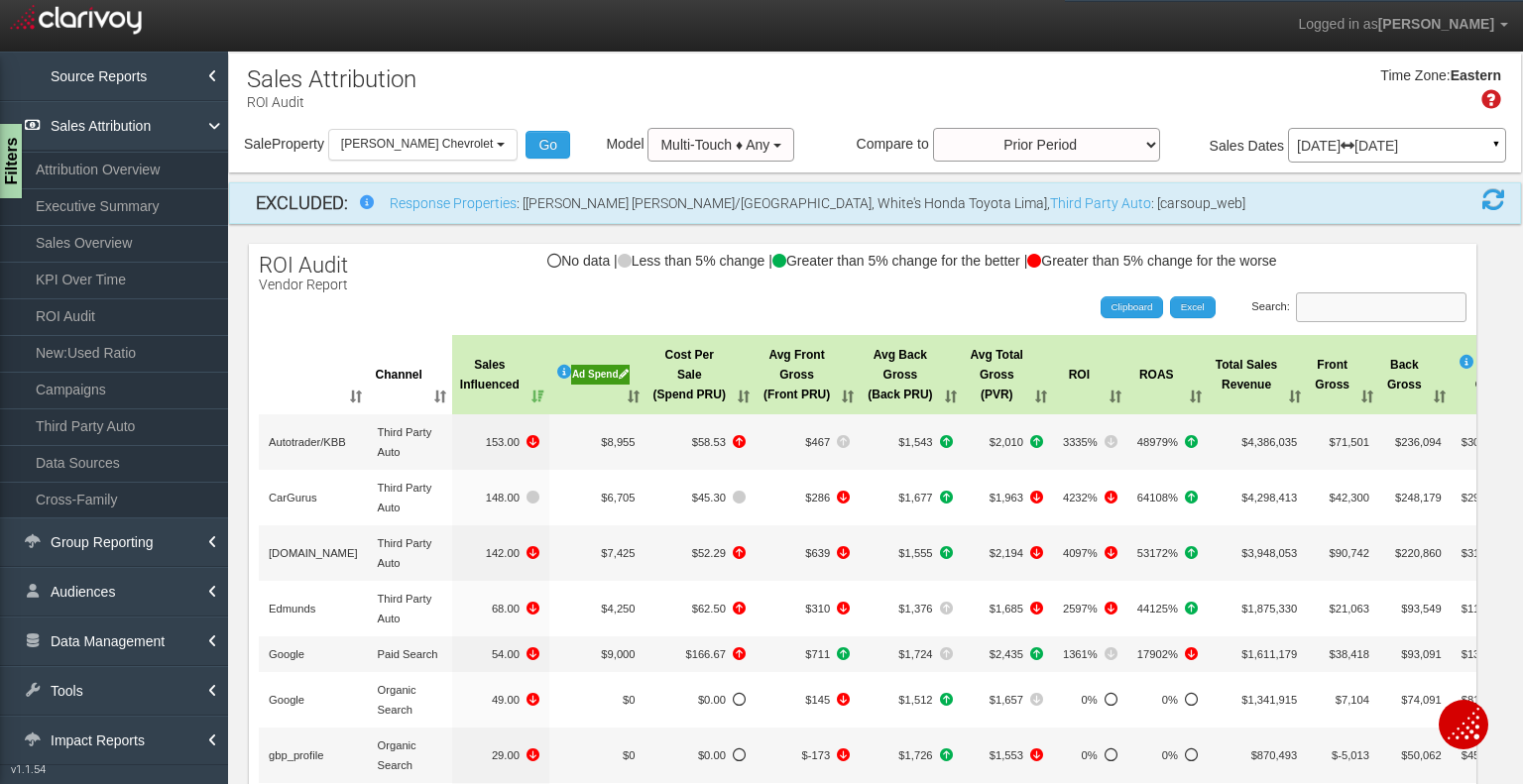 drag, startPoint x: 1305, startPoint y: 296, endPoint x: 1248, endPoint y: 251, distance: 72.62231 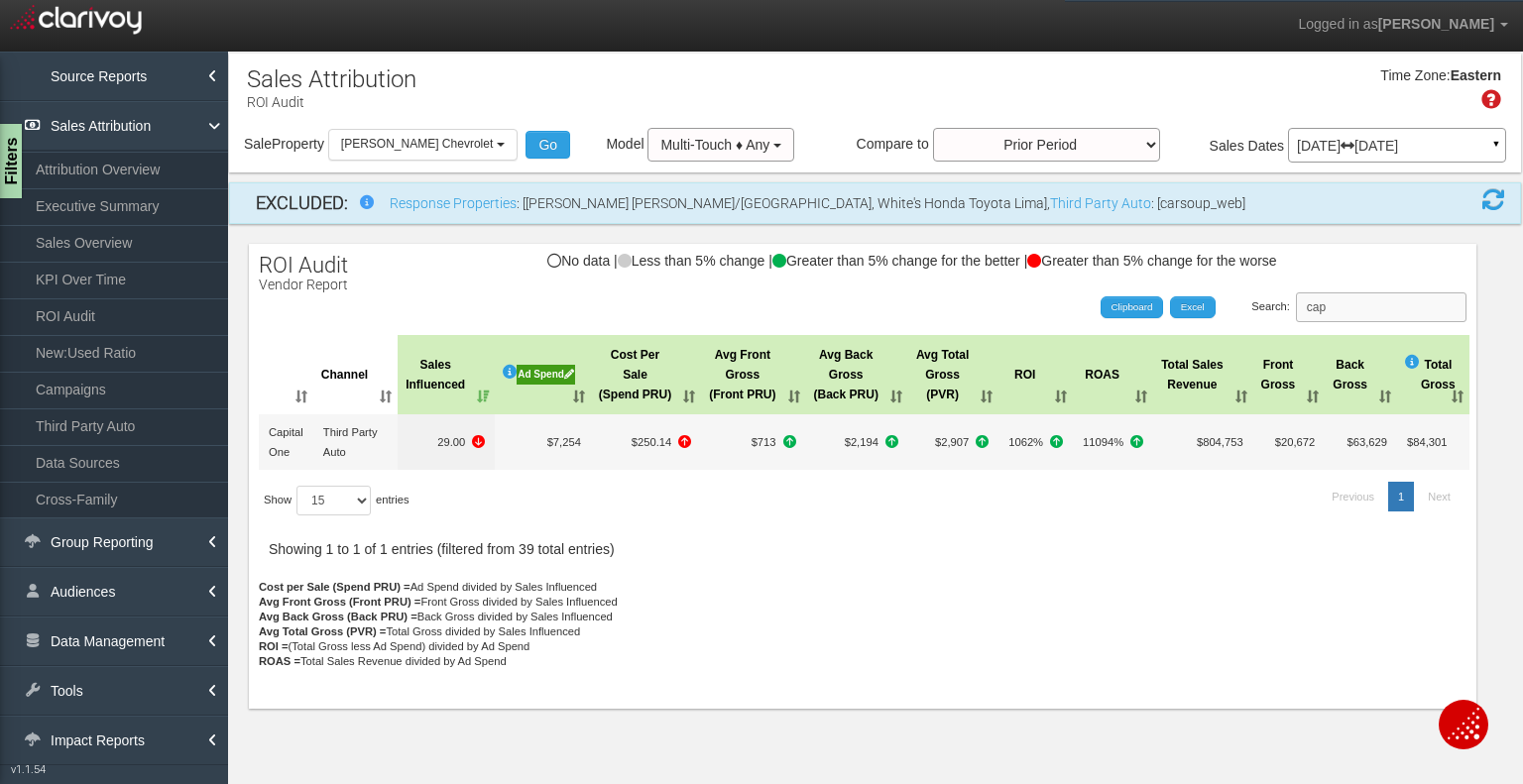 type on "cap" 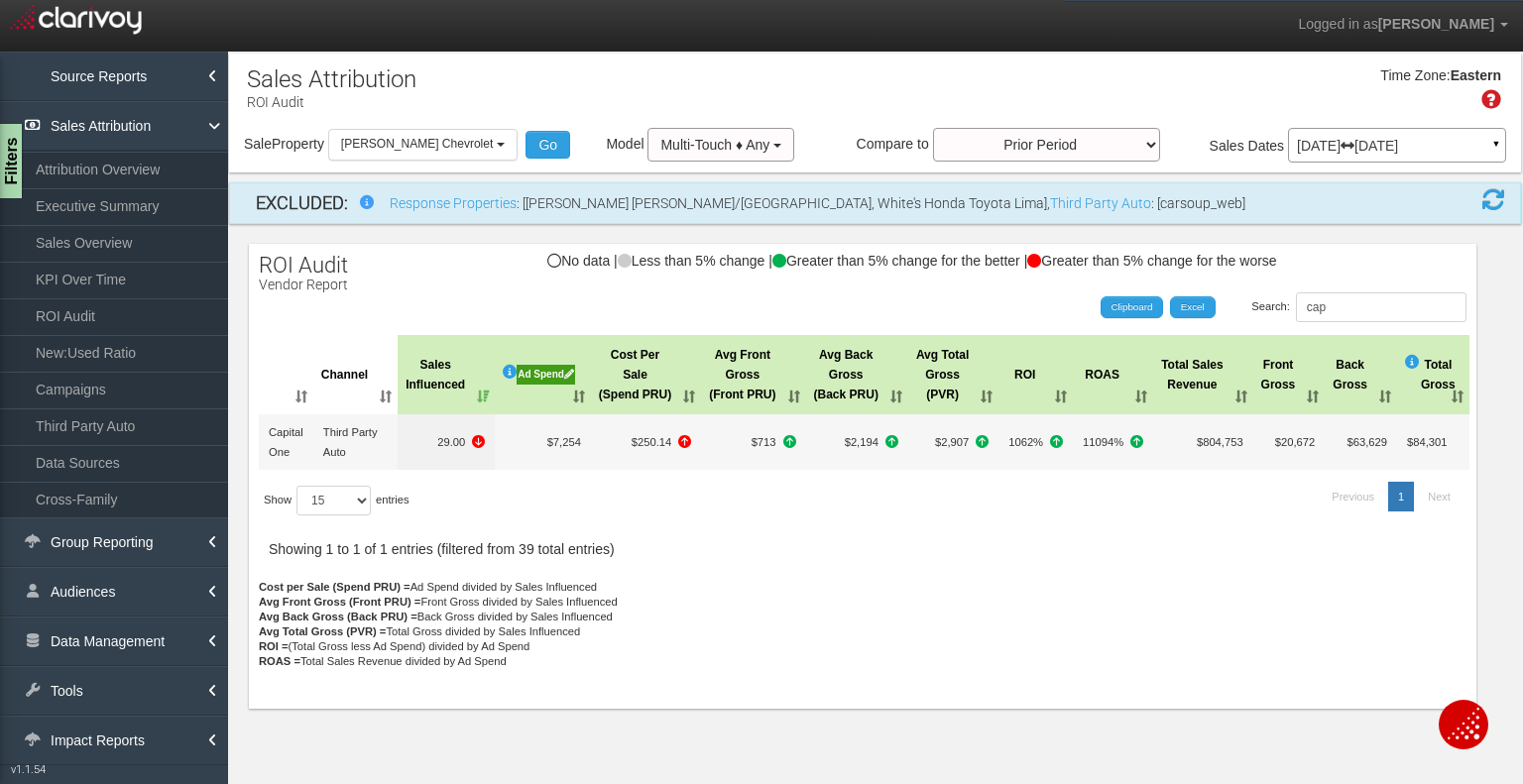 click on "Apr 01, 2025   Jun 30, 2025" at bounding box center [1397, 146] 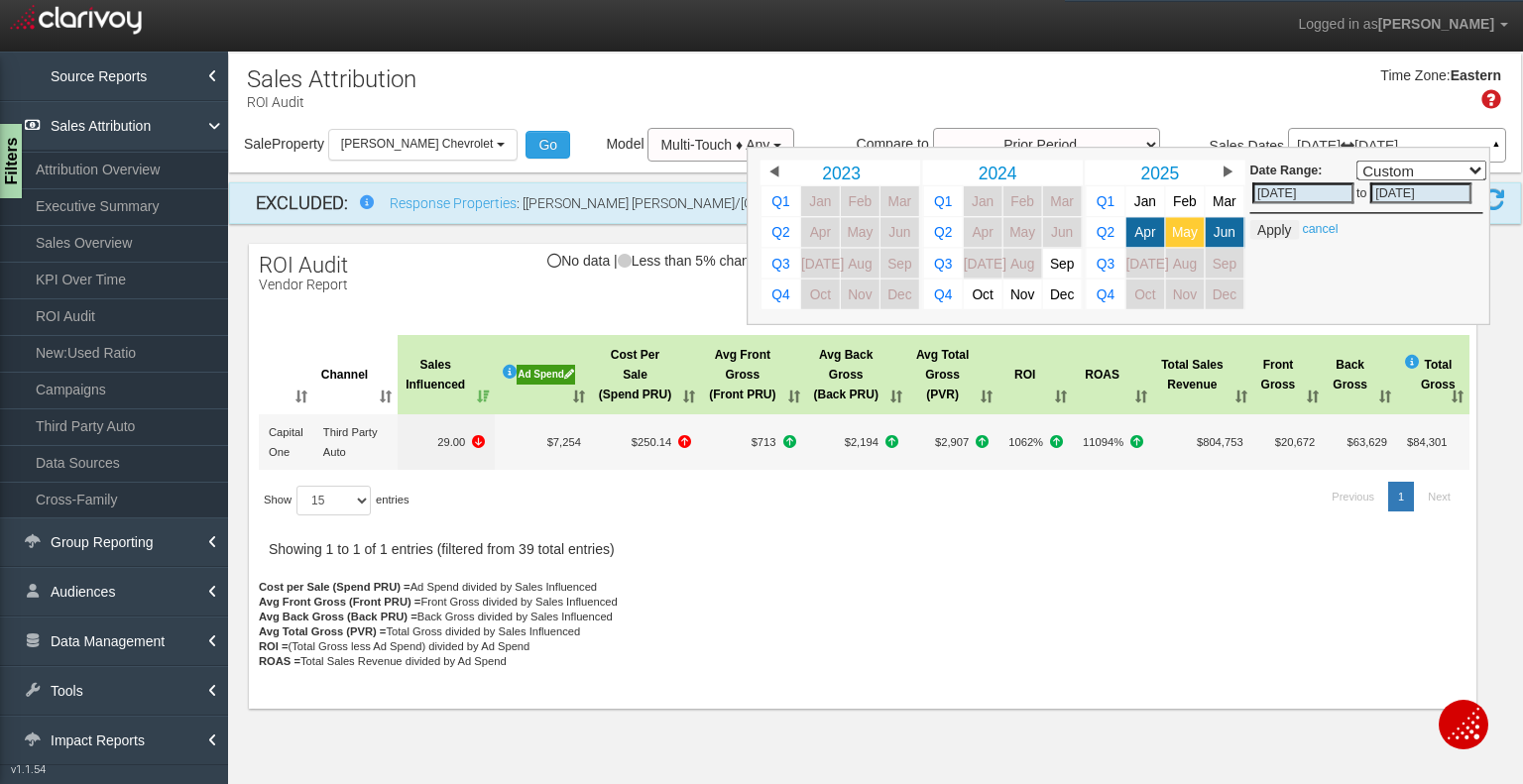 click on "May" at bounding box center [1185, 232] 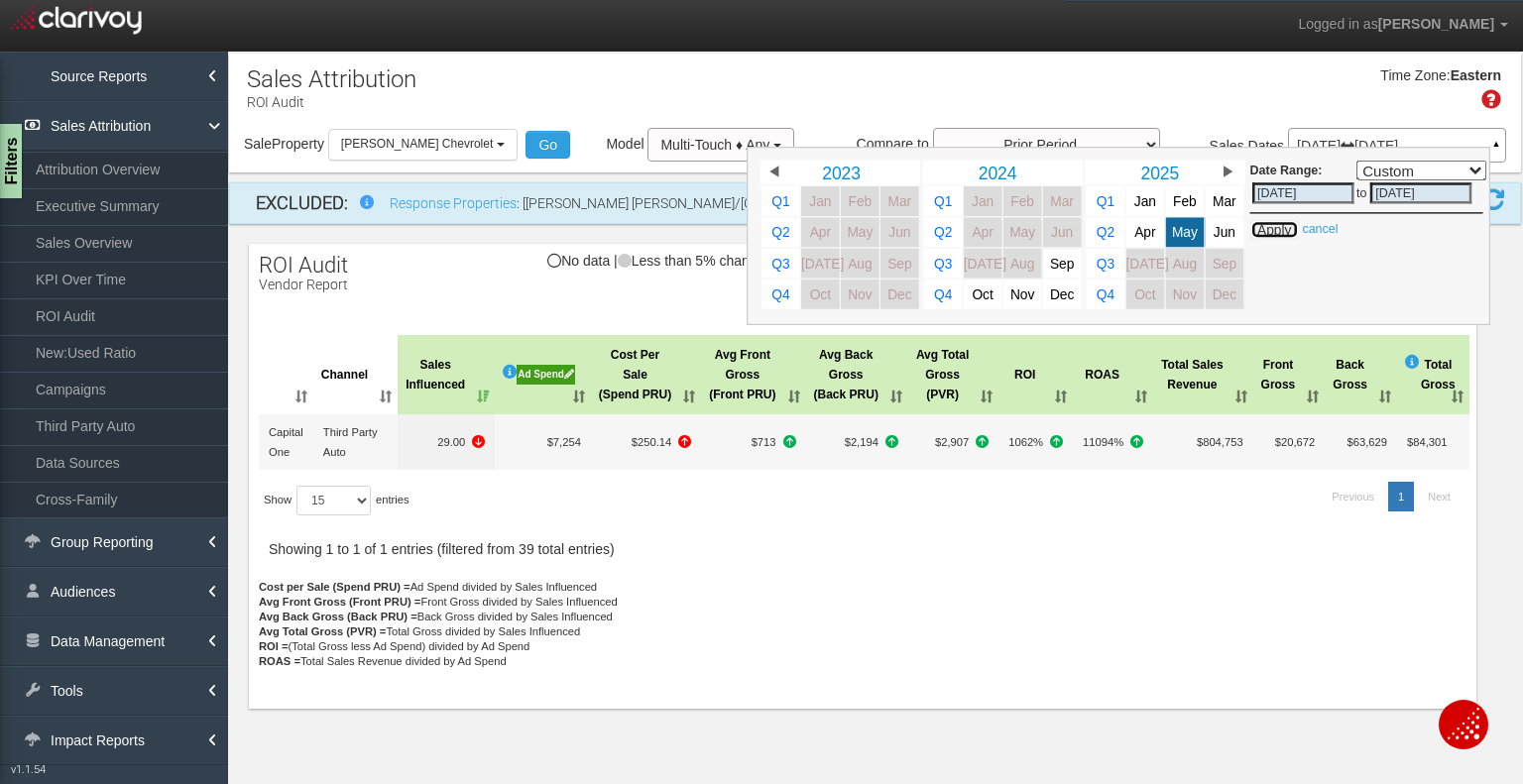 click on "Apply" at bounding box center [1273, 230] 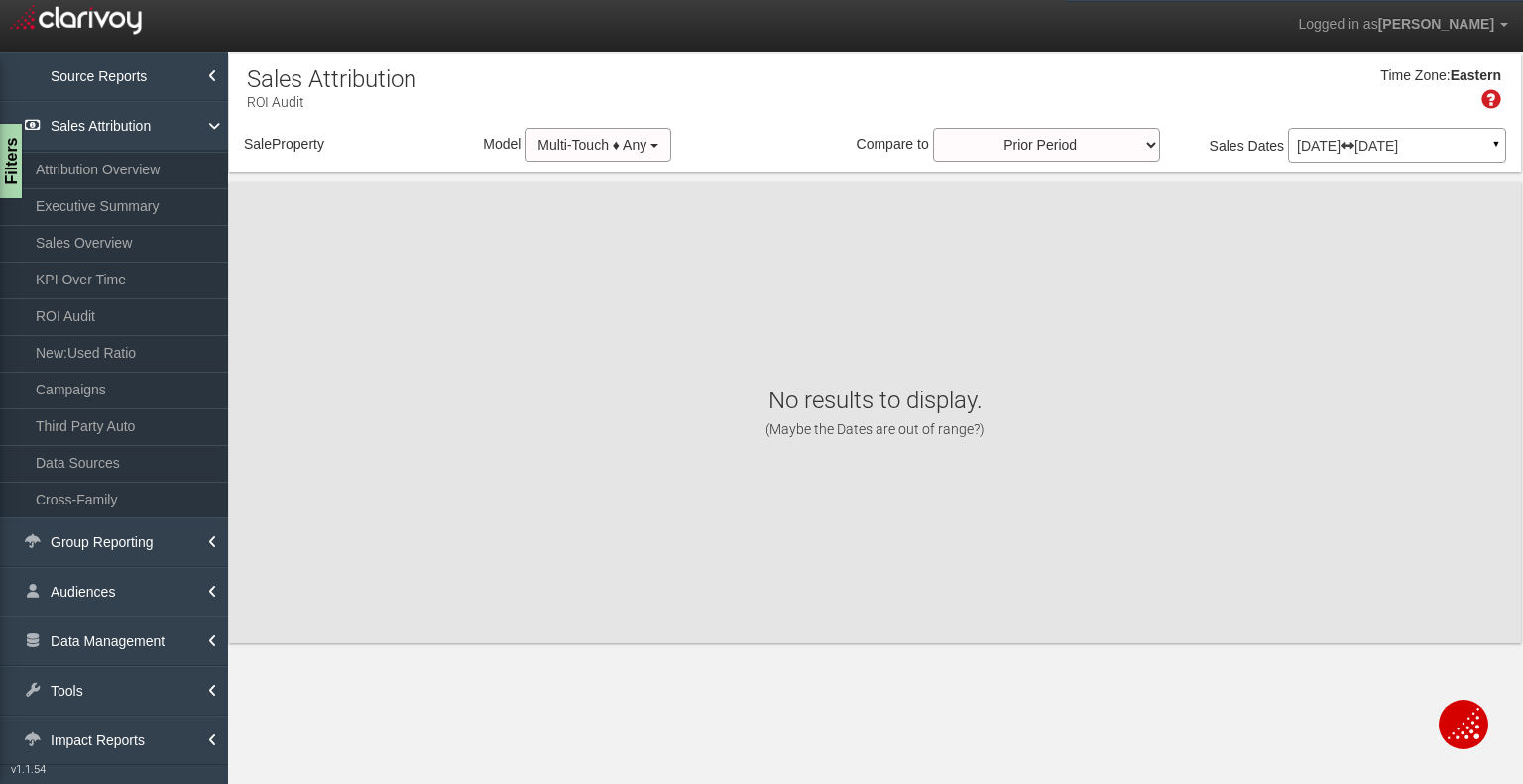 select on "object:23900" 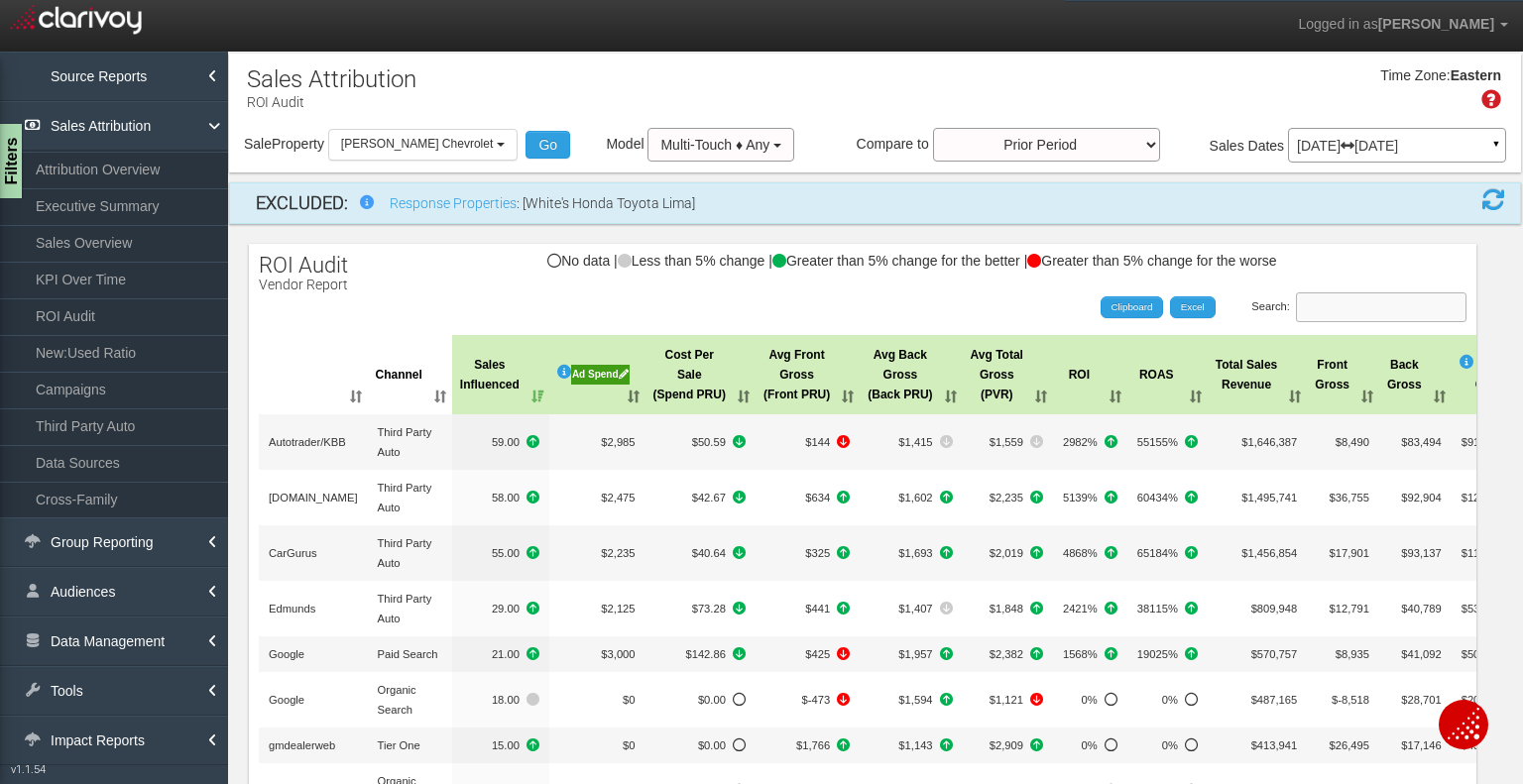 click on "Search:" at bounding box center (1381, 307) 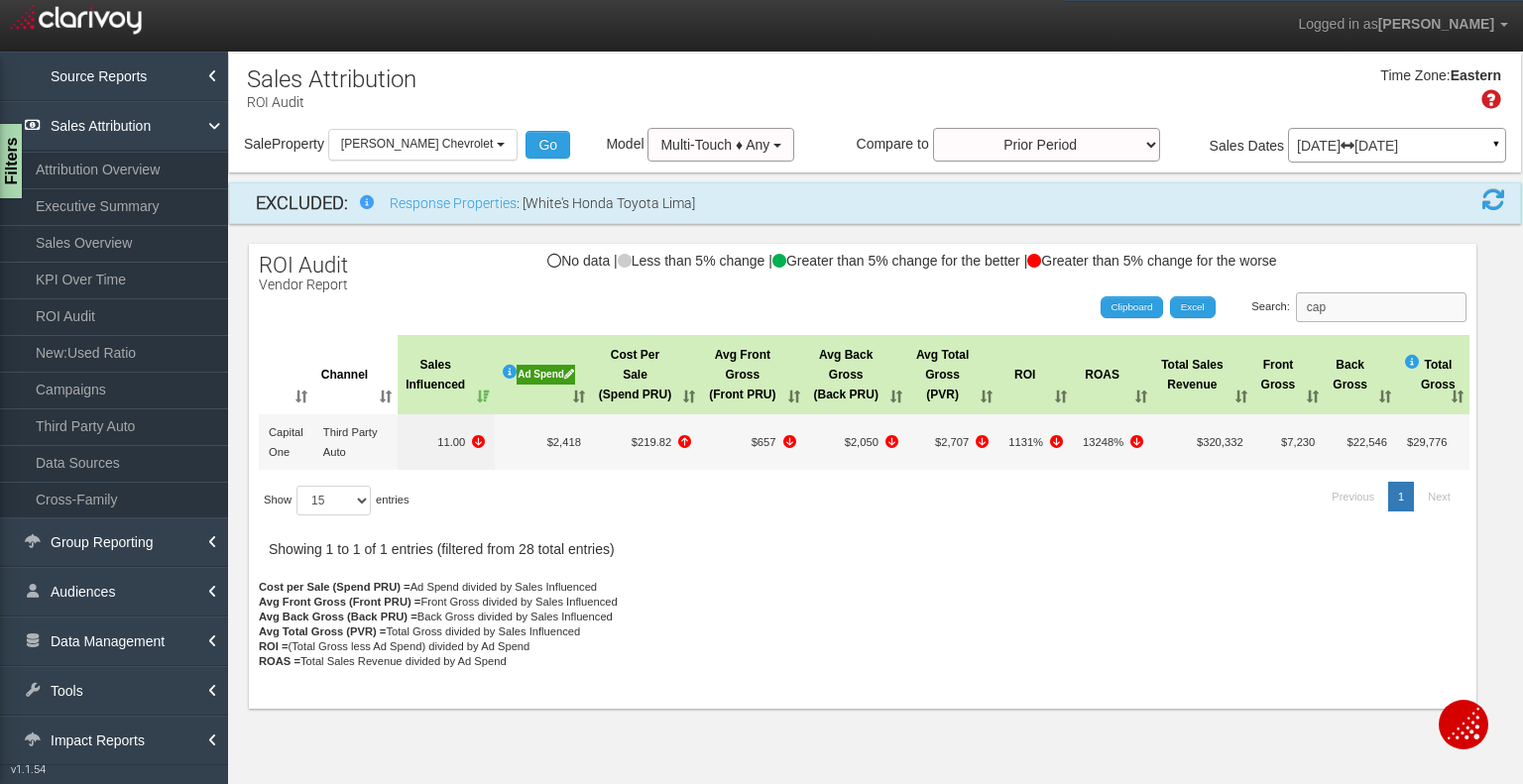 type on "cap" 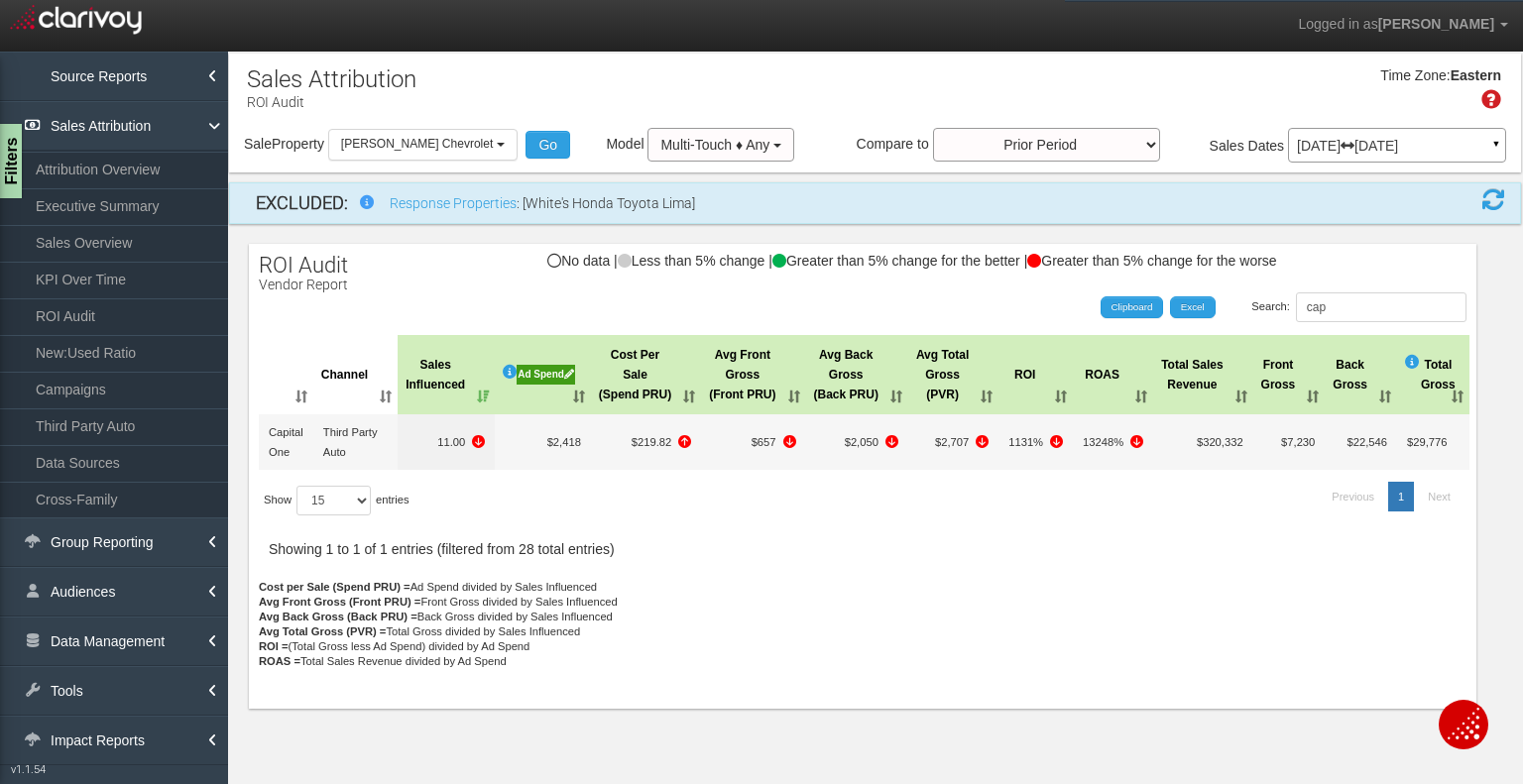 drag, startPoint x: 1364, startPoint y: 144, endPoint x: 1428, endPoint y: 233, distance: 109.6221 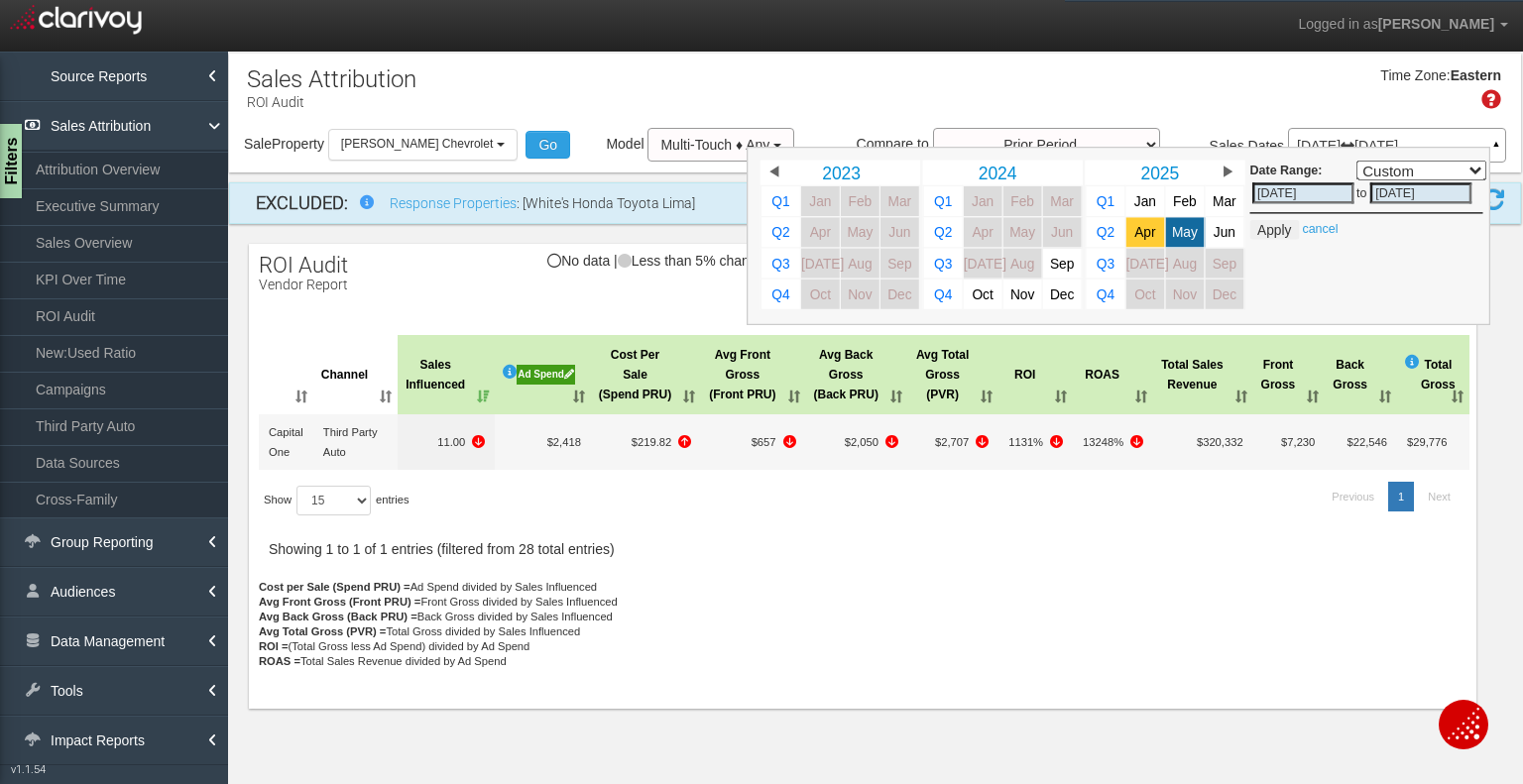 click on "Apr" at bounding box center (1144, 232) 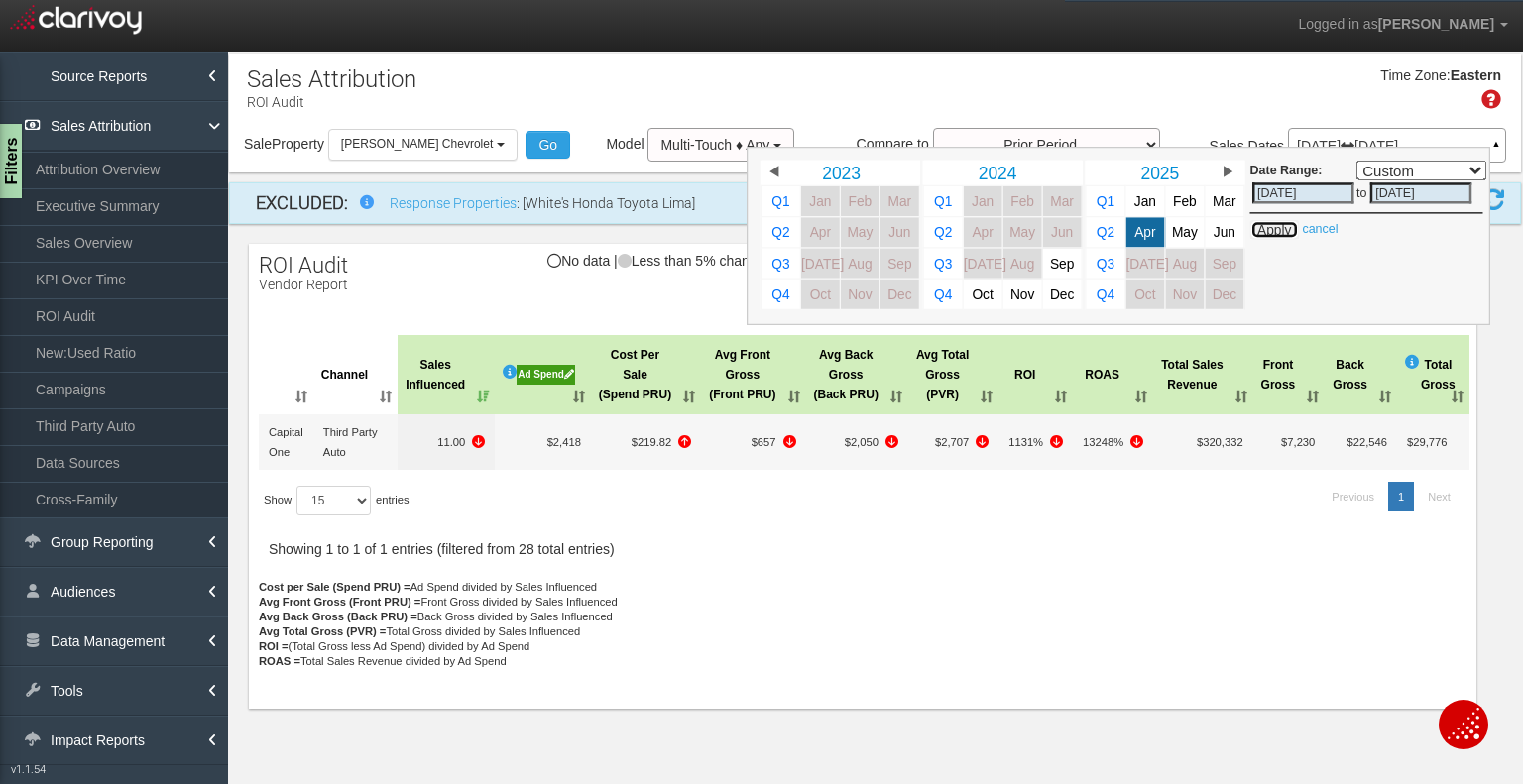 click on "Apply" at bounding box center (1273, 230) 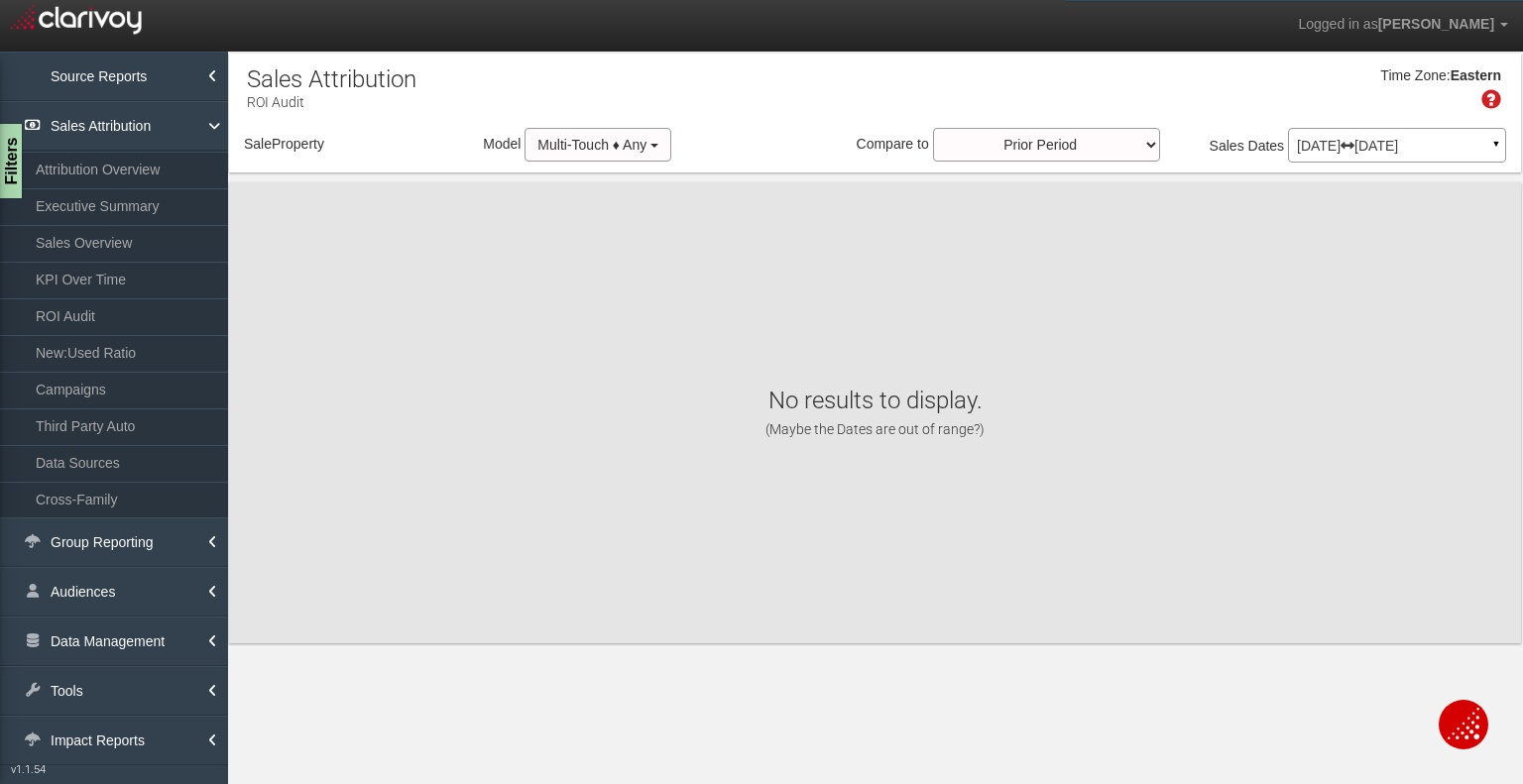 select on "object:26518" 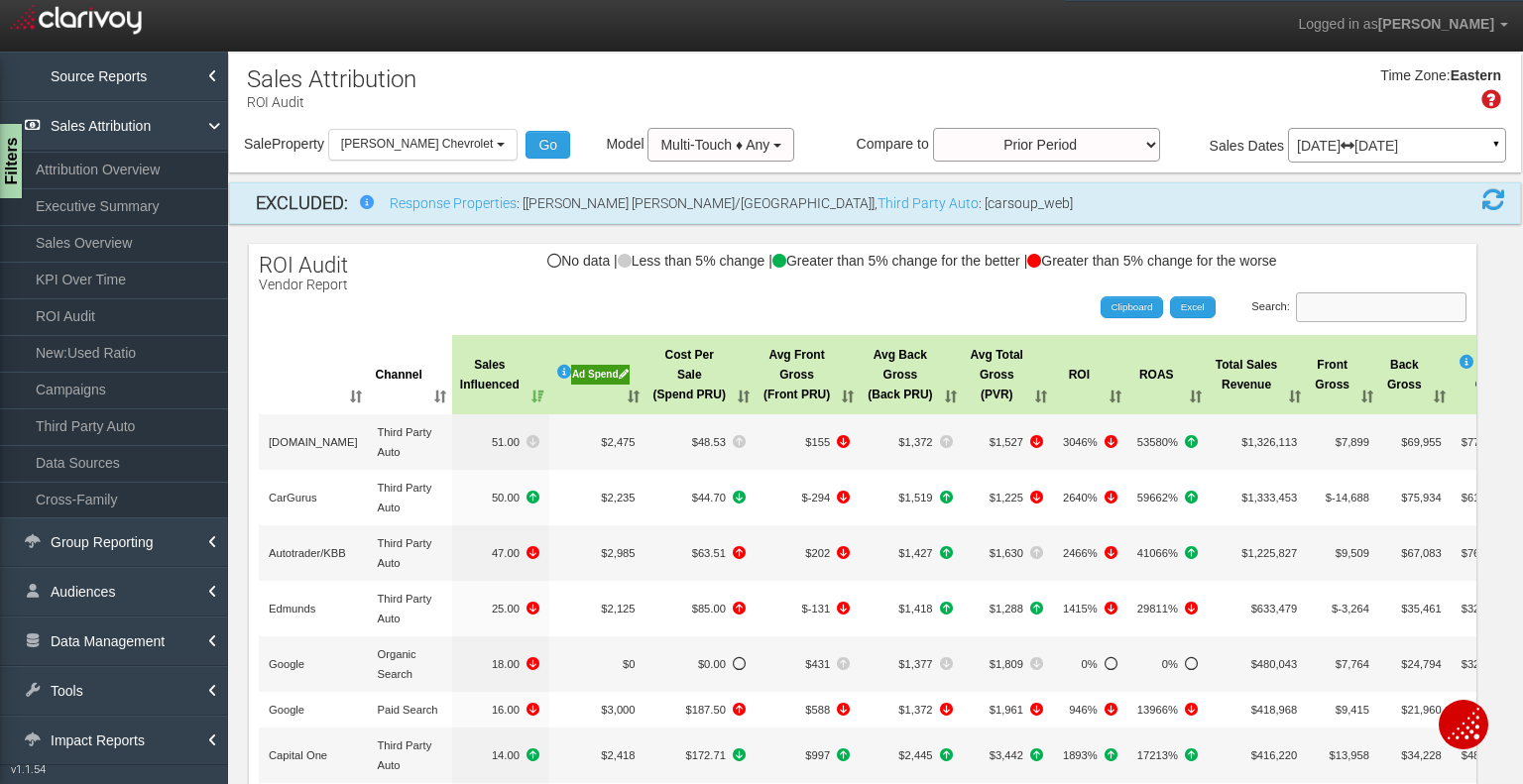 click on "Search:" at bounding box center [1381, 307] 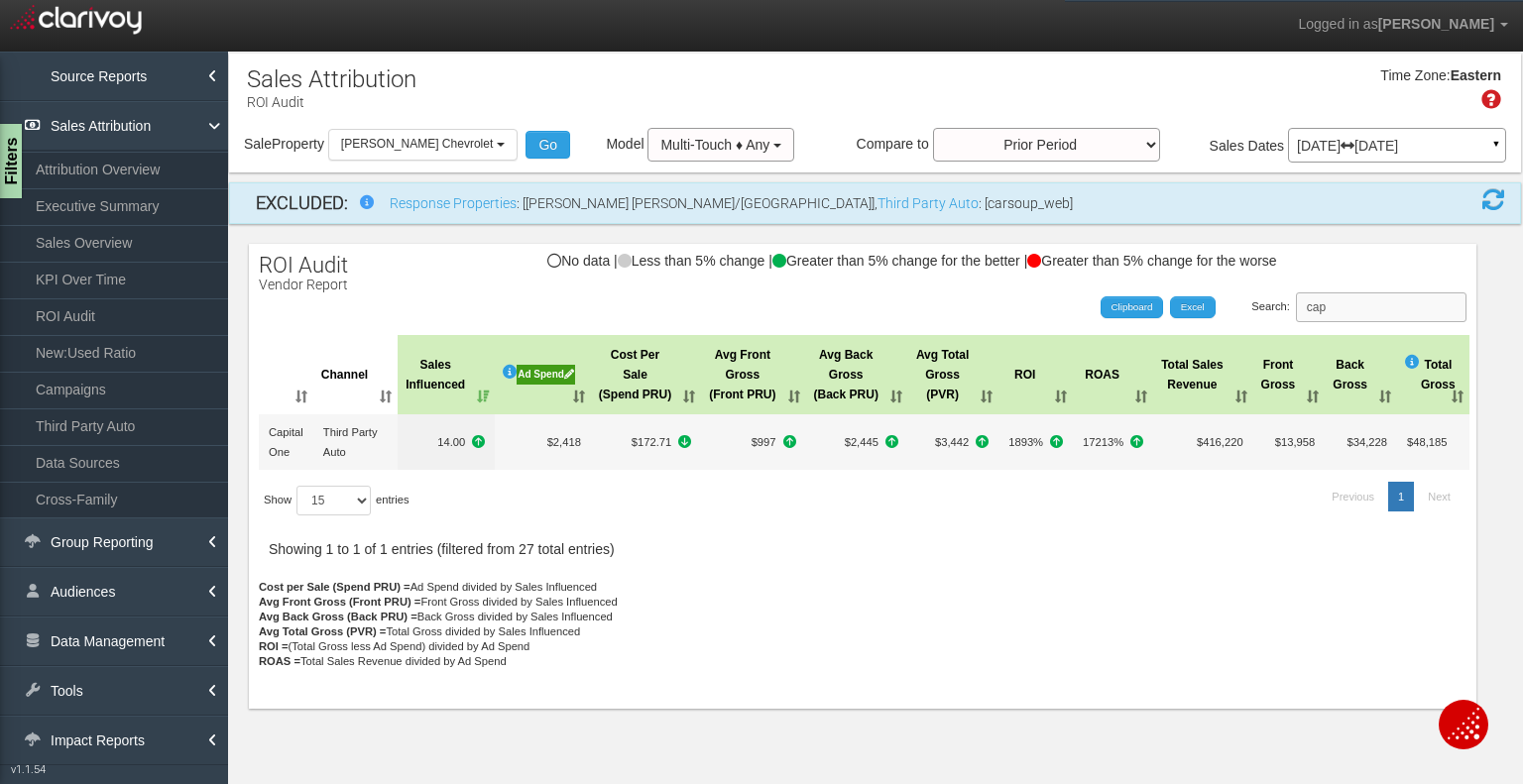 type on "cap" 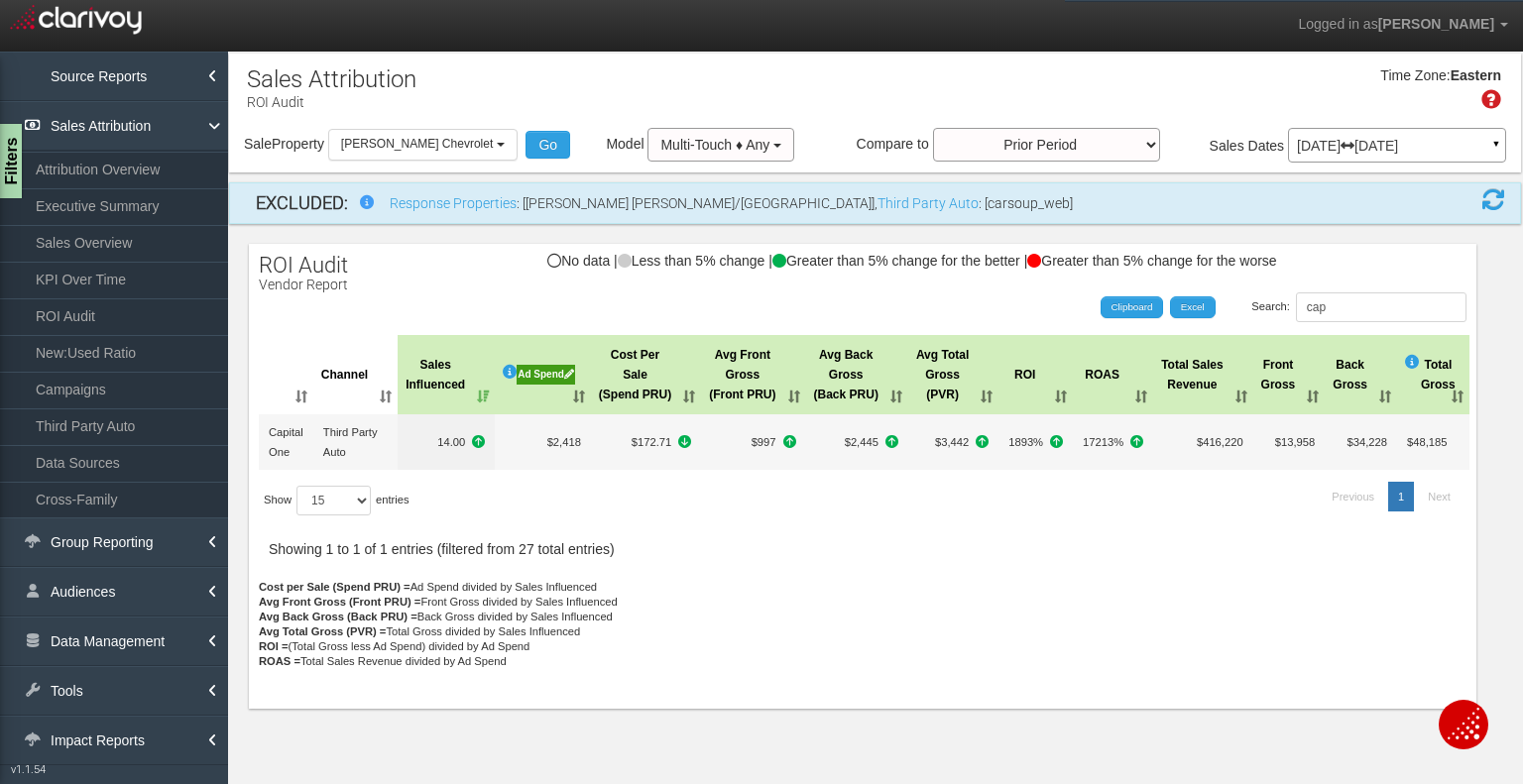 click on "Apr 01, 2025   Apr 30, 2025" at bounding box center [1397, 146] 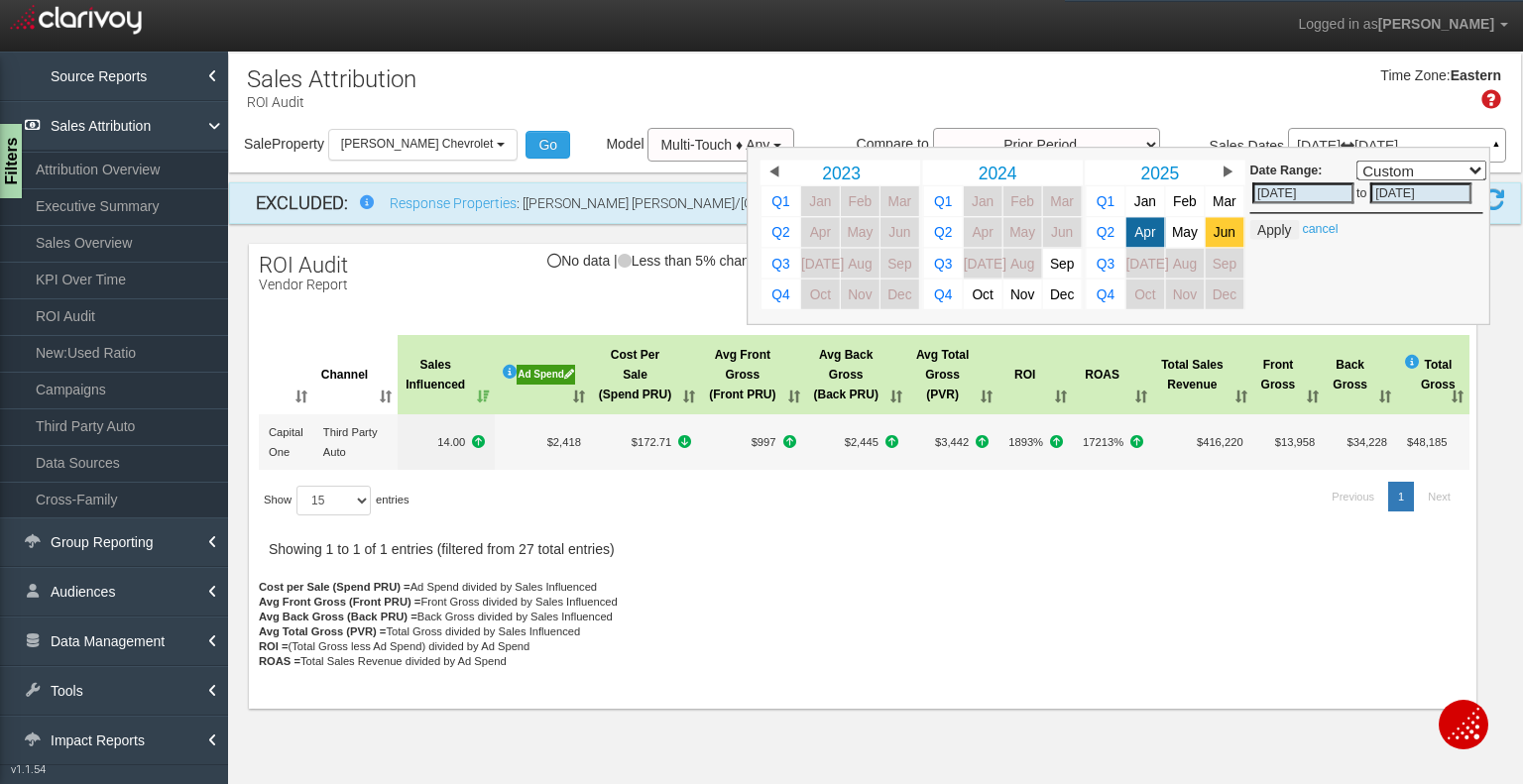click on "Jun" at bounding box center [1224, 233] 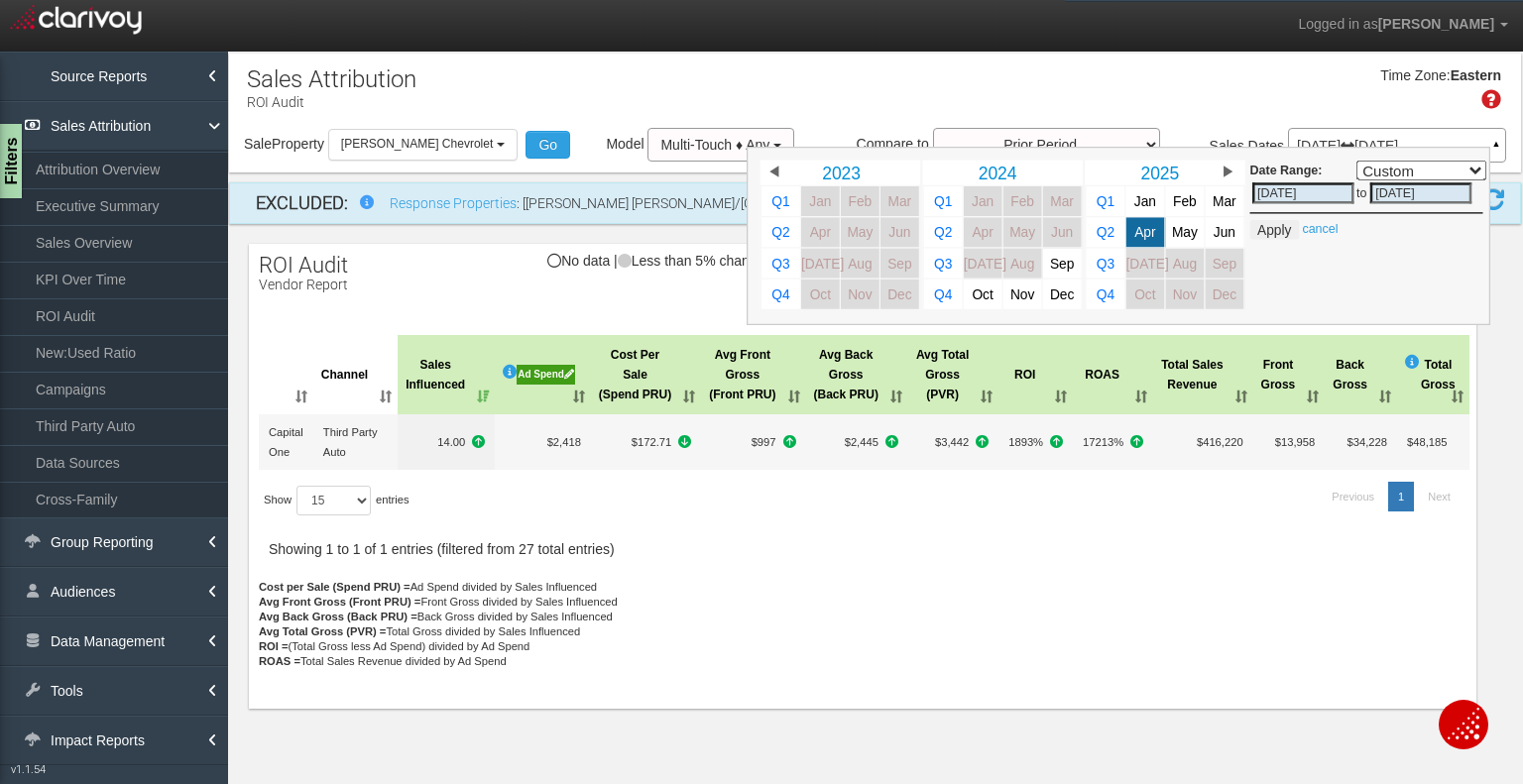 select on "," 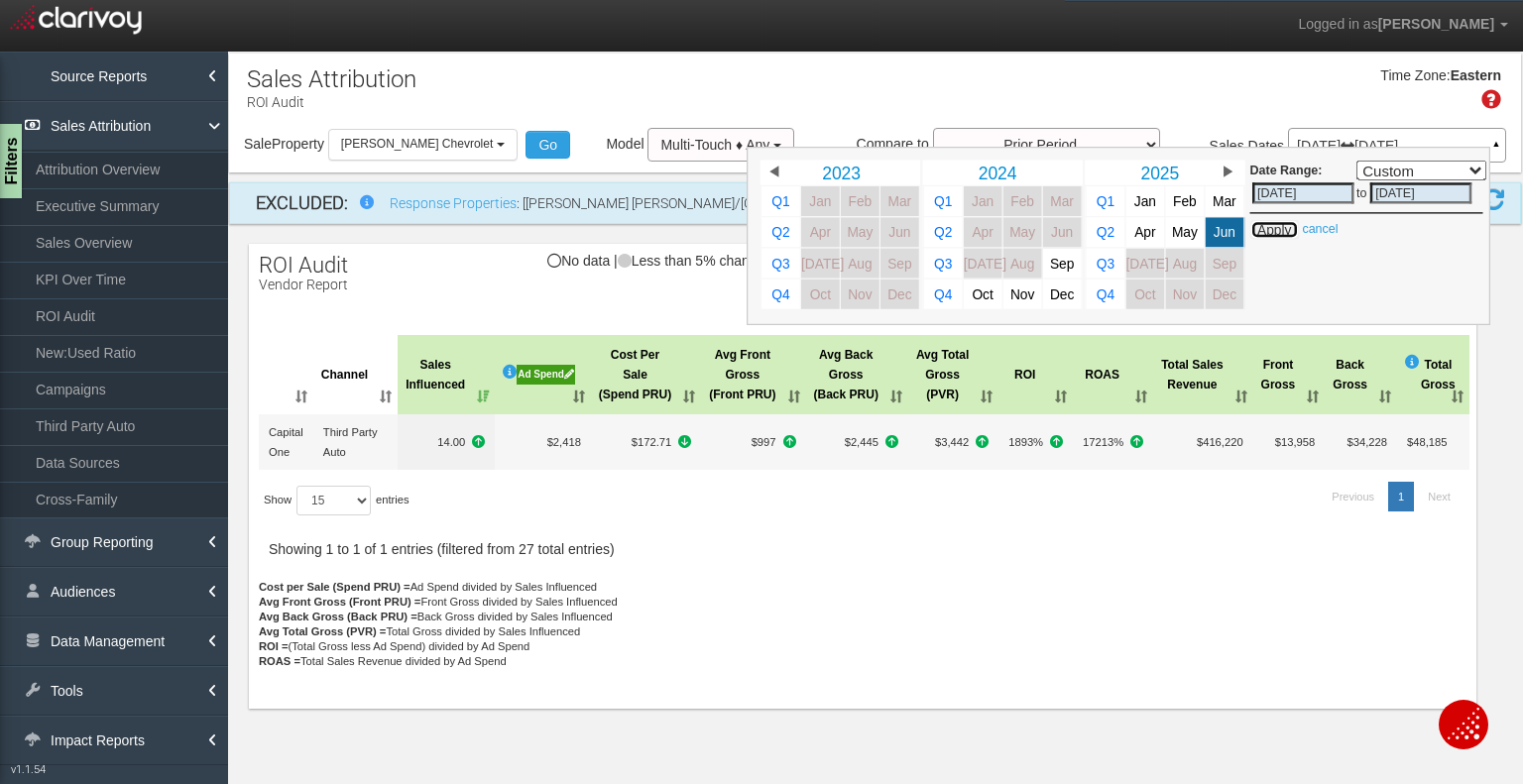 click on "Apply" at bounding box center (1273, 230) 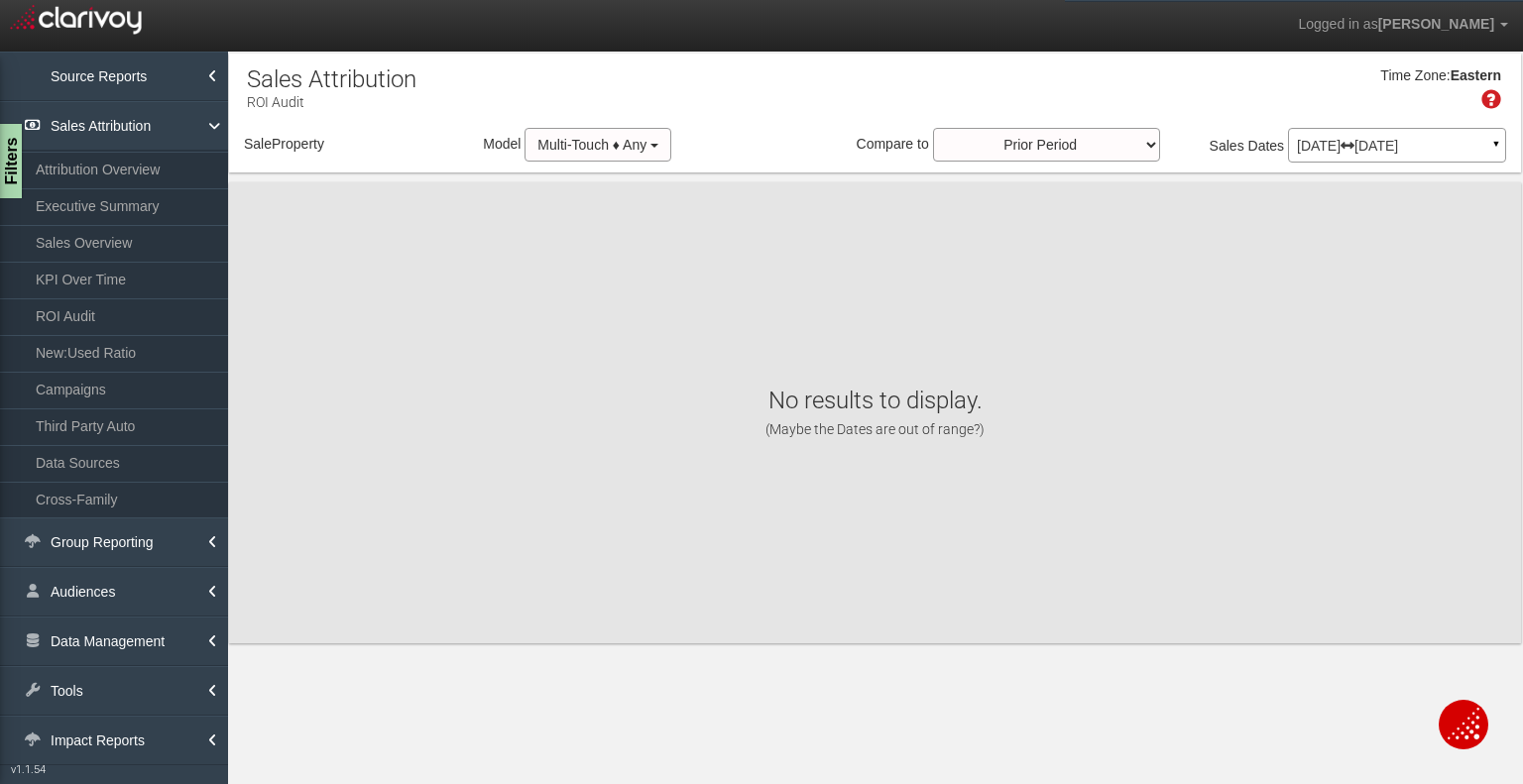 select on "object:29136" 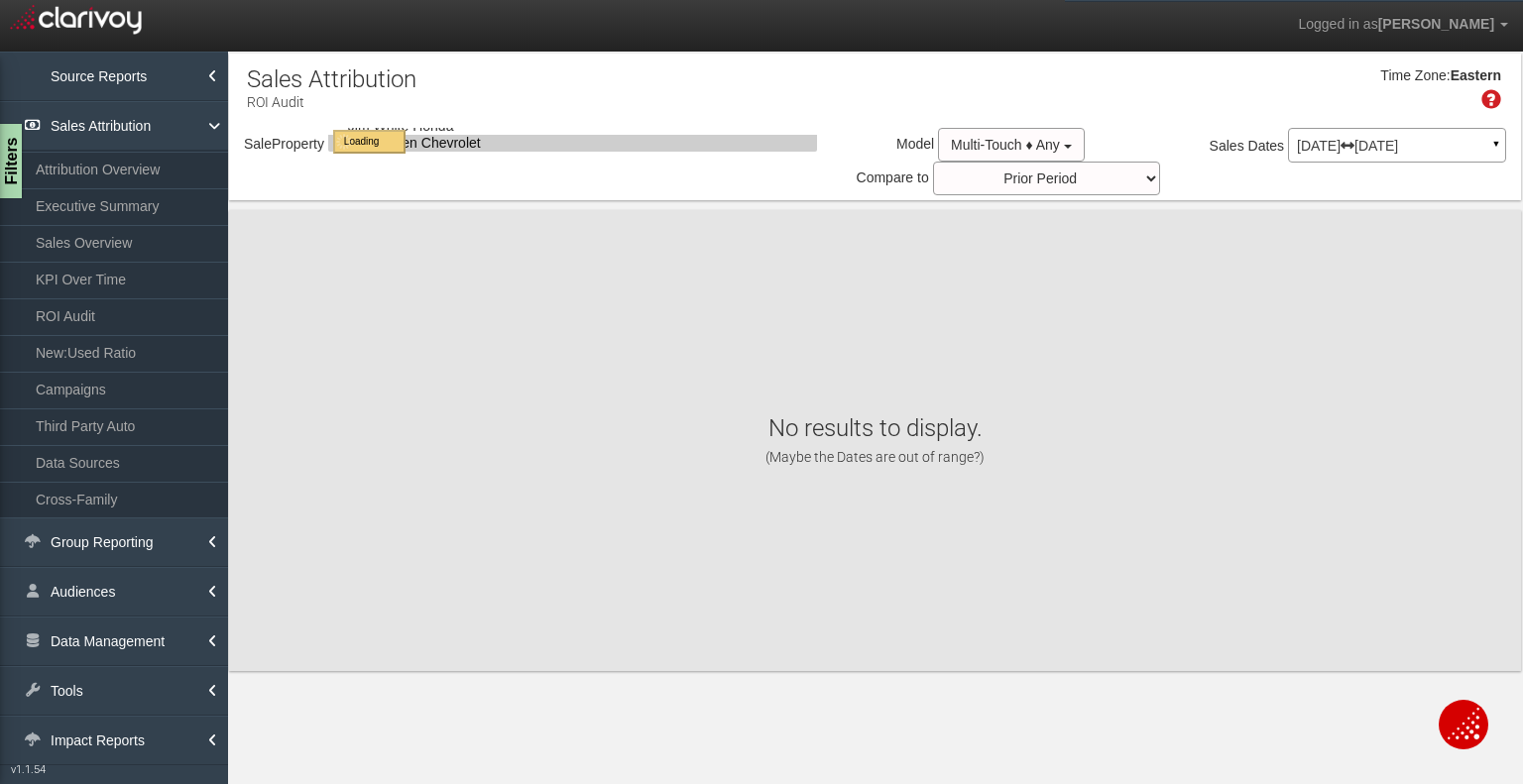 select on "object:29136" 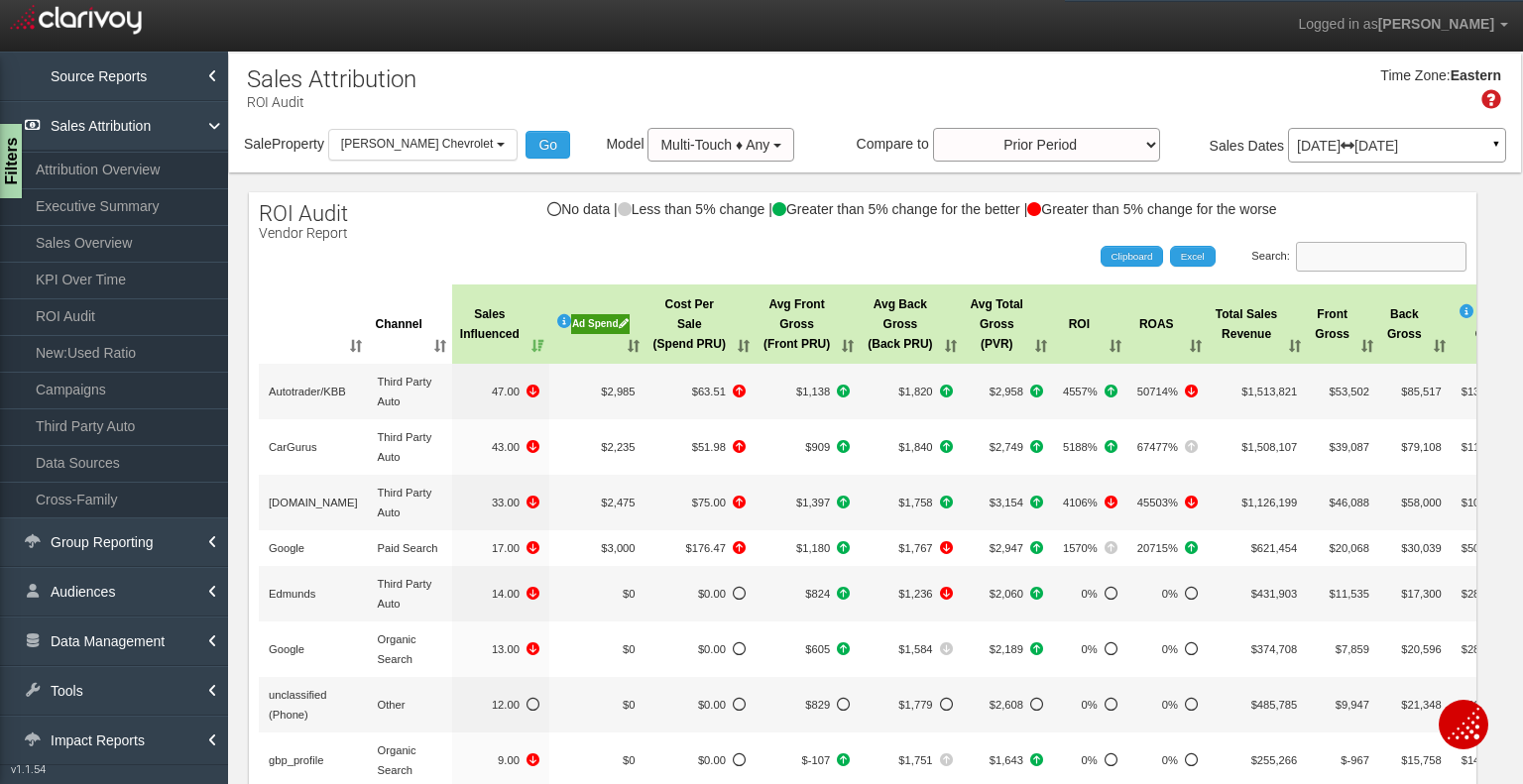 click on "Search:" at bounding box center [1381, 257] 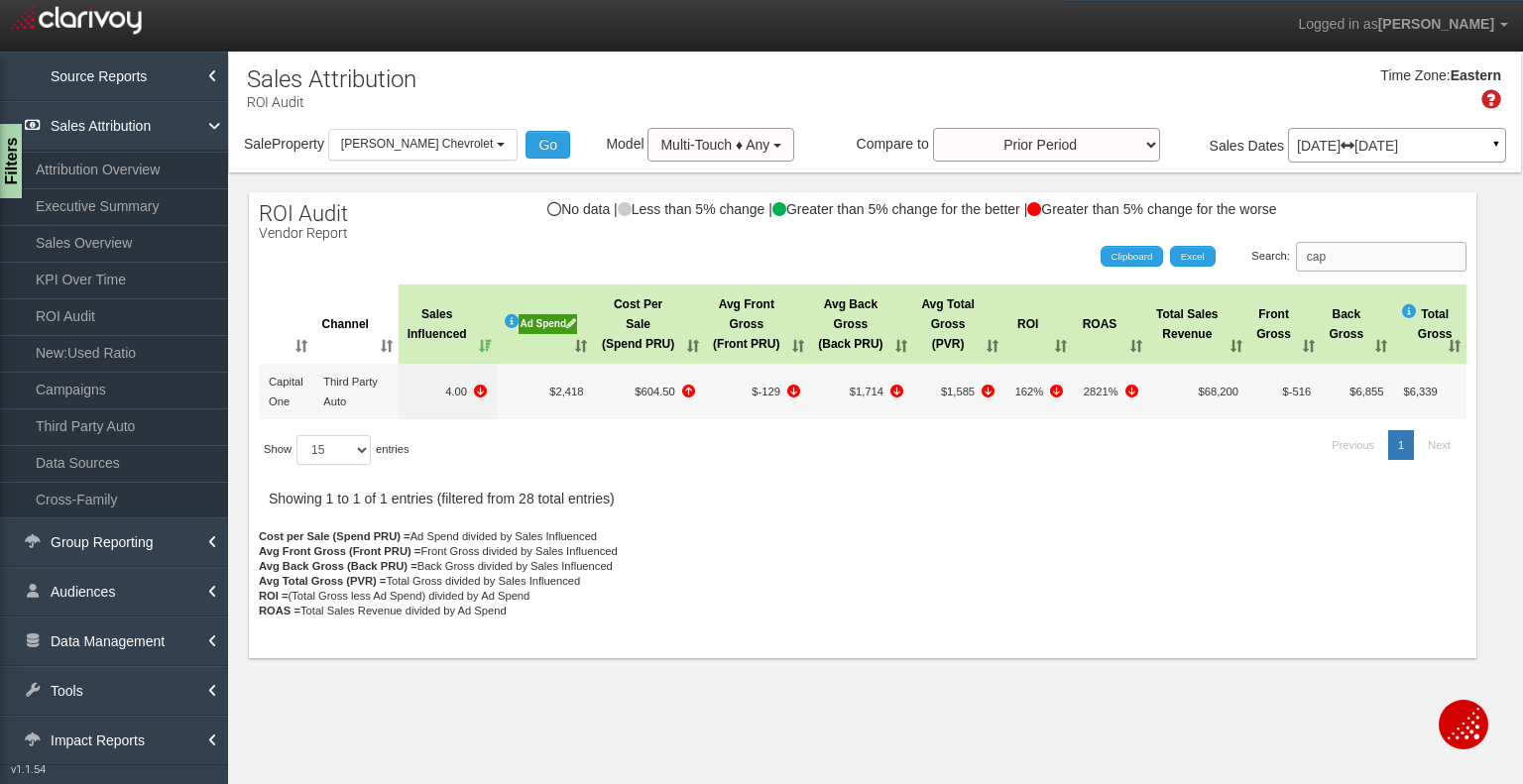 type on "cap" 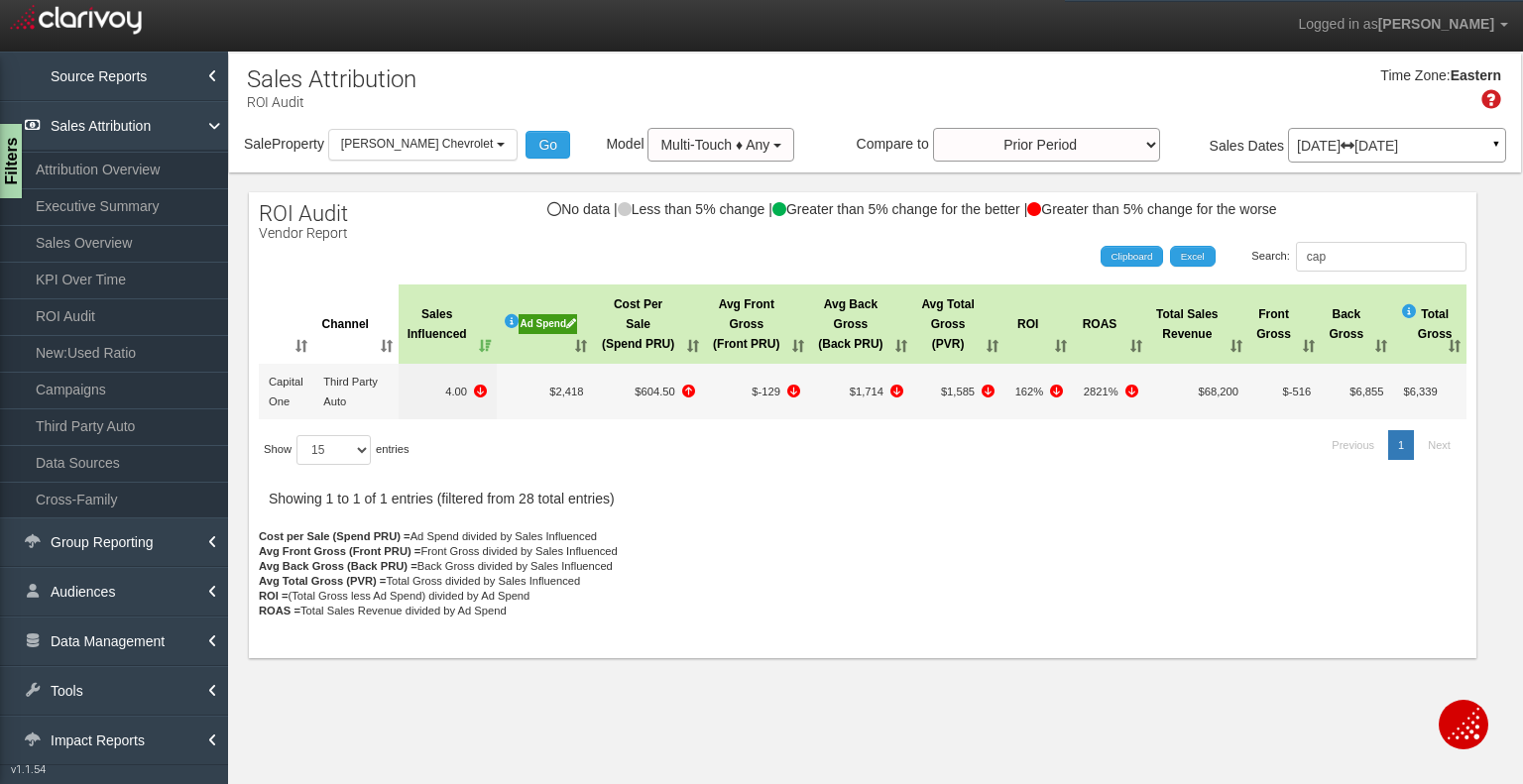 click on "Ad Spend" at bounding box center [547, 324] 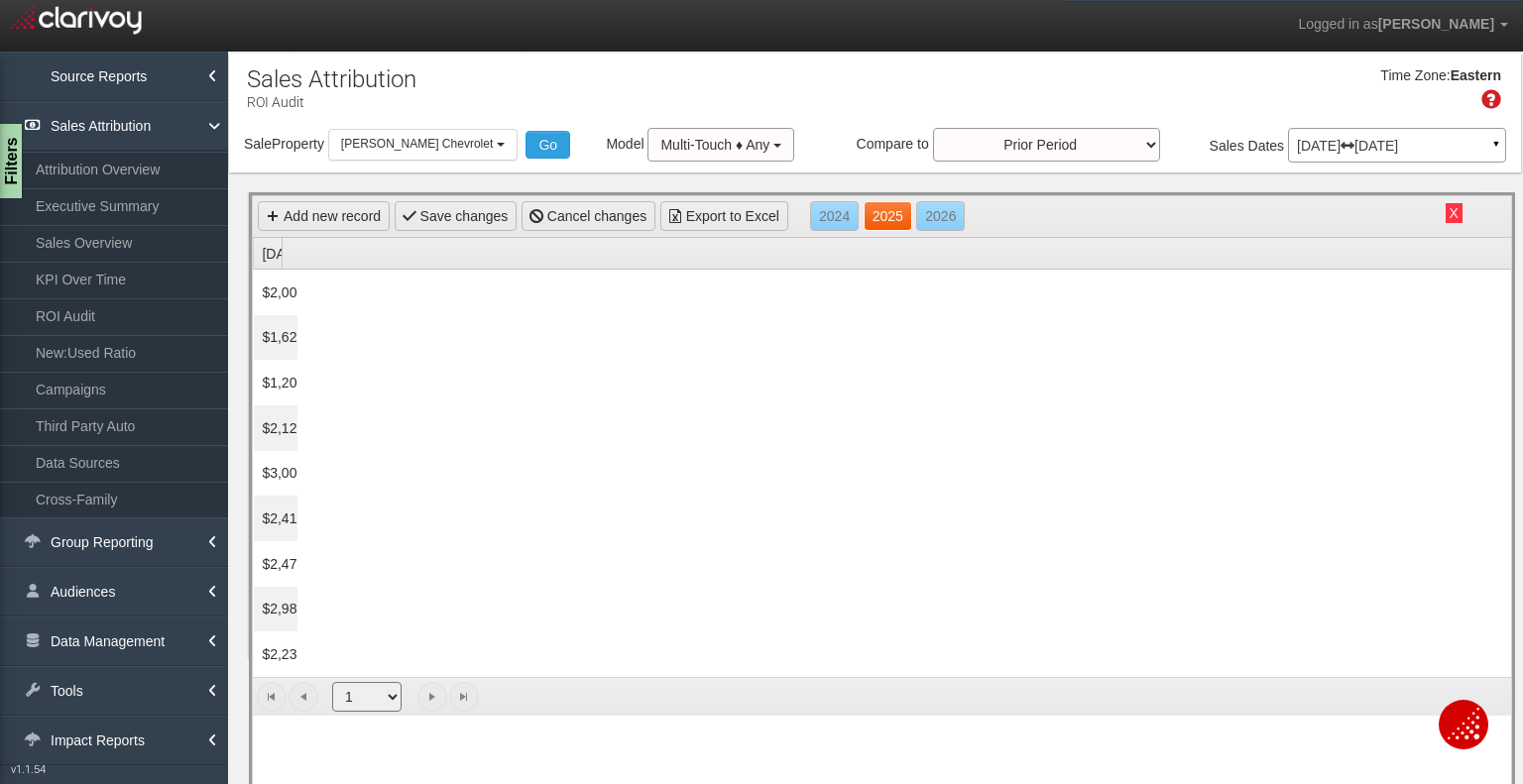 click on "2025" at bounding box center [887, 216] 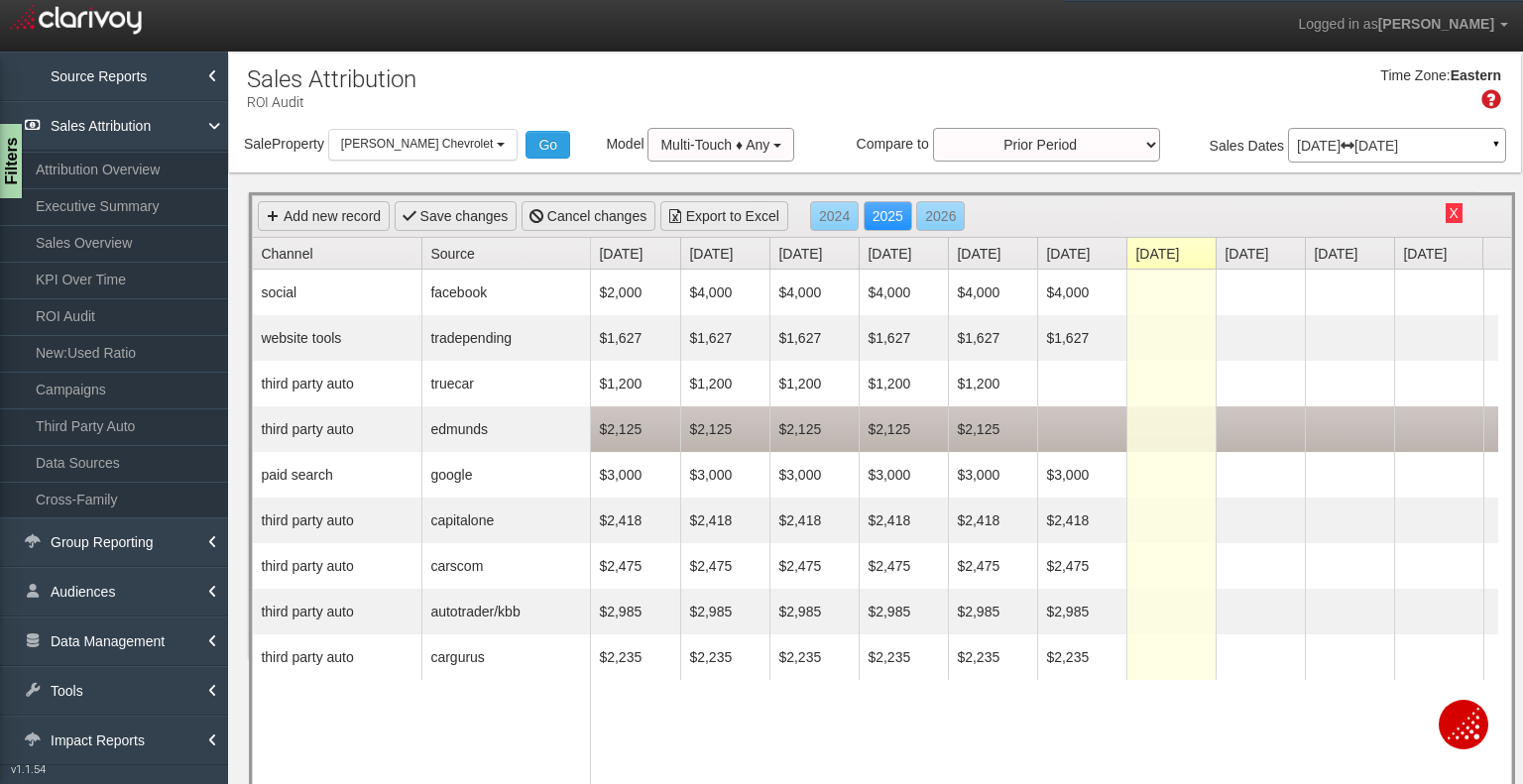 click on "$2,125" at bounding box center [725, 429] 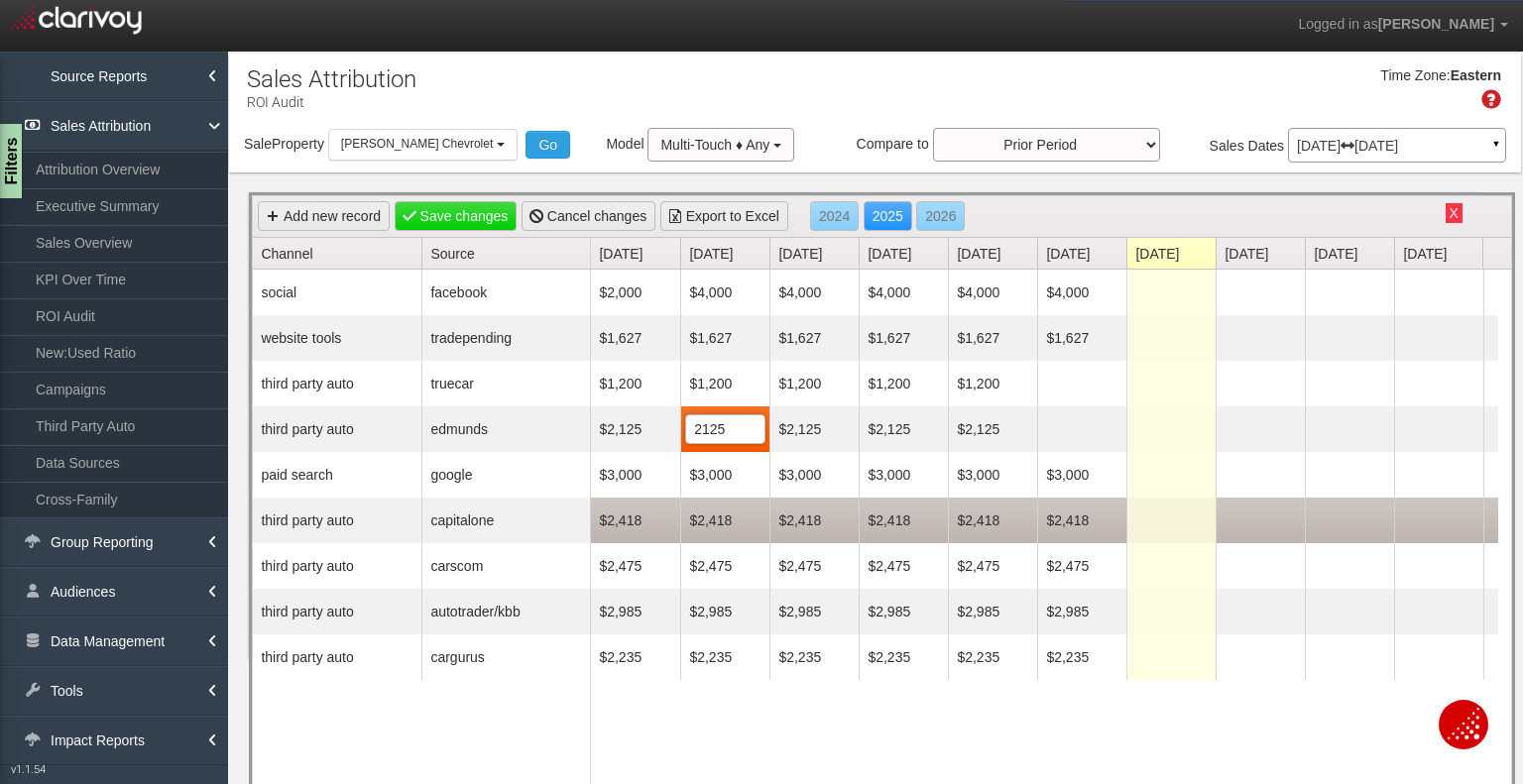 type 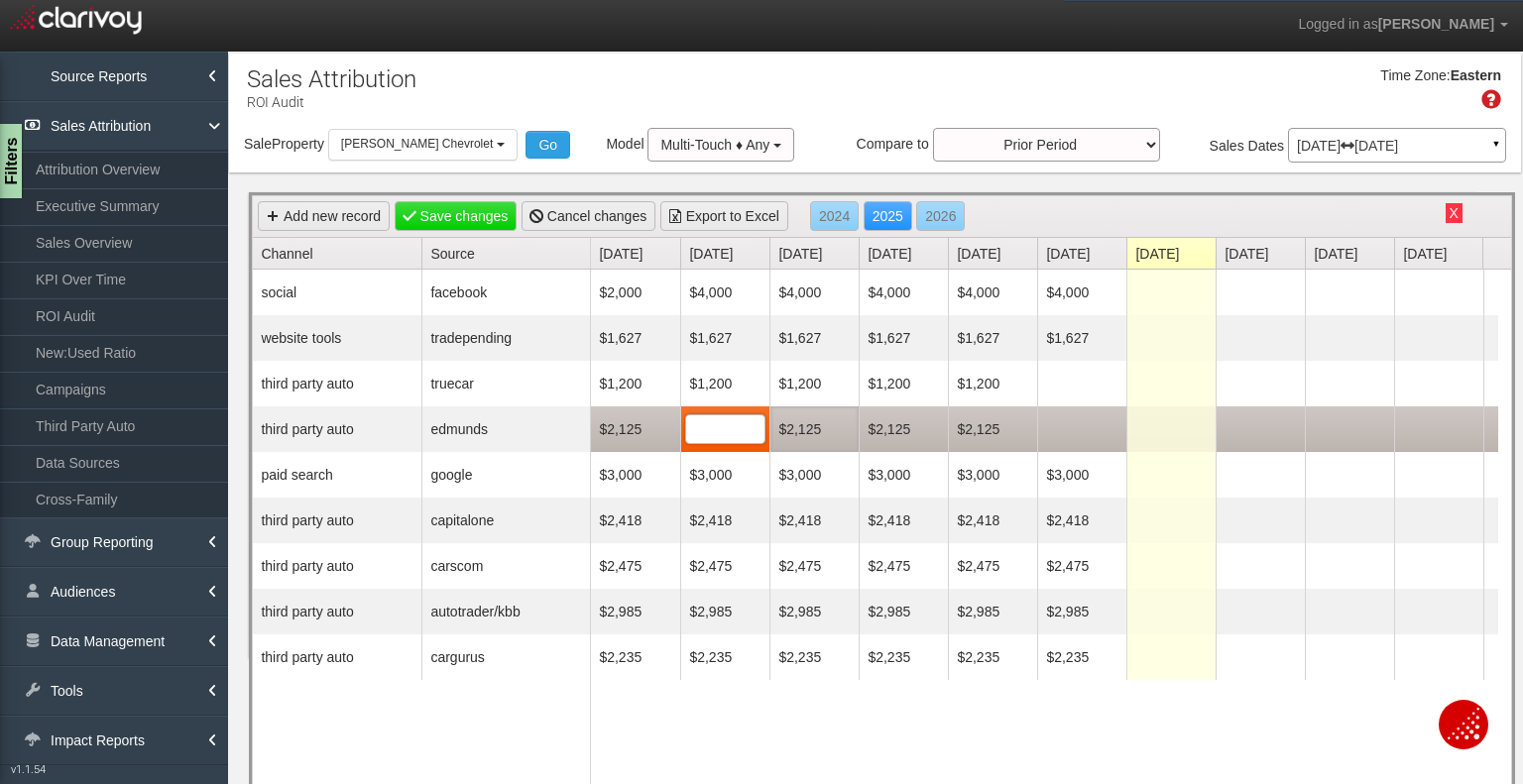 click on "$2,125" at bounding box center (814, 429) 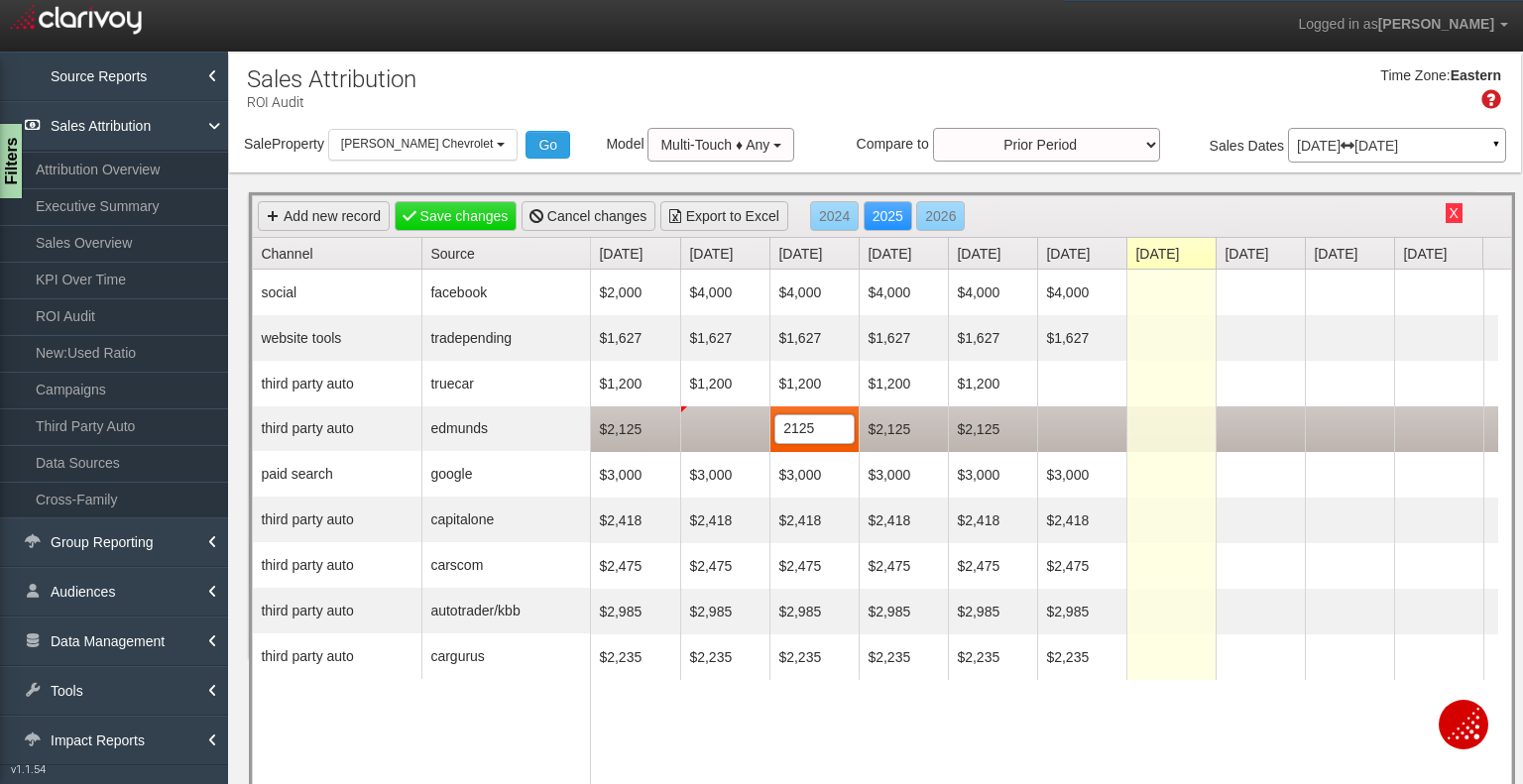 type 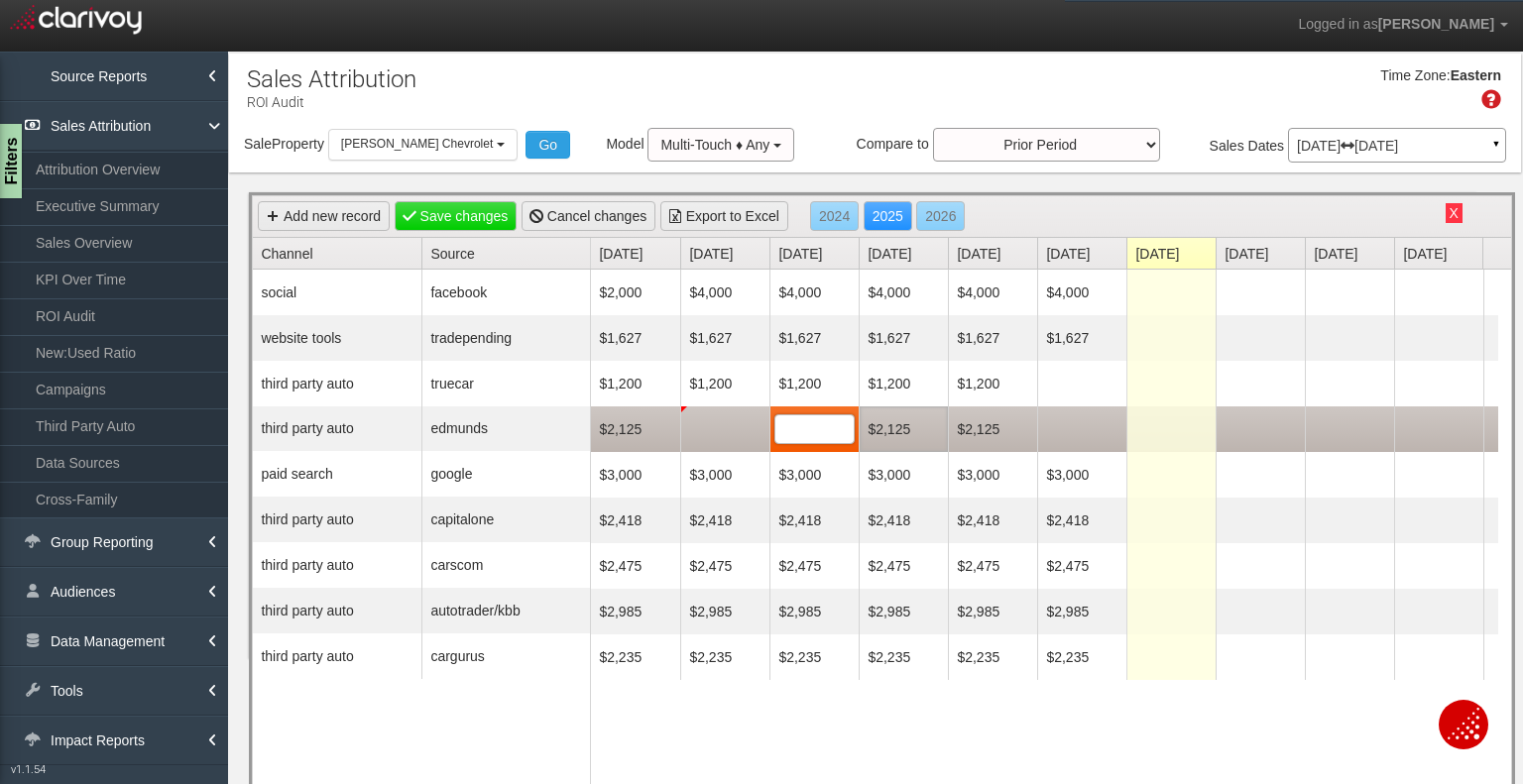 click on "$2,125" at bounding box center (903, 429) 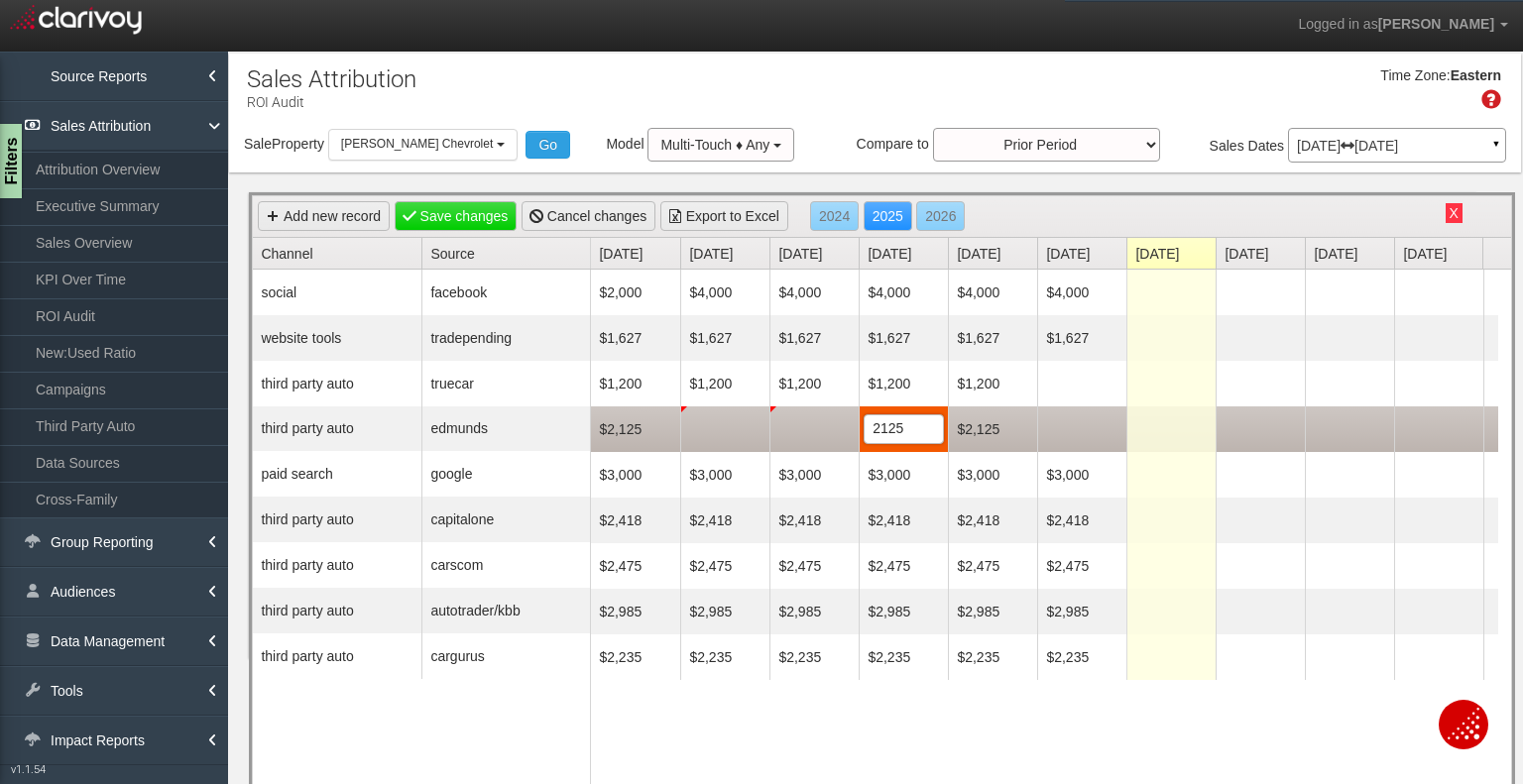 type 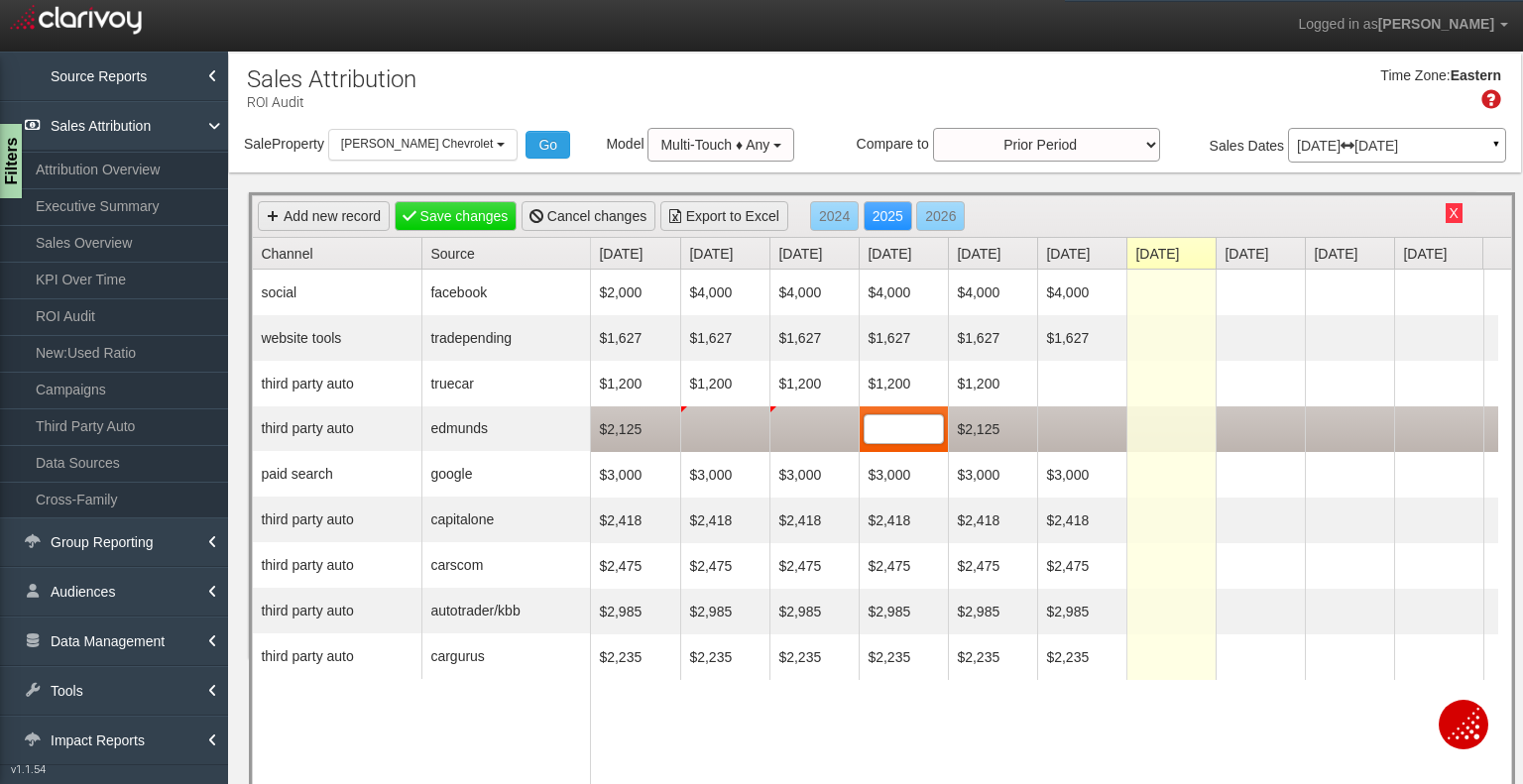 click on "$2,125" at bounding box center [993, 429] 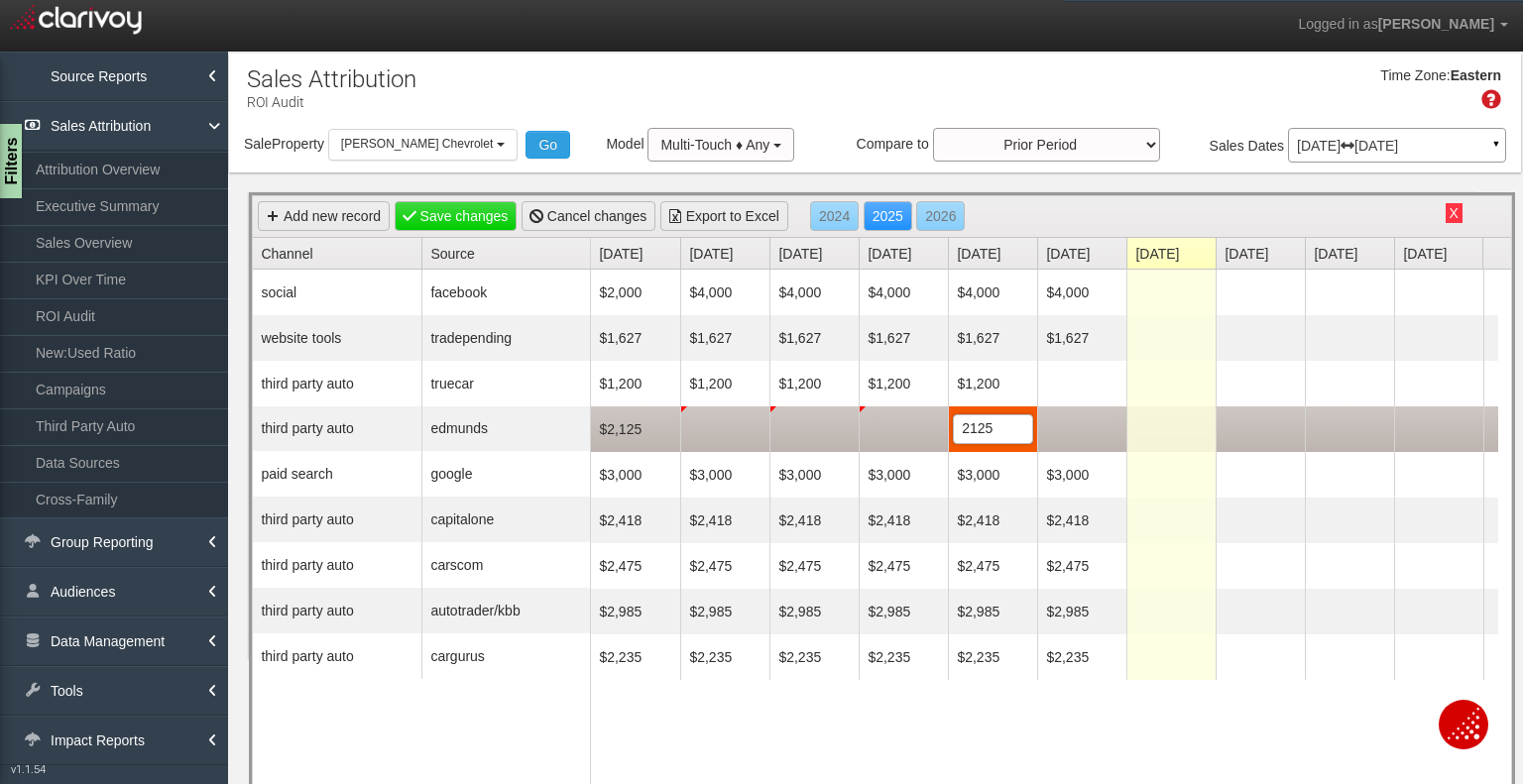 type 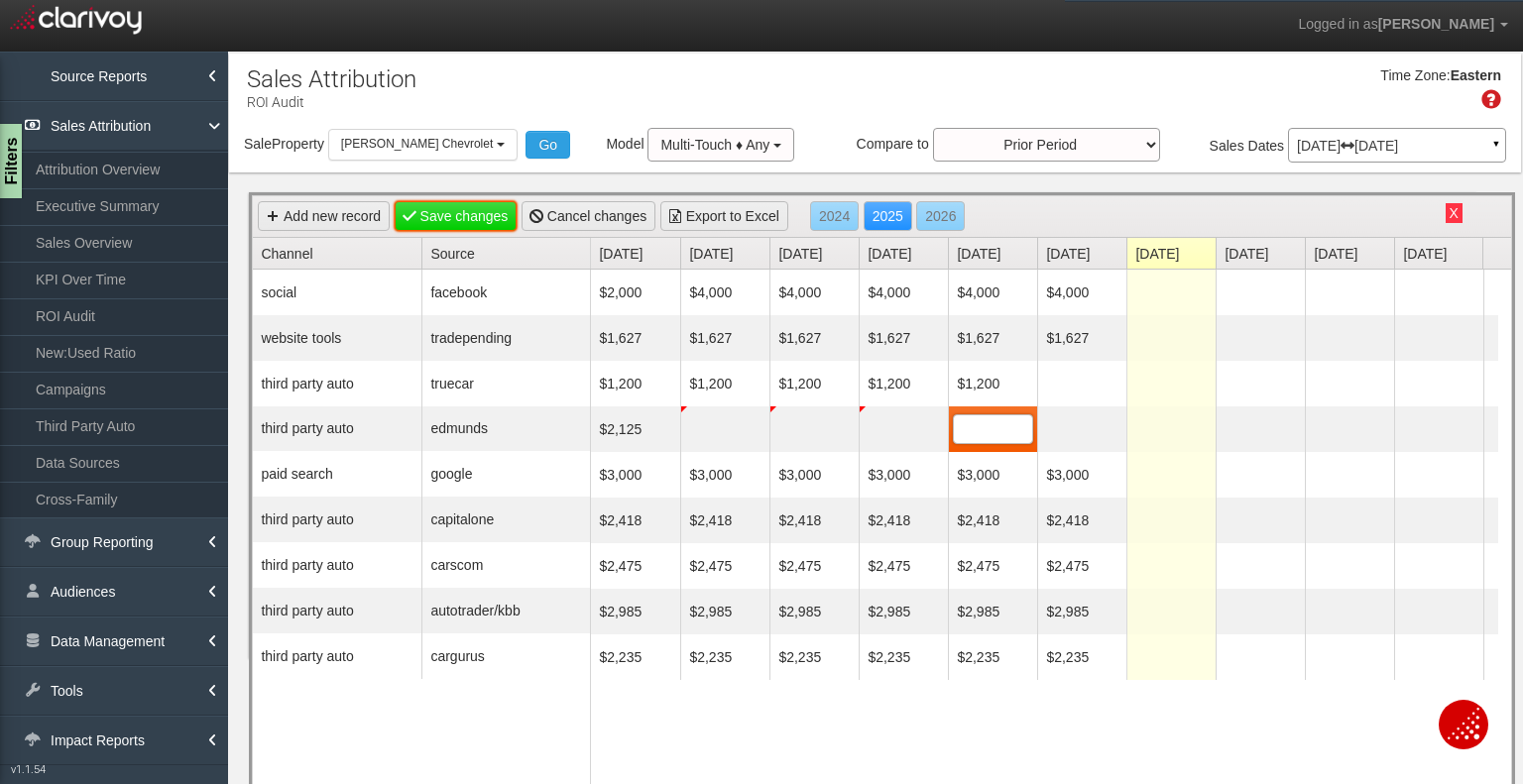 type 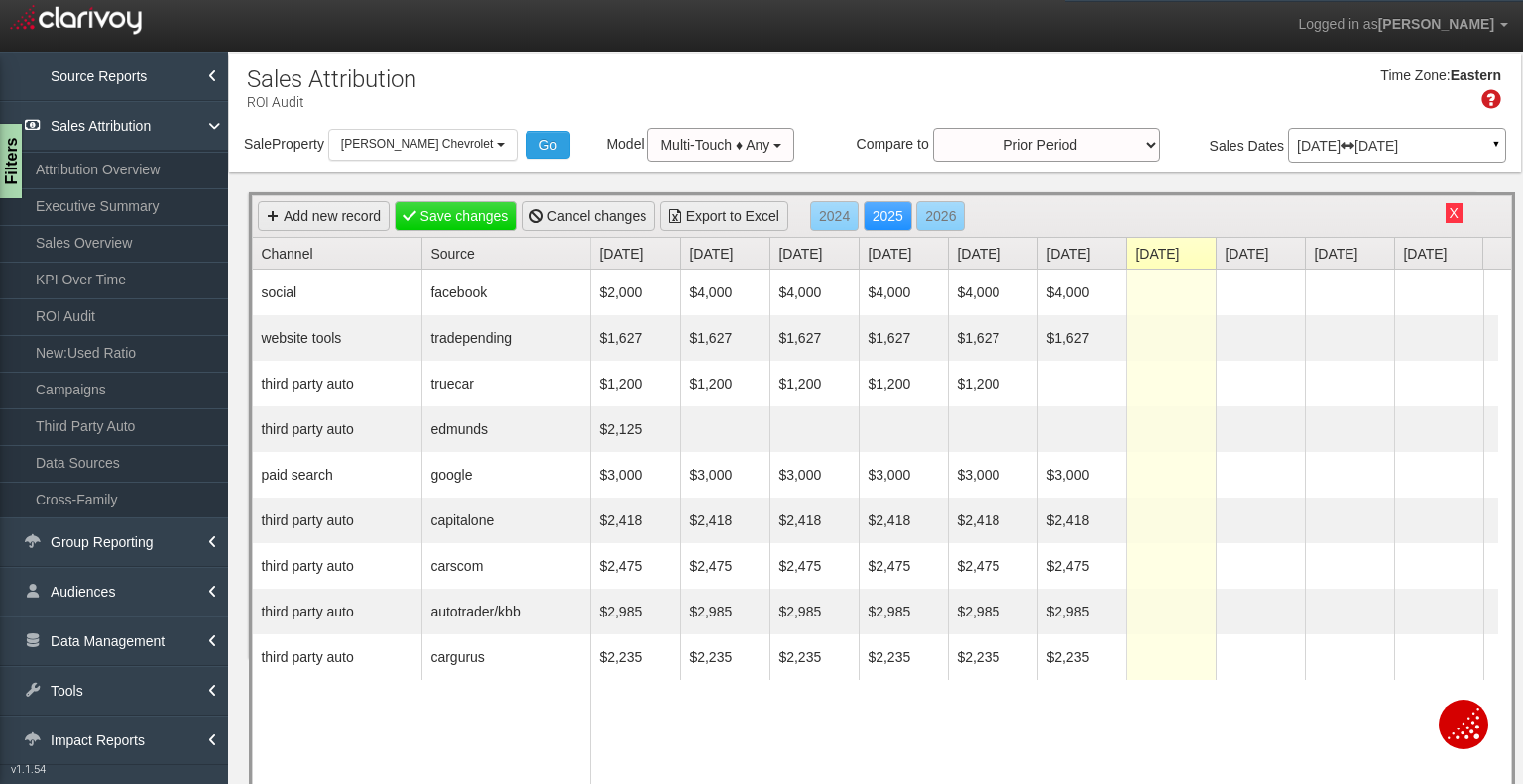 click on "X" at bounding box center (1454, 213) 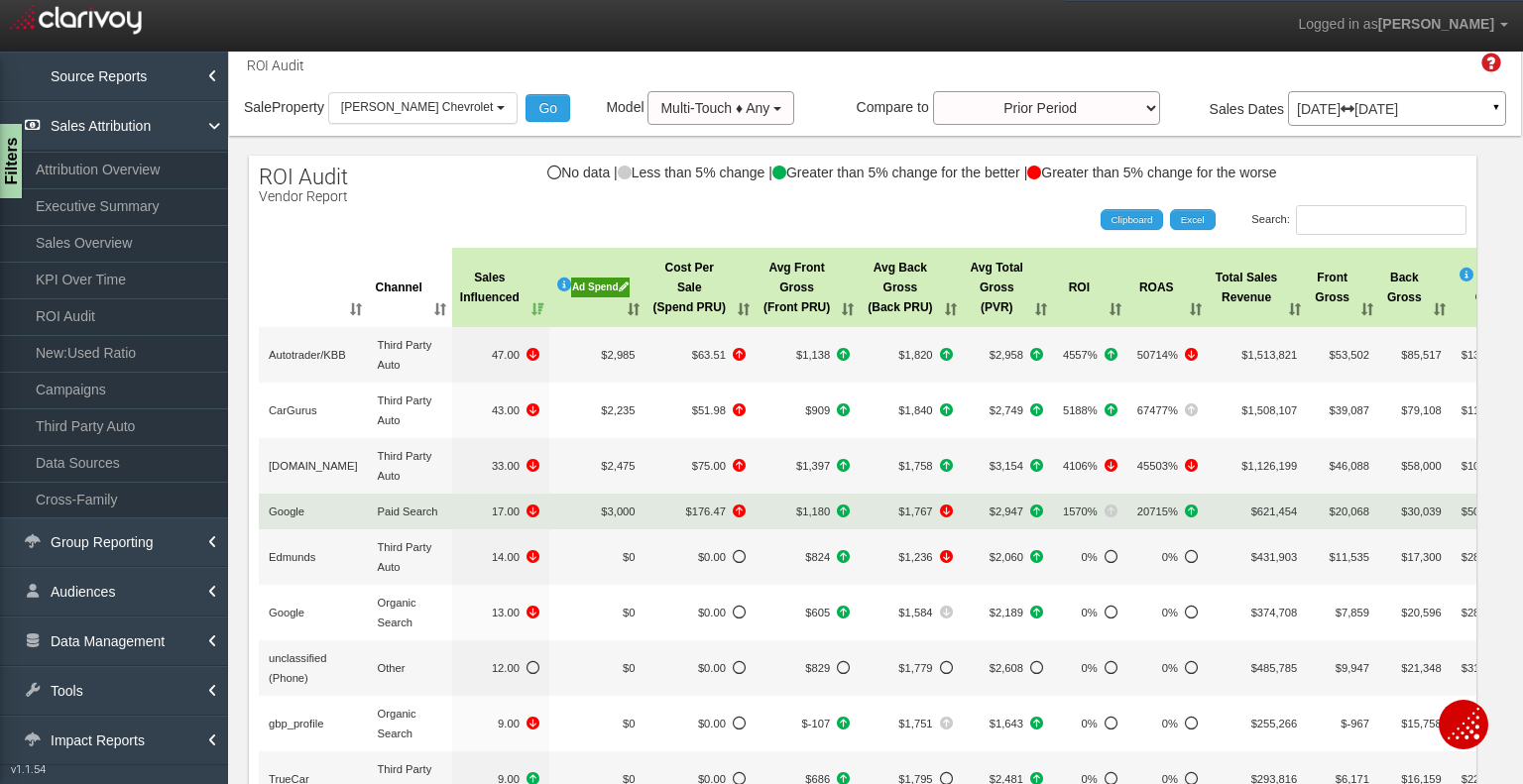 scroll, scrollTop: 99, scrollLeft: 0, axis: vertical 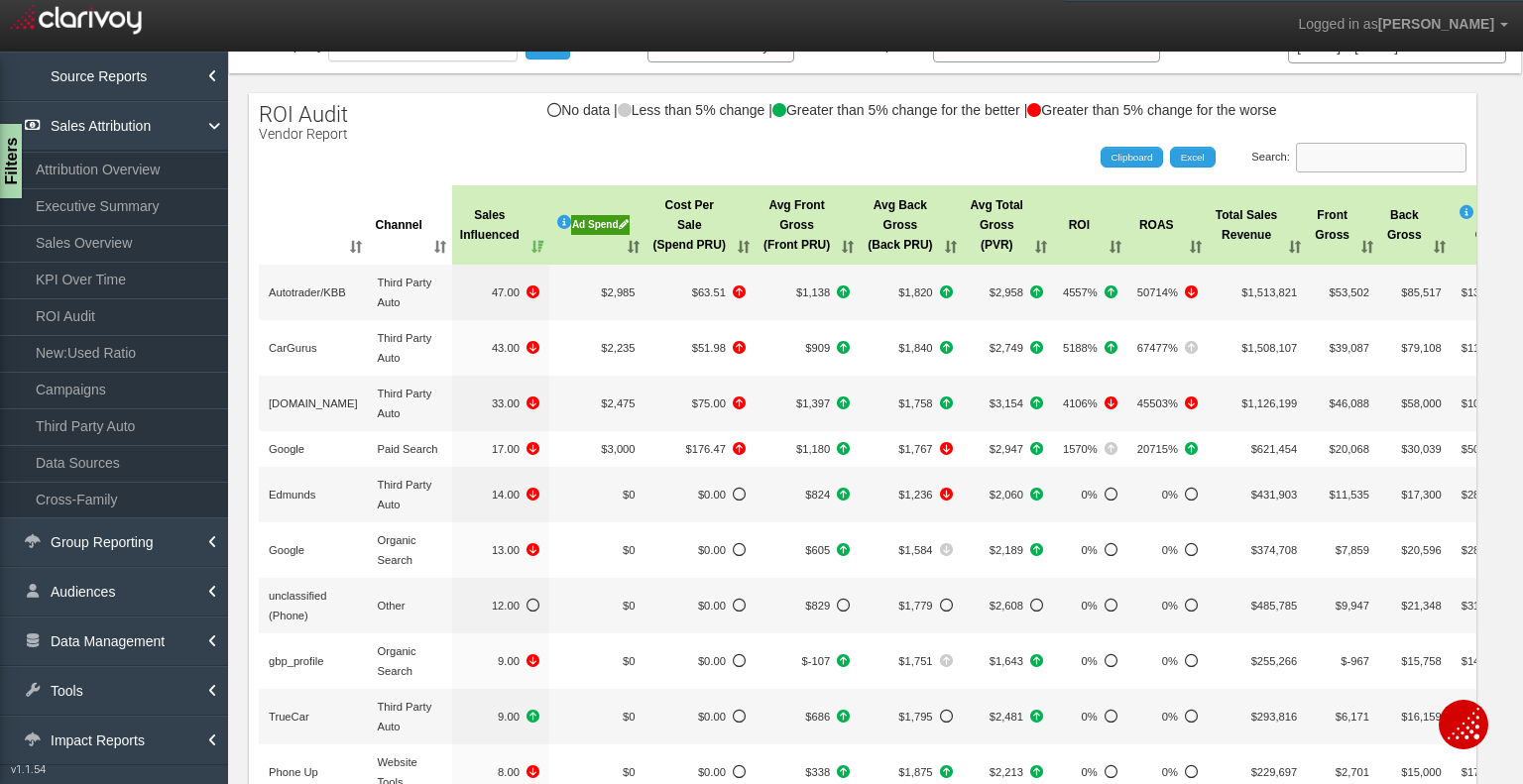 click on "Search:" at bounding box center (1381, 158) 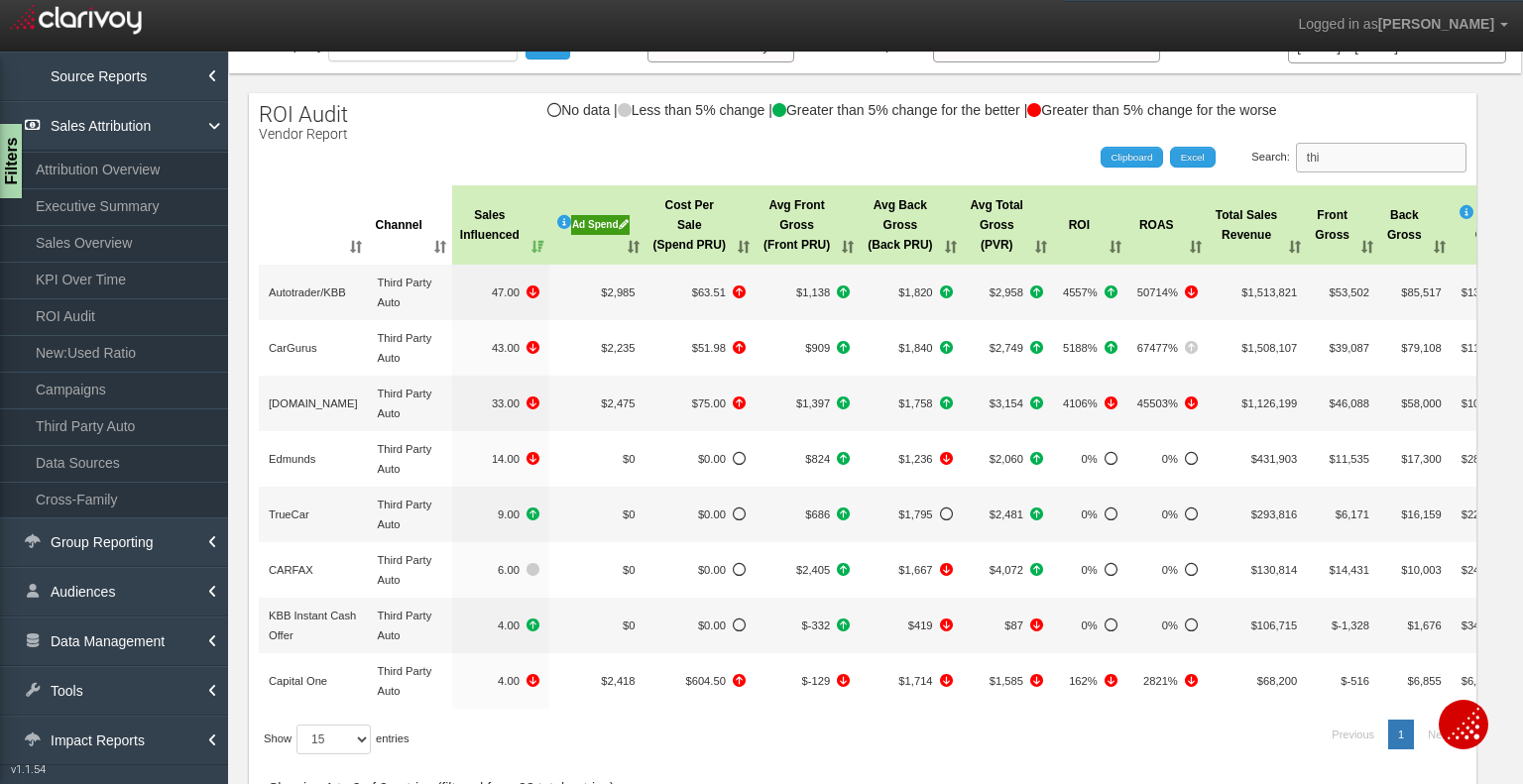 drag, startPoint x: 1321, startPoint y: 158, endPoint x: 1230, endPoint y: 153, distance: 91.13726 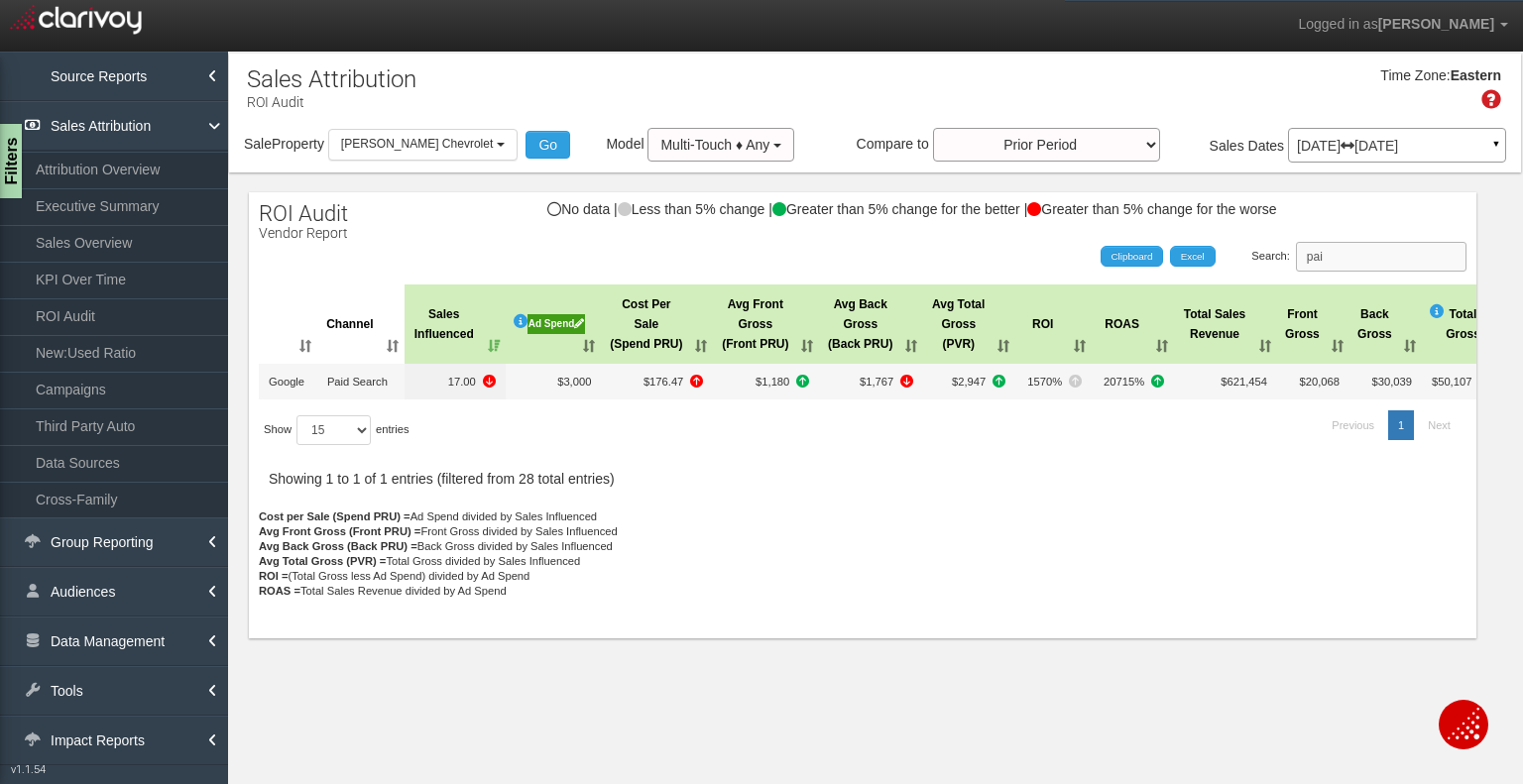 scroll, scrollTop: 0, scrollLeft: 0, axis: both 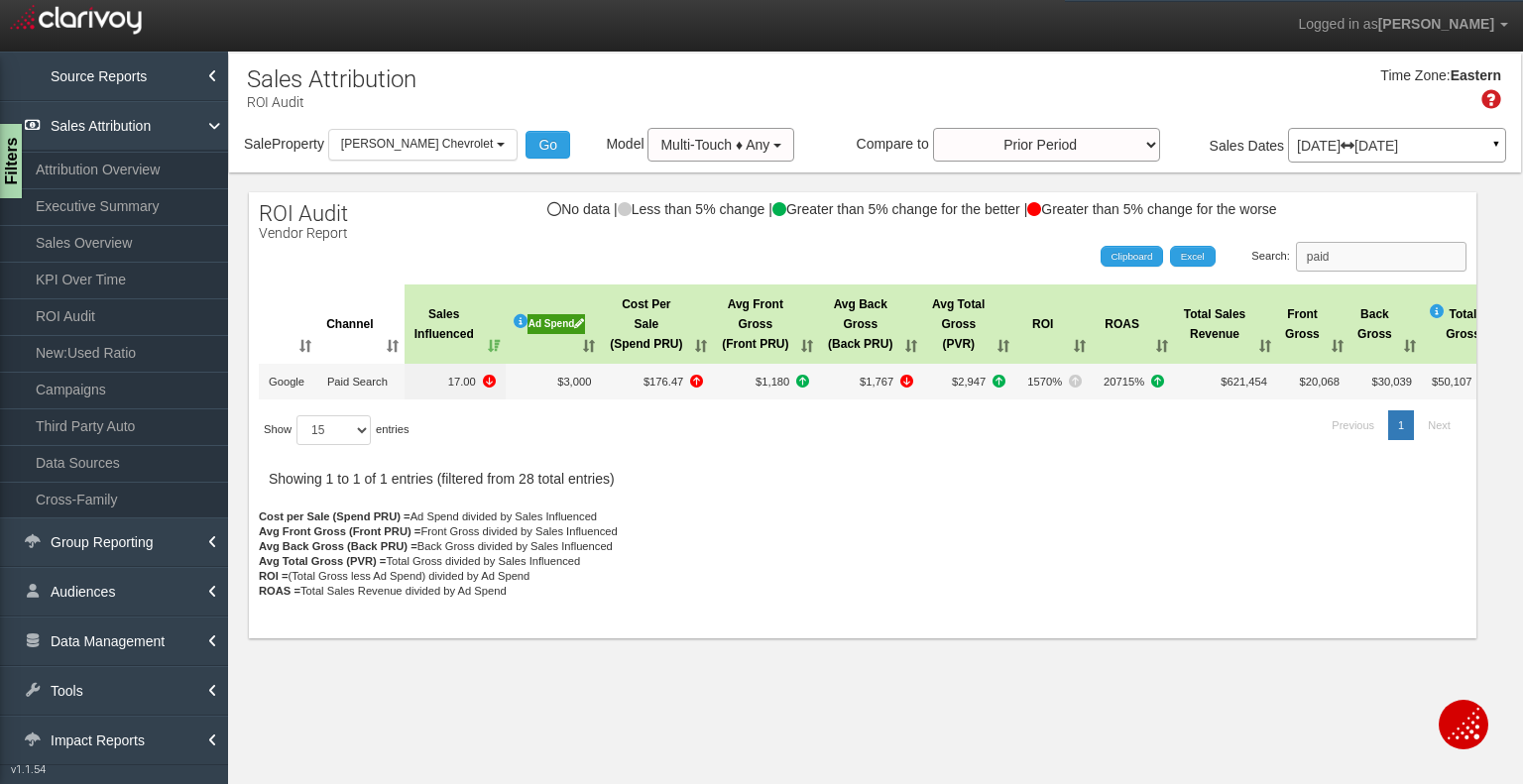 type on "paid" 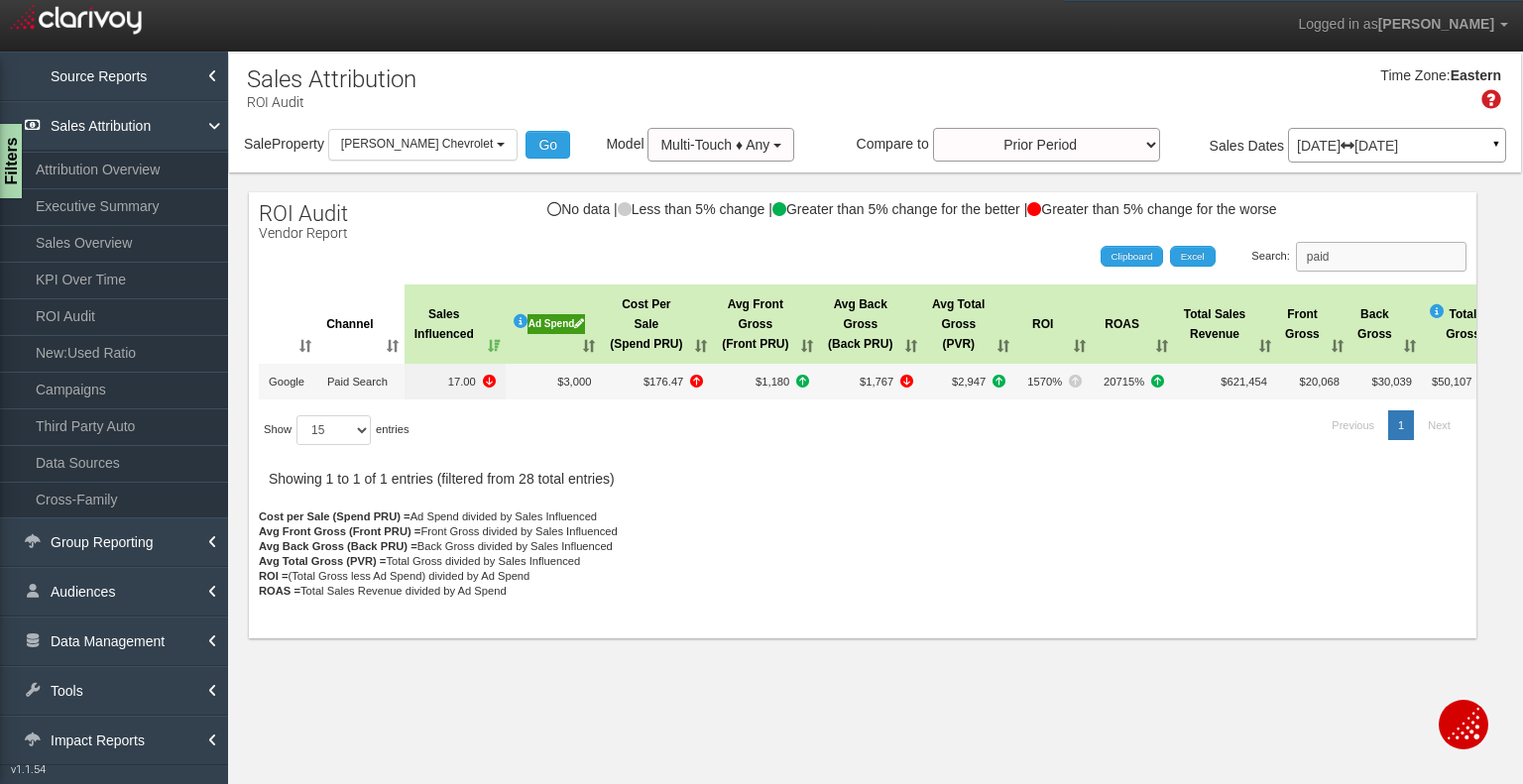 drag, startPoint x: 1337, startPoint y: 255, endPoint x: 1289, endPoint y: 242, distance: 49.729267 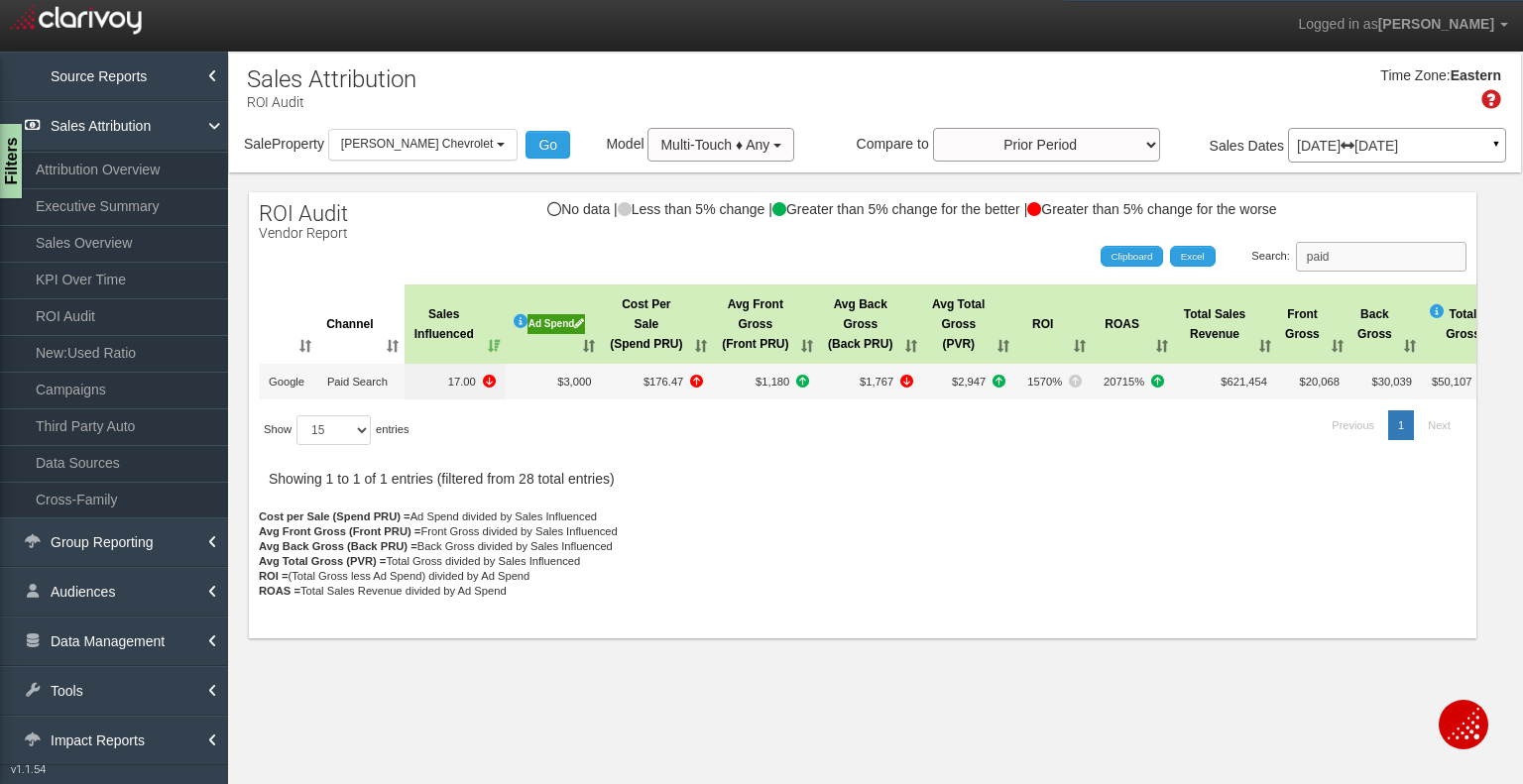 click on "Search: paid" at bounding box center (1358, 257) 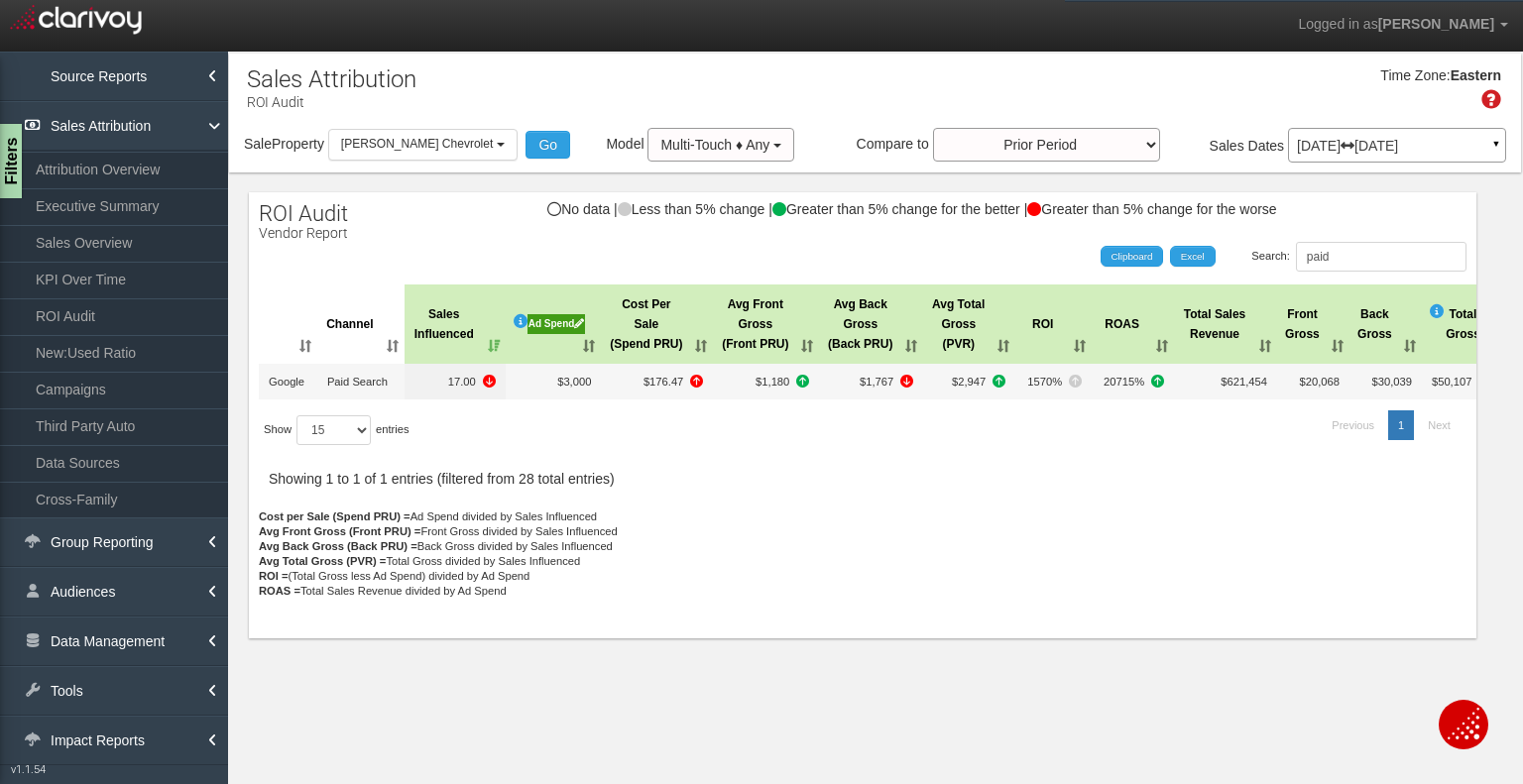 drag, startPoint x: 470, startPoint y: 130, endPoint x: 464, endPoint y: 162, distance: 32.55764 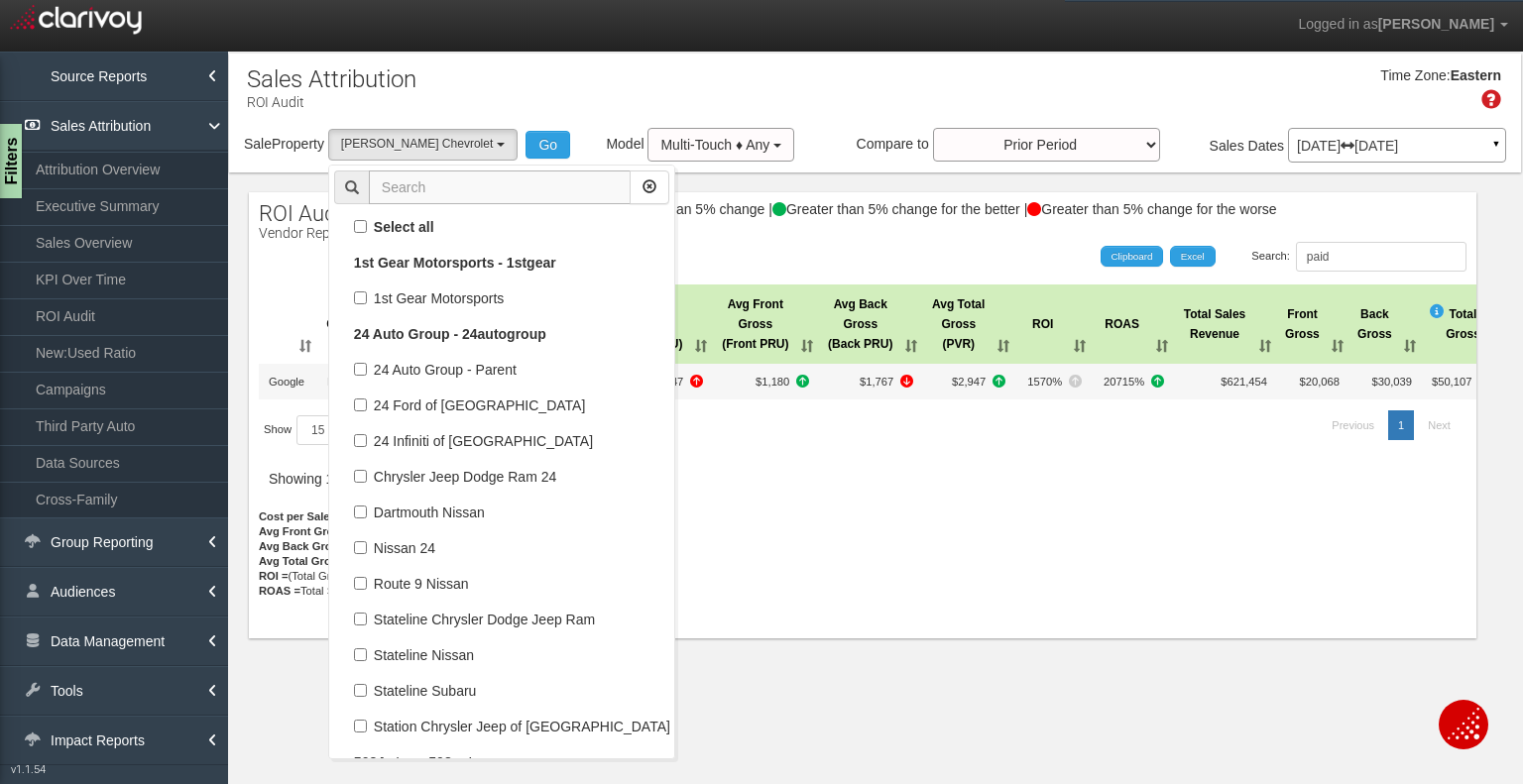scroll, scrollTop: 124956, scrollLeft: 0, axis: vertical 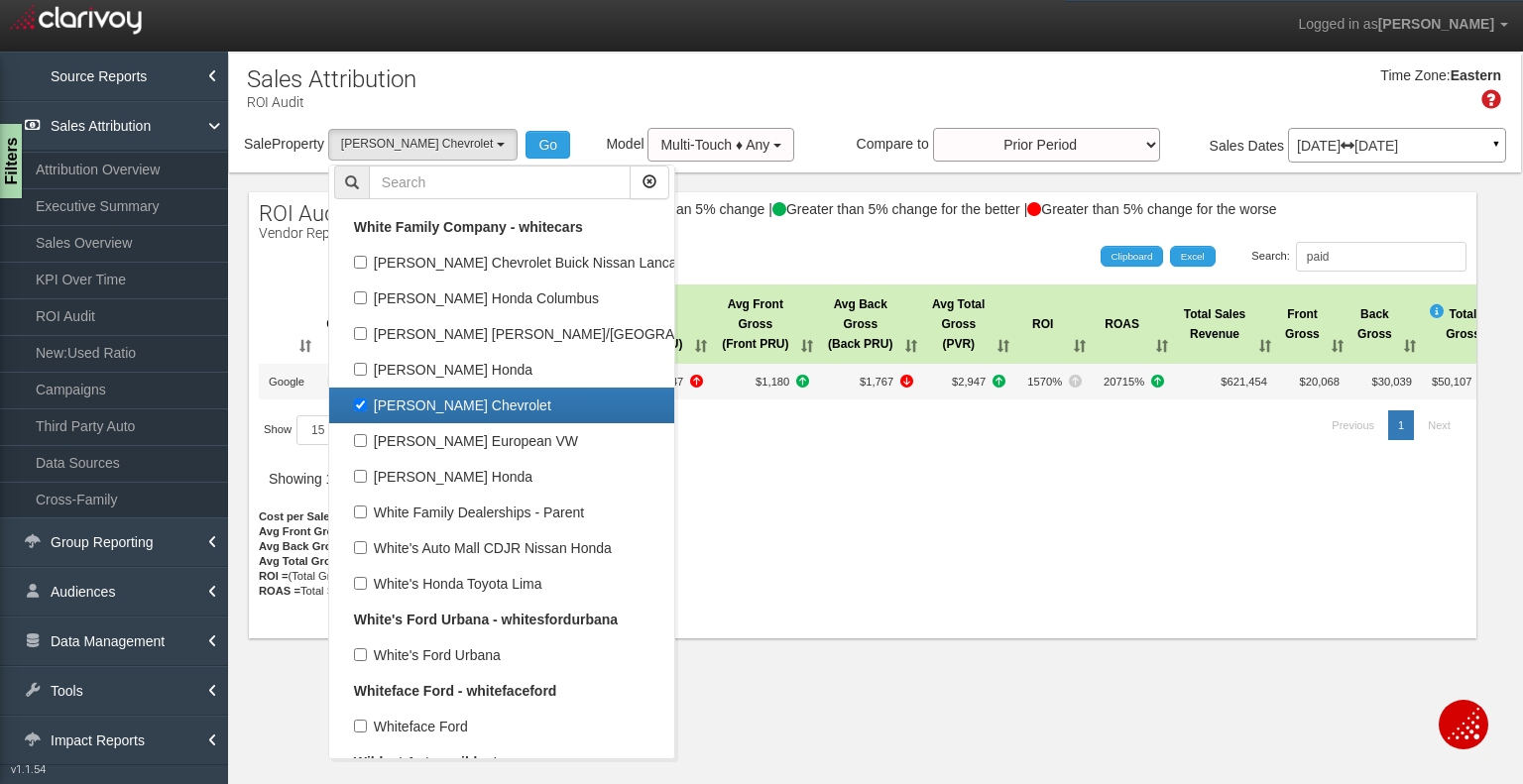 drag, startPoint x: 361, startPoint y: 410, endPoint x: 372, endPoint y: 388, distance: 24.596748 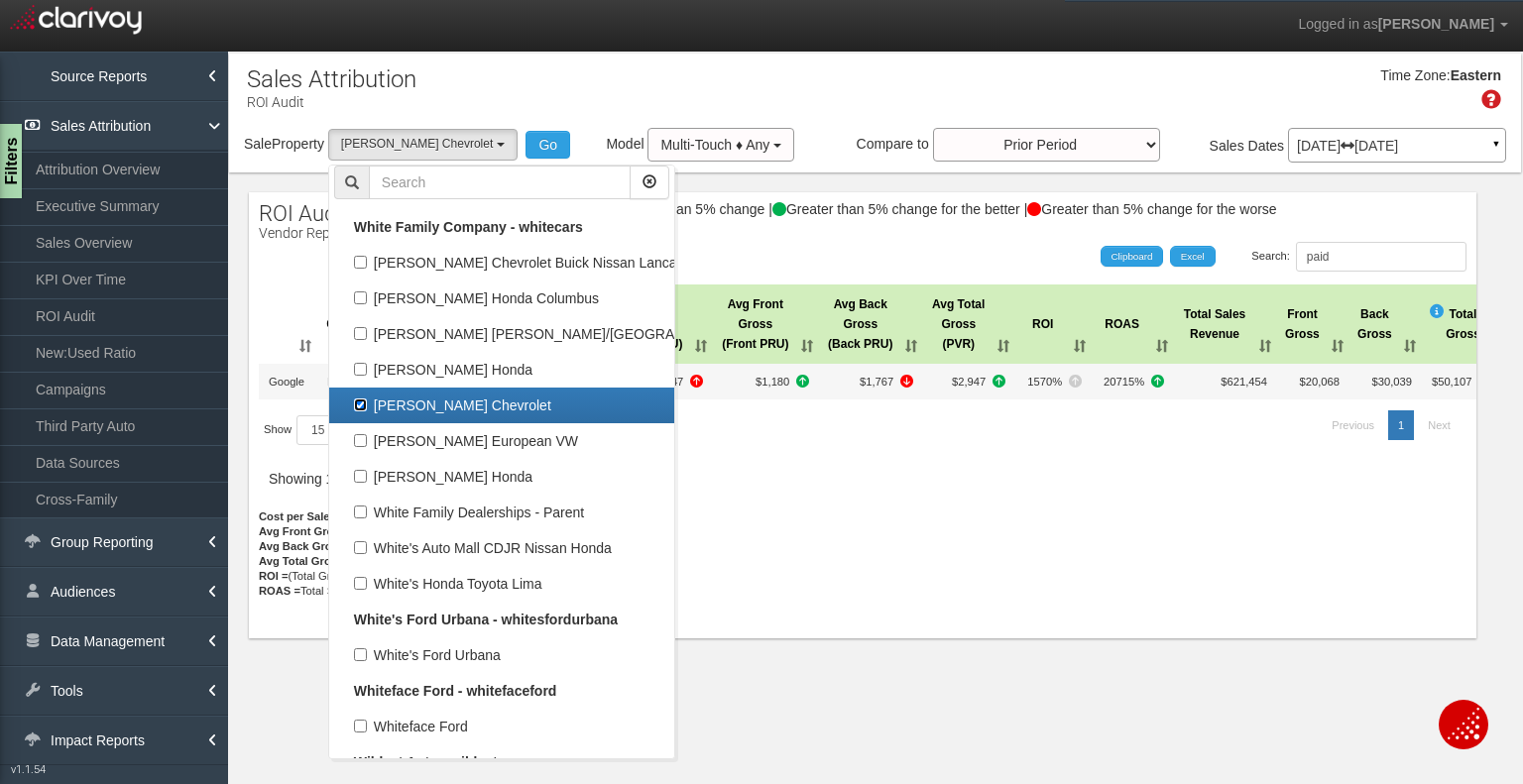 click on "[PERSON_NAME] Chevrolet" at bounding box center (360, 404) 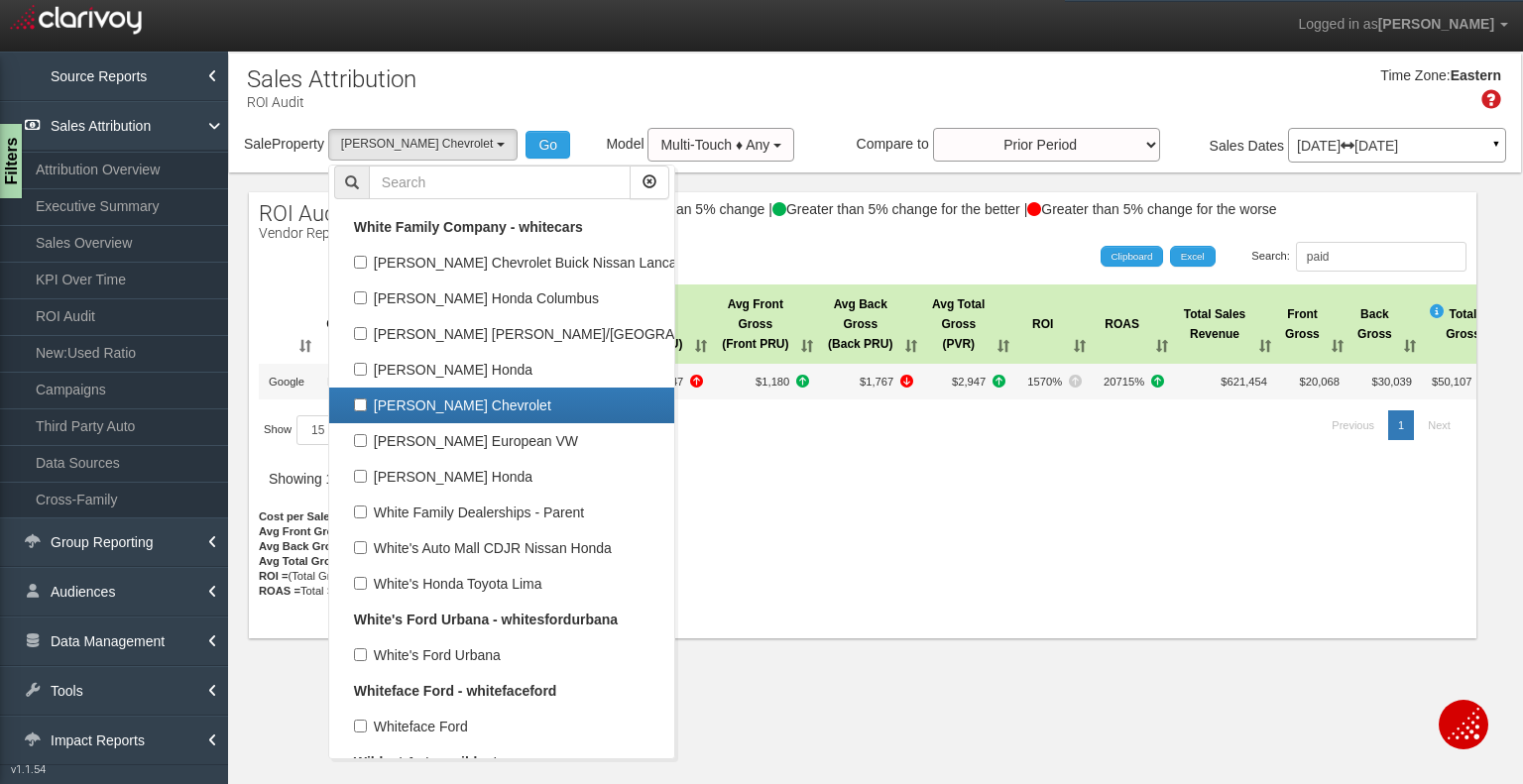 select 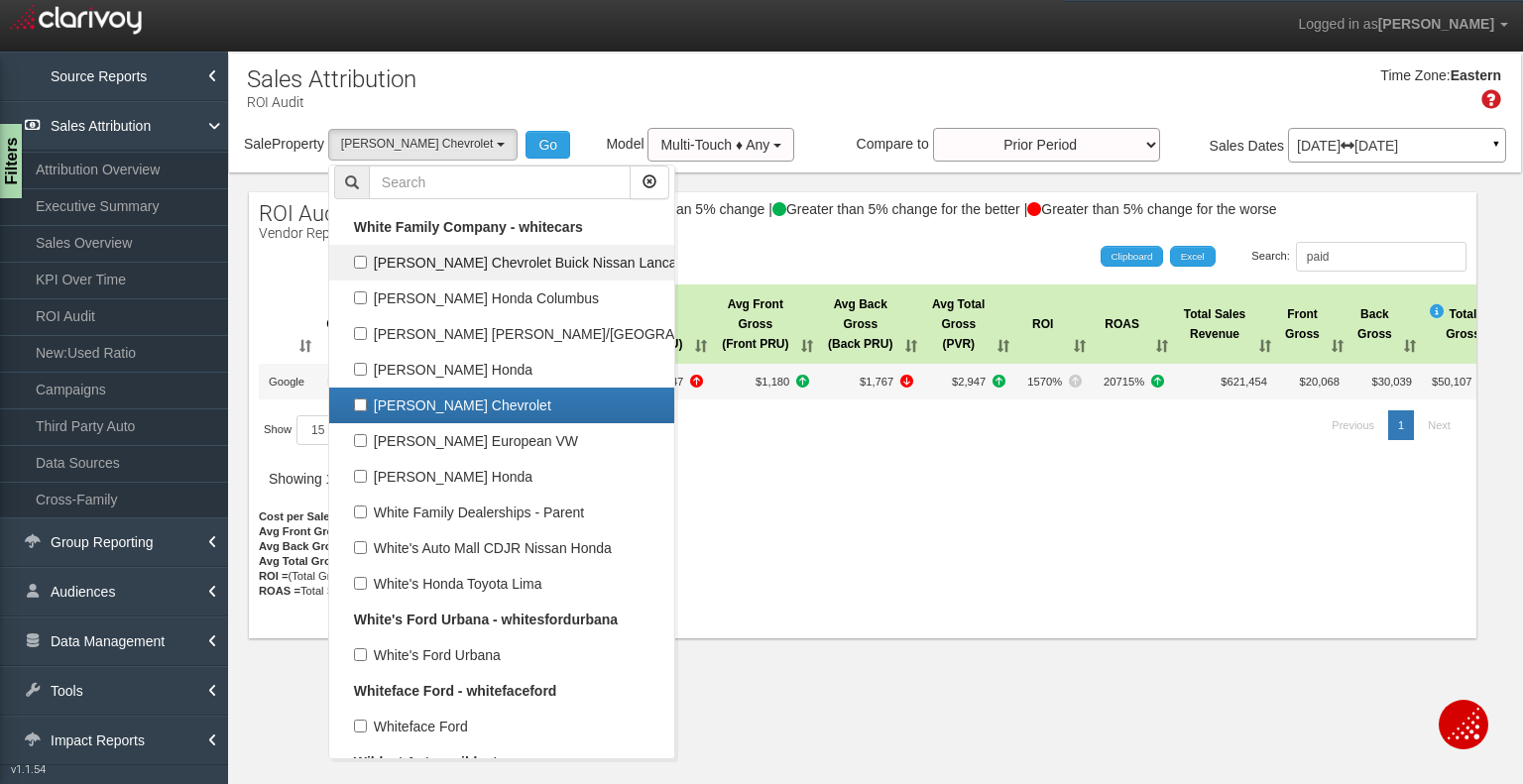 scroll, scrollTop: 59881, scrollLeft: 0, axis: vertical 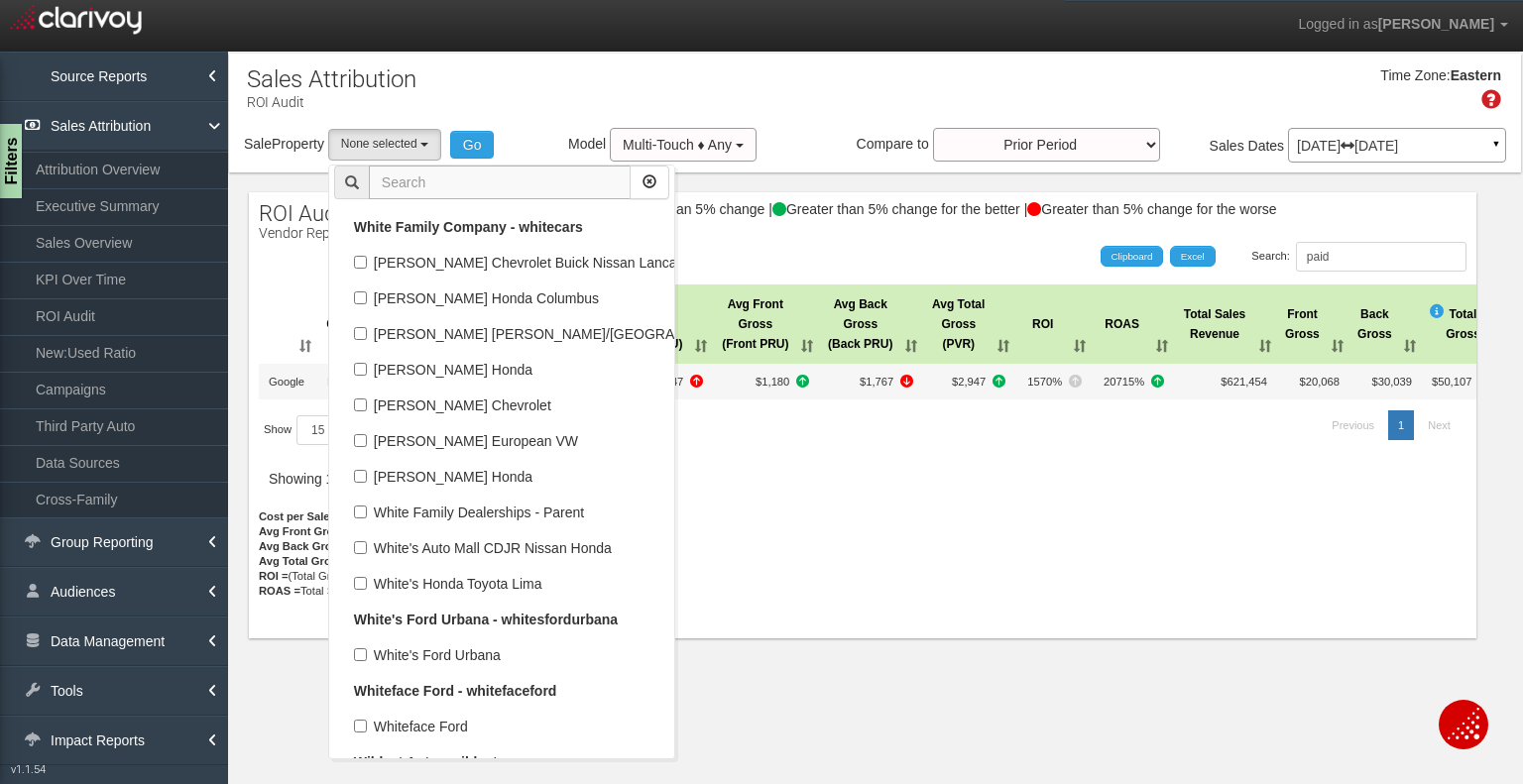 drag, startPoint x: 451, startPoint y: 182, endPoint x: 417, endPoint y: 165, distance: 38.013156 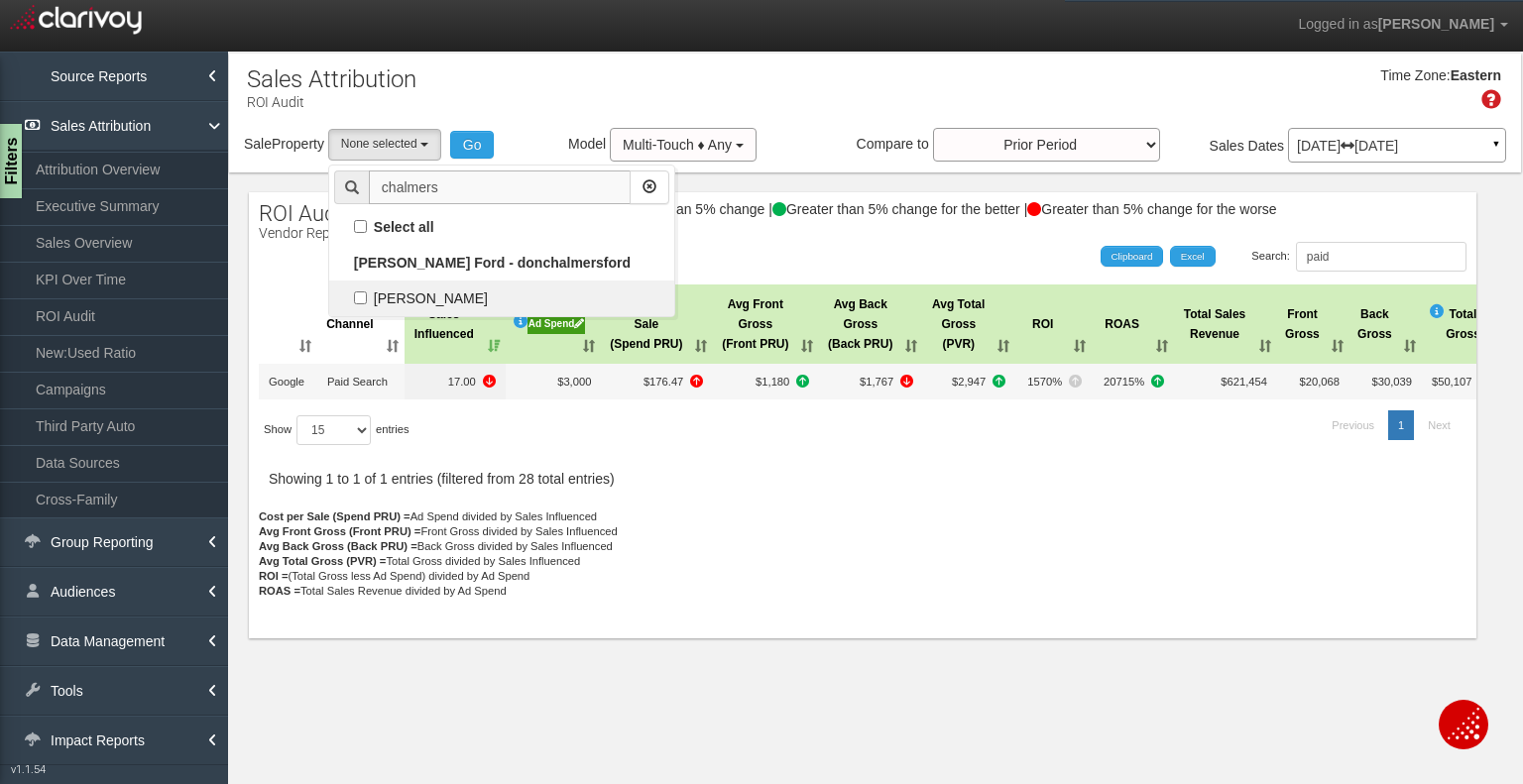 scroll, scrollTop: 0, scrollLeft: 0, axis: both 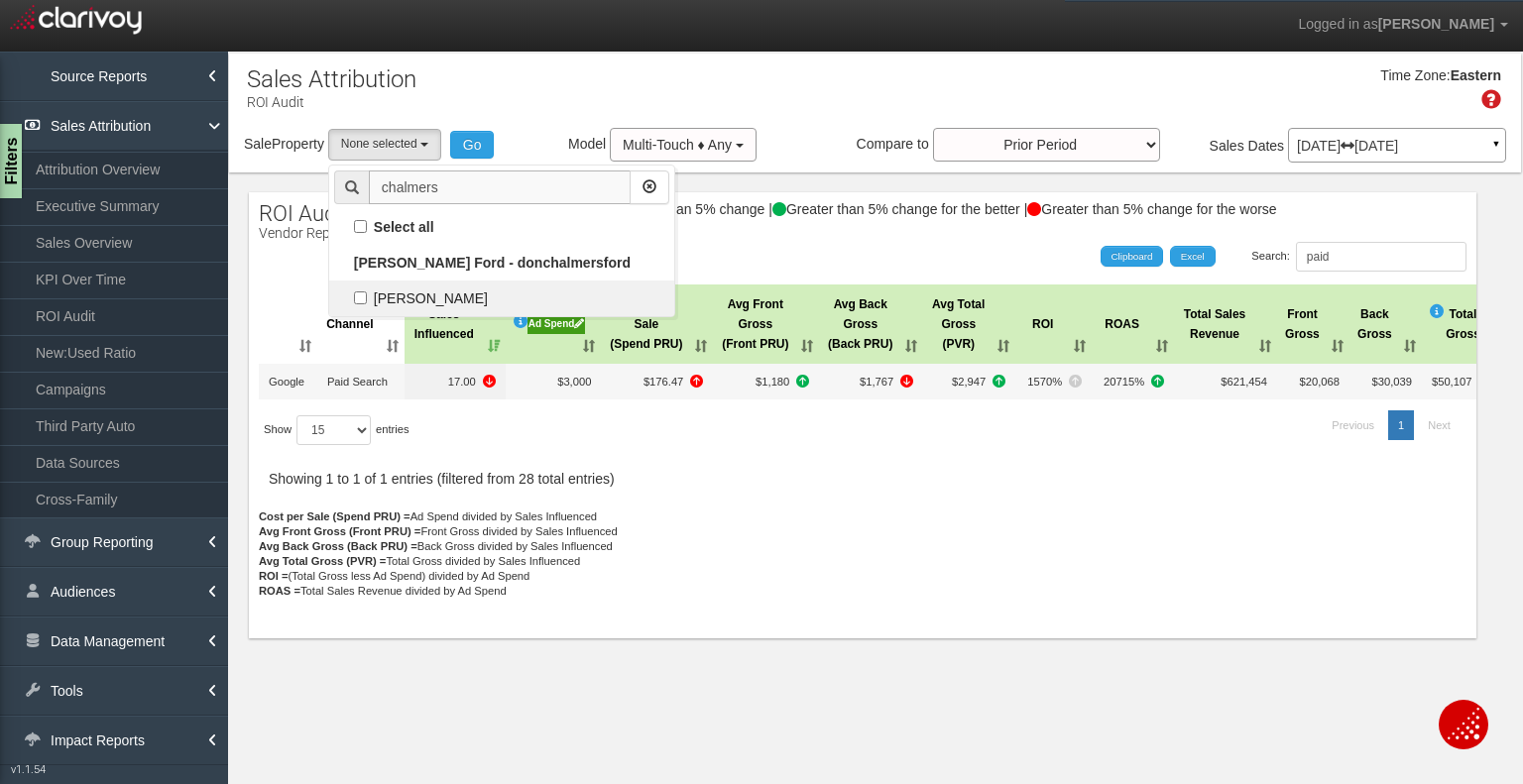 type on "chalmers" 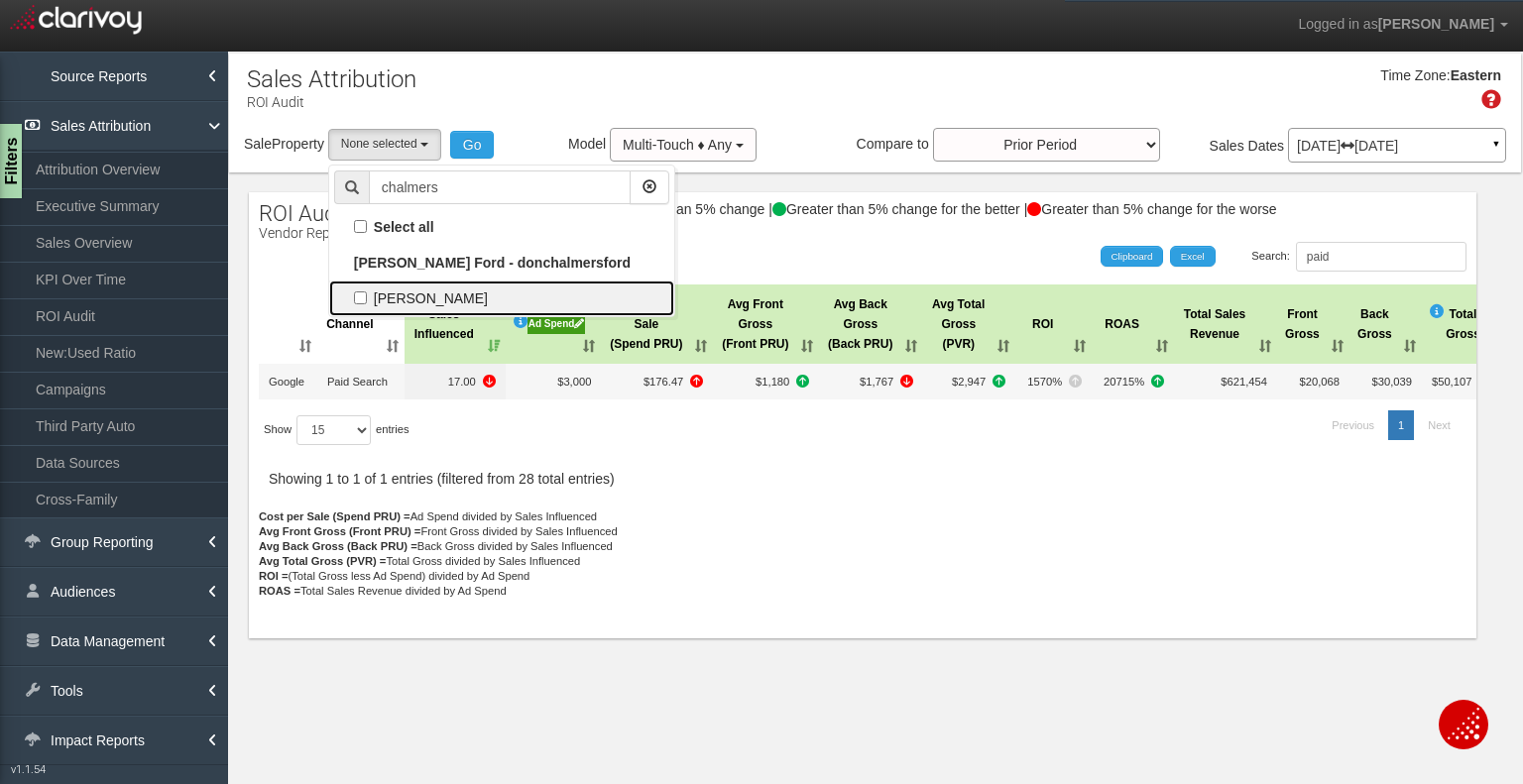 click on "[PERSON_NAME]" at bounding box center [502, 298] 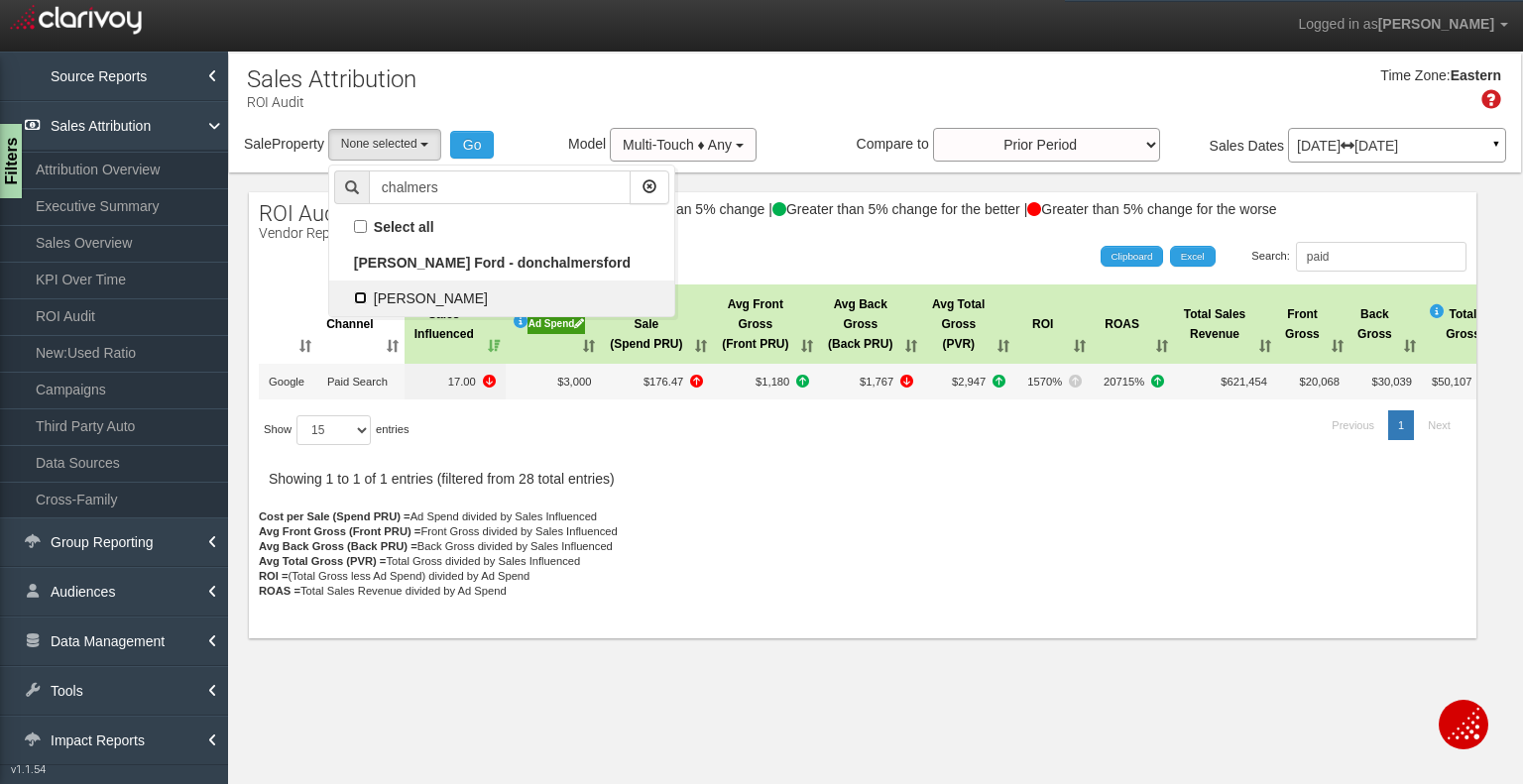 click on "[PERSON_NAME]" at bounding box center (360, 297) 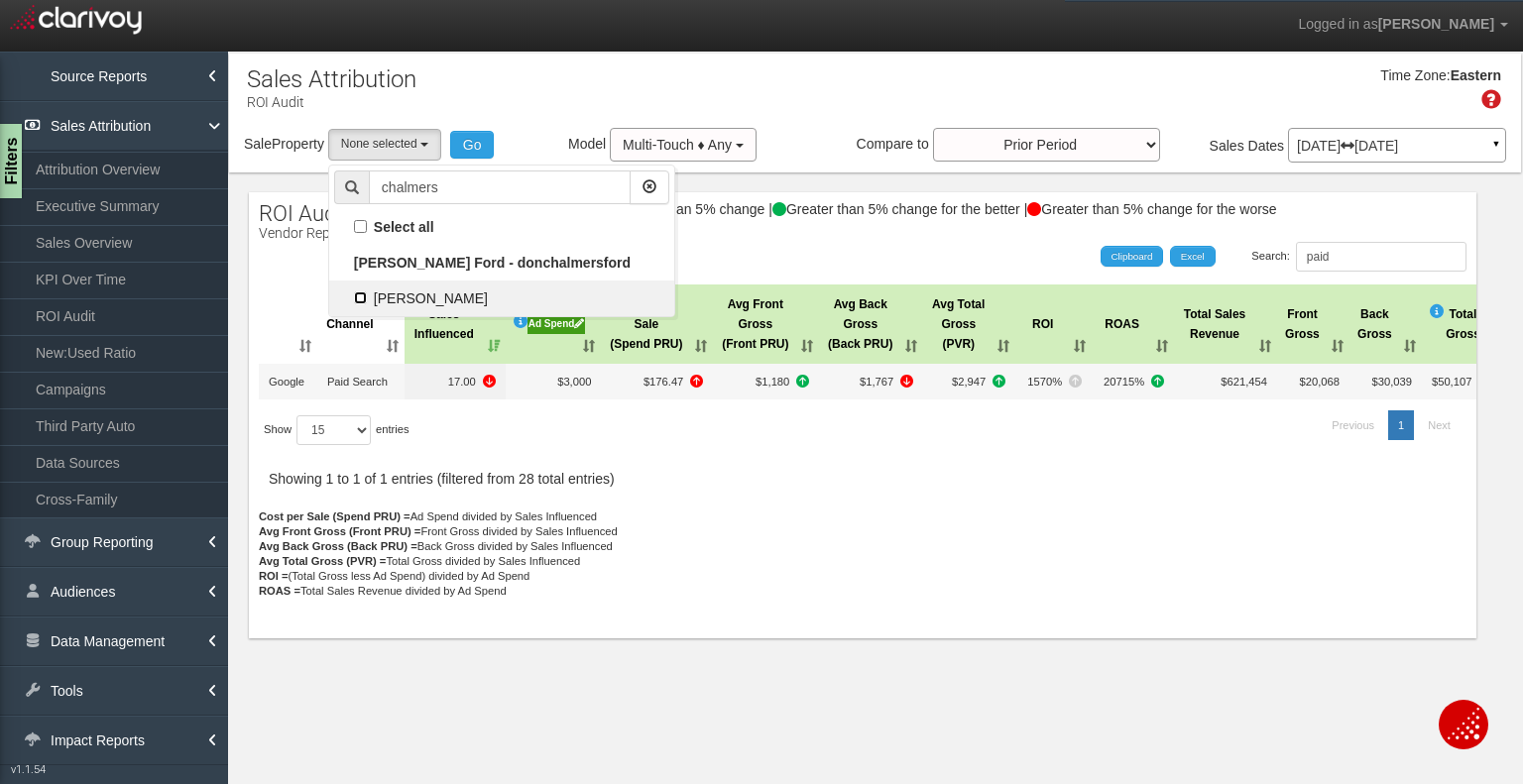 checkbox on "true" 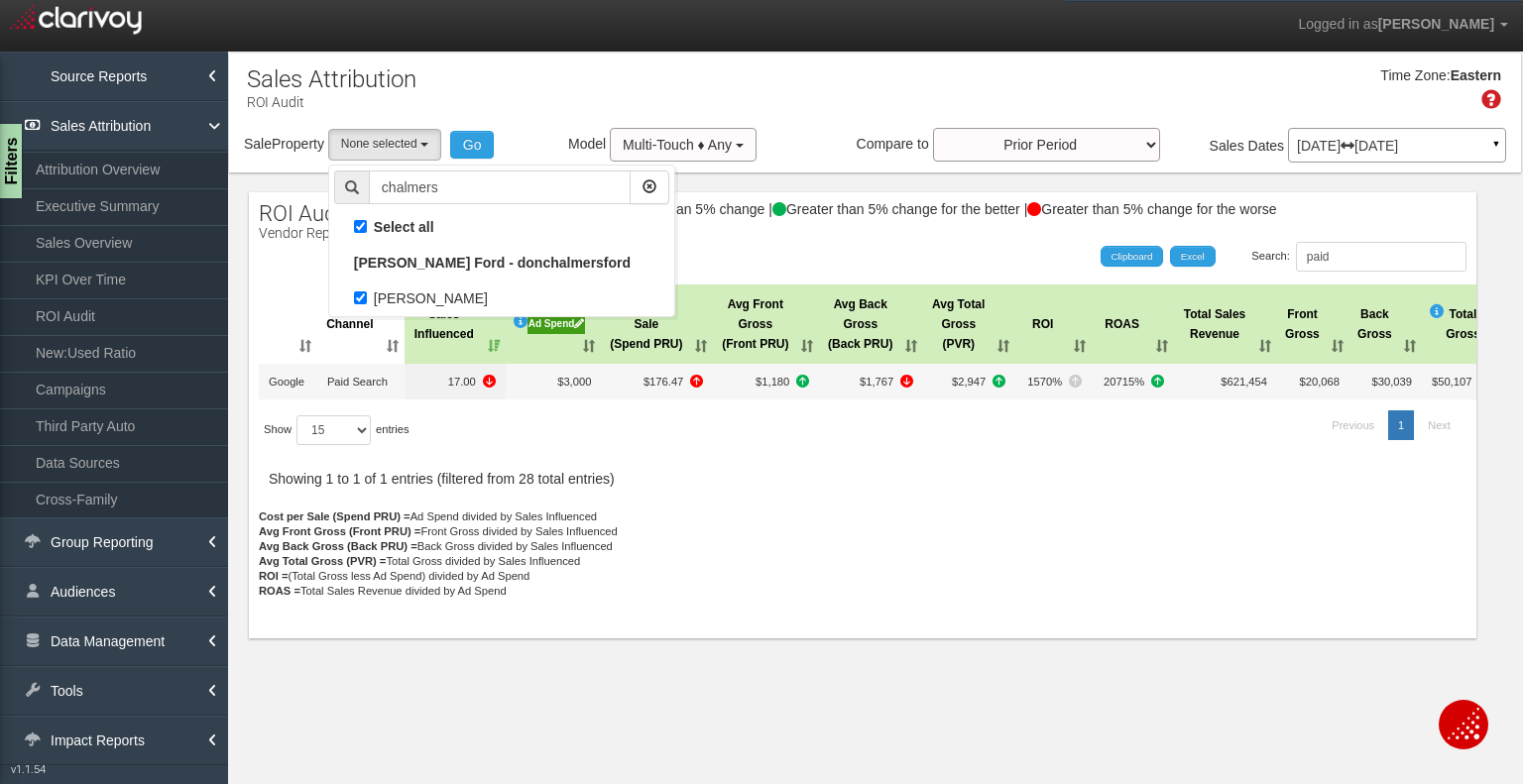 select on "object:27388" 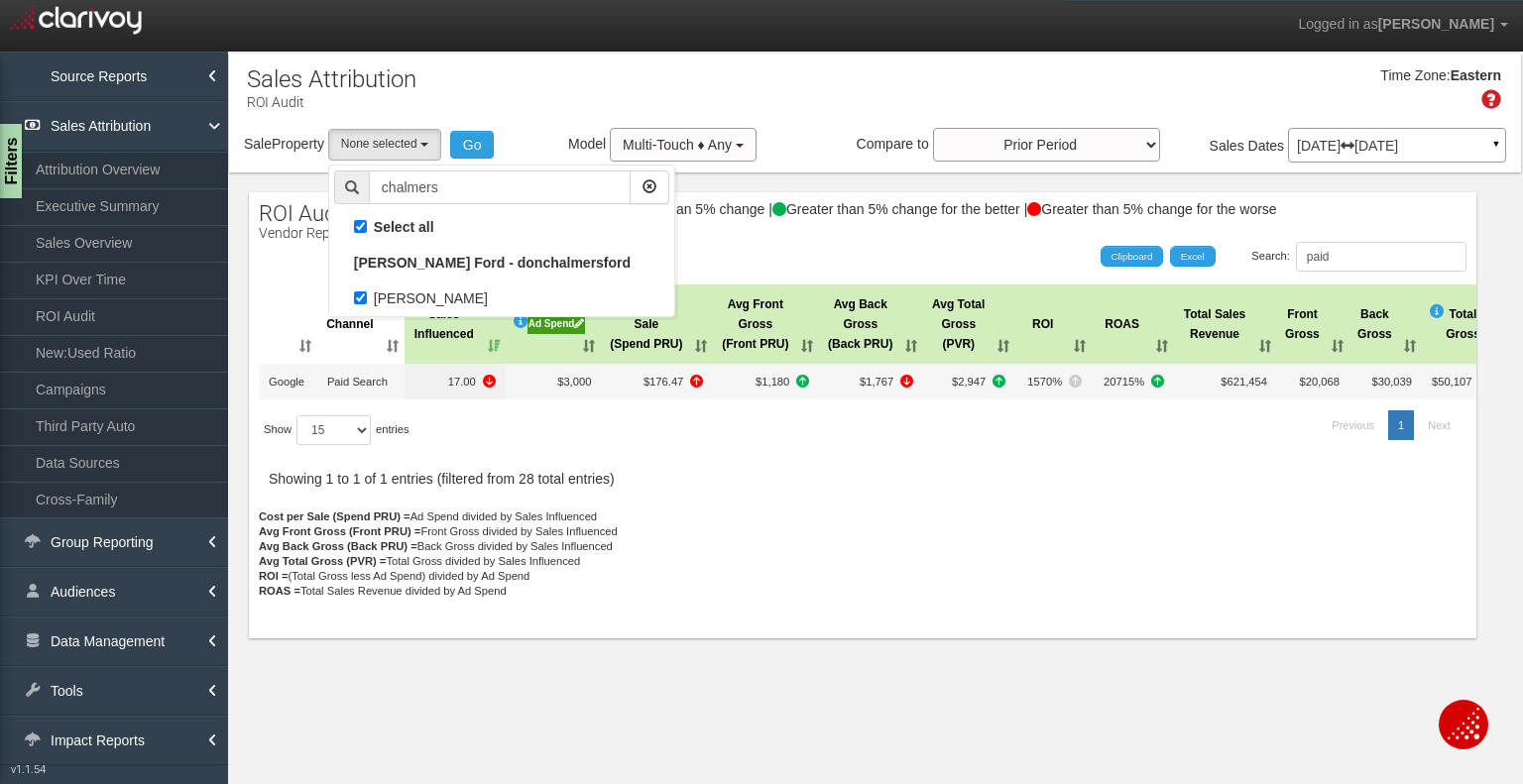 checkbox on "true" 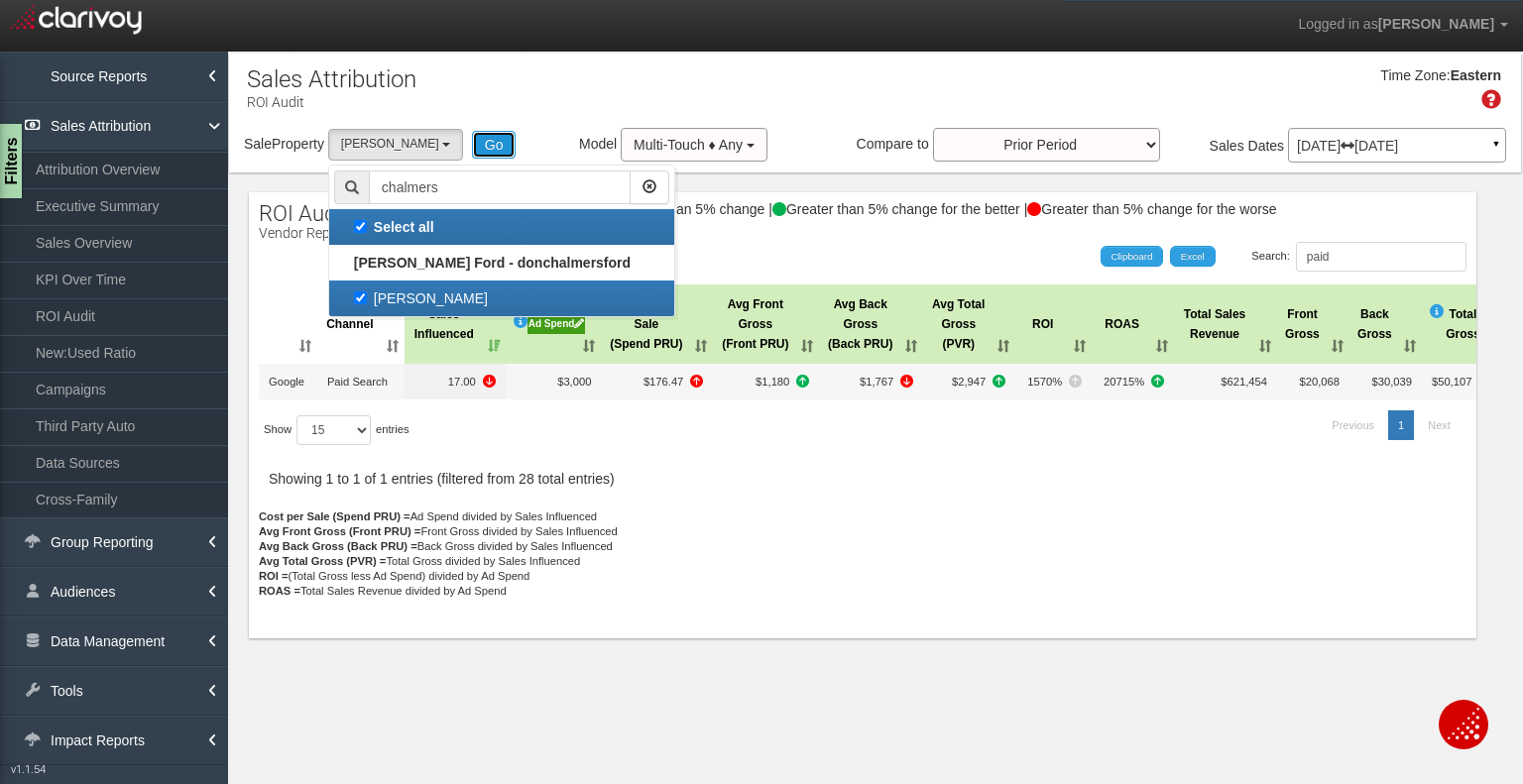 click on "Go" at bounding box center [494, 145] 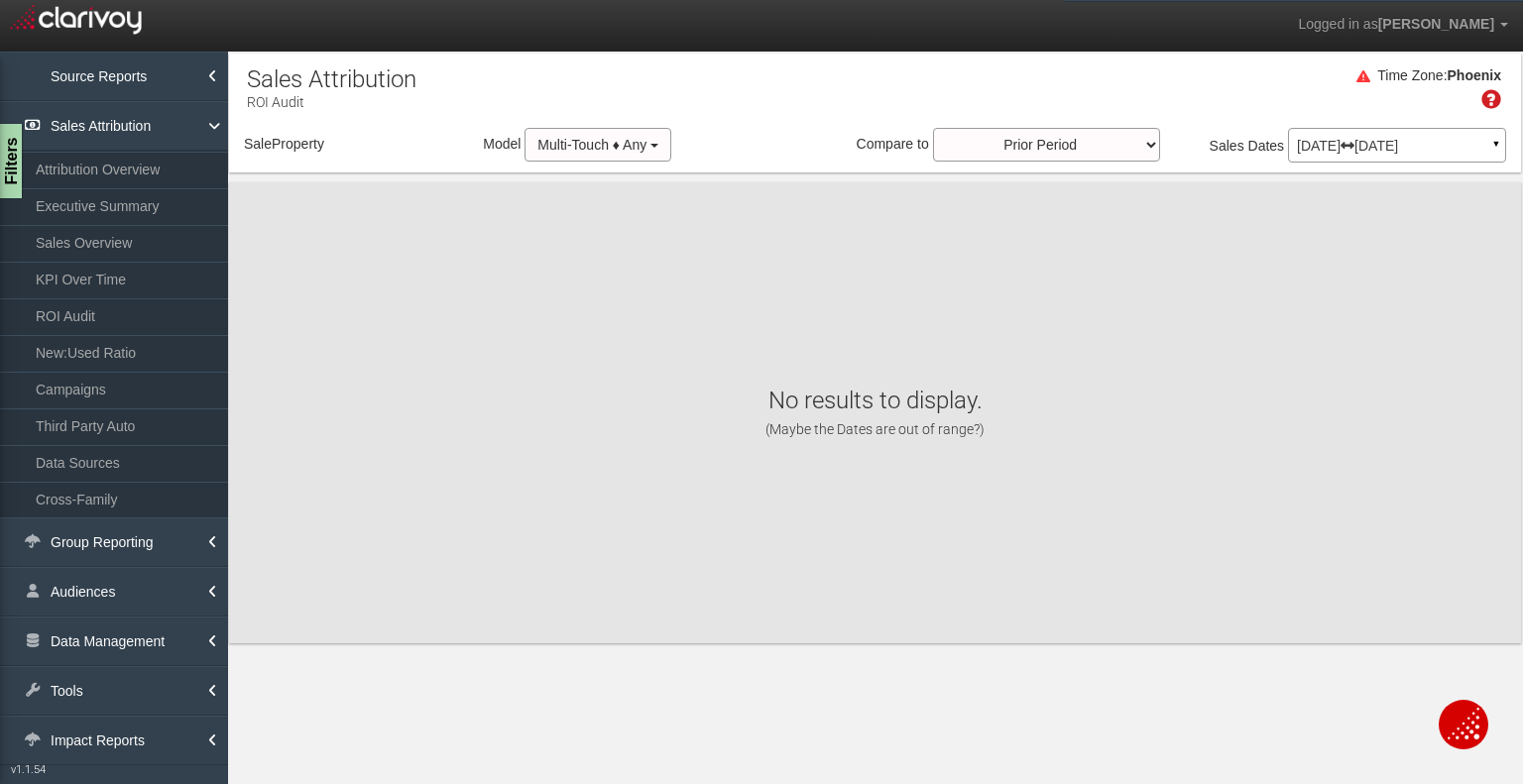 select on "object:30024" 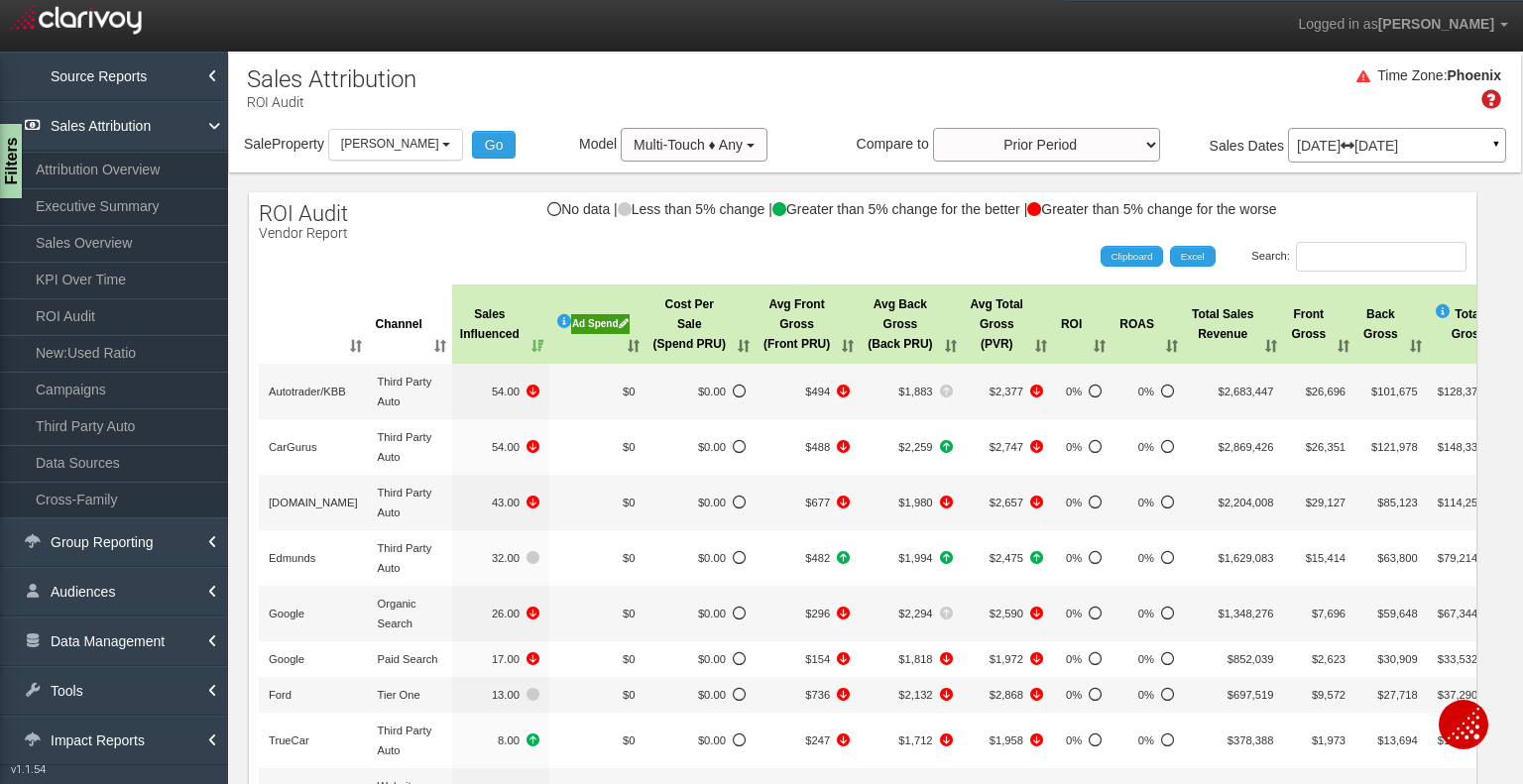 click on "Ad Spend" at bounding box center [600, 324] 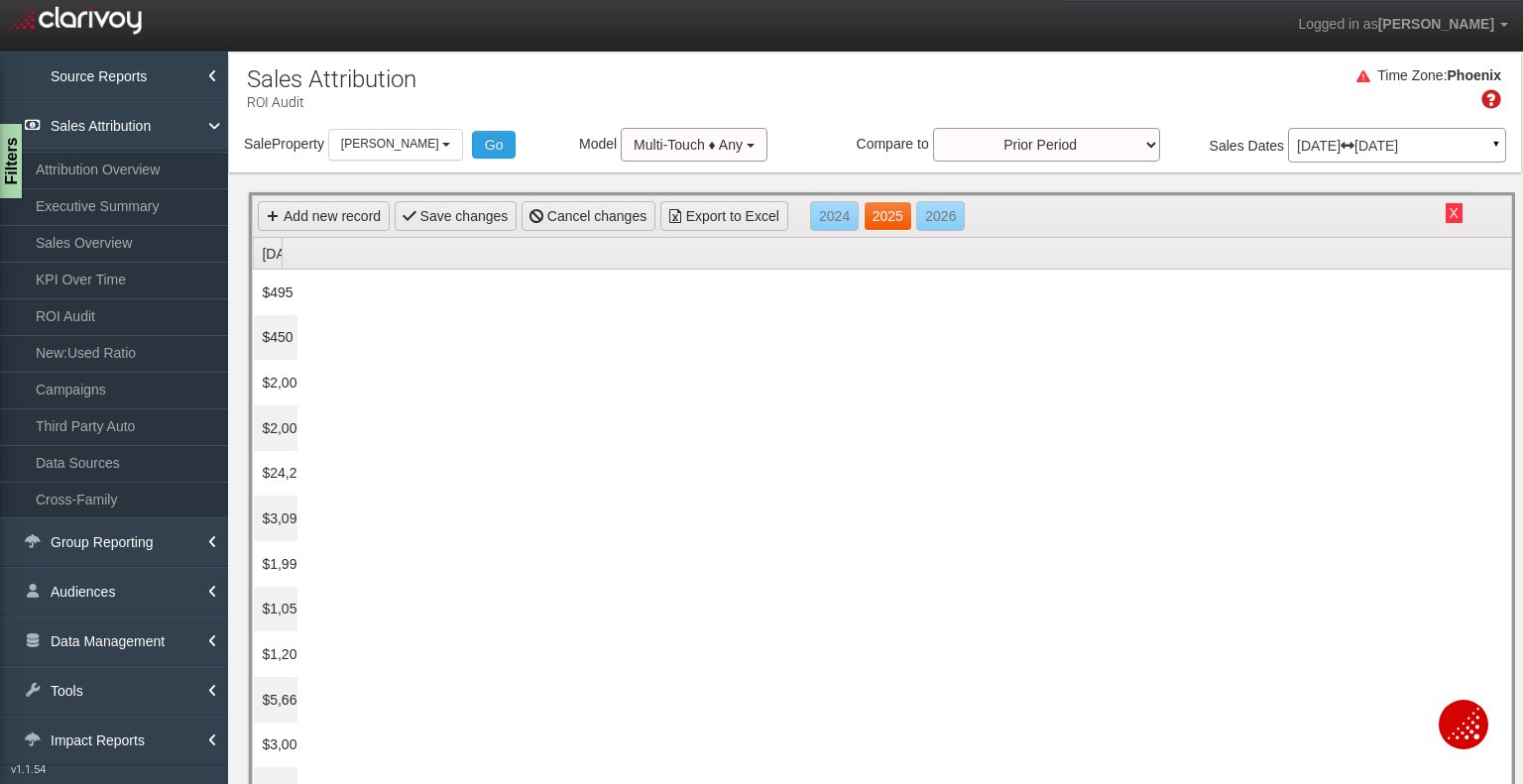 click on "2025" at bounding box center (887, 216) 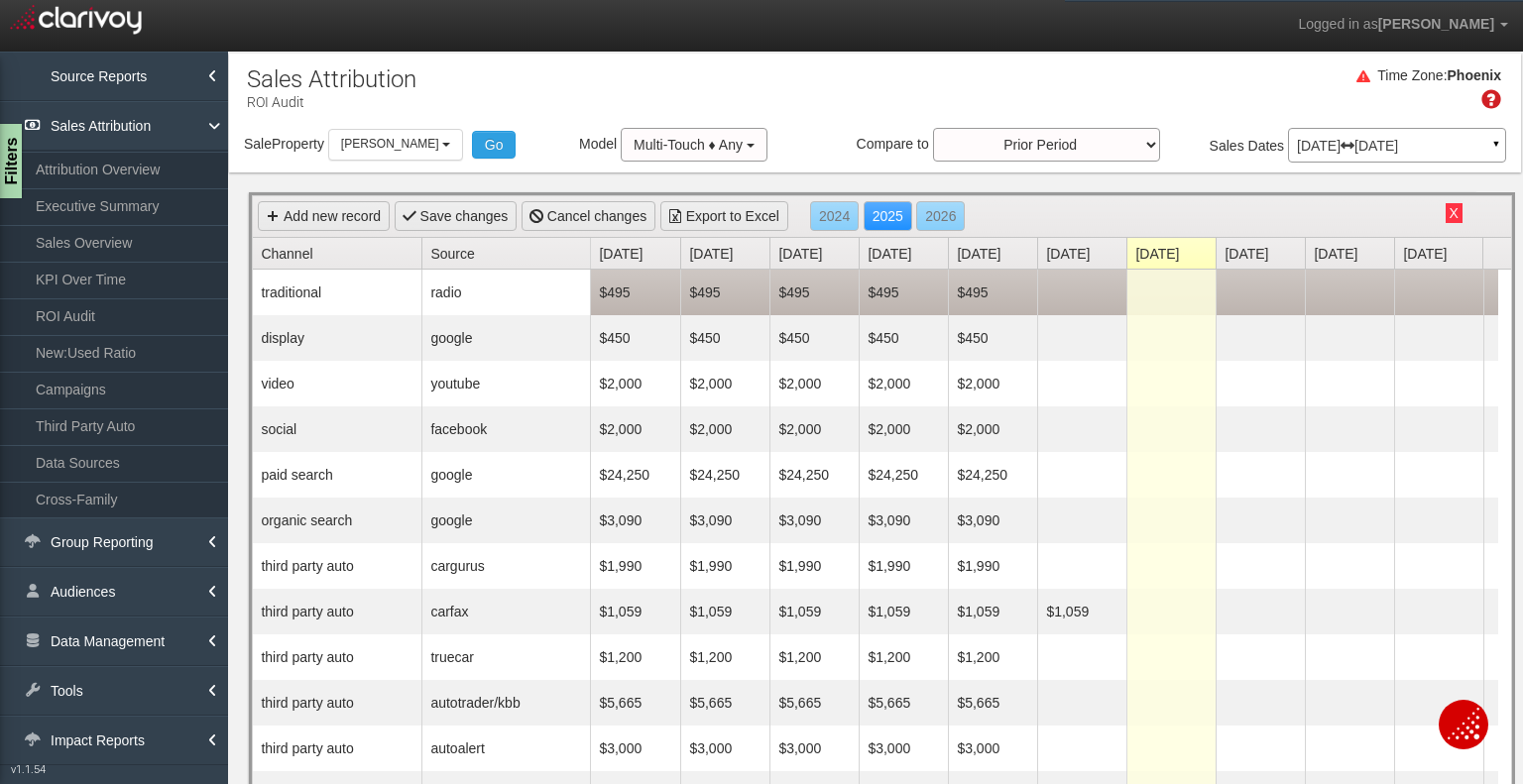 click at bounding box center [1082, 292] 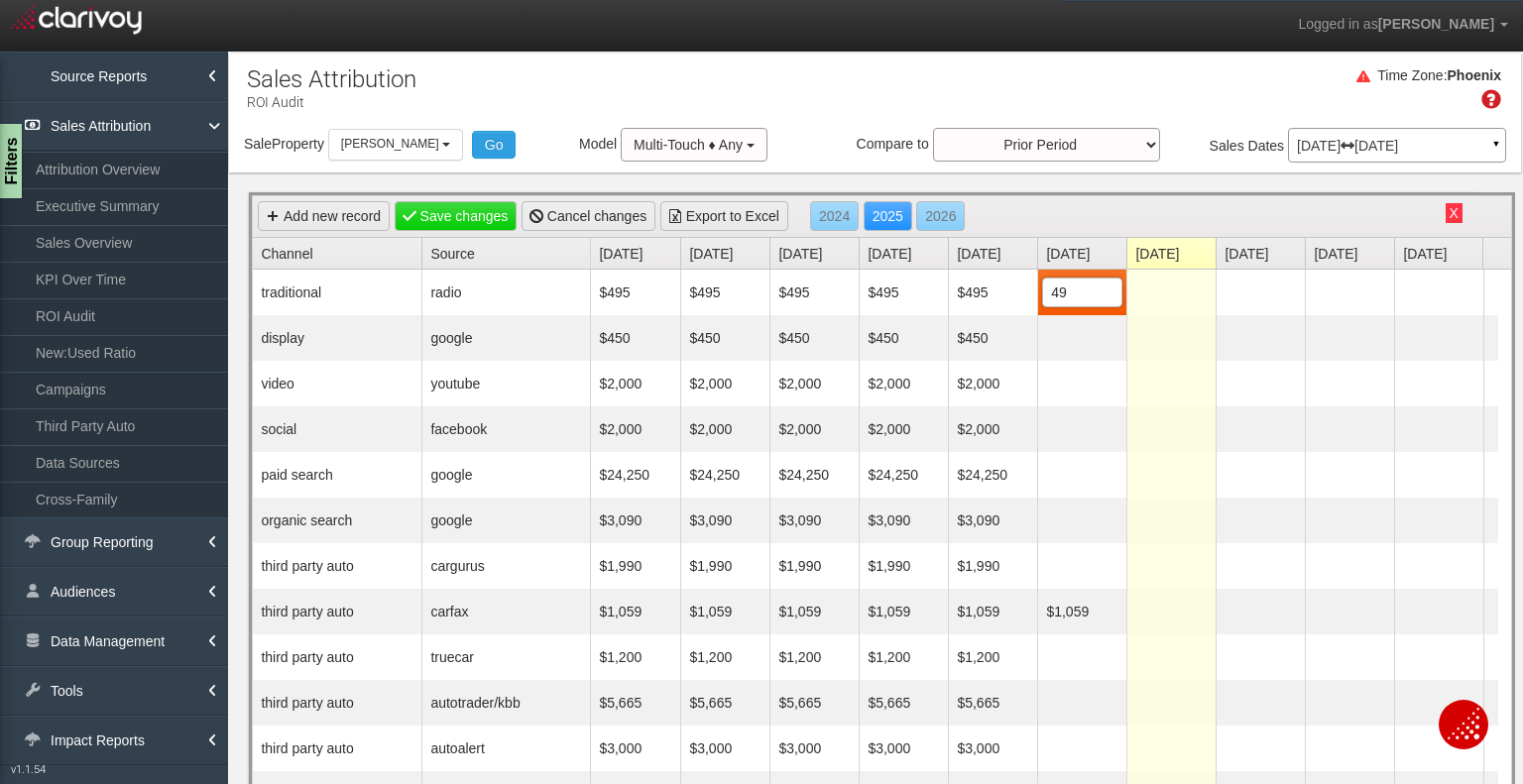 type on "495" 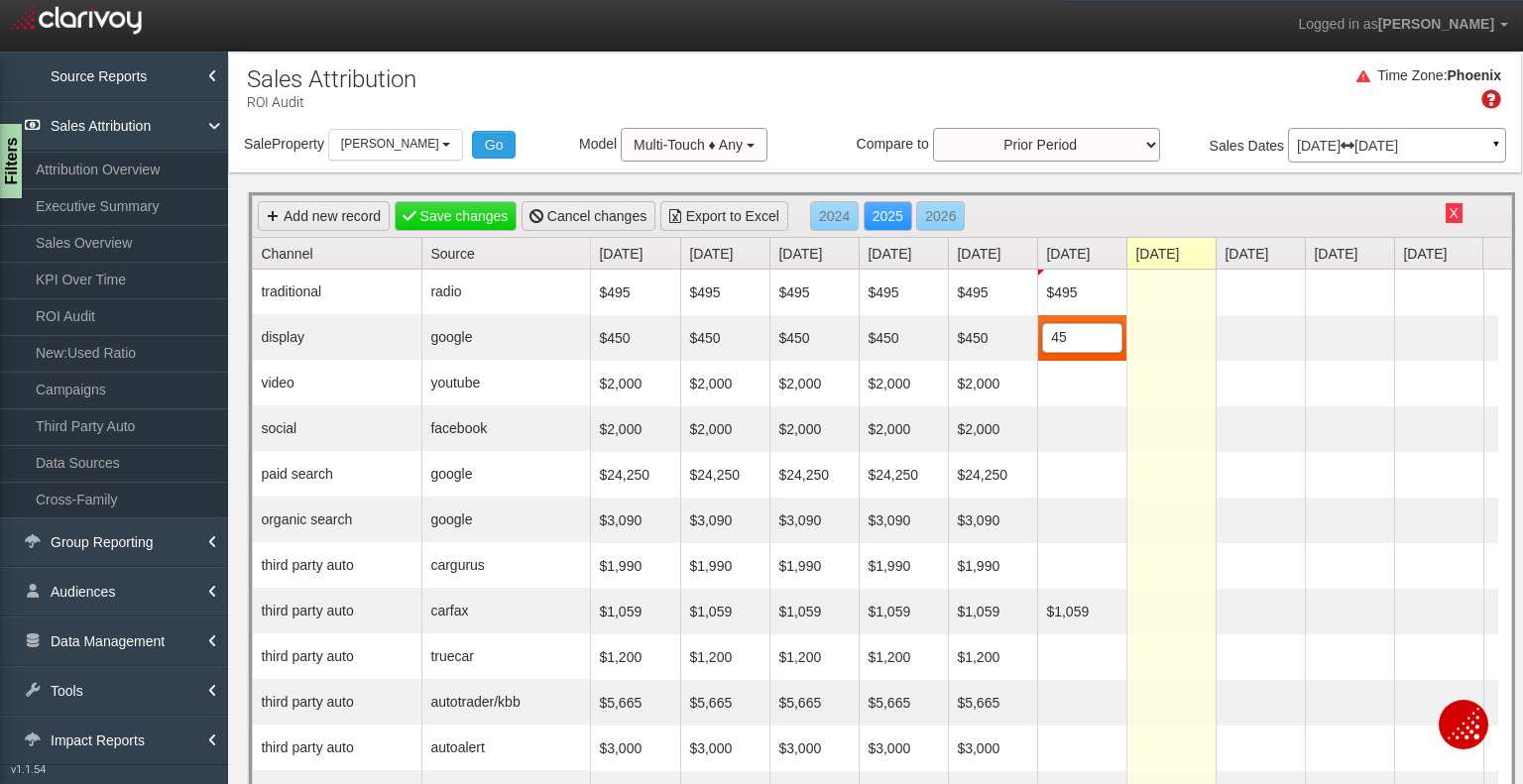 type on "450" 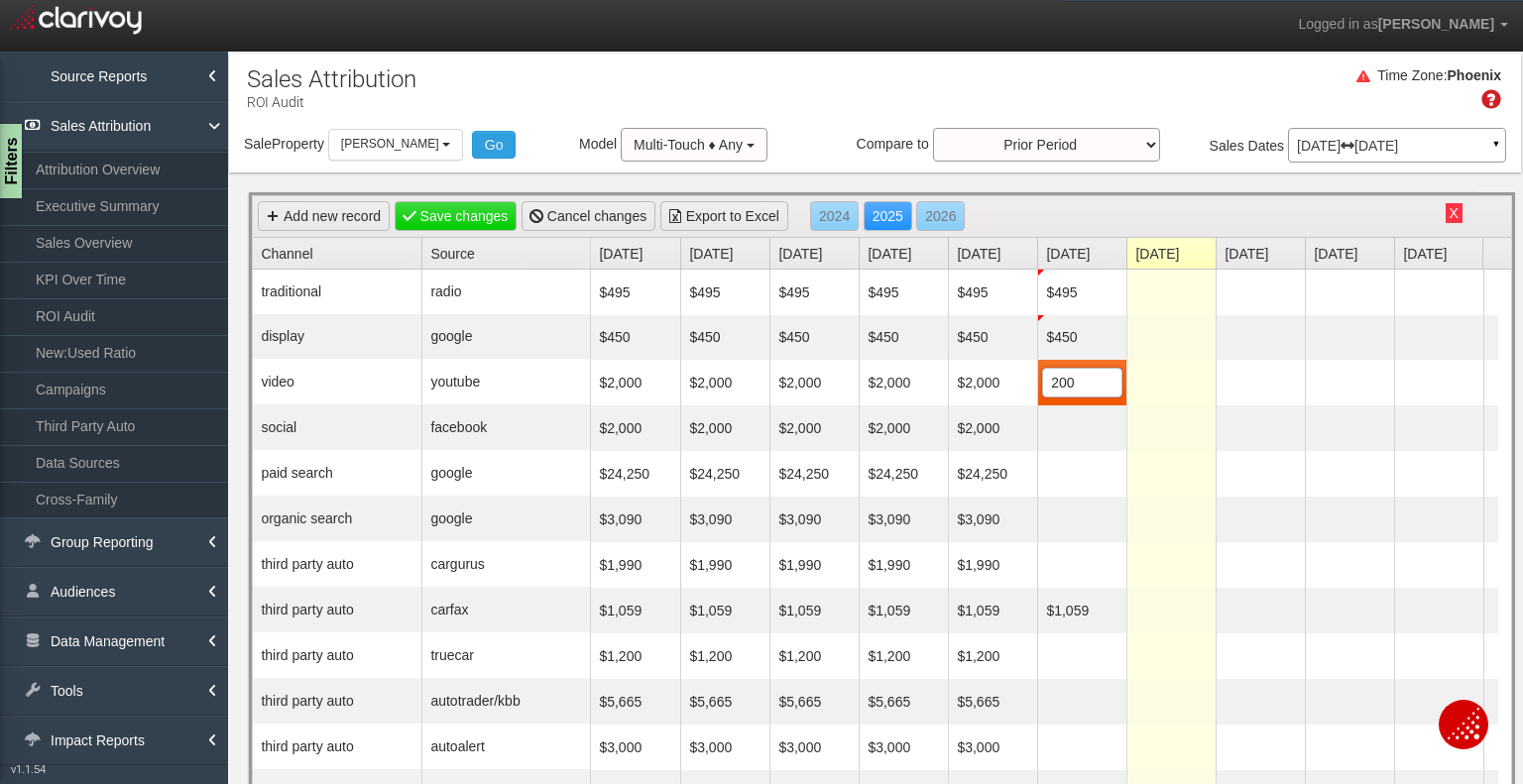 type on "2000" 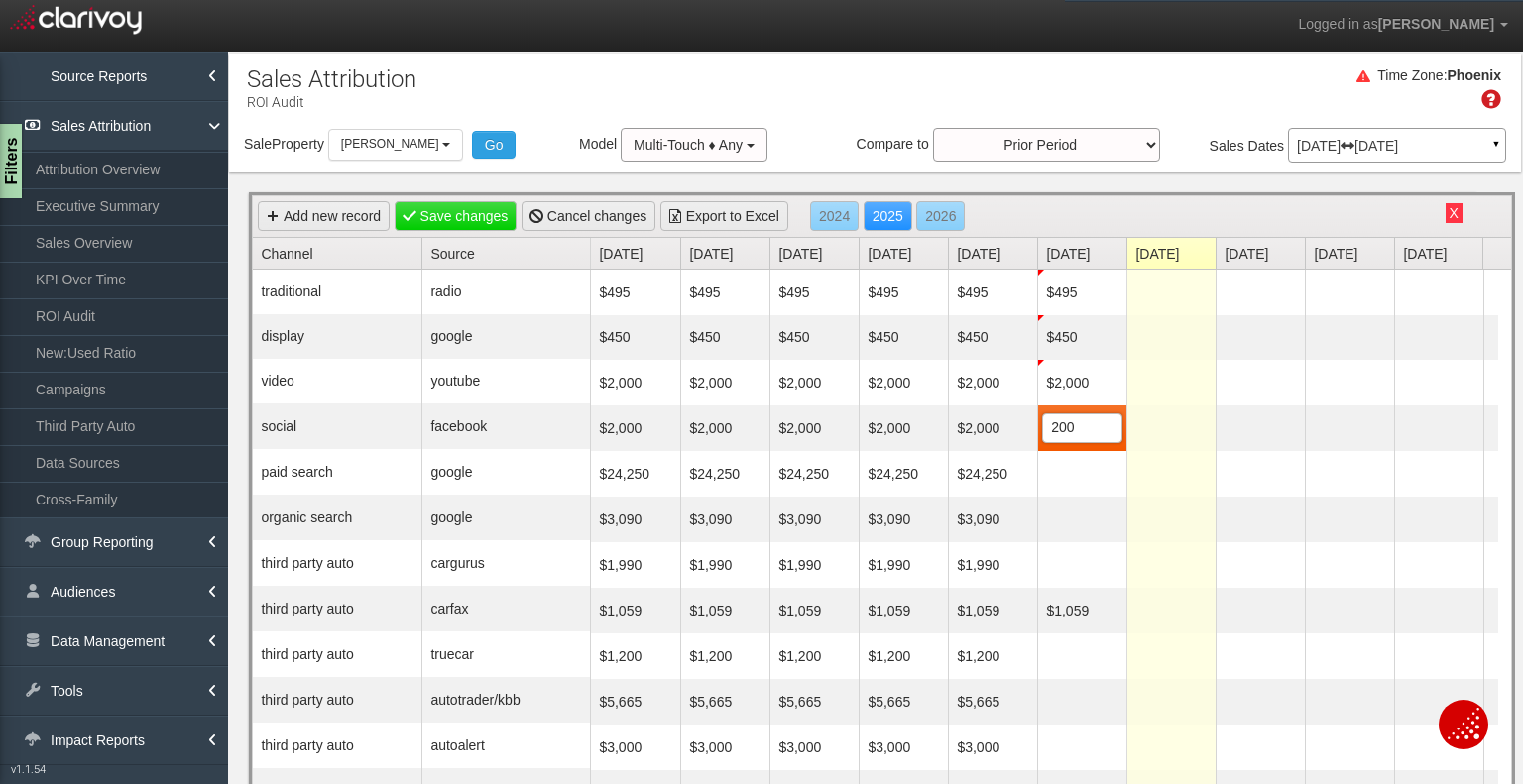 type on "2000" 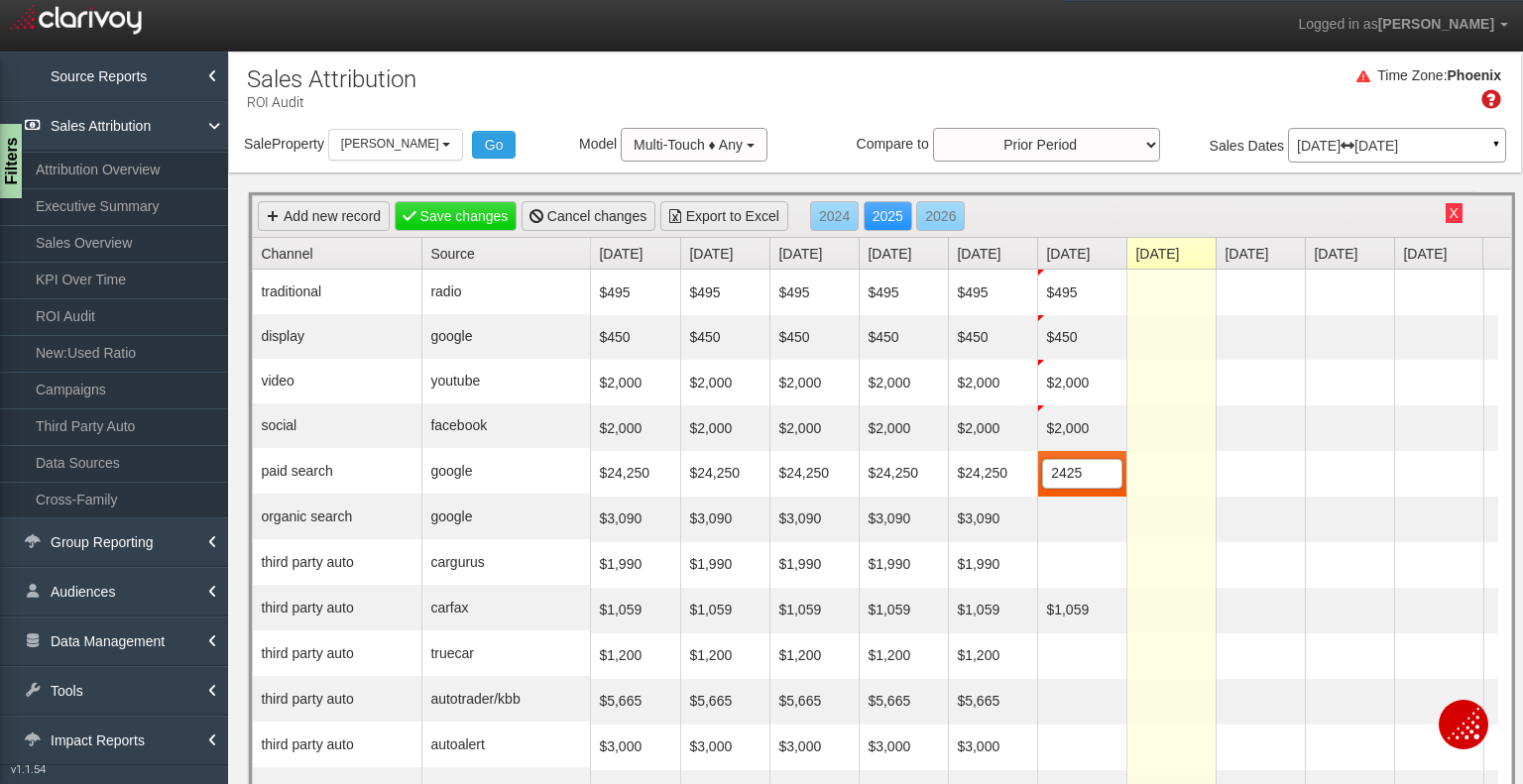 type on "24250" 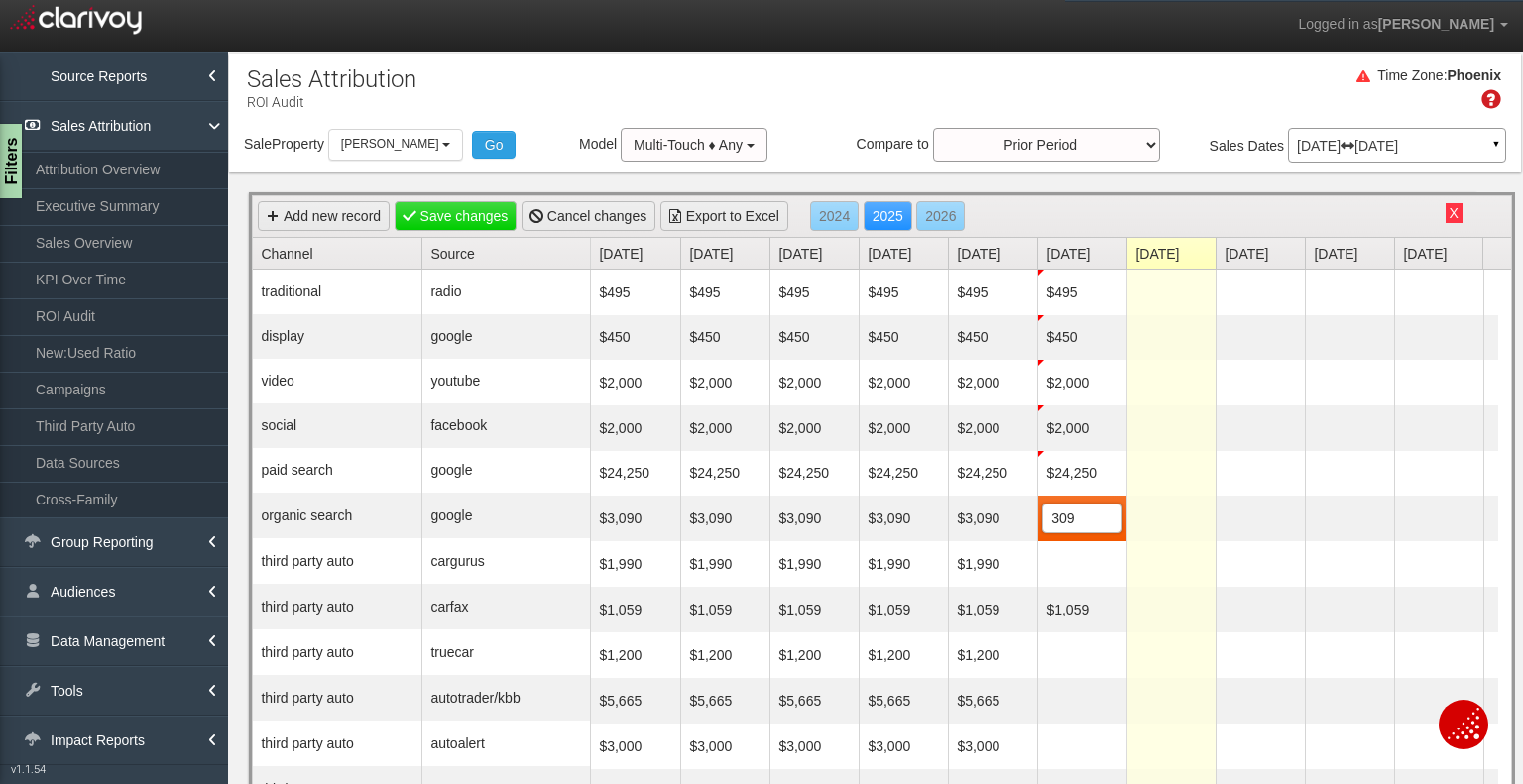 type on "3090" 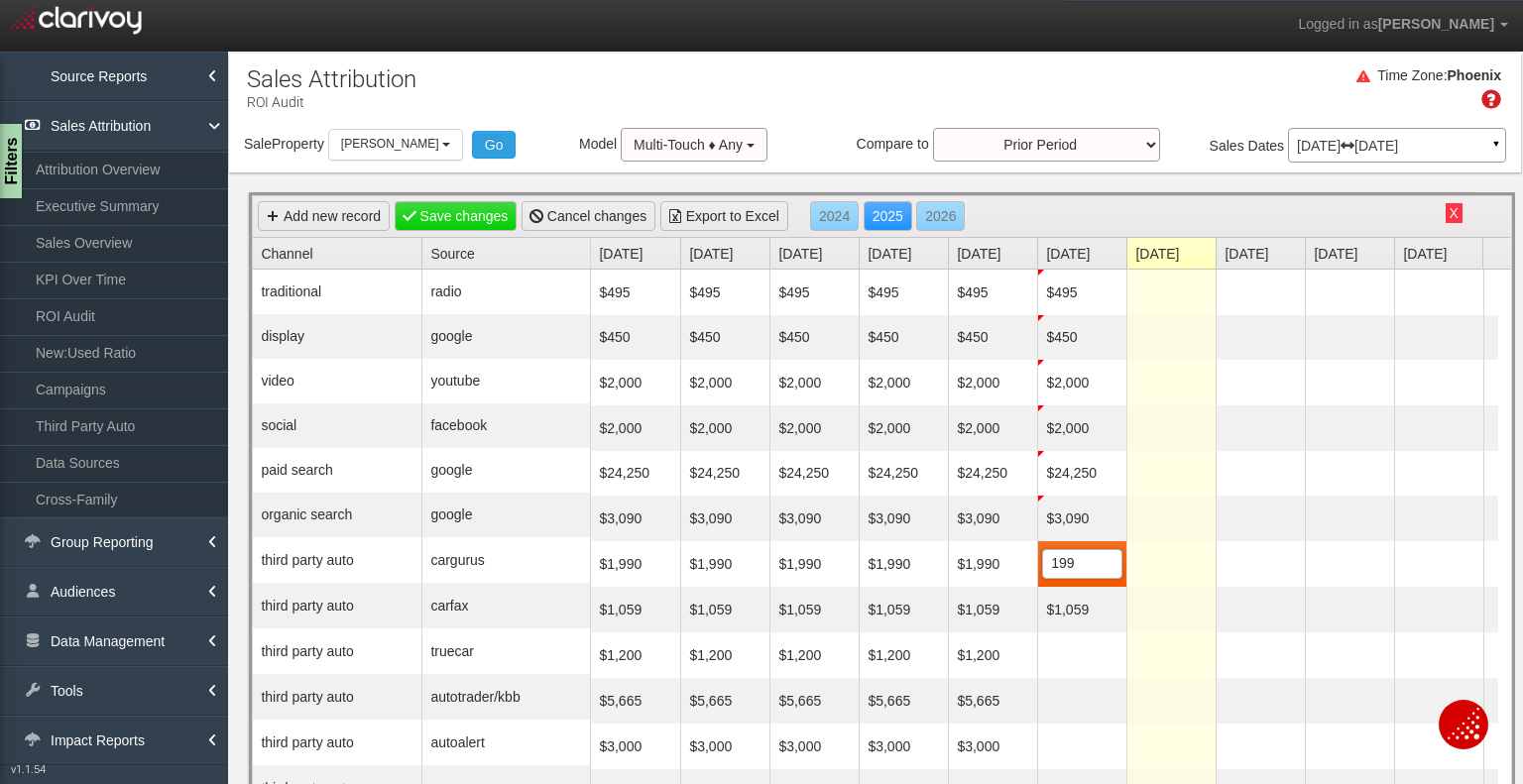 type on "1990" 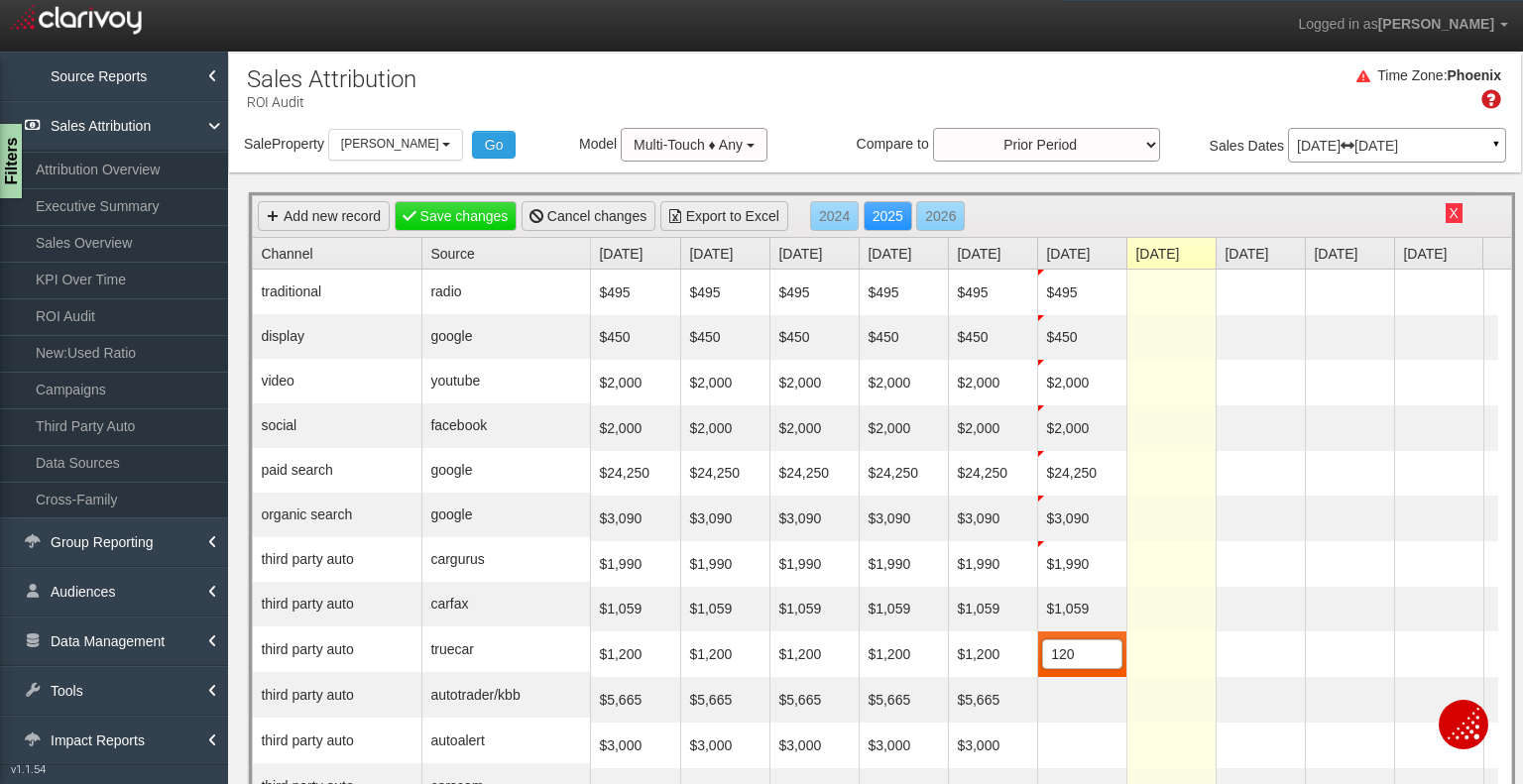type on "1200" 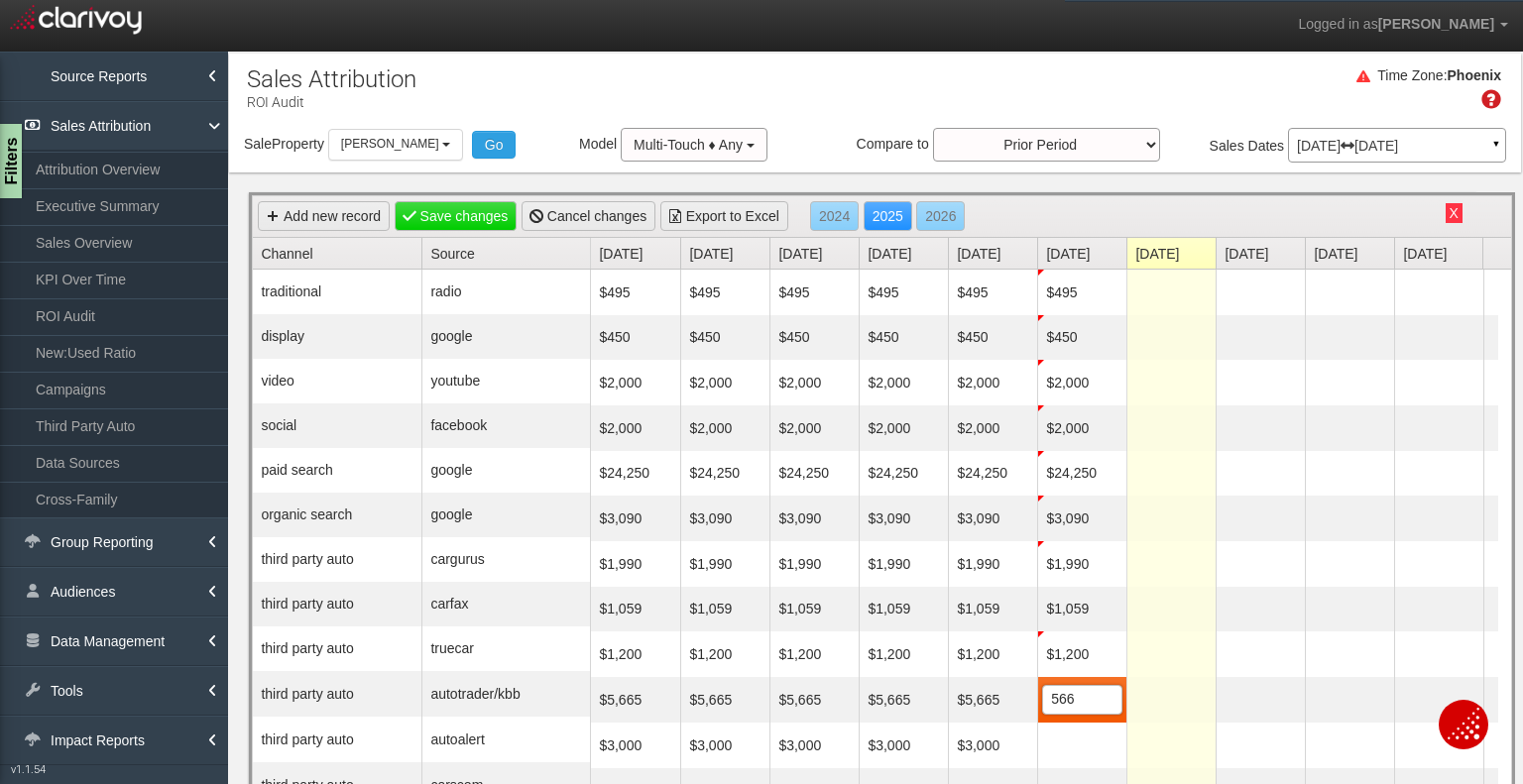 type on "5665" 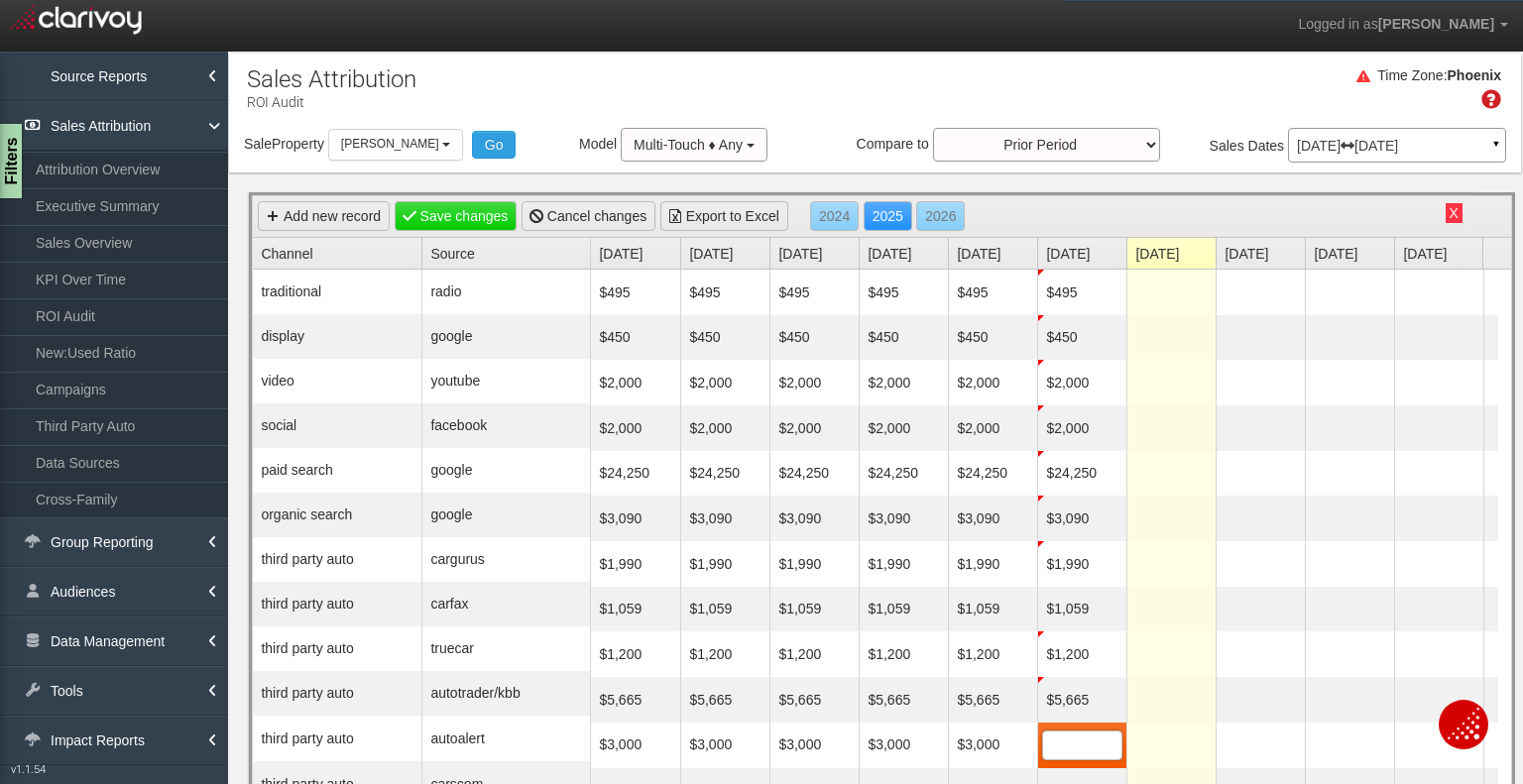 type on "2" 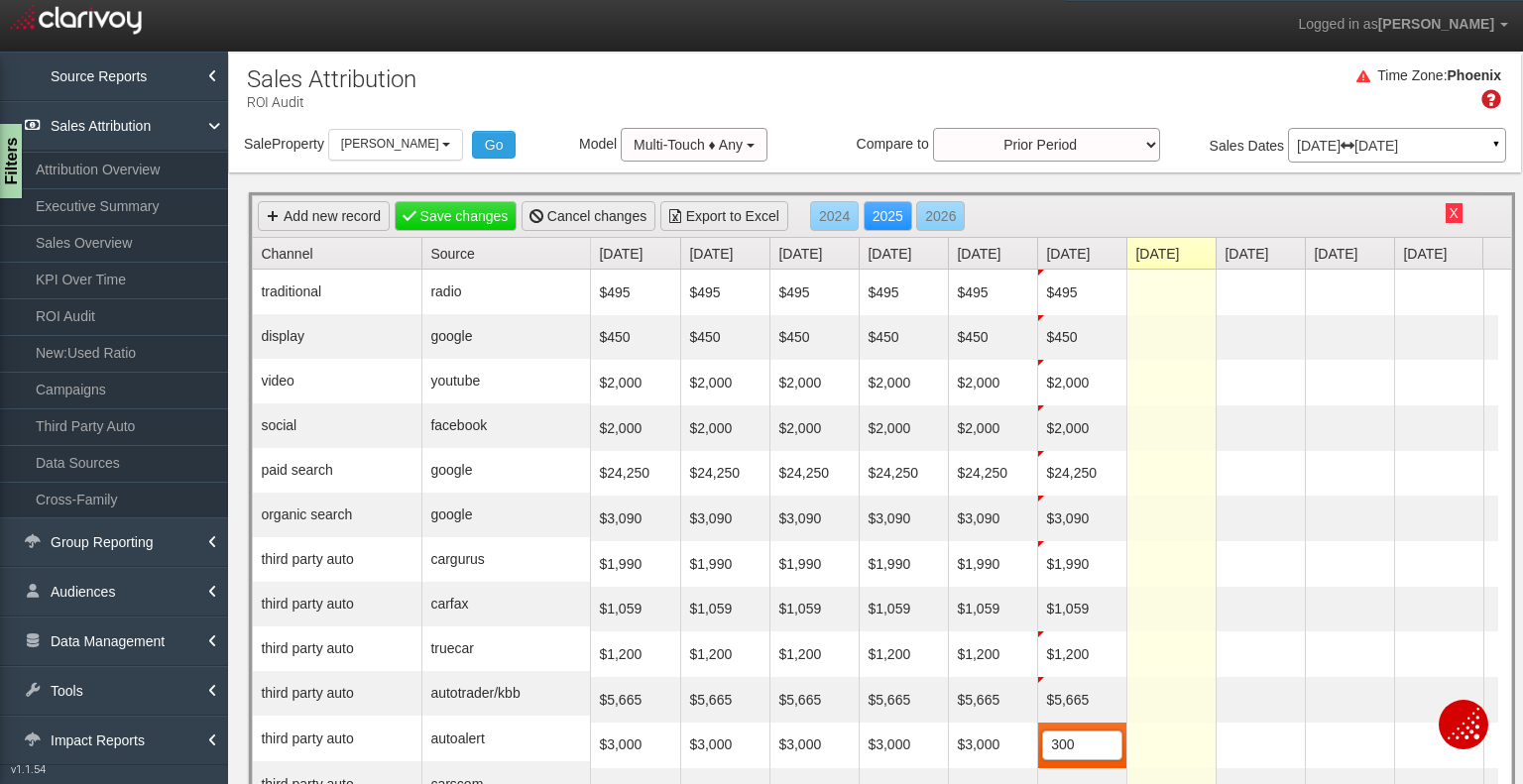 type on "3000" 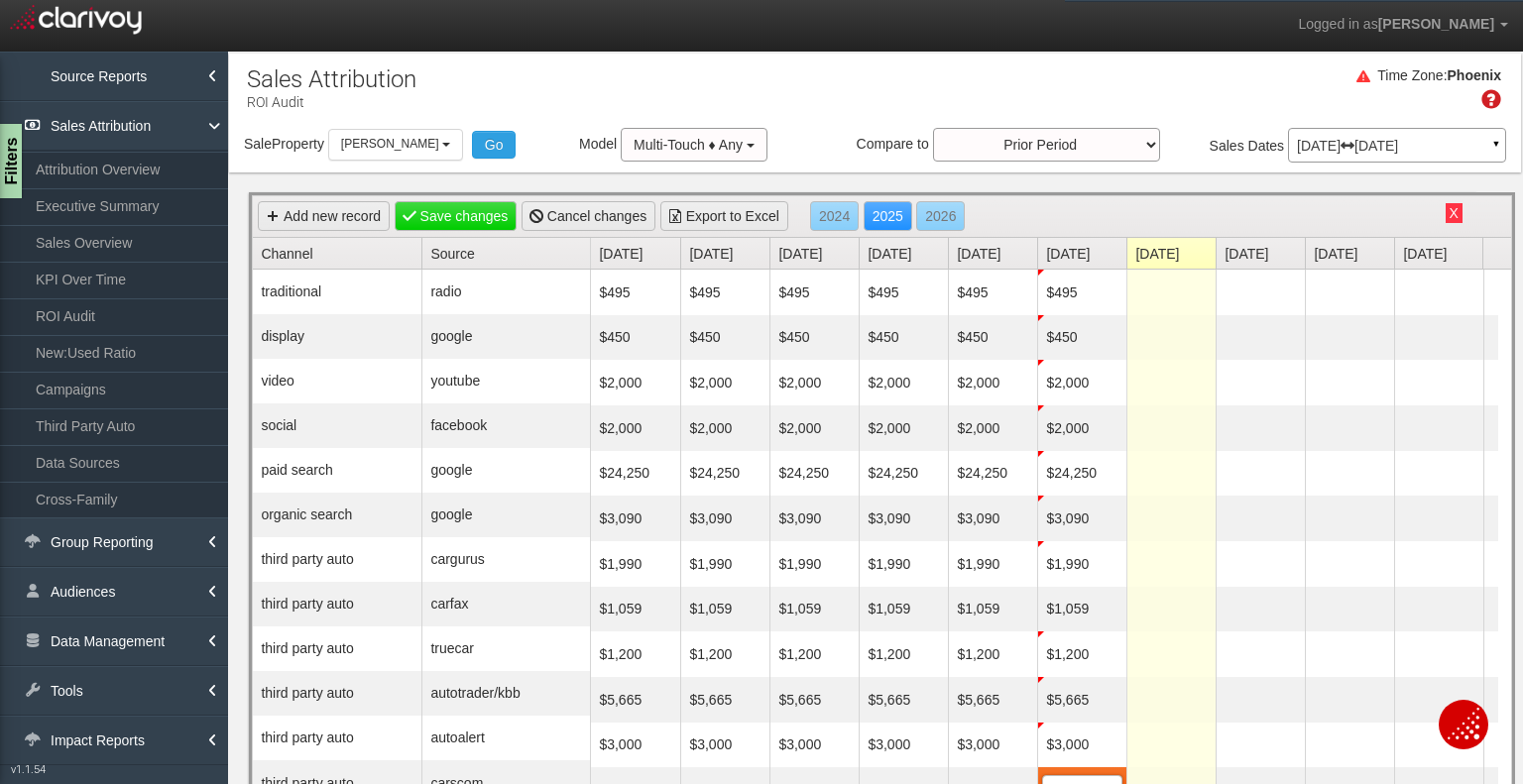 scroll, scrollTop: 14, scrollLeft: 0, axis: vertical 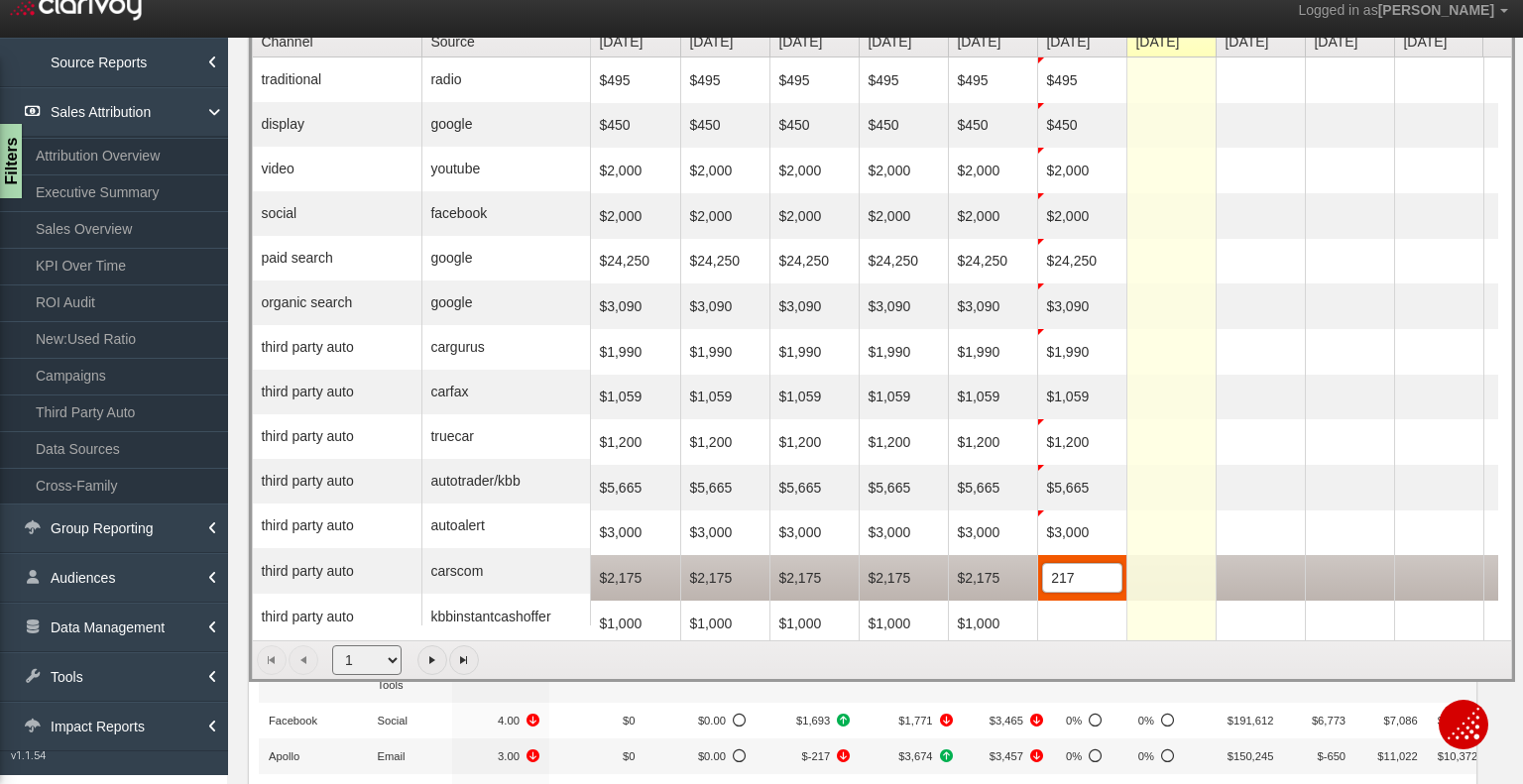 type on "2175" 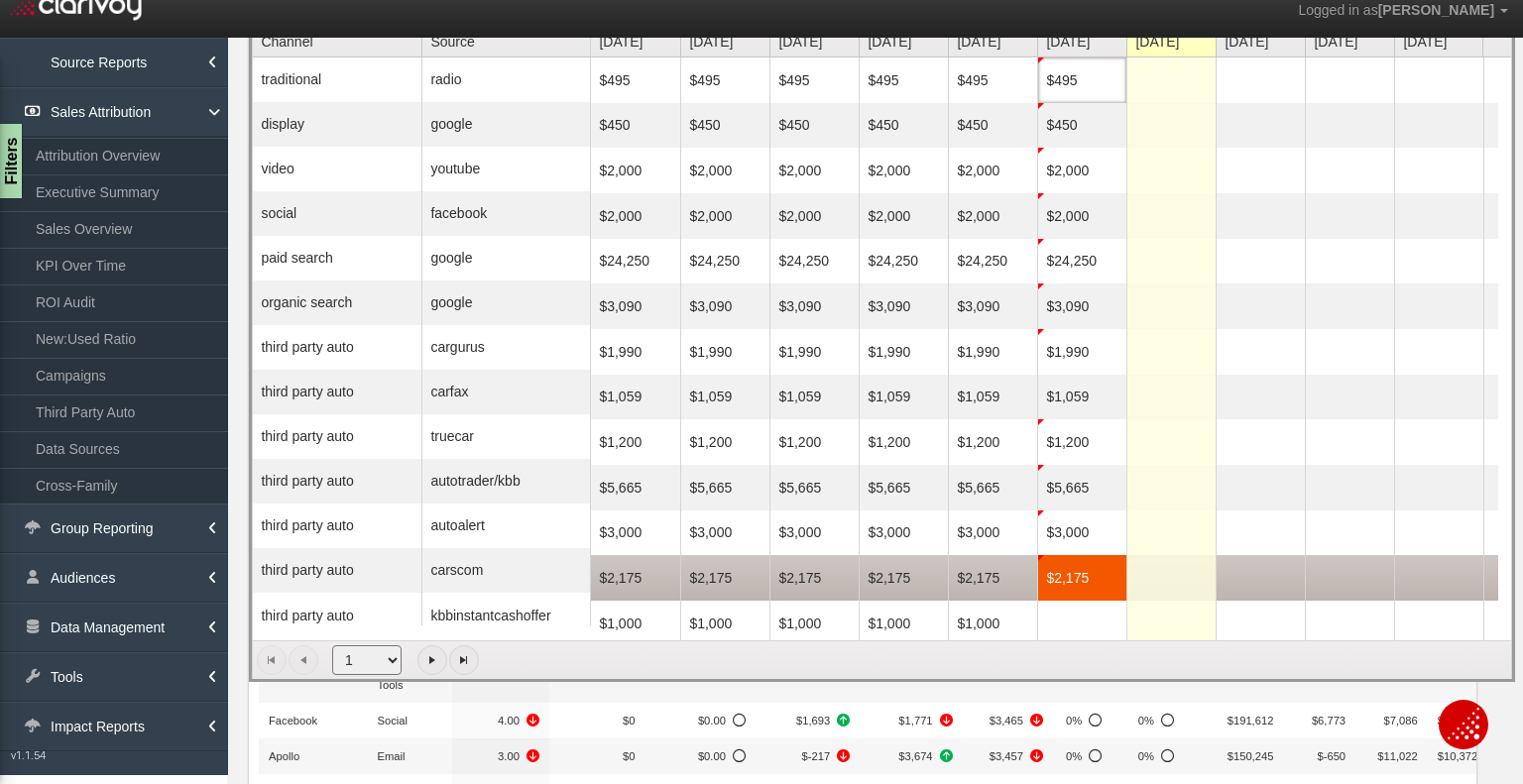 scroll, scrollTop: 7, scrollLeft: 0, axis: vertical 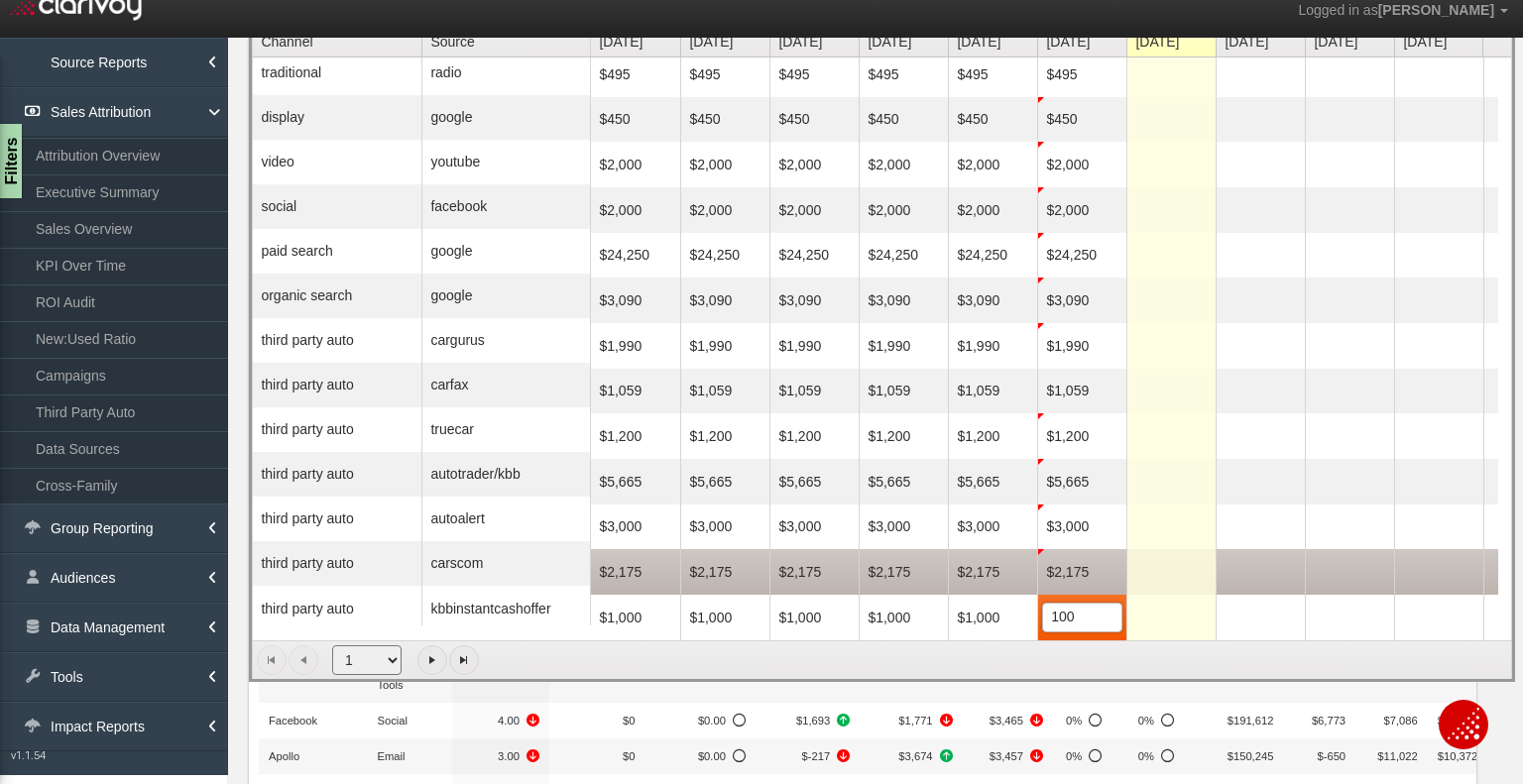 type on "1000" 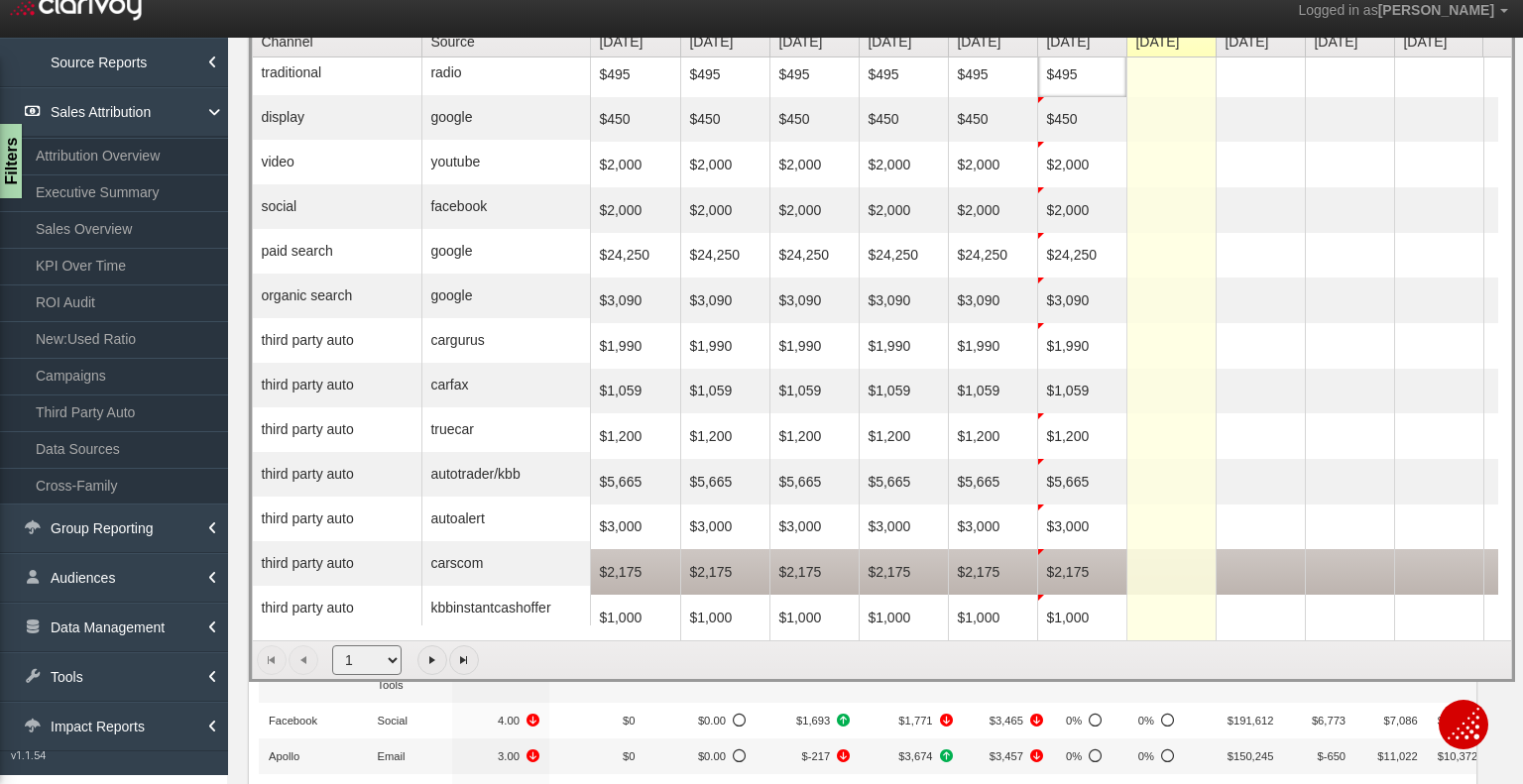 scroll, scrollTop: 14, scrollLeft: 0, axis: vertical 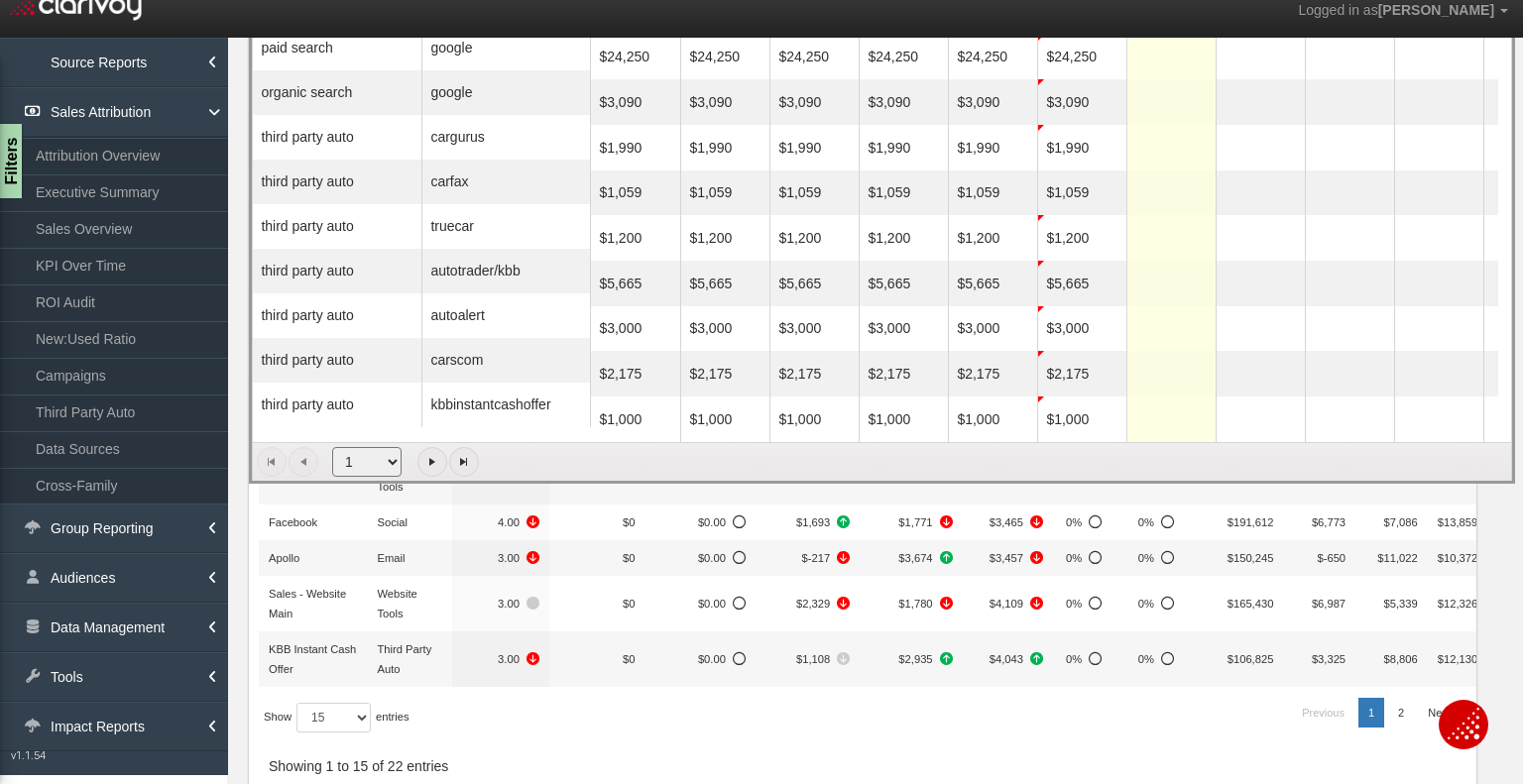 click on "1 2 1 2 1 - 13 of 14 items" at bounding box center (881, 461) 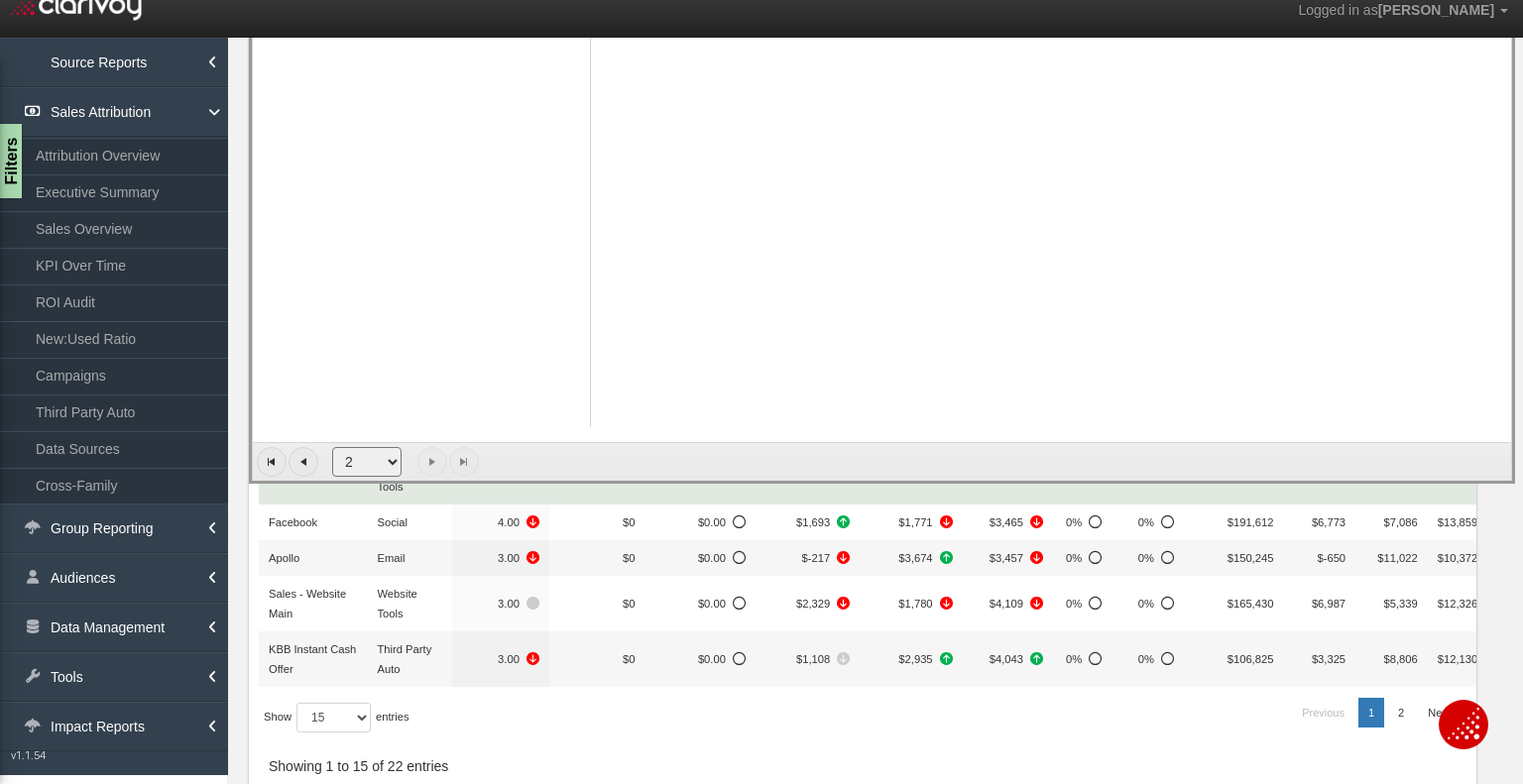 scroll, scrollTop: 0, scrollLeft: 0, axis: both 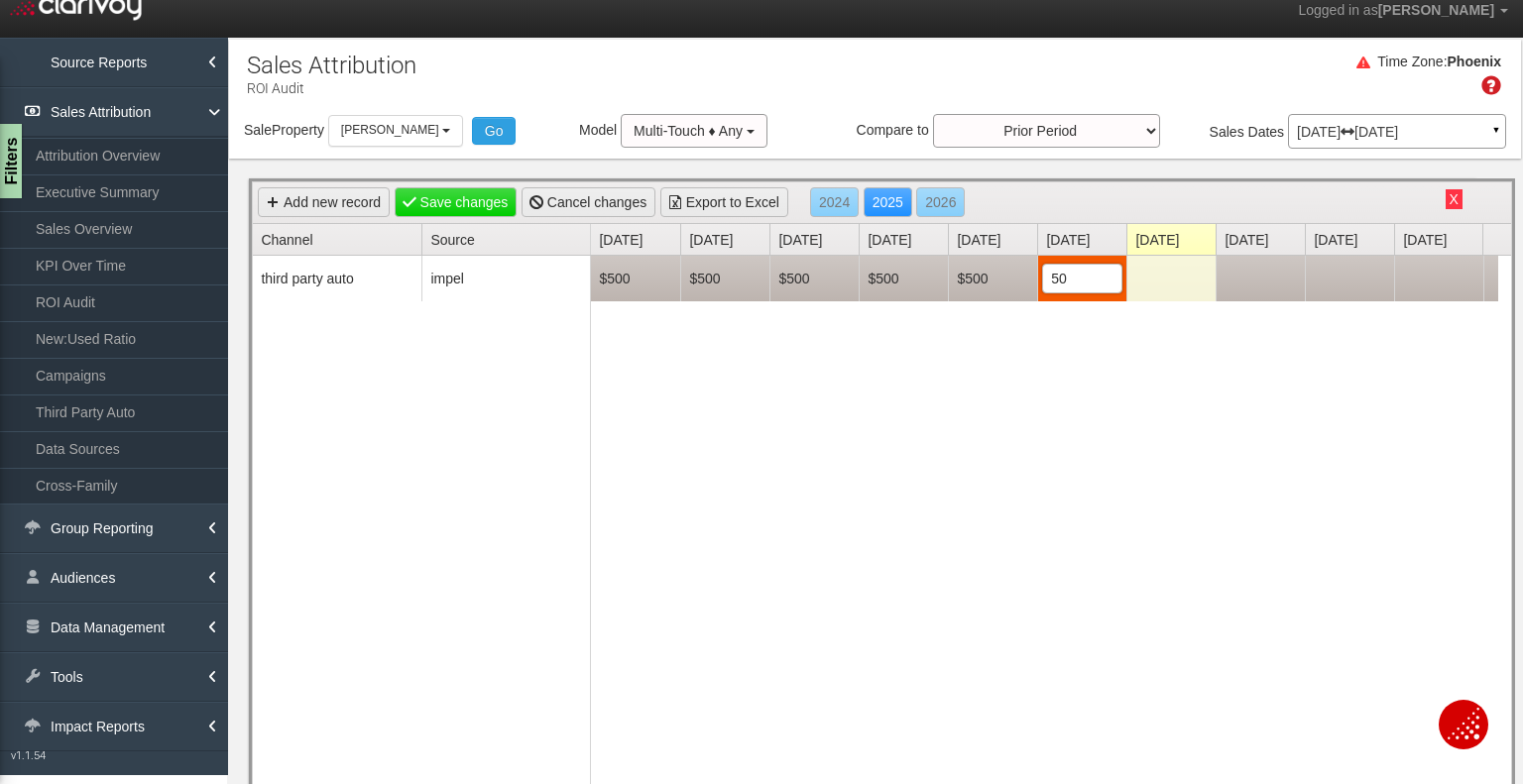 type on "500" 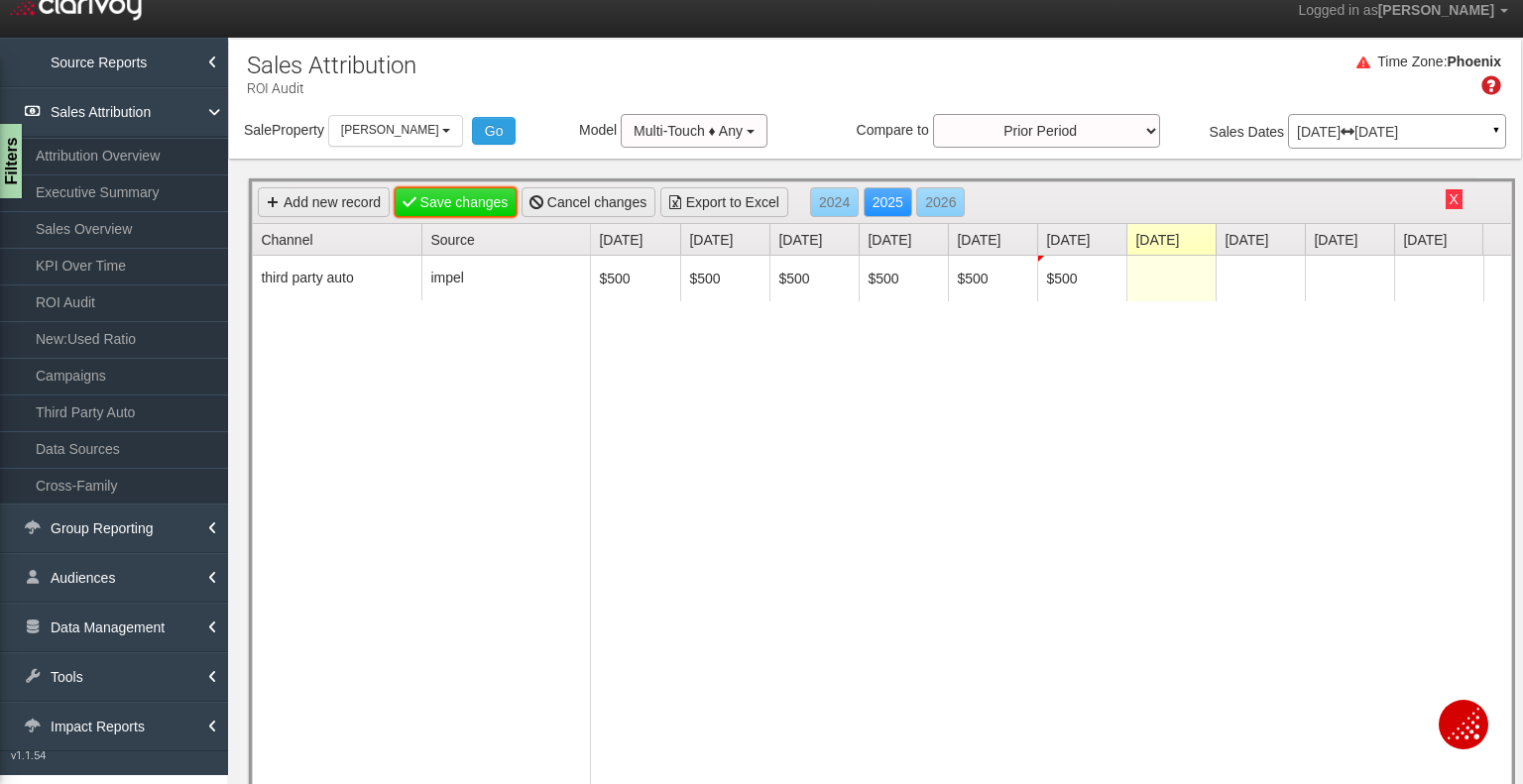 click on "Save changes" at bounding box center (456, 202) 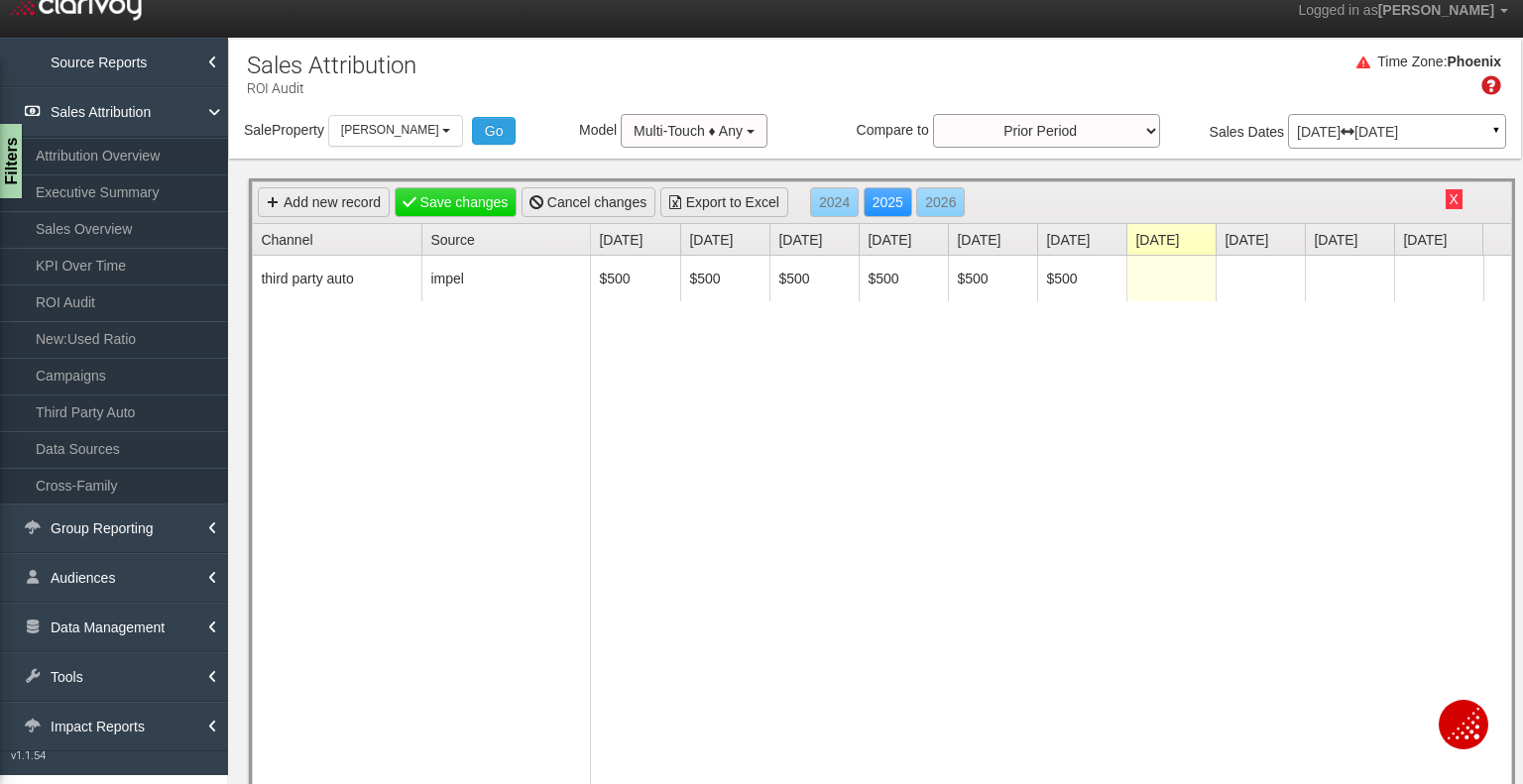 click on "X" at bounding box center [1454, 199] 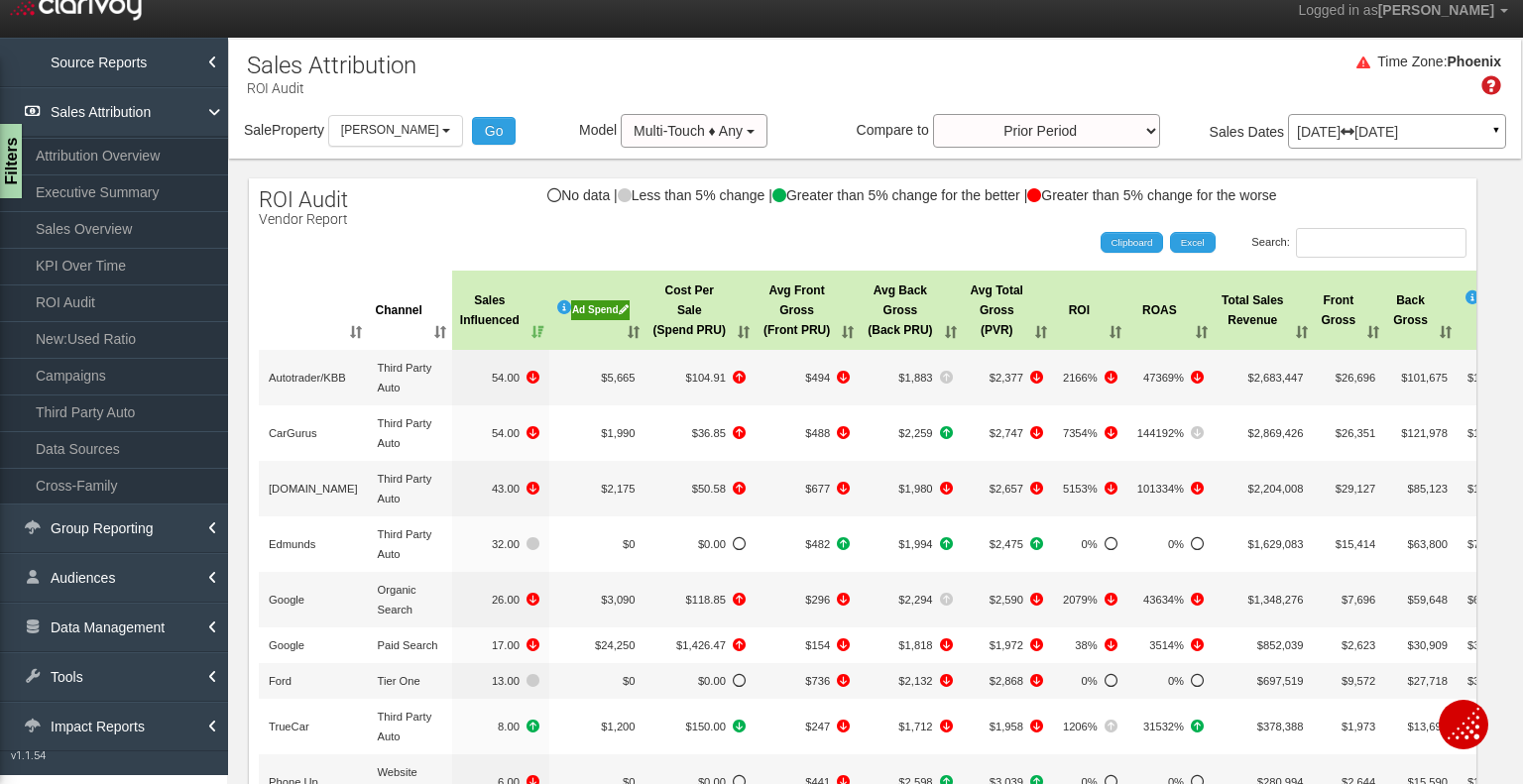 click on "Ad Spend" at bounding box center [597, 310] 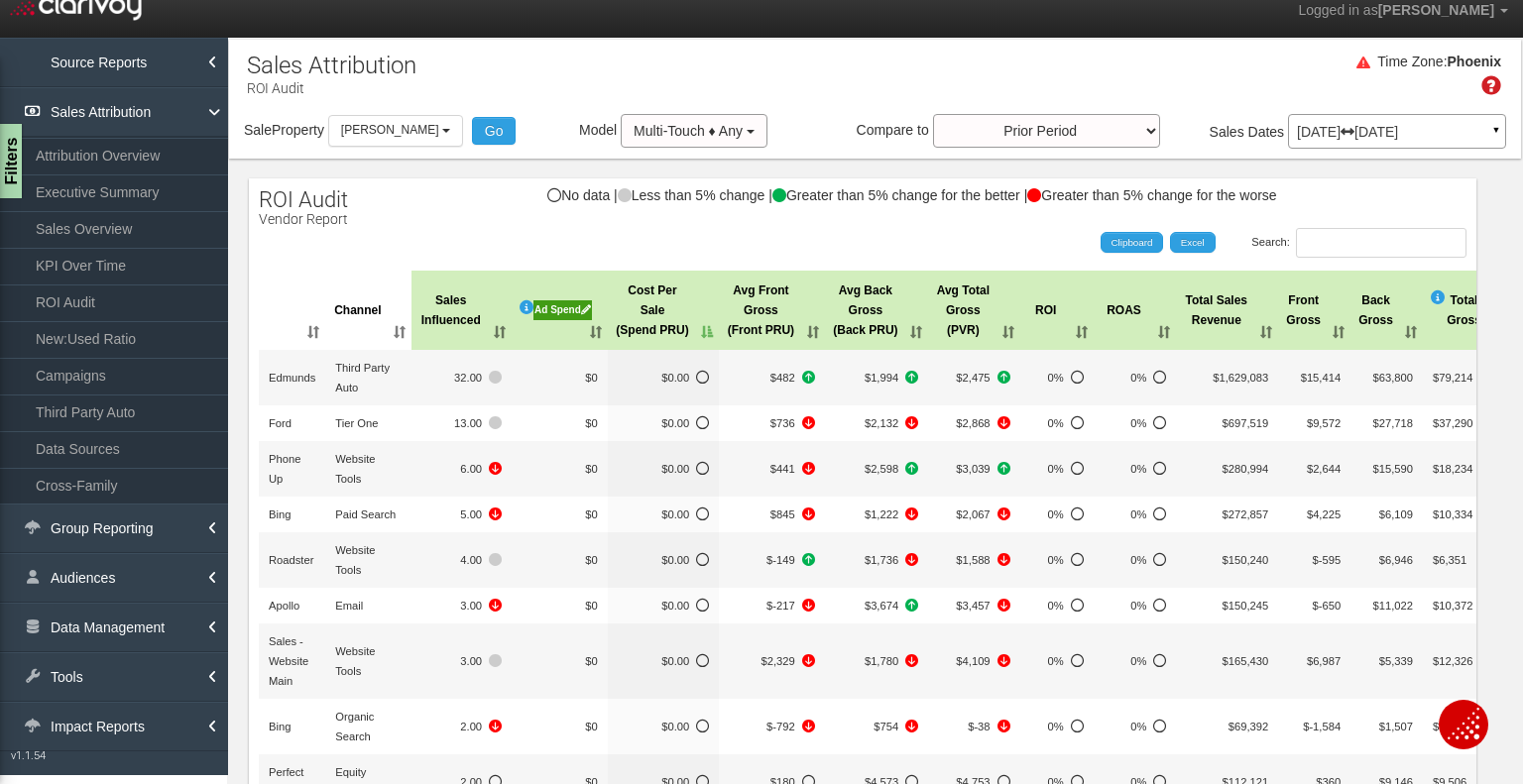 click on "Ad Spend" at bounding box center (559, 310) 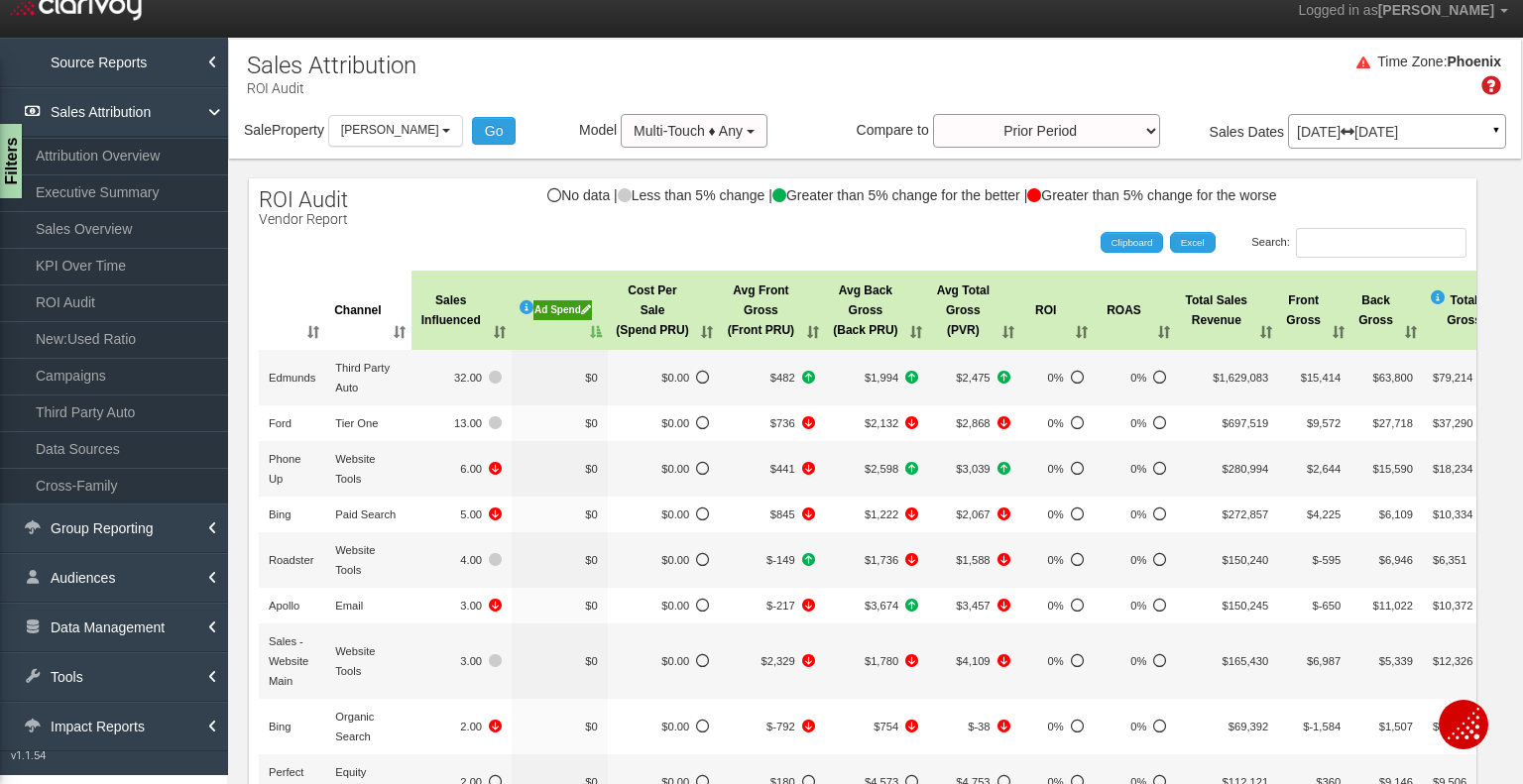 click on "Ad Spend" at bounding box center [559, 310] 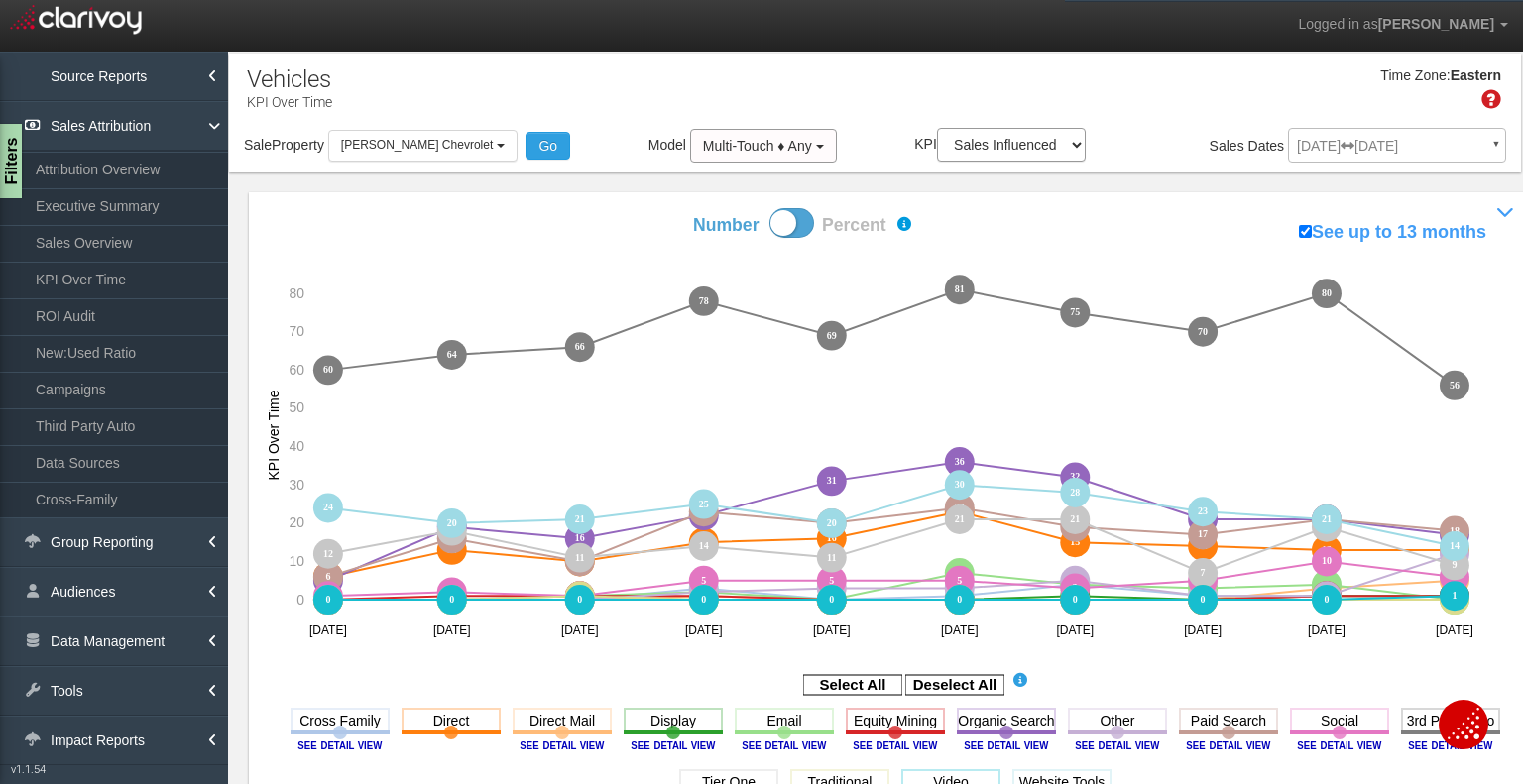select on "object:2932" 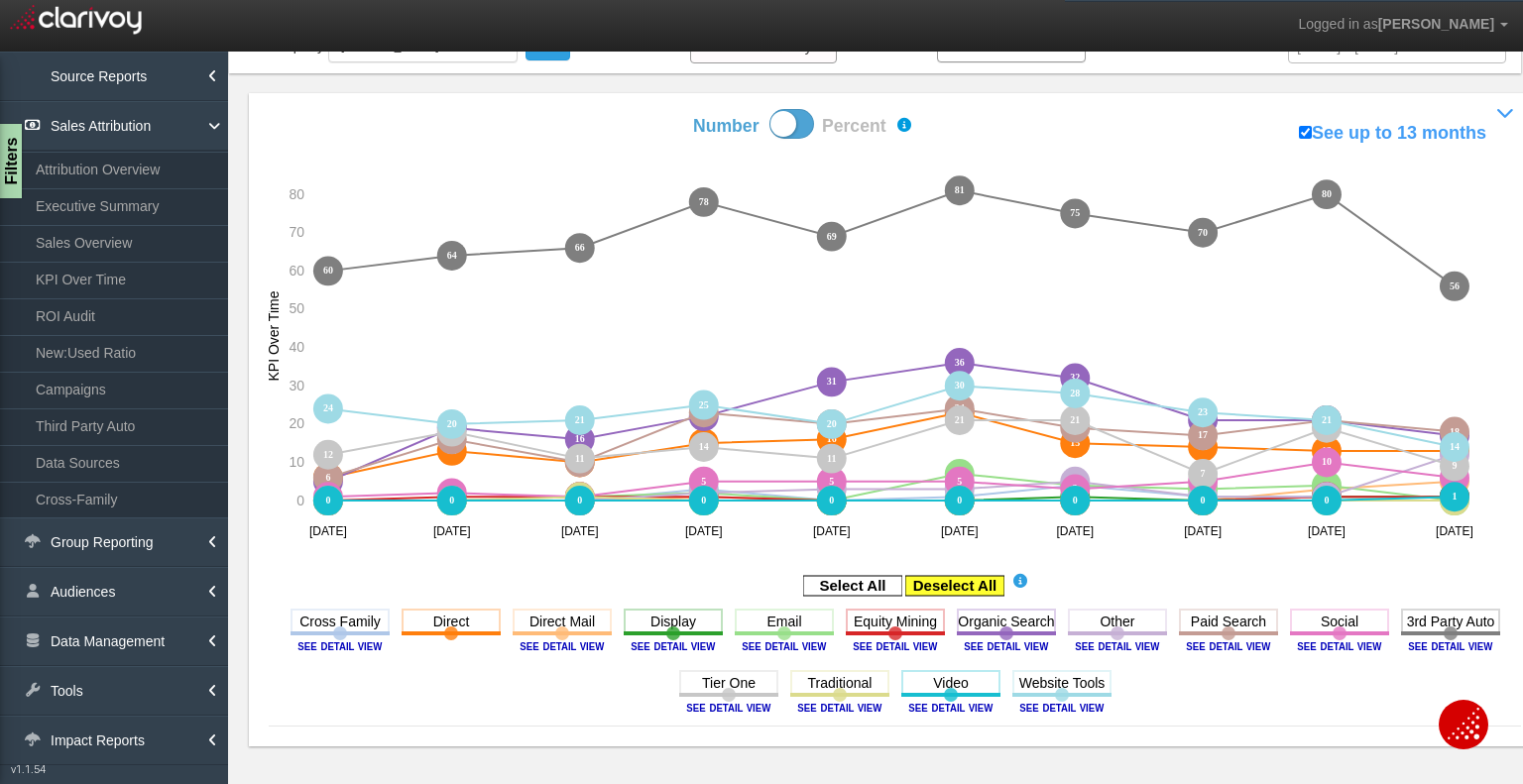 click 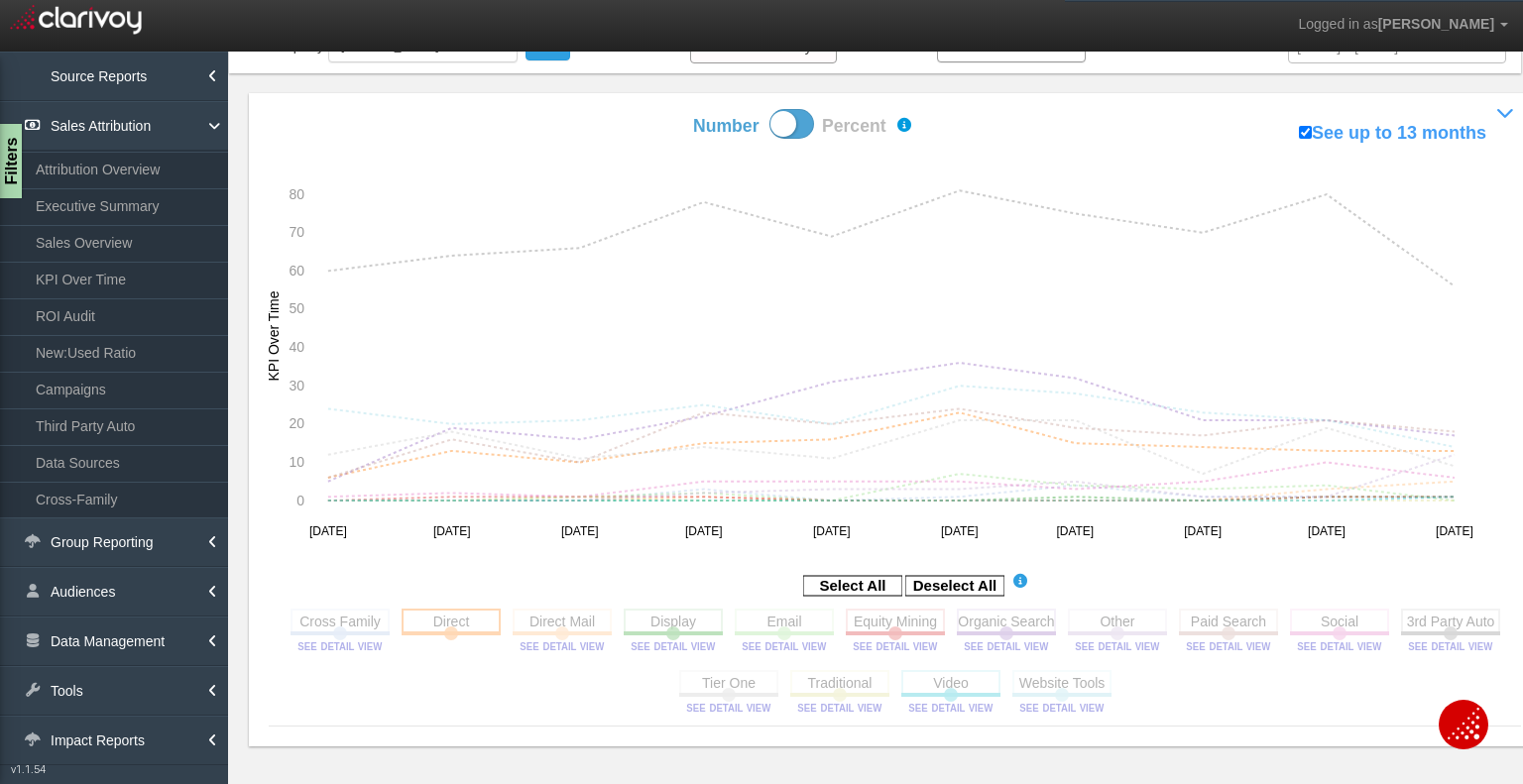 click 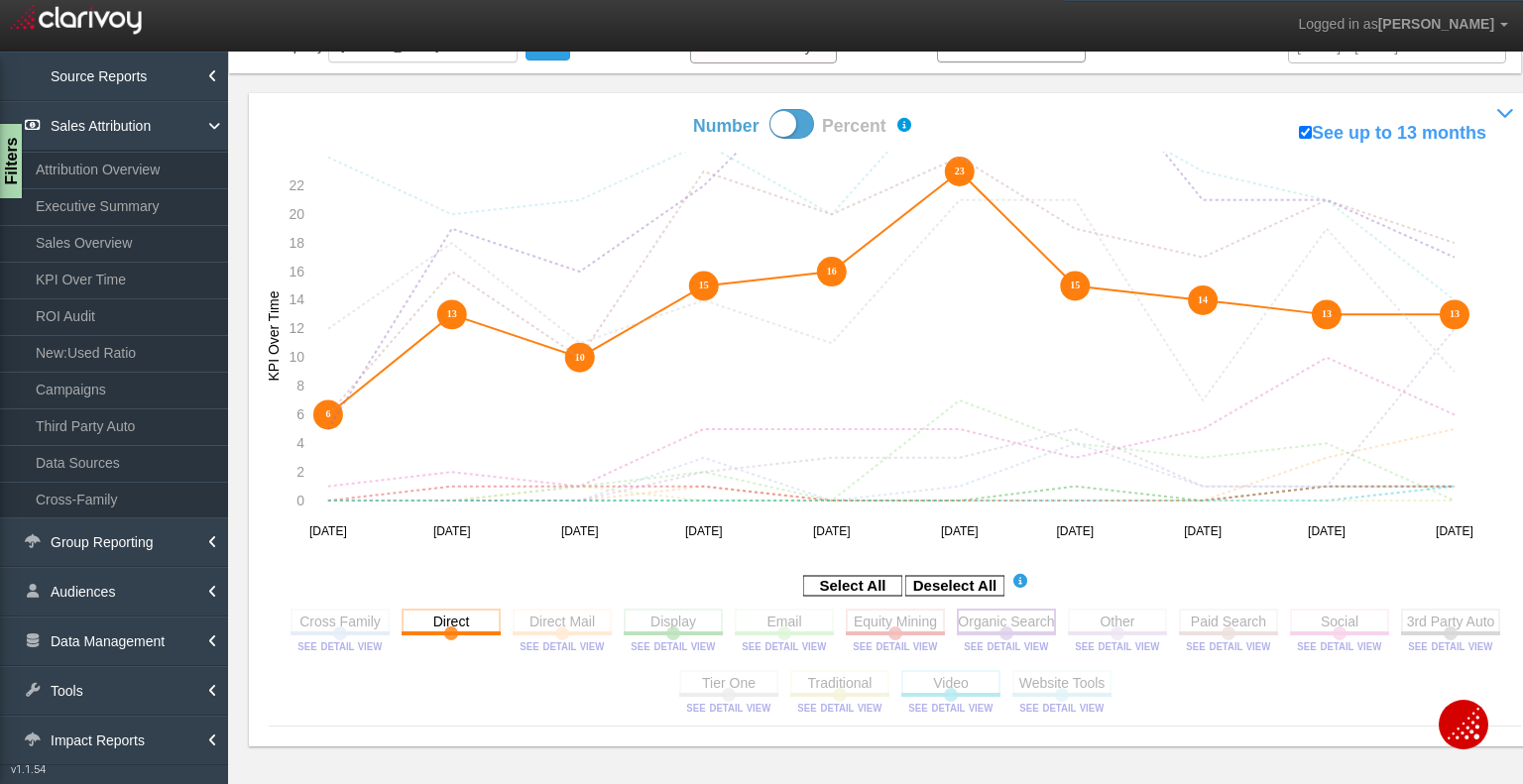 click 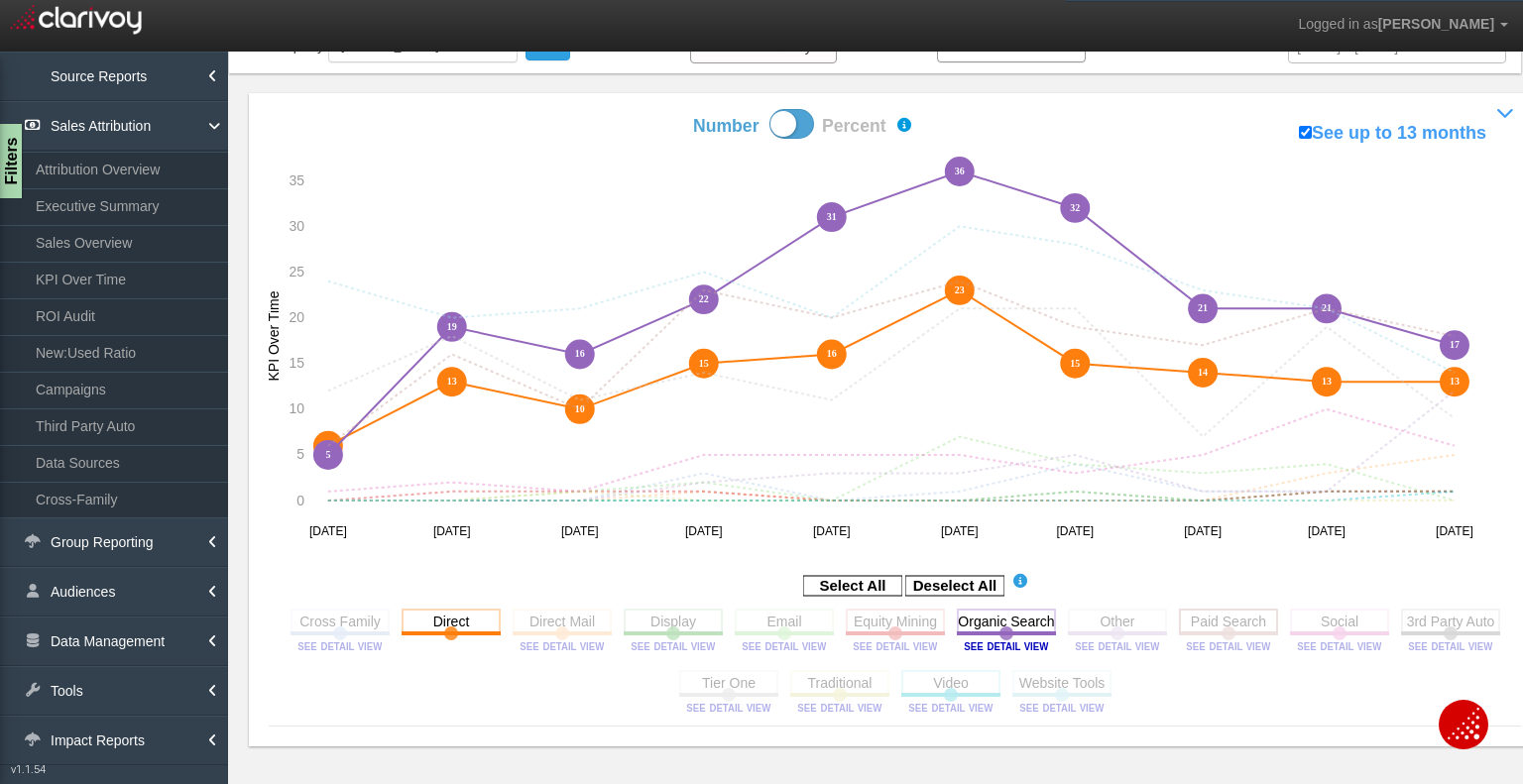 click 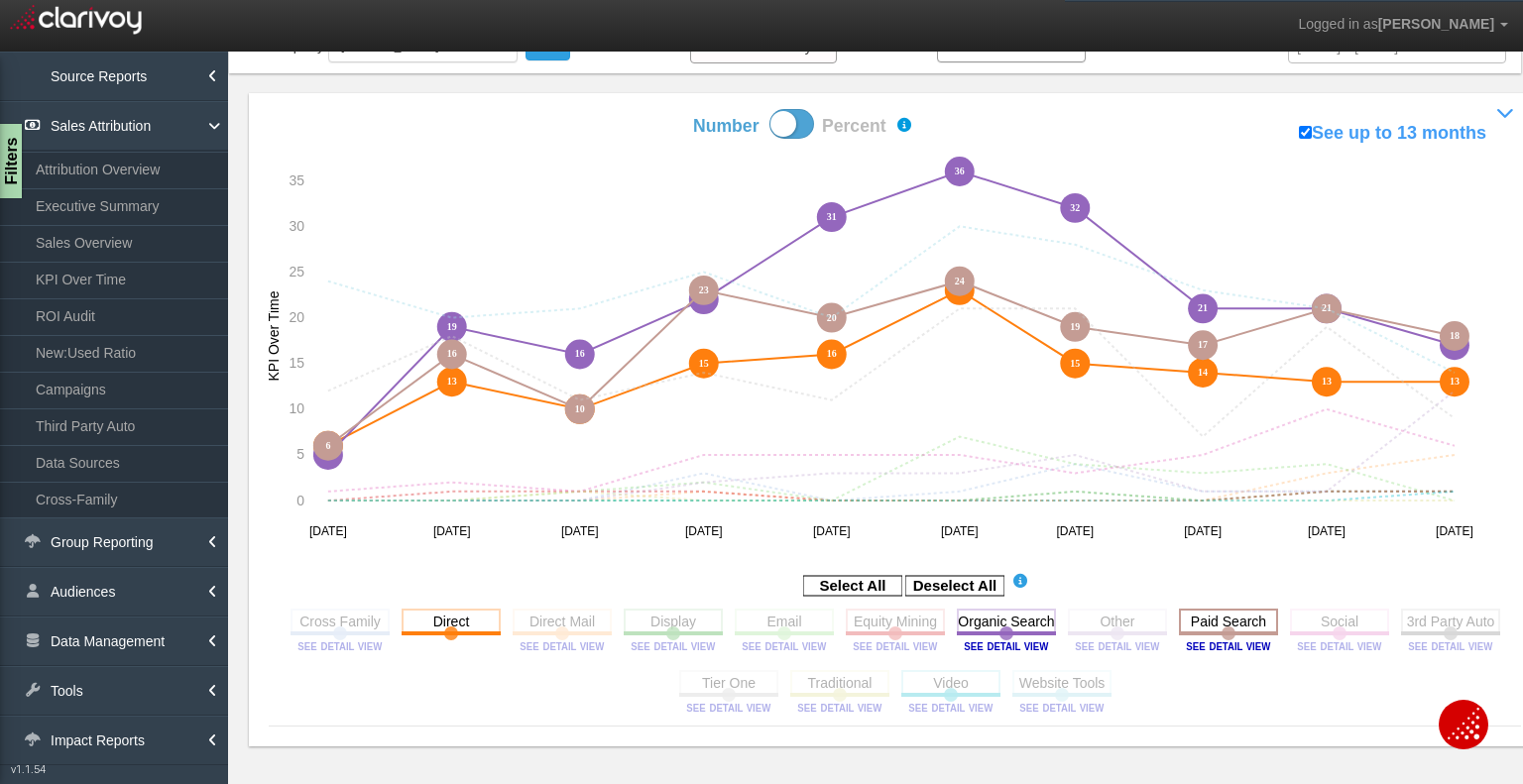 click 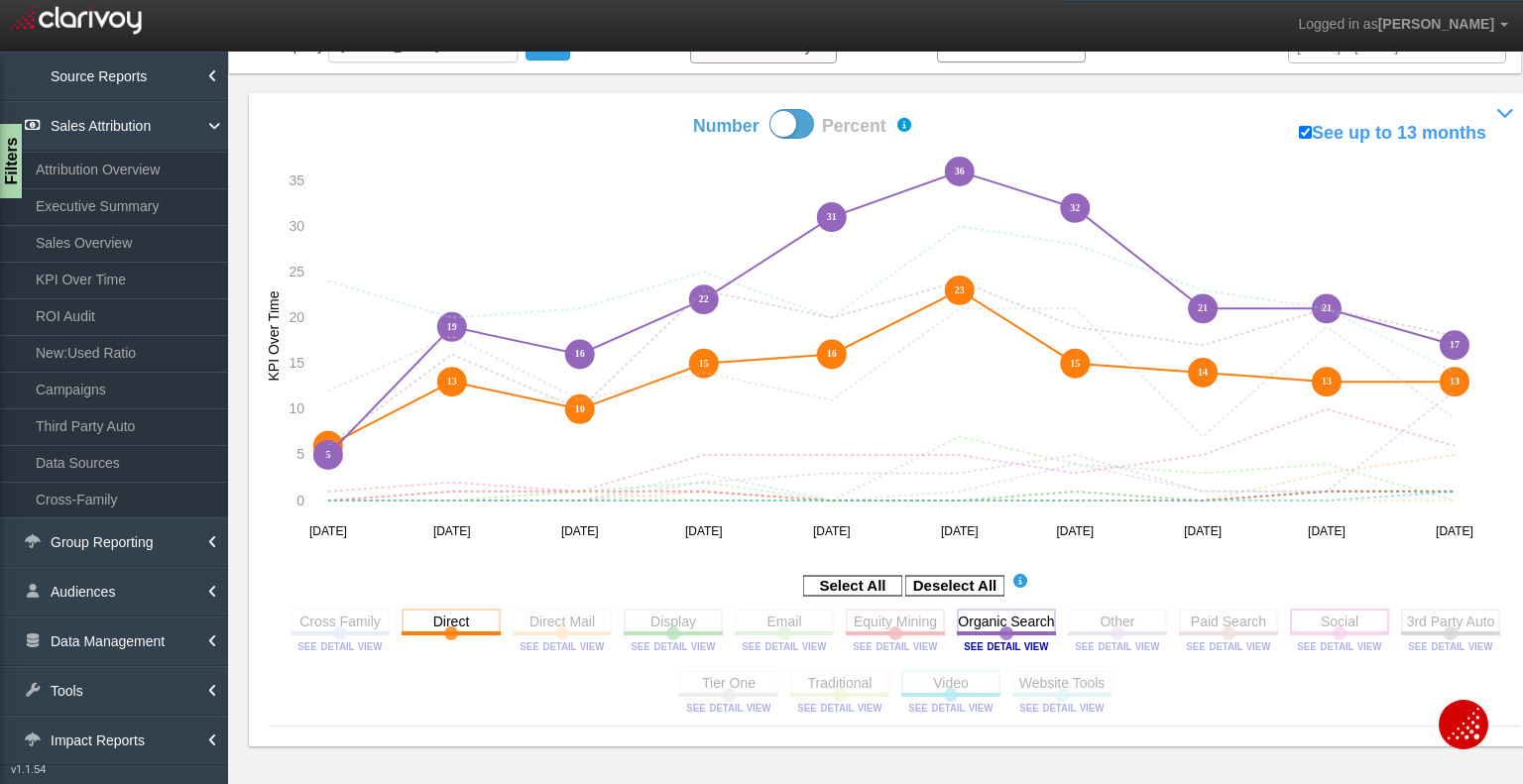 click 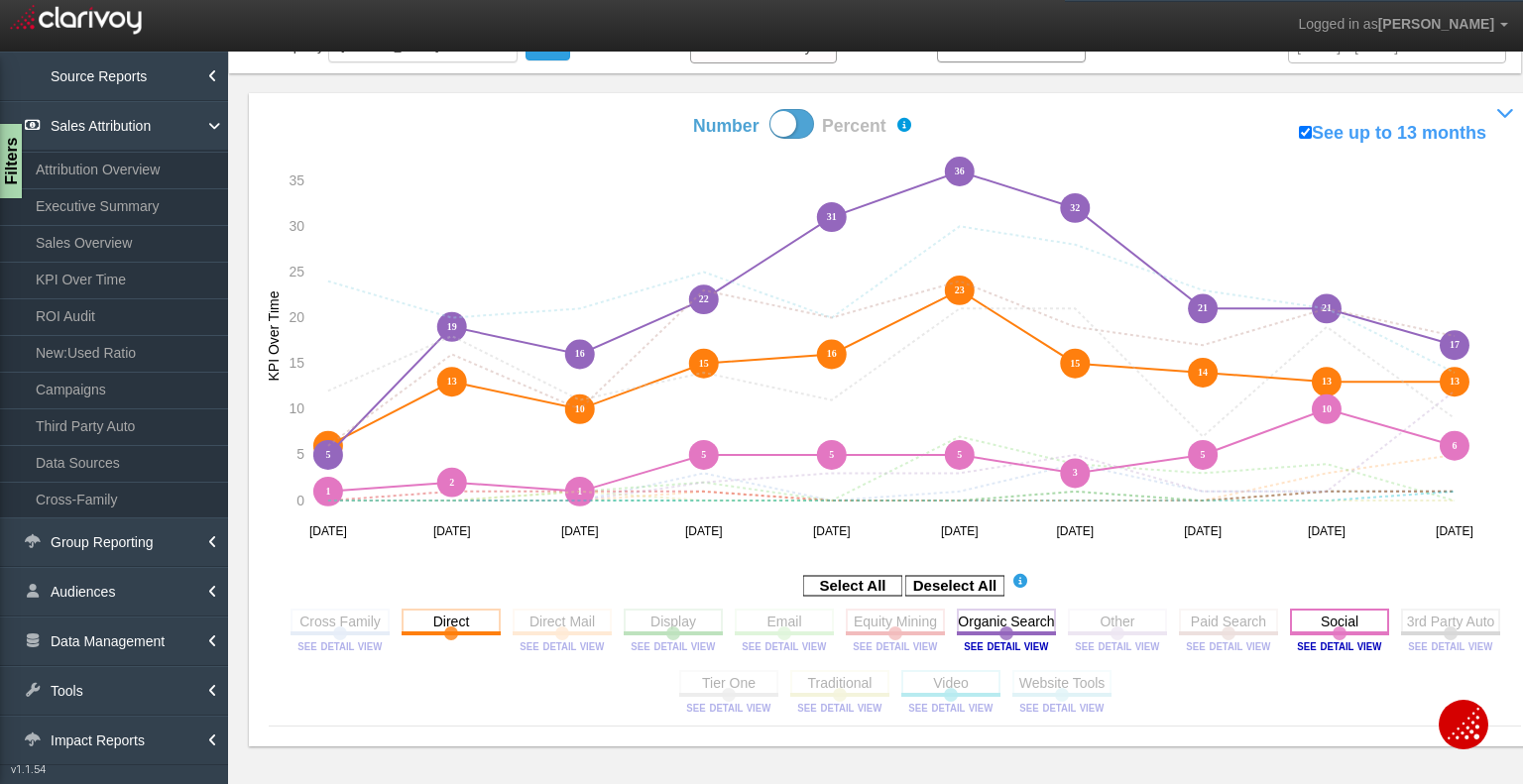 click 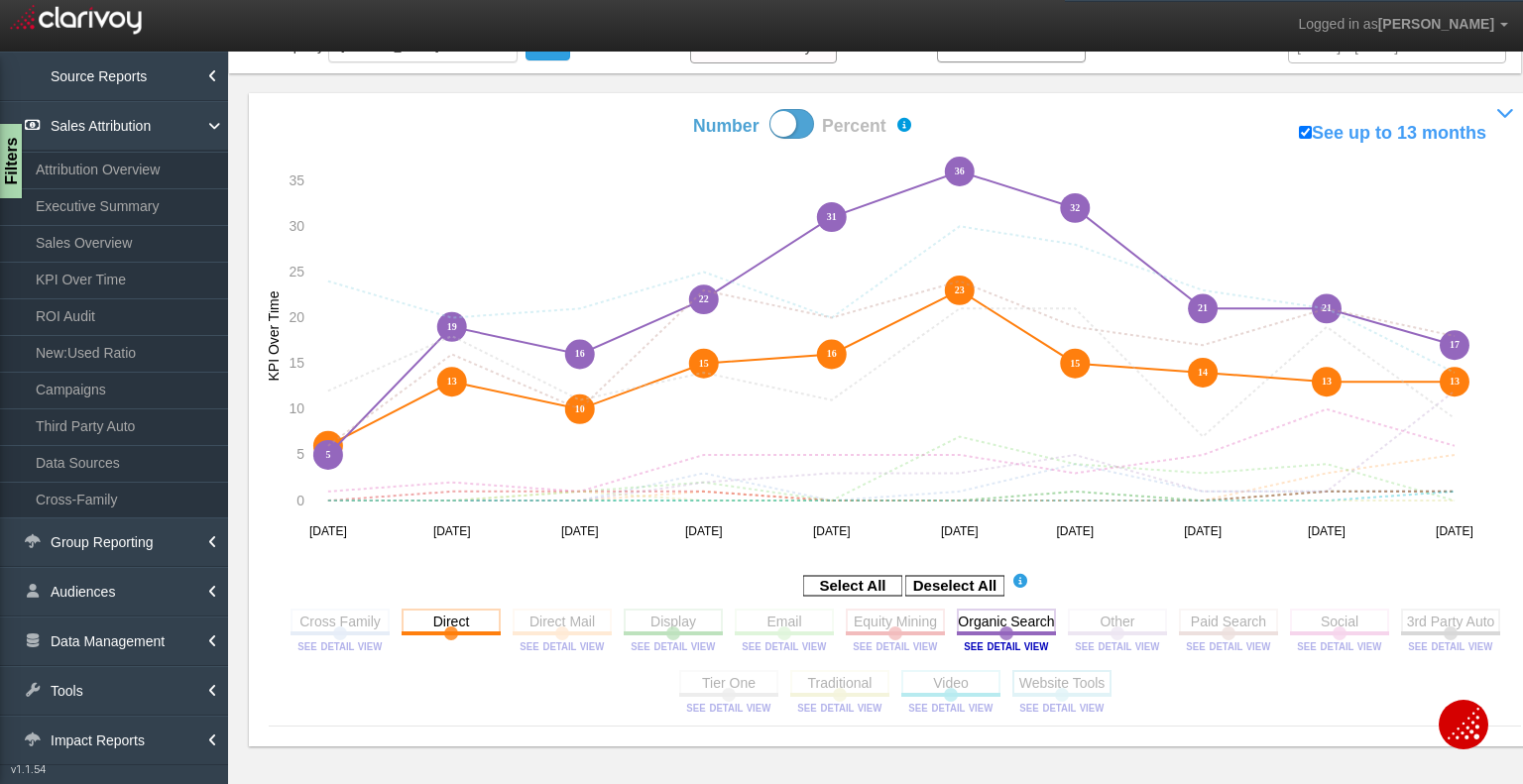 click 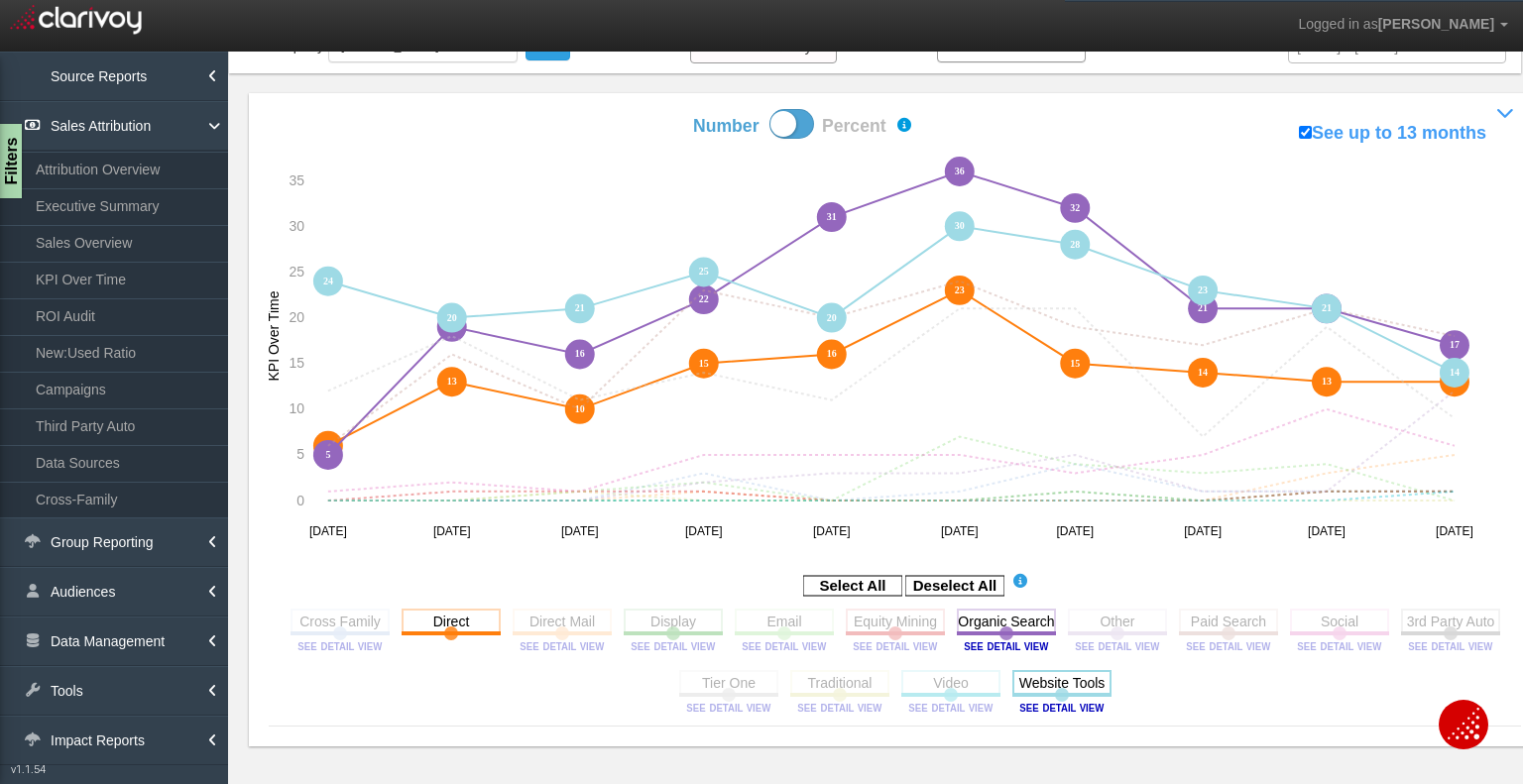 click 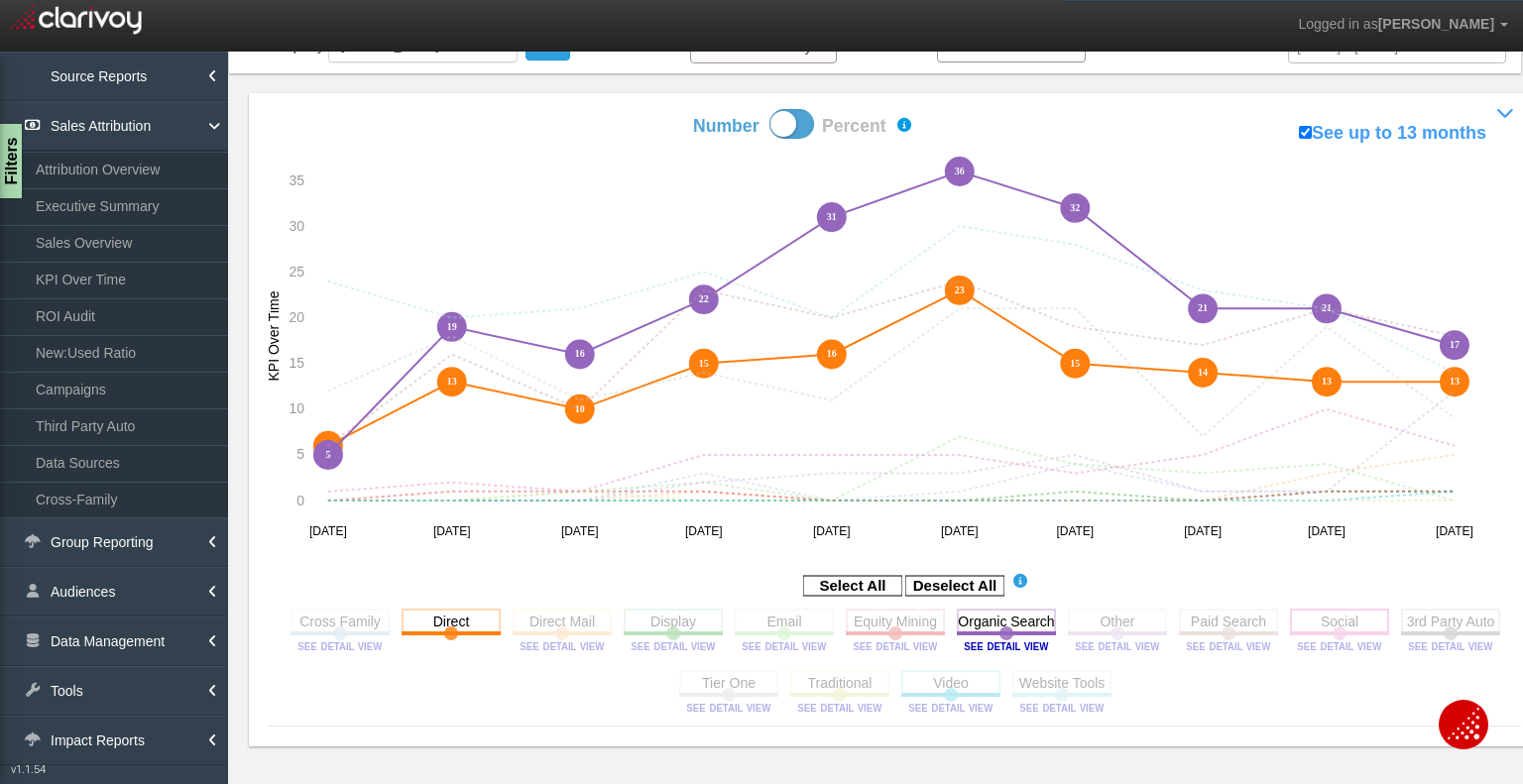 click 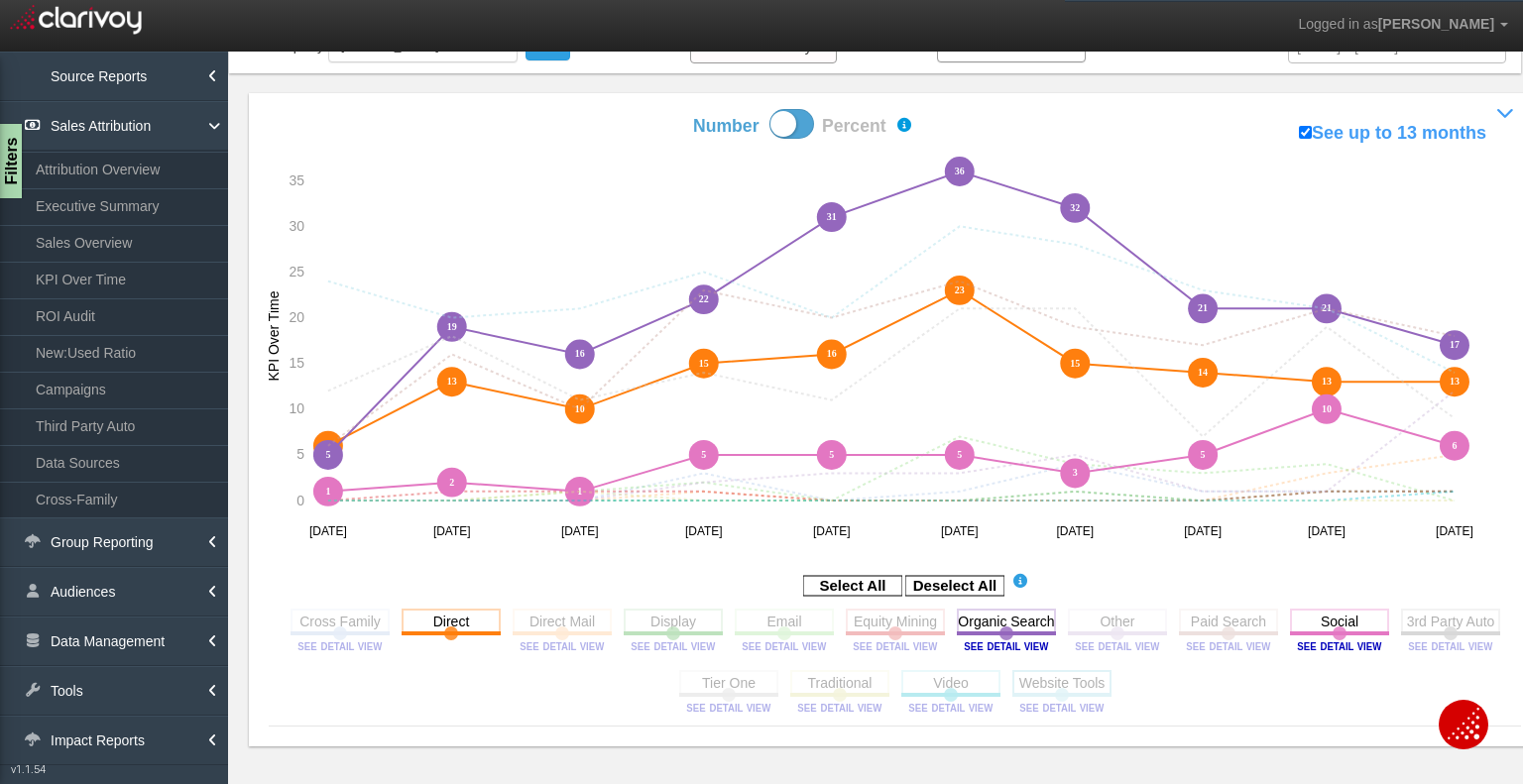 click 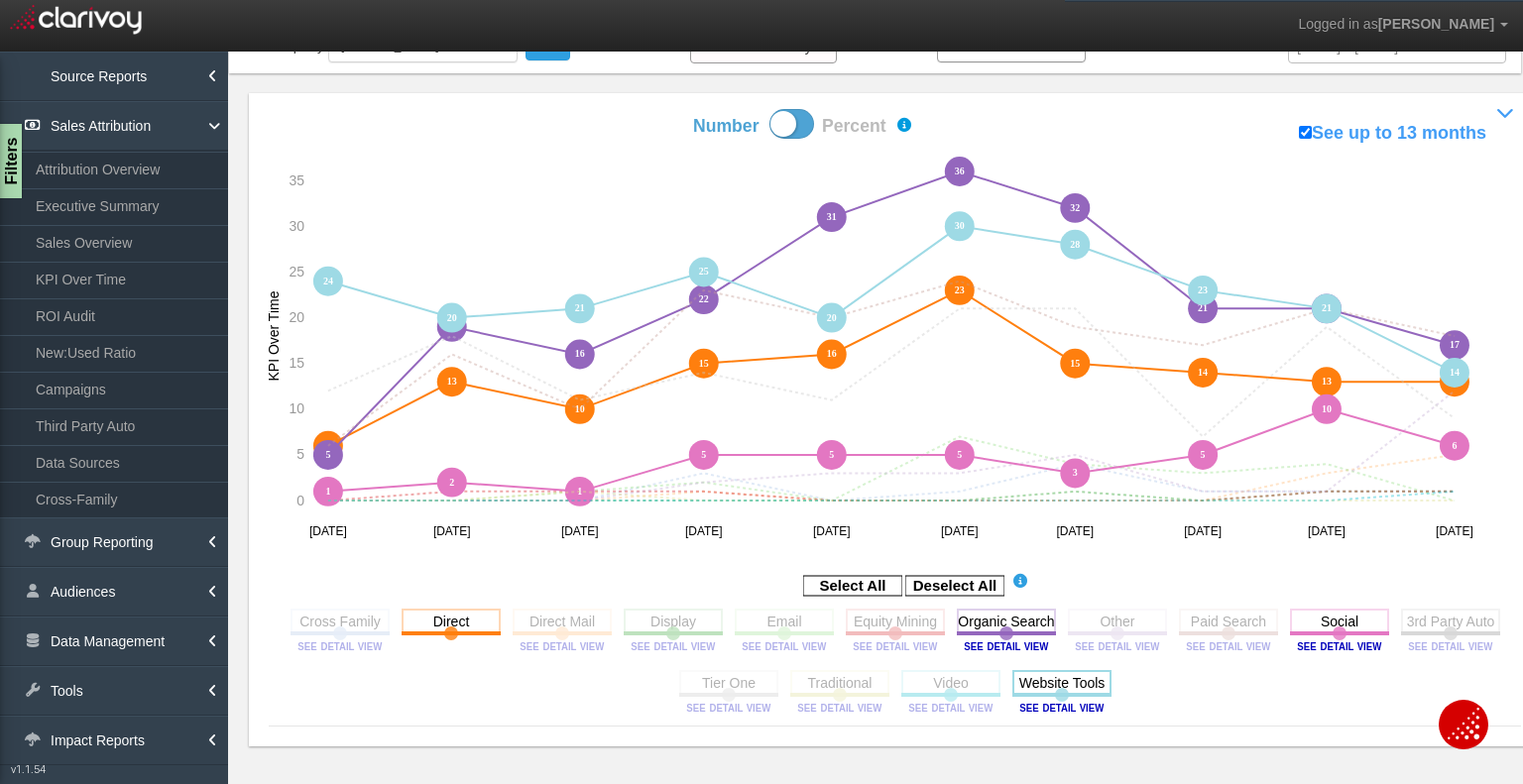 click 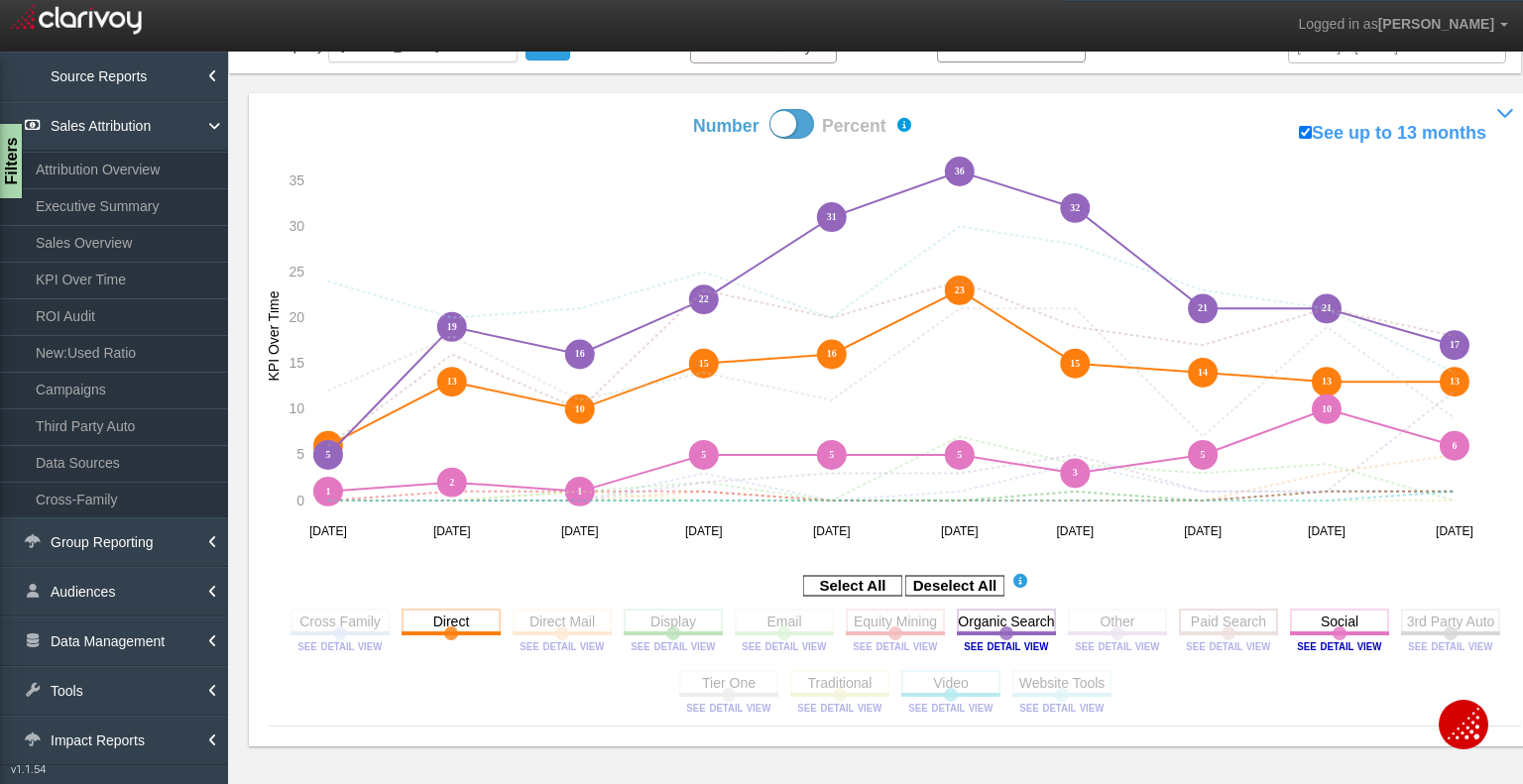 click 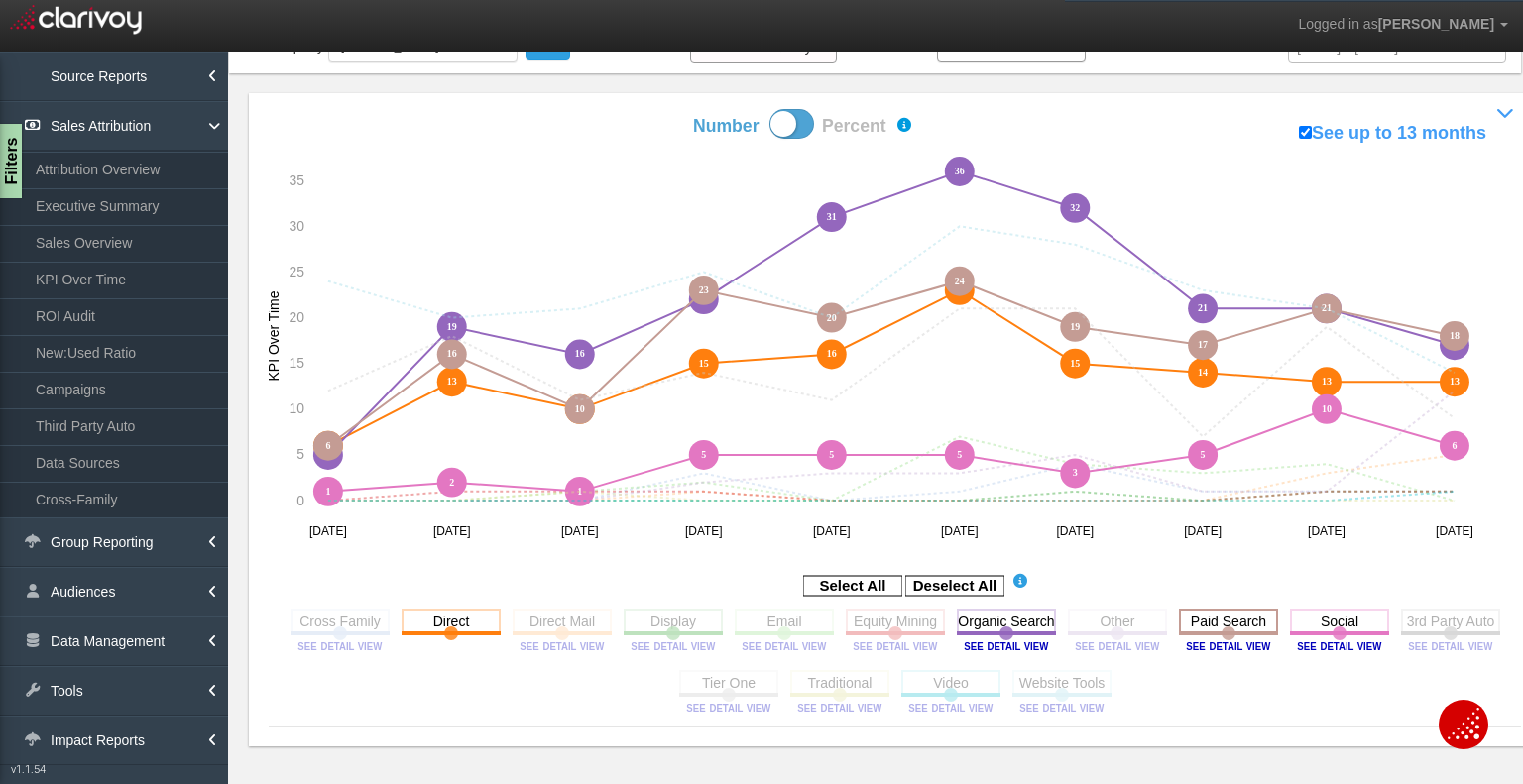 click 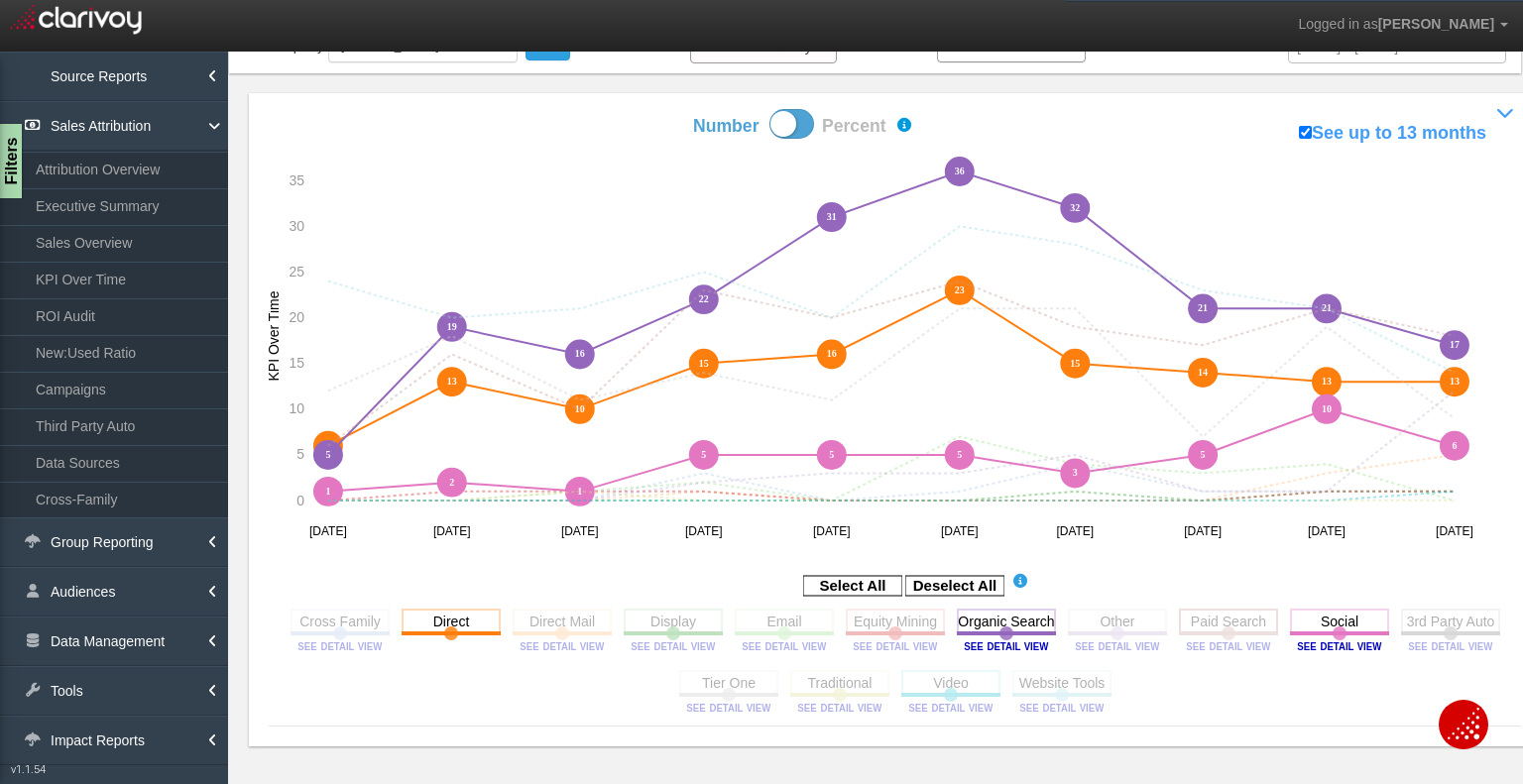 click 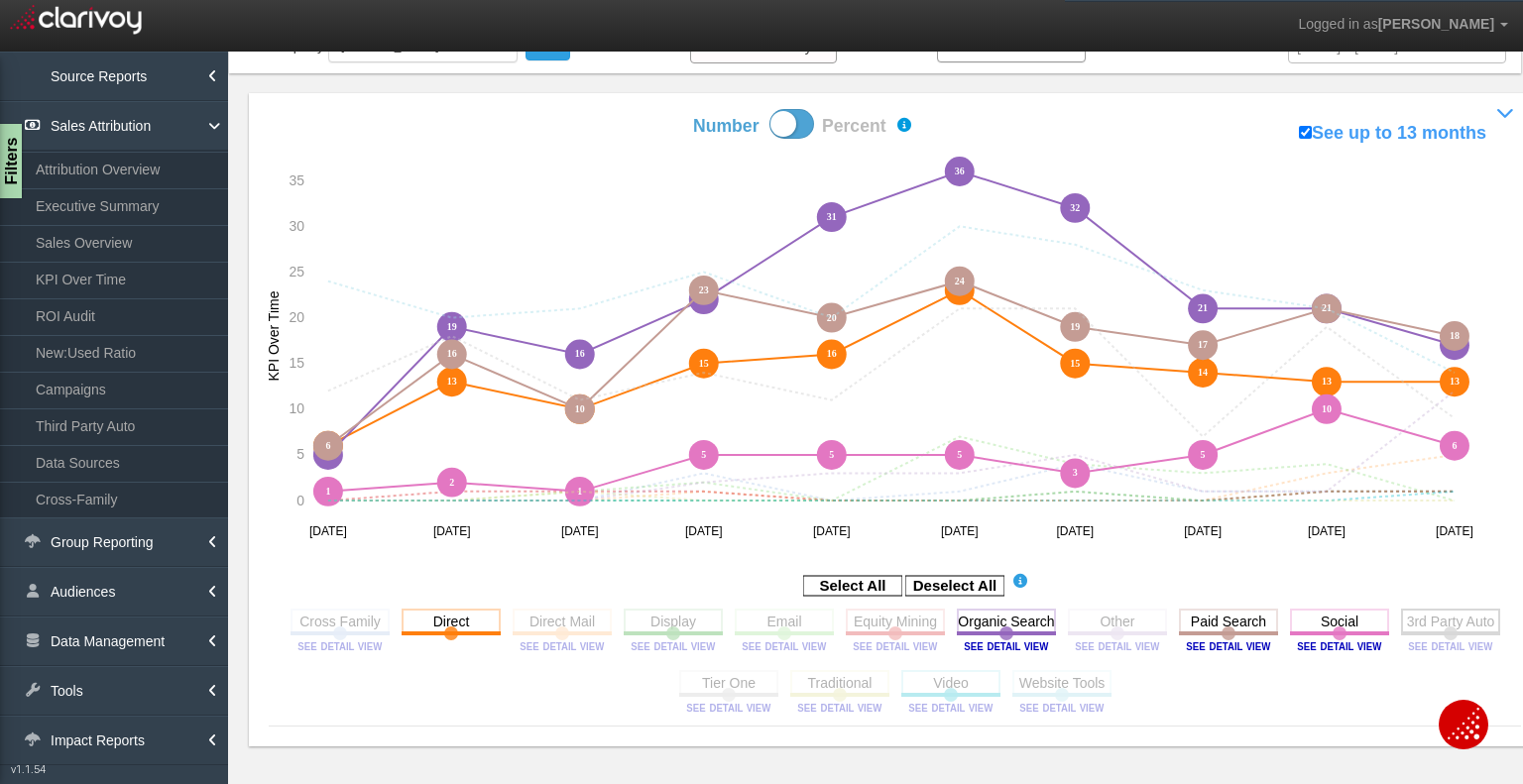 click 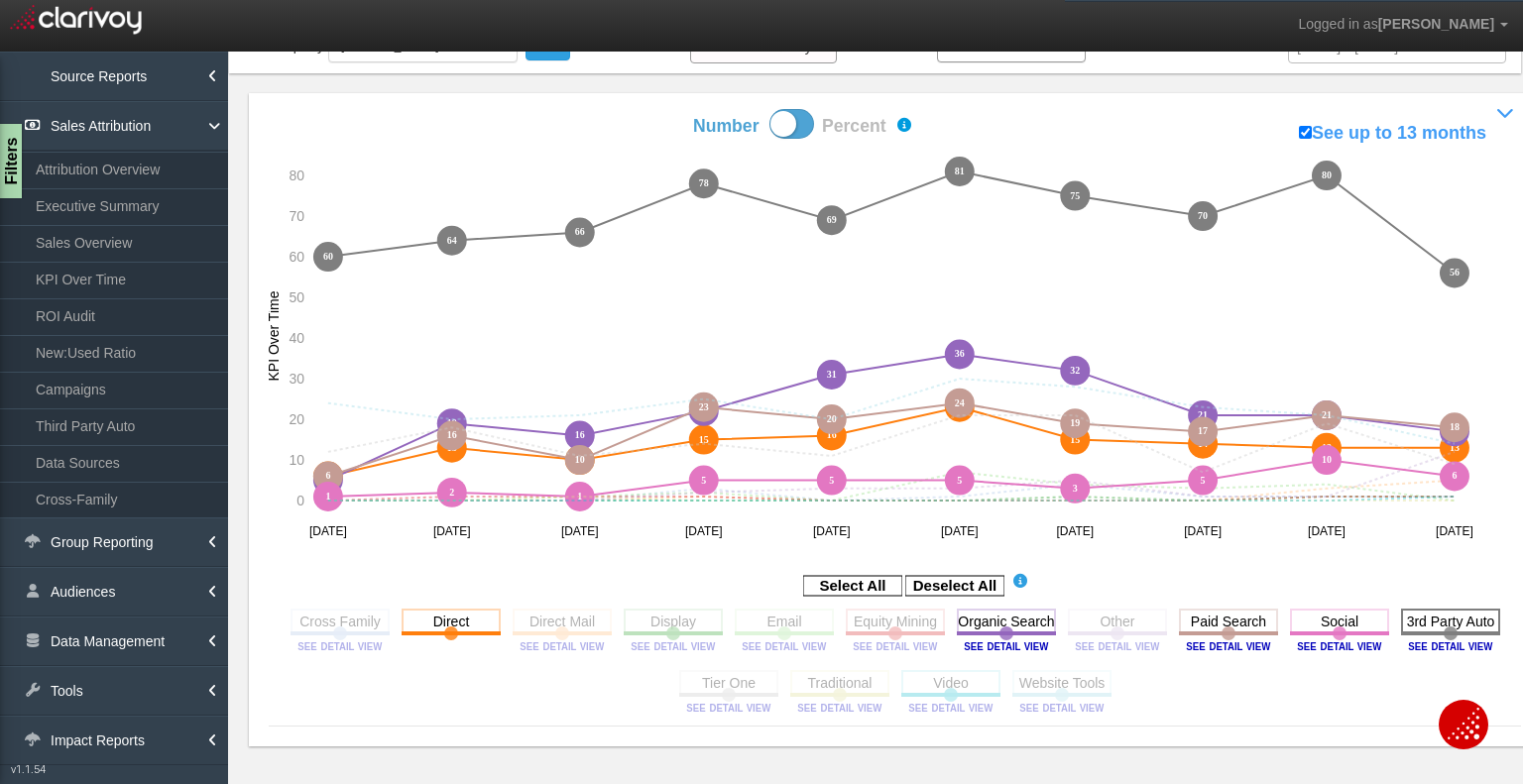 click 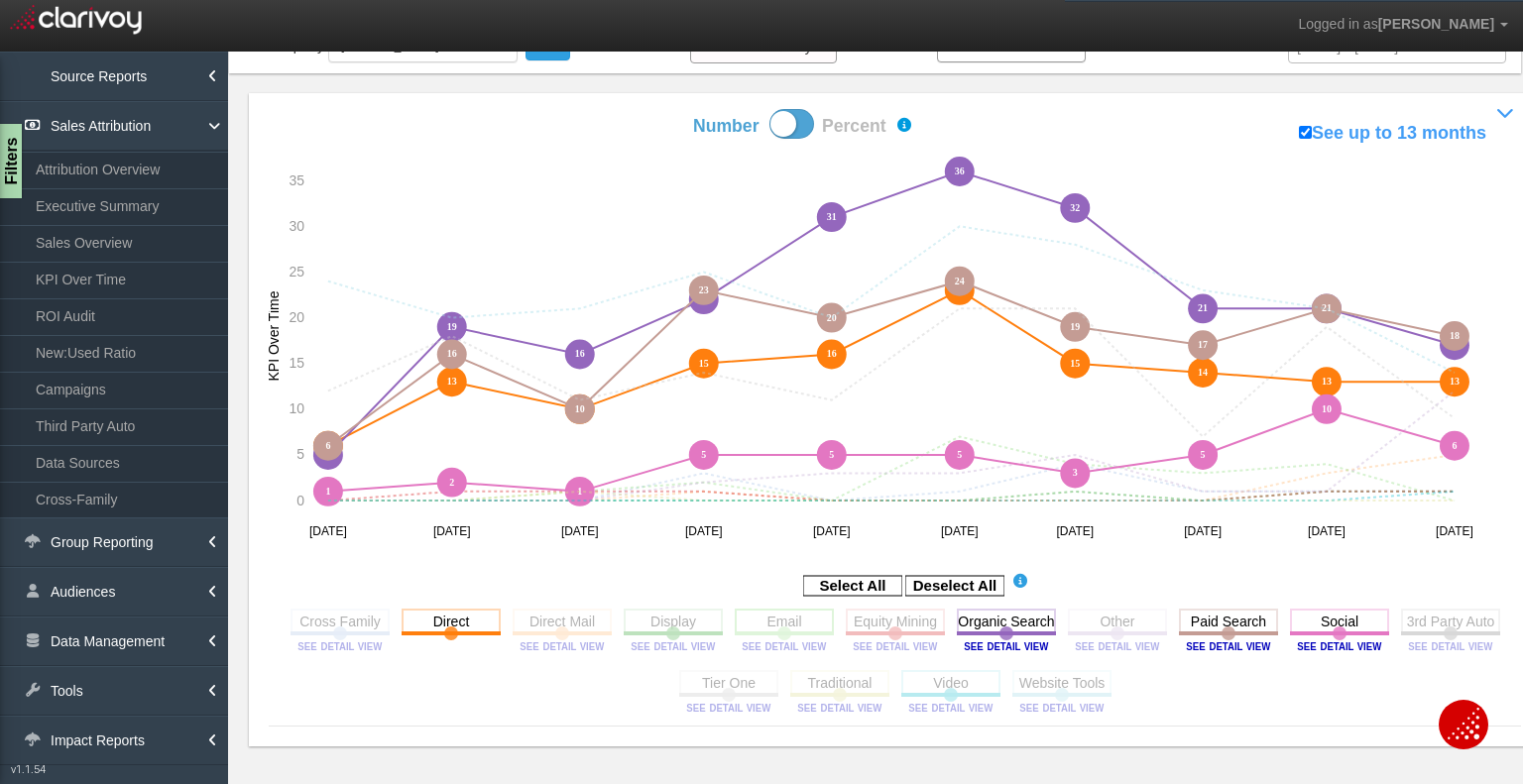 click 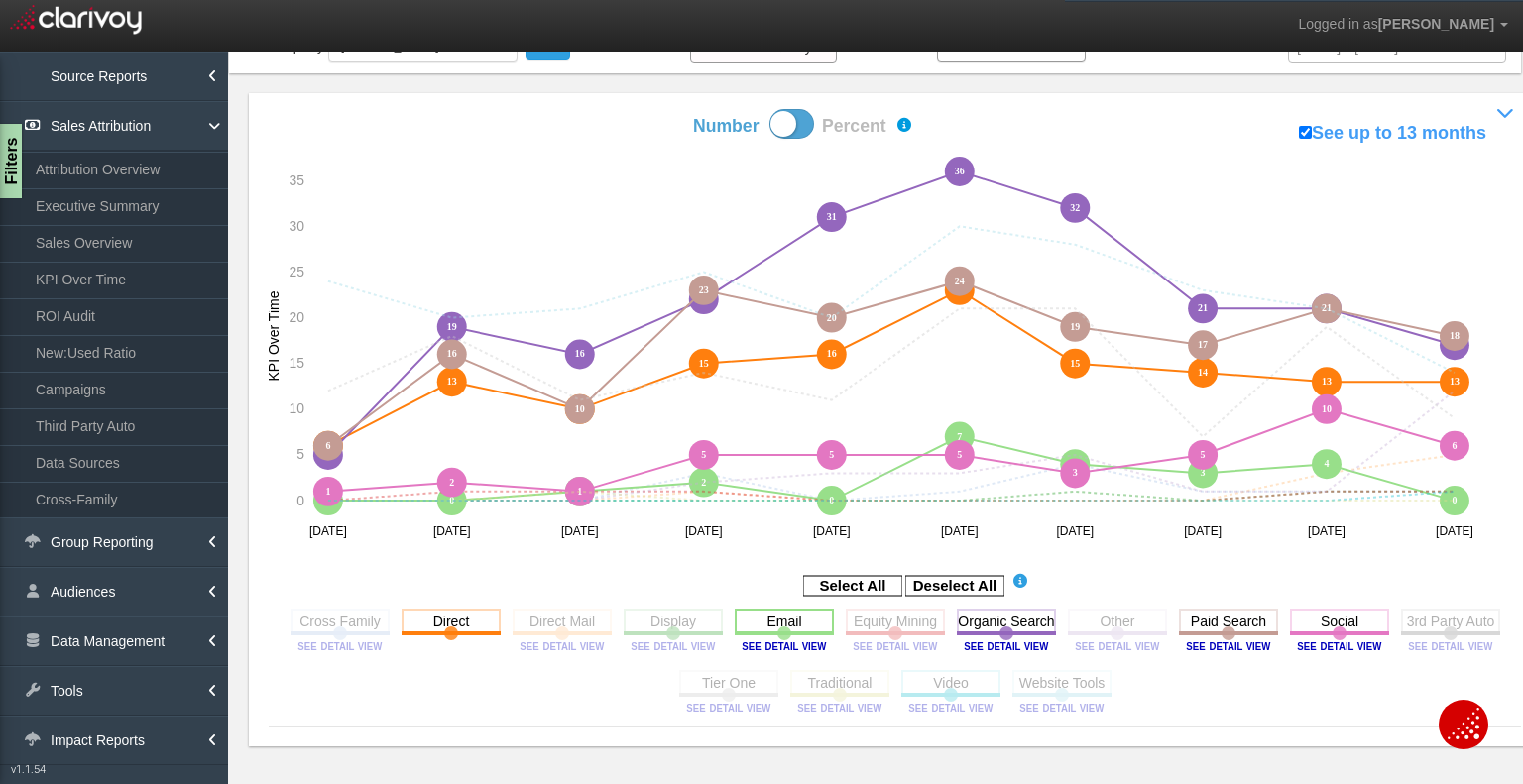 click 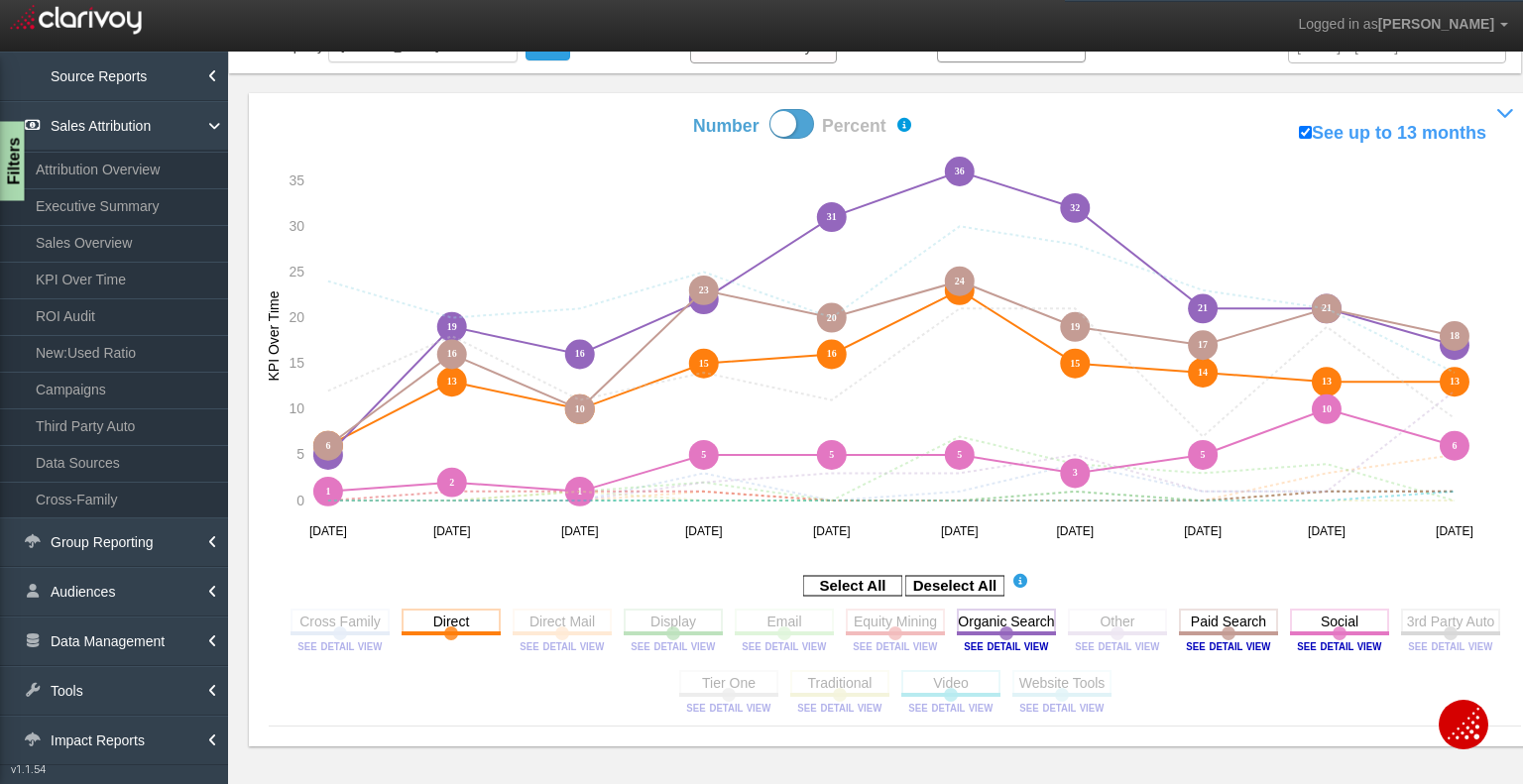 click on "Filters" at bounding box center [12, 162] 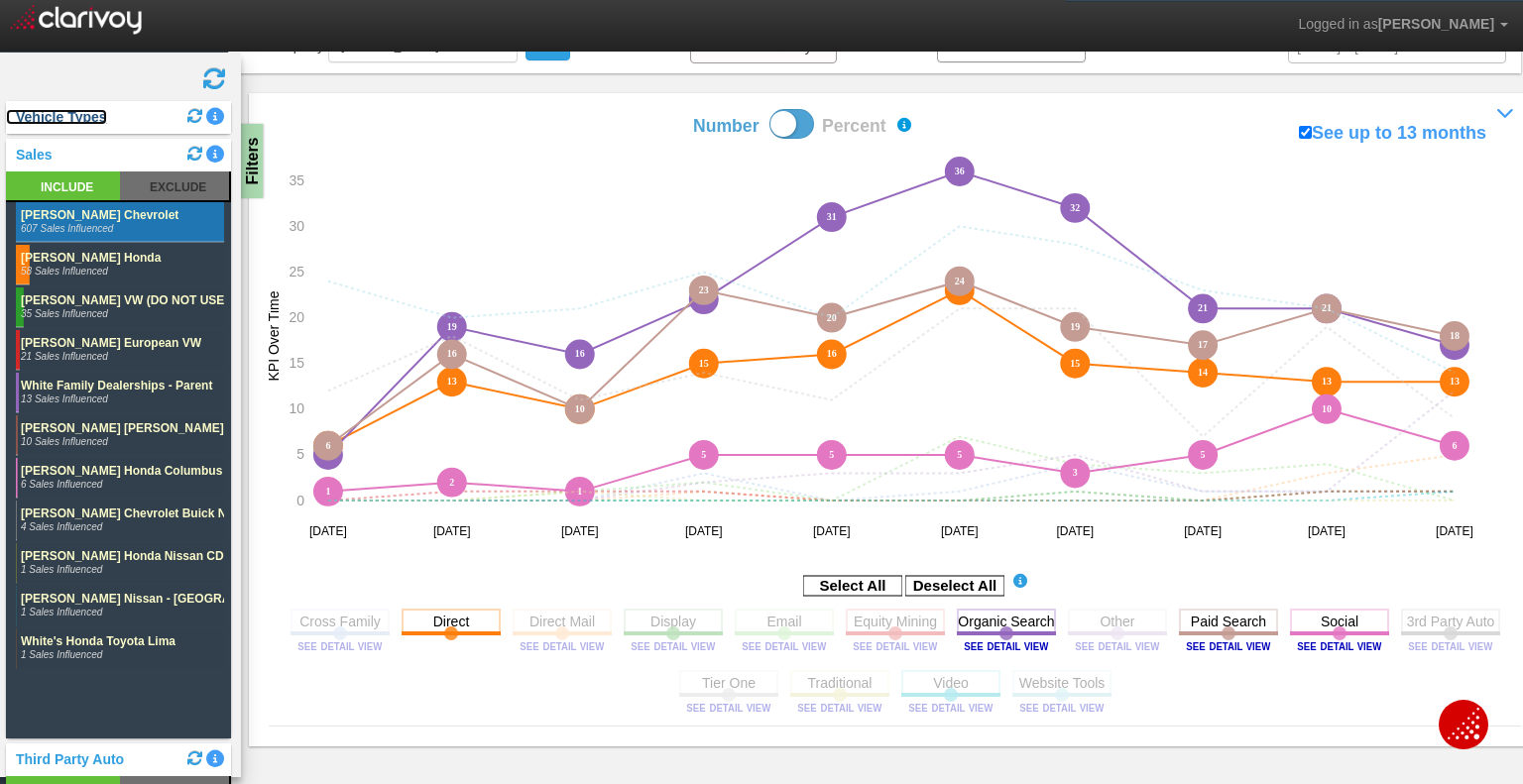 click on "Vehicle Types" at bounding box center (57, 117) 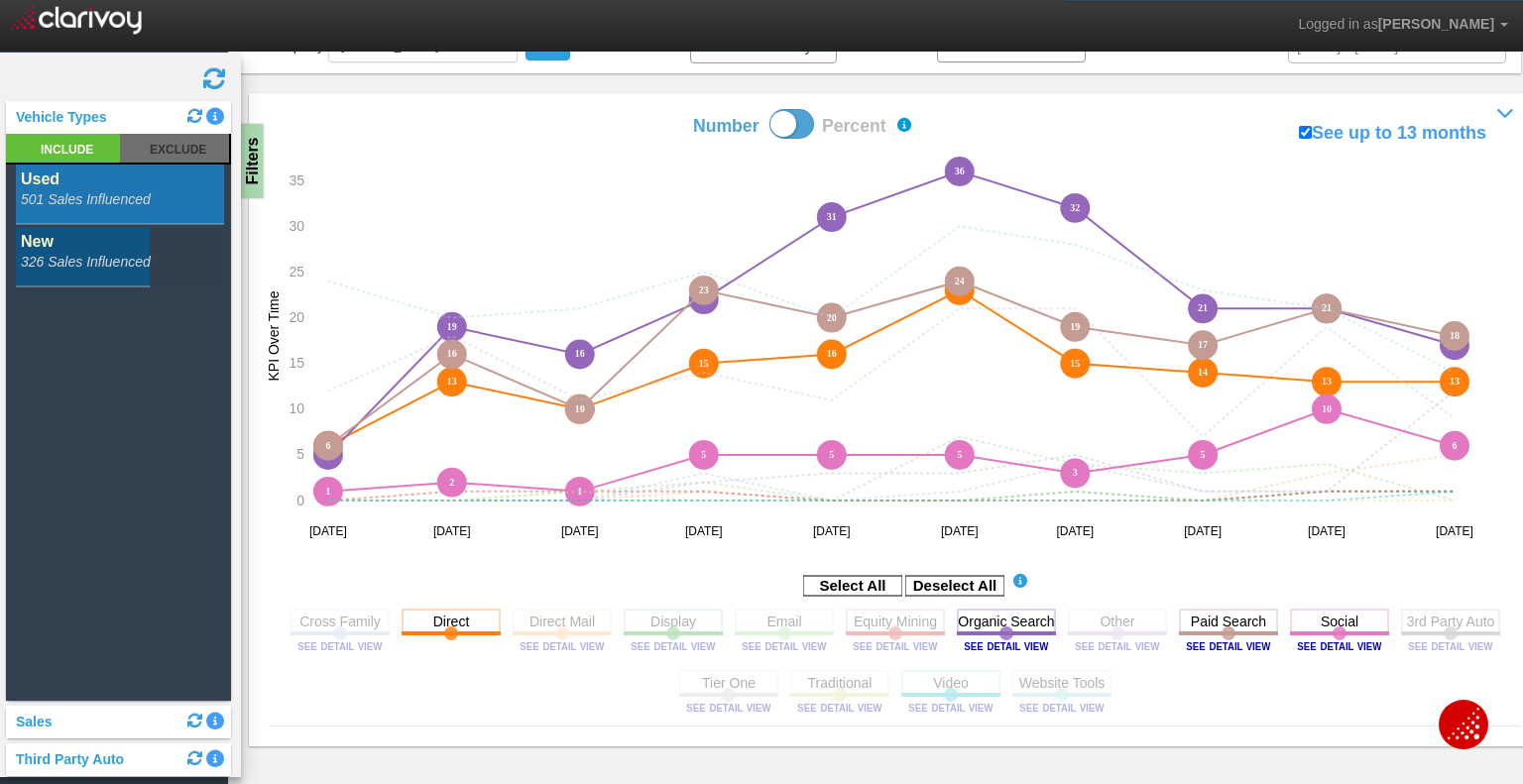 click 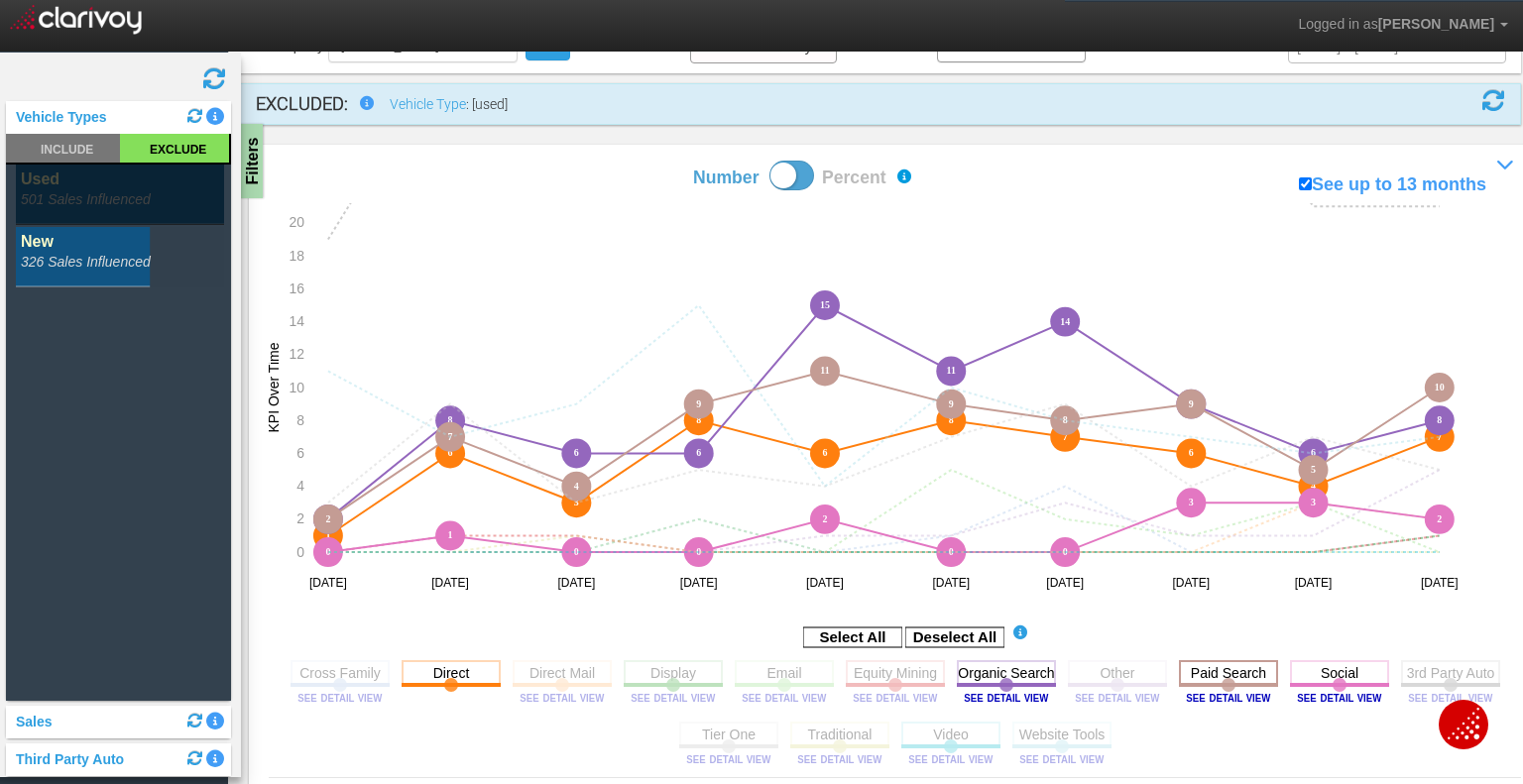 click 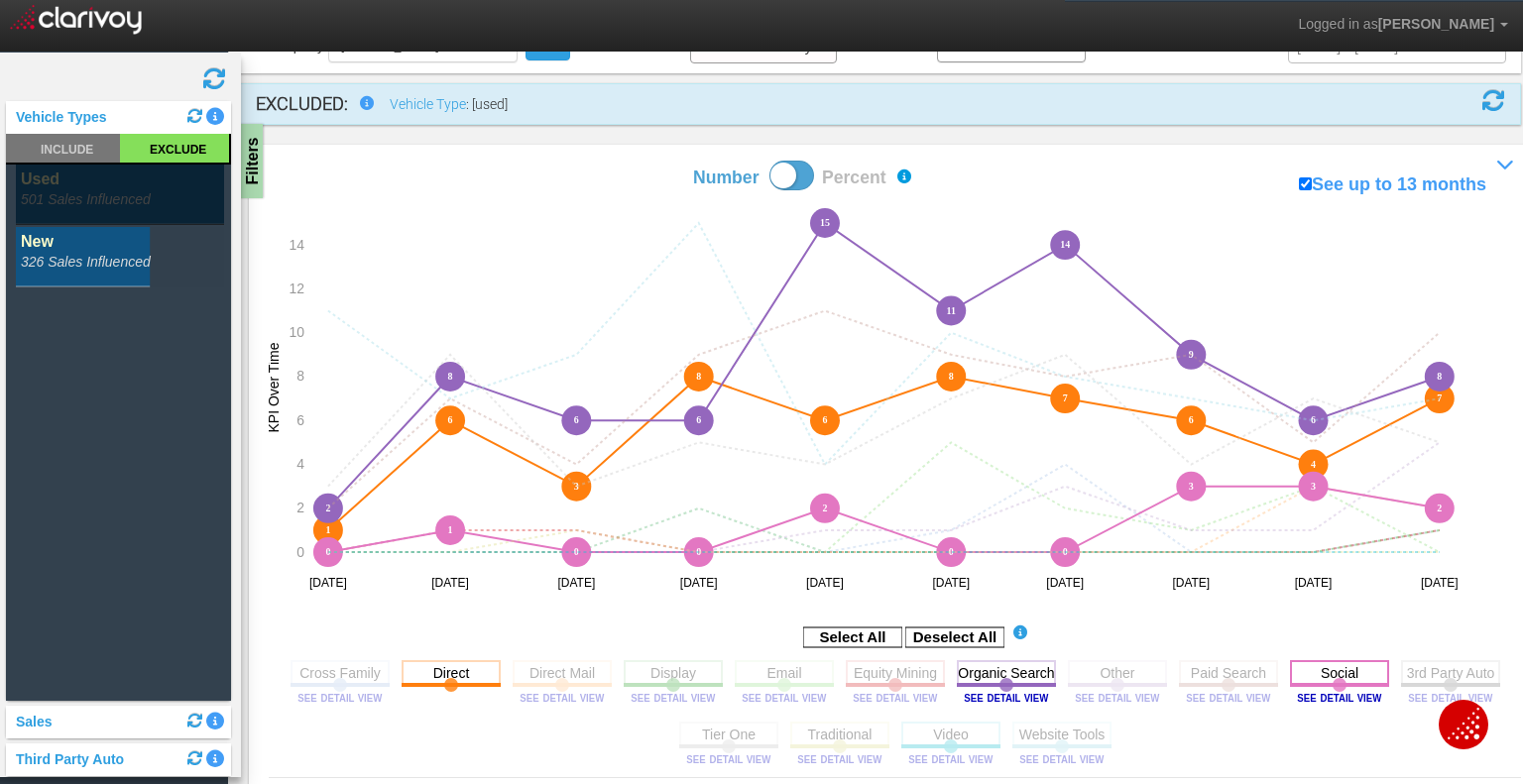 click 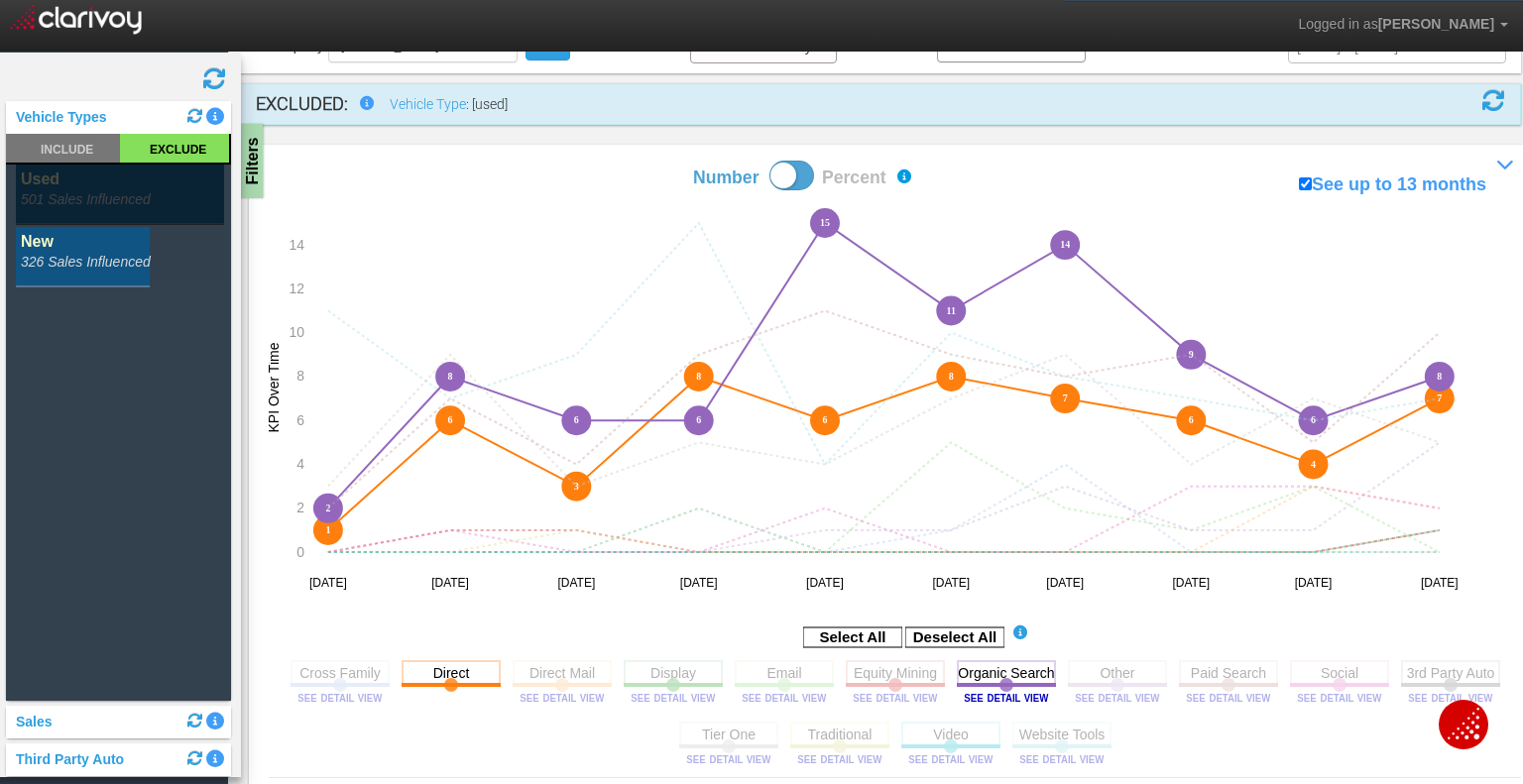 click 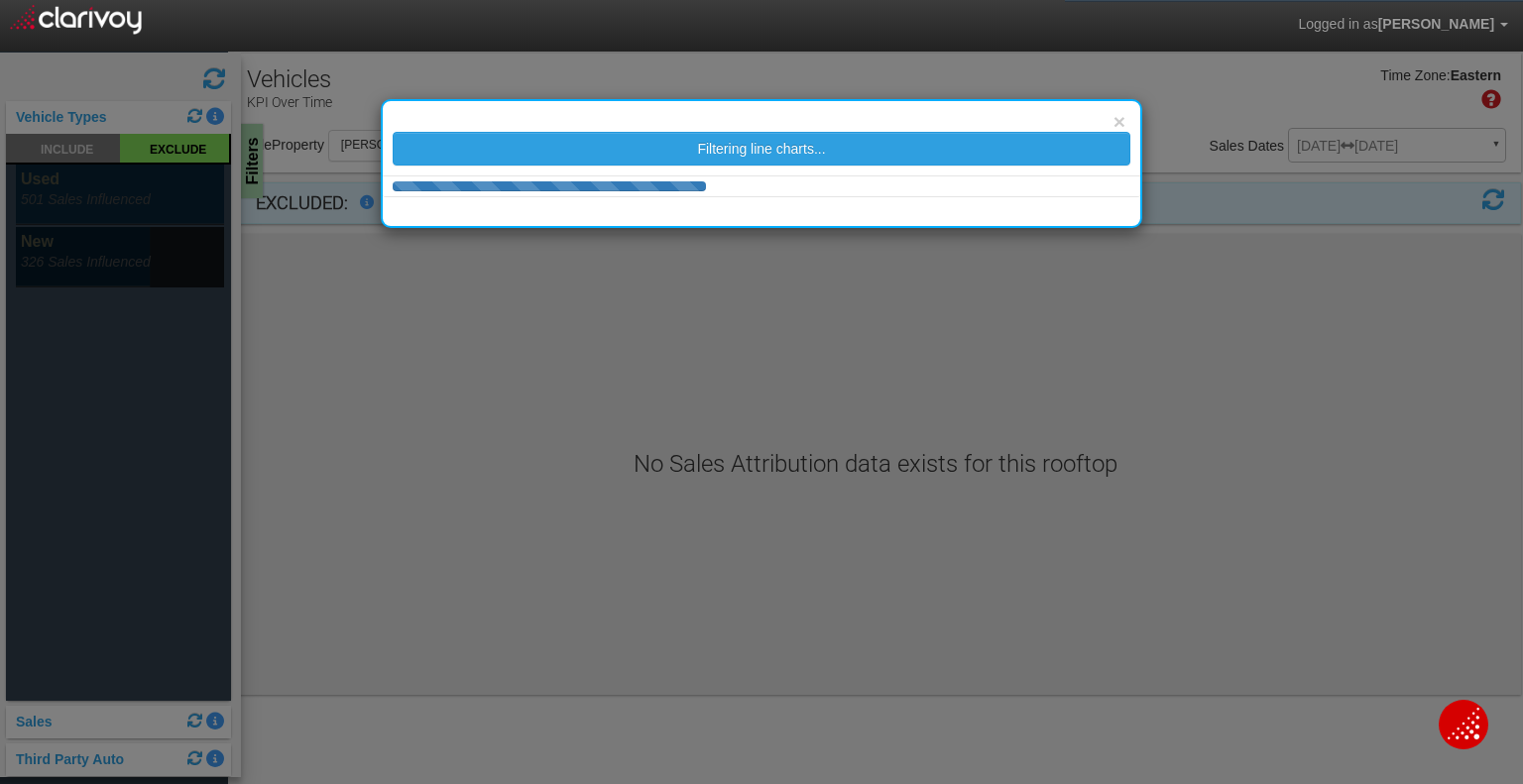 scroll, scrollTop: 0, scrollLeft: 0, axis: both 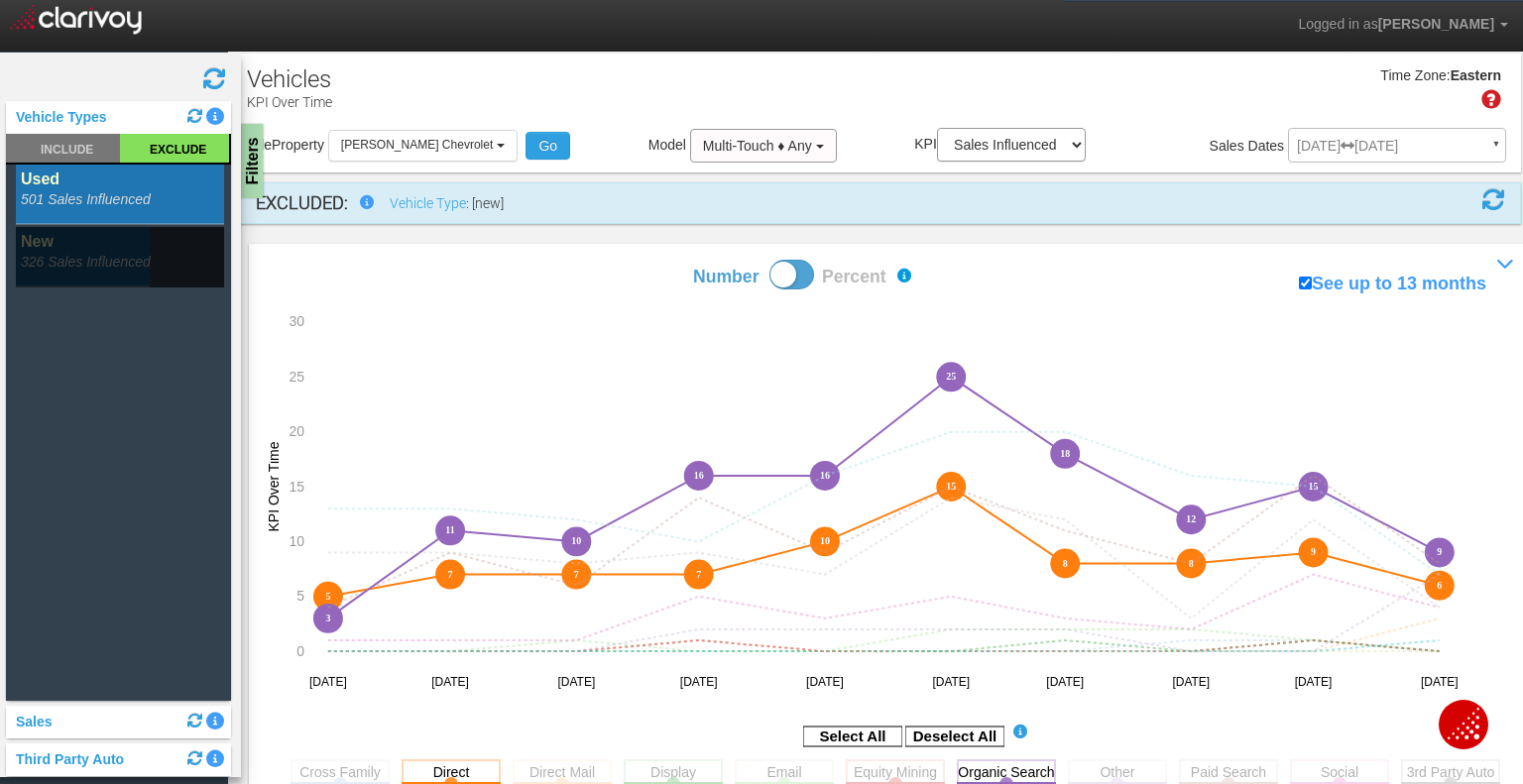 click 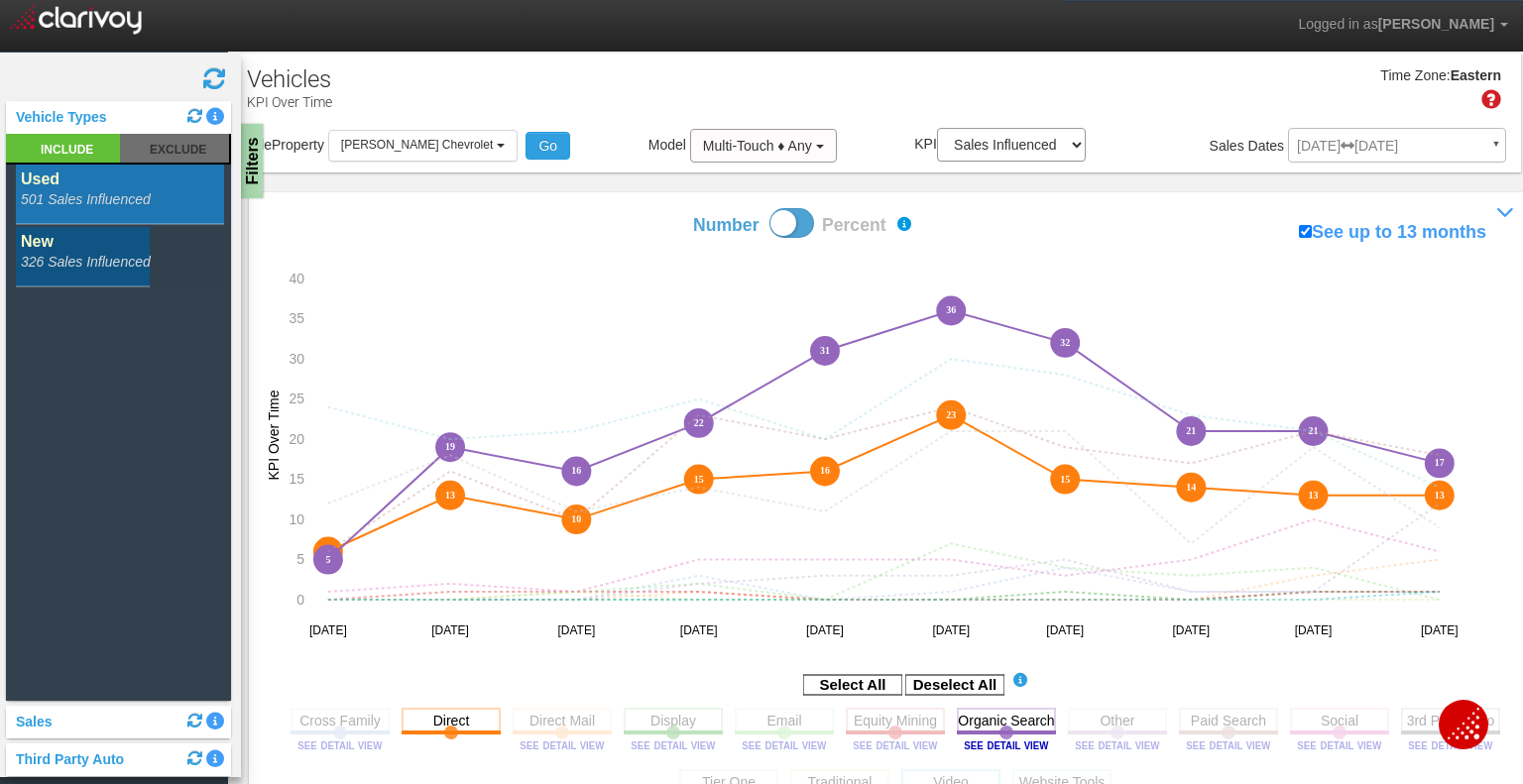 click 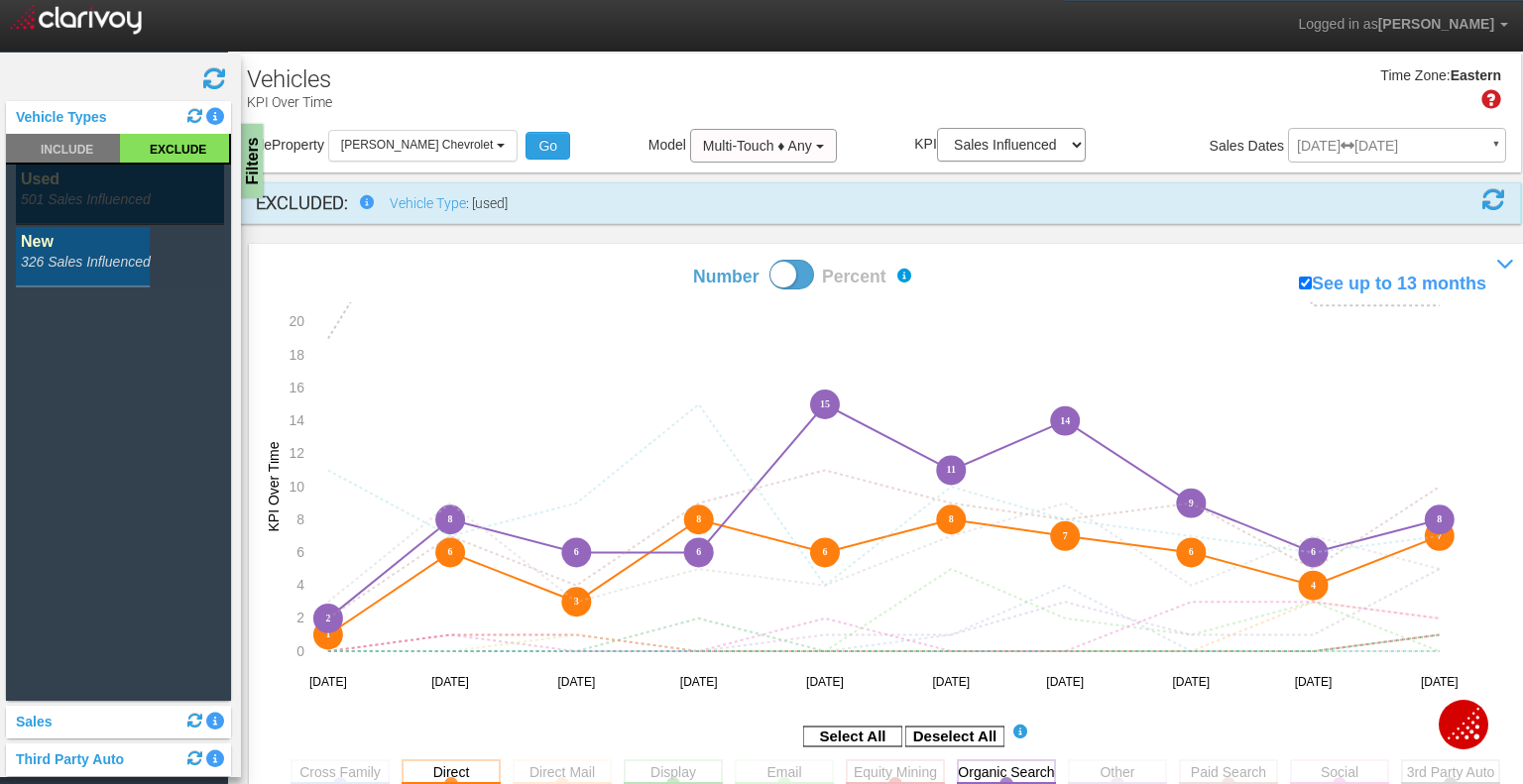 click 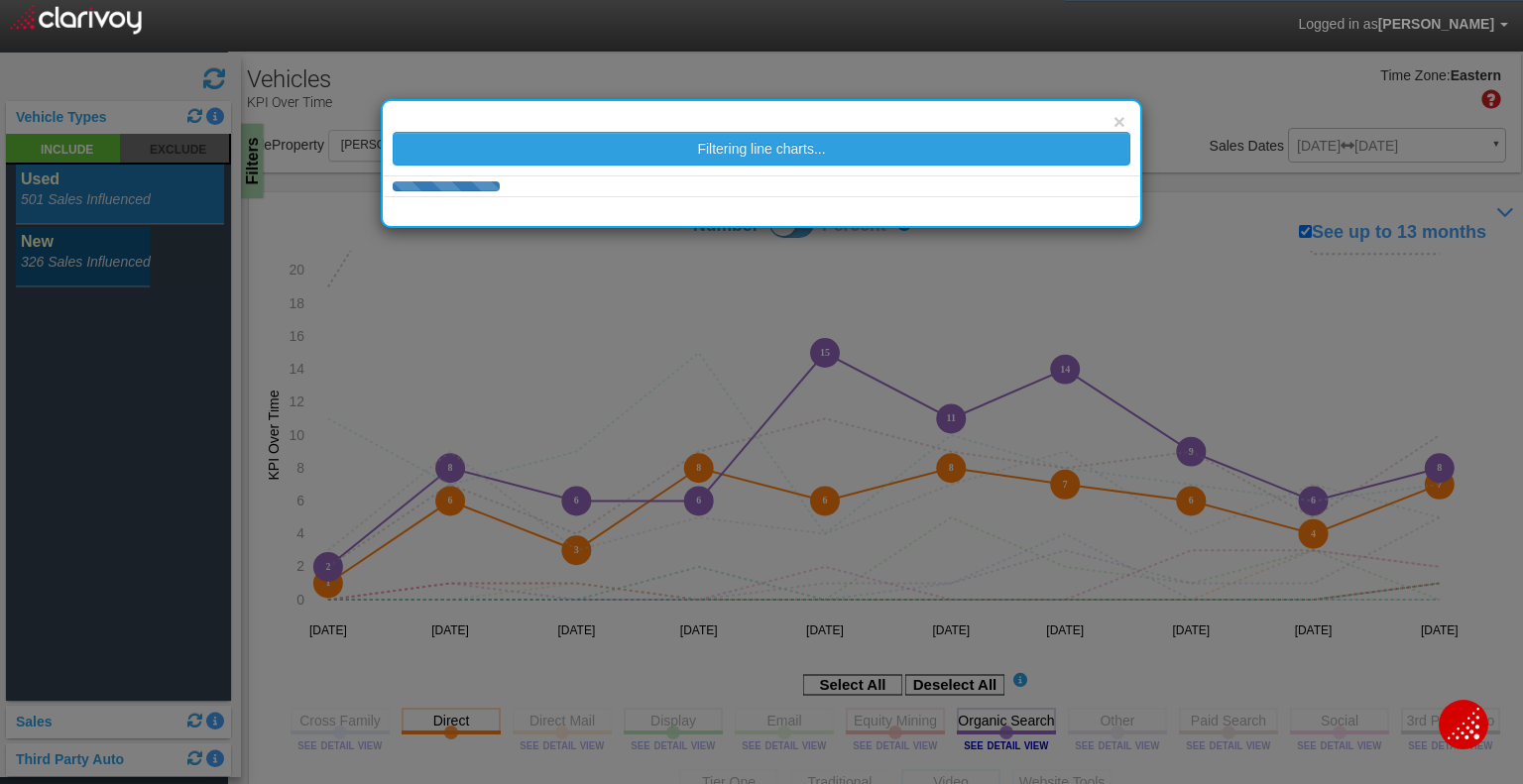click on "Logged in as  Lisa Stroud
Edit Profile
Change Password
Signout
ROI Audit
Source Reports
SR Super User
TV Attribution
Networks
Programs
Creatives
Dayparts
Days of Week
Spot Lengths
Over Time Views
Sales Attribution" at bounding box center [762, 417] 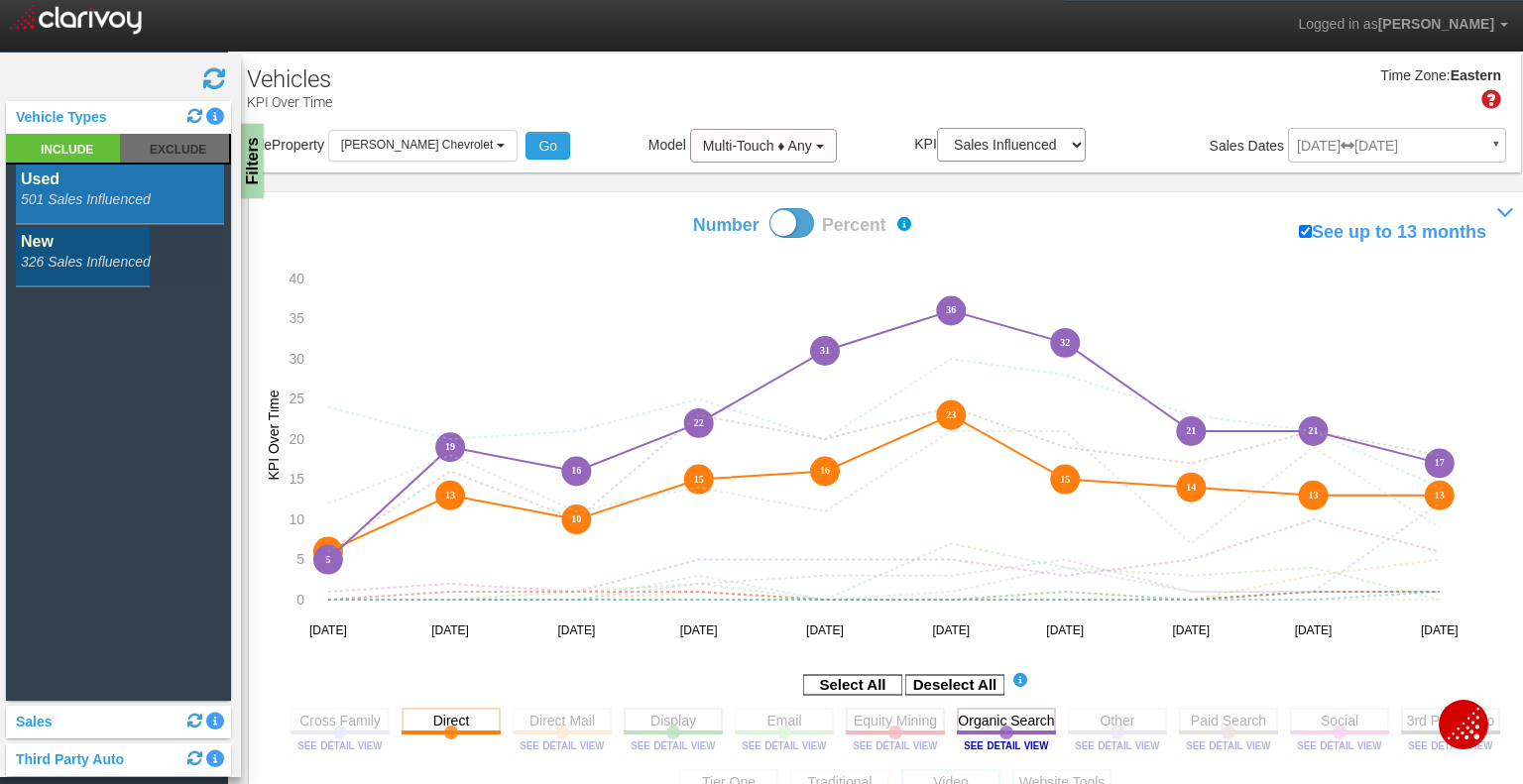 click 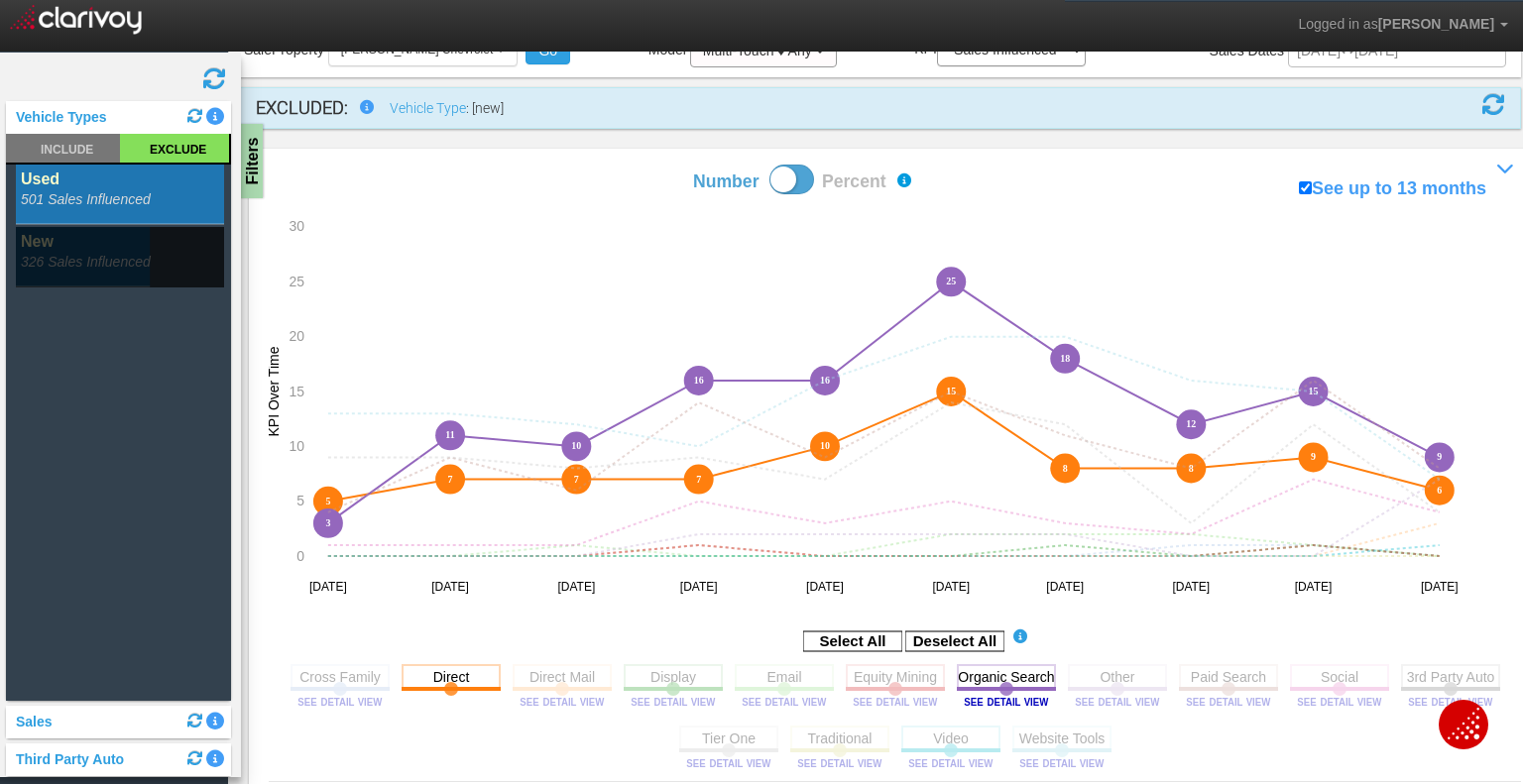 scroll, scrollTop: 198, scrollLeft: 0, axis: vertical 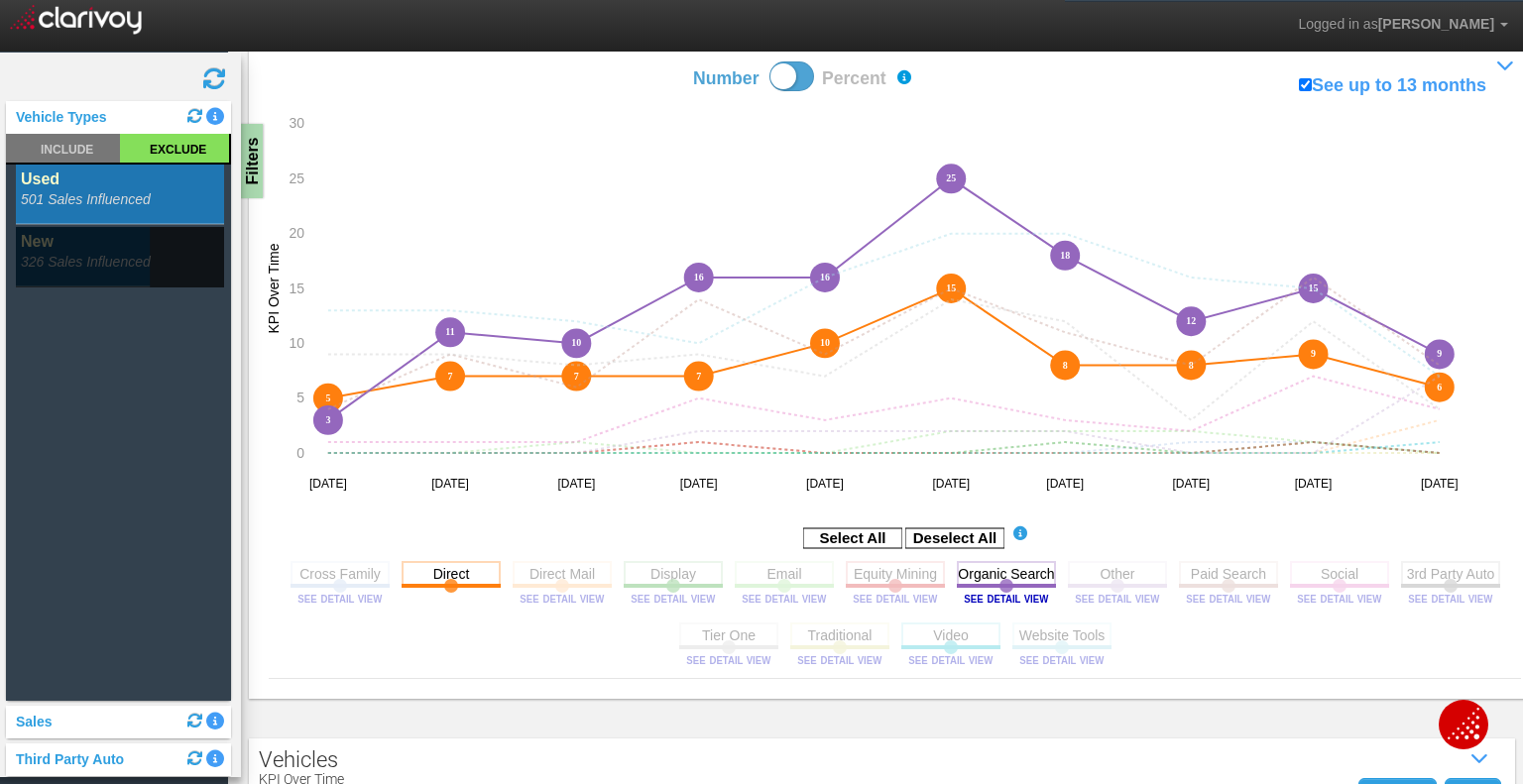 click 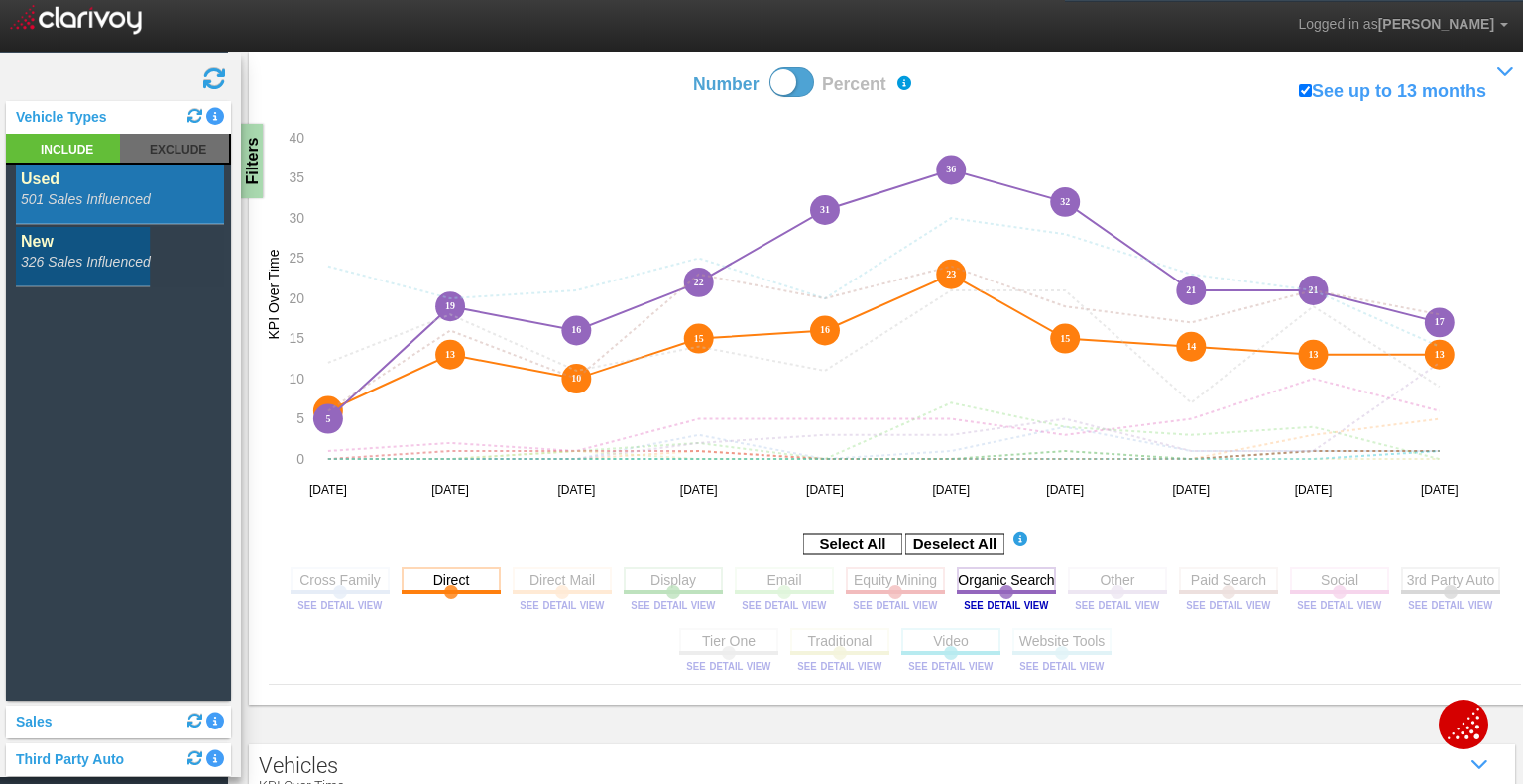 scroll, scrollTop: 147, scrollLeft: 0, axis: vertical 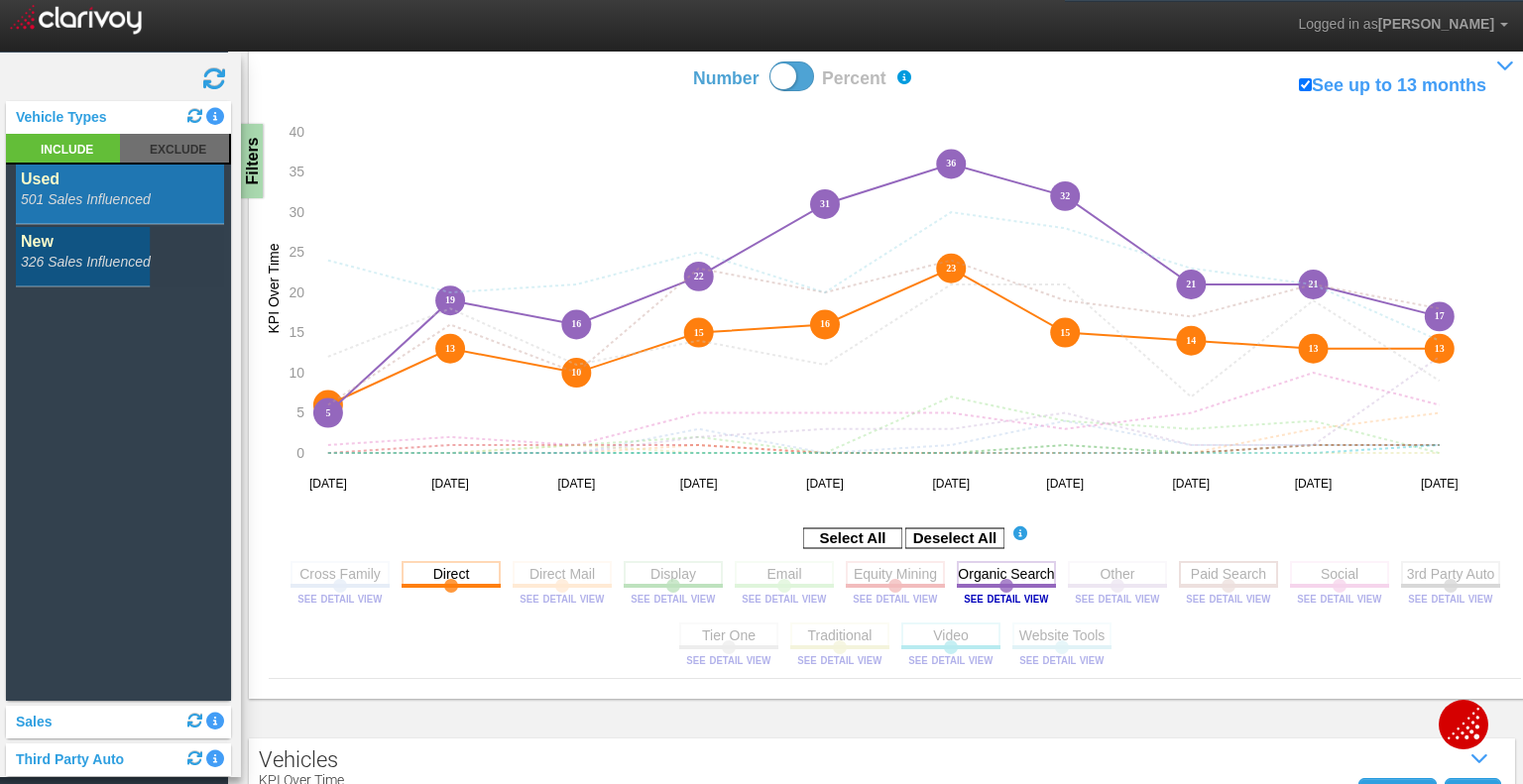 click 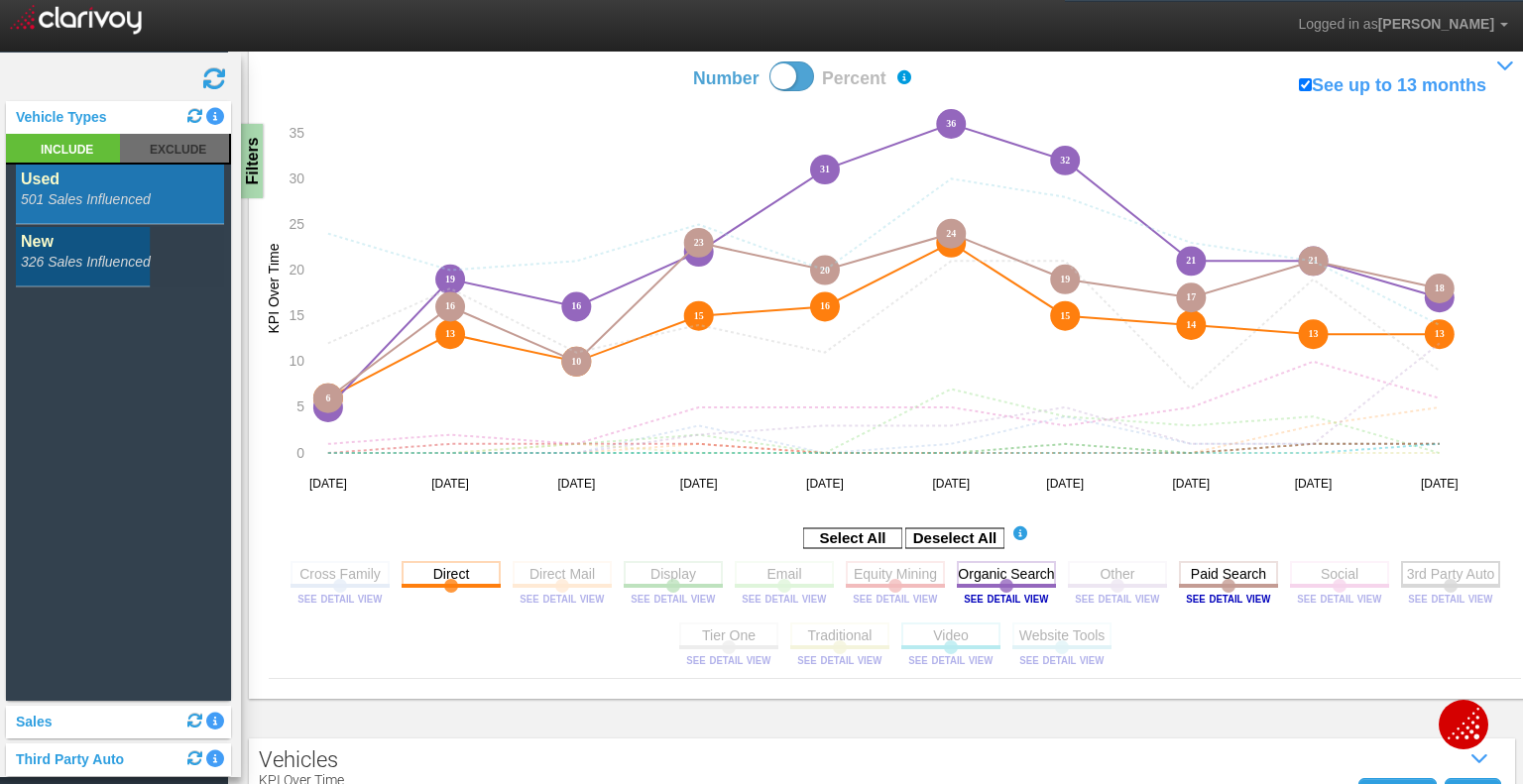 click 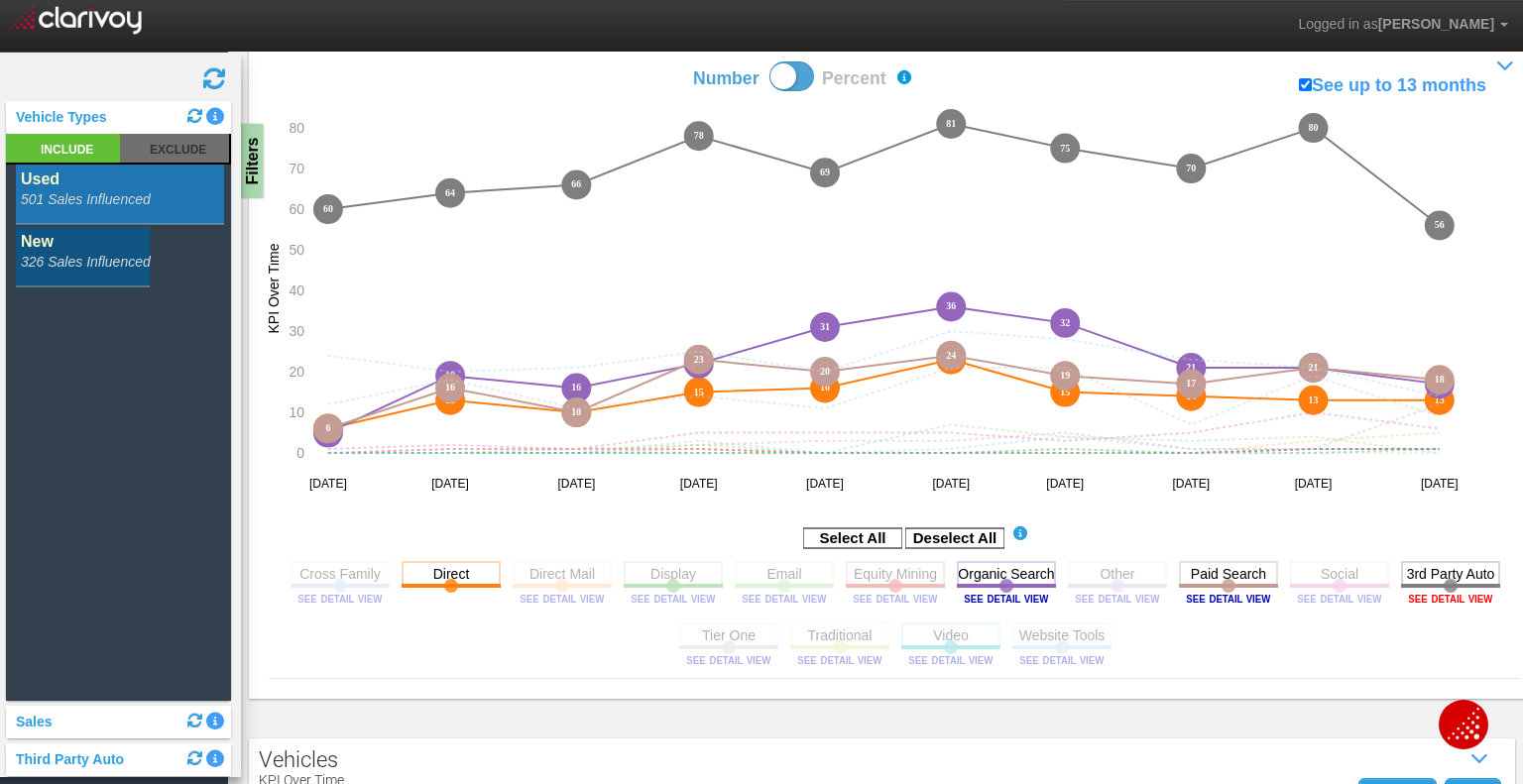 drag, startPoint x: 1431, startPoint y: 595, endPoint x: 1414, endPoint y: 585, distance: 19.723083 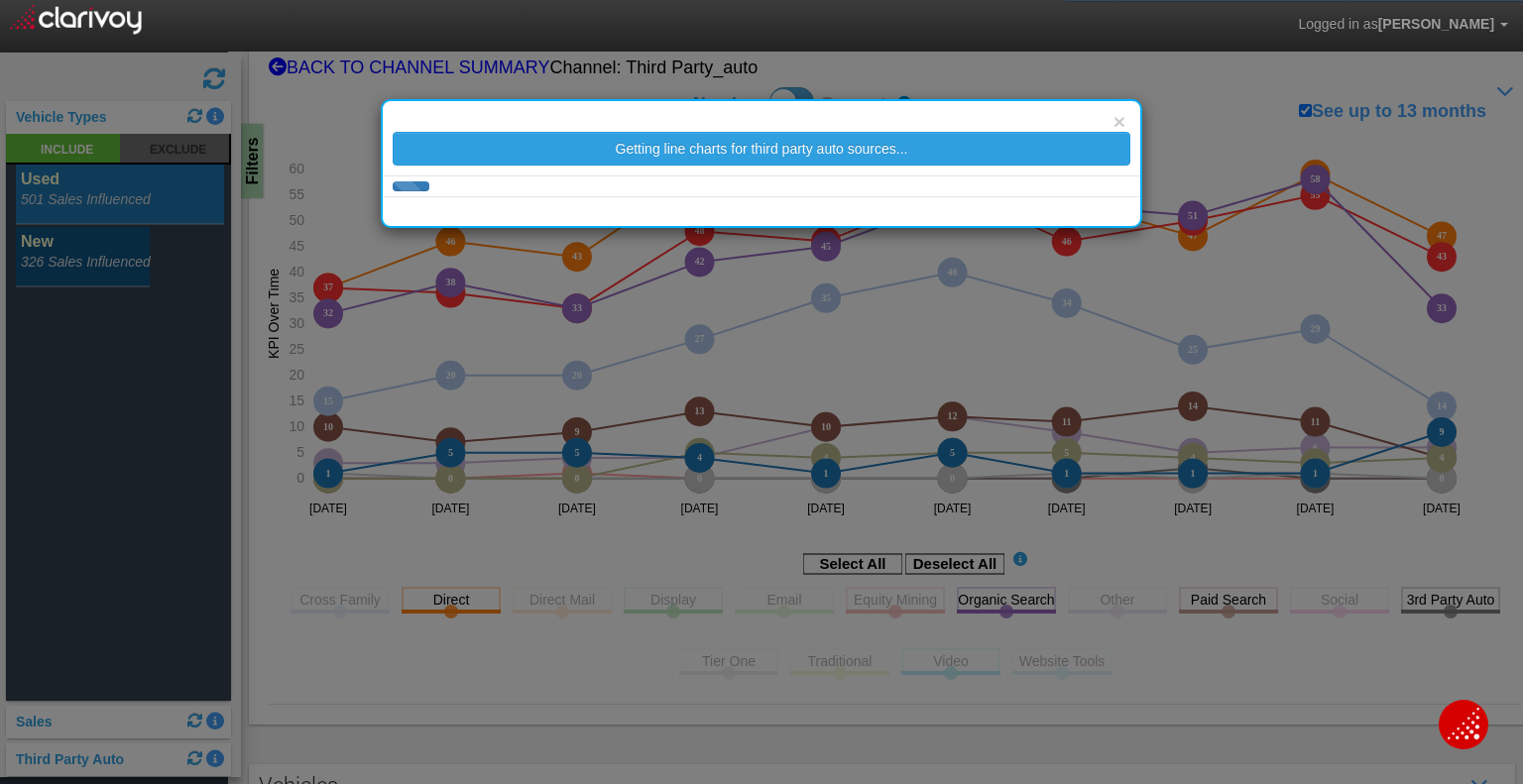 scroll, scrollTop: 147, scrollLeft: 0, axis: vertical 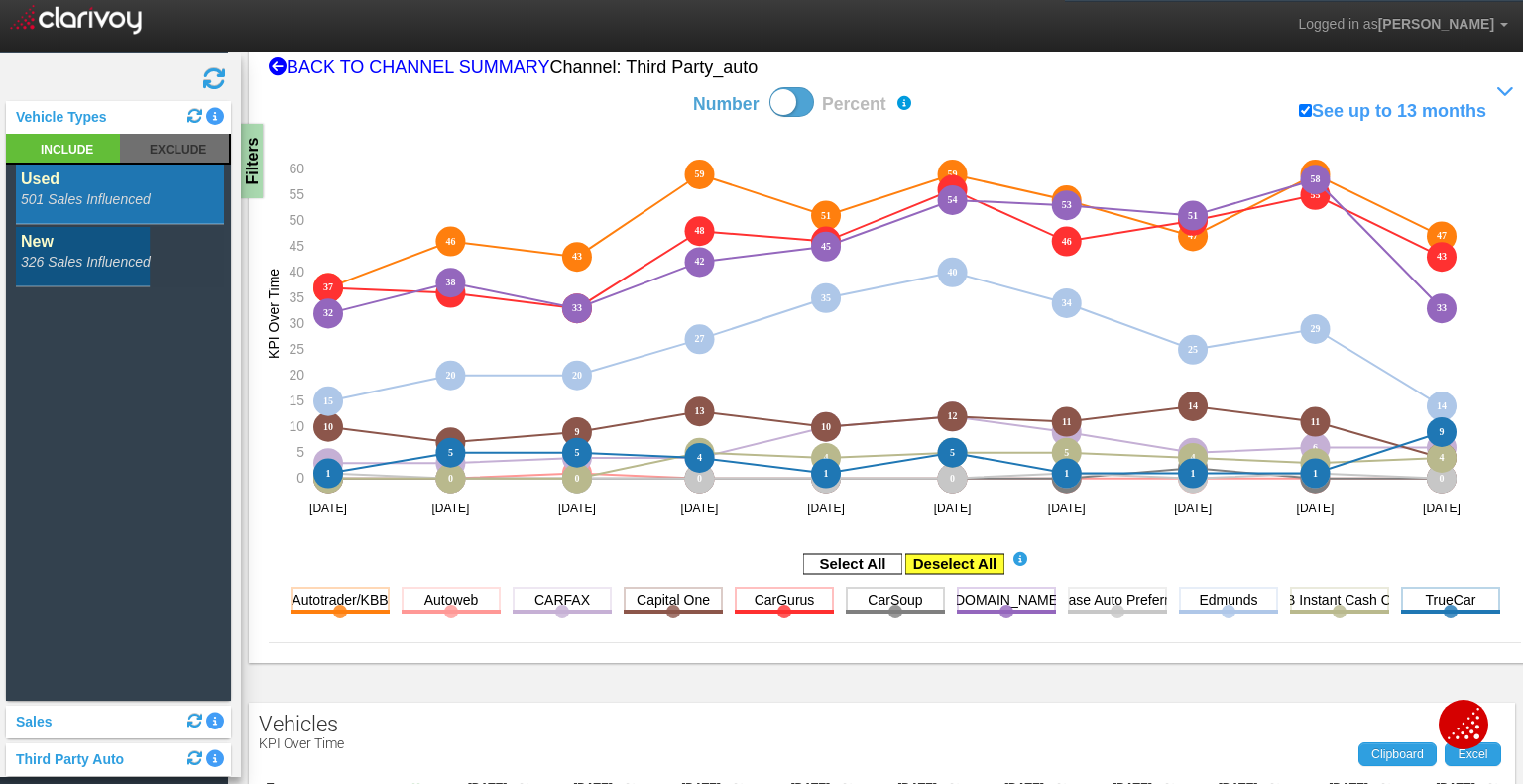 click 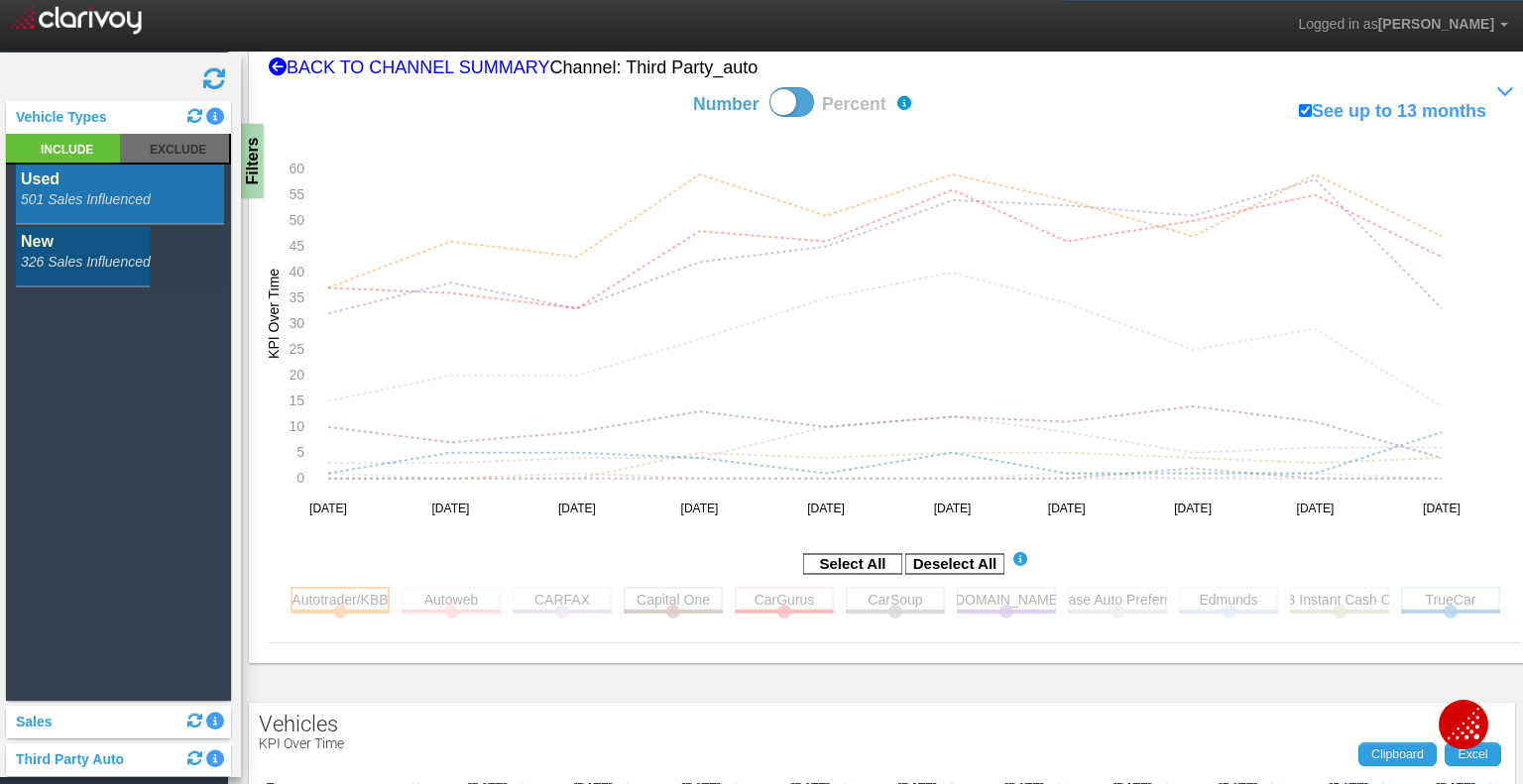 click 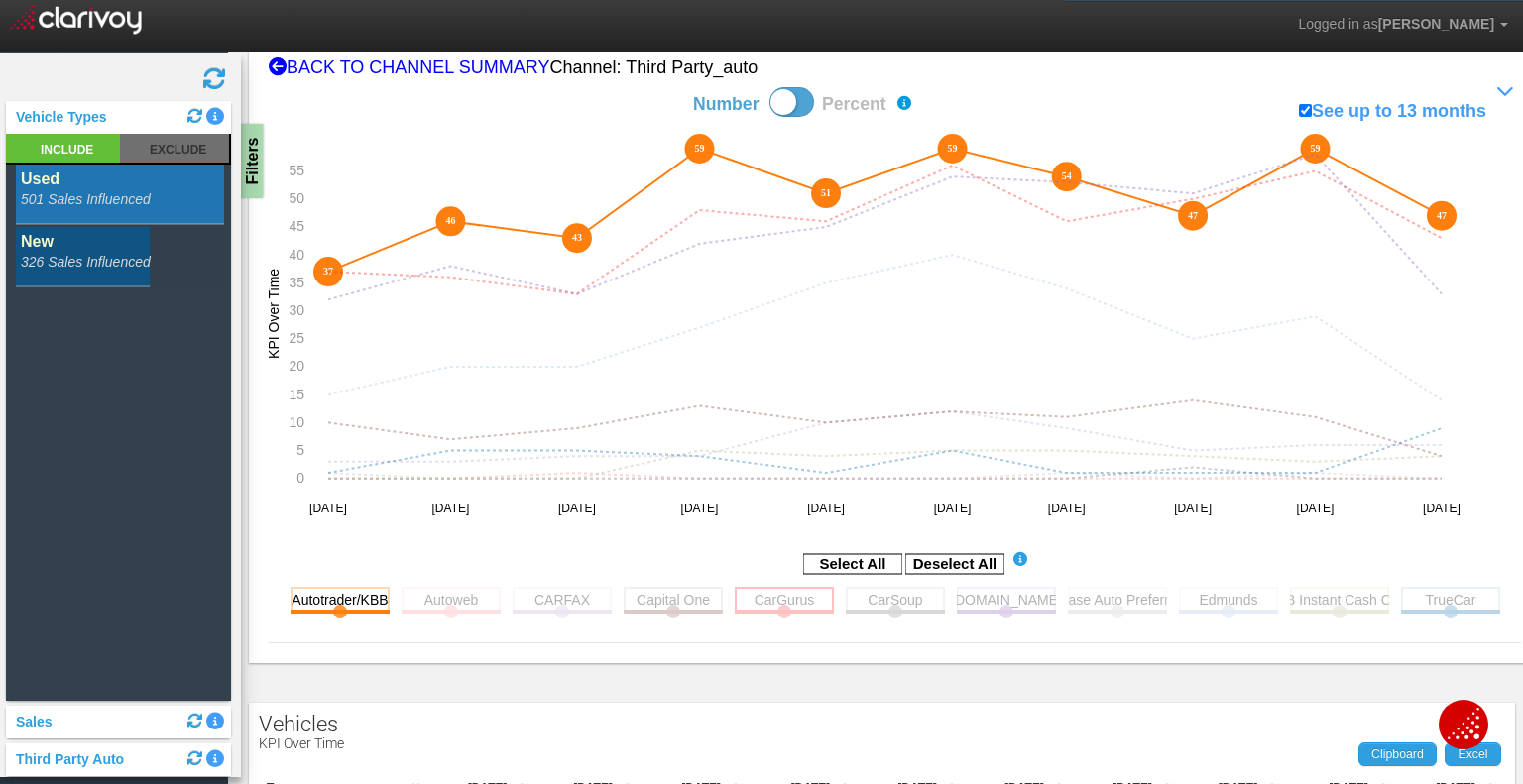 click 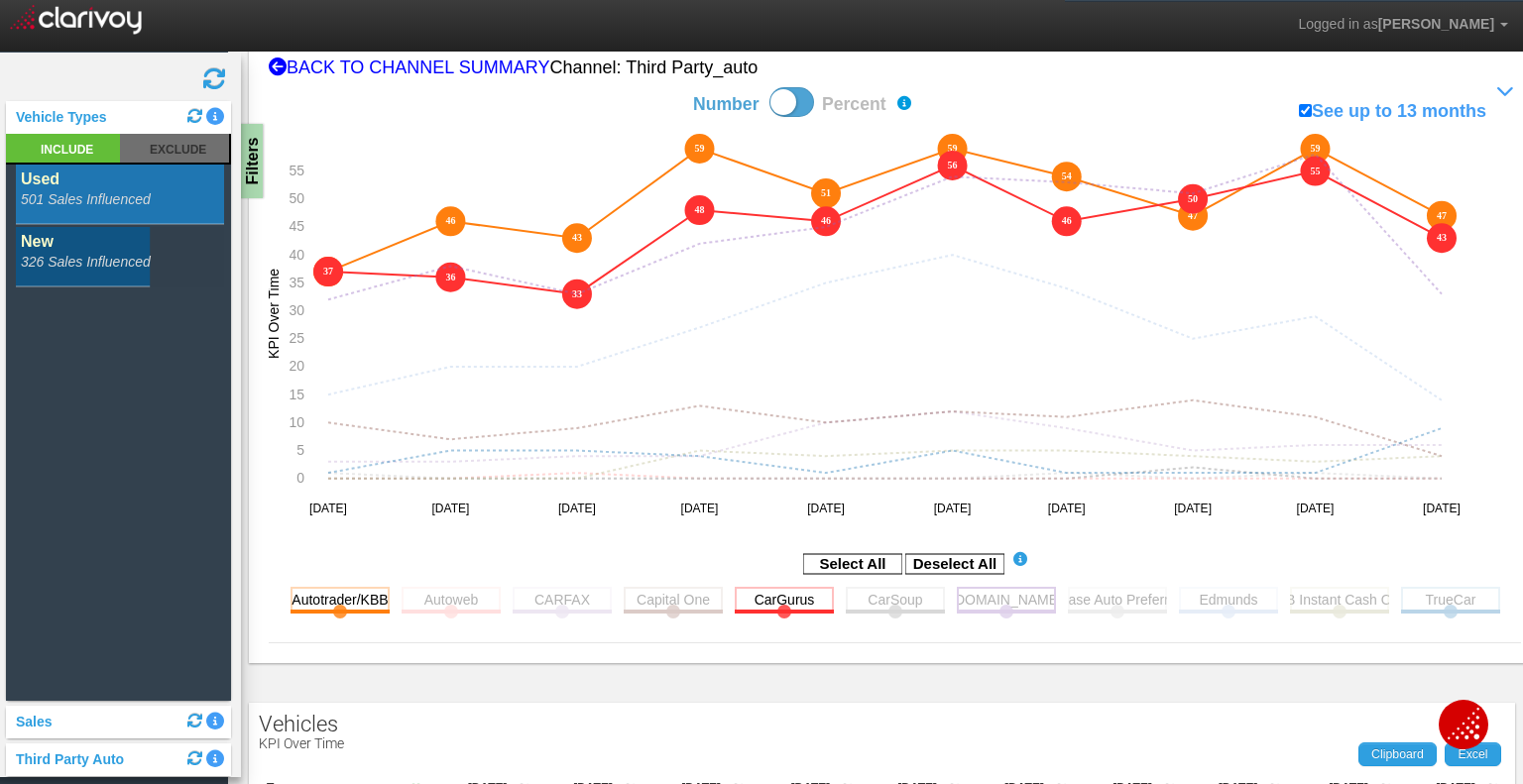 click 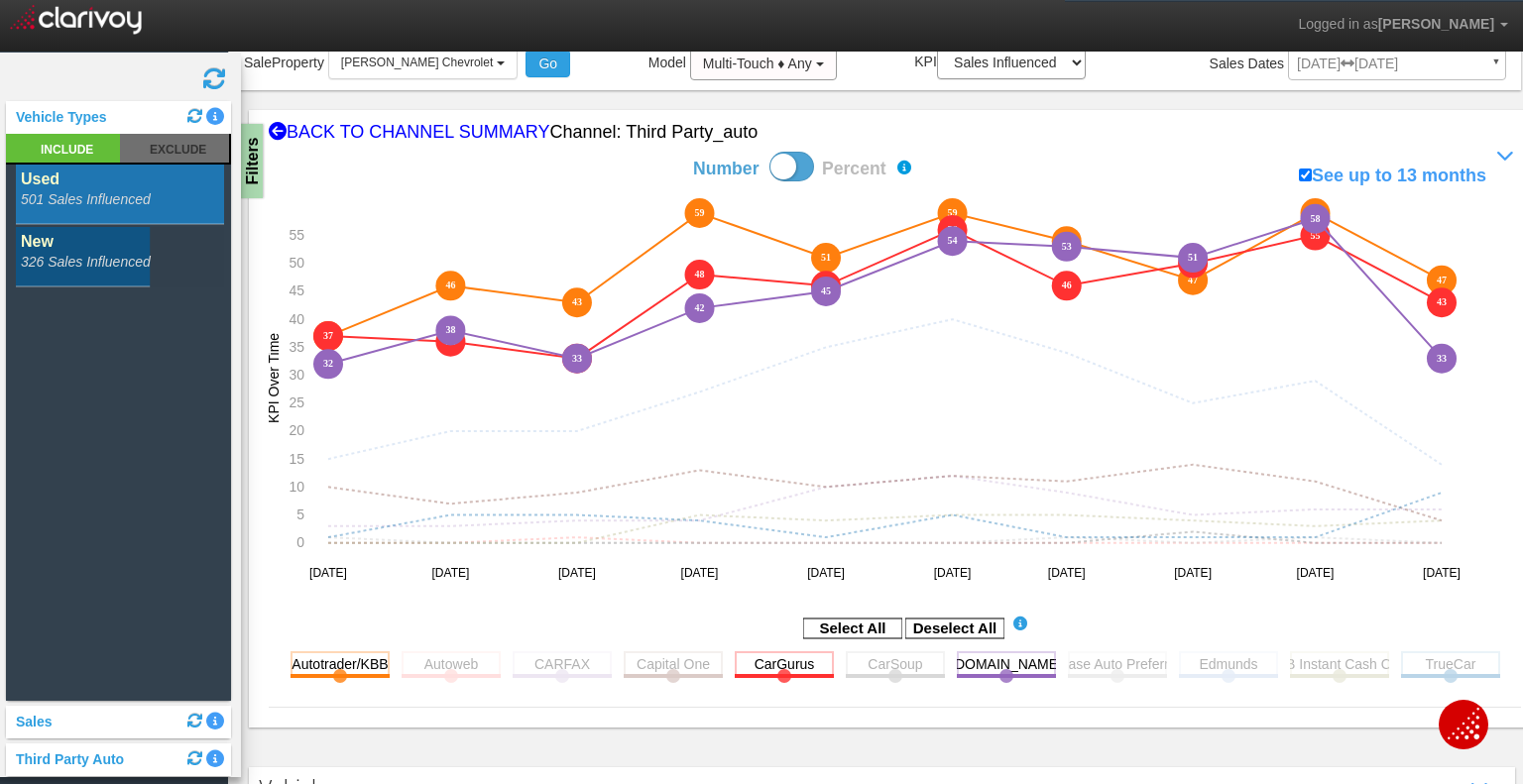 scroll, scrollTop: 48, scrollLeft: 0, axis: vertical 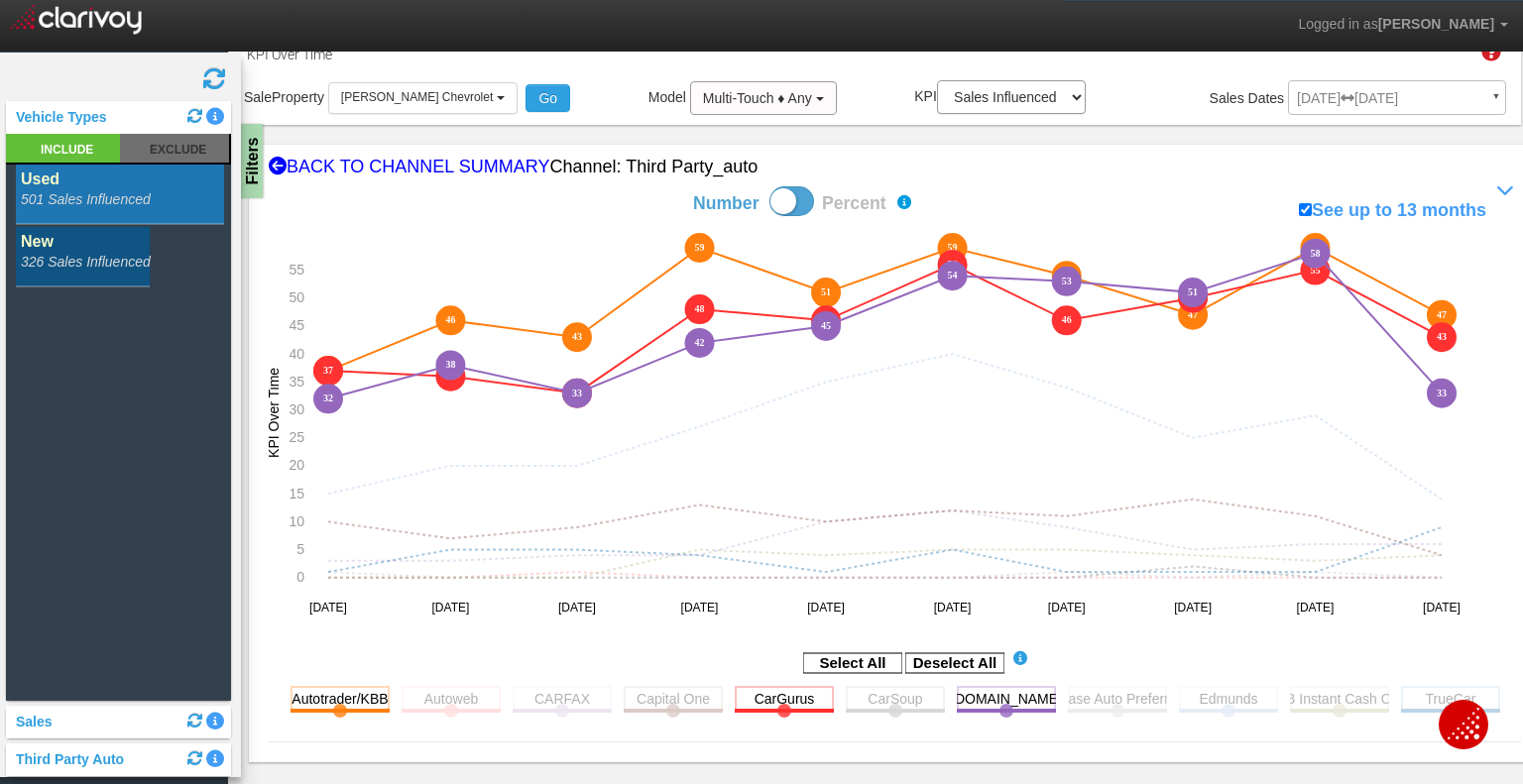 click 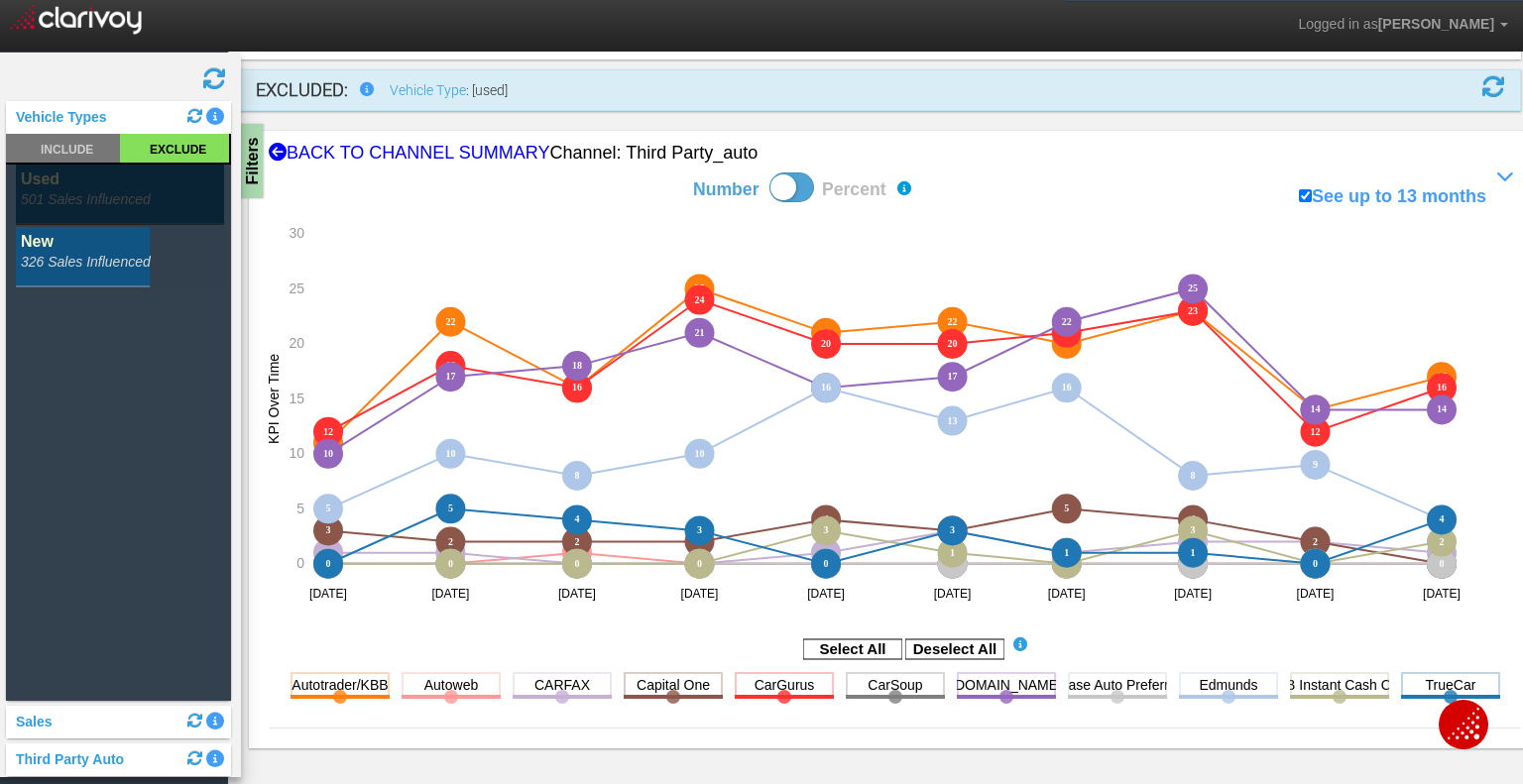 scroll, scrollTop: 147, scrollLeft: 0, axis: vertical 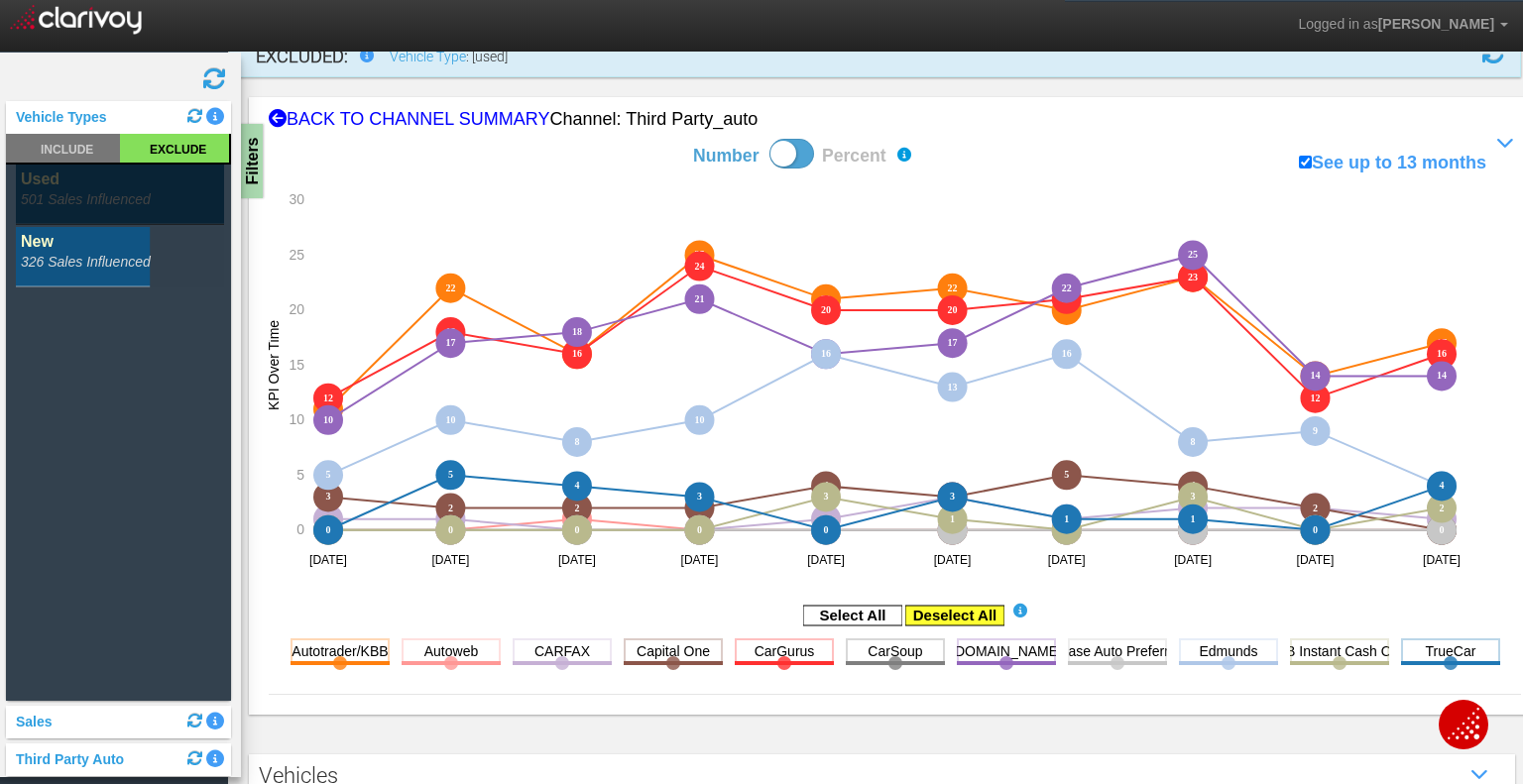 click 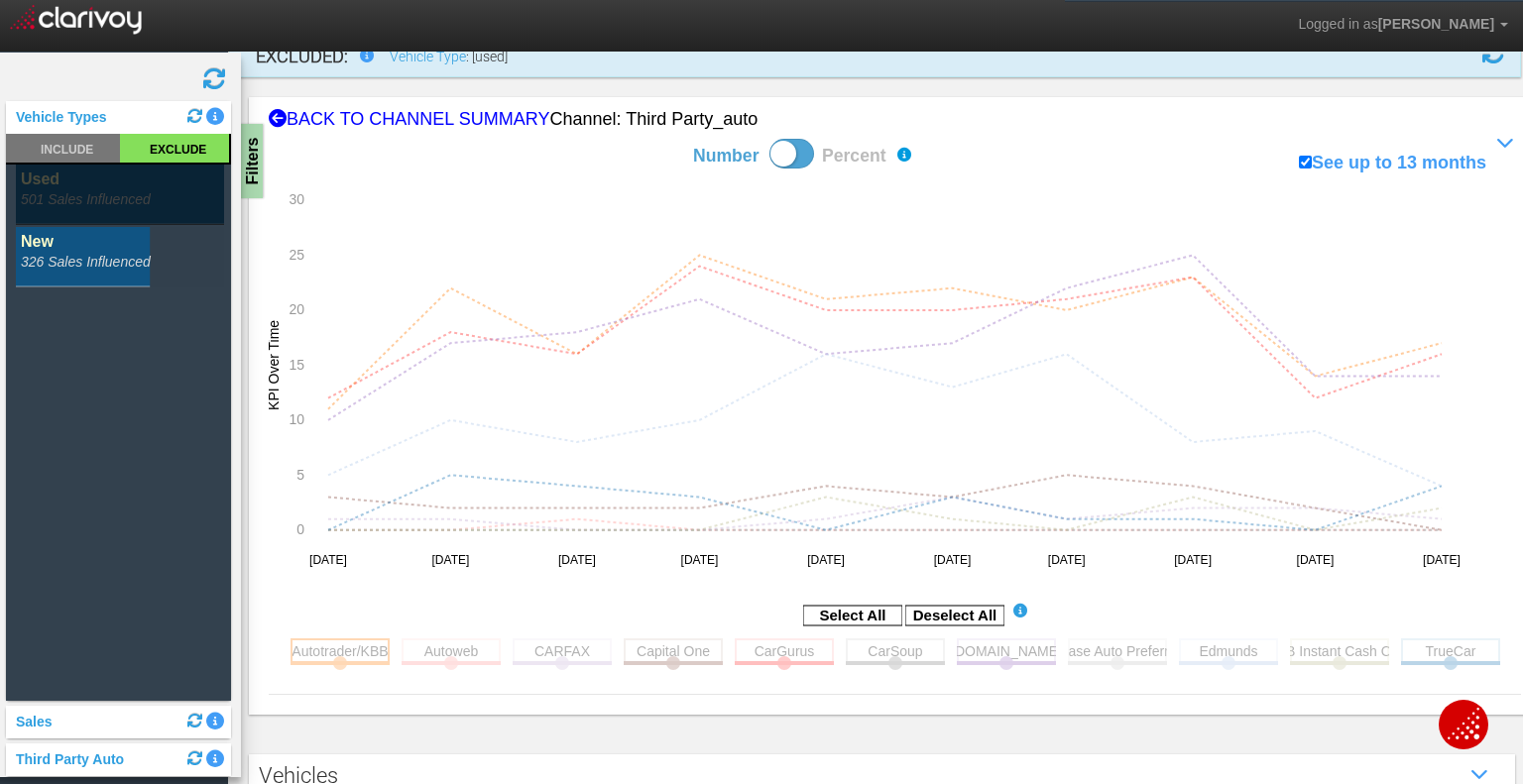 click 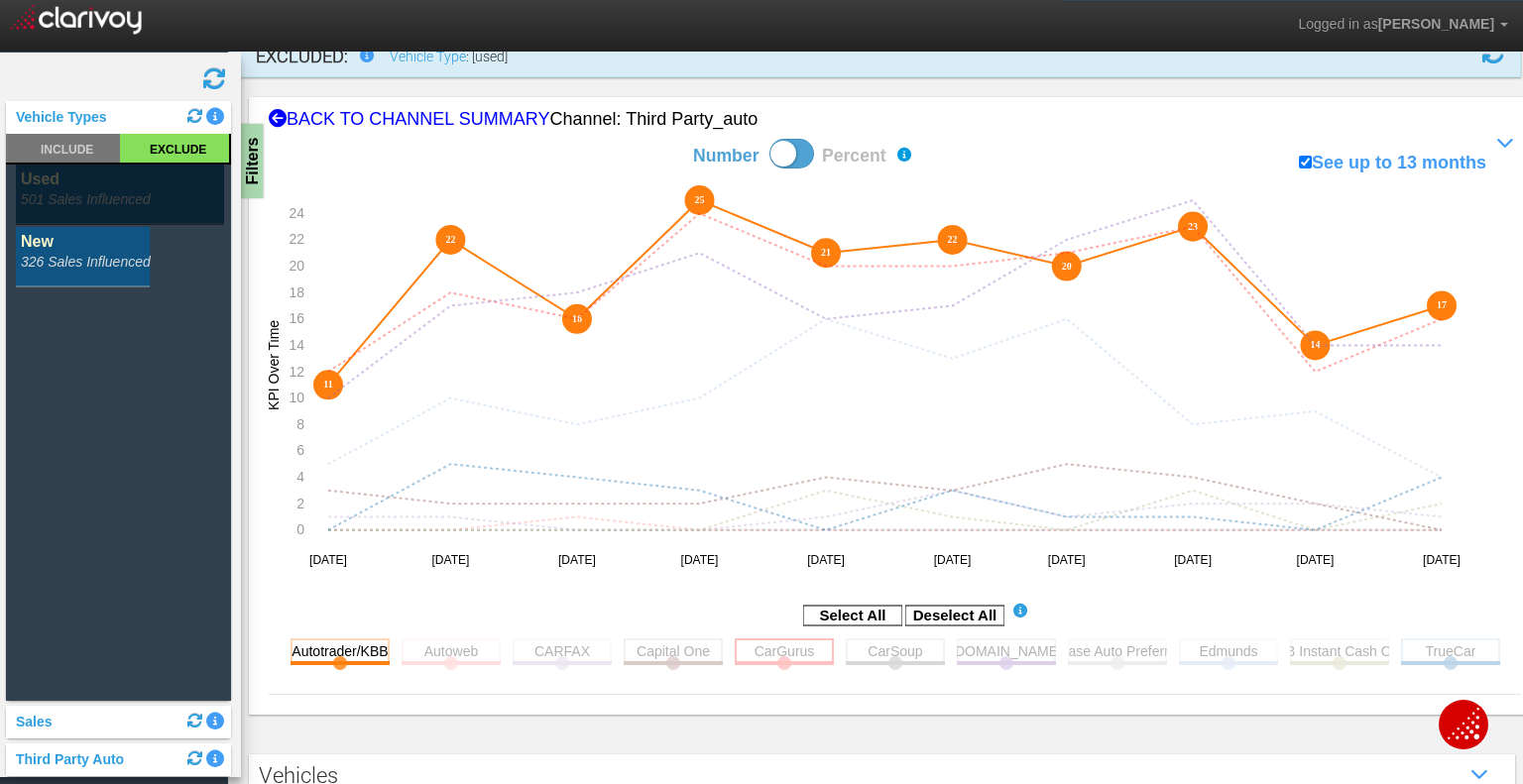 click 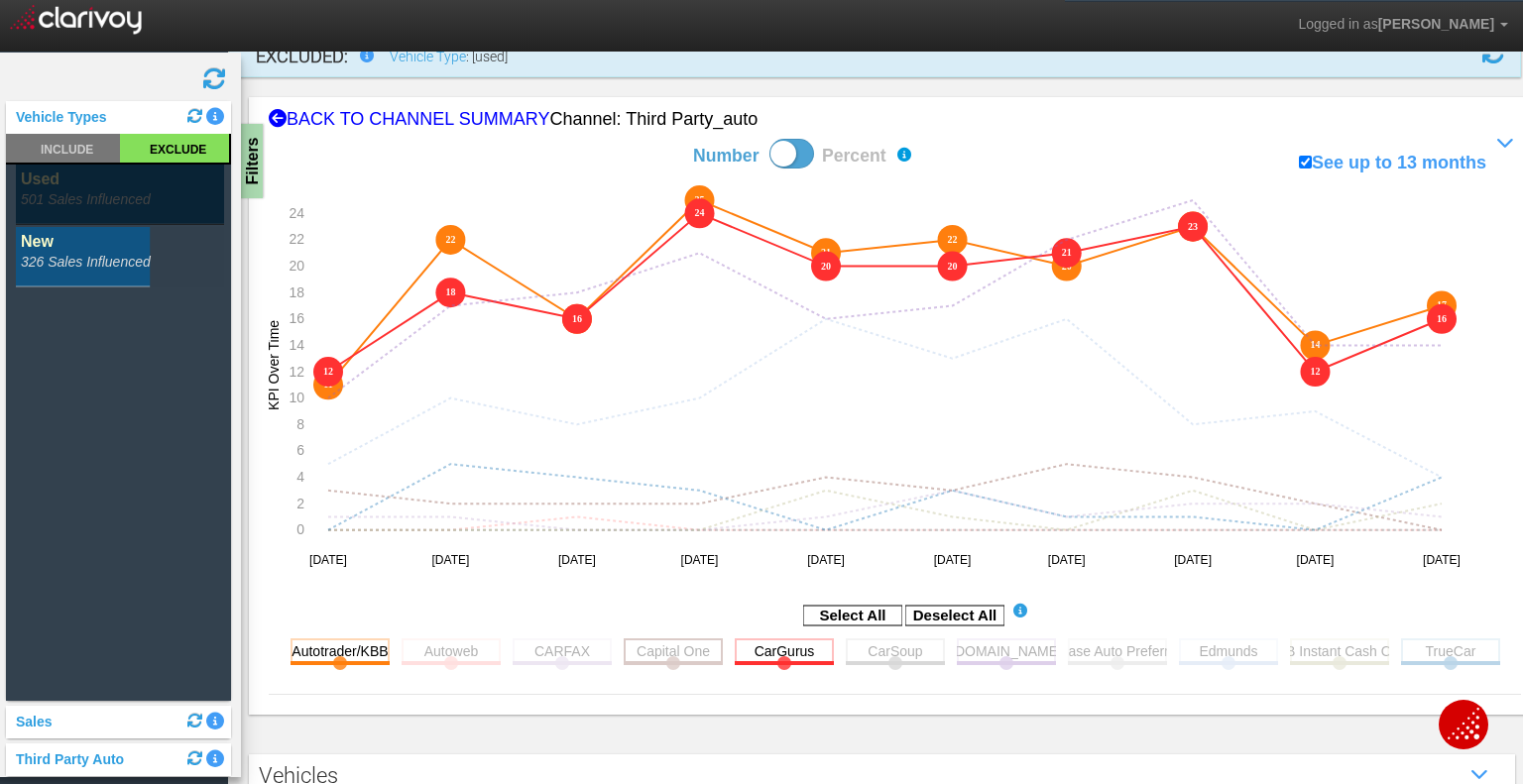 click 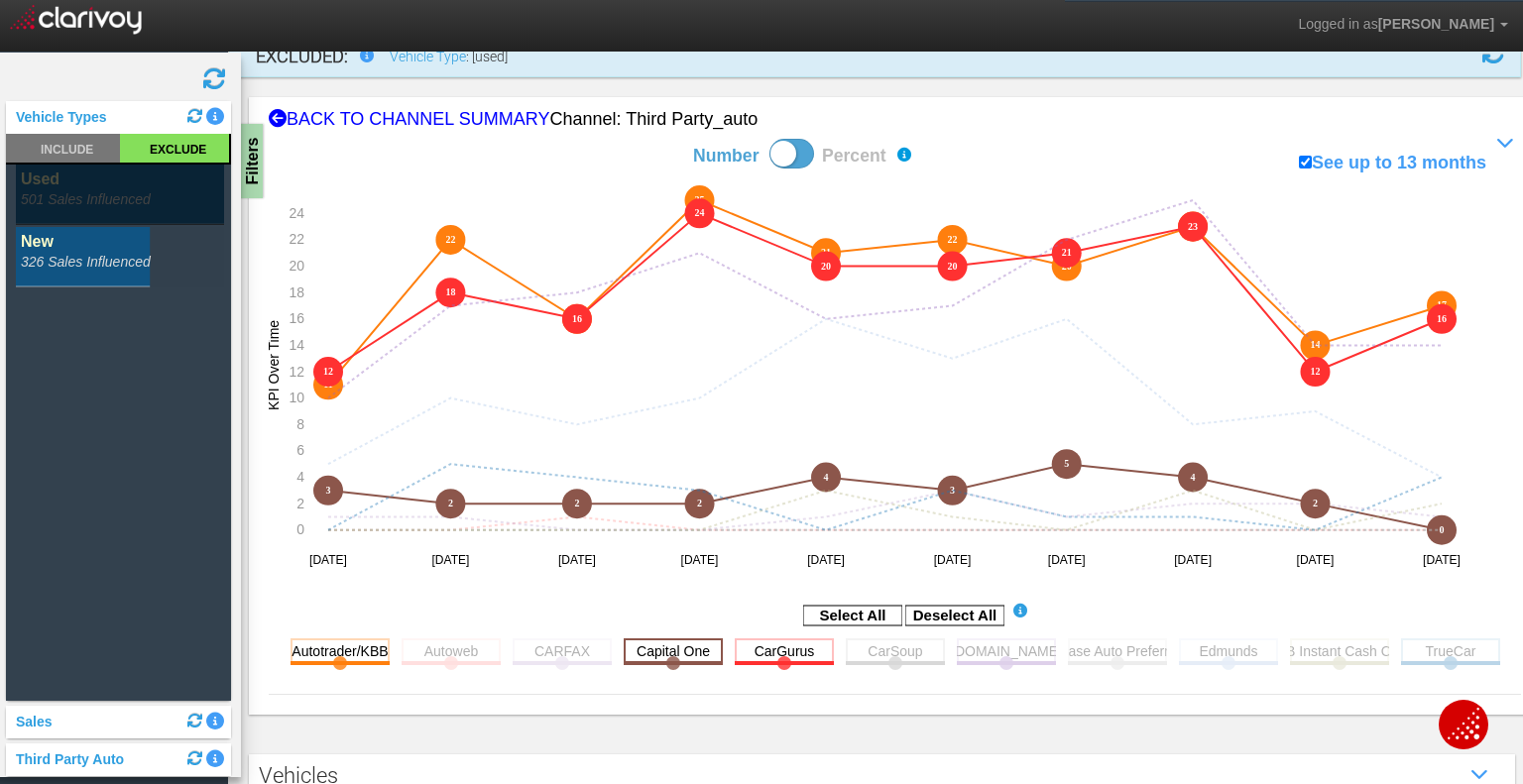 click 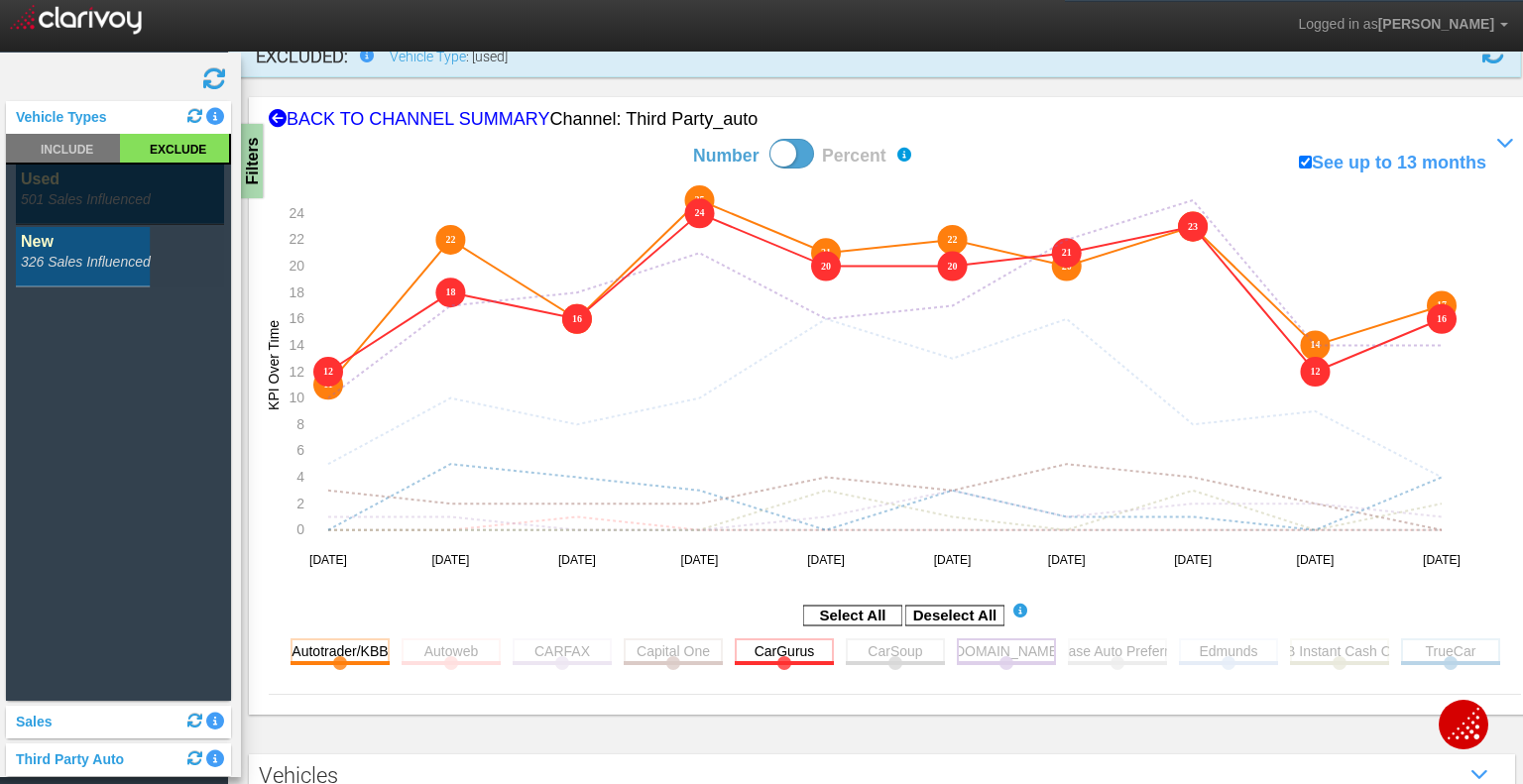 click 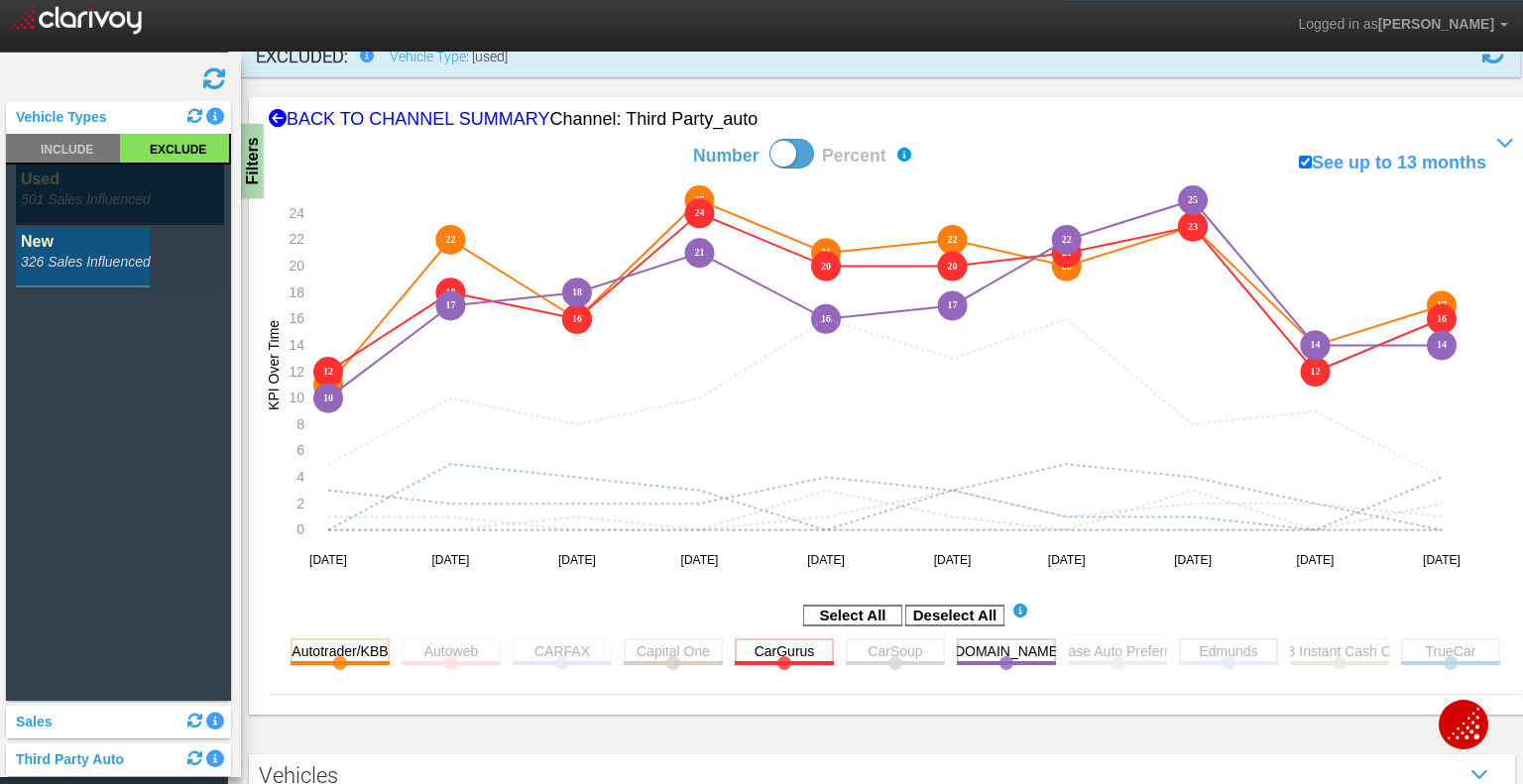 click 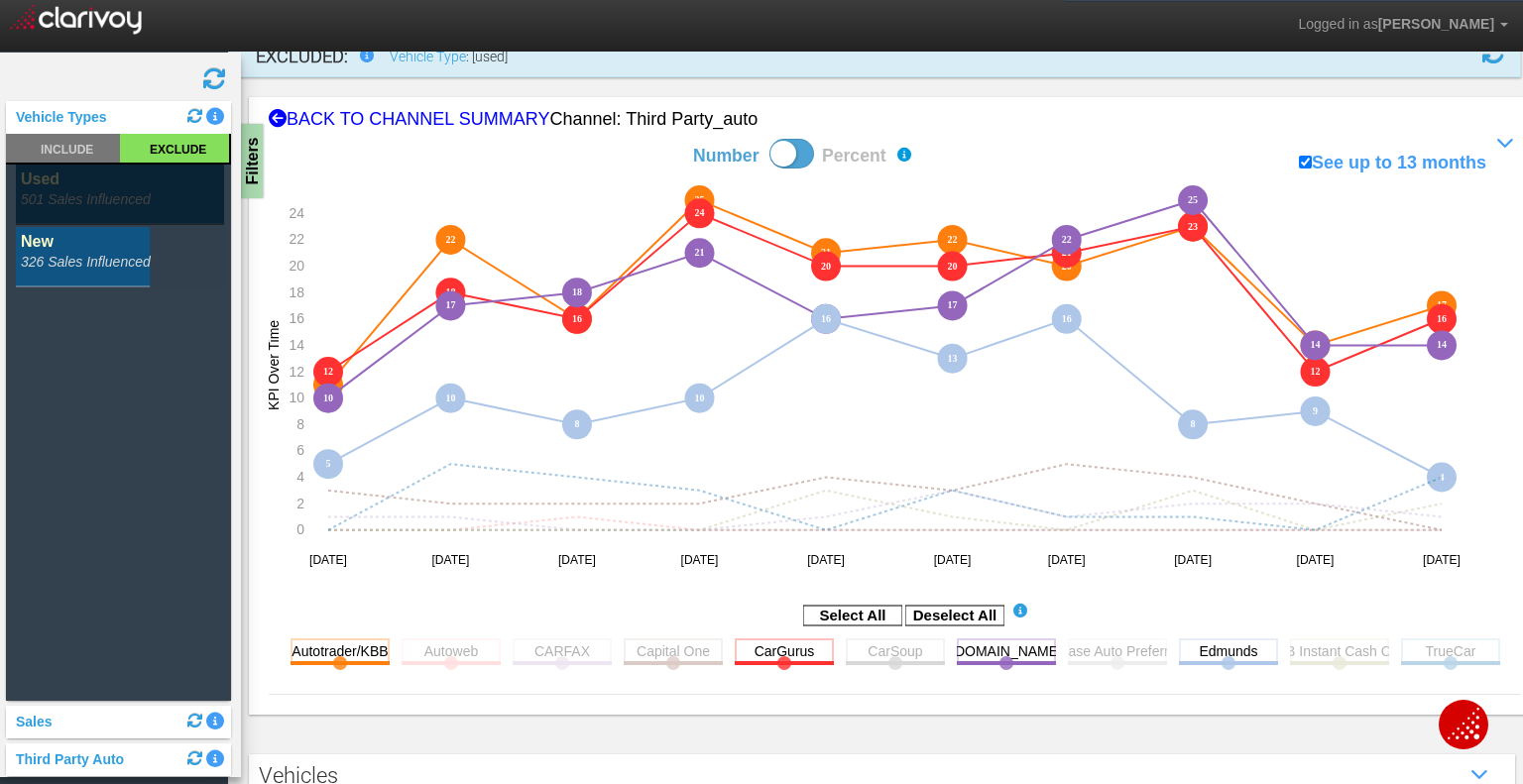 scroll, scrollTop: 543, scrollLeft: 0, axis: vertical 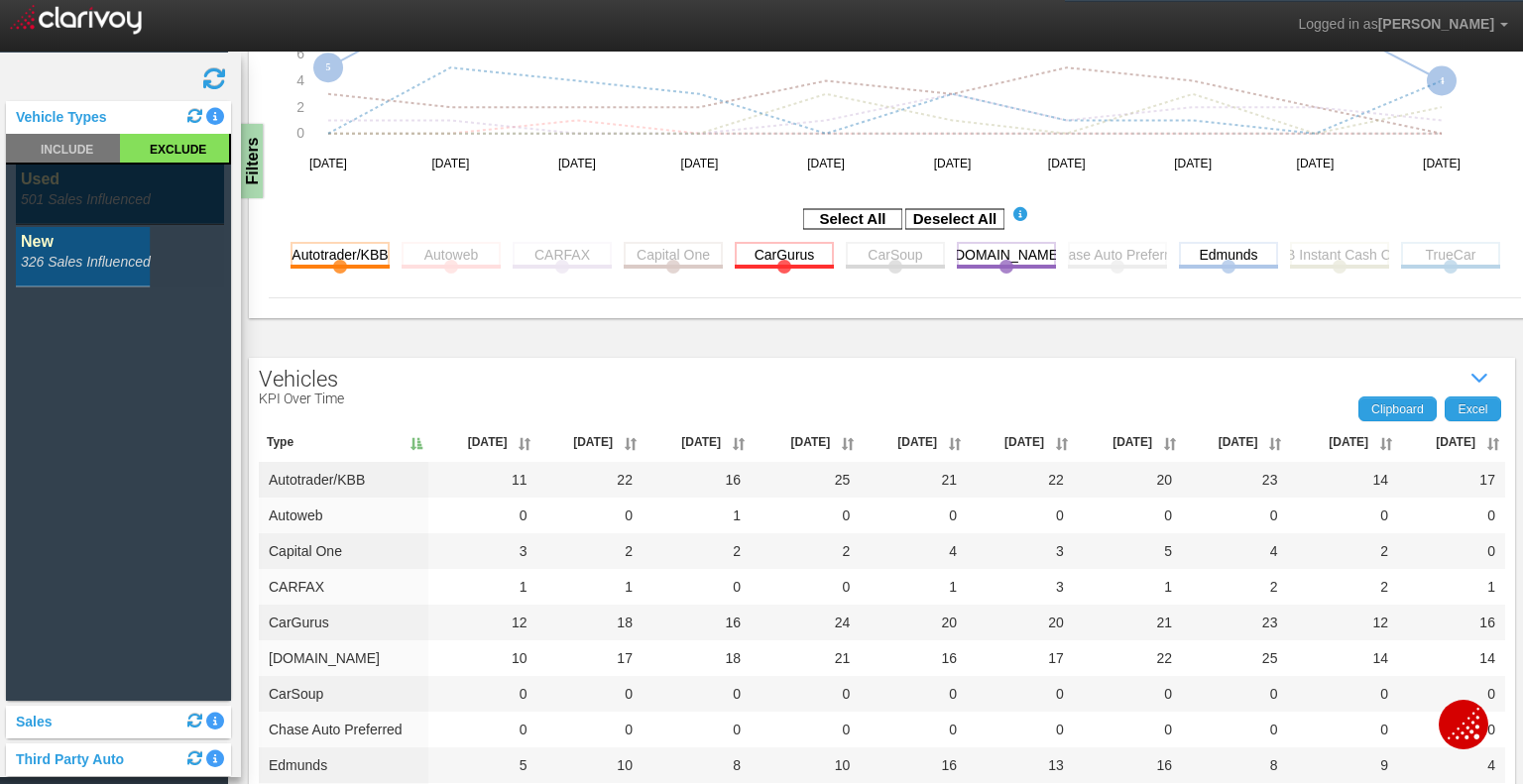 click on "[DATE]" at bounding box center (1452, 442) 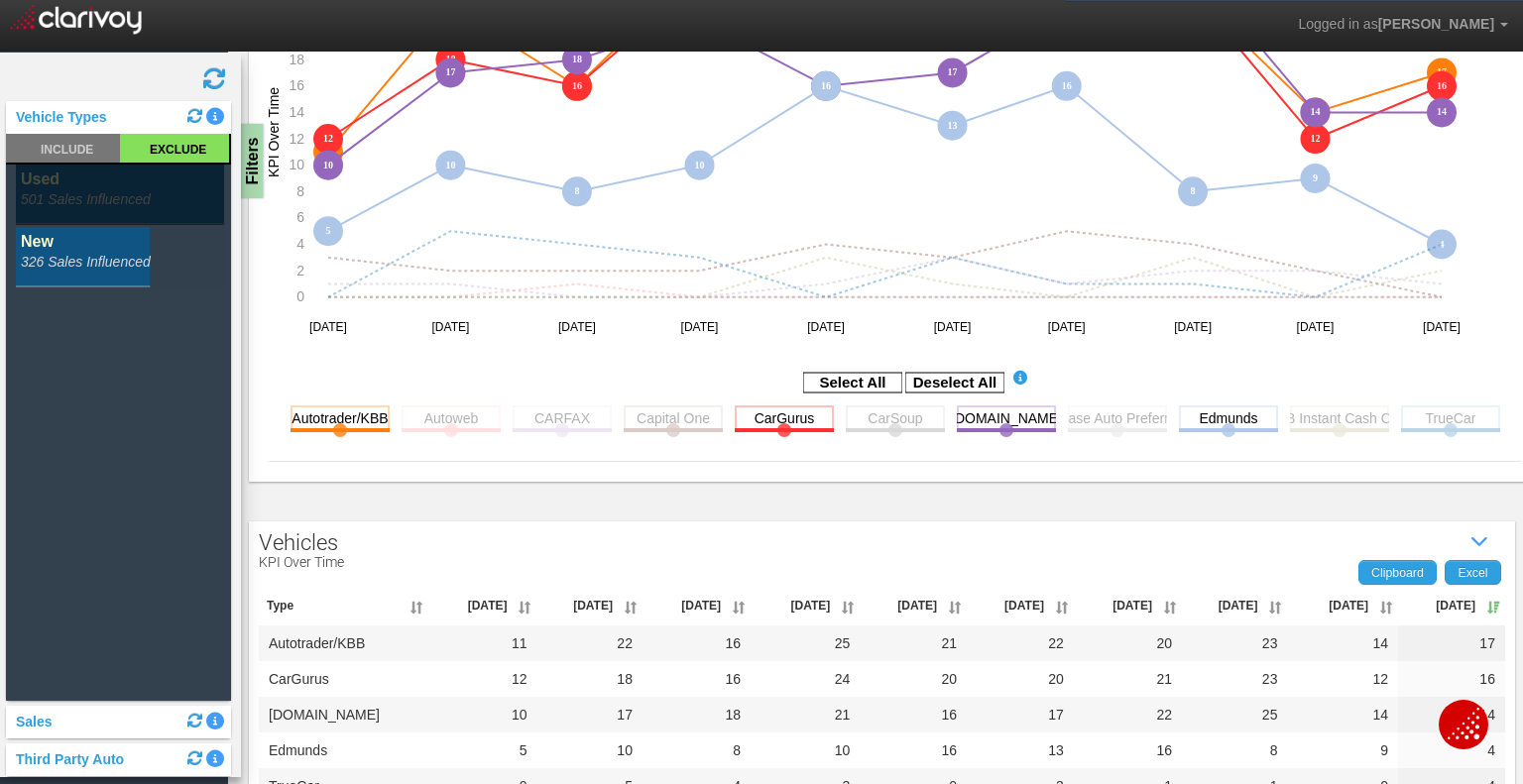 scroll, scrollTop: 345, scrollLeft: 0, axis: vertical 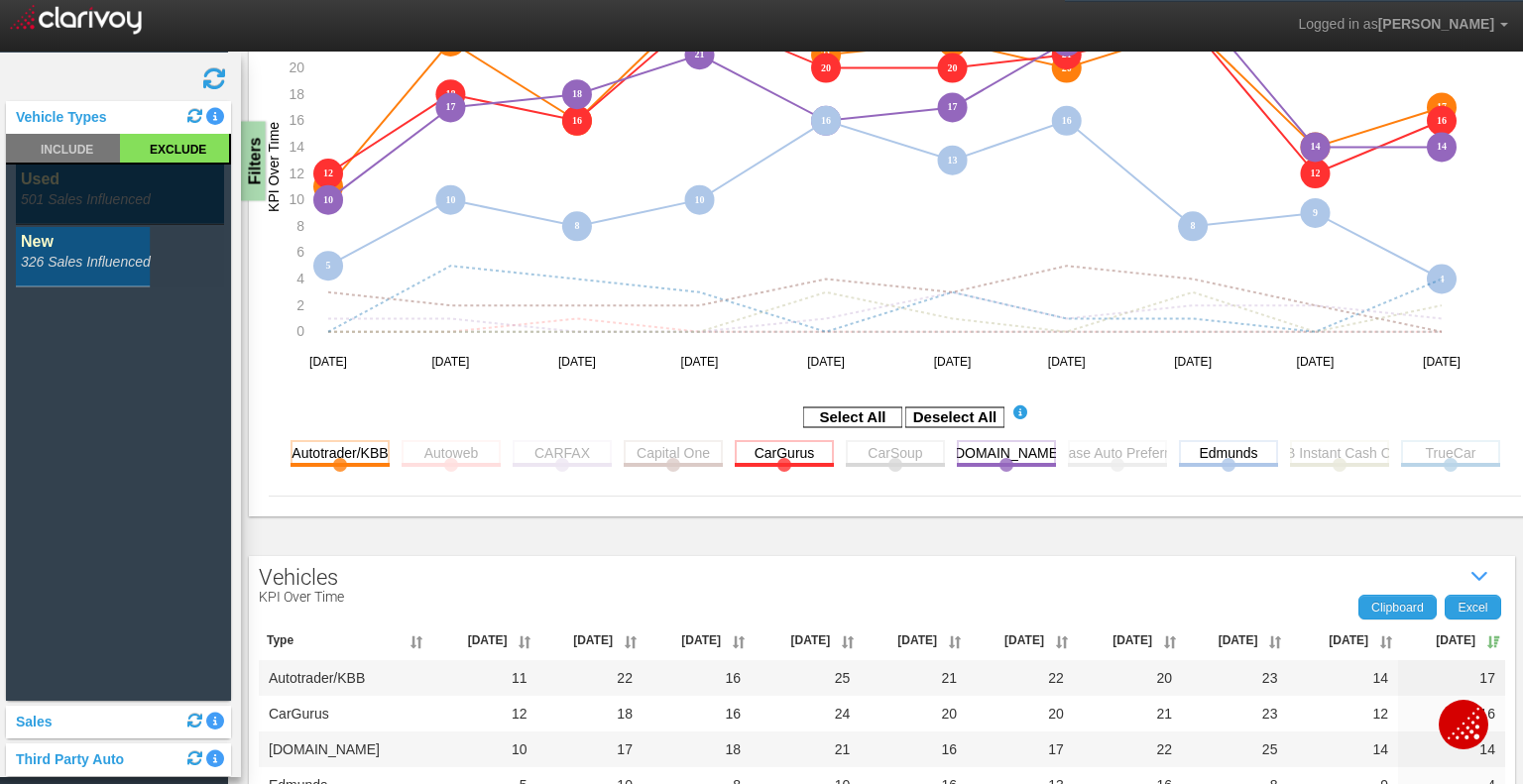 click on "Filters" at bounding box center (253, 162) 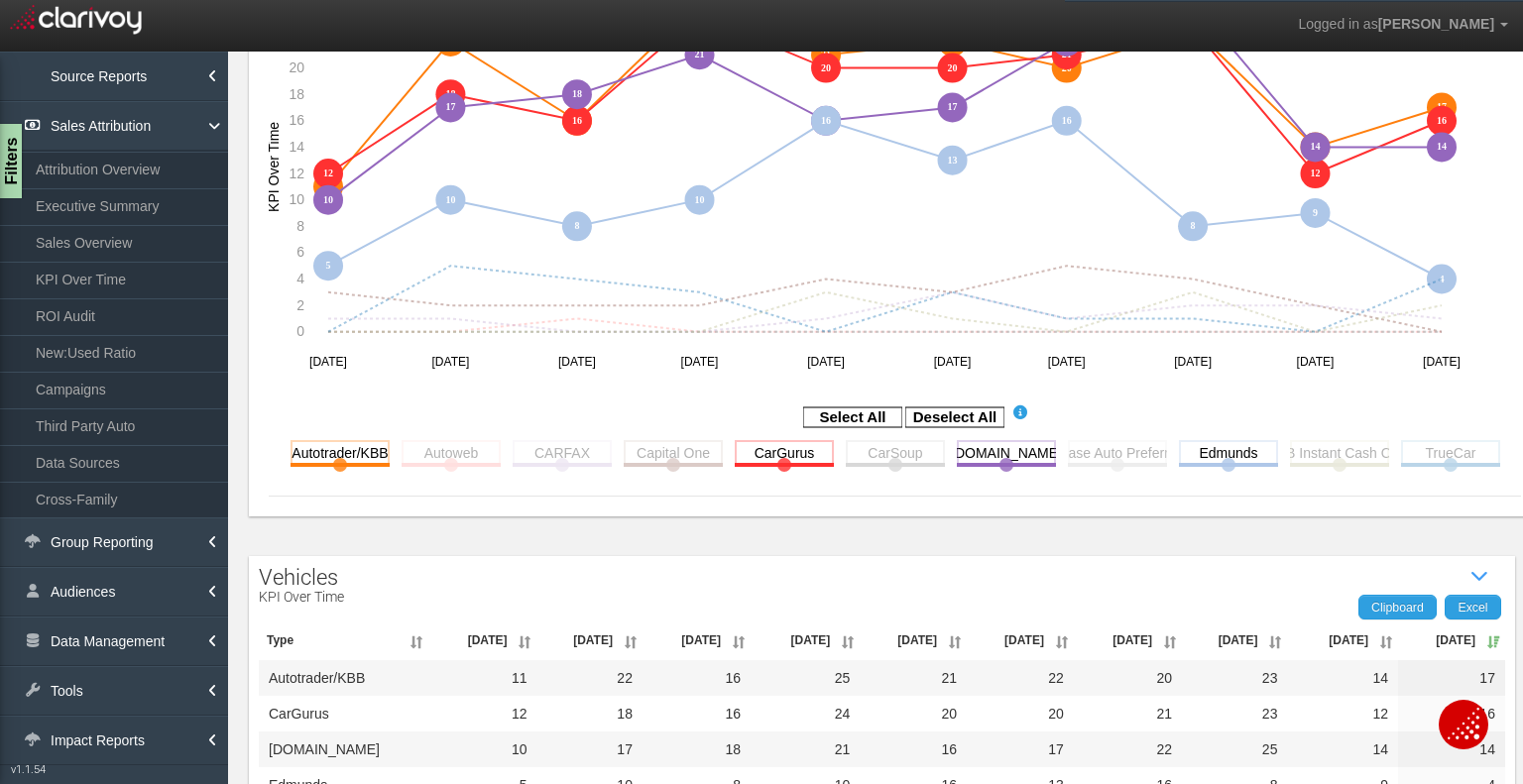 scroll, scrollTop: 246, scrollLeft: 0, axis: vertical 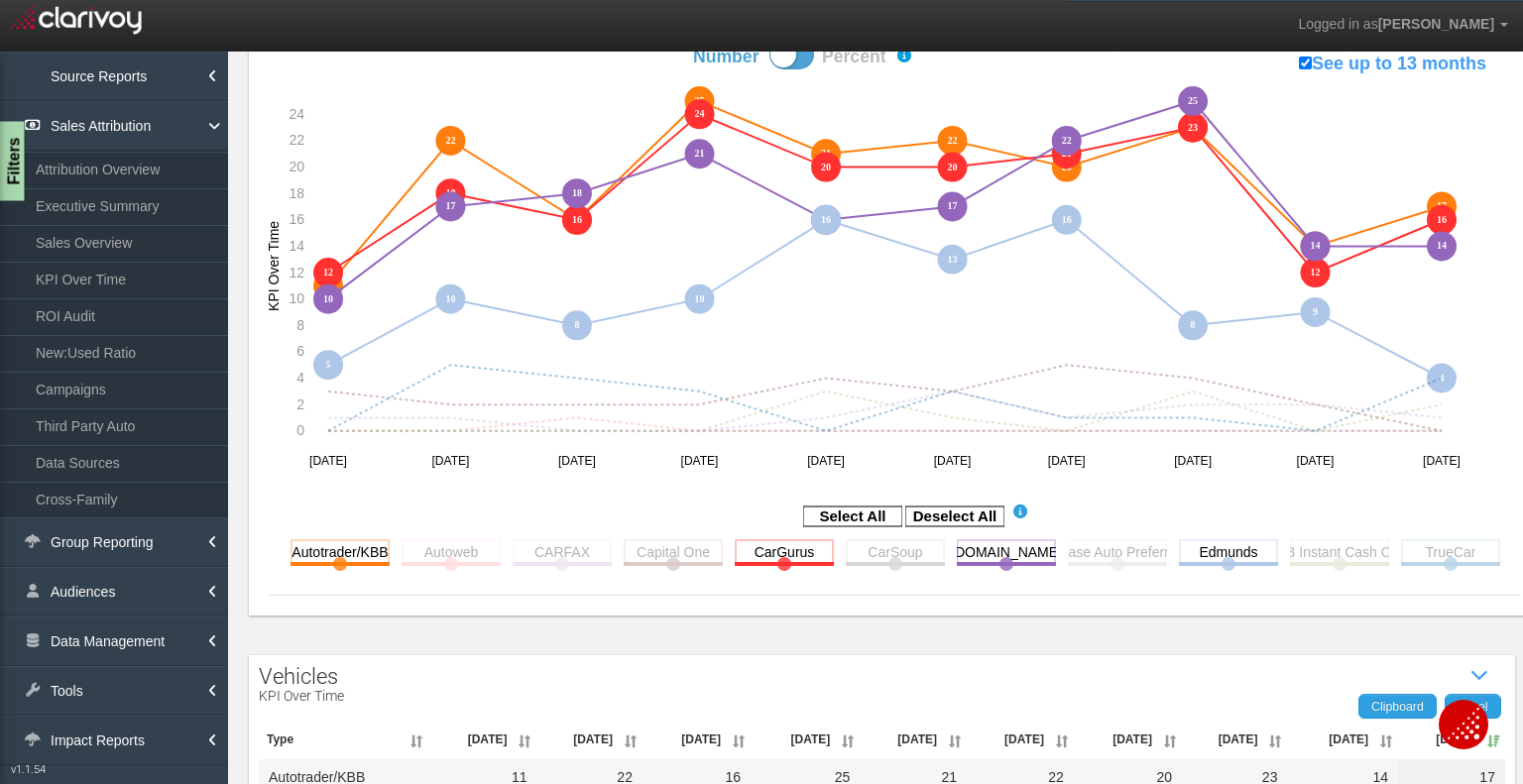 click on "Filters" at bounding box center (12, 162) 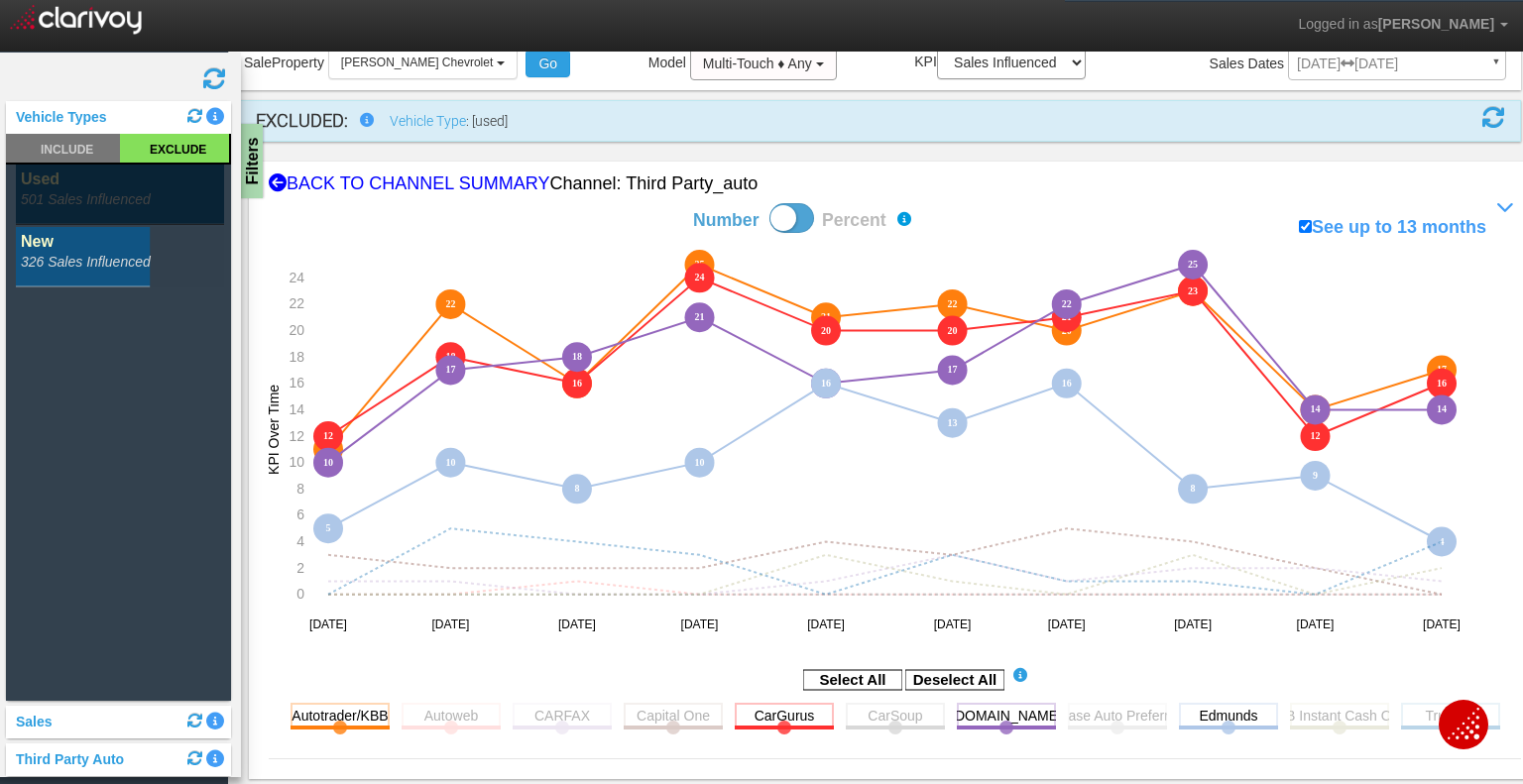 scroll, scrollTop: 48, scrollLeft: 0, axis: vertical 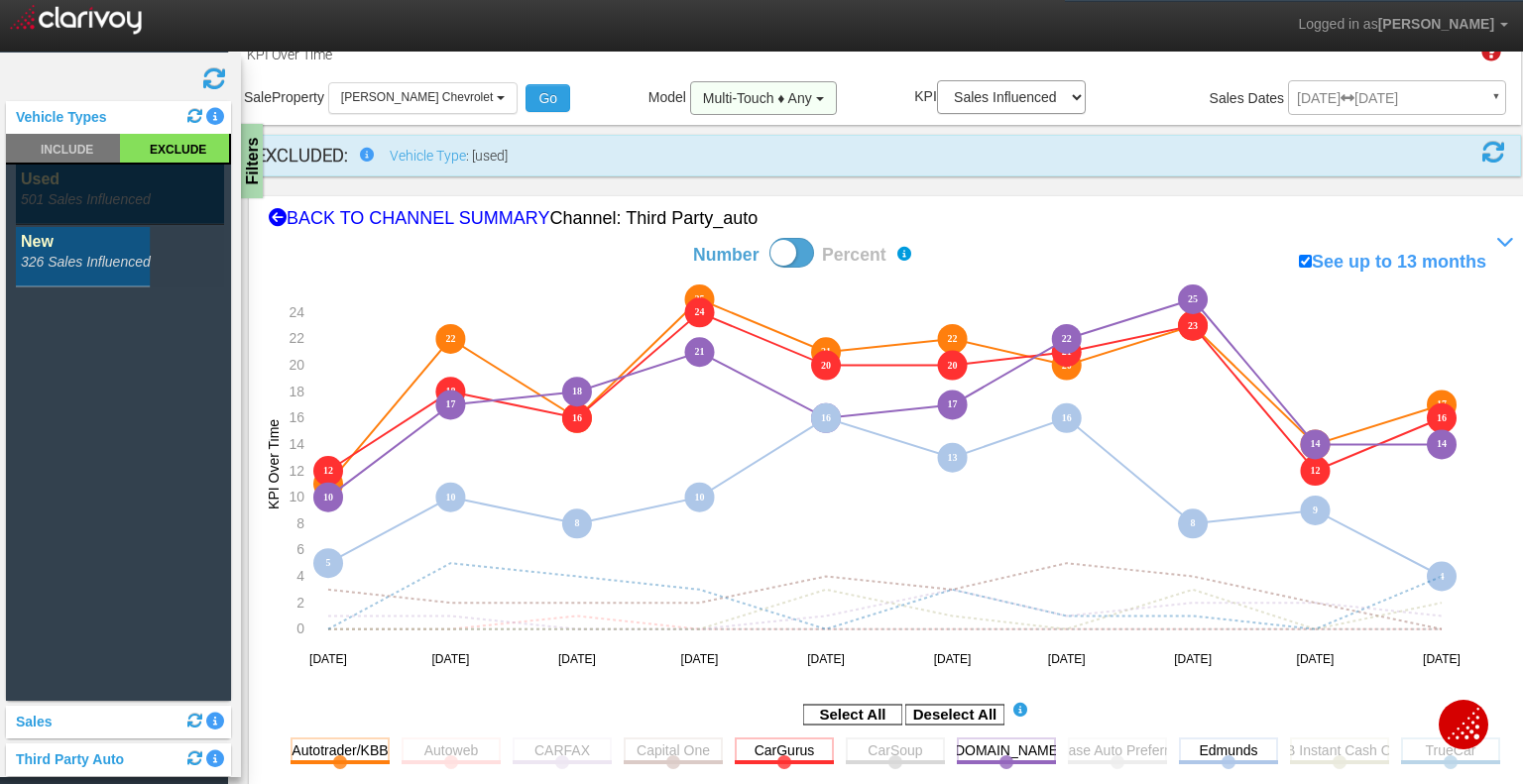click on "Multi-Touch ♦ Any" at bounding box center (763, 98) 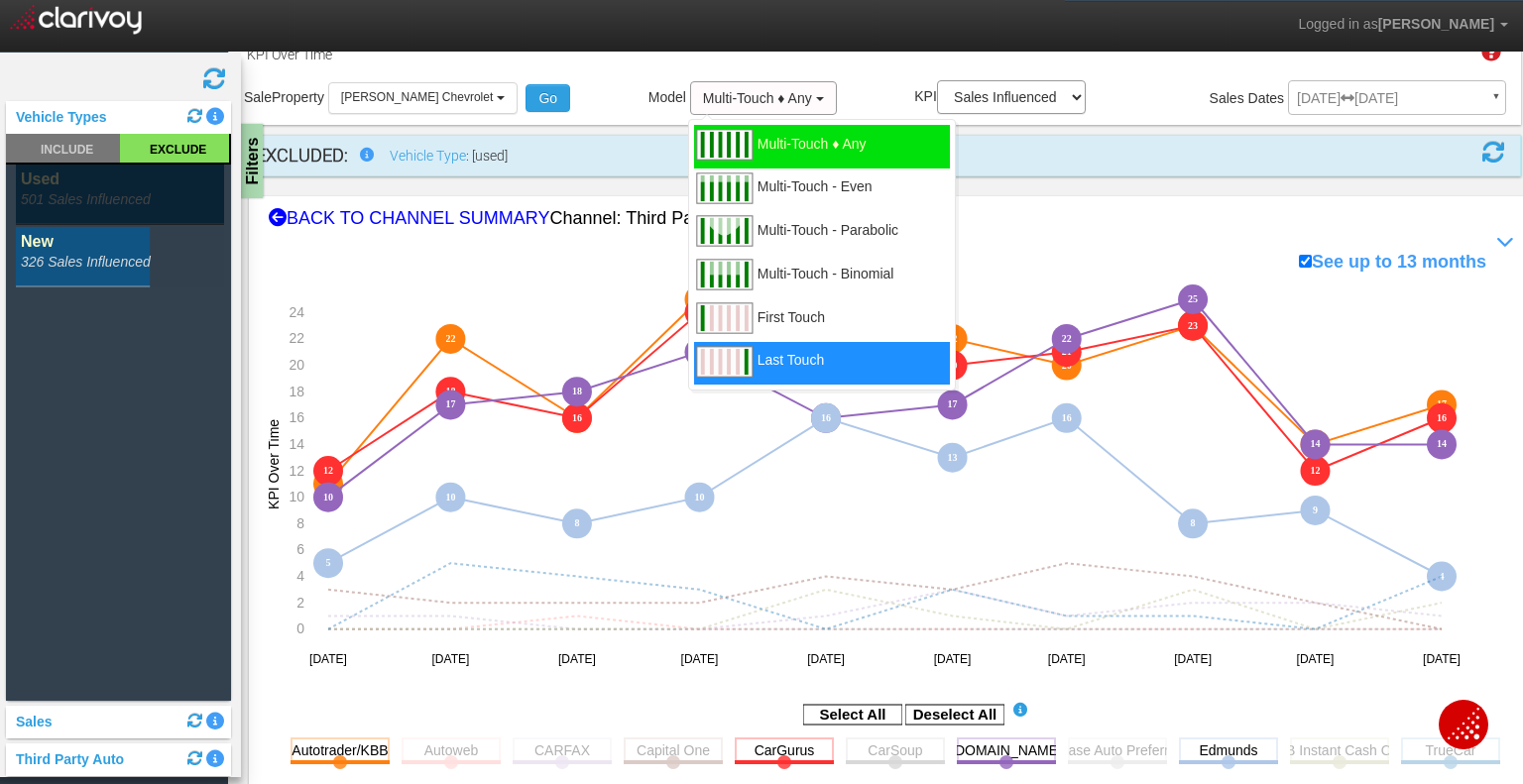 click on "Last Touch" at bounding box center [822, 364] 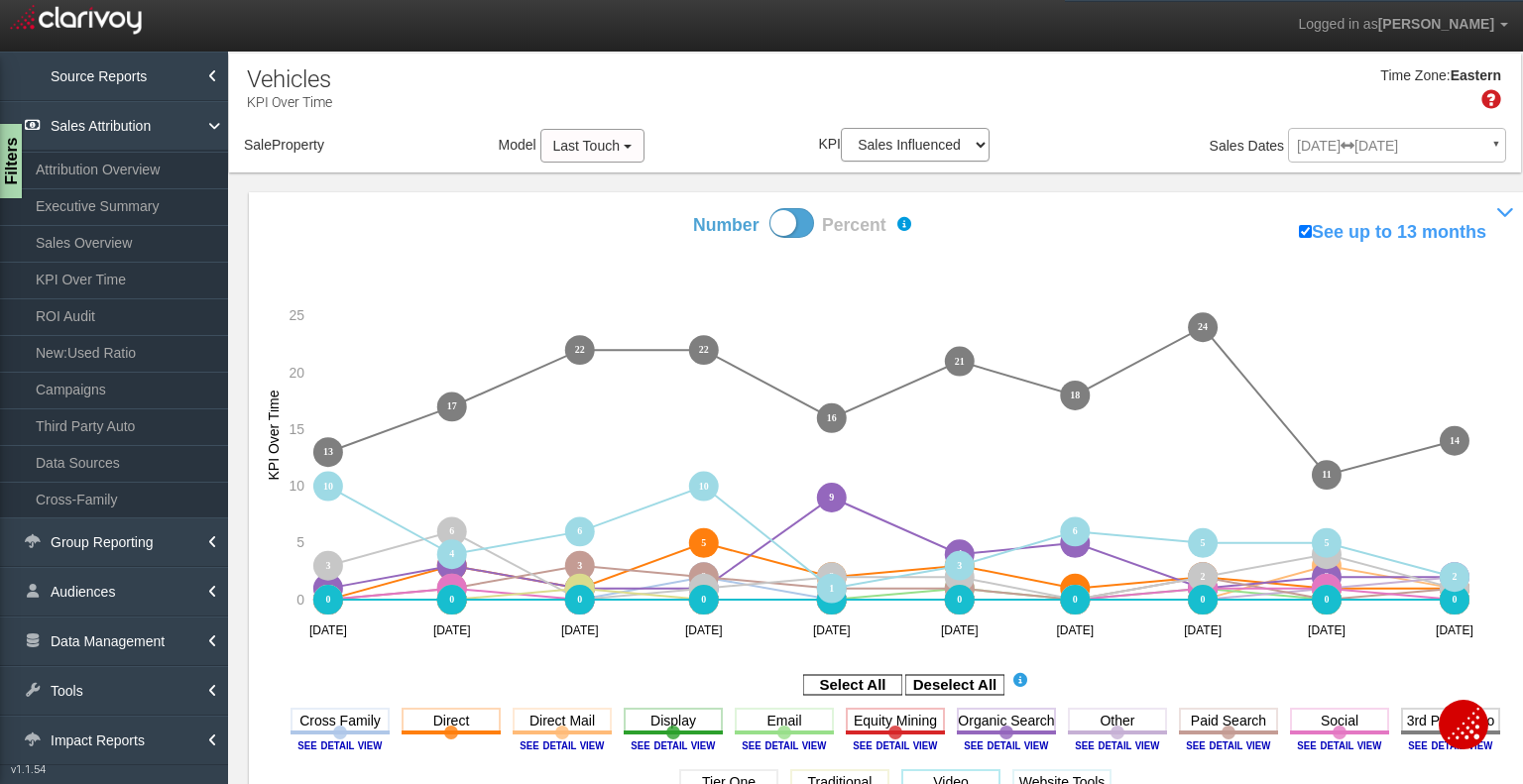scroll, scrollTop: 99, scrollLeft: 0, axis: vertical 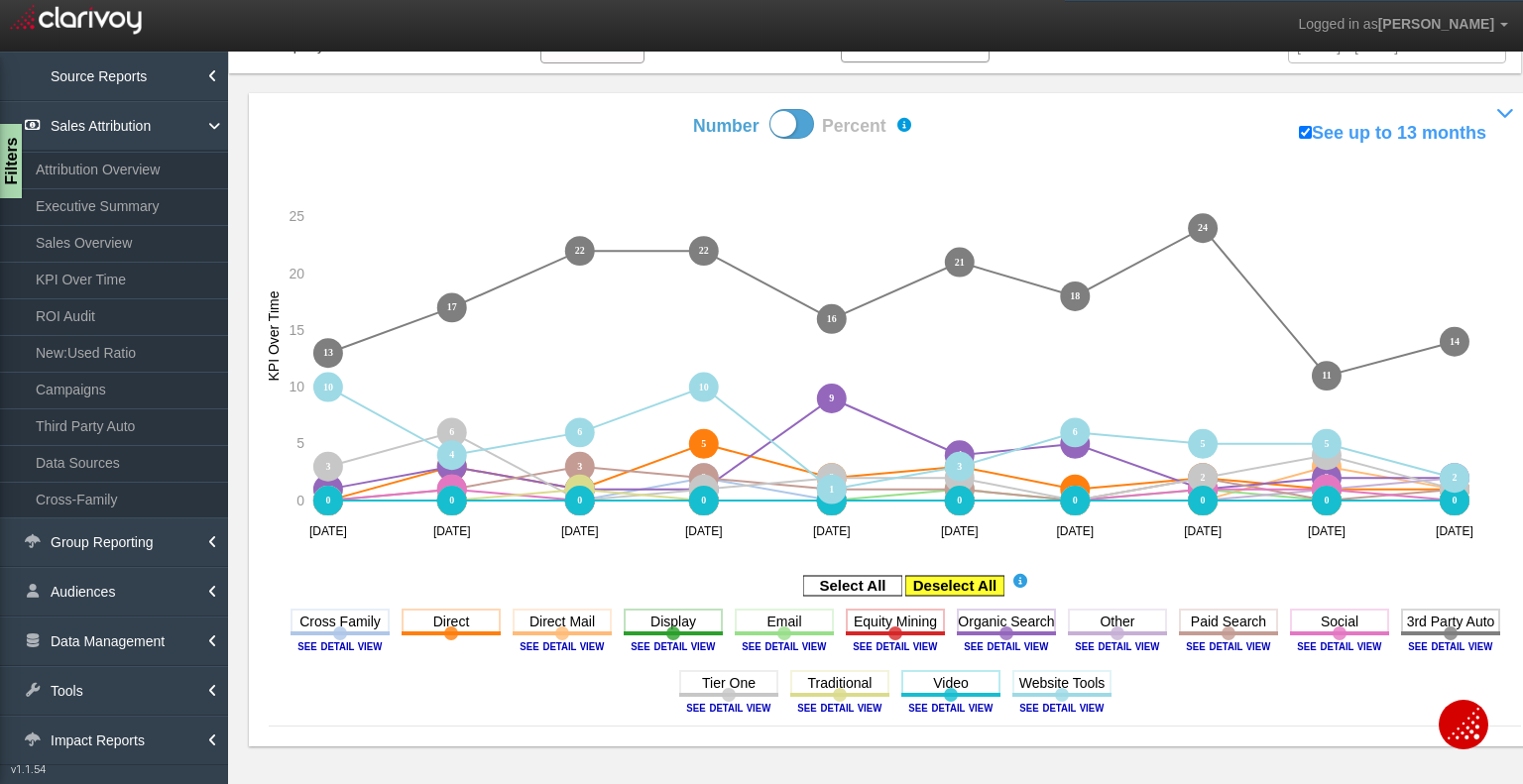 select on "object:6152" 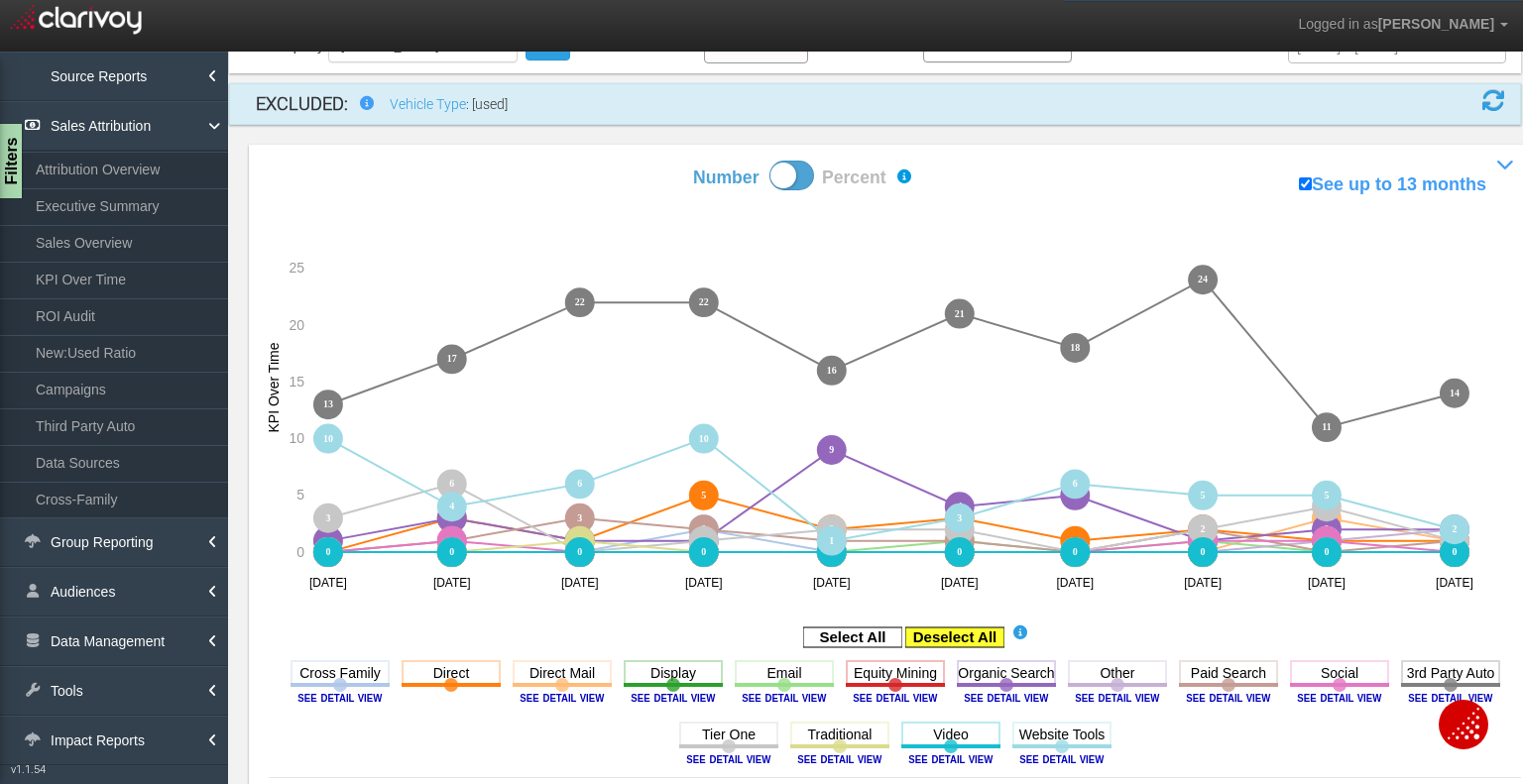 click 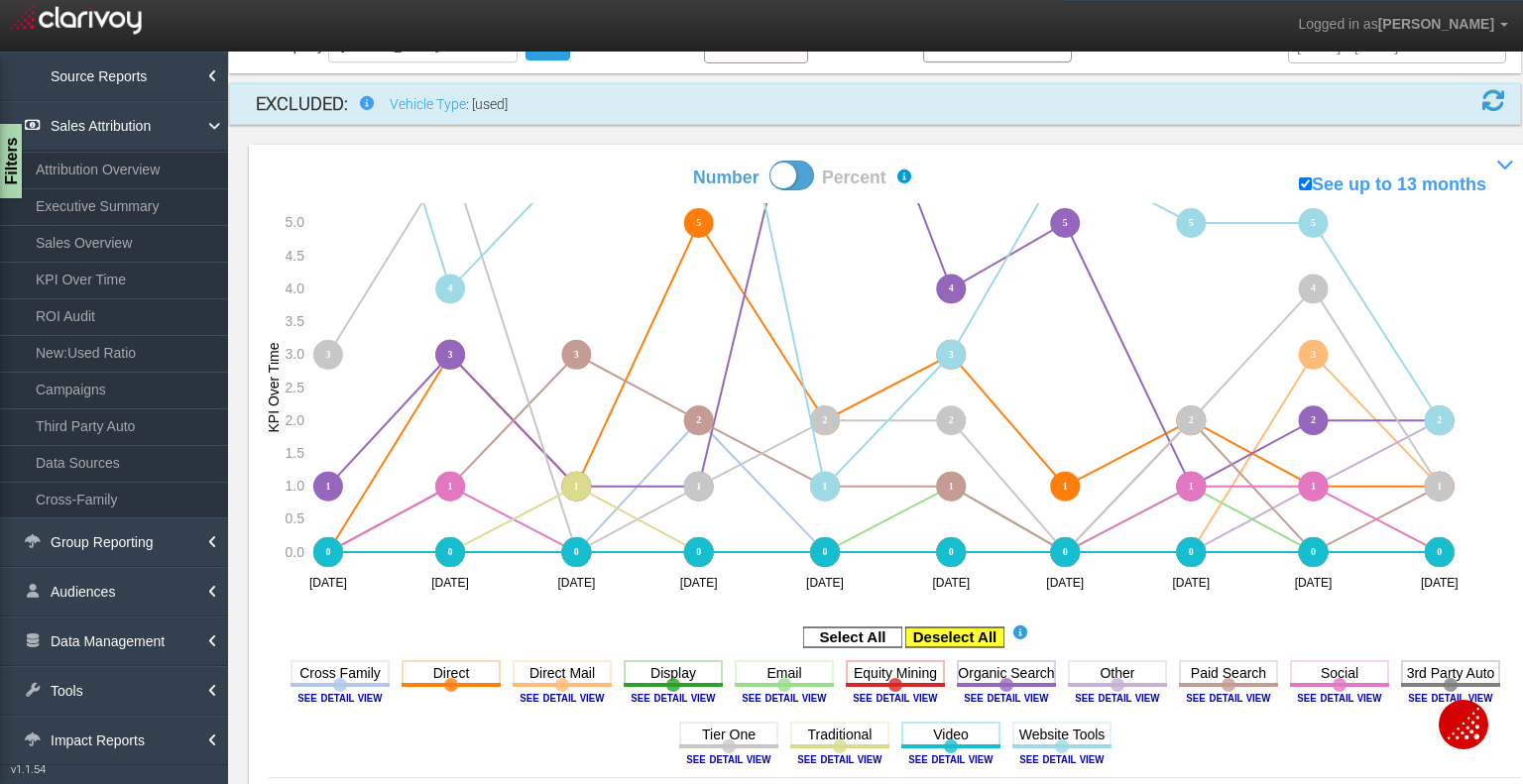 click 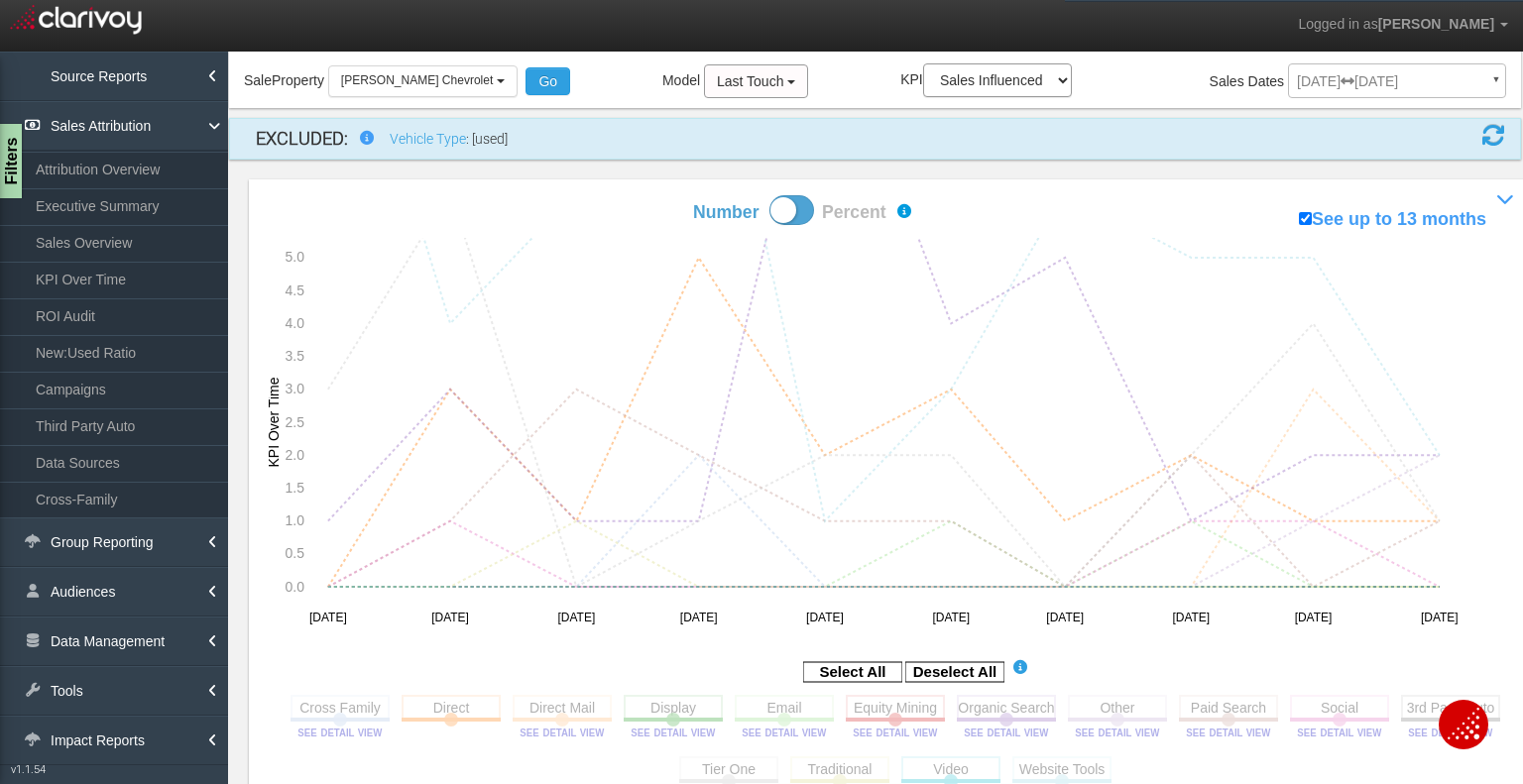 scroll, scrollTop: 99, scrollLeft: 0, axis: vertical 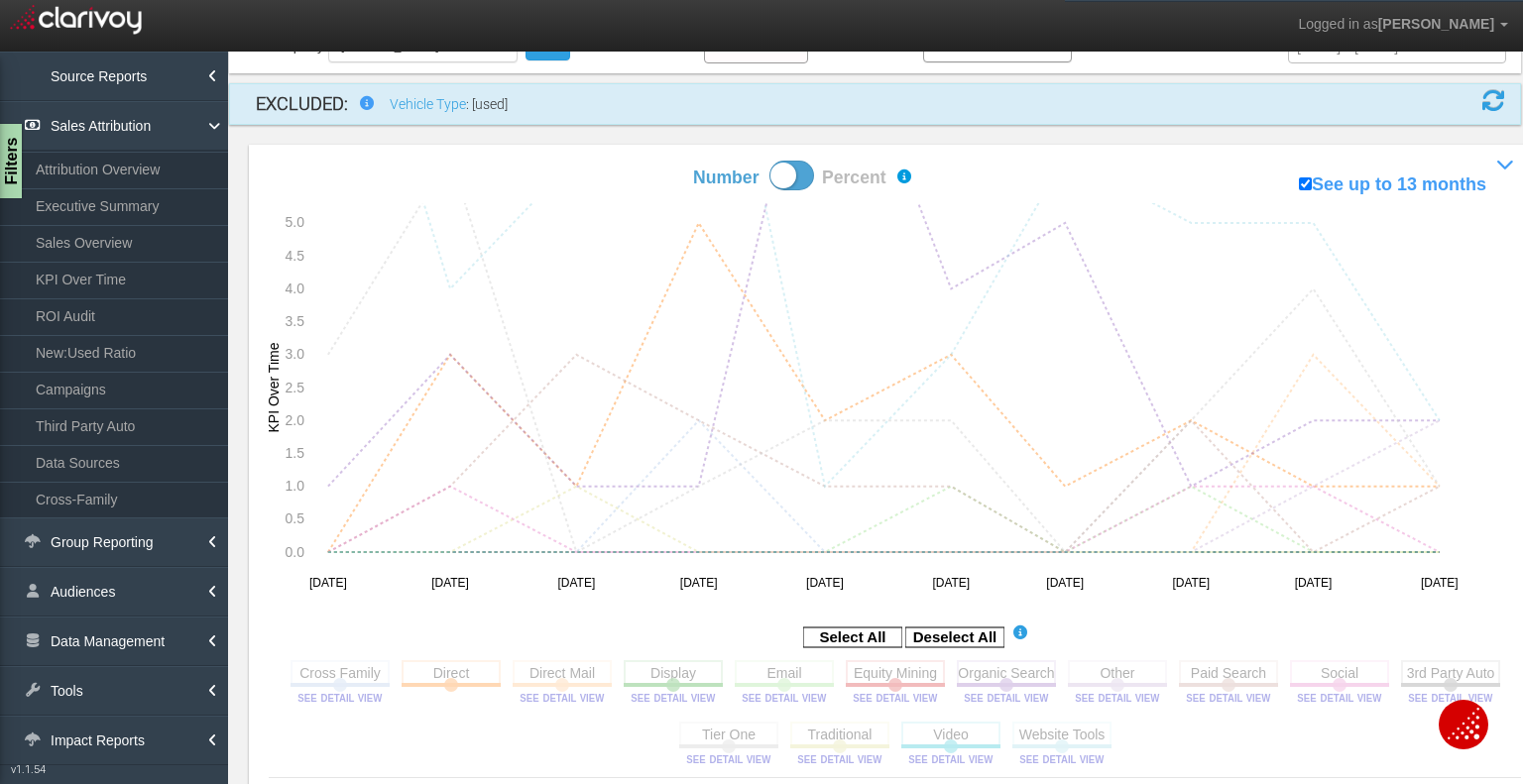 click on "3rd Party Auto
Toggle this line chart on/off
View this Channel's Sources bar chart" 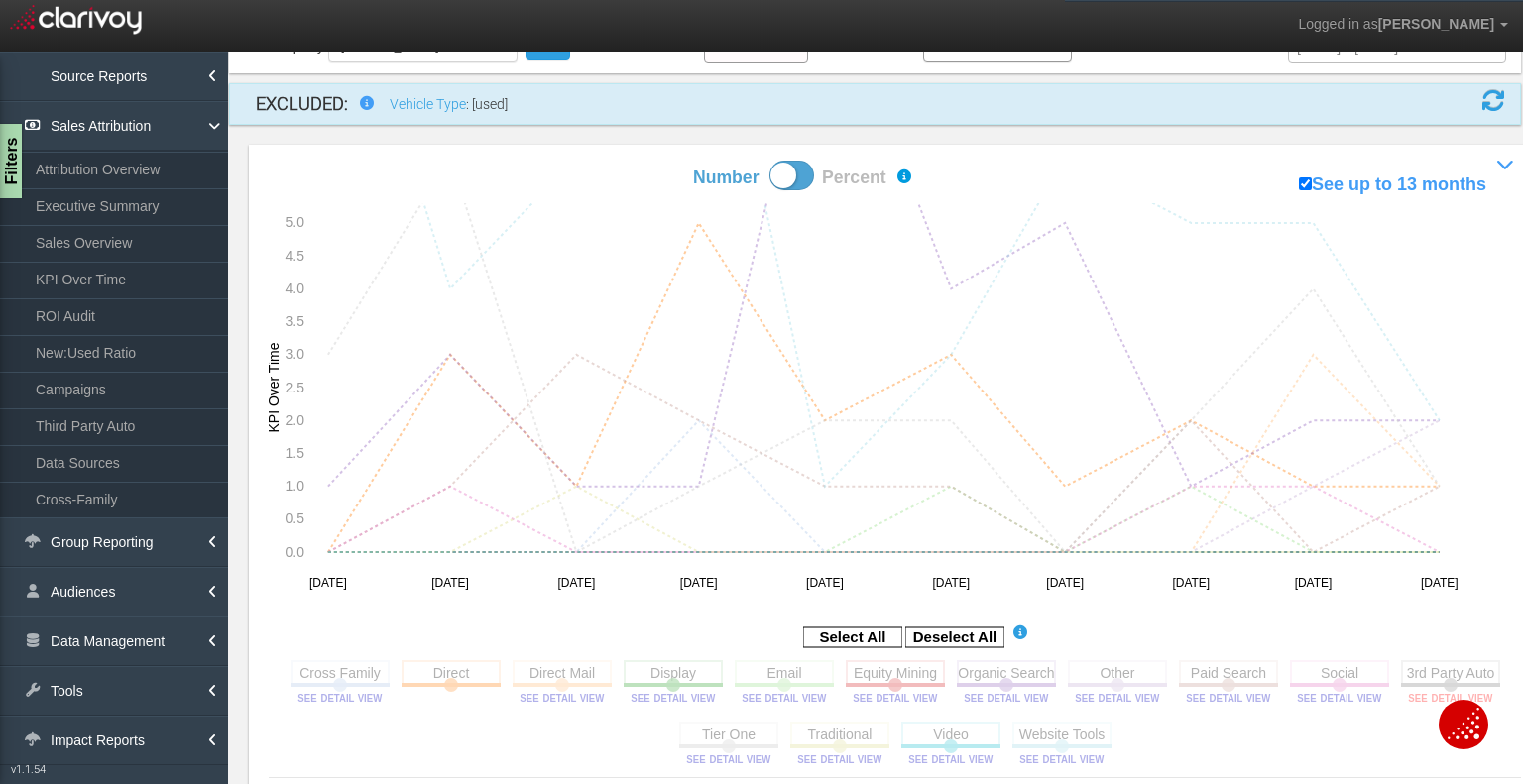 click 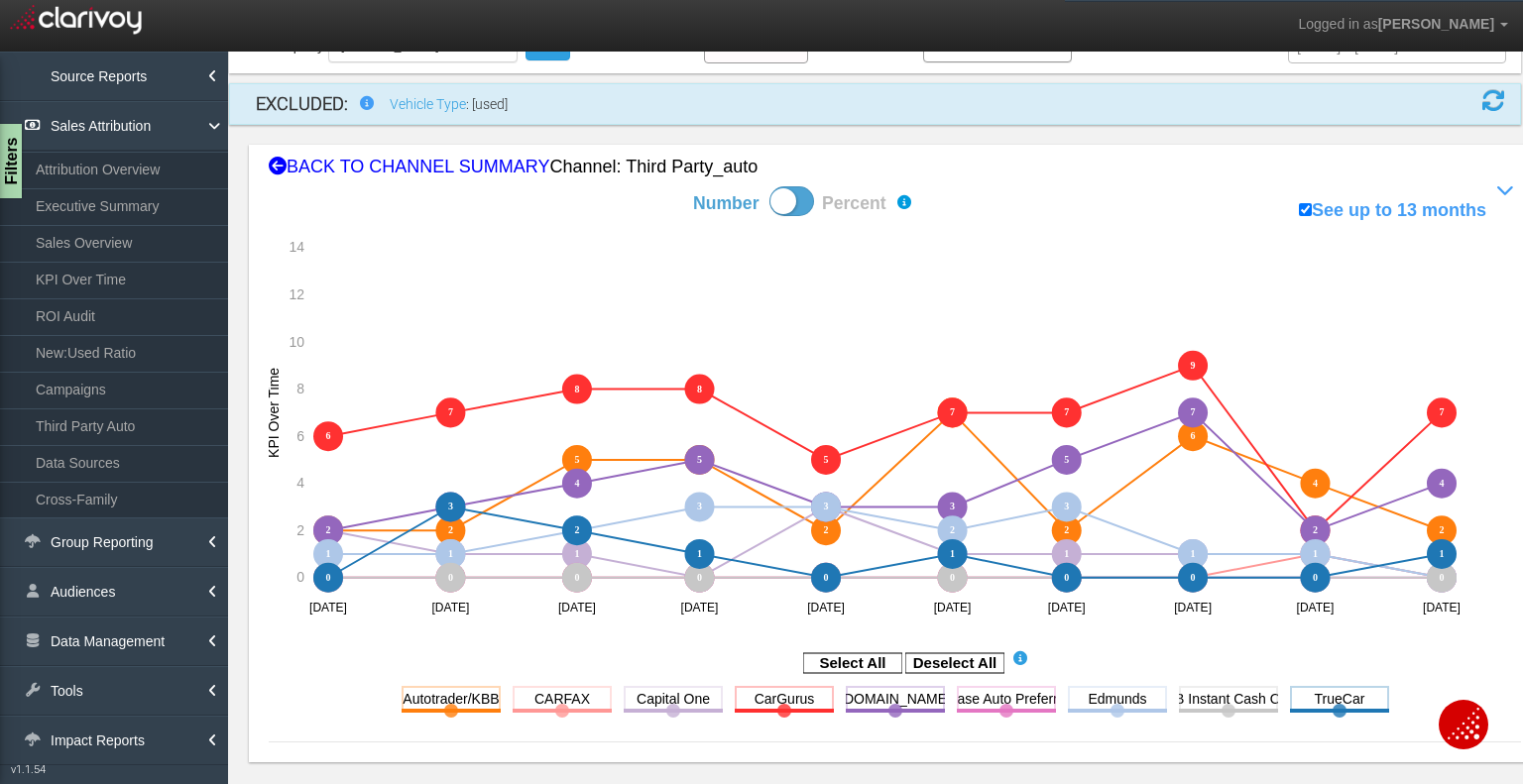 click on "Deselect All" 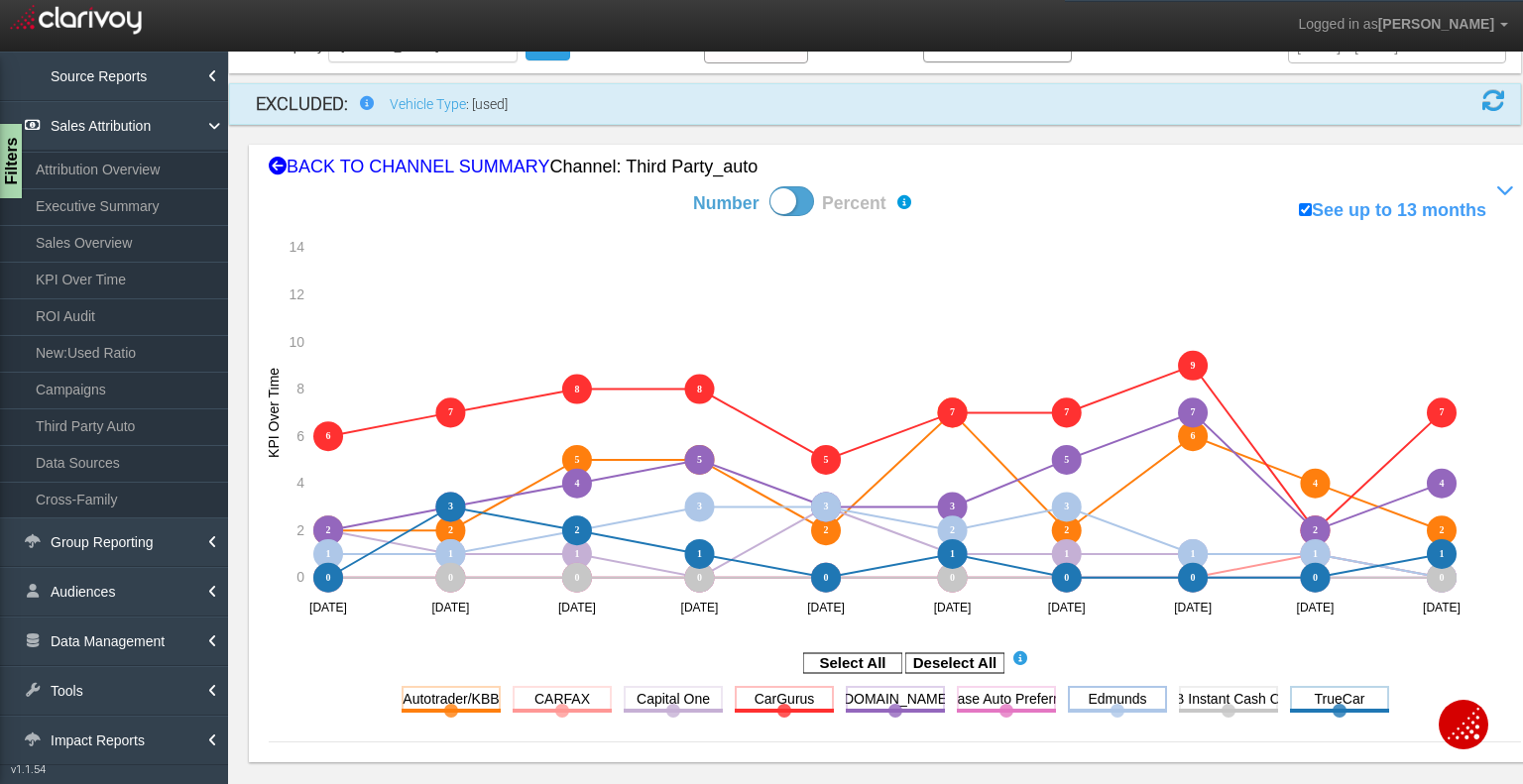 click 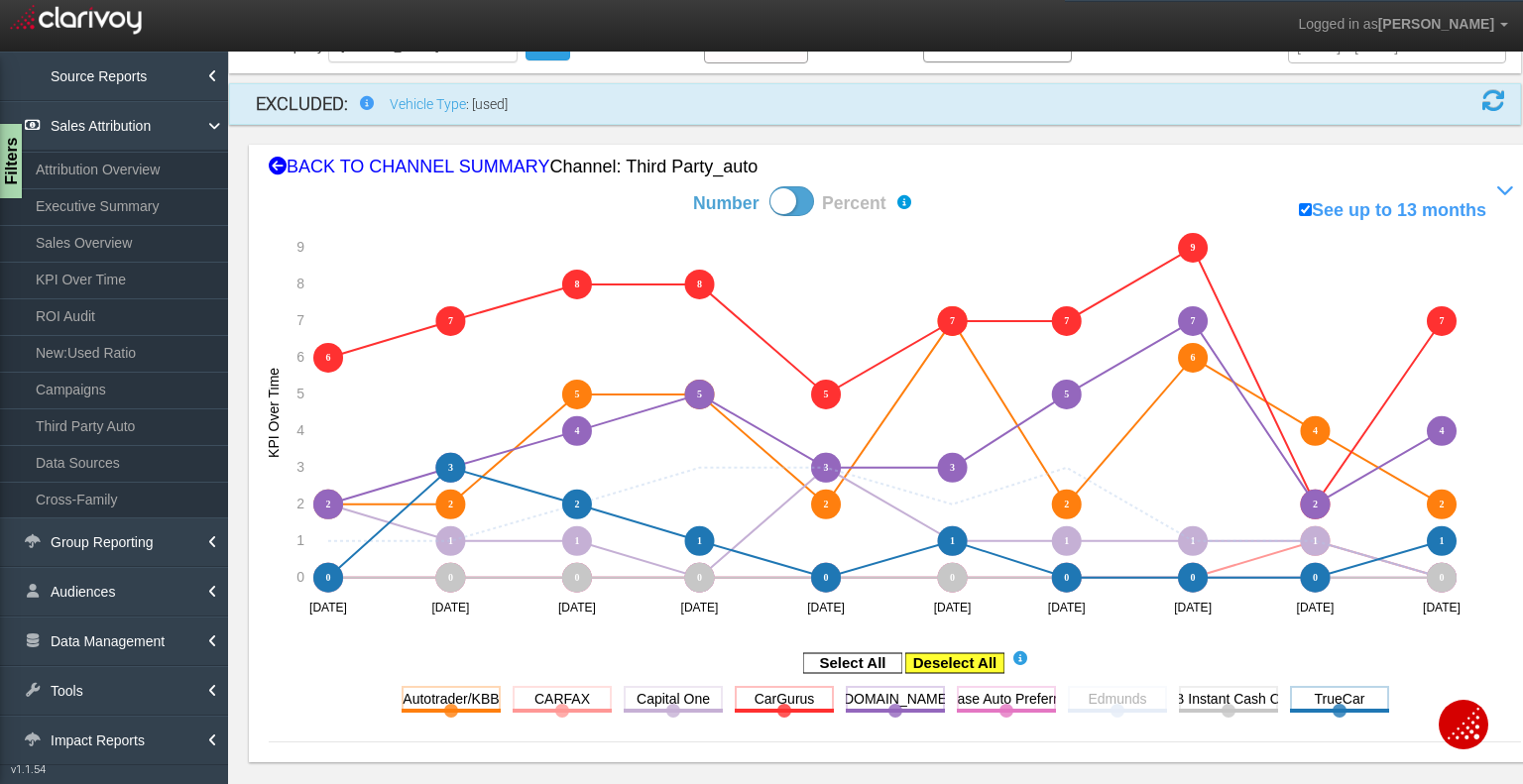click 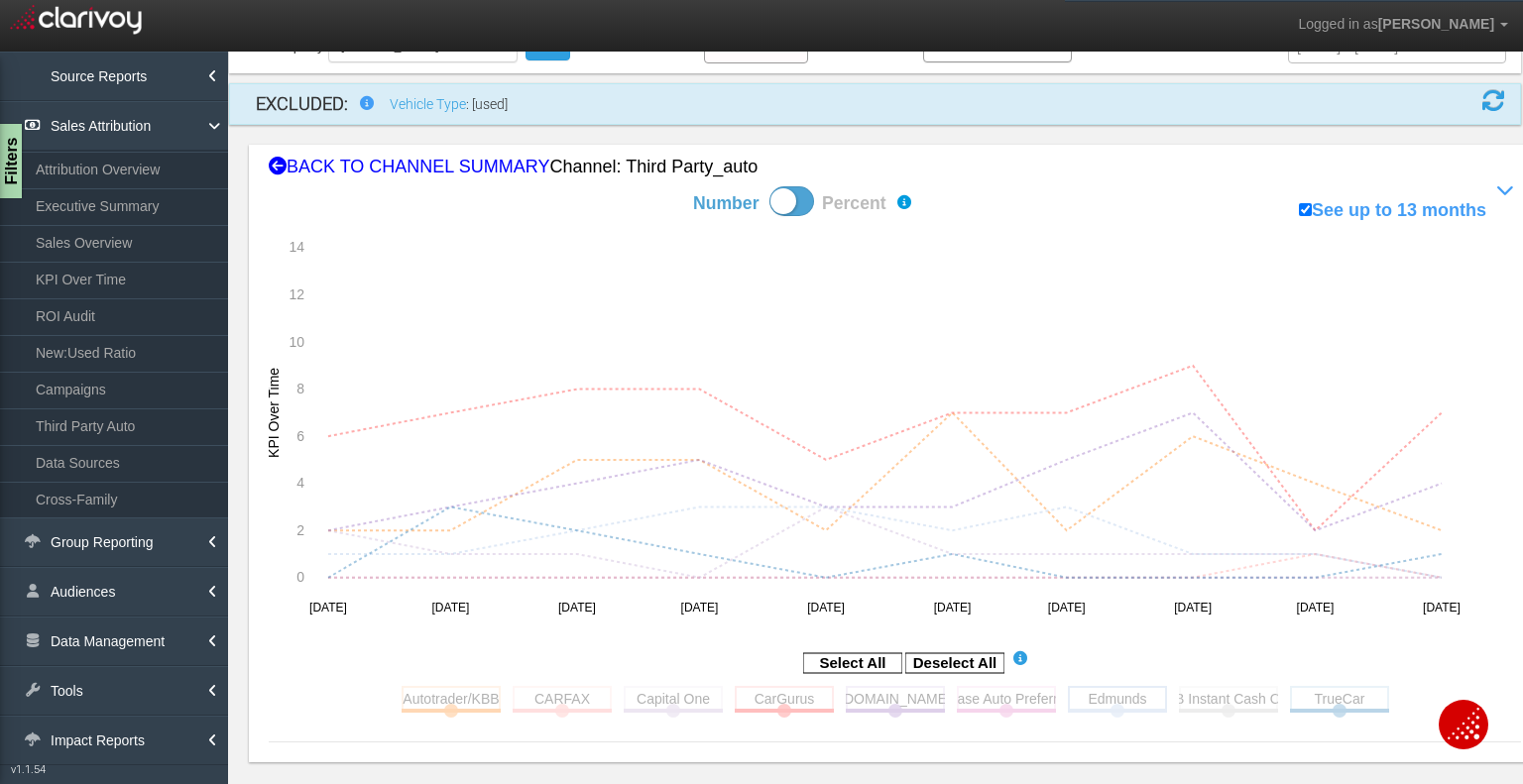 drag, startPoint x: 1076, startPoint y: 685, endPoint x: 1078, endPoint y: 701, distance: 16.124515 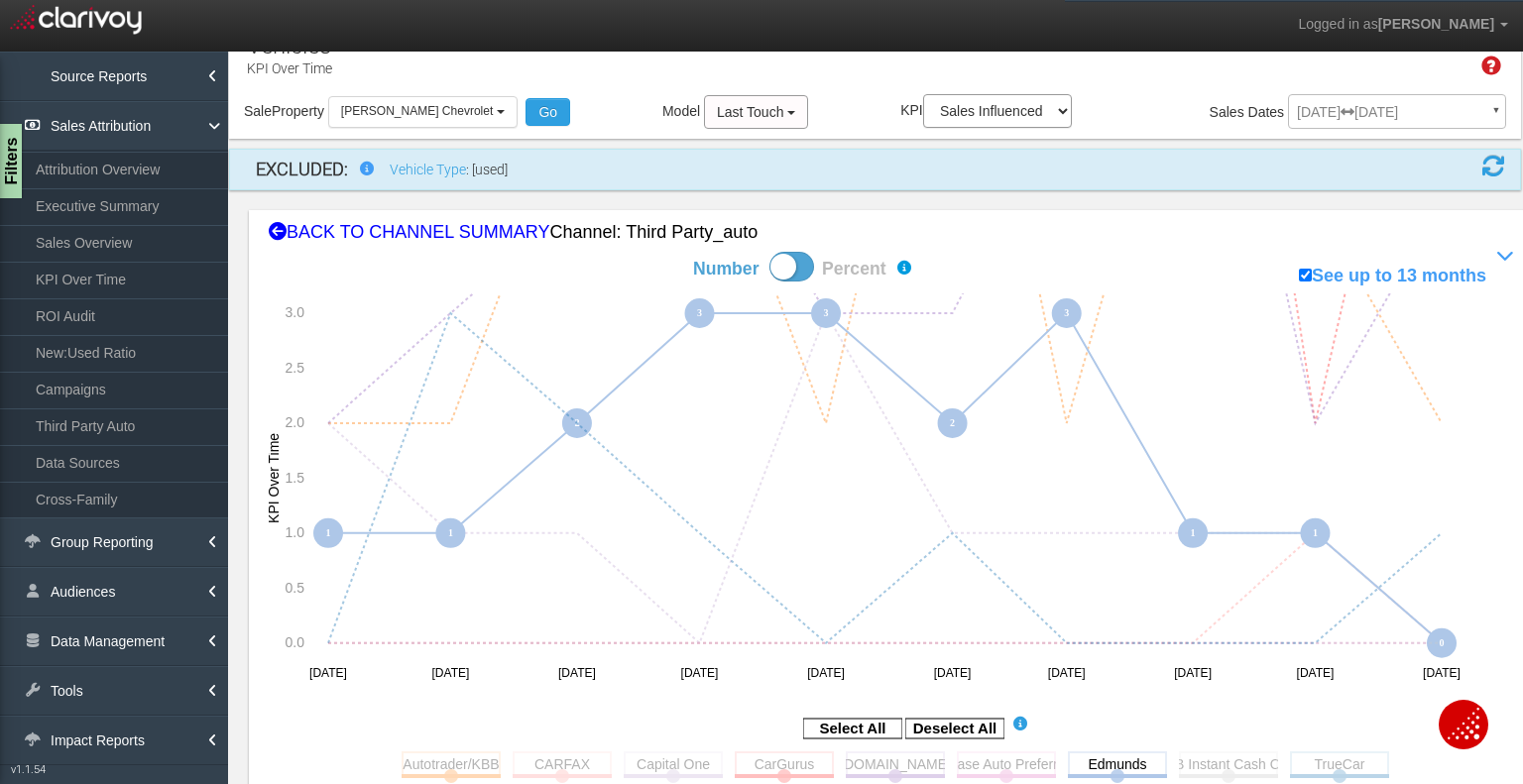 scroll, scrollTop: 0, scrollLeft: 0, axis: both 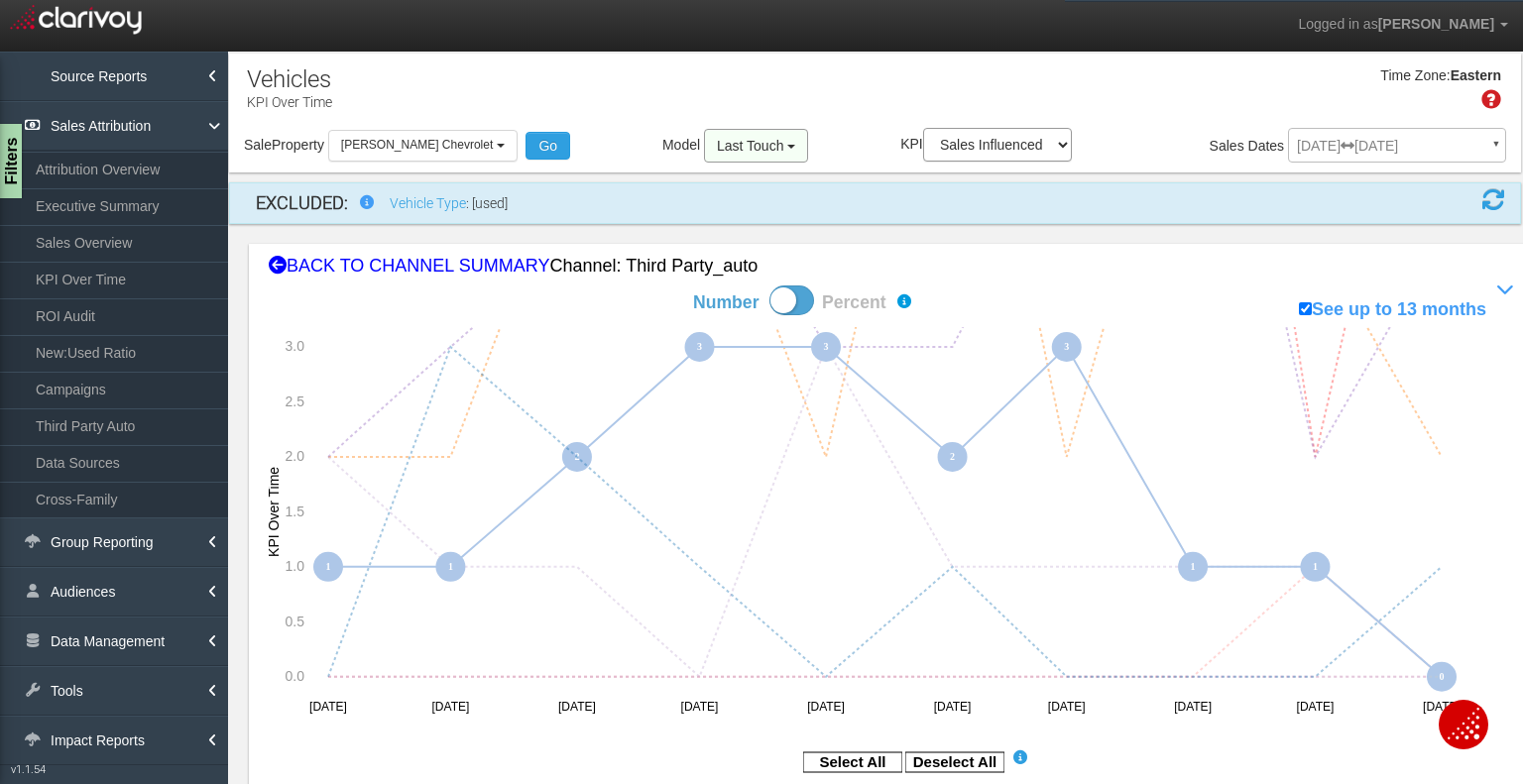 click on "Last Touch" at bounding box center [756, 146] 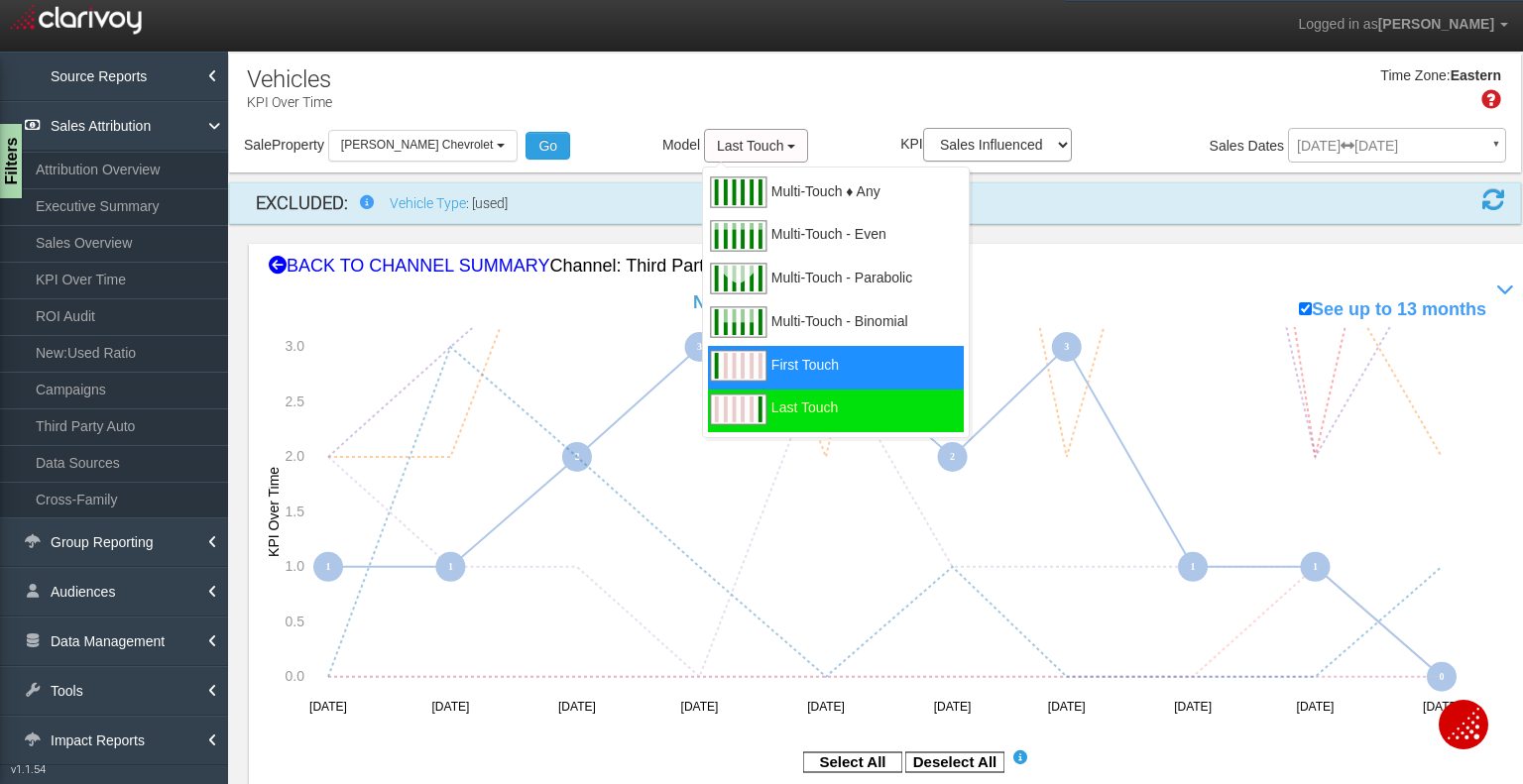 click at bounding box center (738, 366) 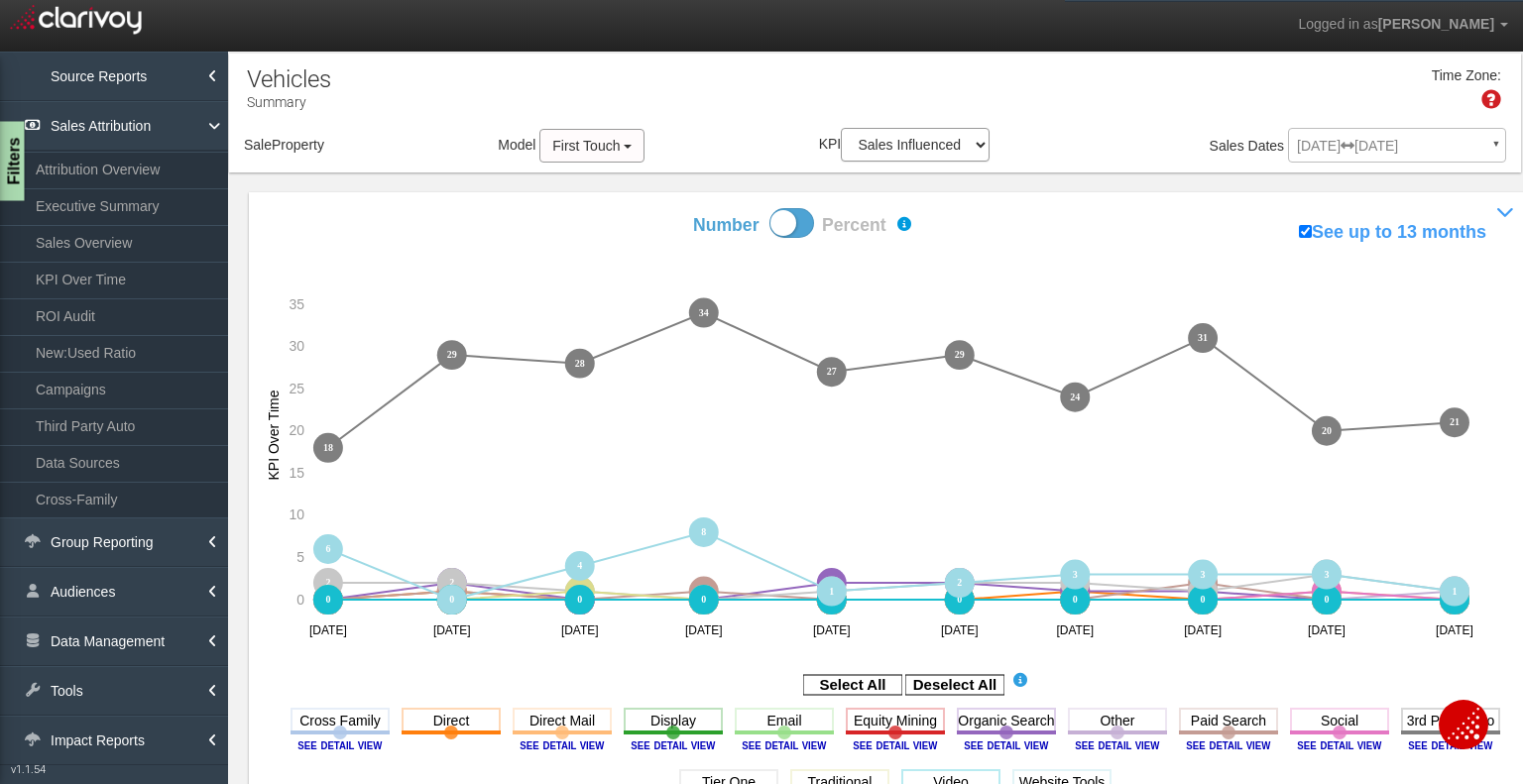 click on "Filters" at bounding box center (12, 162) 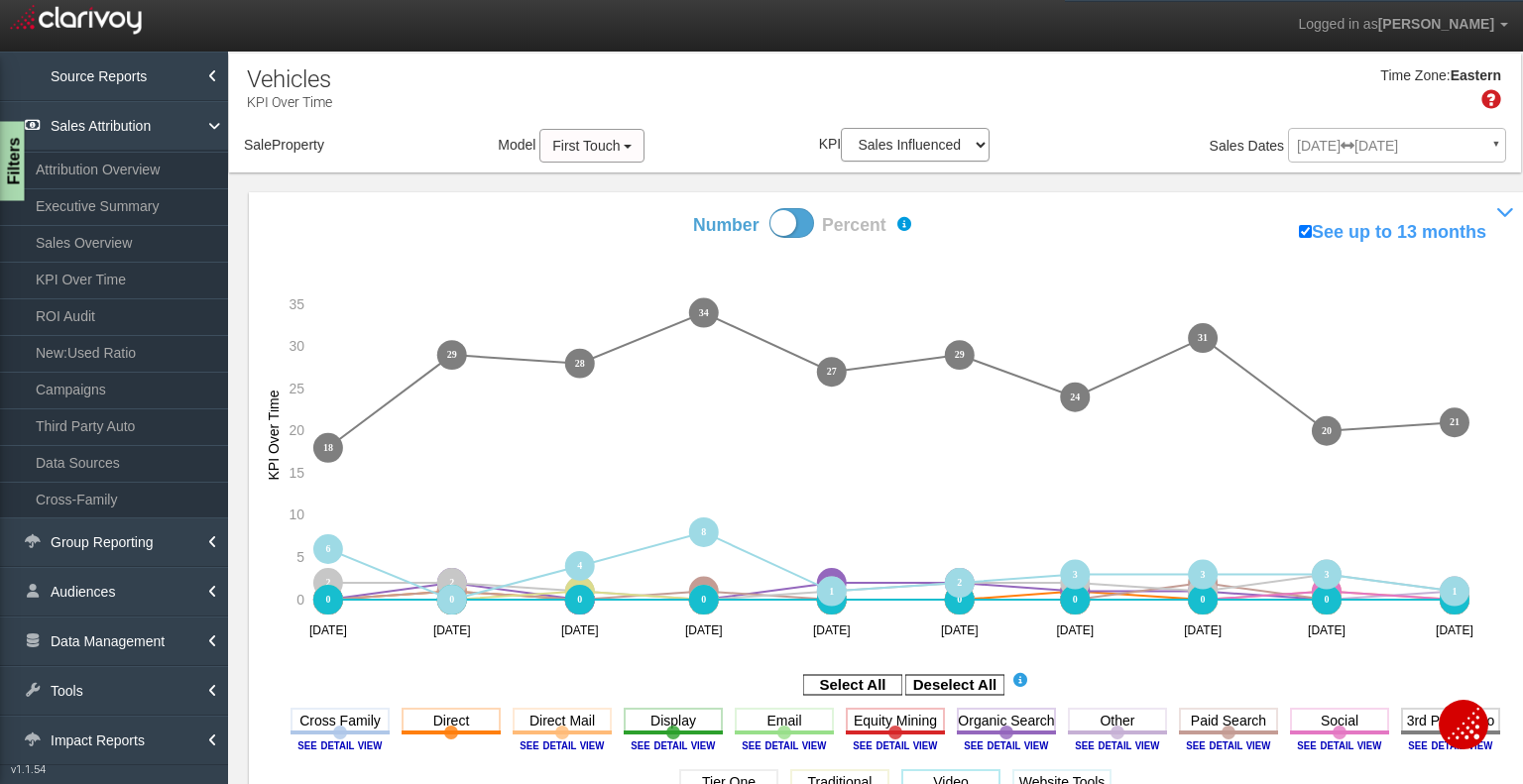click on "Filters" at bounding box center (12, 162) 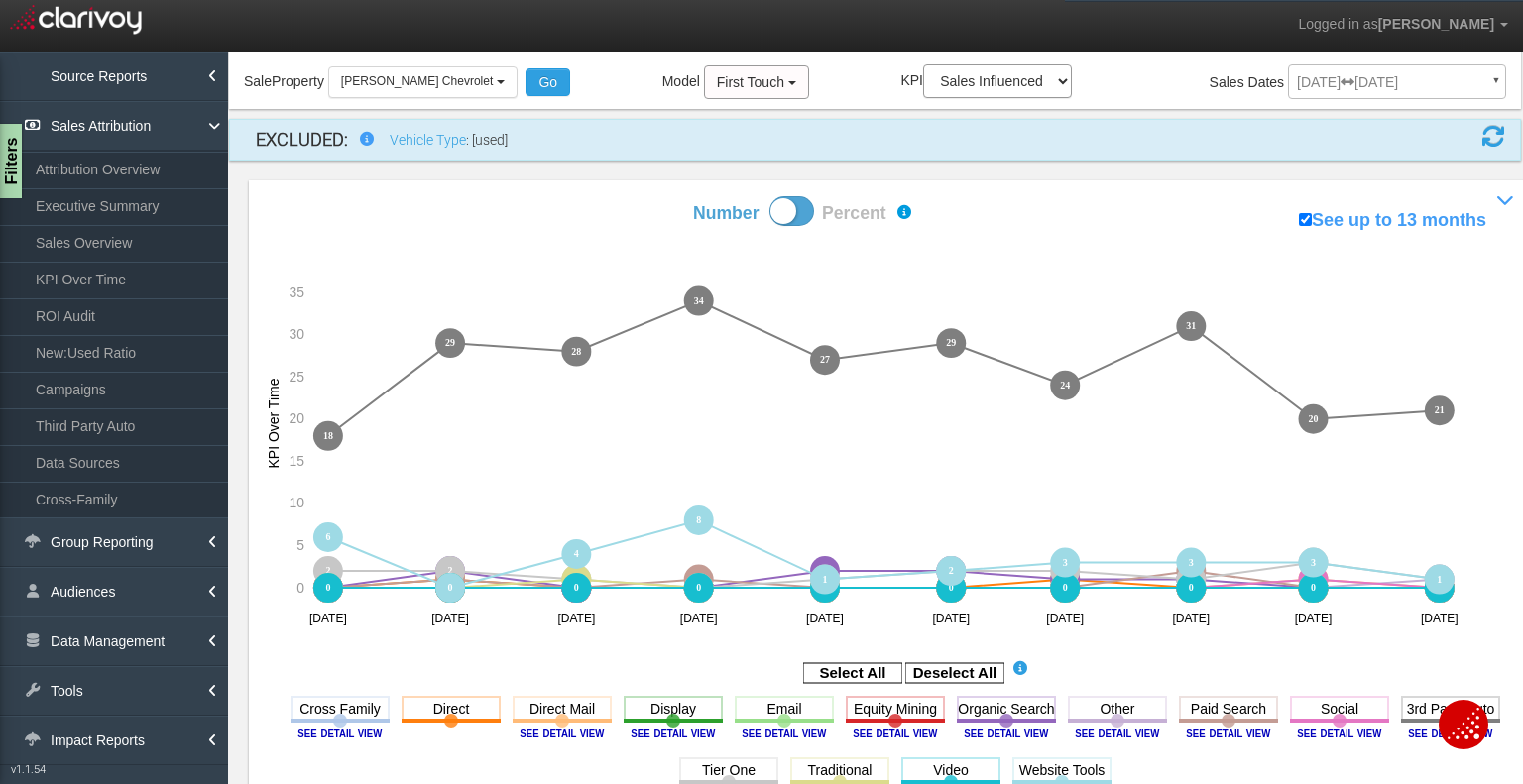 scroll, scrollTop: 99, scrollLeft: 0, axis: vertical 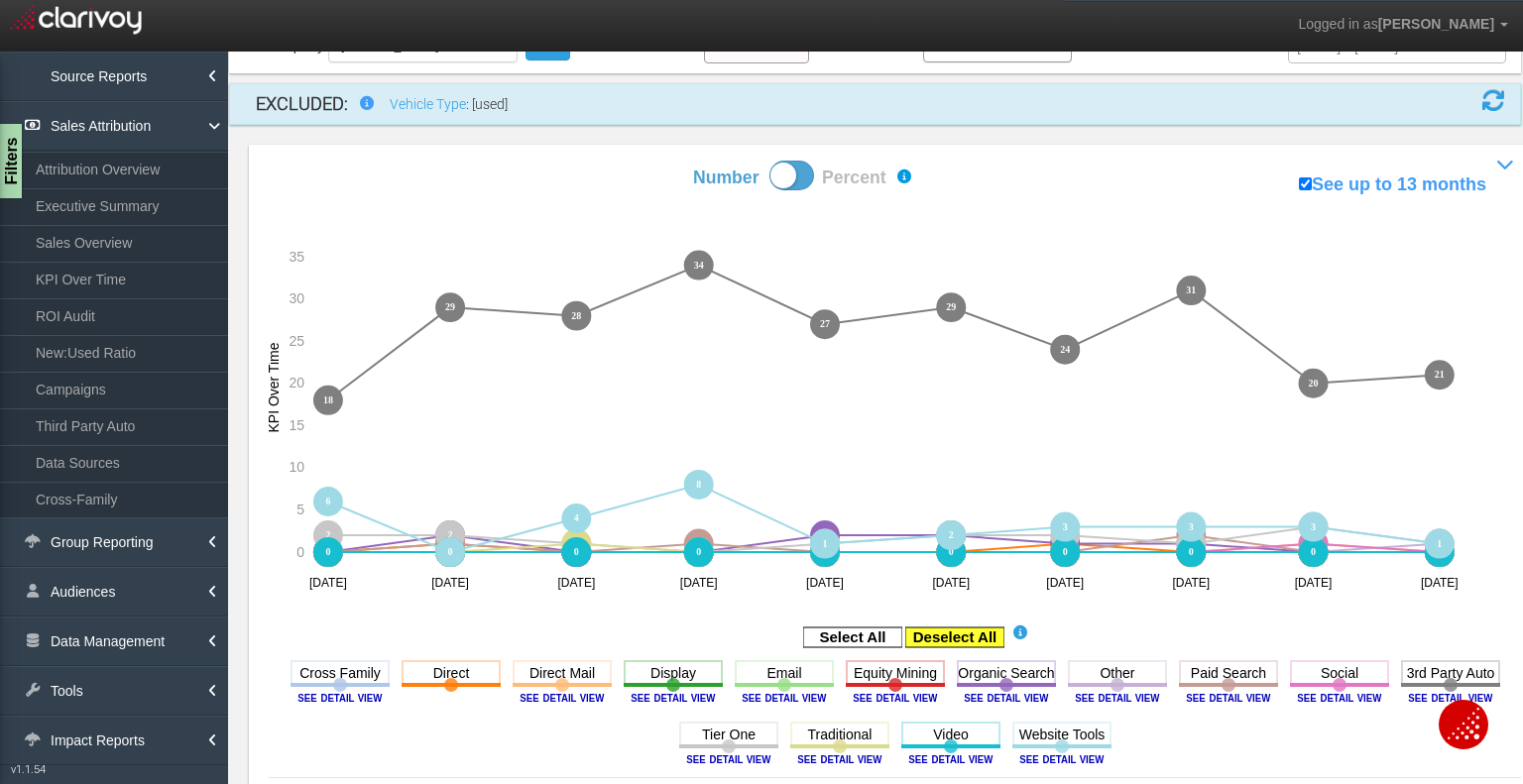 click 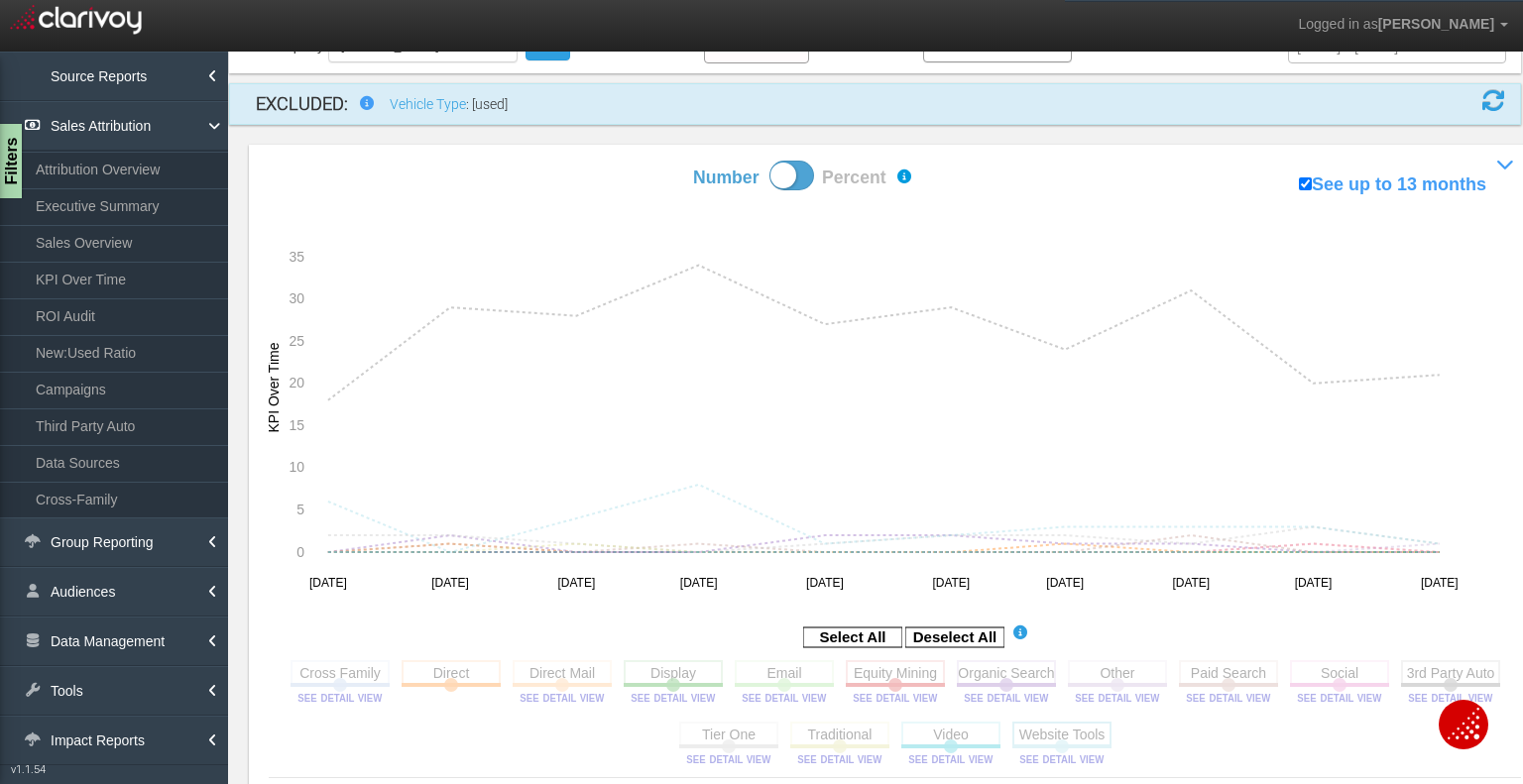 click 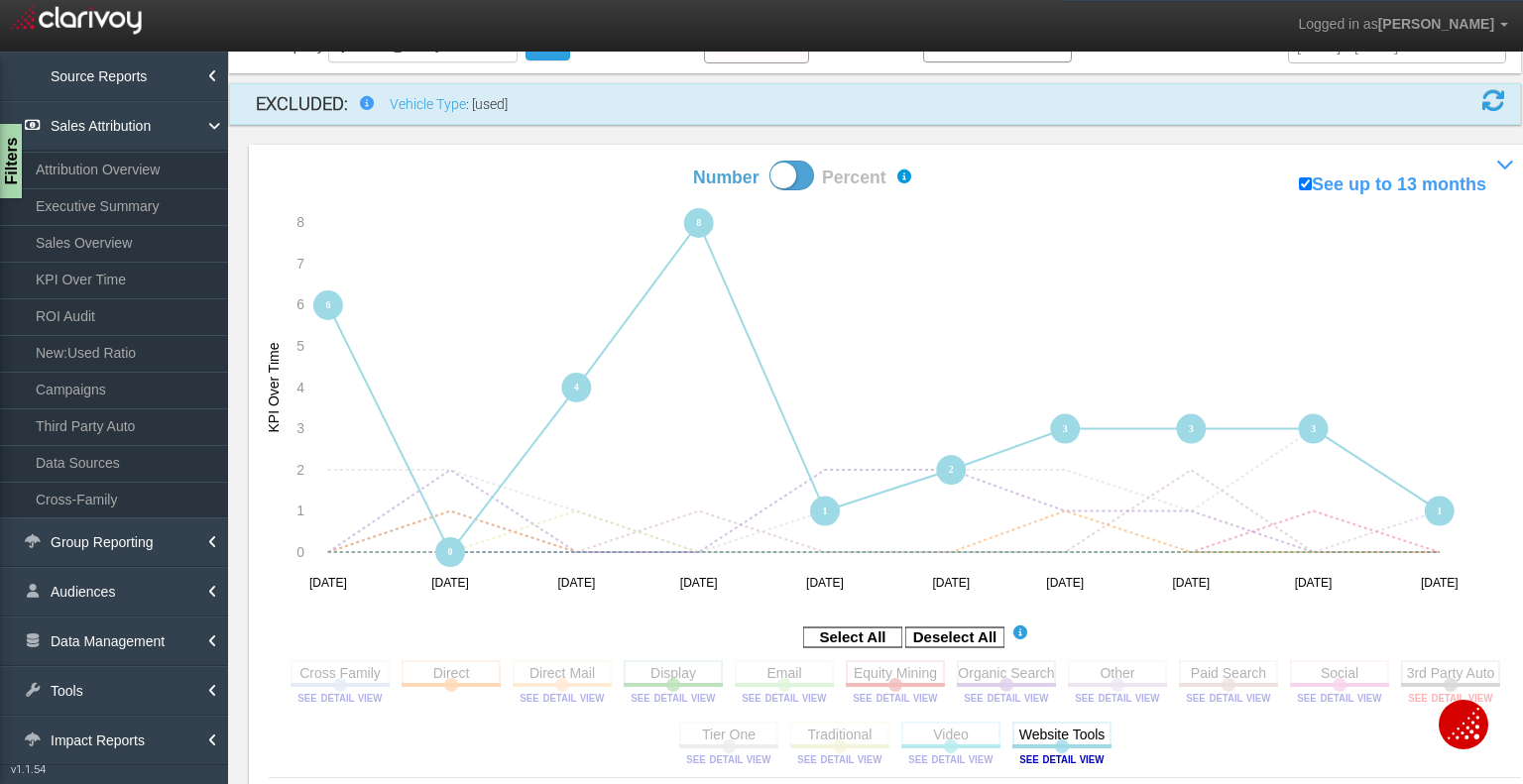 click 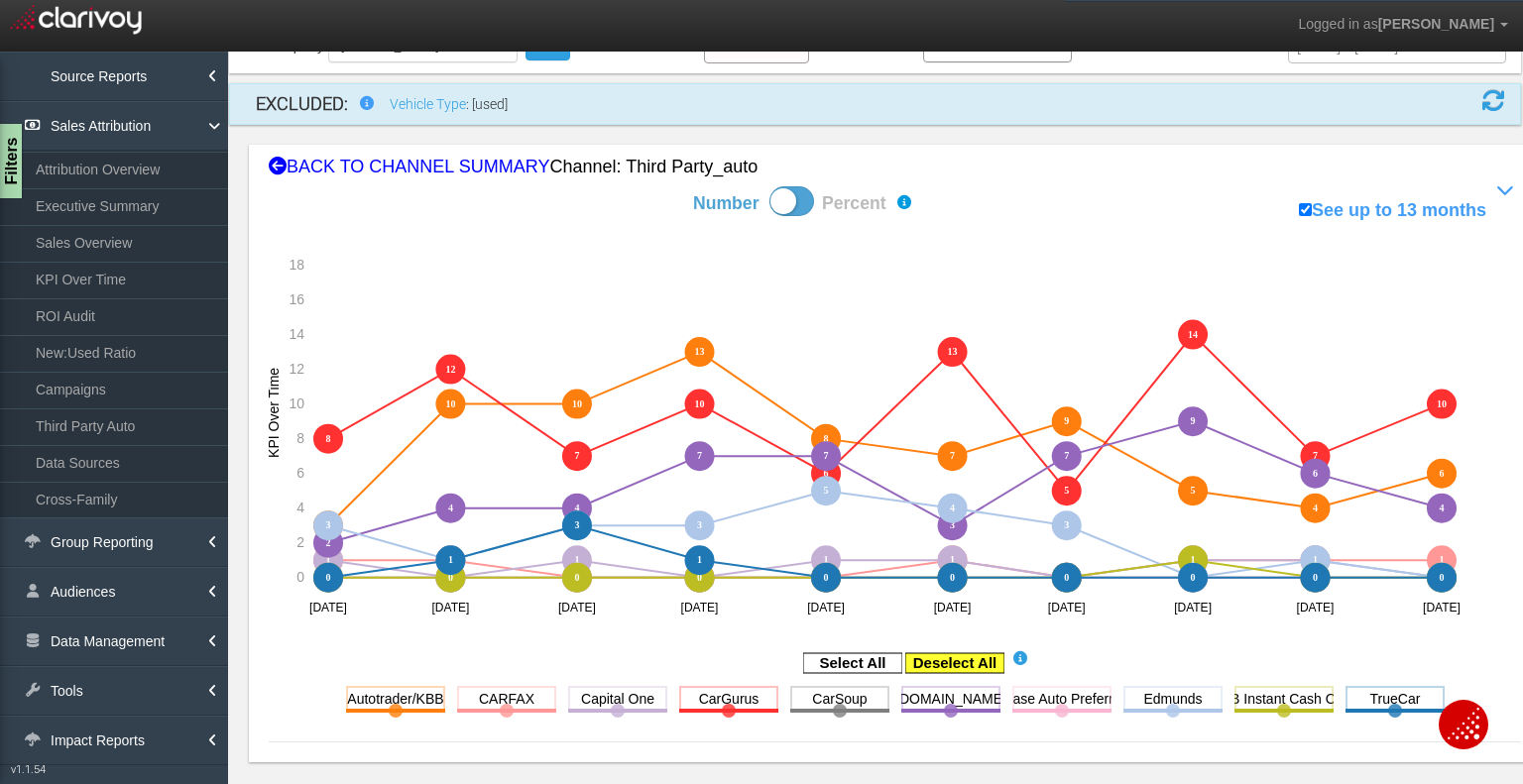 click 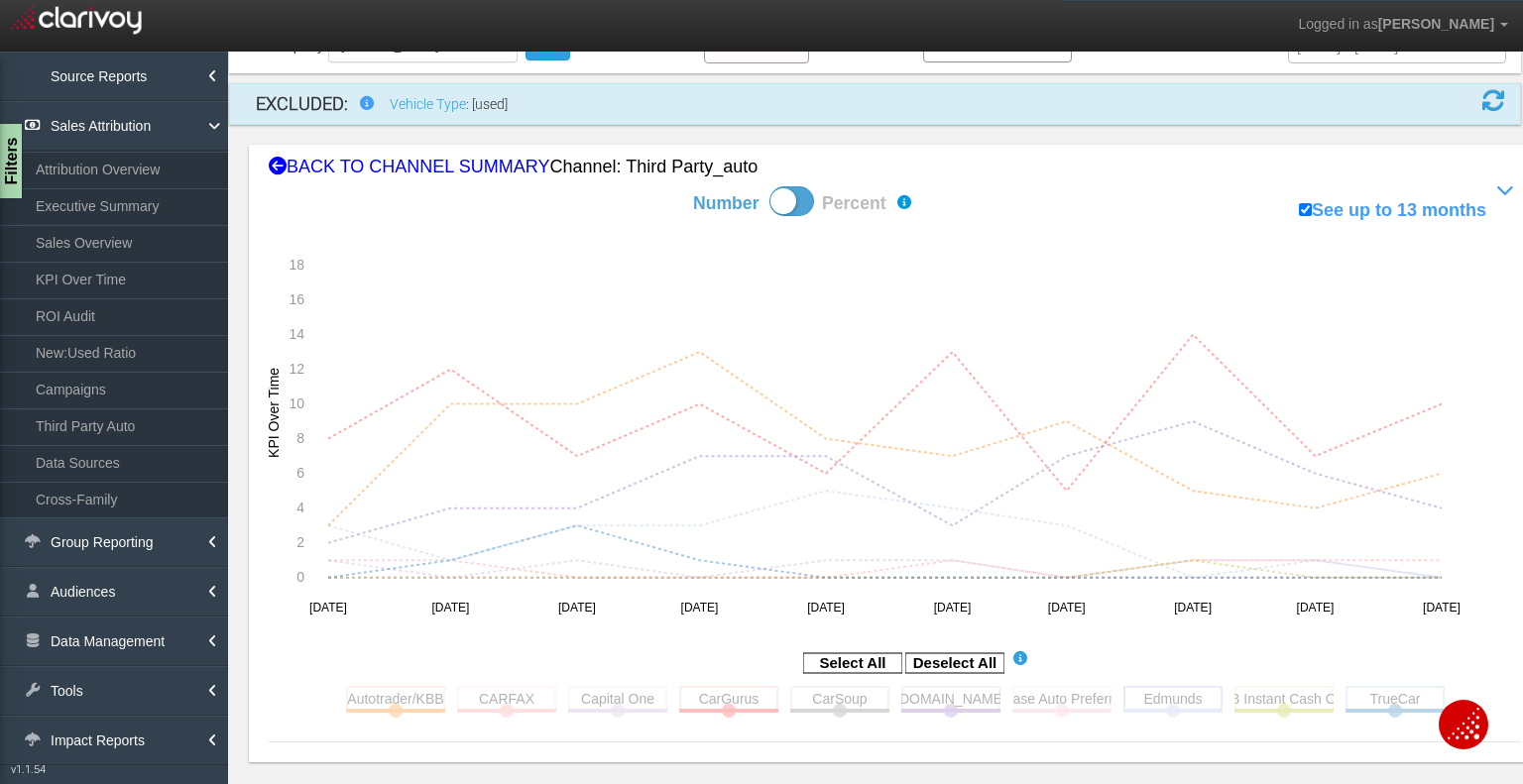 click 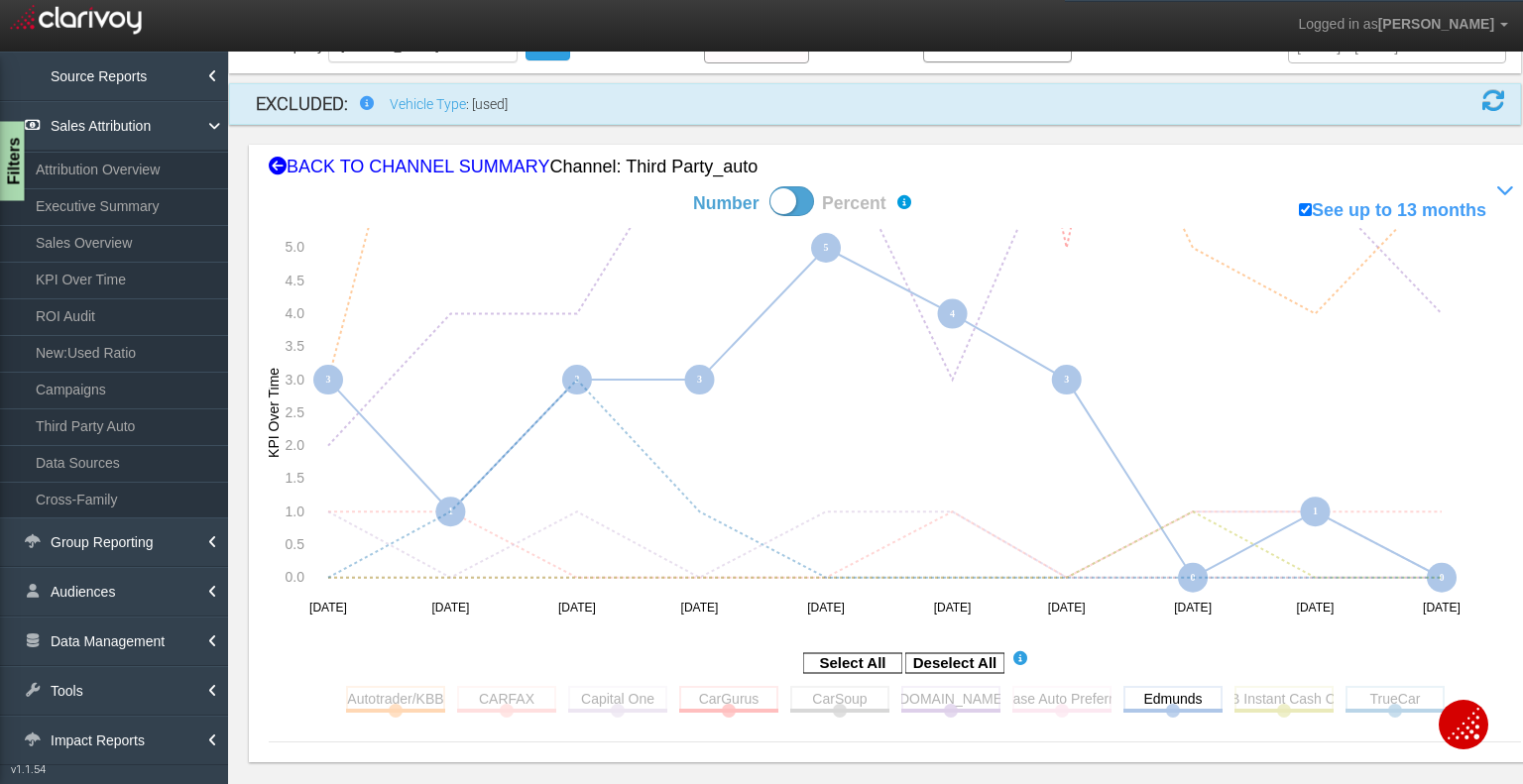 click on "Filters" at bounding box center [12, 162] 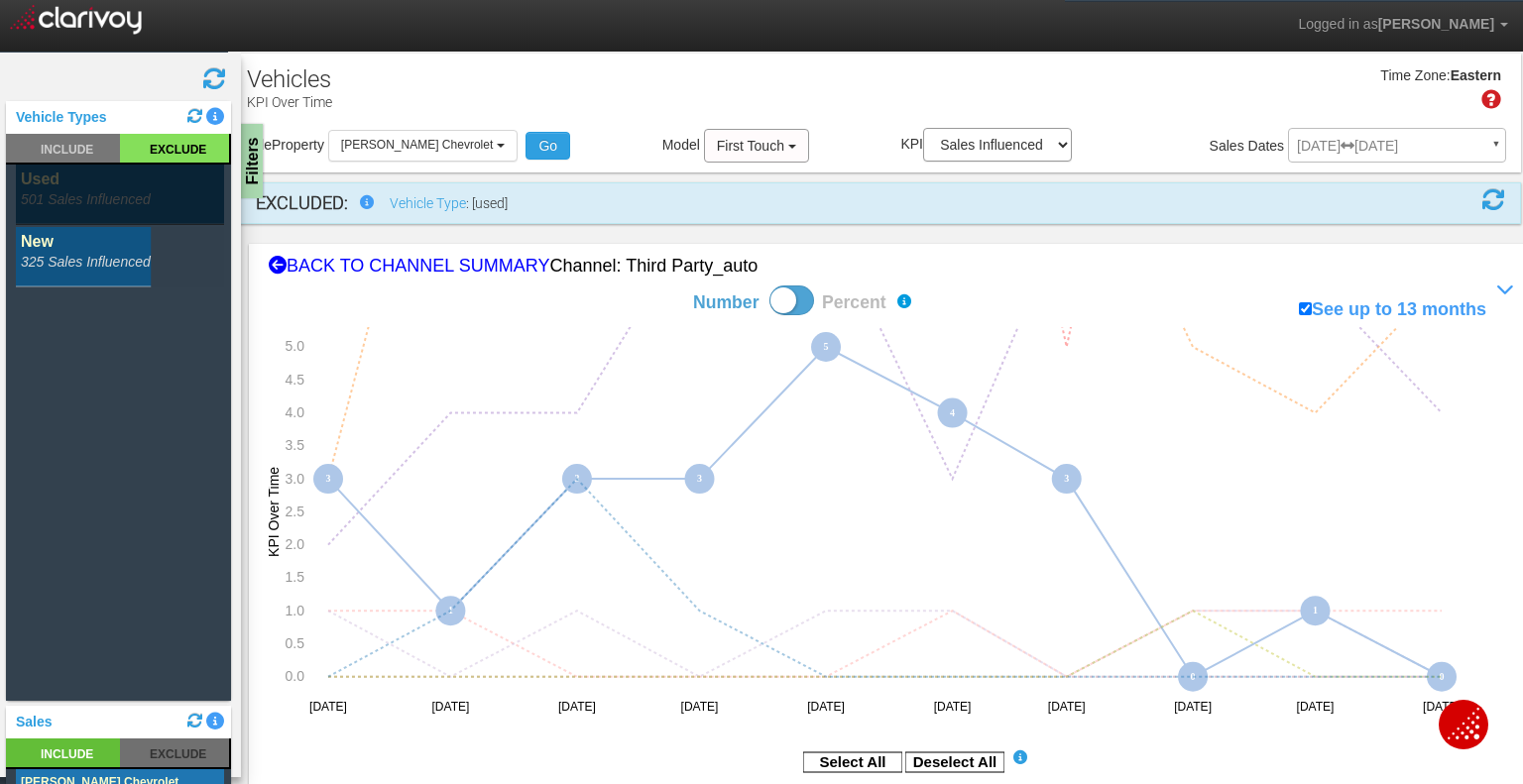 scroll, scrollTop: 0, scrollLeft: 0, axis: both 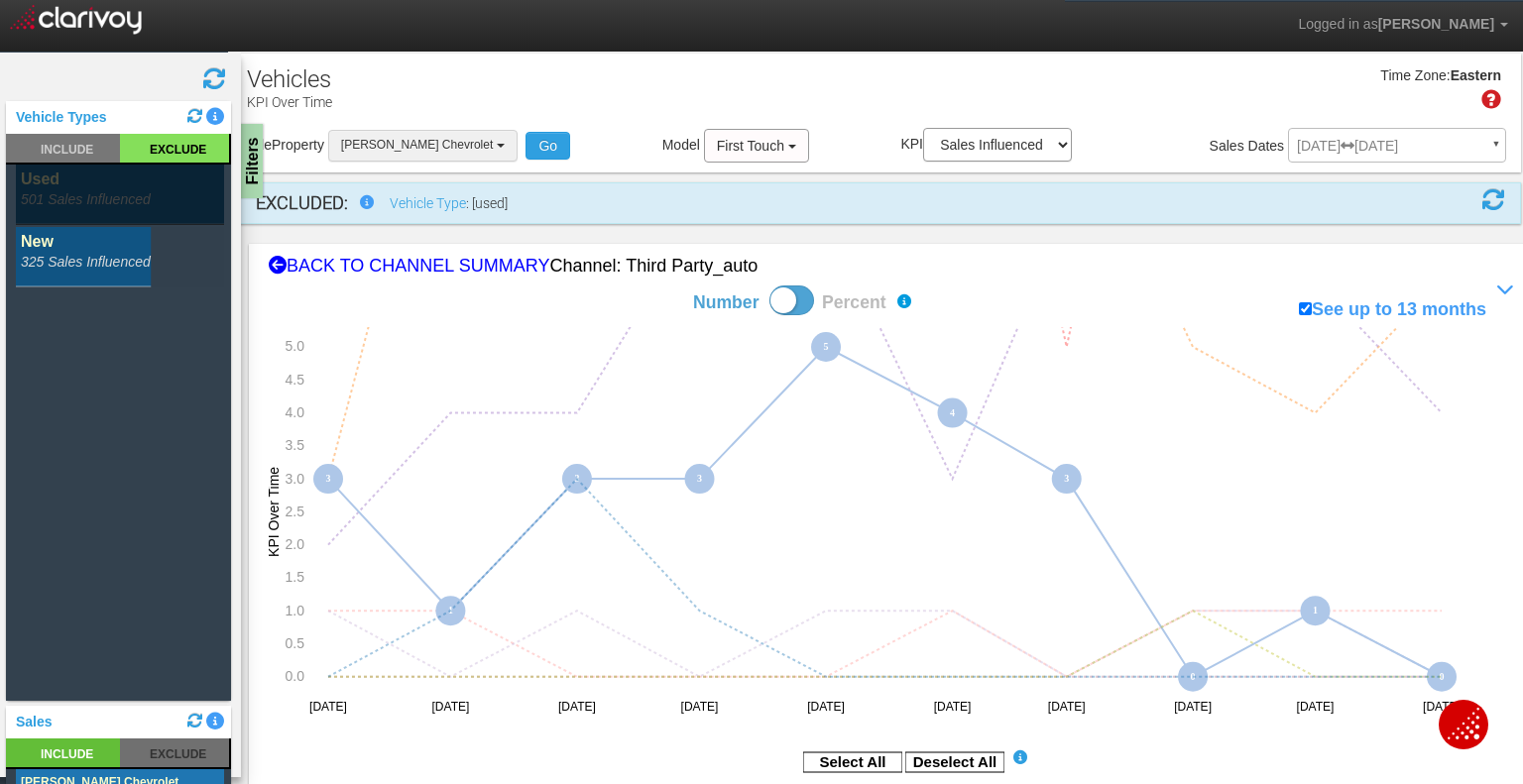 click on "[PERSON_NAME] Chevrolet" at bounding box center [422, 145] 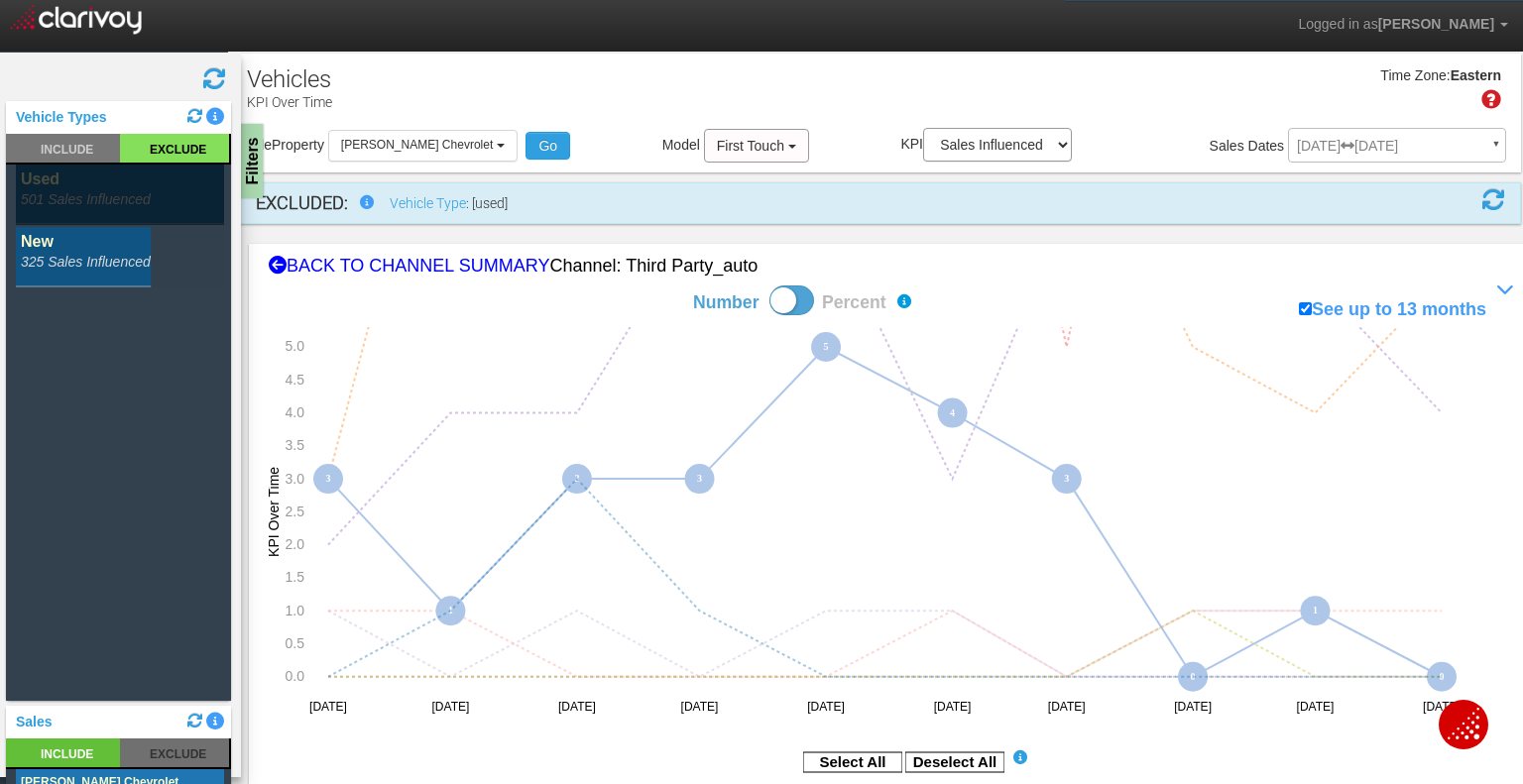 scroll, scrollTop: 124956, scrollLeft: 0, axis: vertical 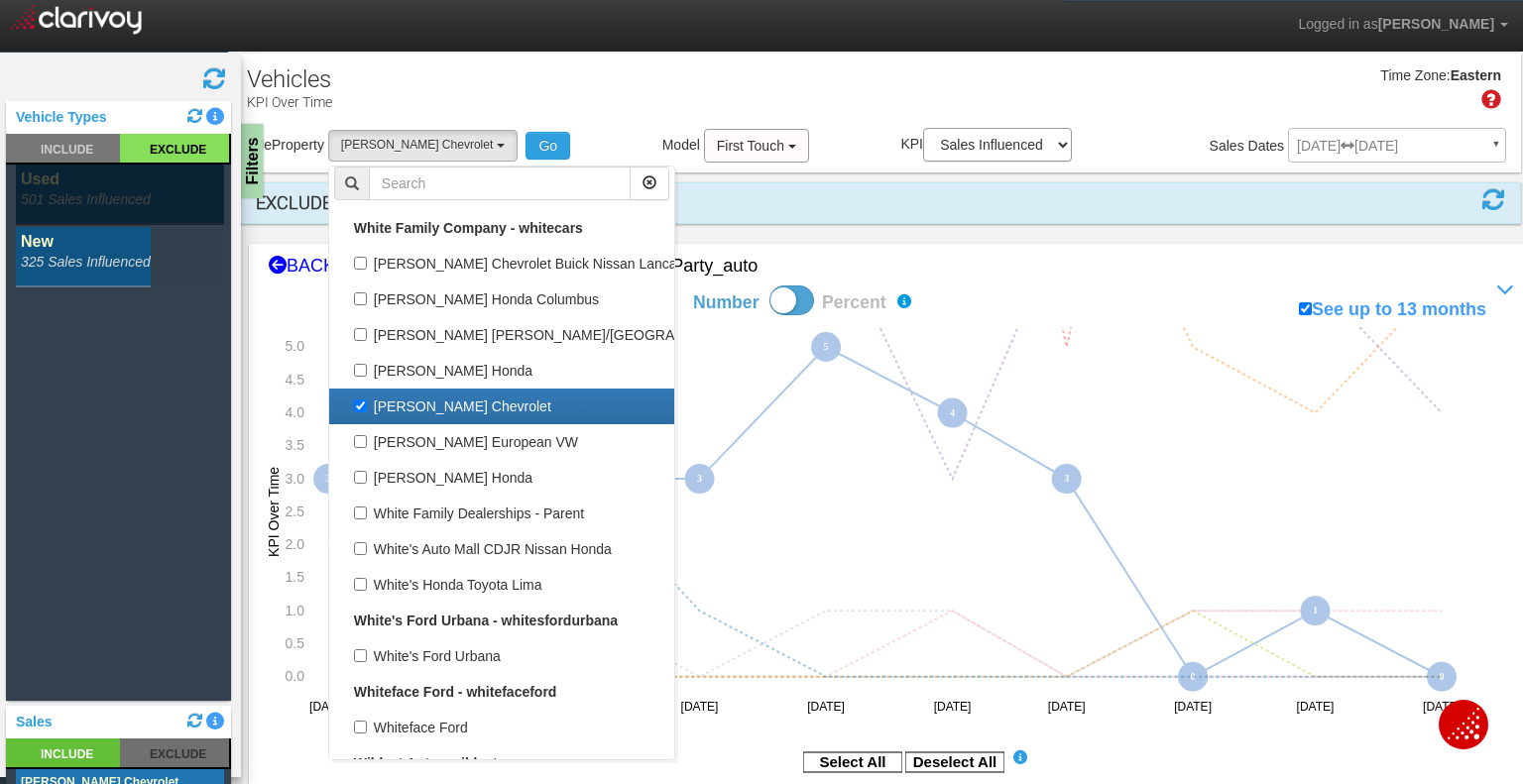 click on "[PERSON_NAME] Chevrolet" at bounding box center (502, 406) 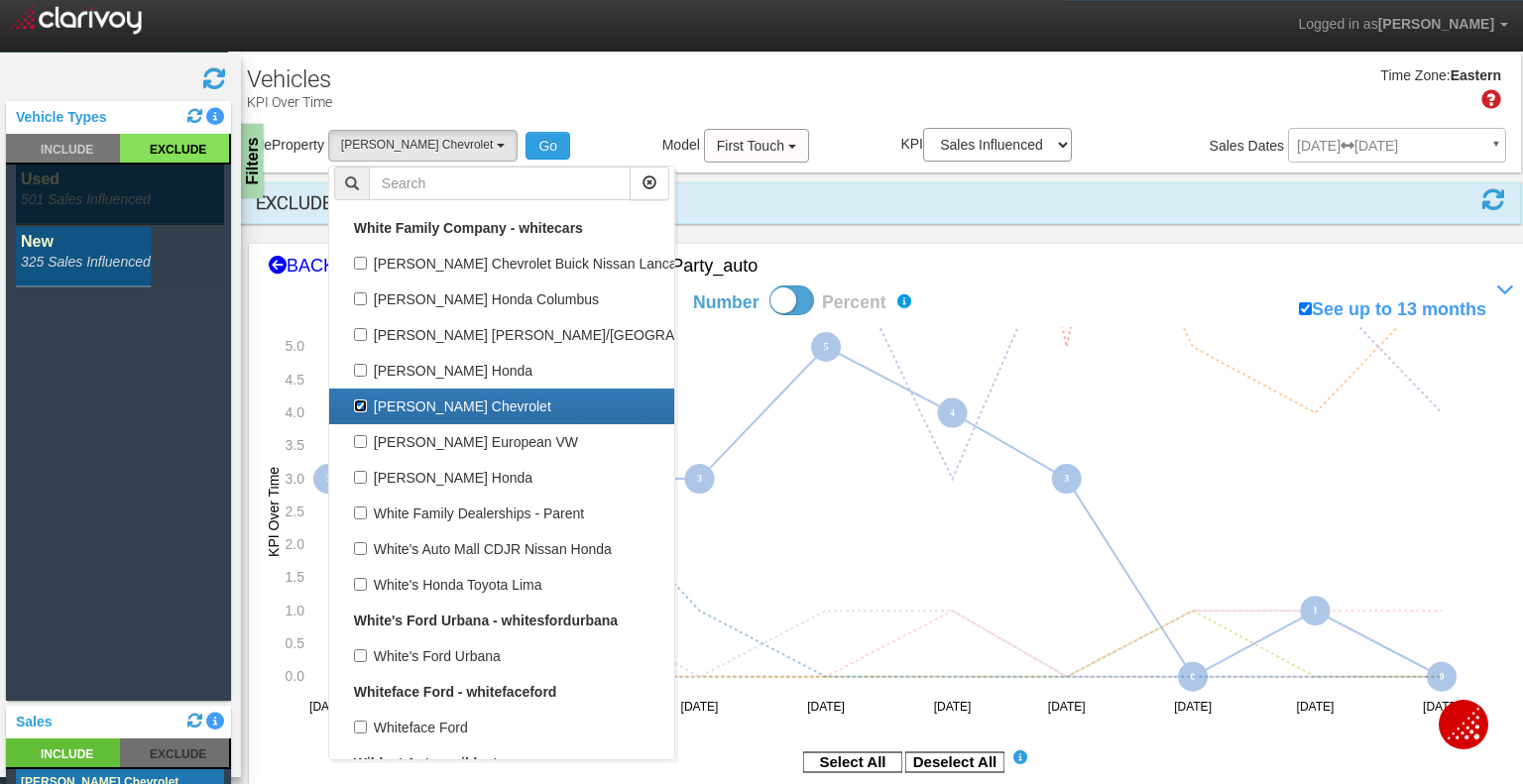 click on "[PERSON_NAME] Chevrolet" at bounding box center (360, 405) 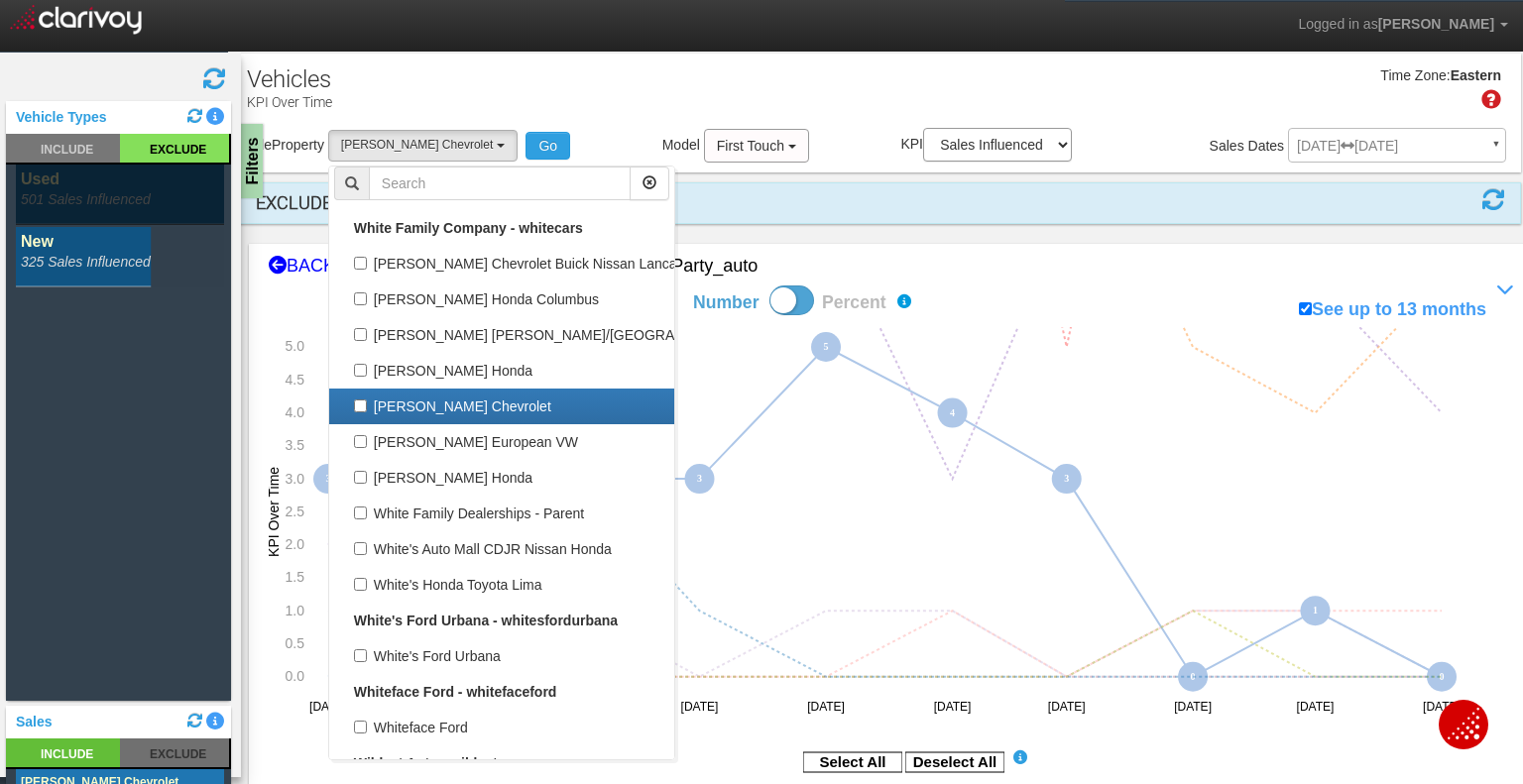 select 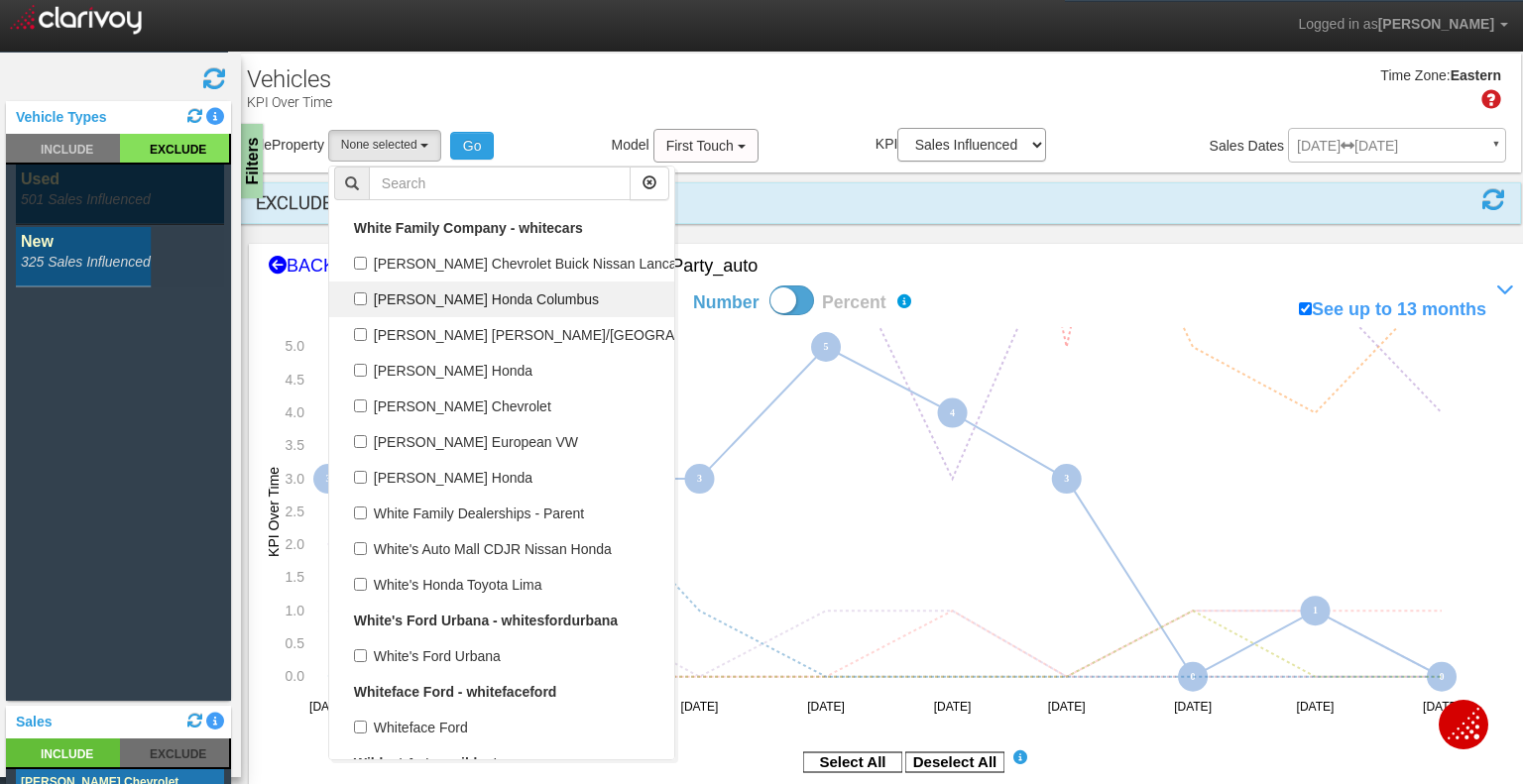 scroll, scrollTop: 59881, scrollLeft: 0, axis: vertical 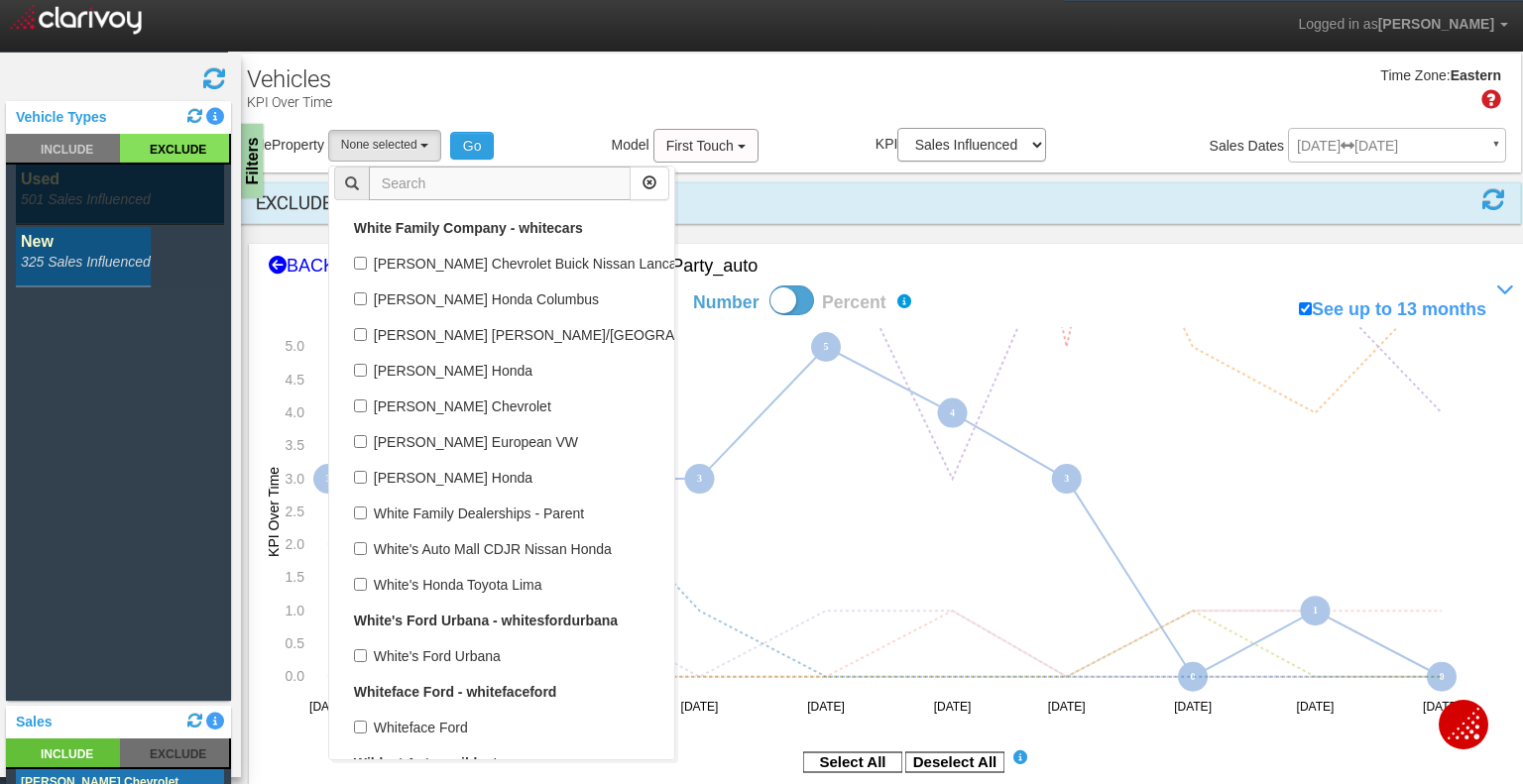 click at bounding box center (500, 183) 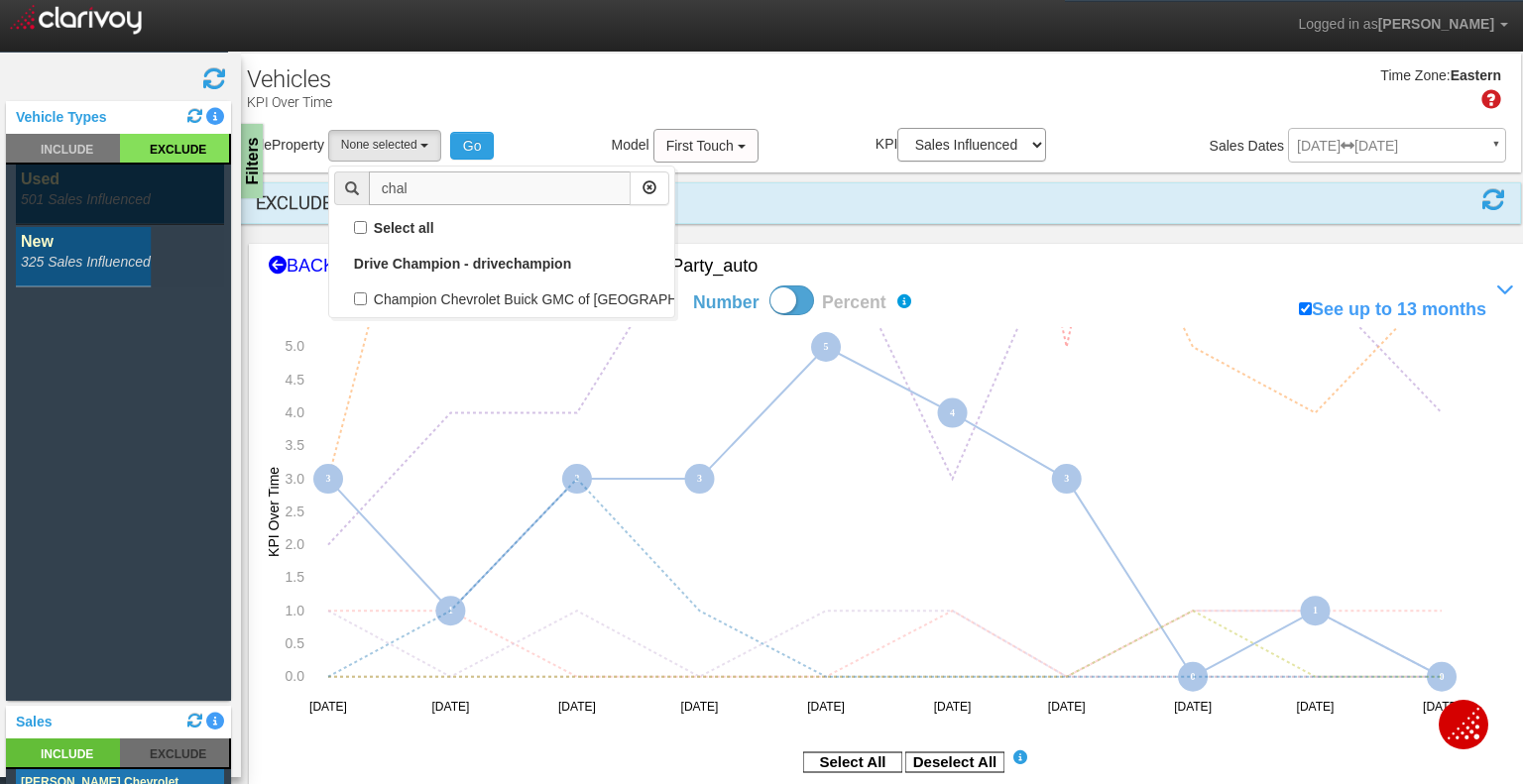 scroll, scrollTop: 0, scrollLeft: 0, axis: both 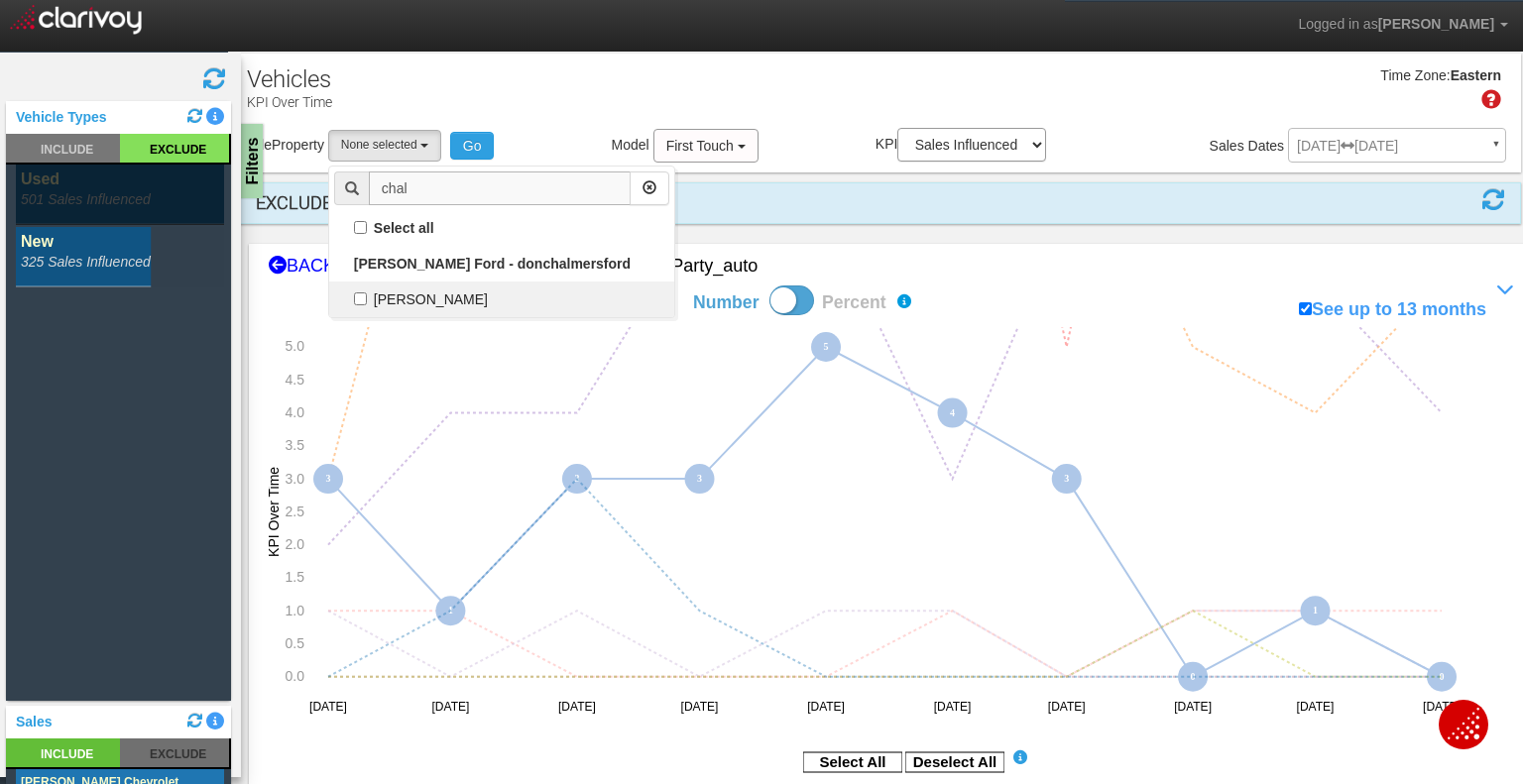 type on "chal" 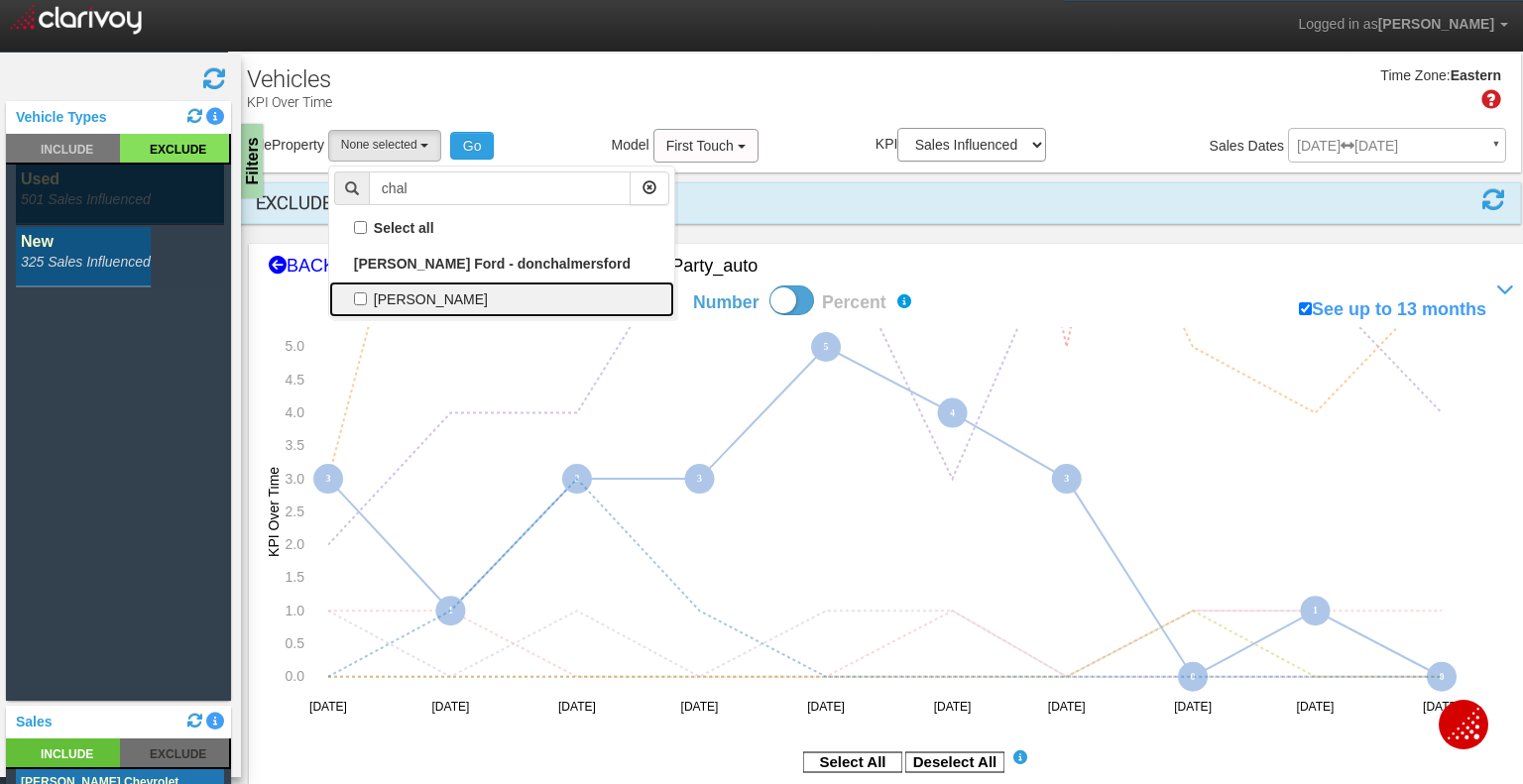 click on "[PERSON_NAME]" at bounding box center [502, 299] 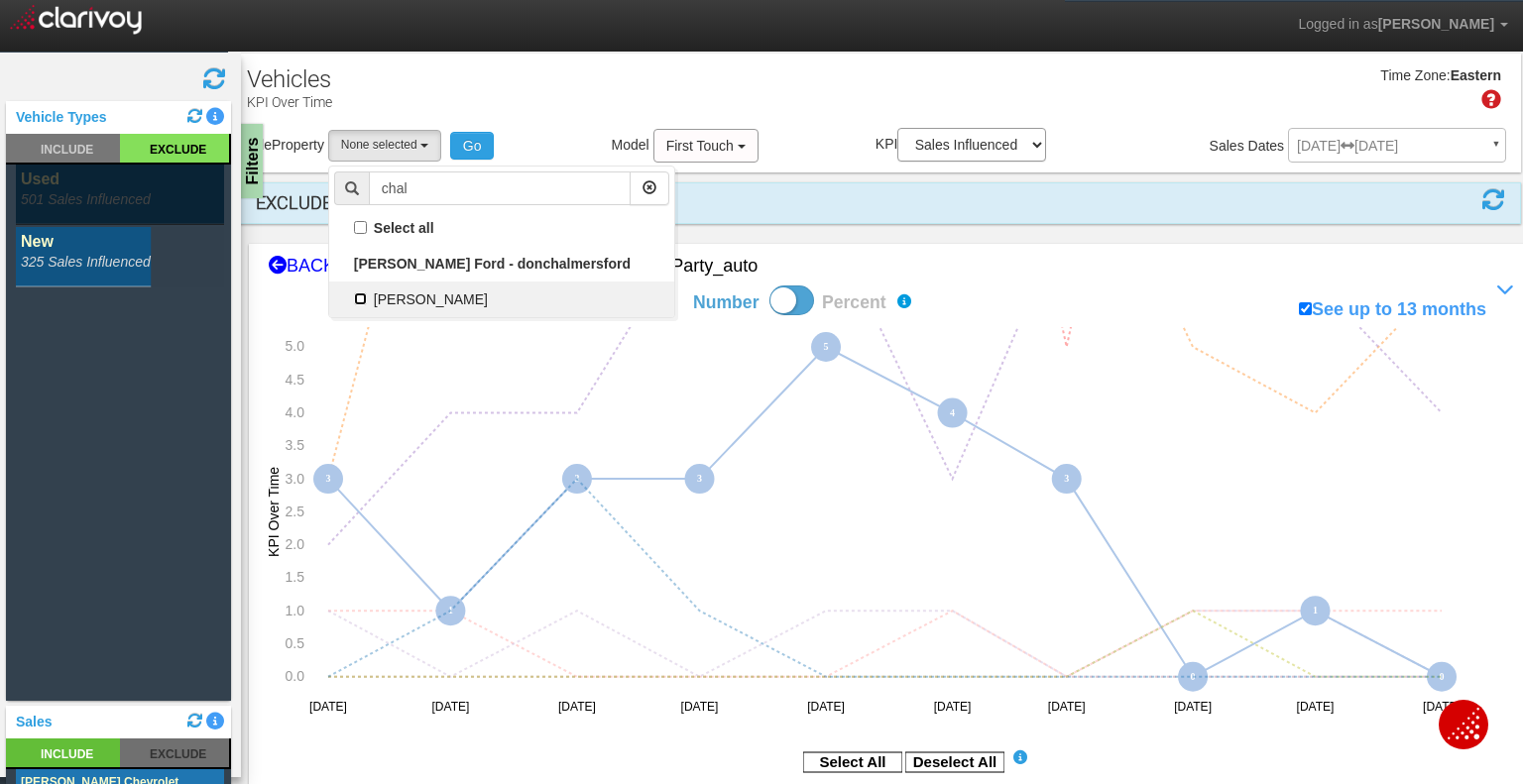 click on "[PERSON_NAME]" at bounding box center [360, 298] 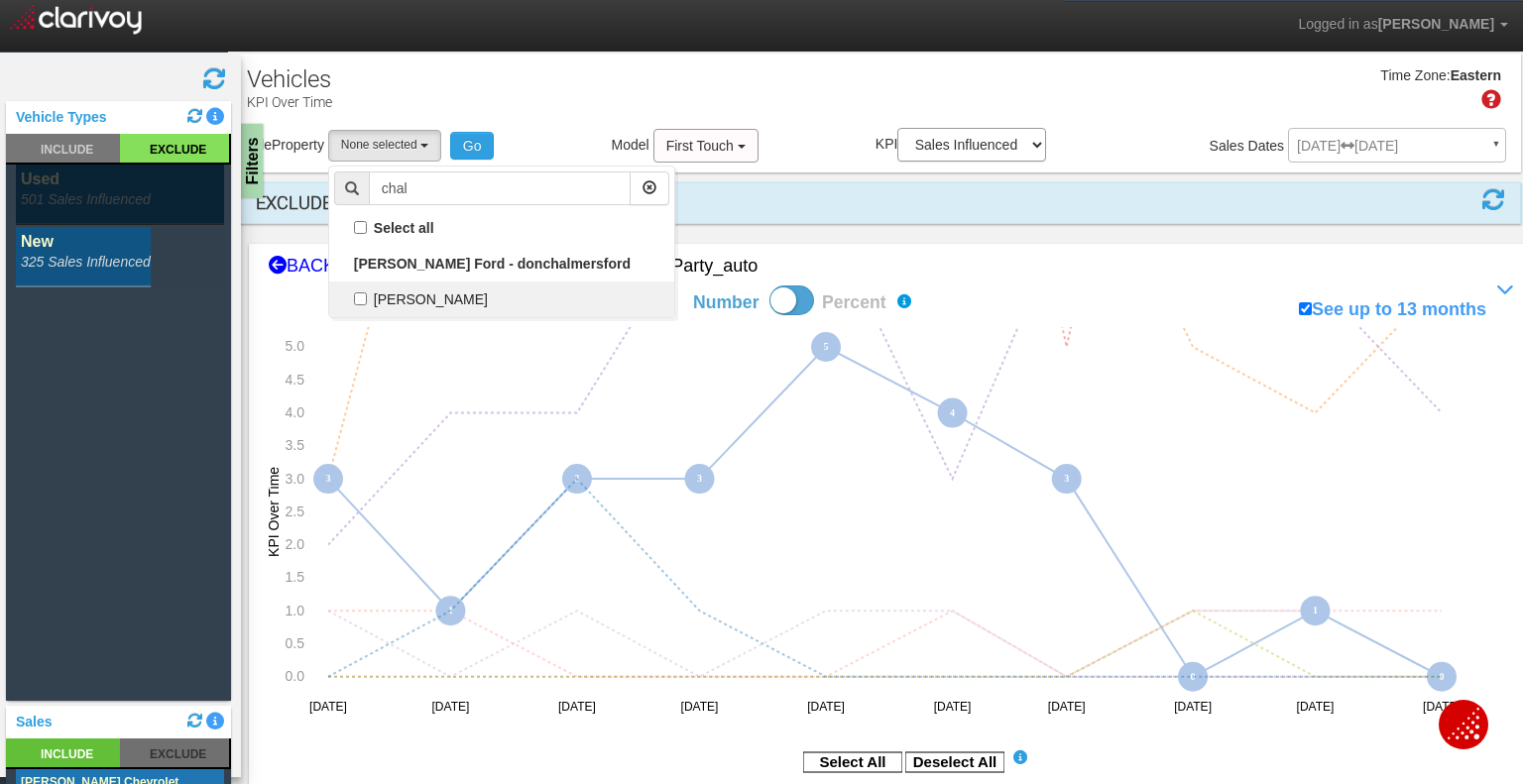 checkbox on "true" 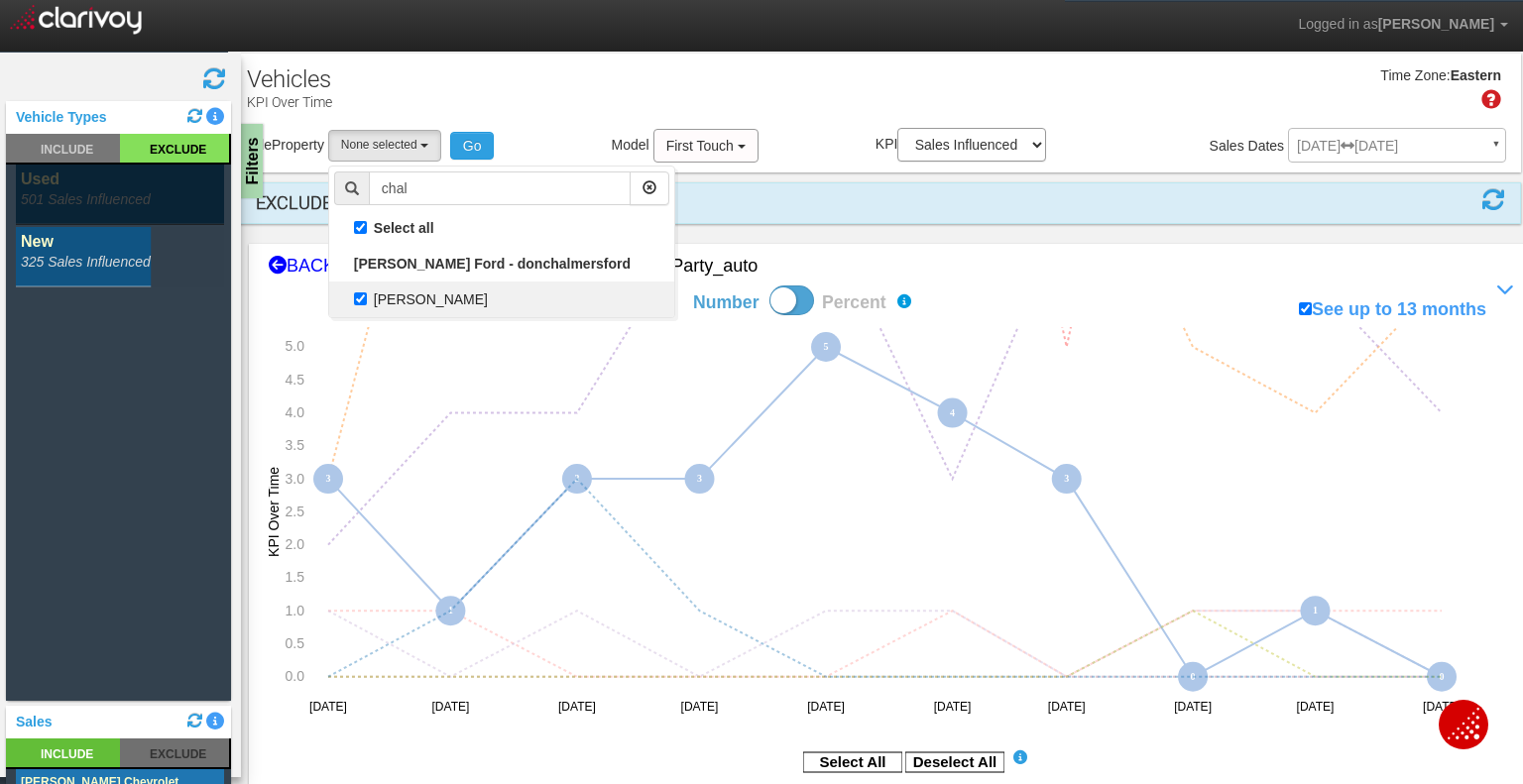 select on "object:7167" 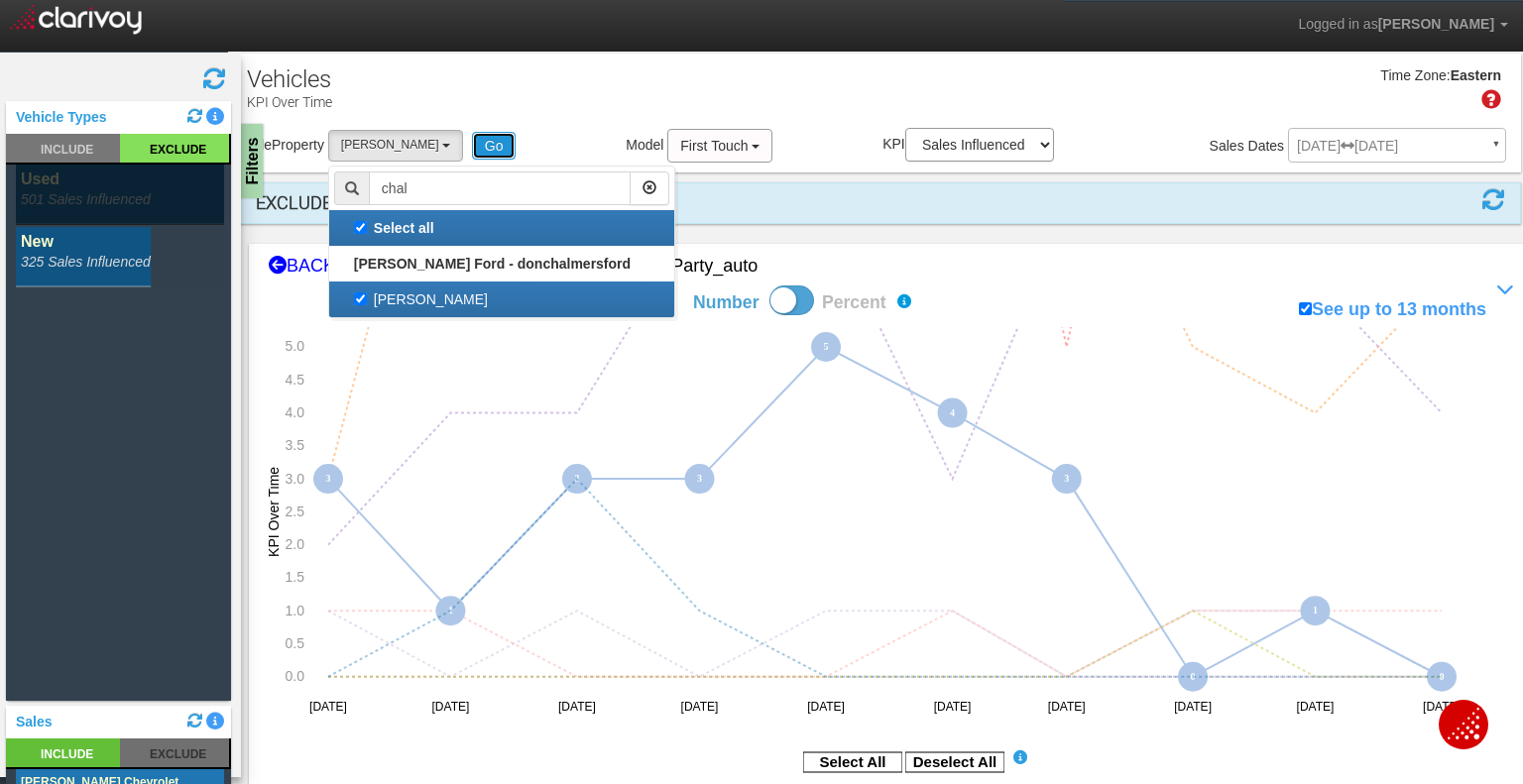 click on "Go" at bounding box center (494, 146) 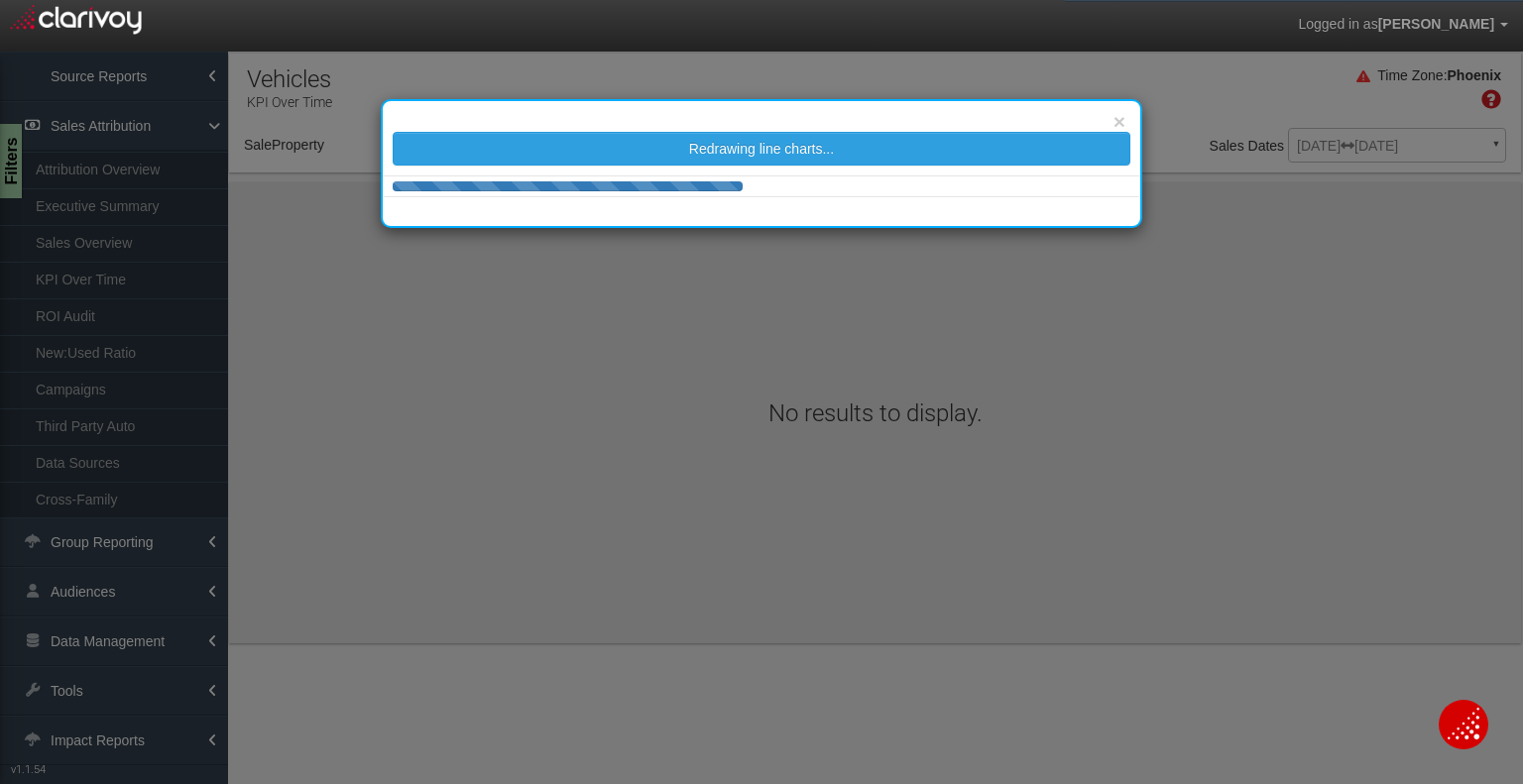 select on "object:9892" 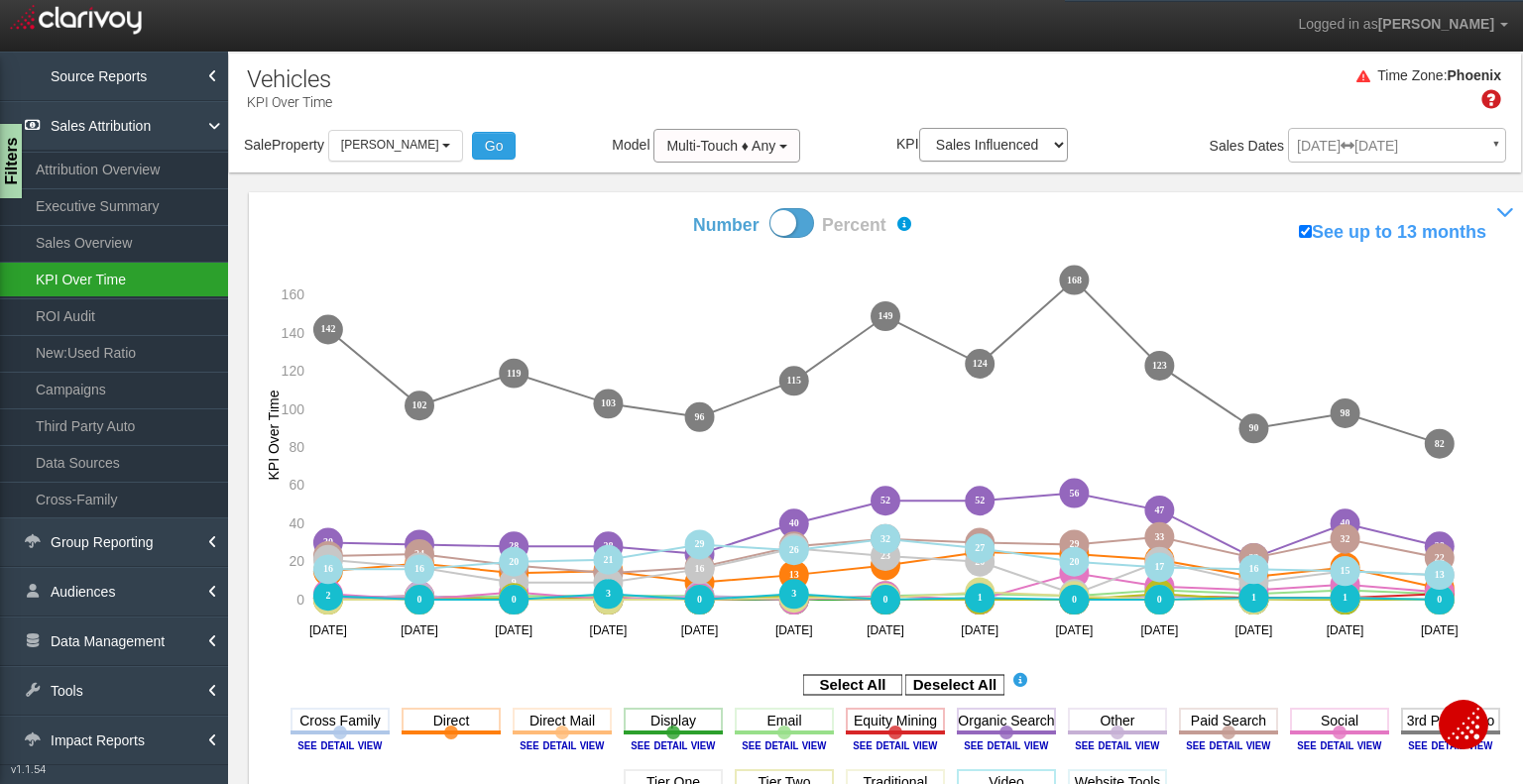 click on "KPI Over Time" at bounding box center [114, 280] 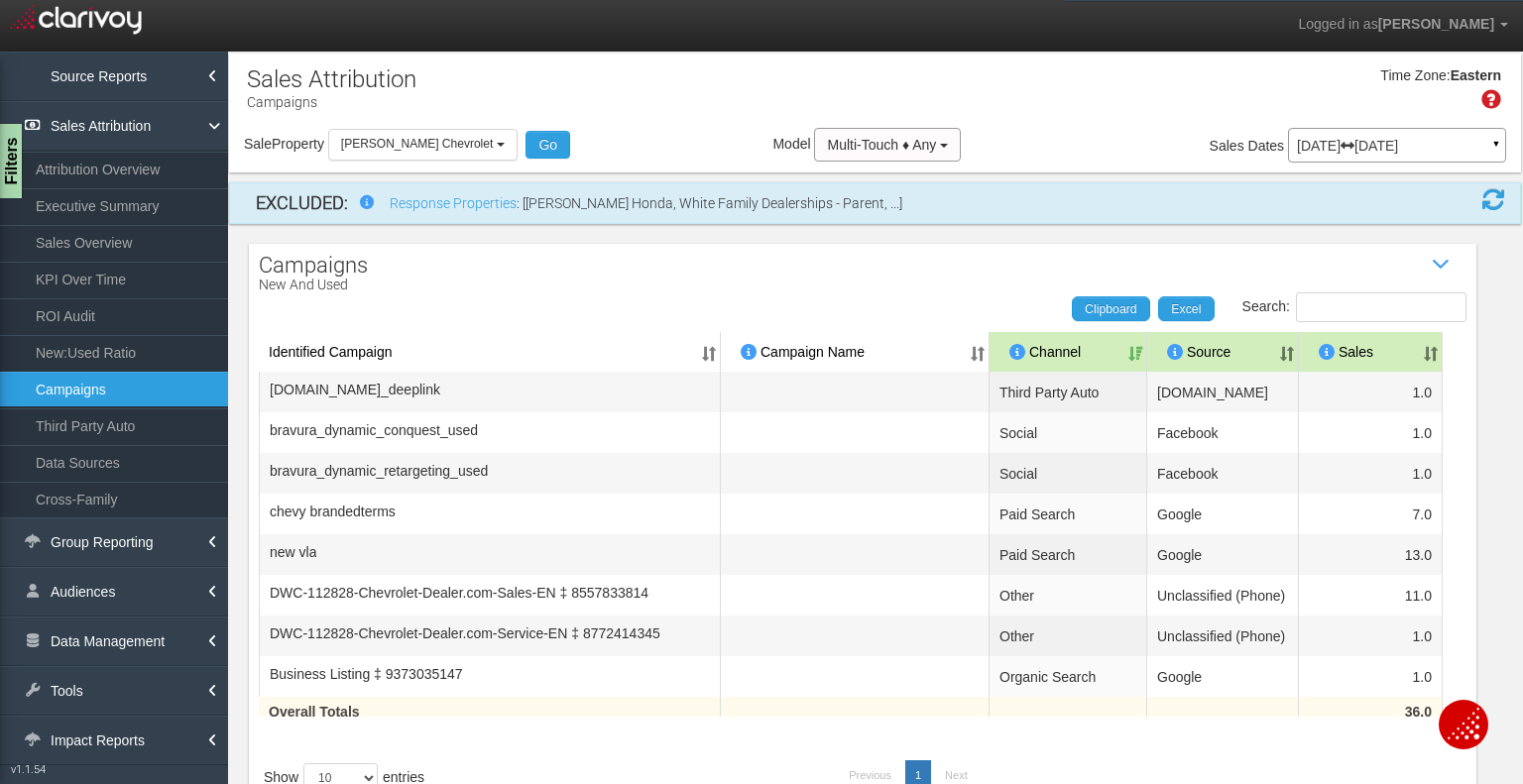 select on "object:5554" 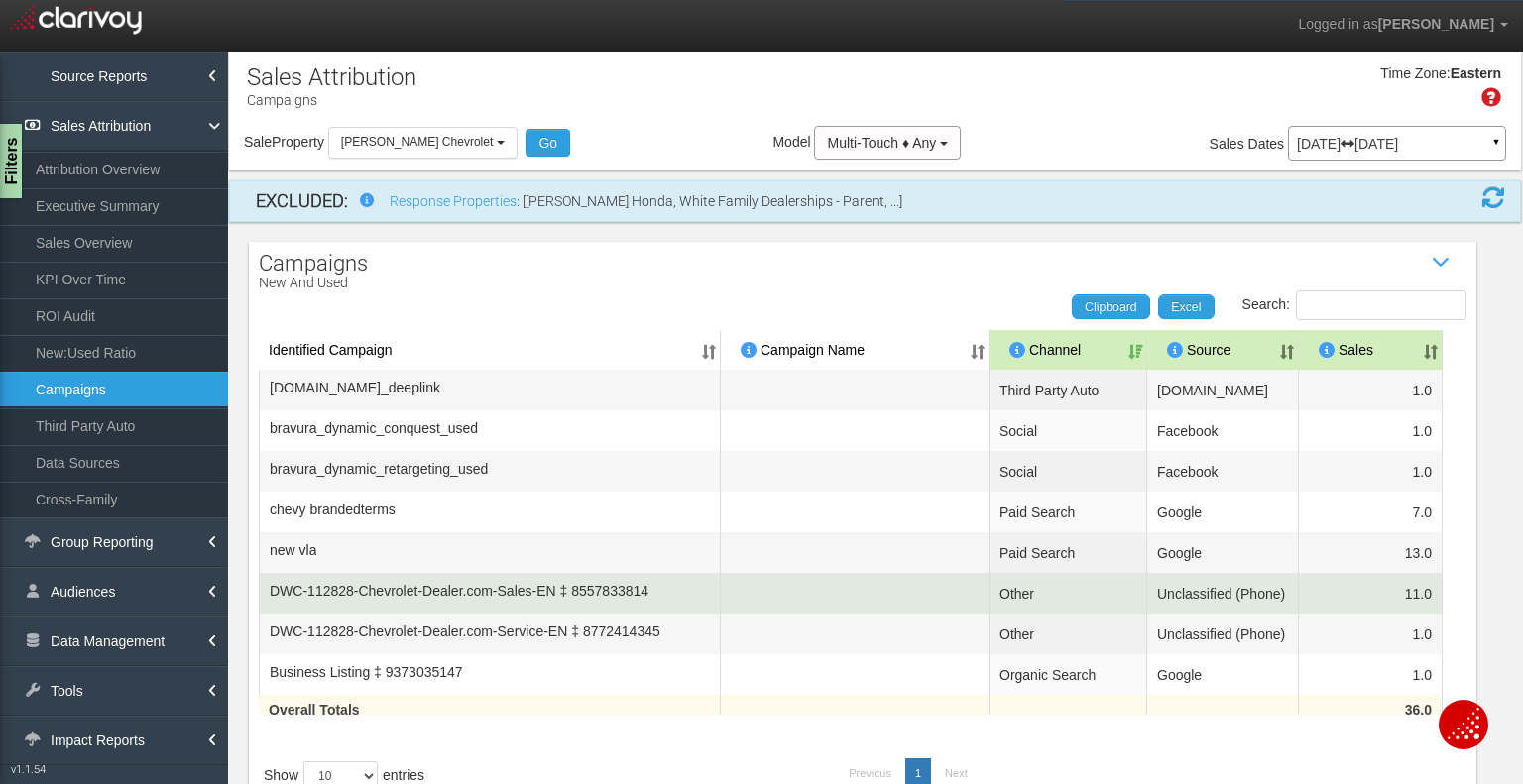 scroll, scrollTop: 101, scrollLeft: 0, axis: vertical 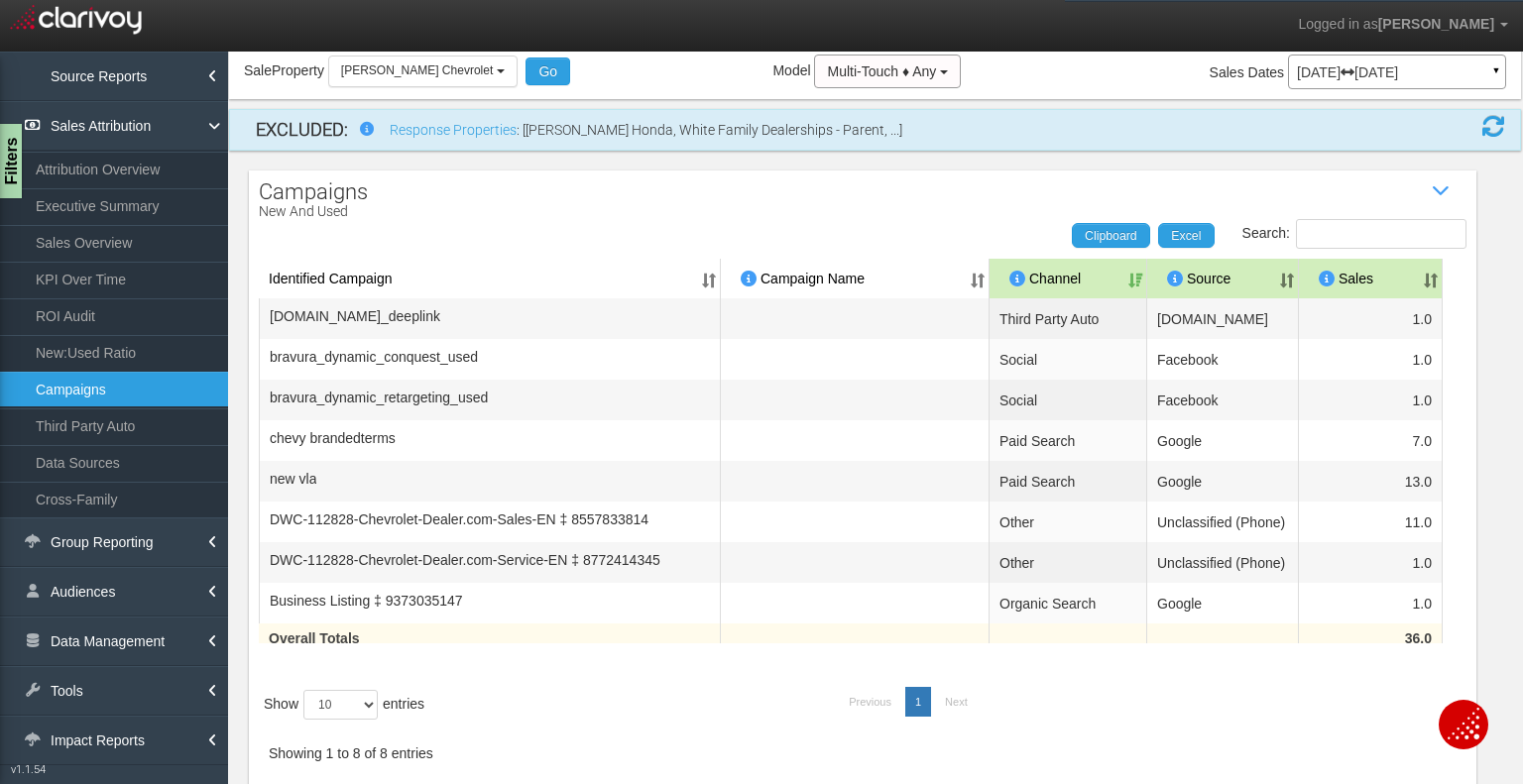 click on "Sales" at bounding box center (1370, 279) 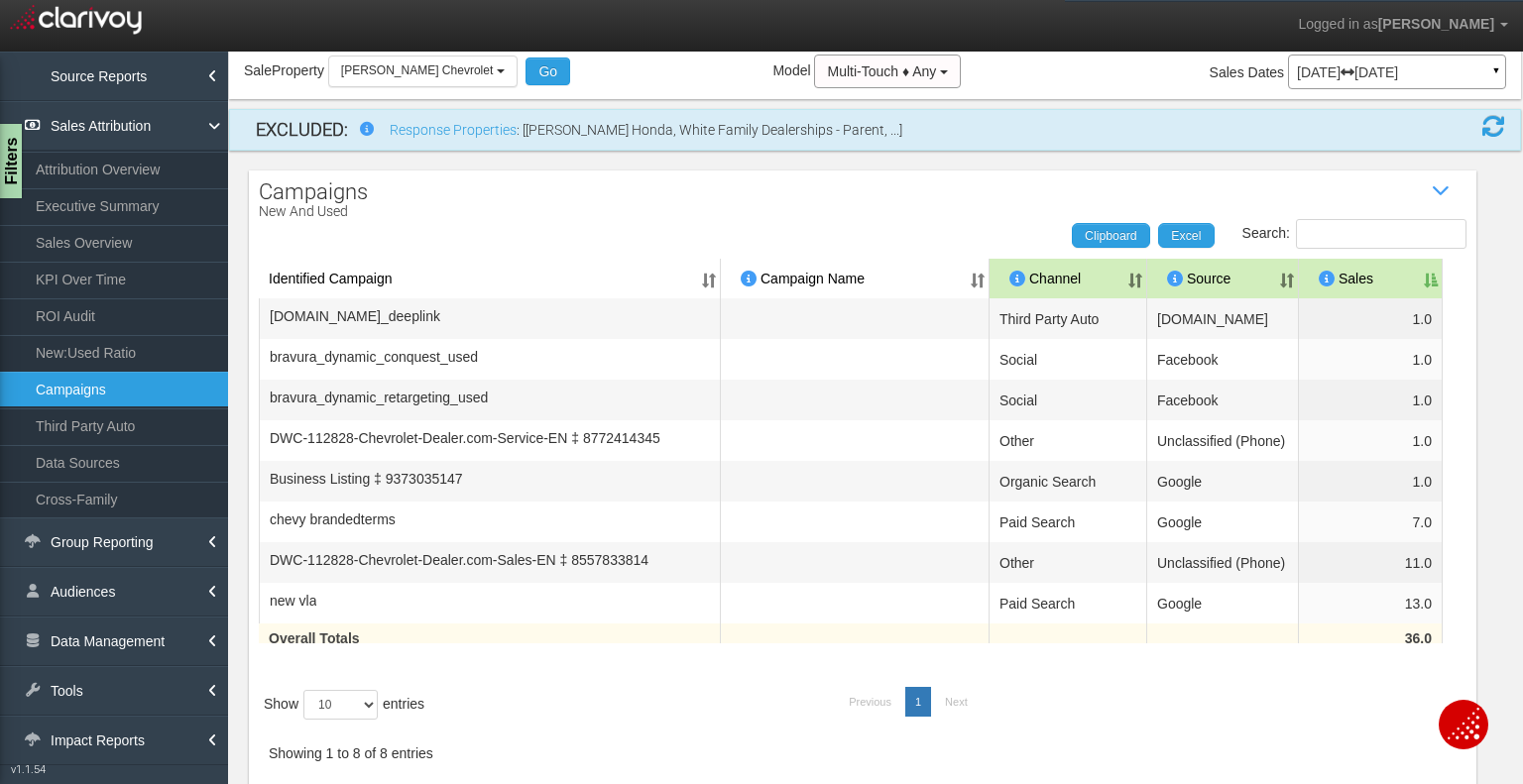 click on "Sales" at bounding box center (1370, 279) 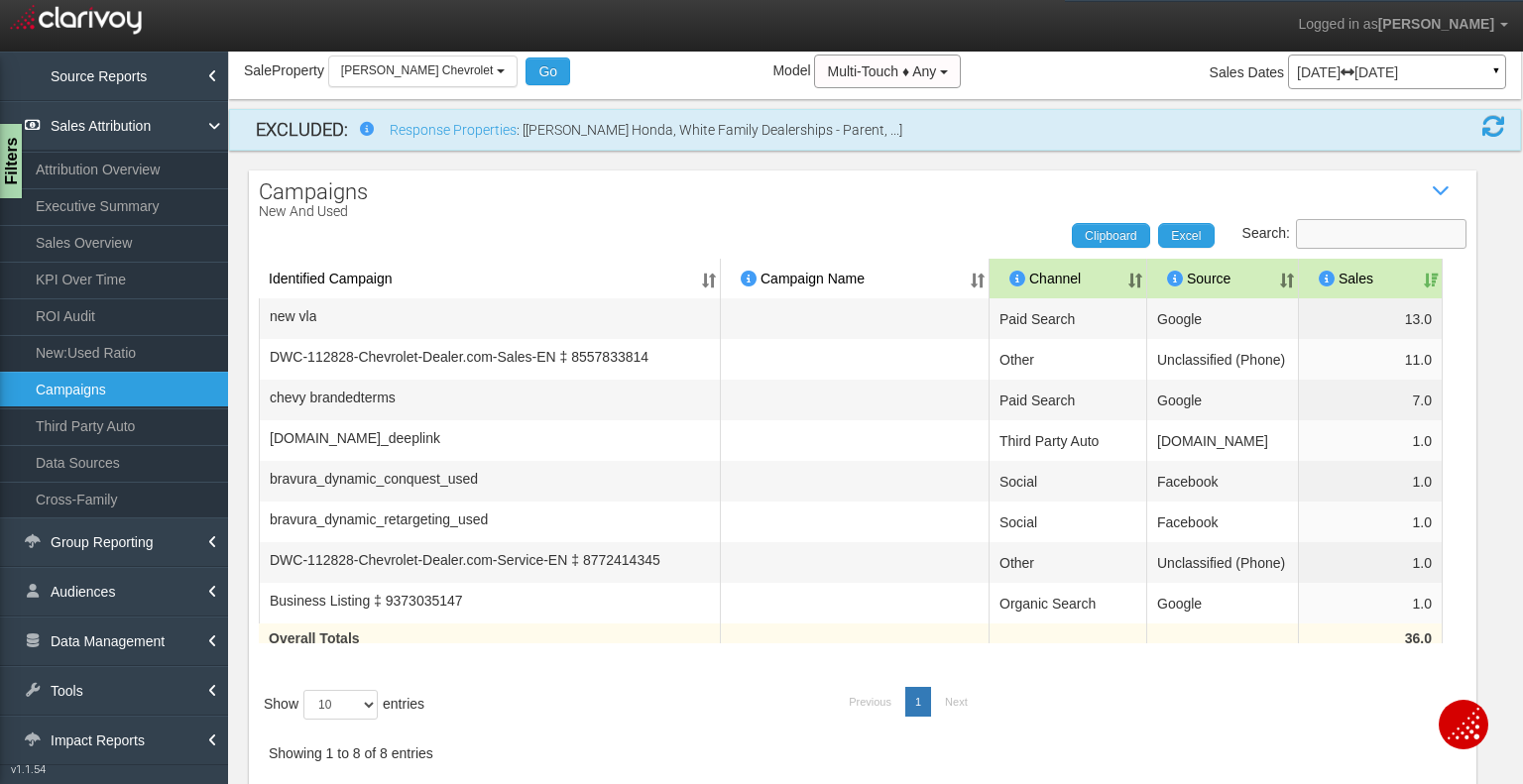 click on "Search:" at bounding box center (1381, 234) 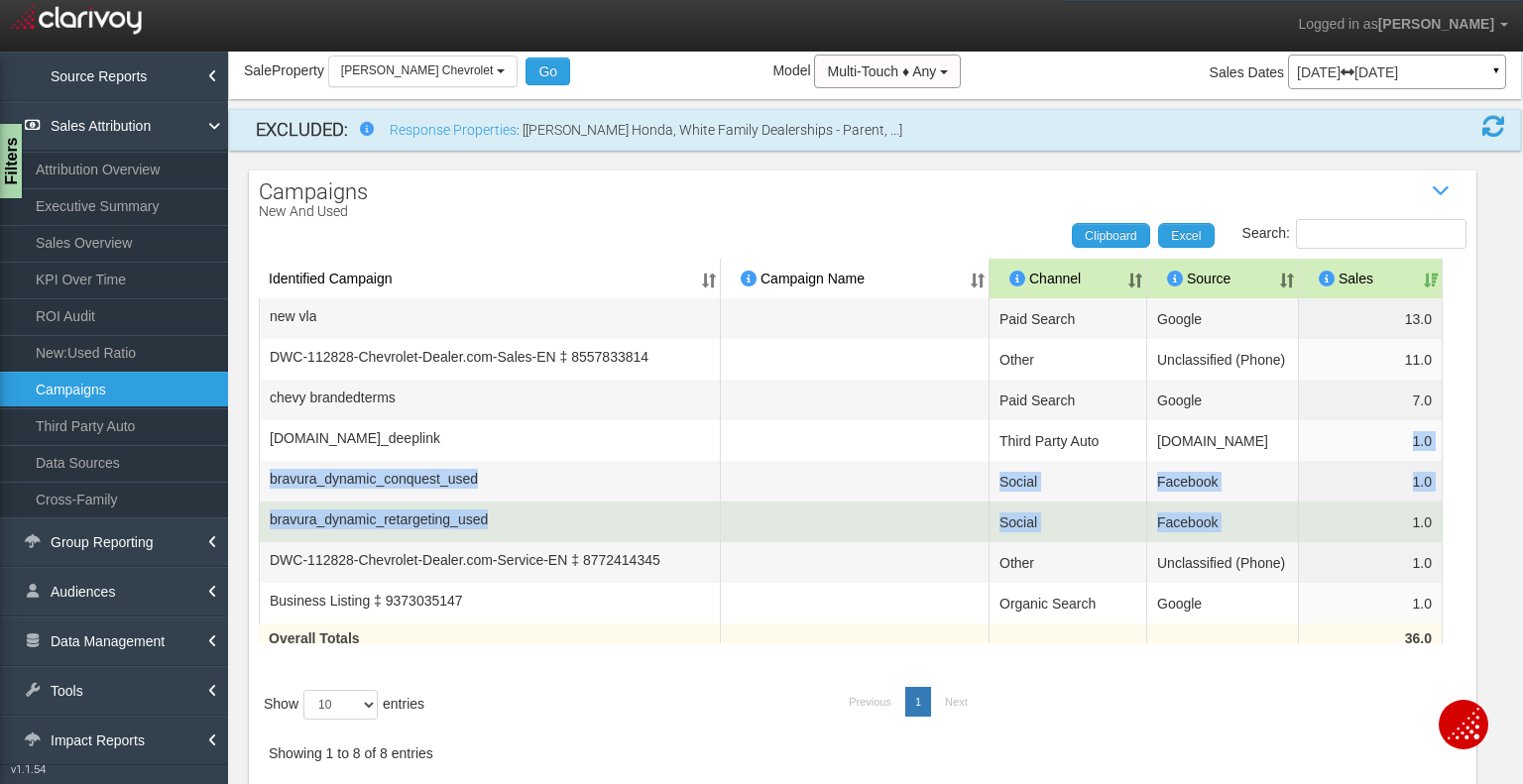drag, startPoint x: 1348, startPoint y: 435, endPoint x: 1343, endPoint y: 512, distance: 77.16217 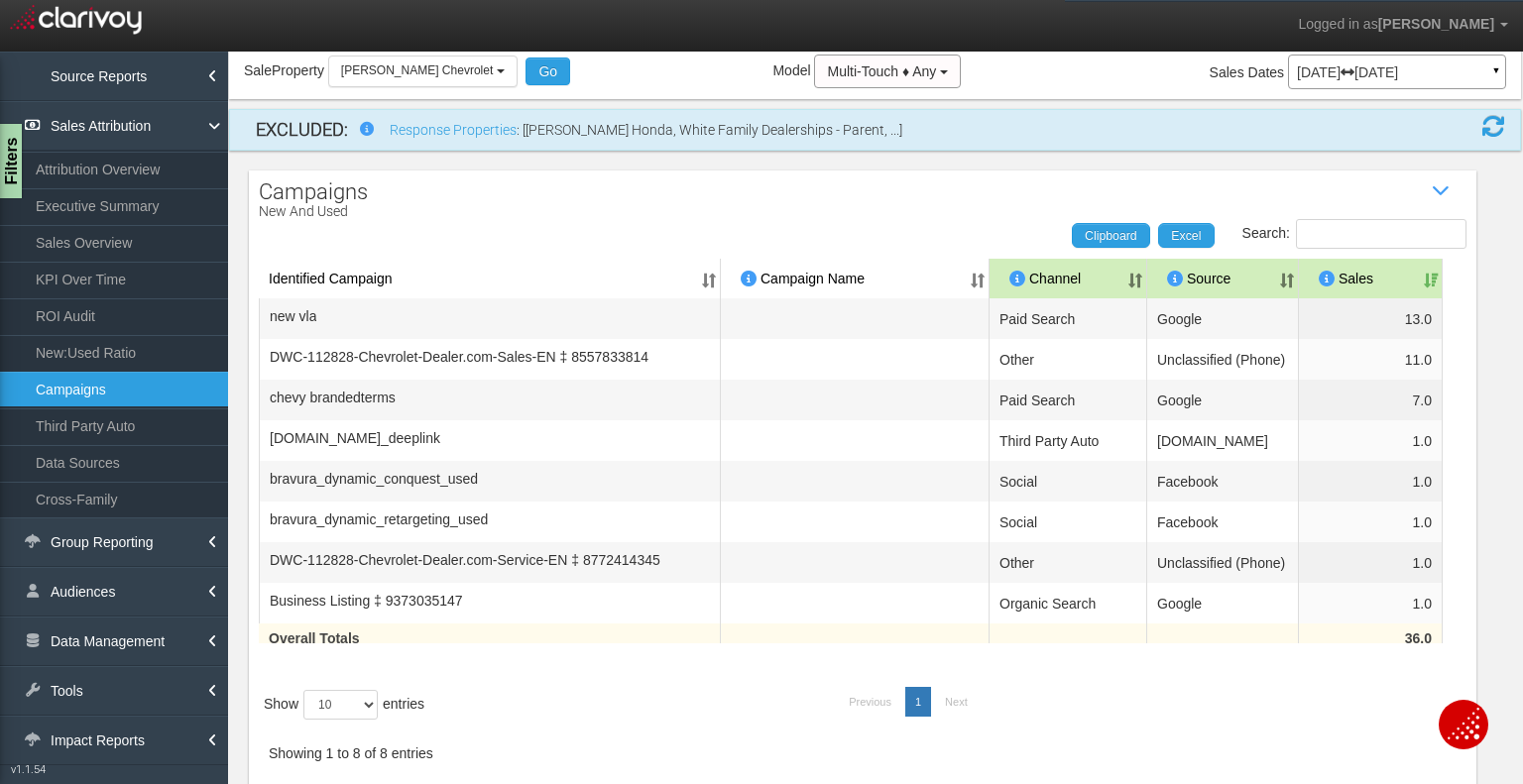 click on "Campaigns
New and Used
Show / Hide Data Table
Search:   Clipboard   Excel
Identified Campaign Campaign Name Dealer/Vendor Channel Source Sales
new vla Paid Search Google 13.0 DWC-112828-Chevrolet-Dealer.com-Sales-EN ‡ 8557833814 Other Unclassified (Phone) 11.0 chevy brandedterms Paid Search Google 7.0 [DOMAIN_NAME]_deeplink Third Party Auto [DOMAIN_NAME] 1.0 bravura_dynamic_conquest_used Social Facebook 1.0 bravura_dynamic_retargeting_used Social Facebook 1.0 DWC-112828-Chevrolet-Dealer.com-Service-EN ‡ 8772414345 Other Unclassified (Phone) 1.0 Business Listing ‡ 9373035147 Organic Search Google 1.0
Overall Totals 36.0
Show  10 25 50 100  entries Previous 1 Next Showing 1 to 8 of 8 entries" at bounding box center (863, 483) 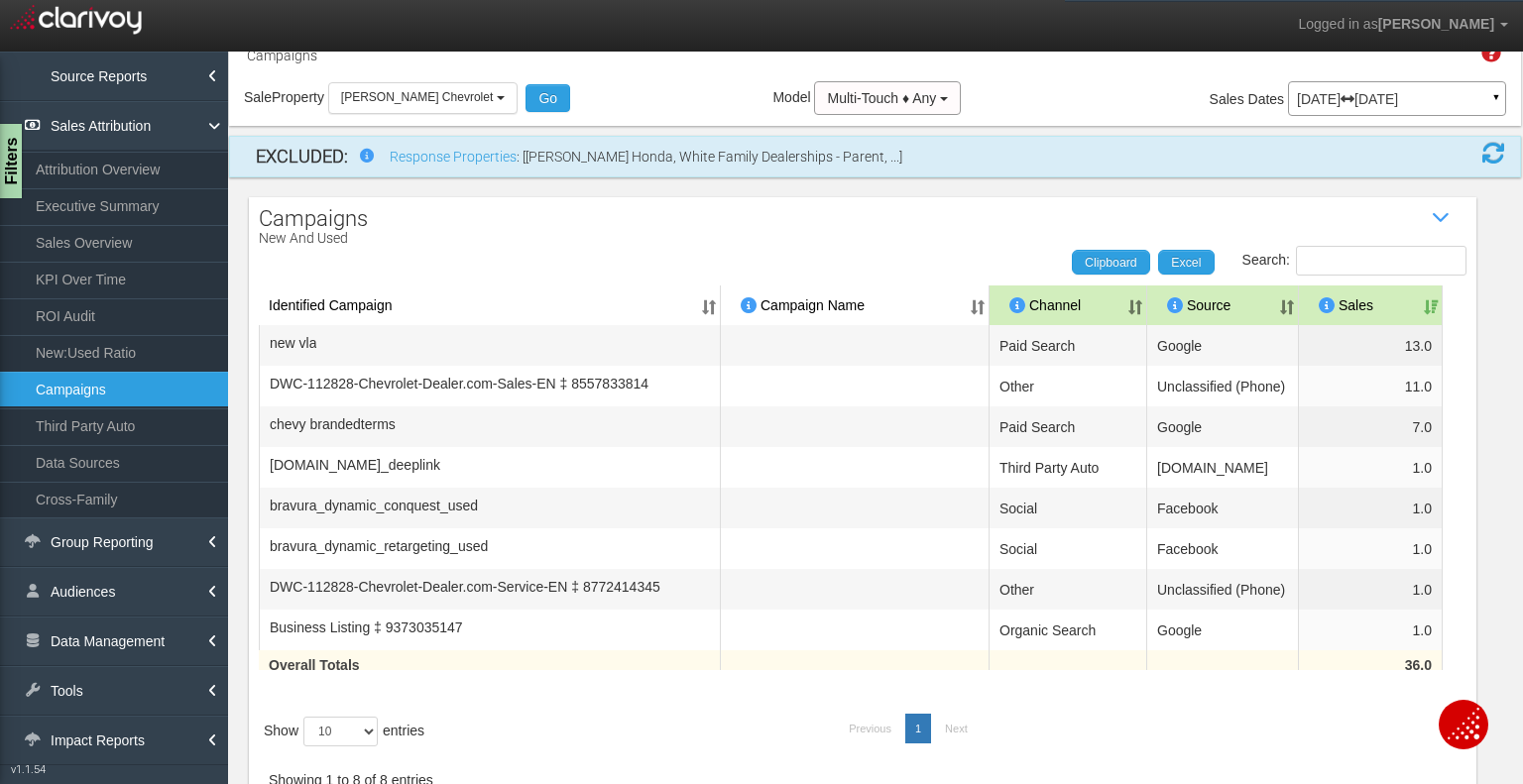 scroll, scrollTop: 0, scrollLeft: 0, axis: both 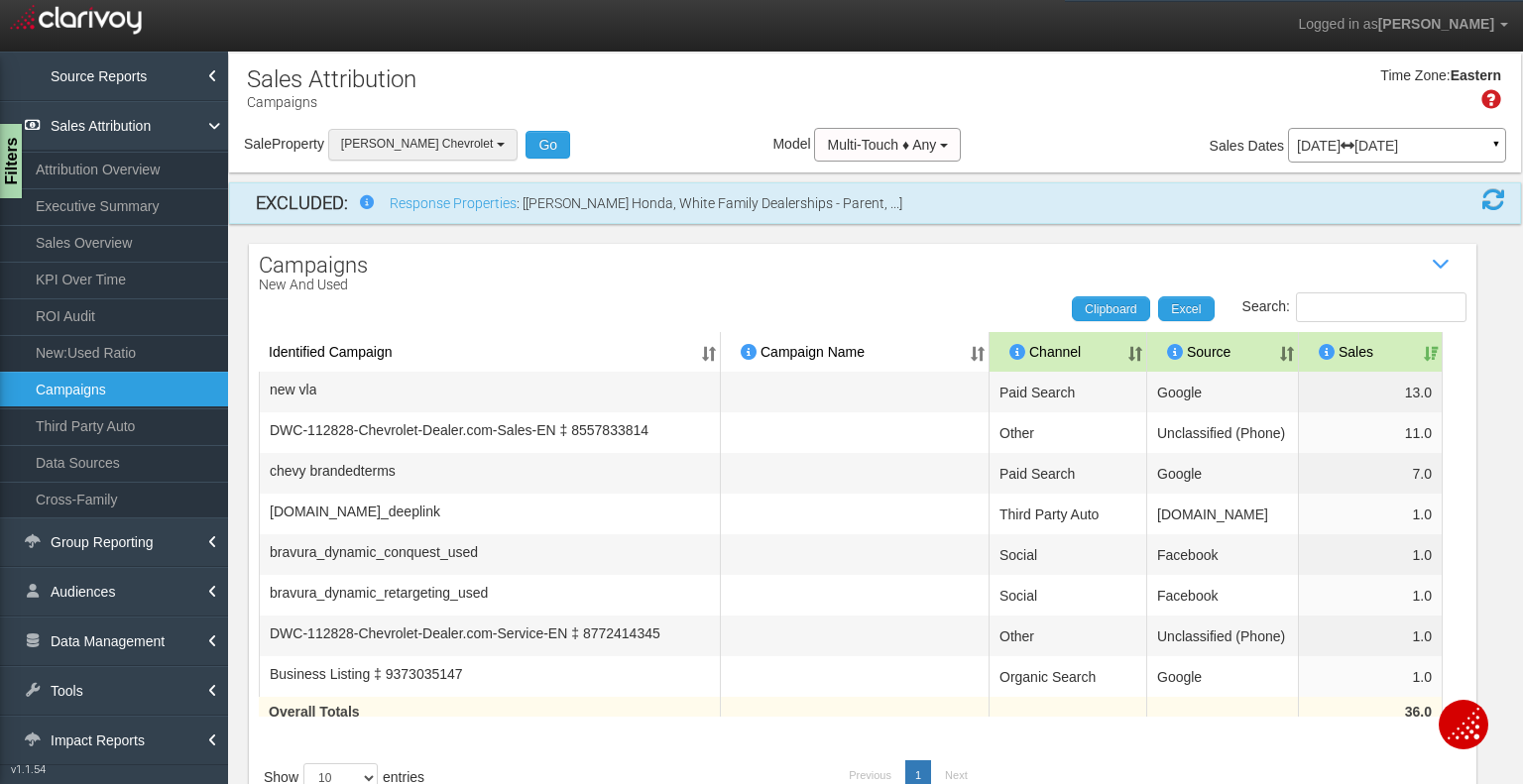 click at bounding box center [501, 145] 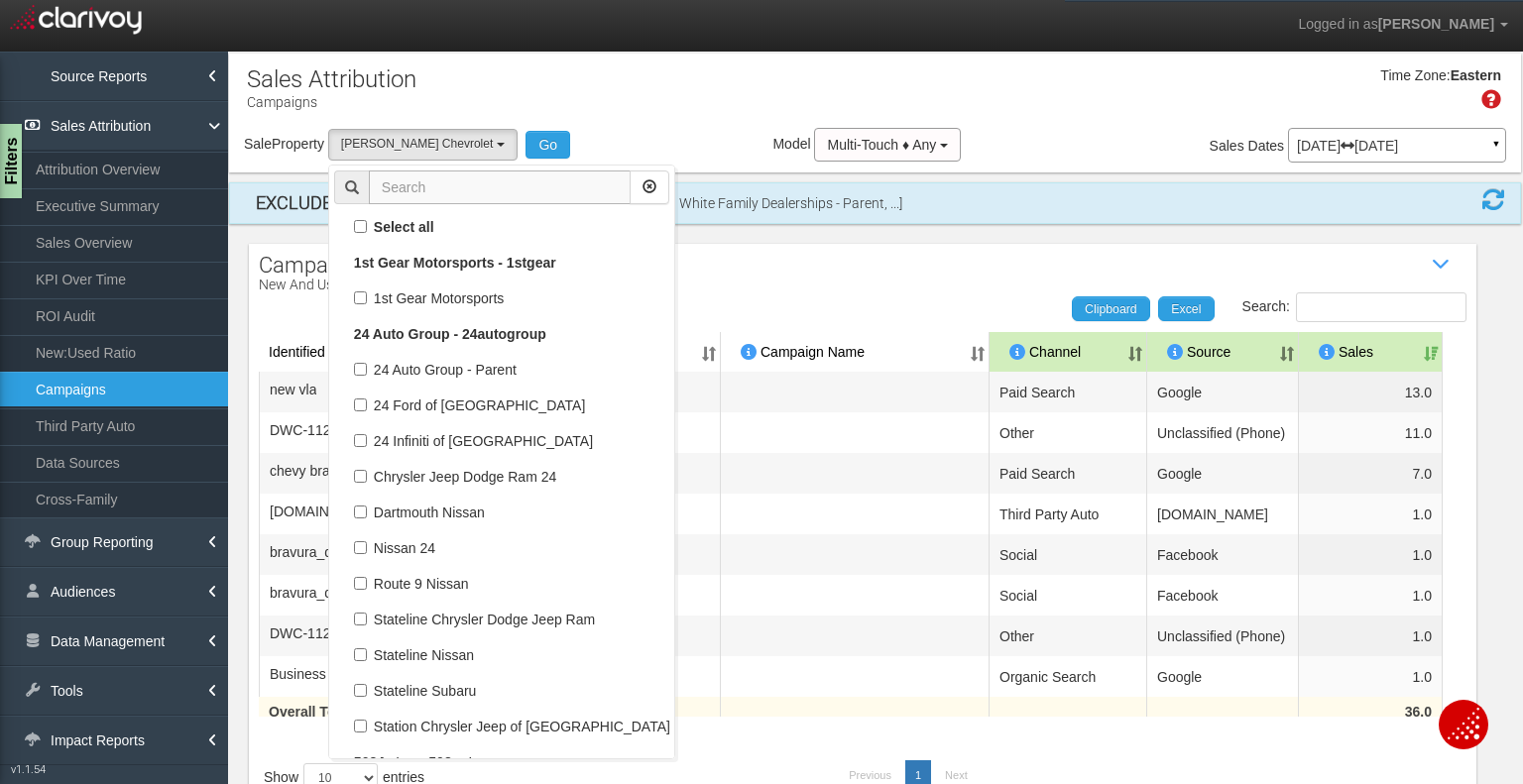 scroll, scrollTop: 124956, scrollLeft: 0, axis: vertical 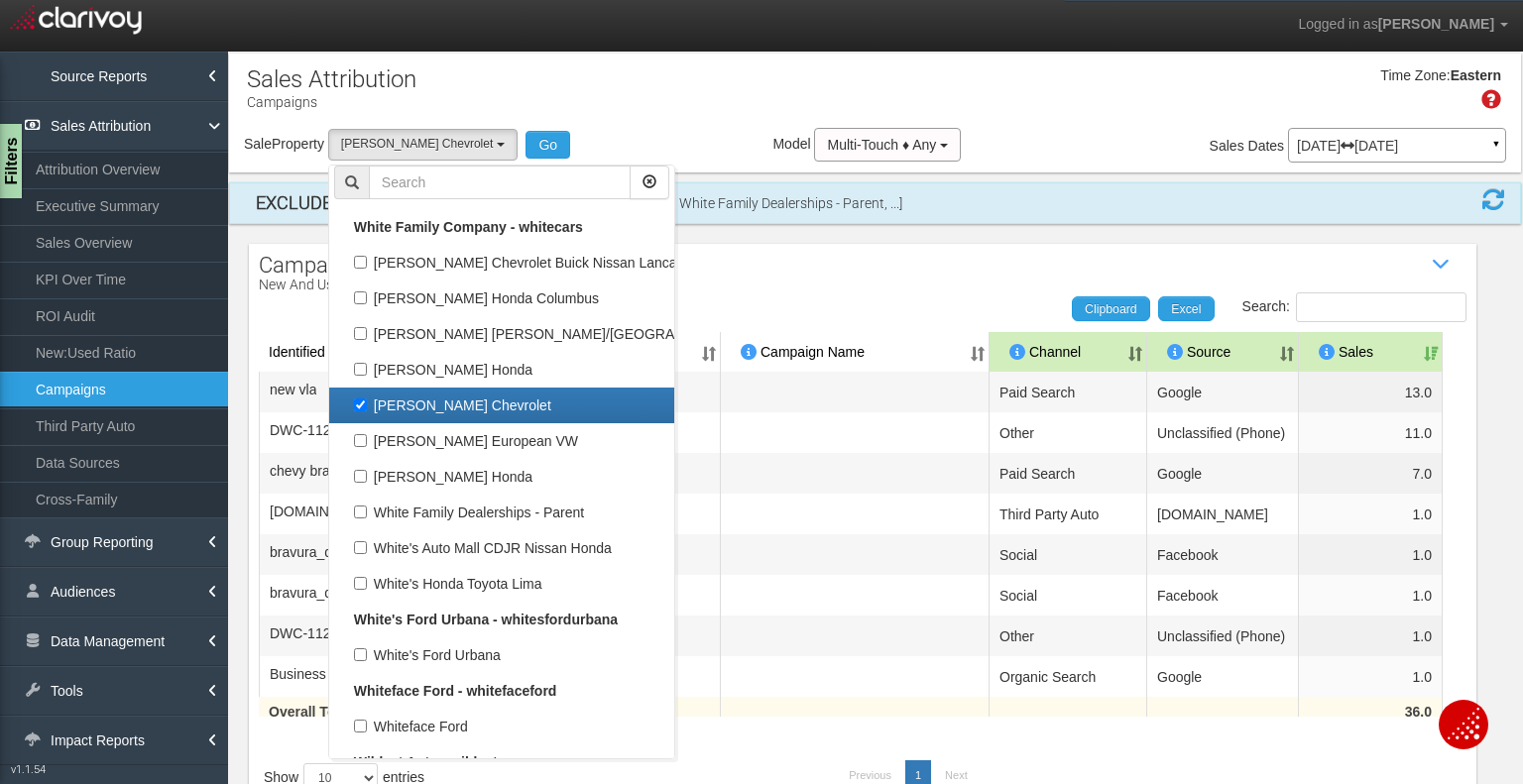 click on "[PERSON_NAME] Chevrolet" at bounding box center (502, 405) 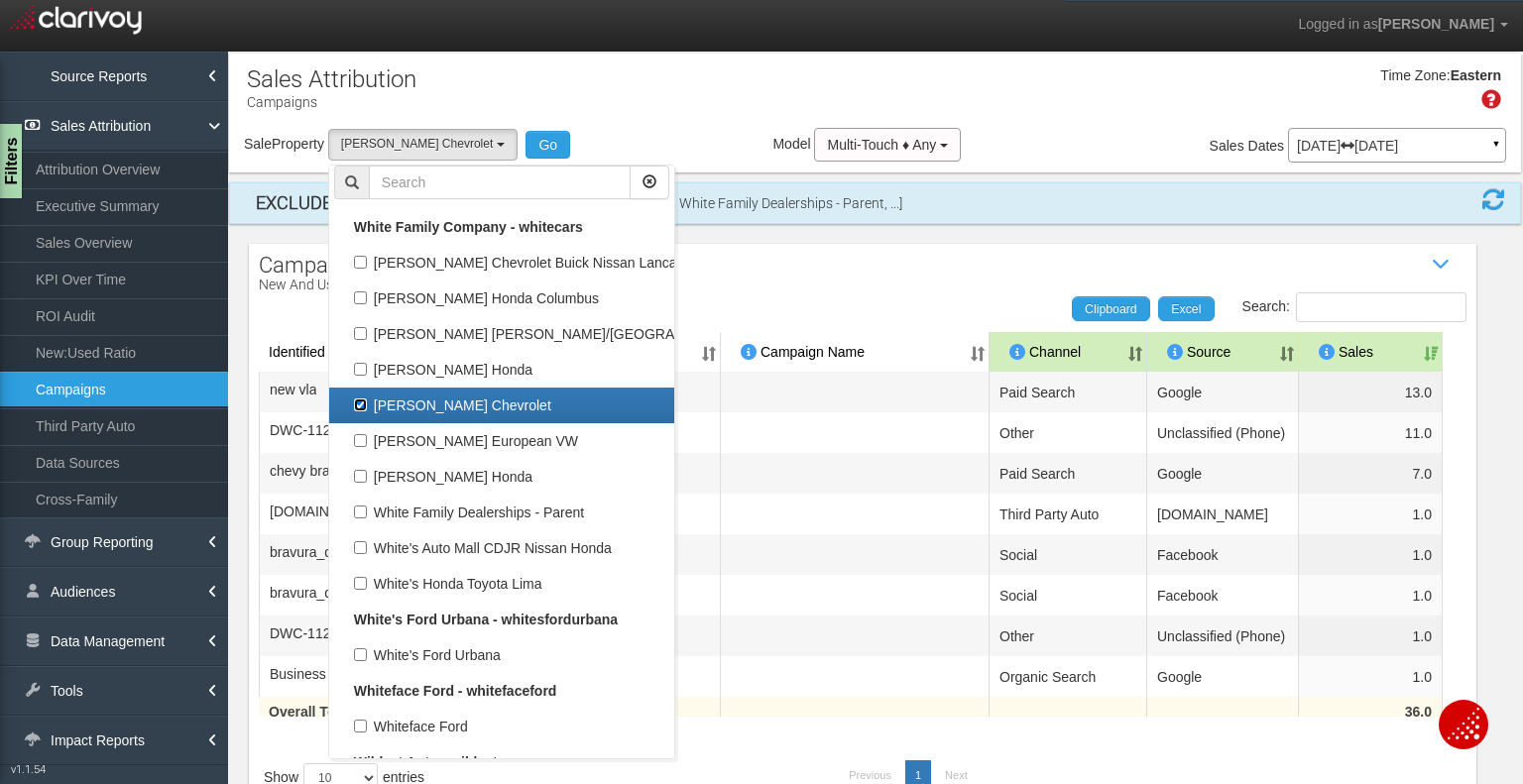 click on "[PERSON_NAME] Chevrolet" at bounding box center (360, 404) 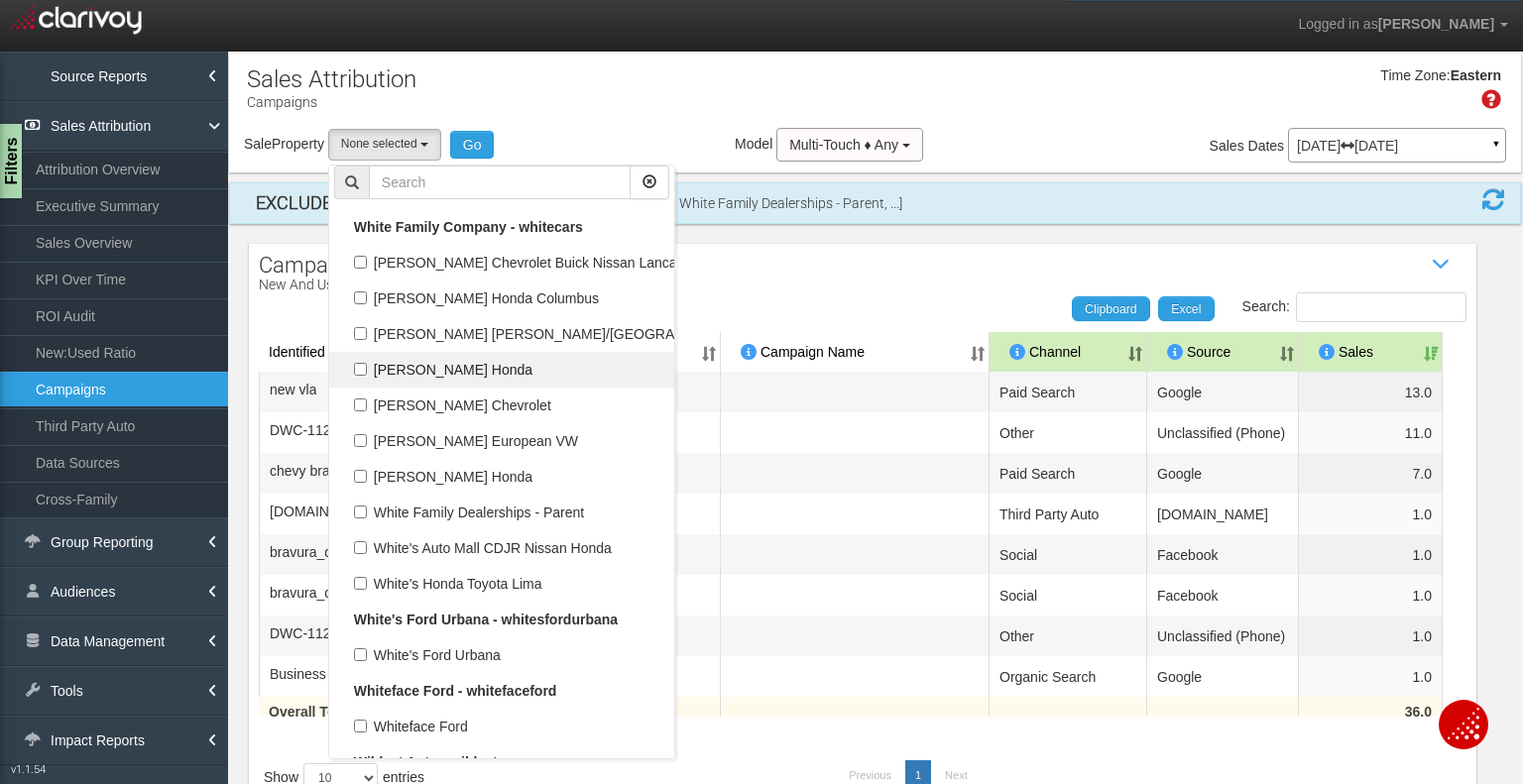 select 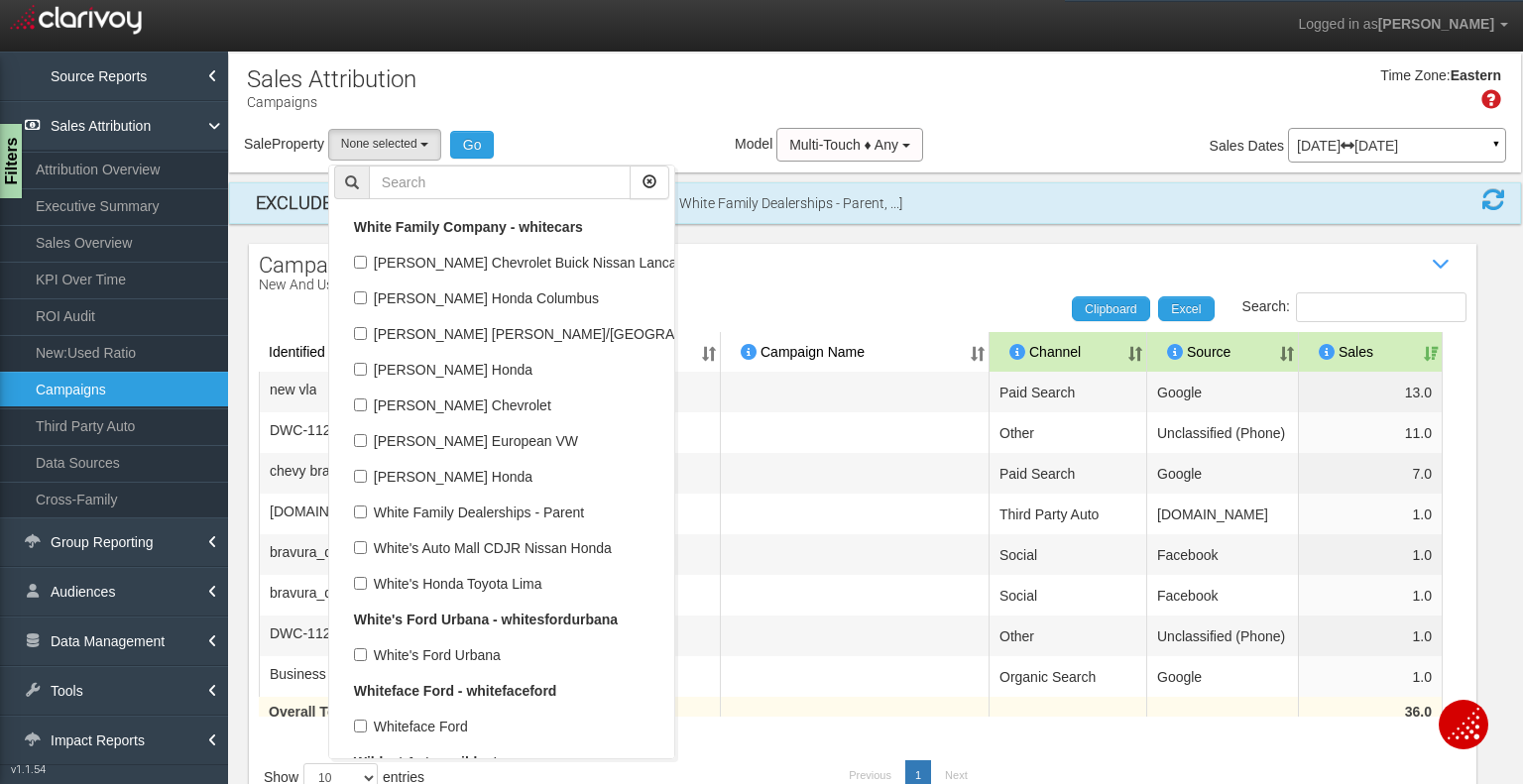 scroll, scrollTop: 59881, scrollLeft: 0, axis: vertical 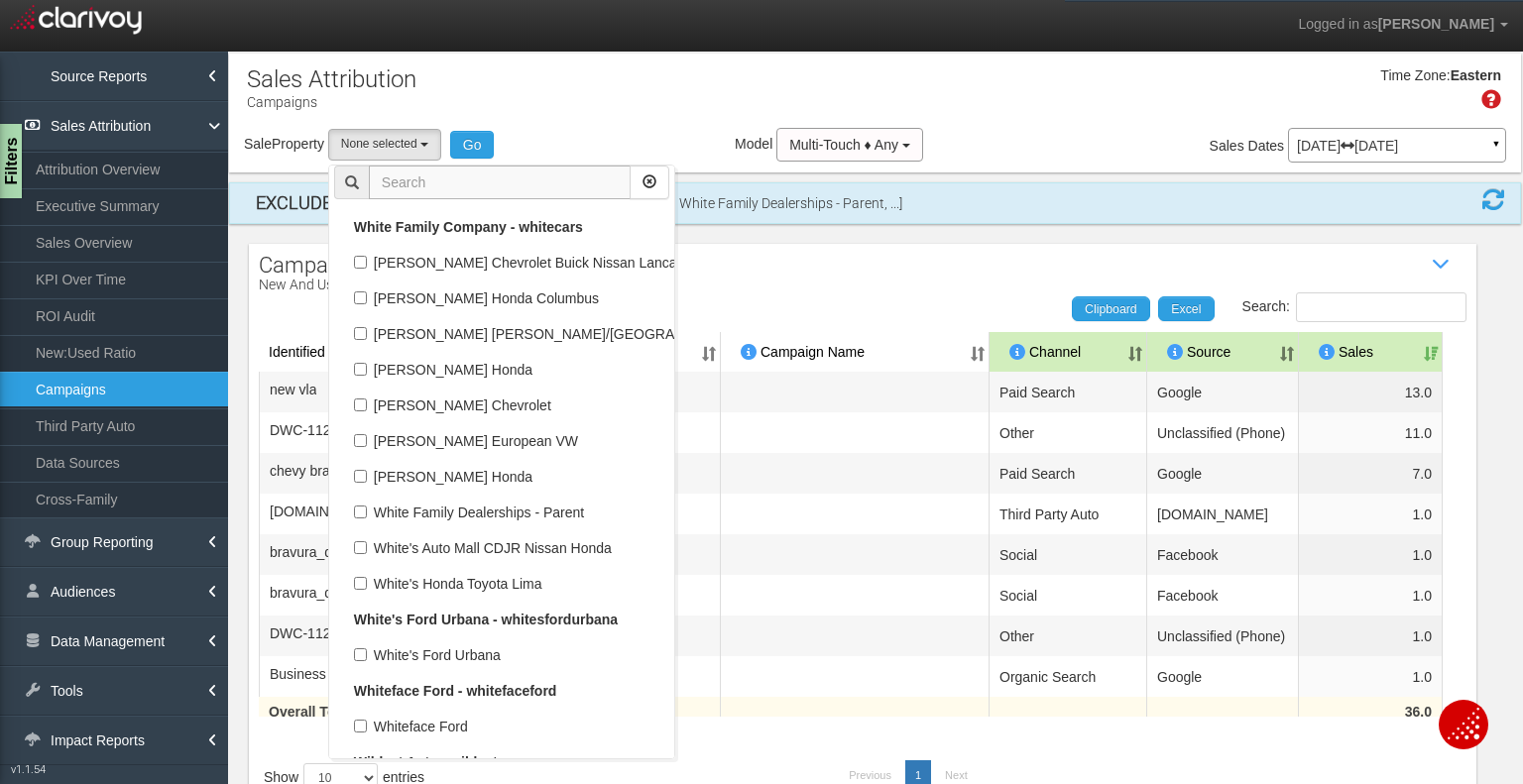 click at bounding box center (500, 182) 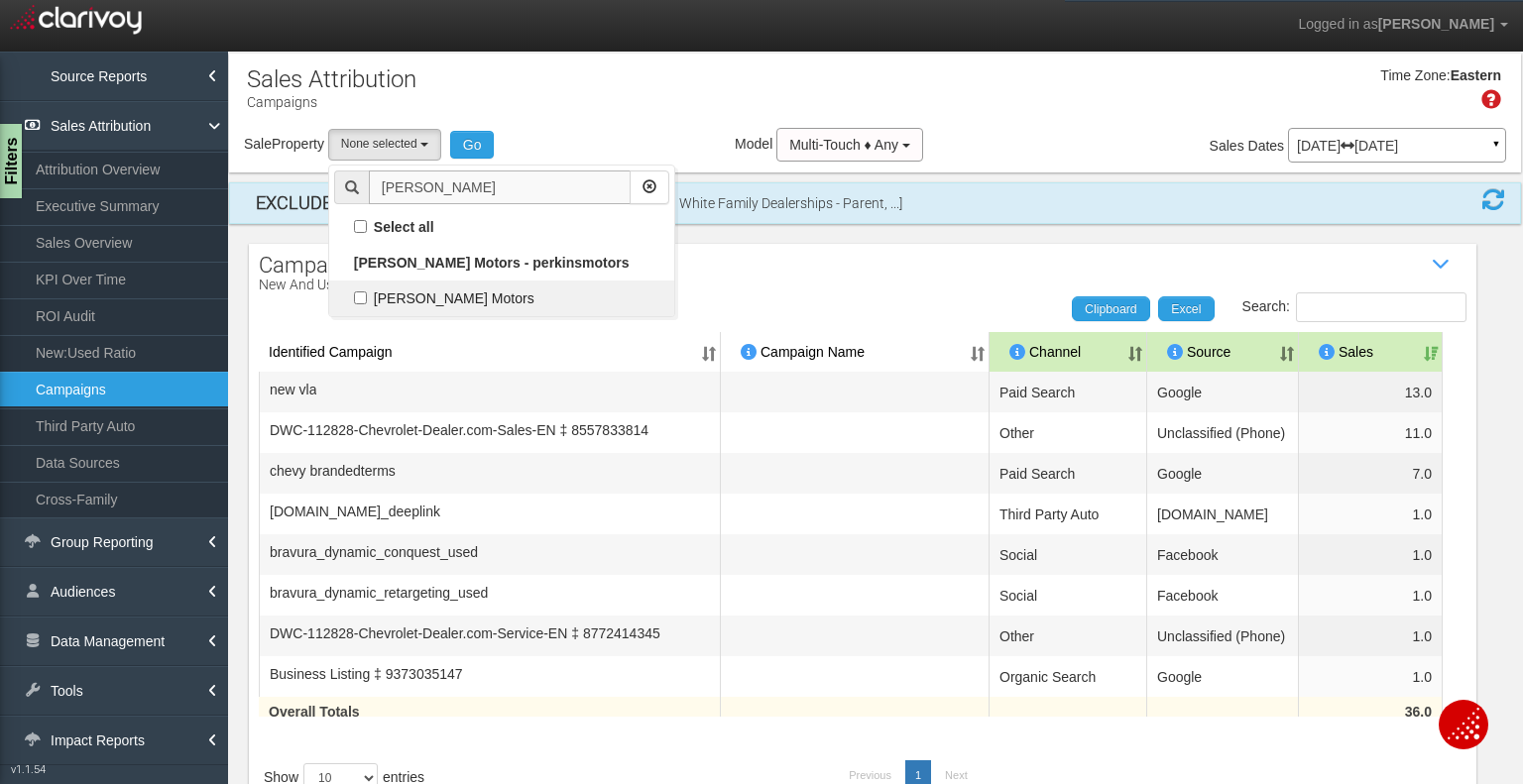 scroll, scrollTop: 0, scrollLeft: 0, axis: both 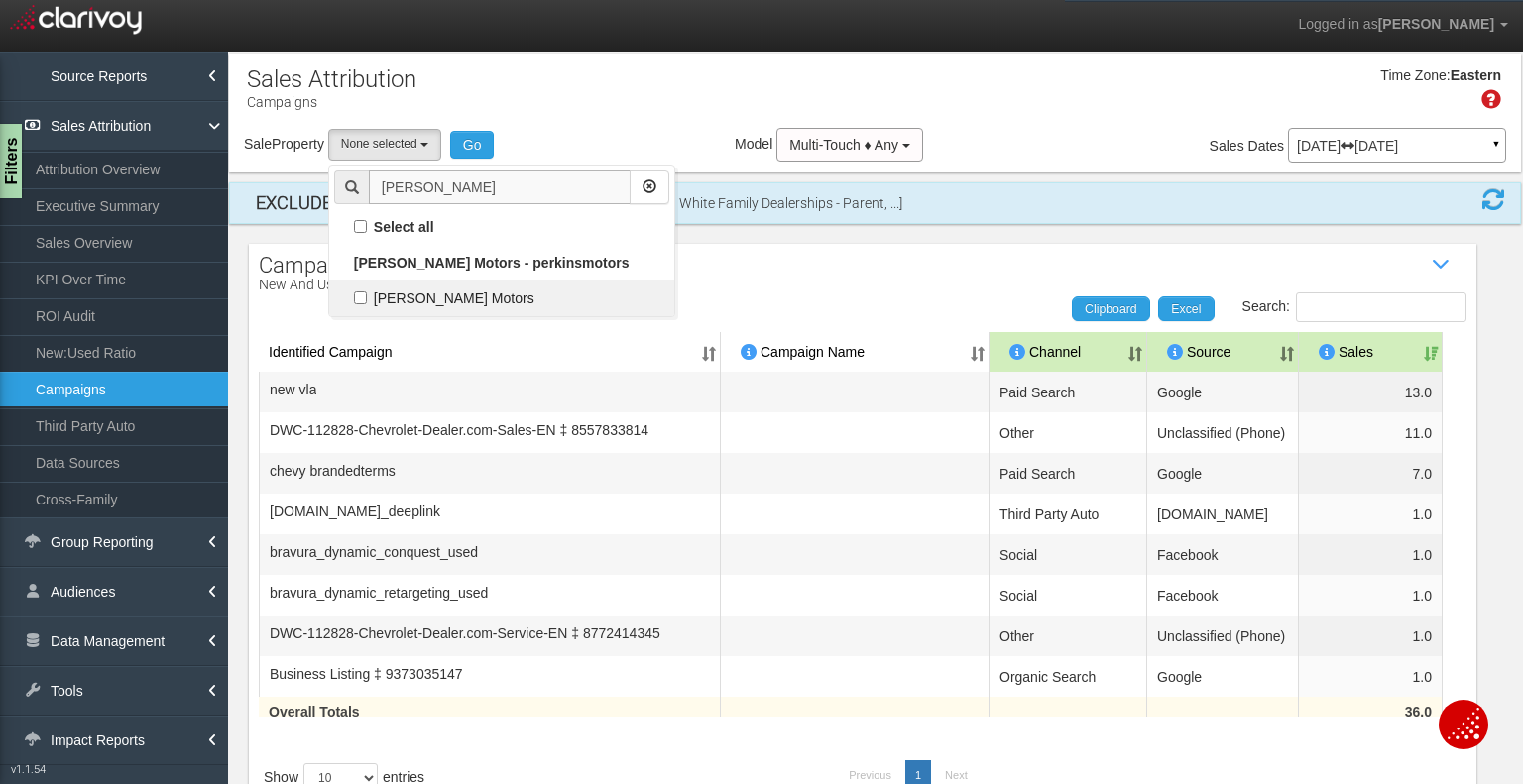 type on "perkins" 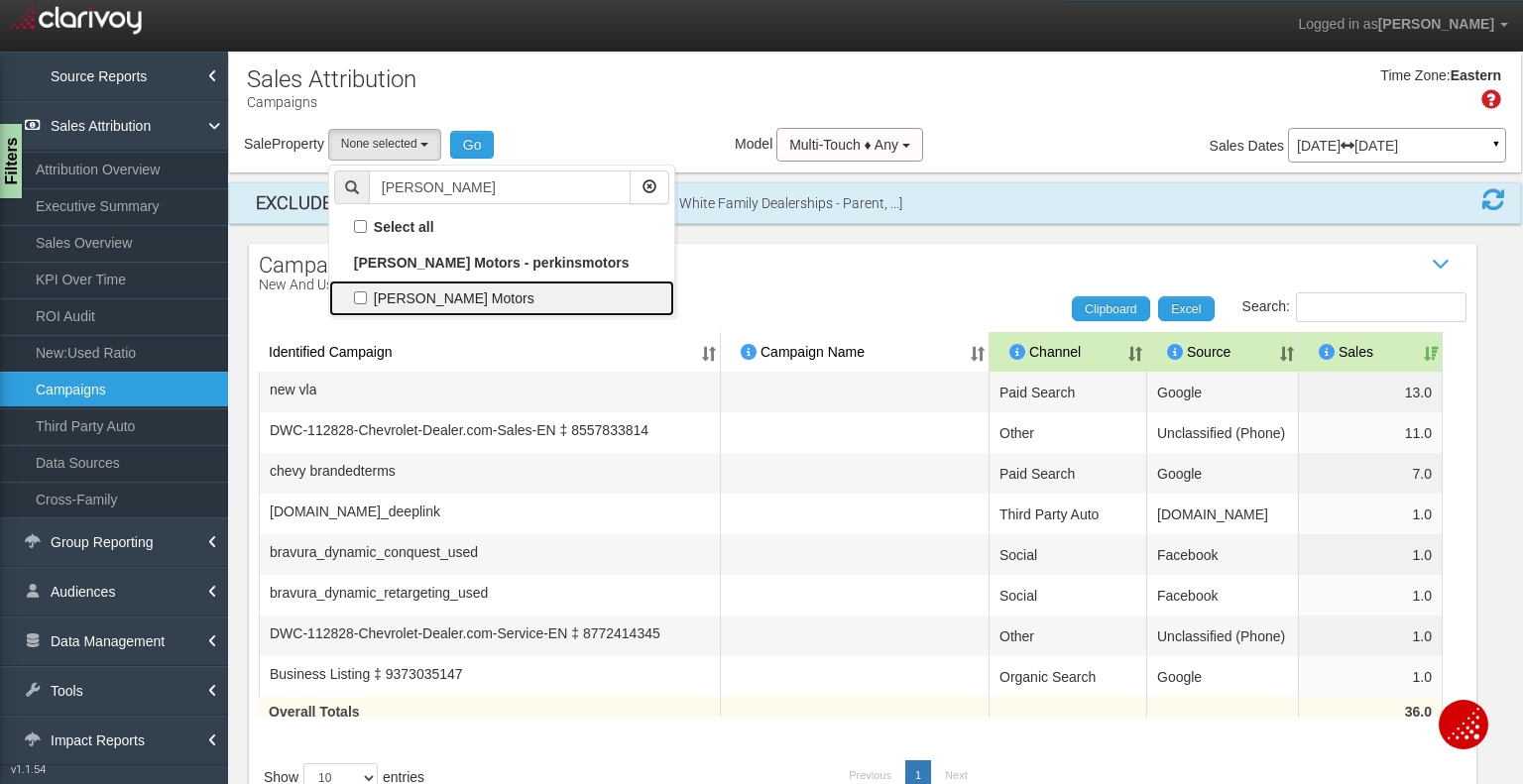 click on "[PERSON_NAME] Motors" at bounding box center (502, 298) 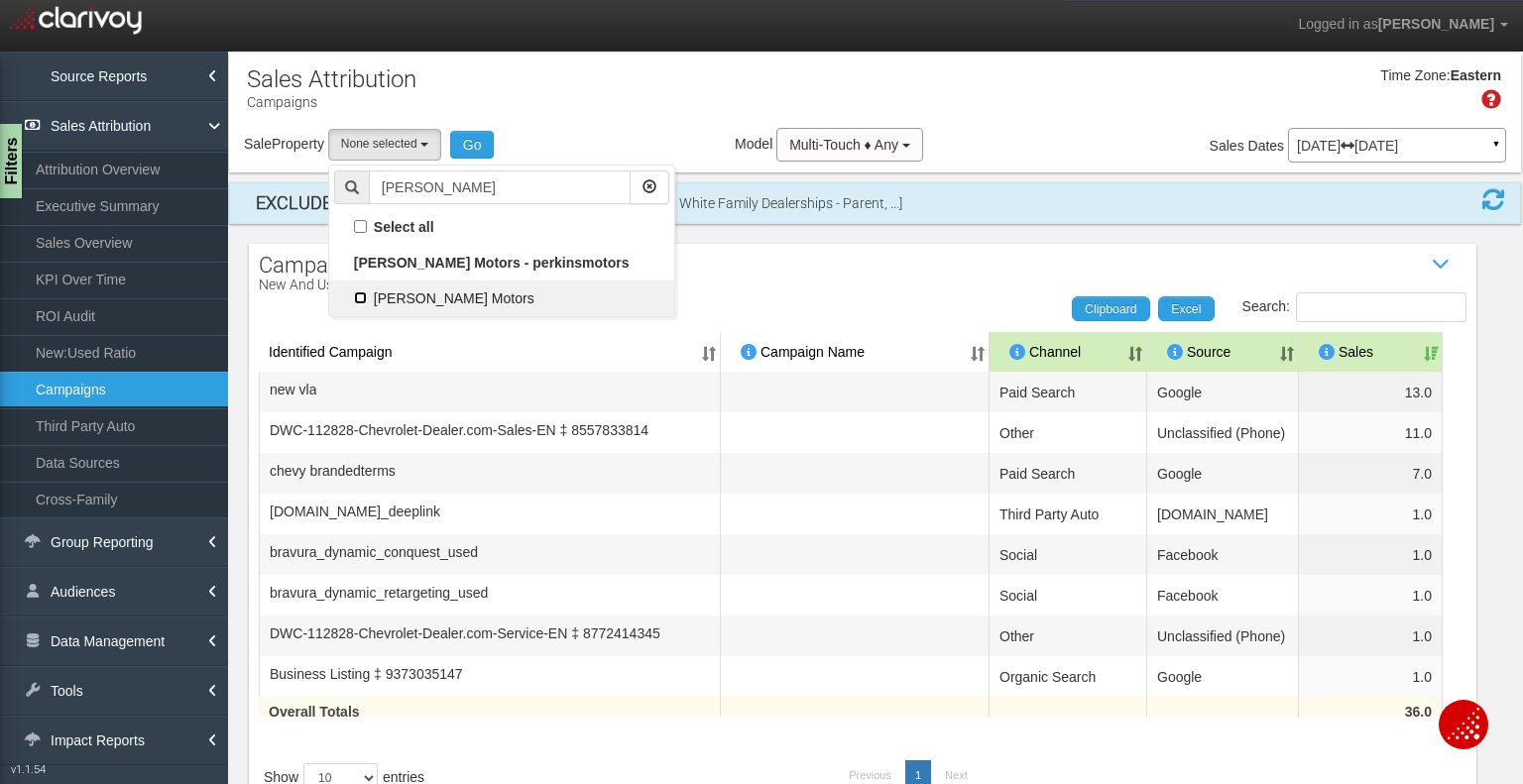 click on "[PERSON_NAME] Motors" at bounding box center [360, 297] 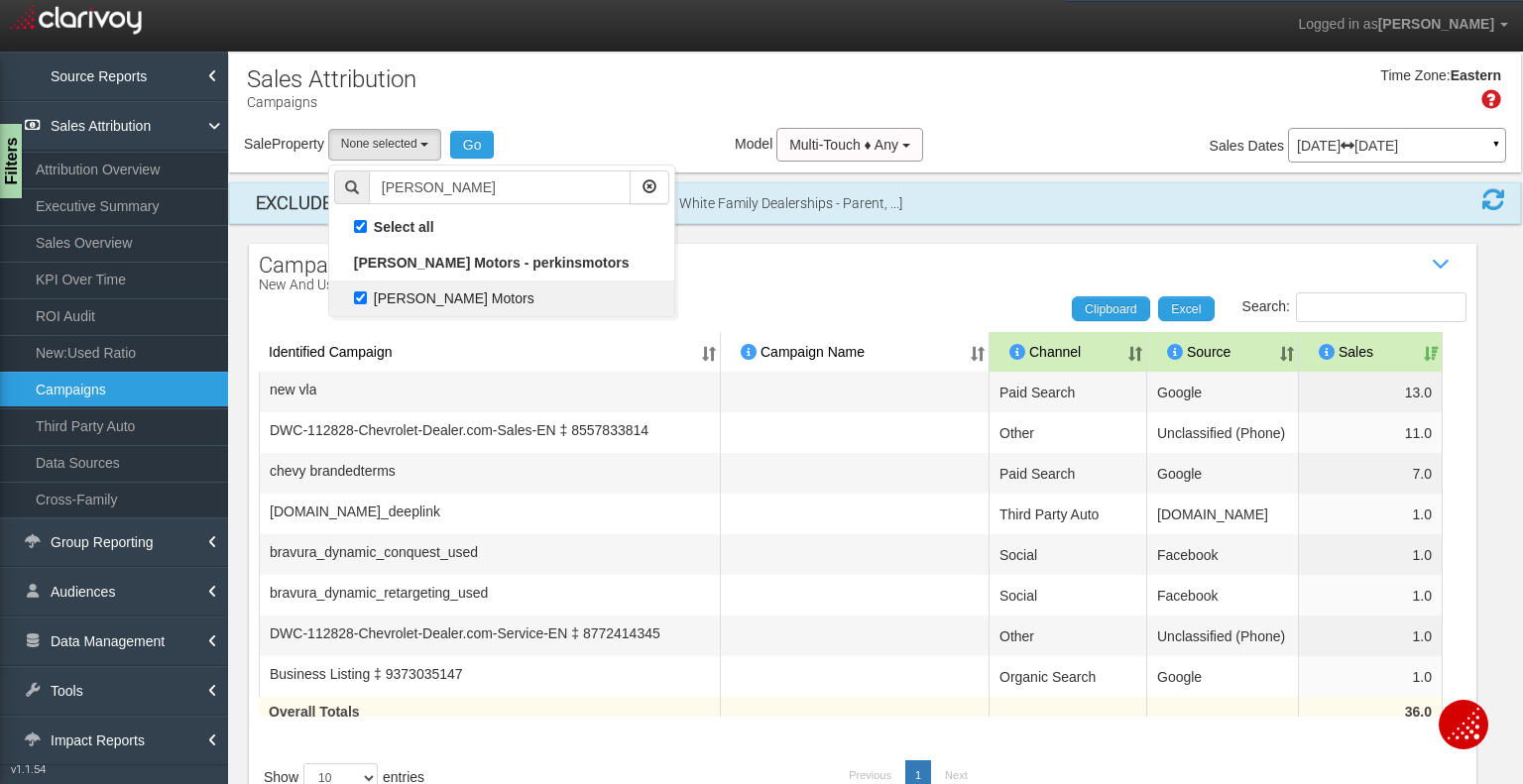 select on "object:4934" 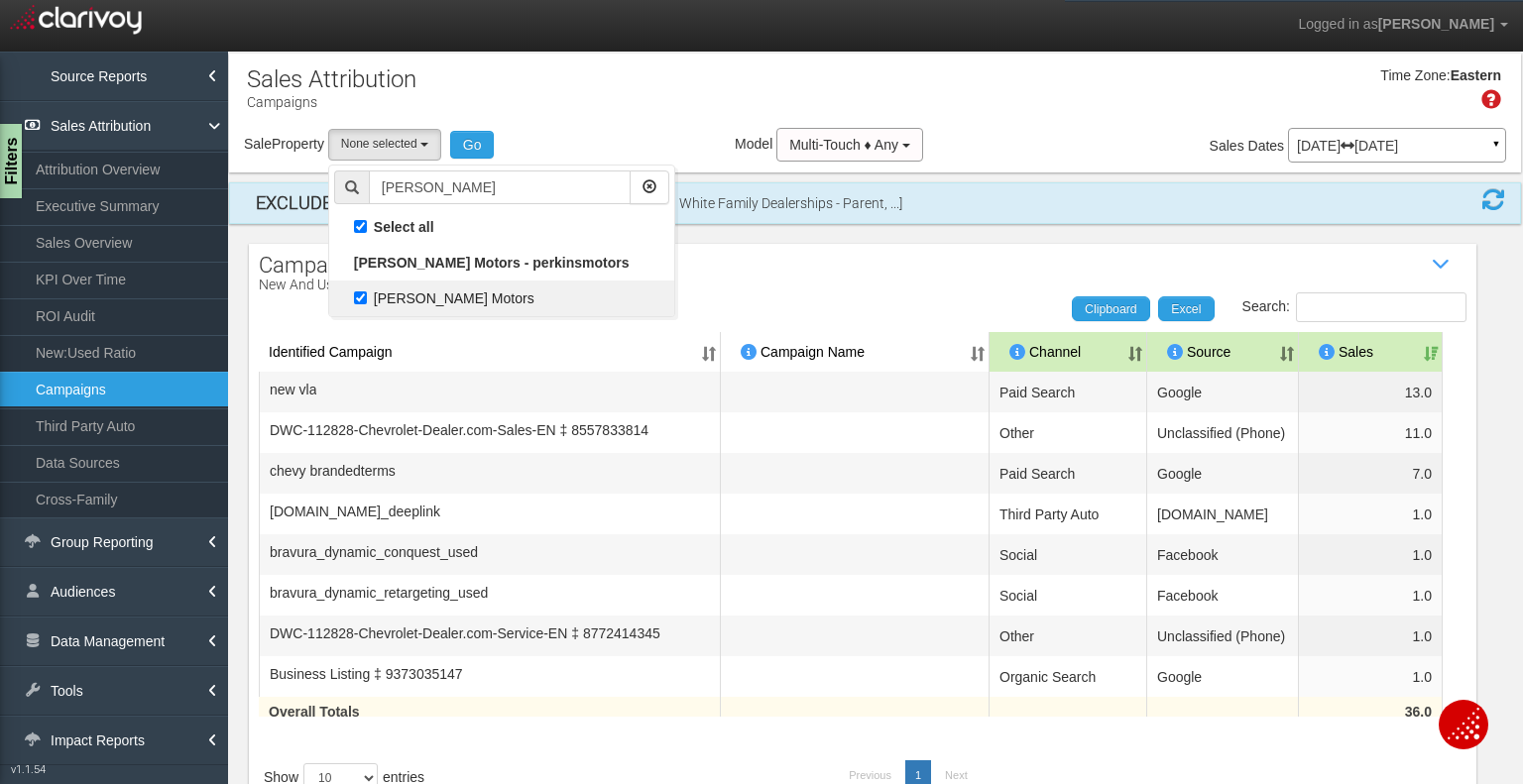checkbox on "true" 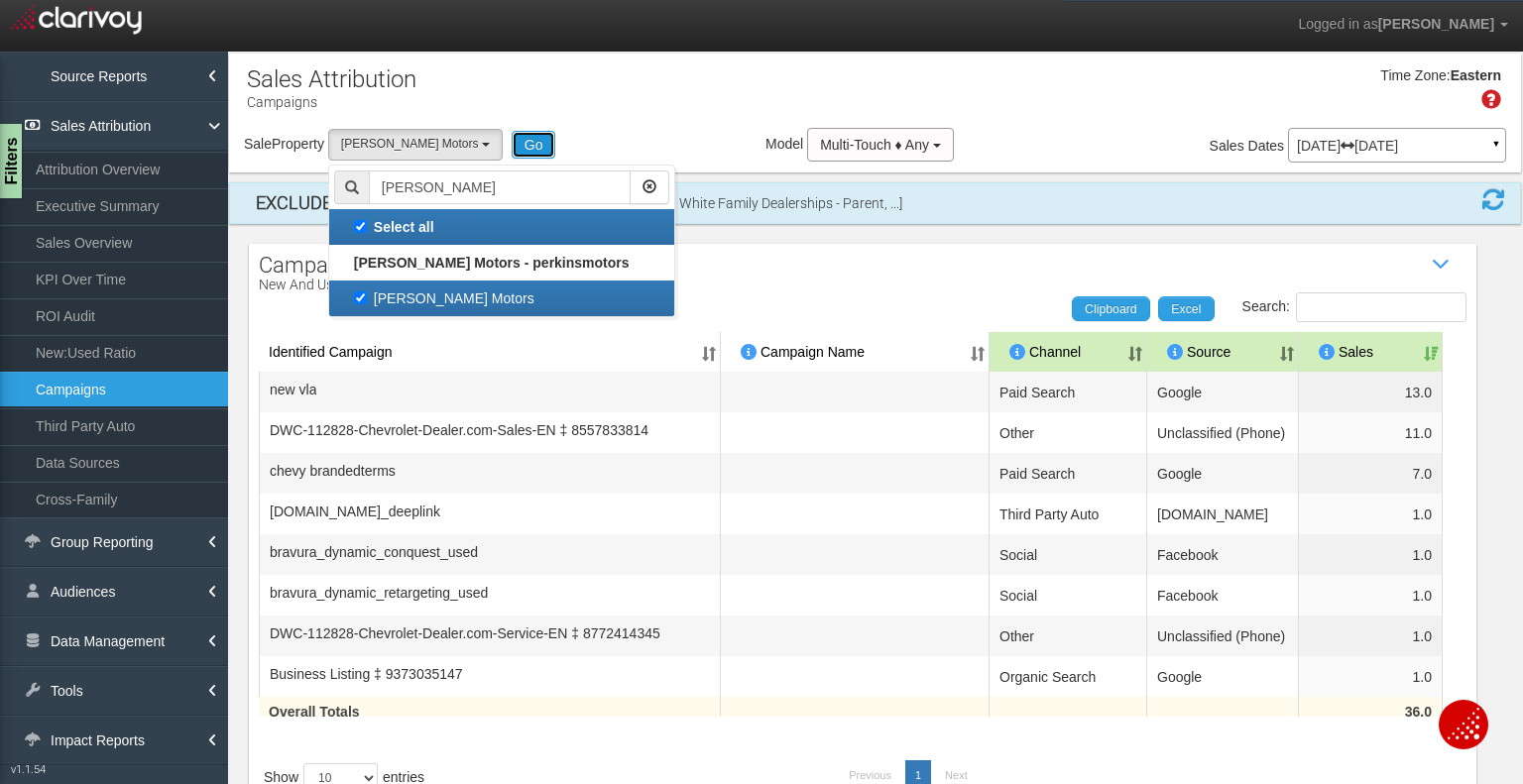 click on "Go" at bounding box center (533, 145) 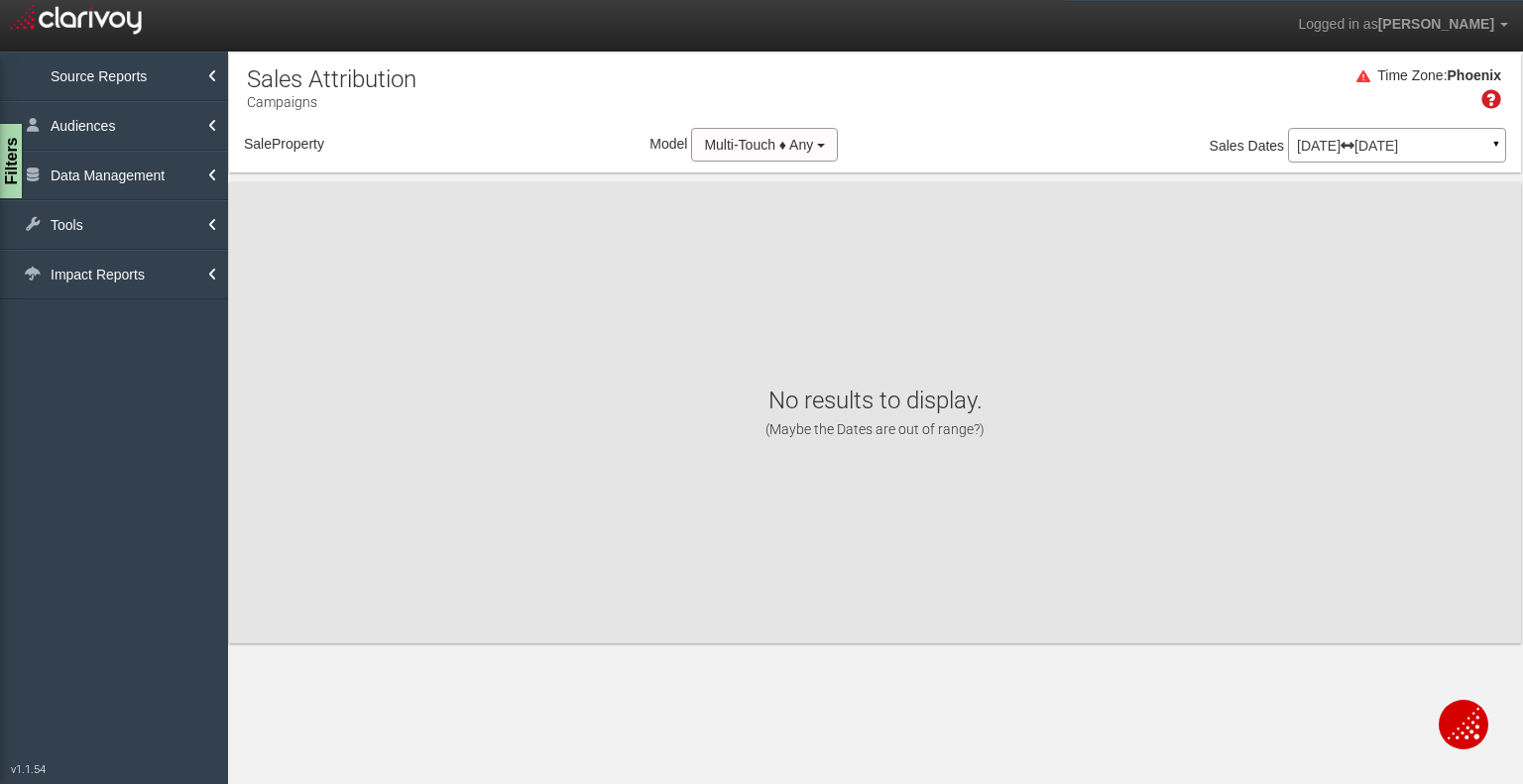select on "object:7568" 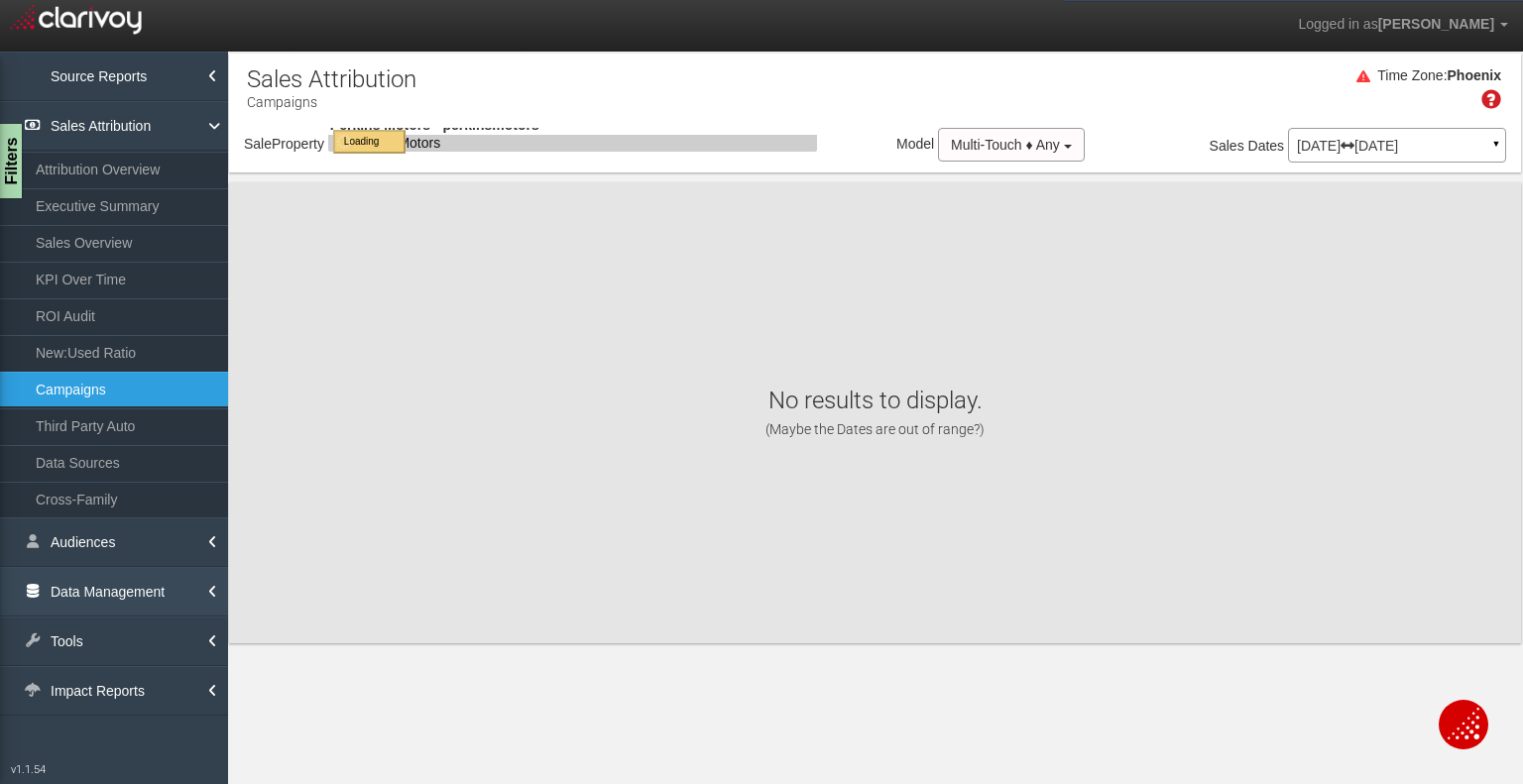 click on "Data Management" at bounding box center [114, 592] 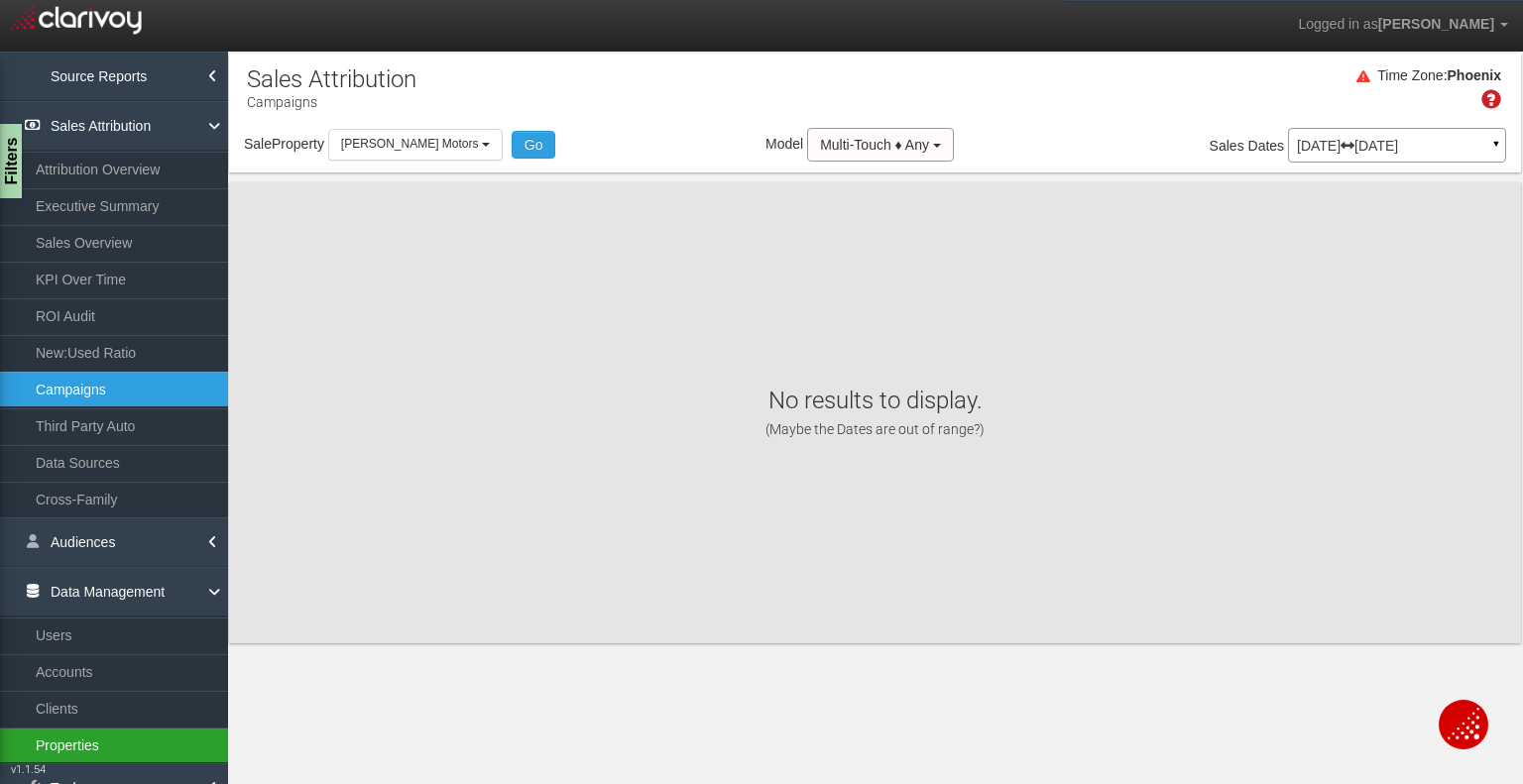 click on "Properties" at bounding box center (114, 745) 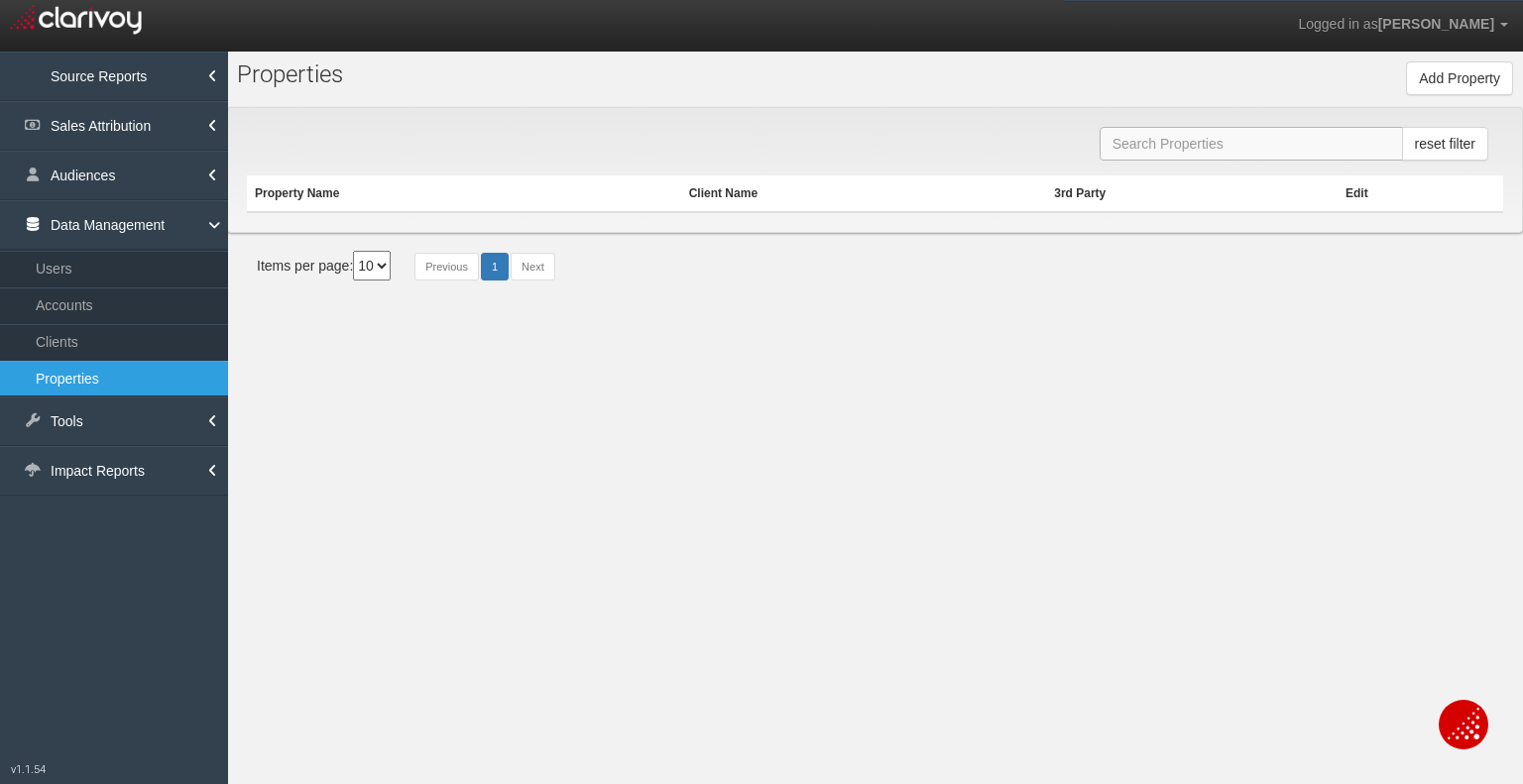 drag, startPoint x: 1252, startPoint y: 150, endPoint x: 1232, endPoint y: 148, distance: 20.09975 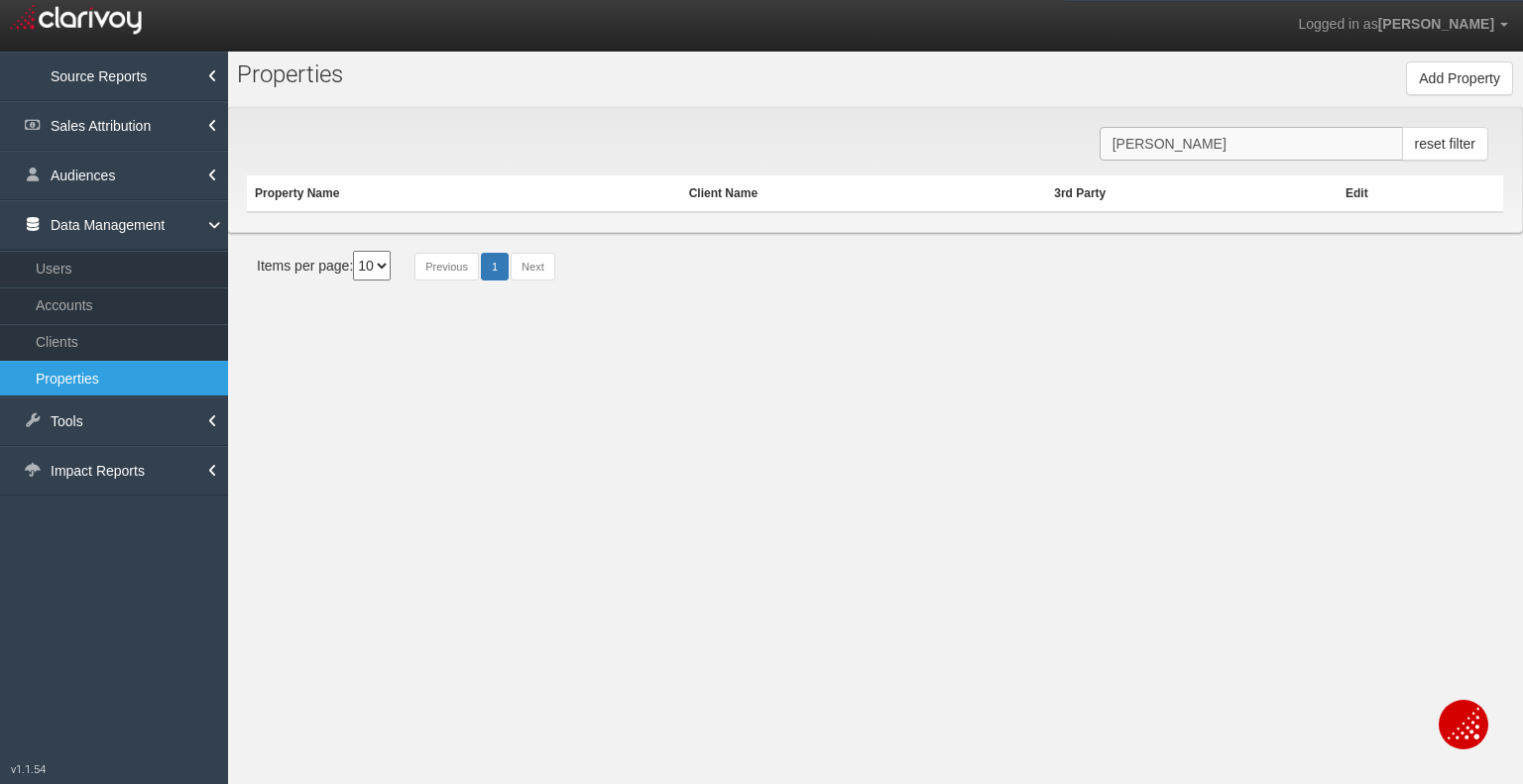 click on "perkins" at bounding box center (1251, 144) 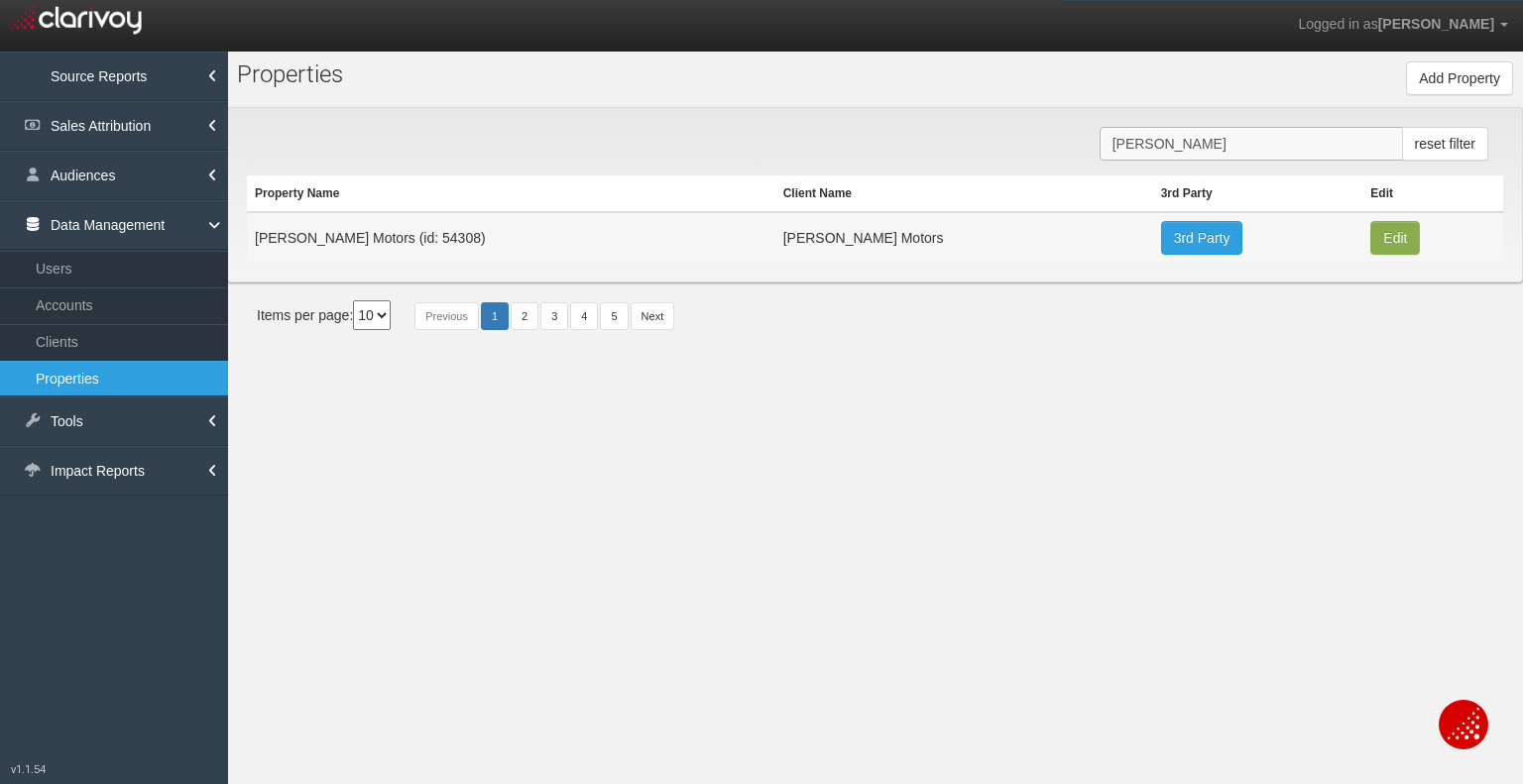 type on "perkins" 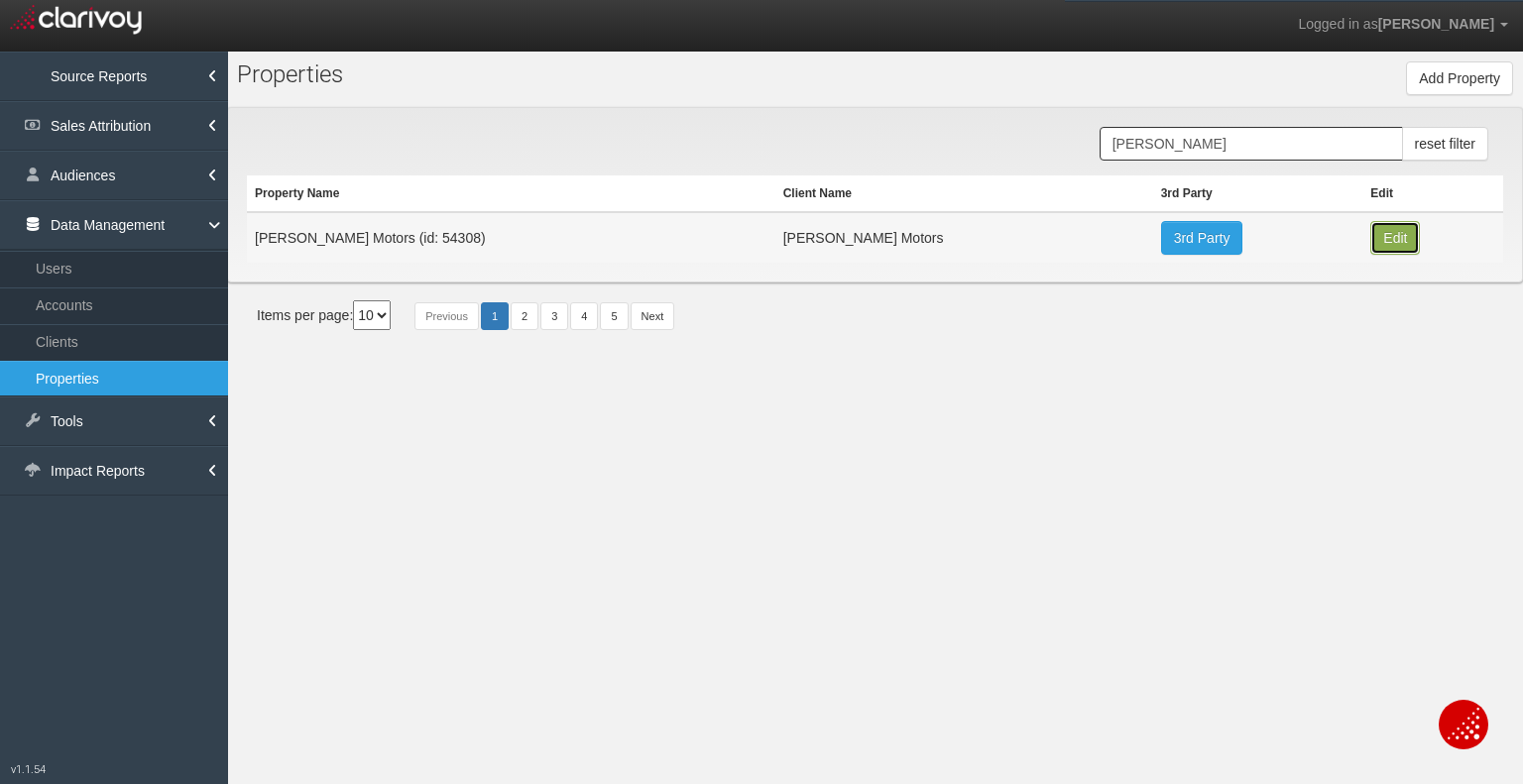 click on "Edit" at bounding box center (1395, 238) 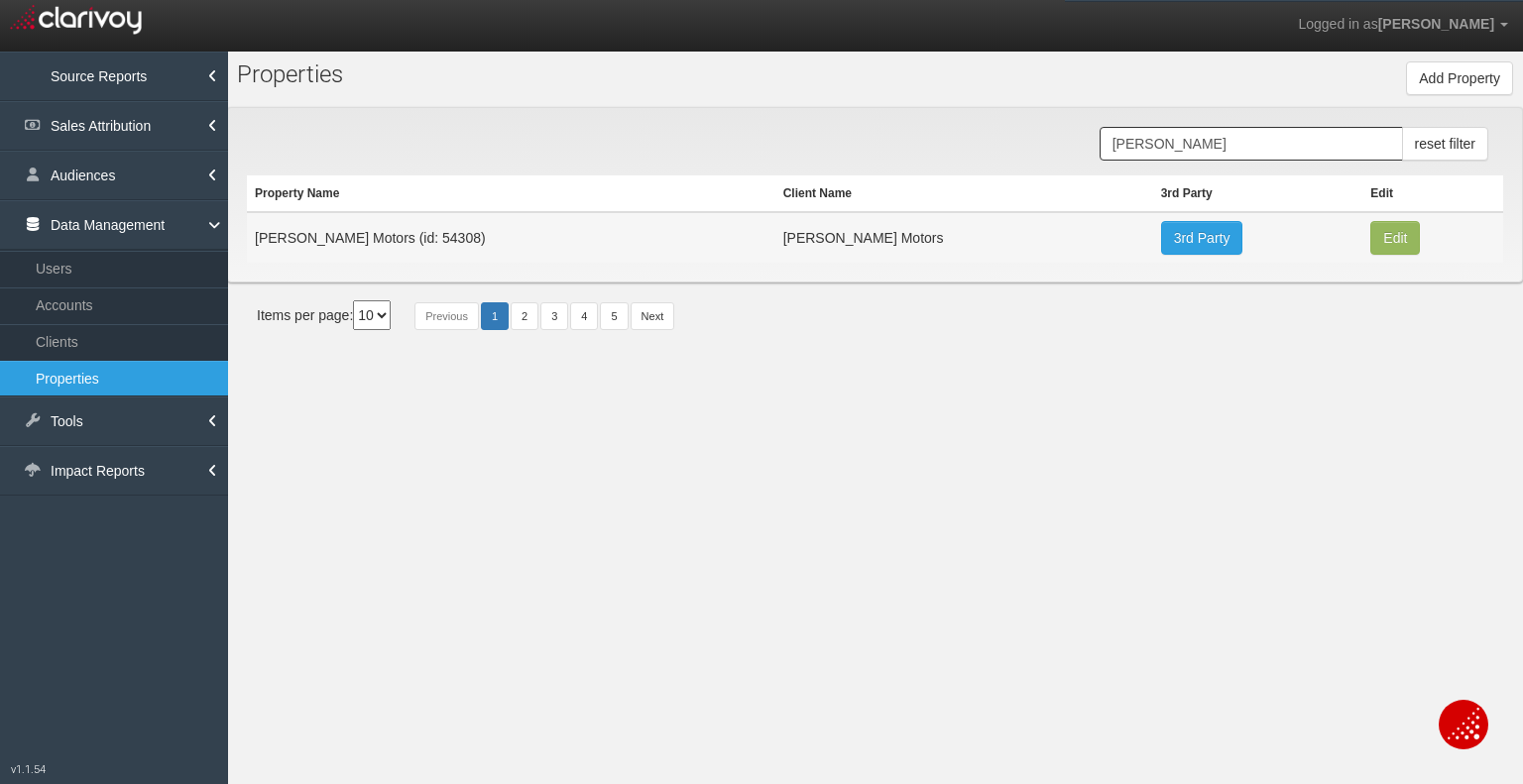 type on "[PERSON_NAME] Motors" 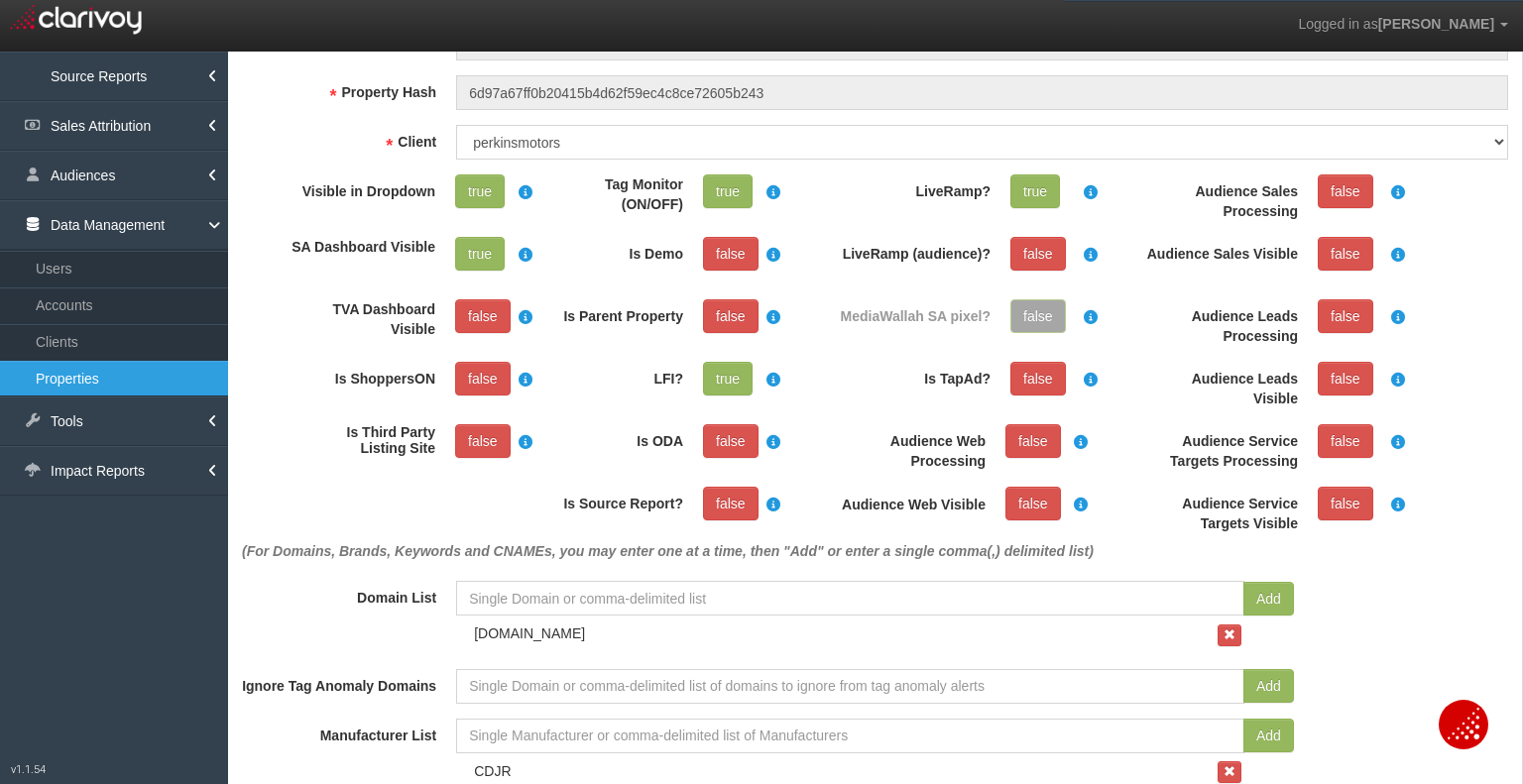 scroll, scrollTop: 396, scrollLeft: 0, axis: vertical 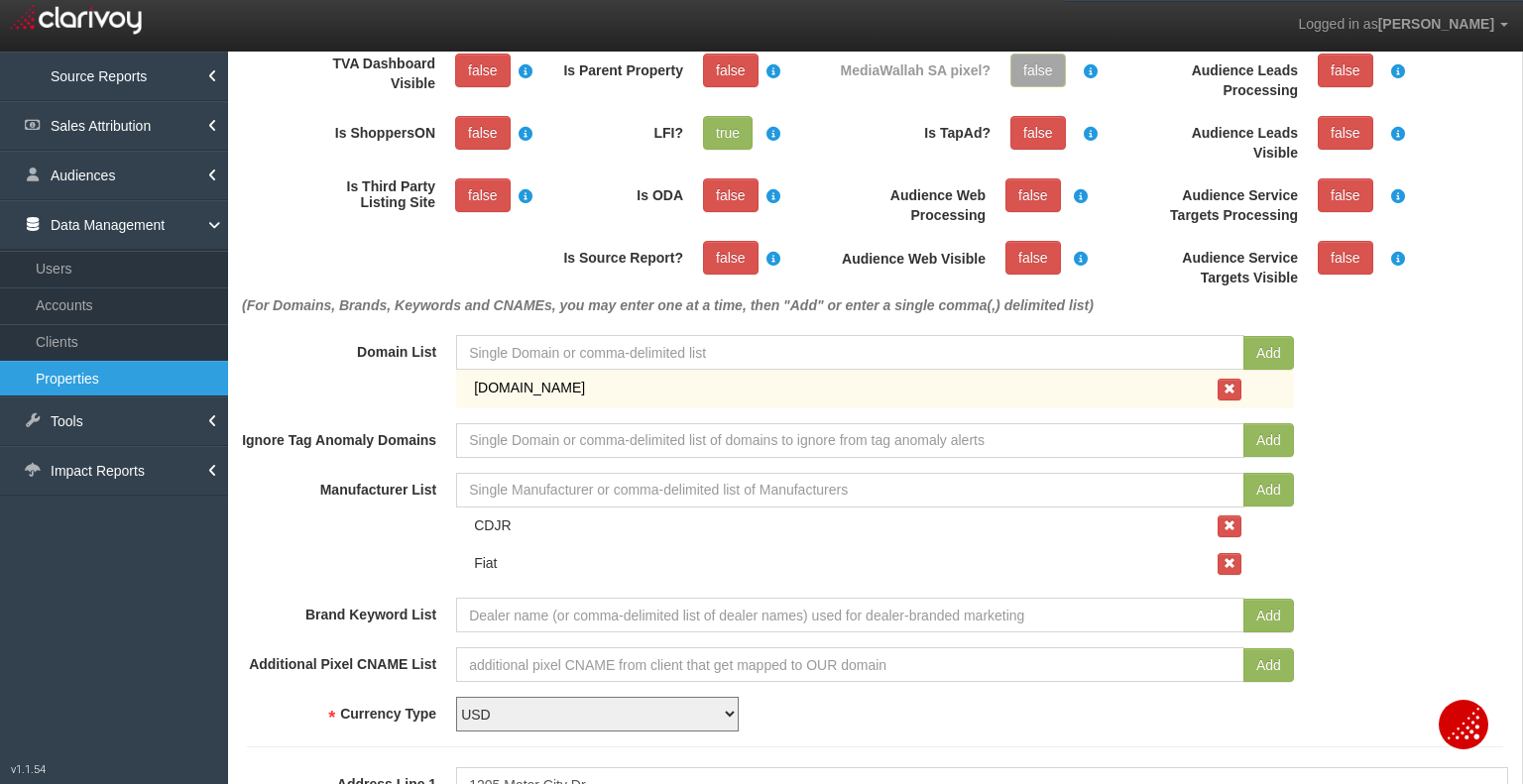 click on "perkinsmotors.com" at bounding box center (841, 388) 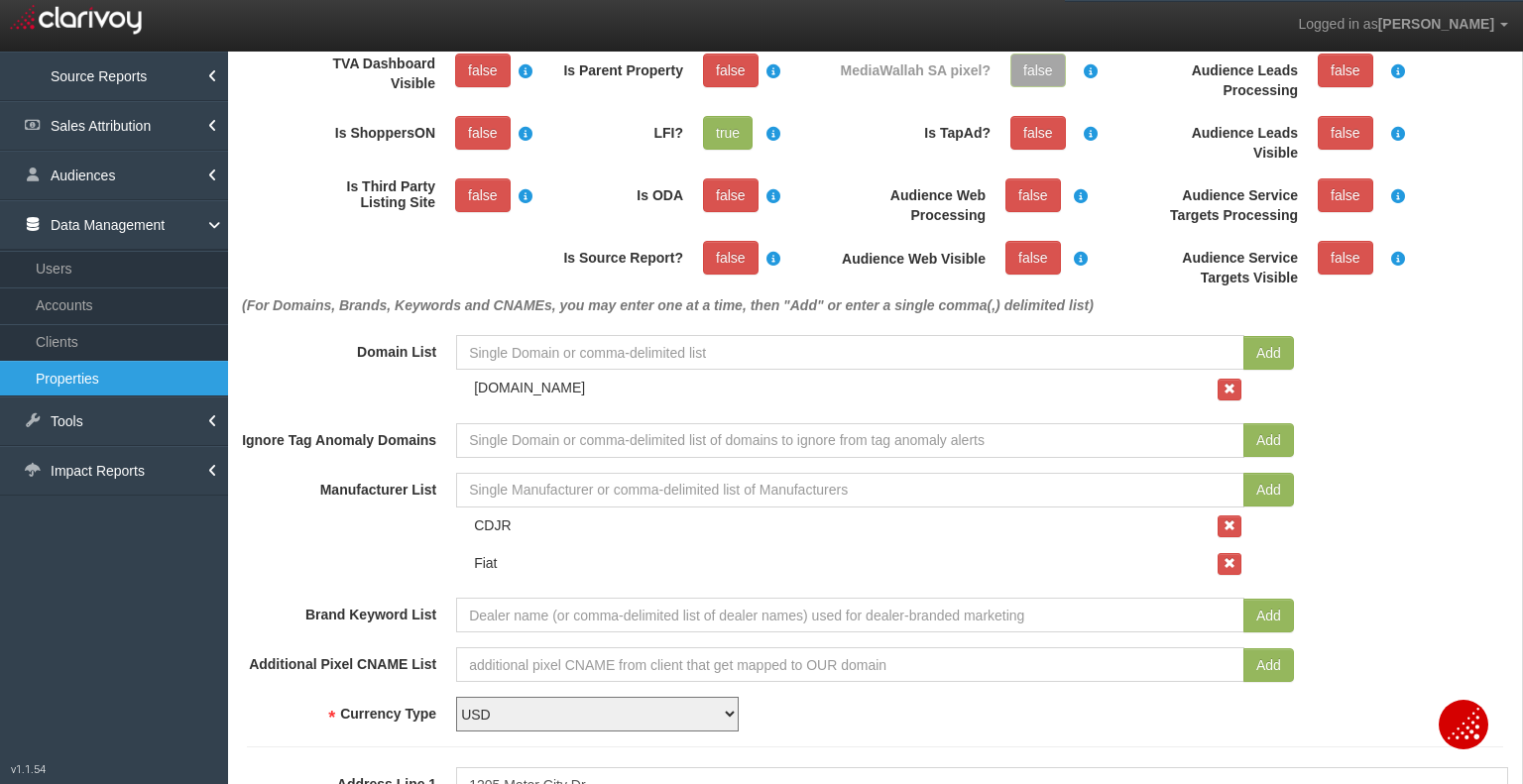 scroll, scrollTop: 0, scrollLeft: 0, axis: both 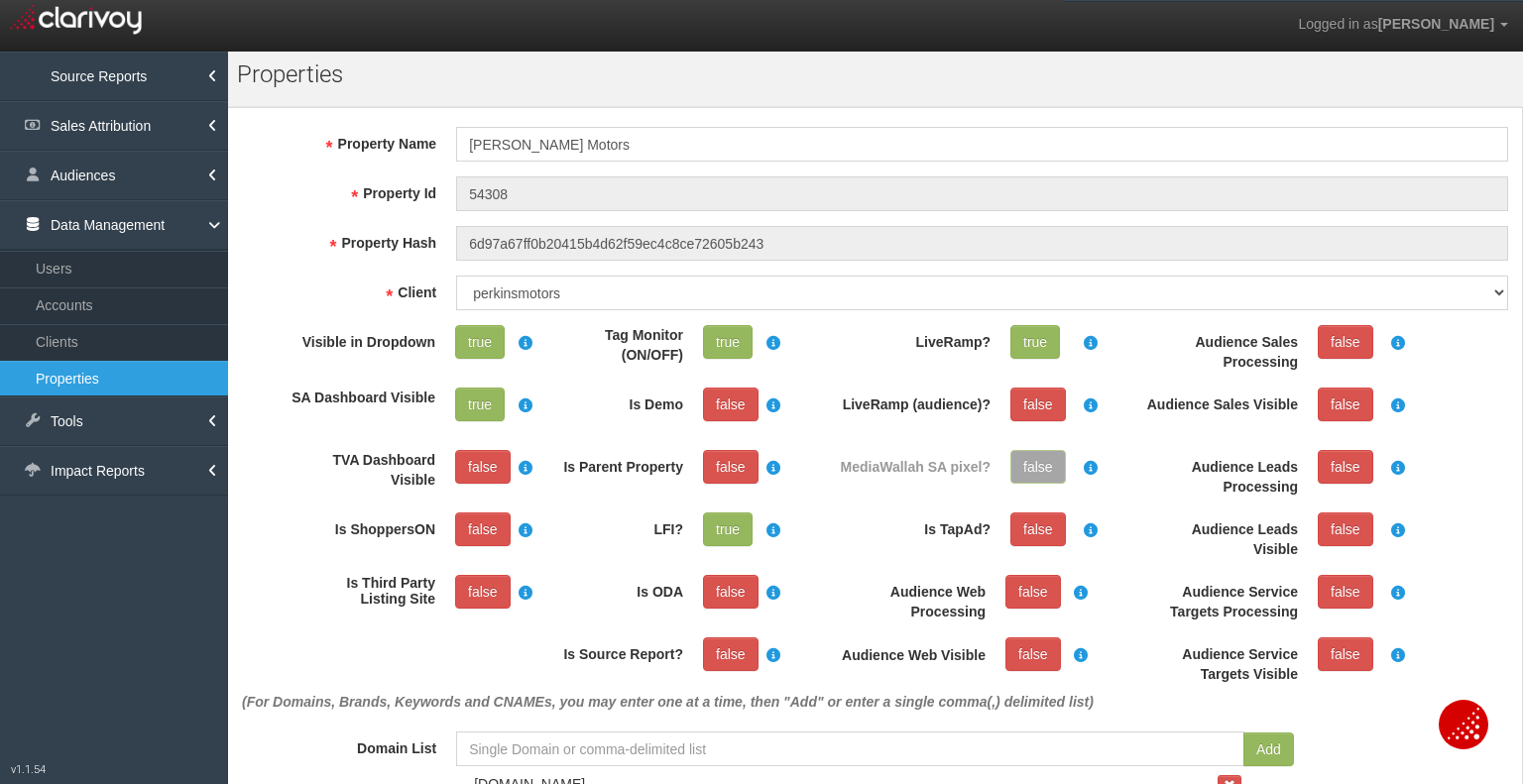 click on "Sales Attribution" at bounding box center (114, 126) 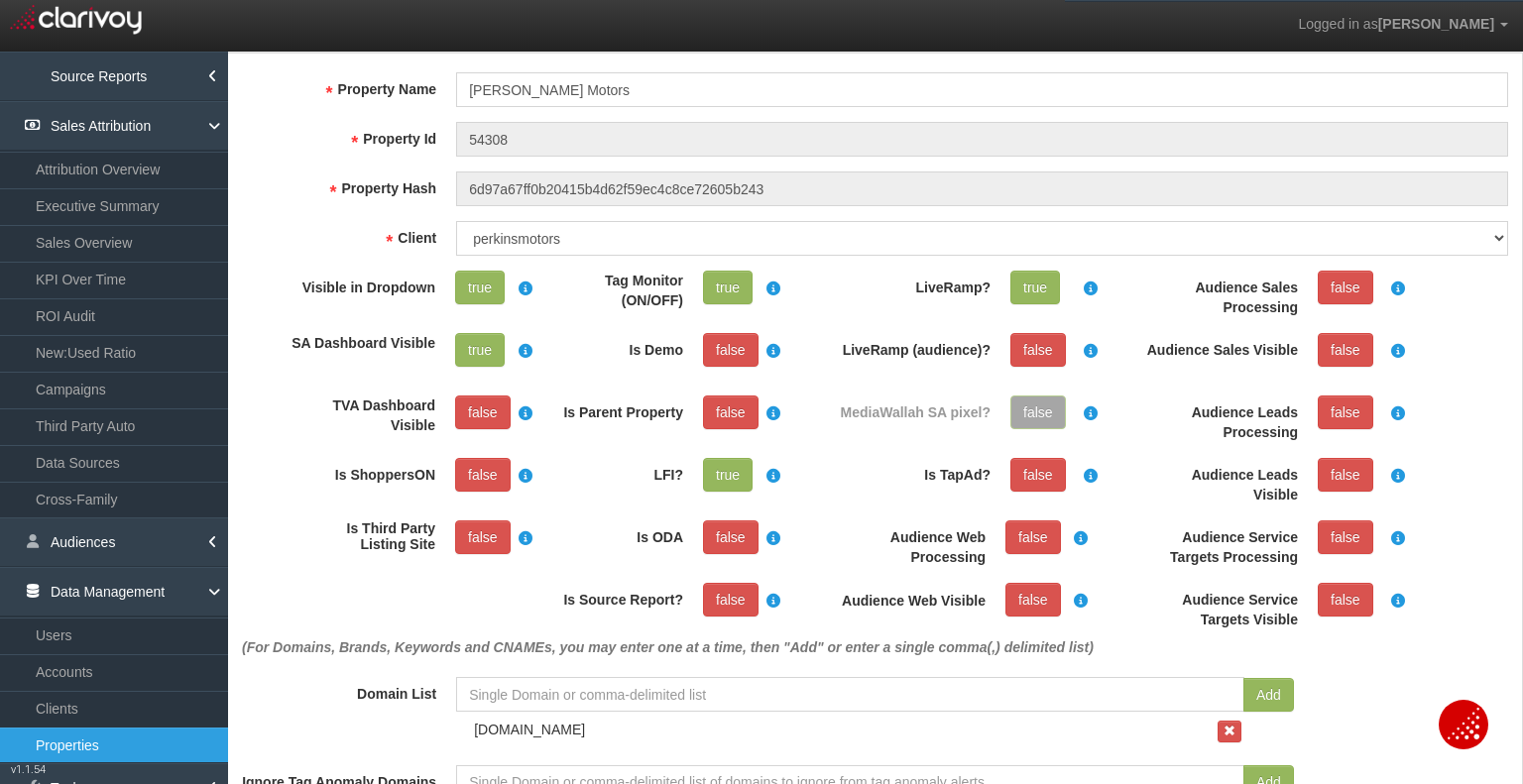 scroll, scrollTop: 0, scrollLeft: 0, axis: both 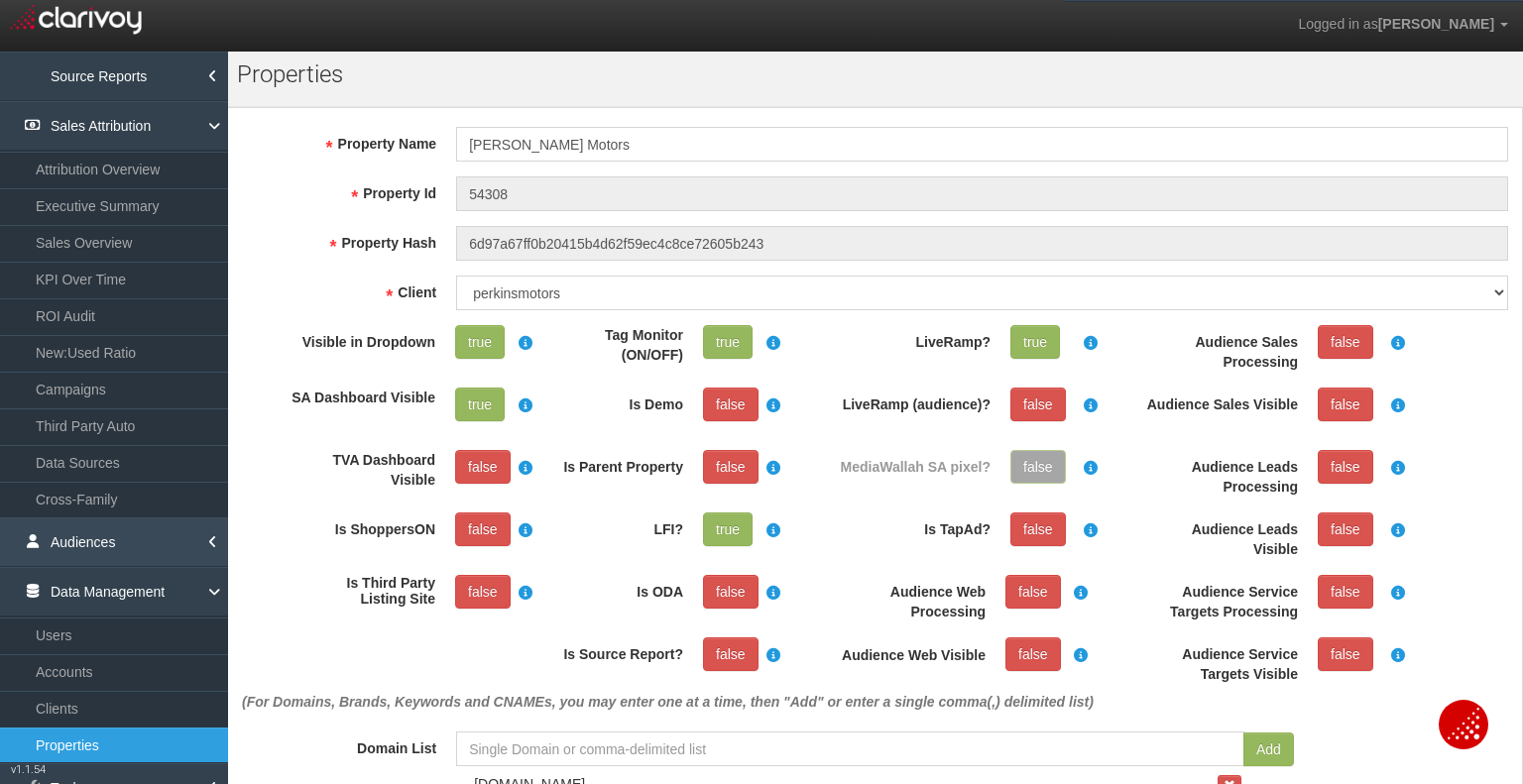 drag, startPoint x: 98, startPoint y: 597, endPoint x: 95, endPoint y: 548, distance: 49.09175 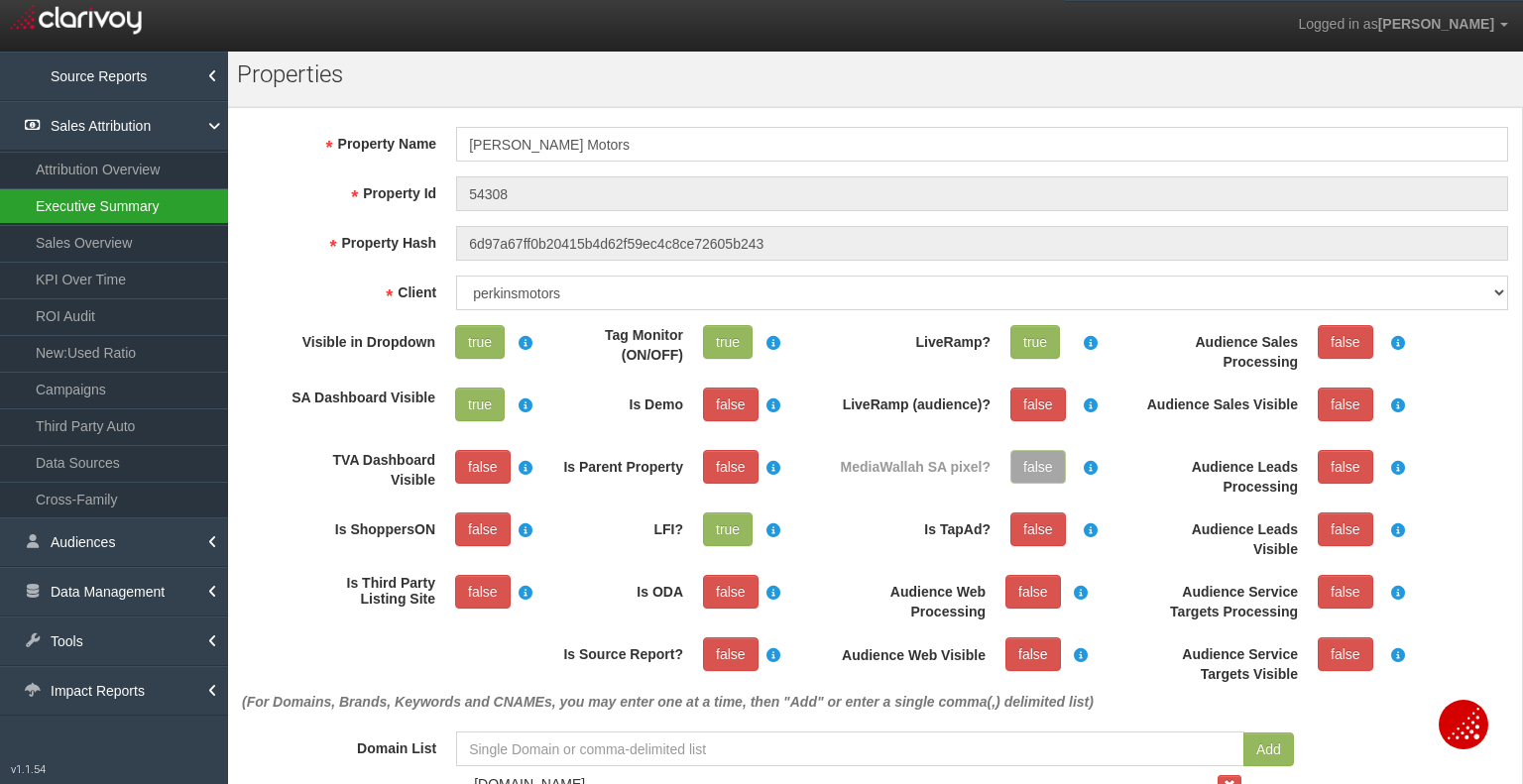 click on "Executive Summary" at bounding box center (114, 206) 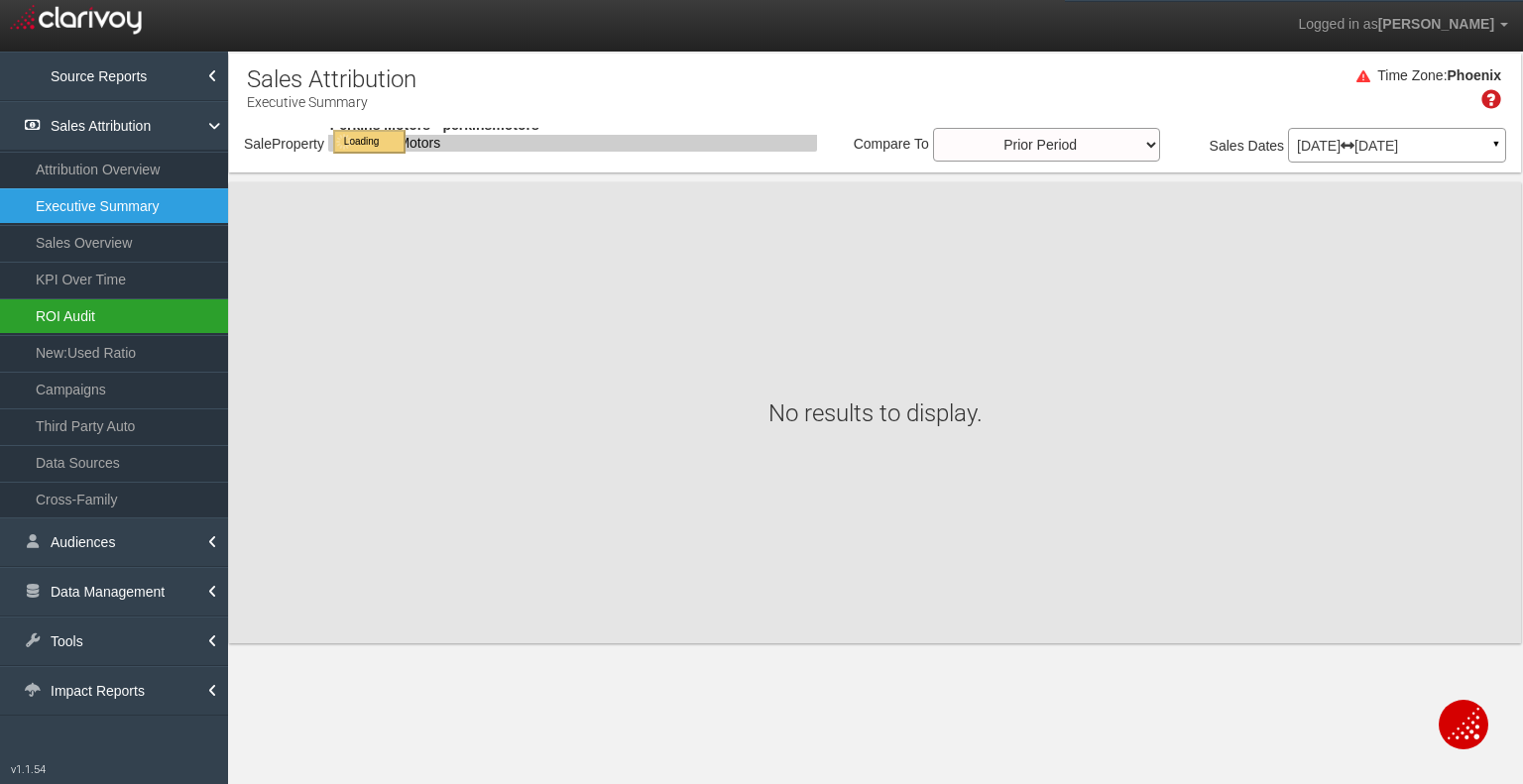 click on "ROI Audit" at bounding box center [114, 316] 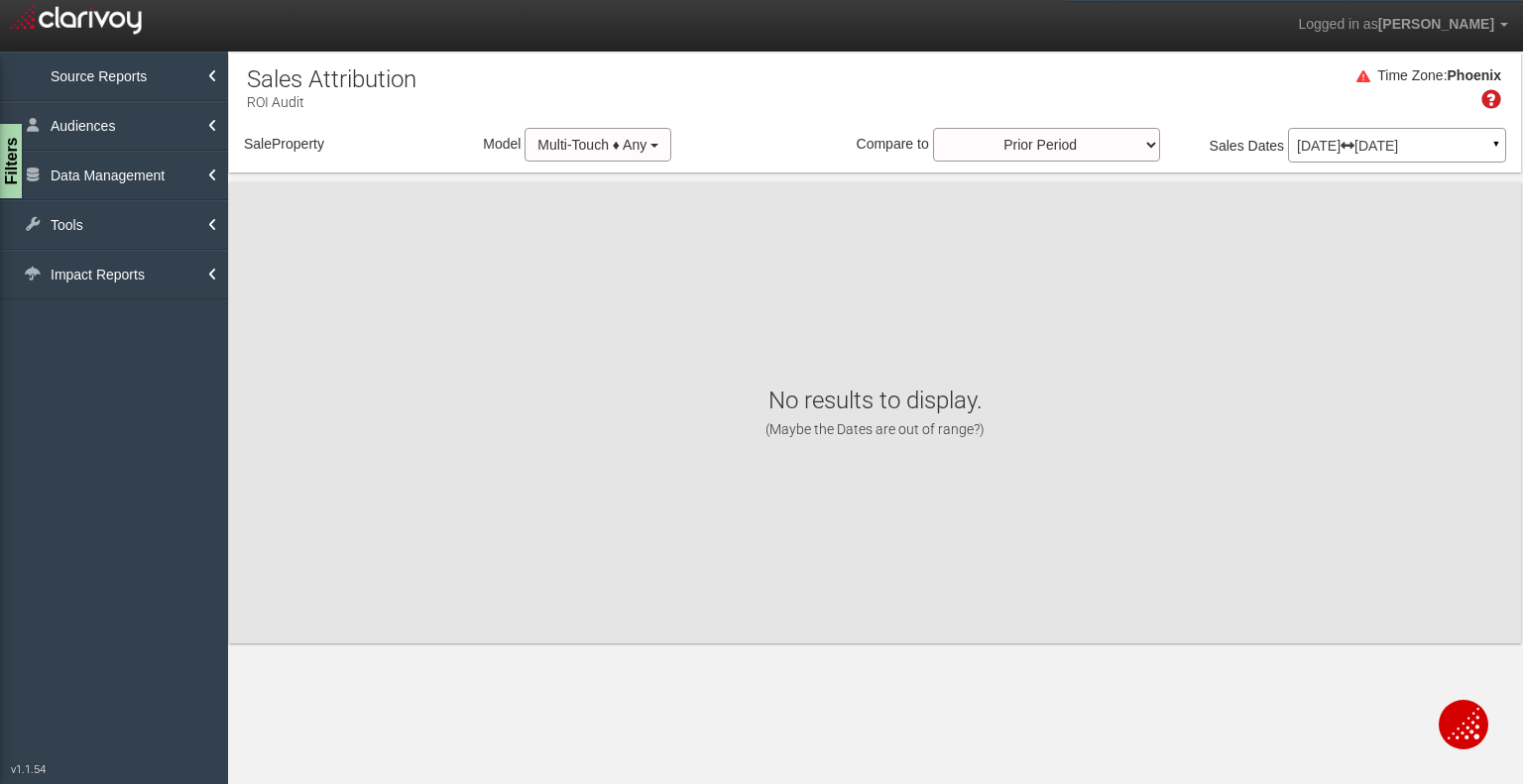 click on "Sales Attribution" at bounding box center (0, 0) 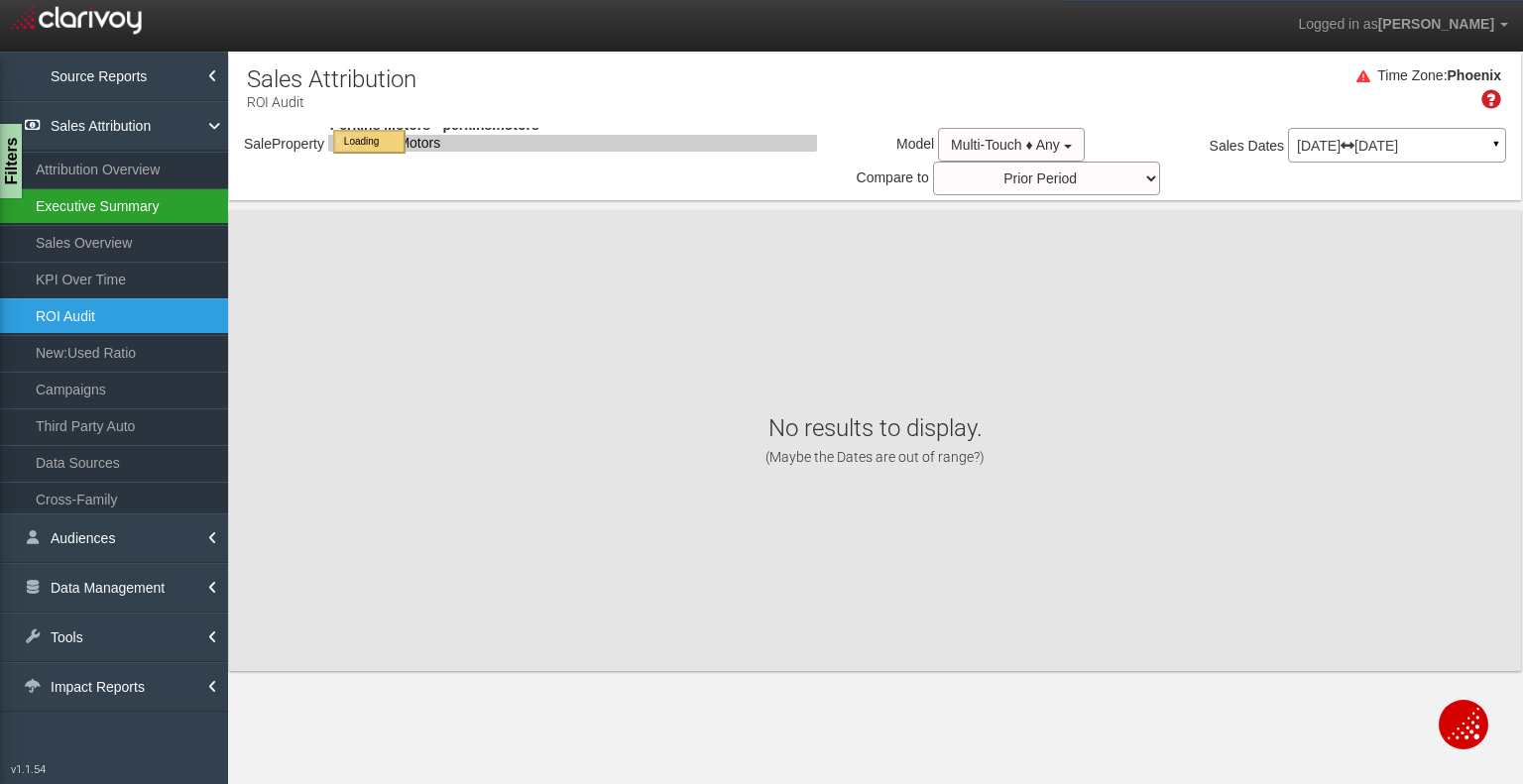 click on "Executive Summary" at bounding box center [114, 206] 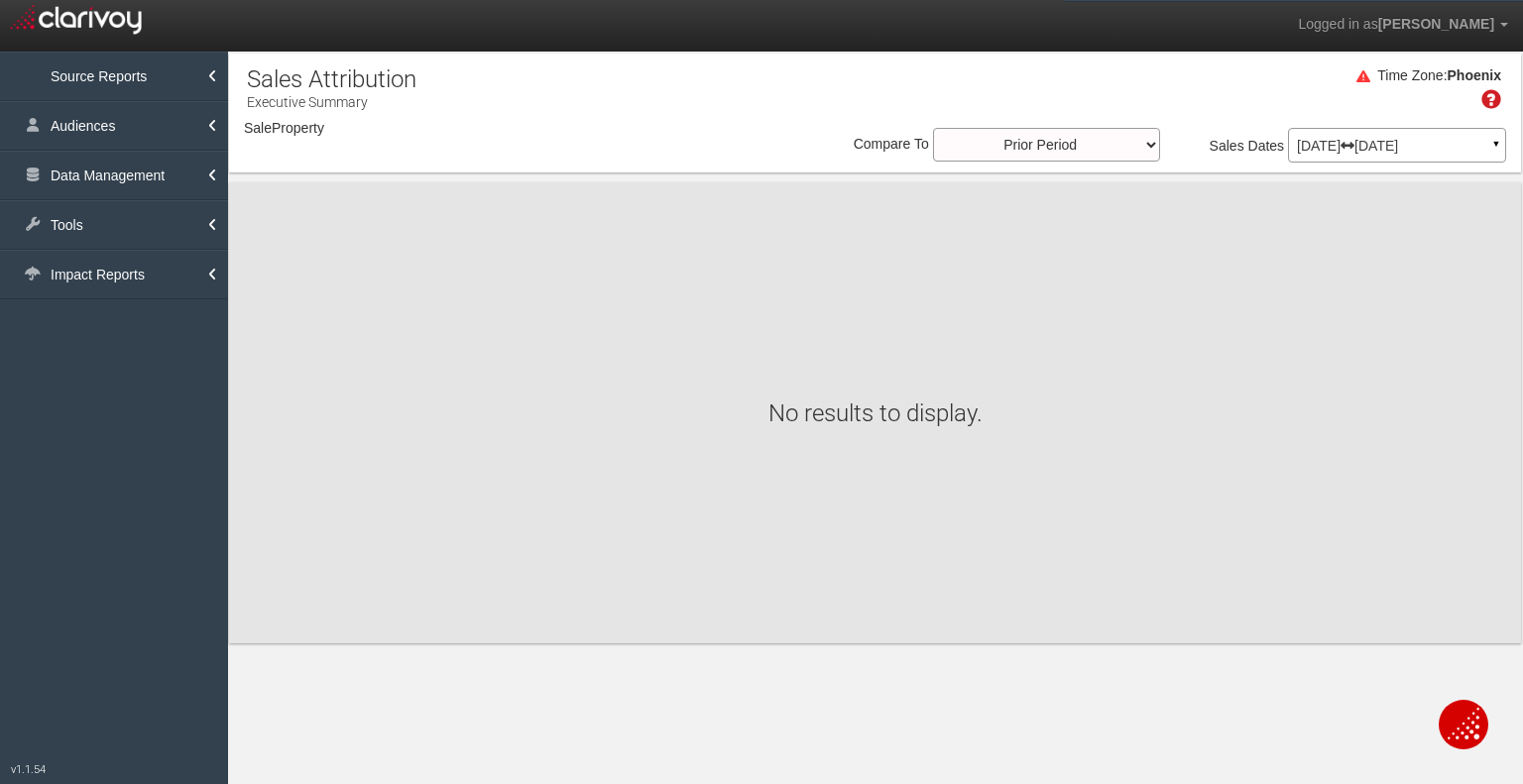 select on "object:15460" 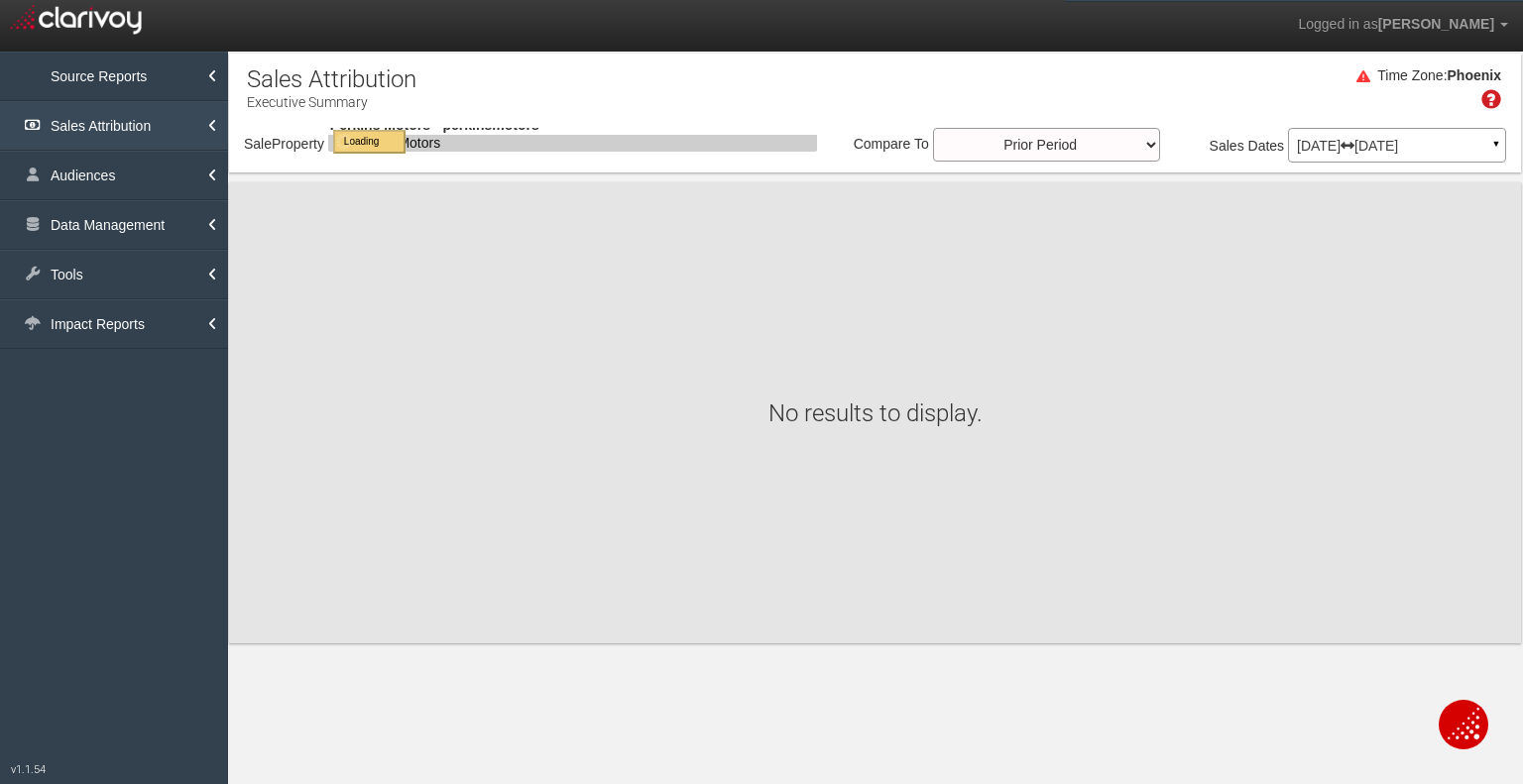 select on "object:15460" 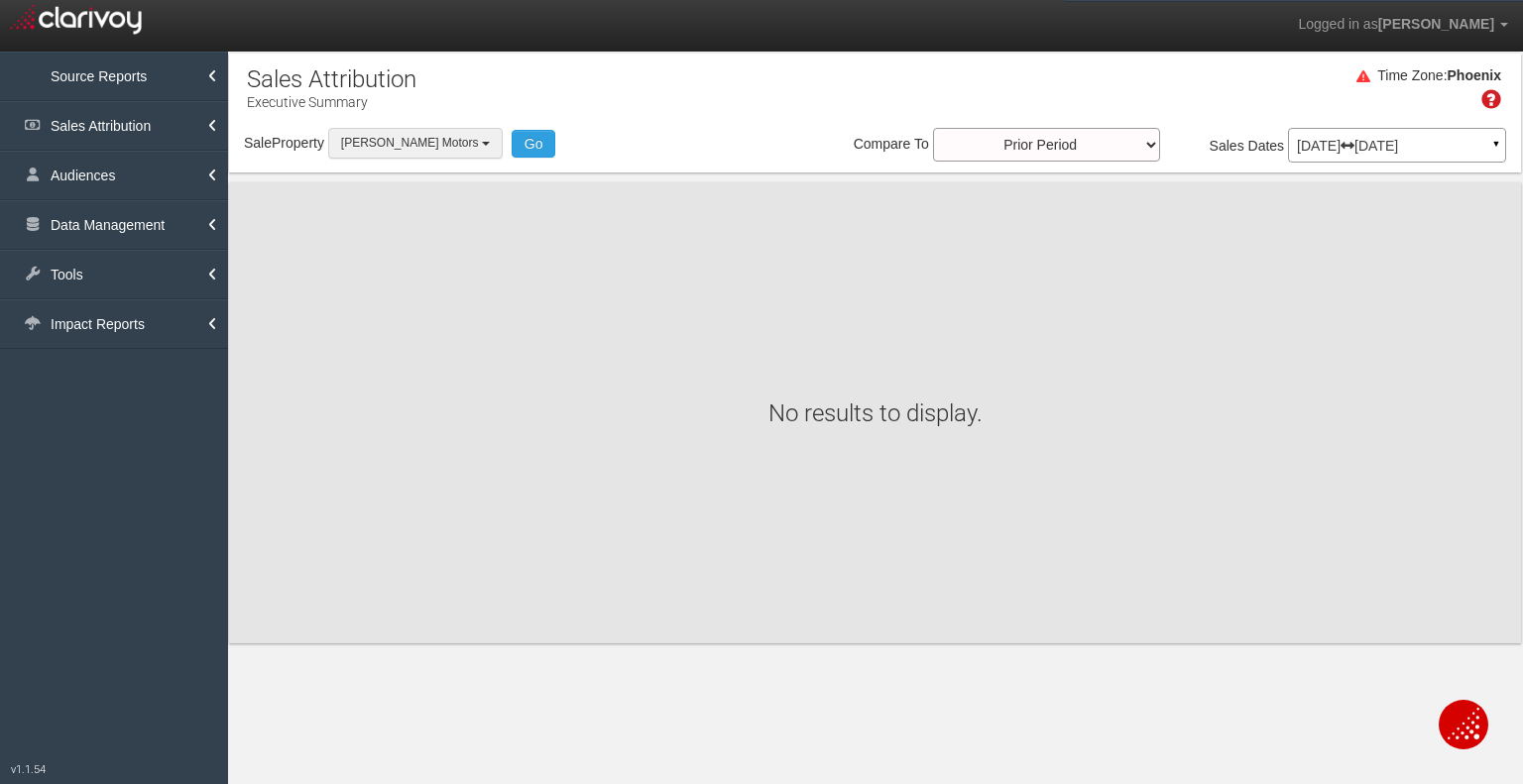 click on "[PERSON_NAME] Motors" at bounding box center [415, 143] 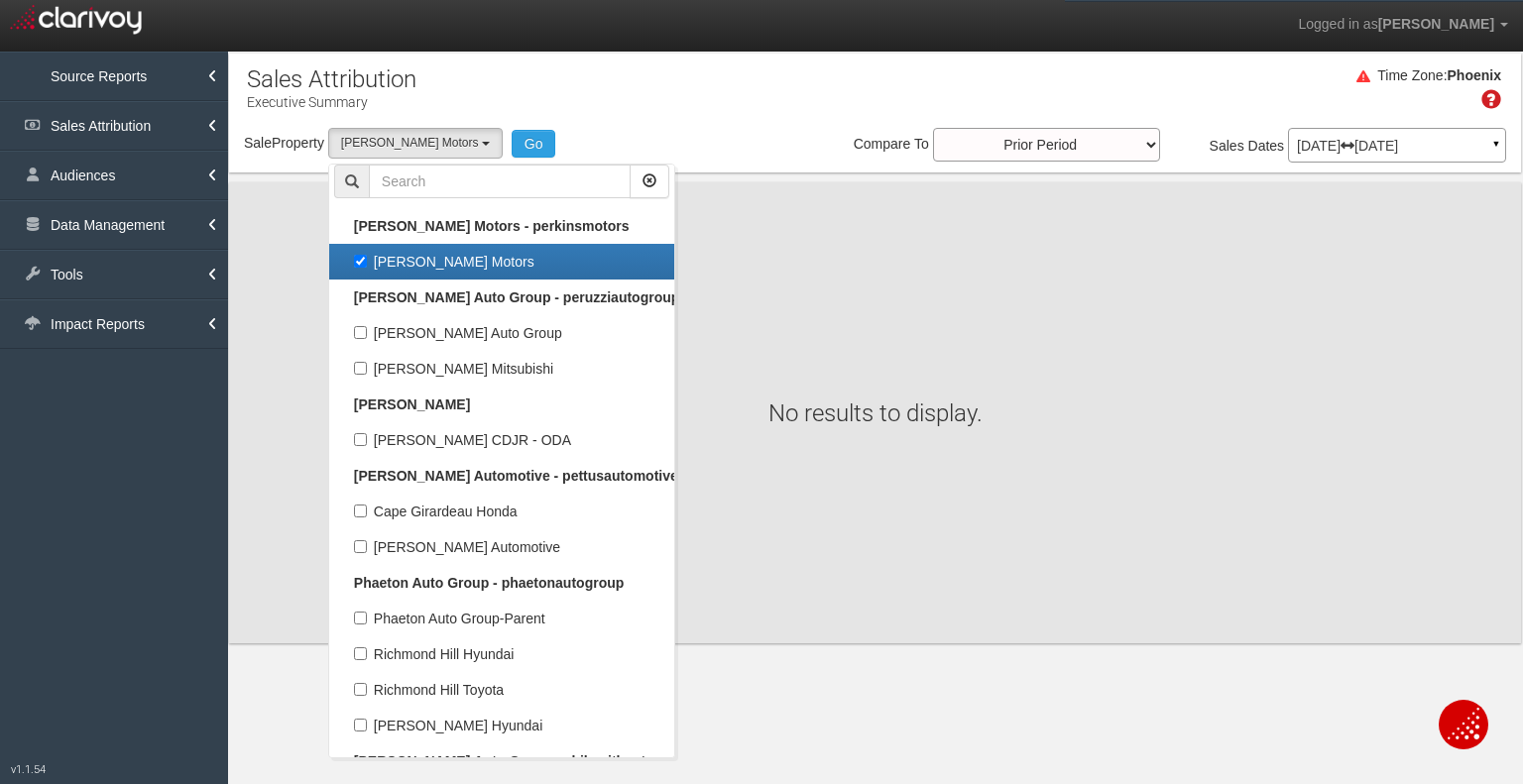 click on "[PERSON_NAME] Motors" at bounding box center (502, 262) 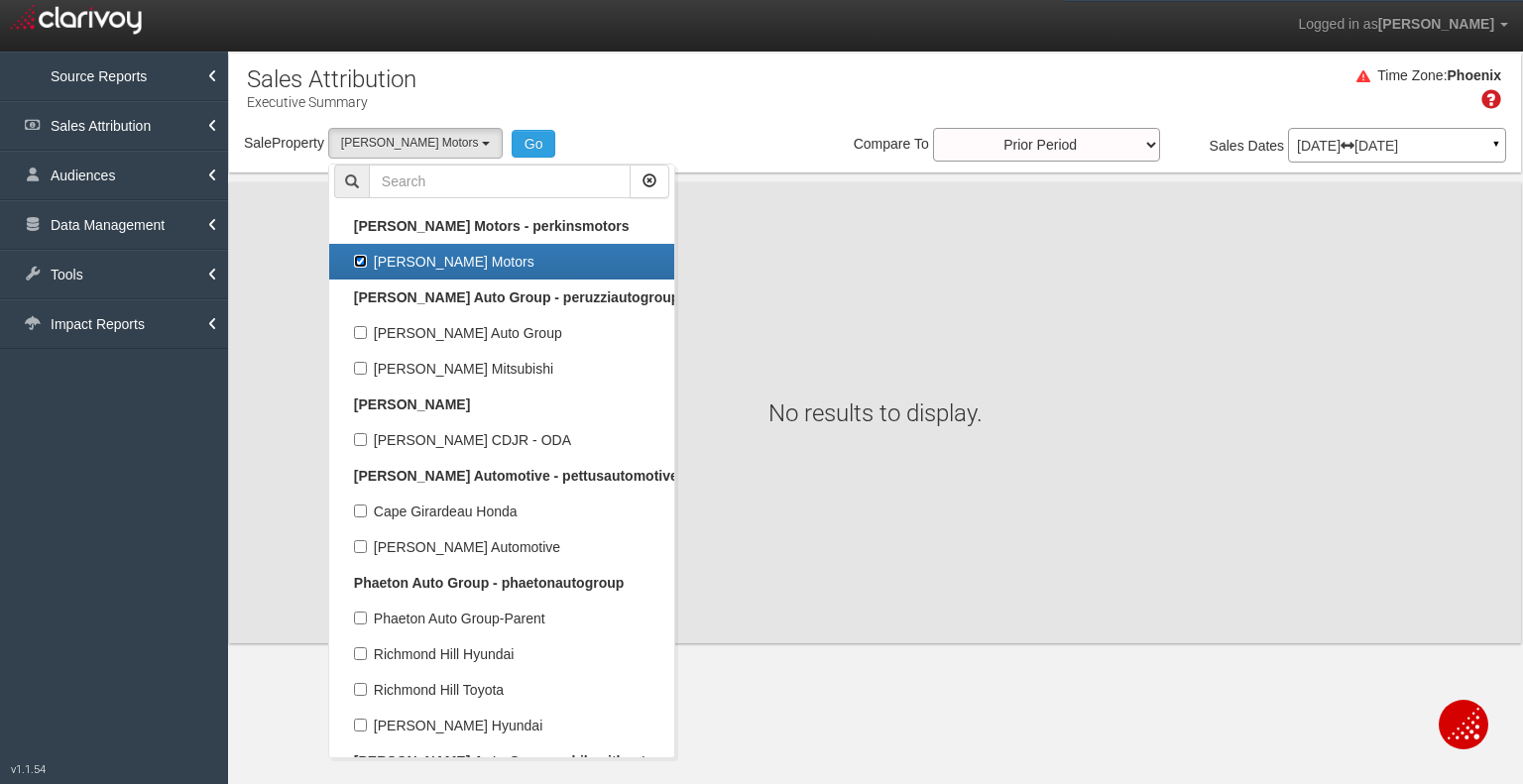 click on "[PERSON_NAME] Motors" at bounding box center (360, 261) 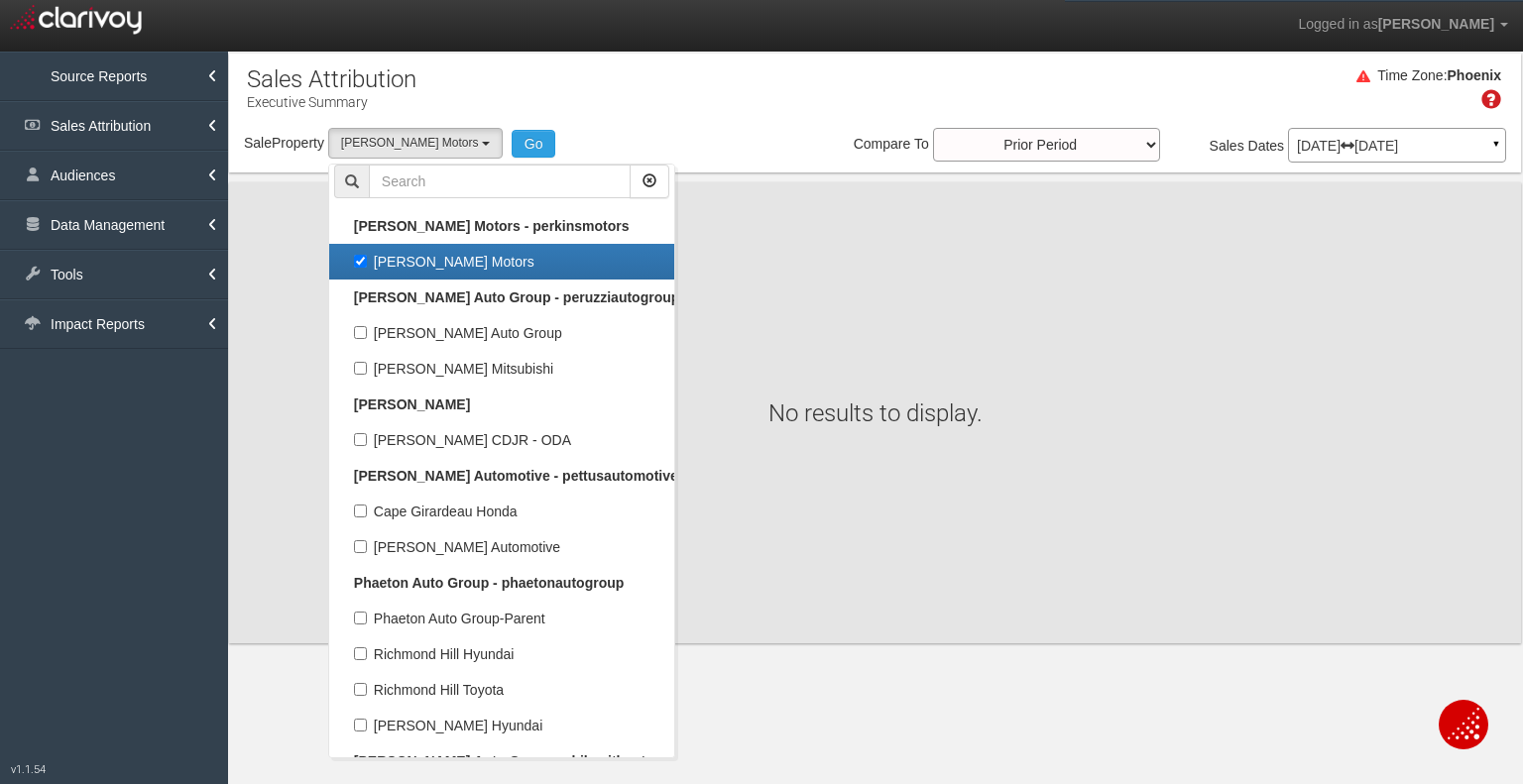 checkbox on "false" 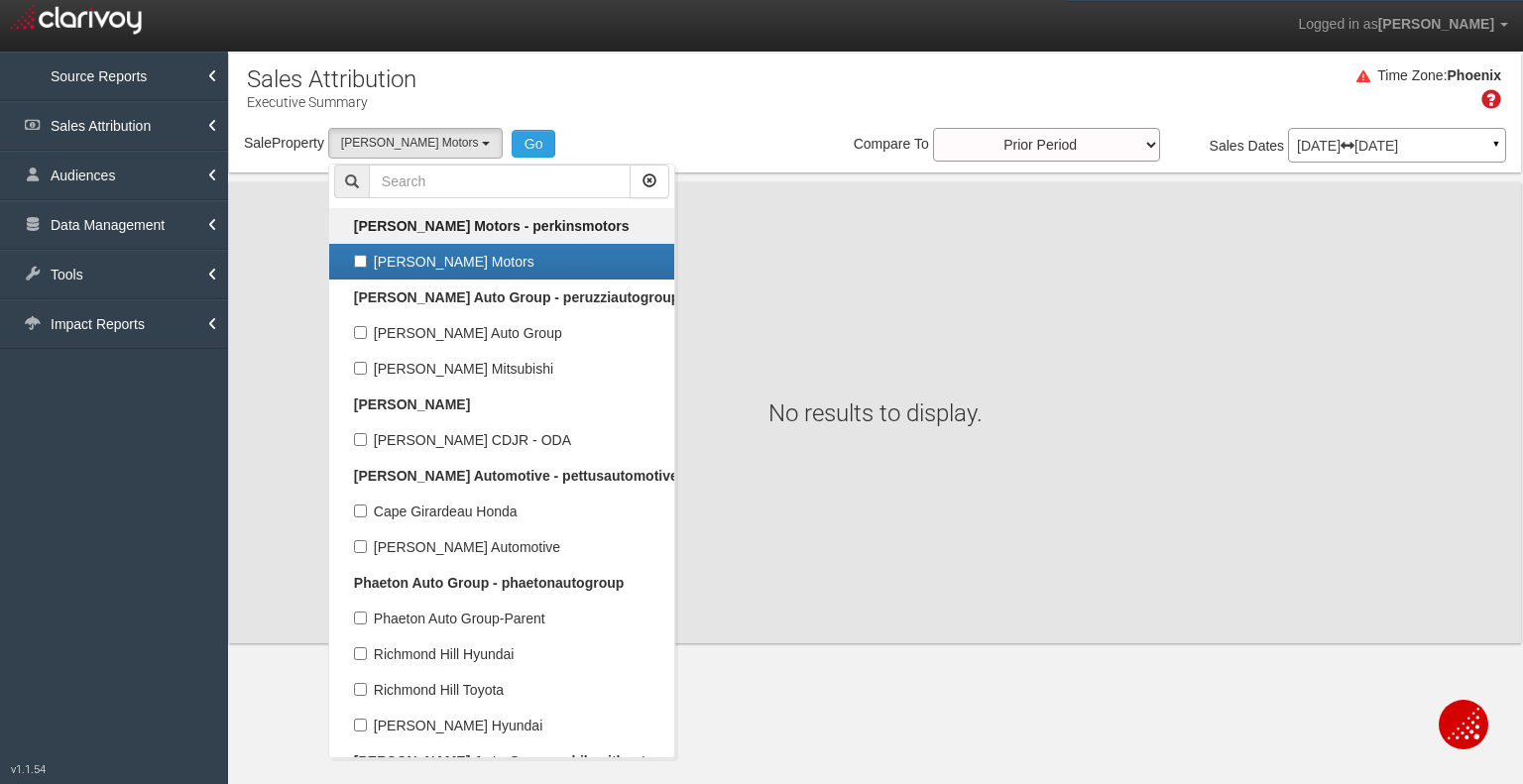 select 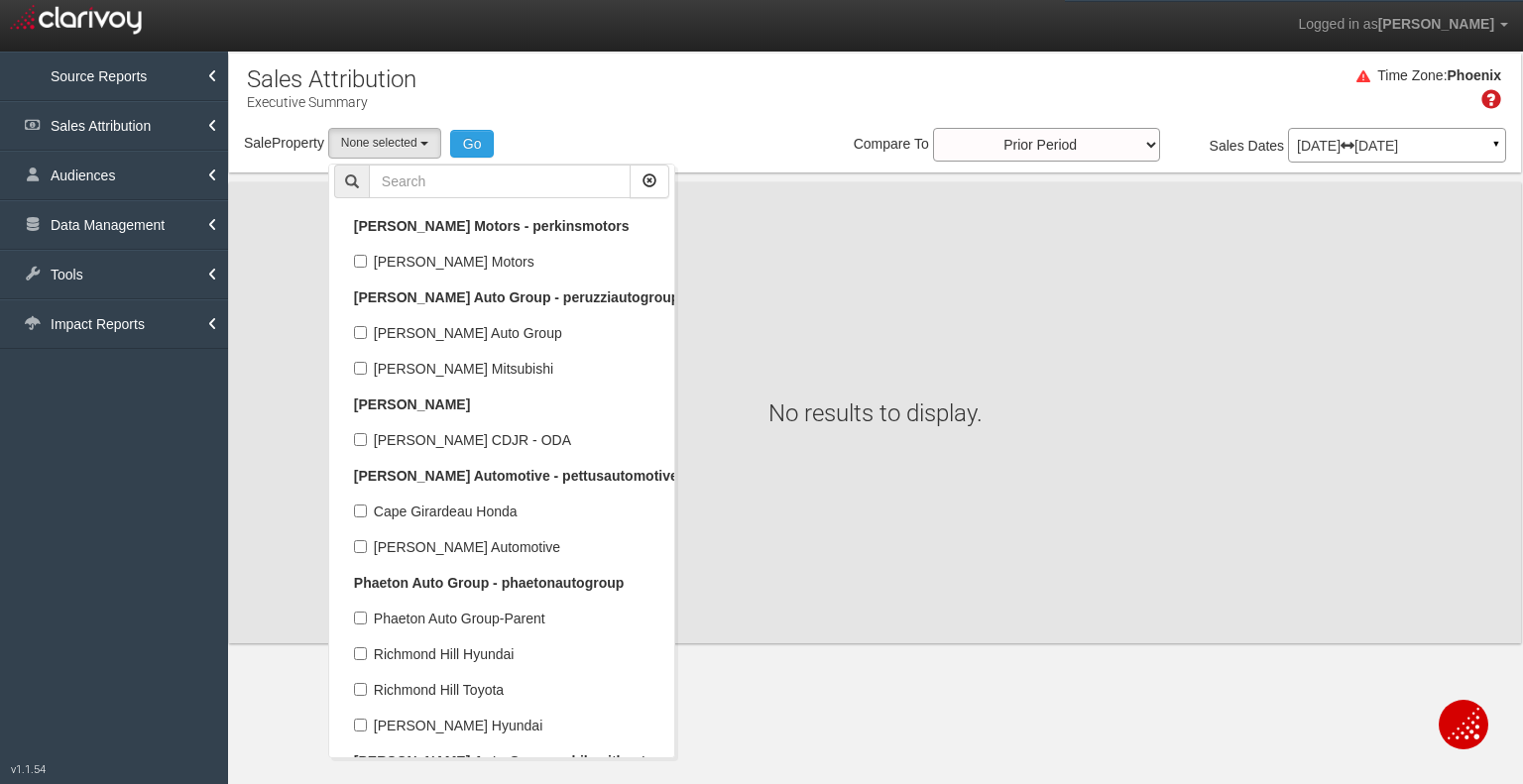 scroll, scrollTop: 44618, scrollLeft: 0, axis: vertical 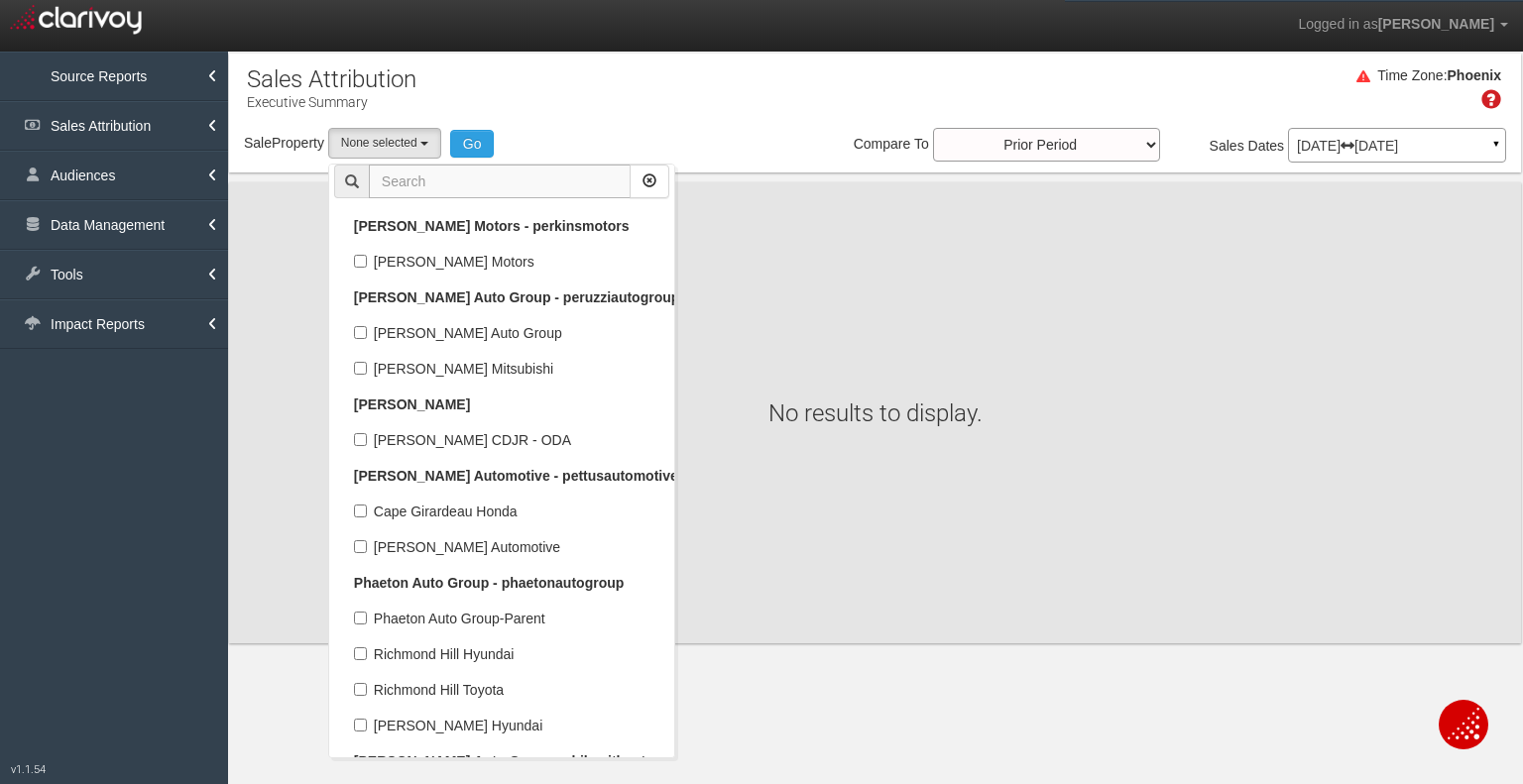 click at bounding box center (500, 181) 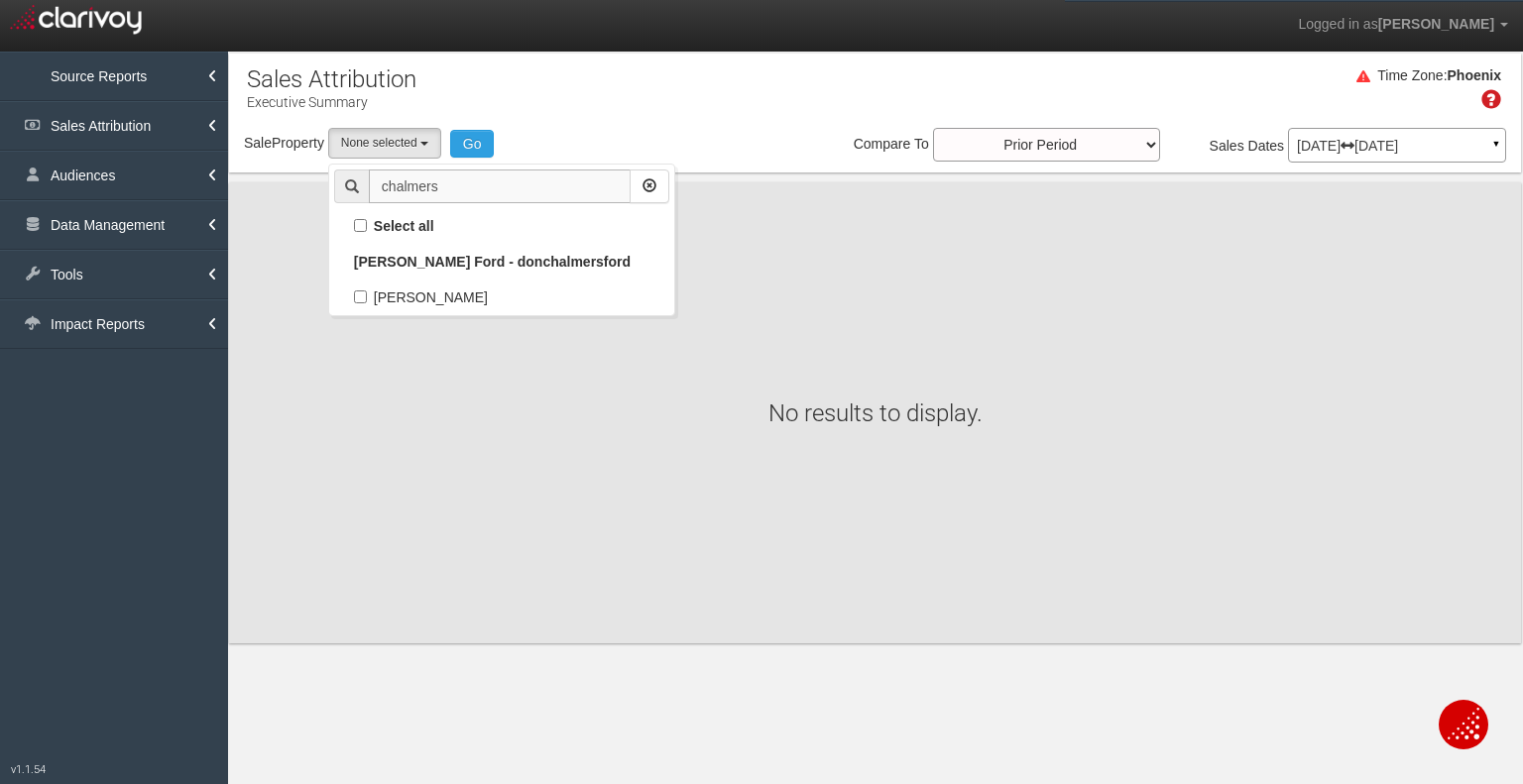 scroll, scrollTop: 0, scrollLeft: 0, axis: both 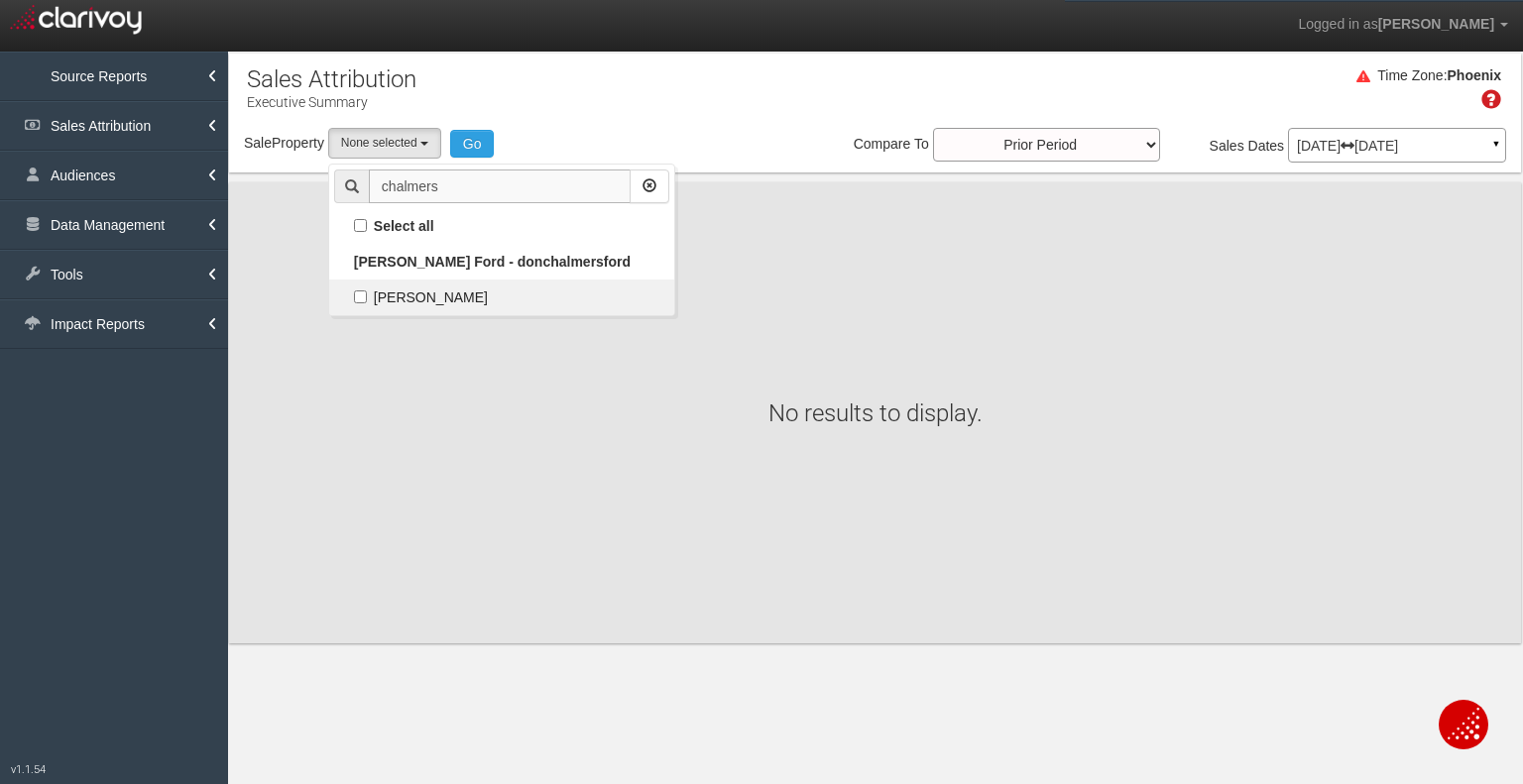 type on "chalmers" 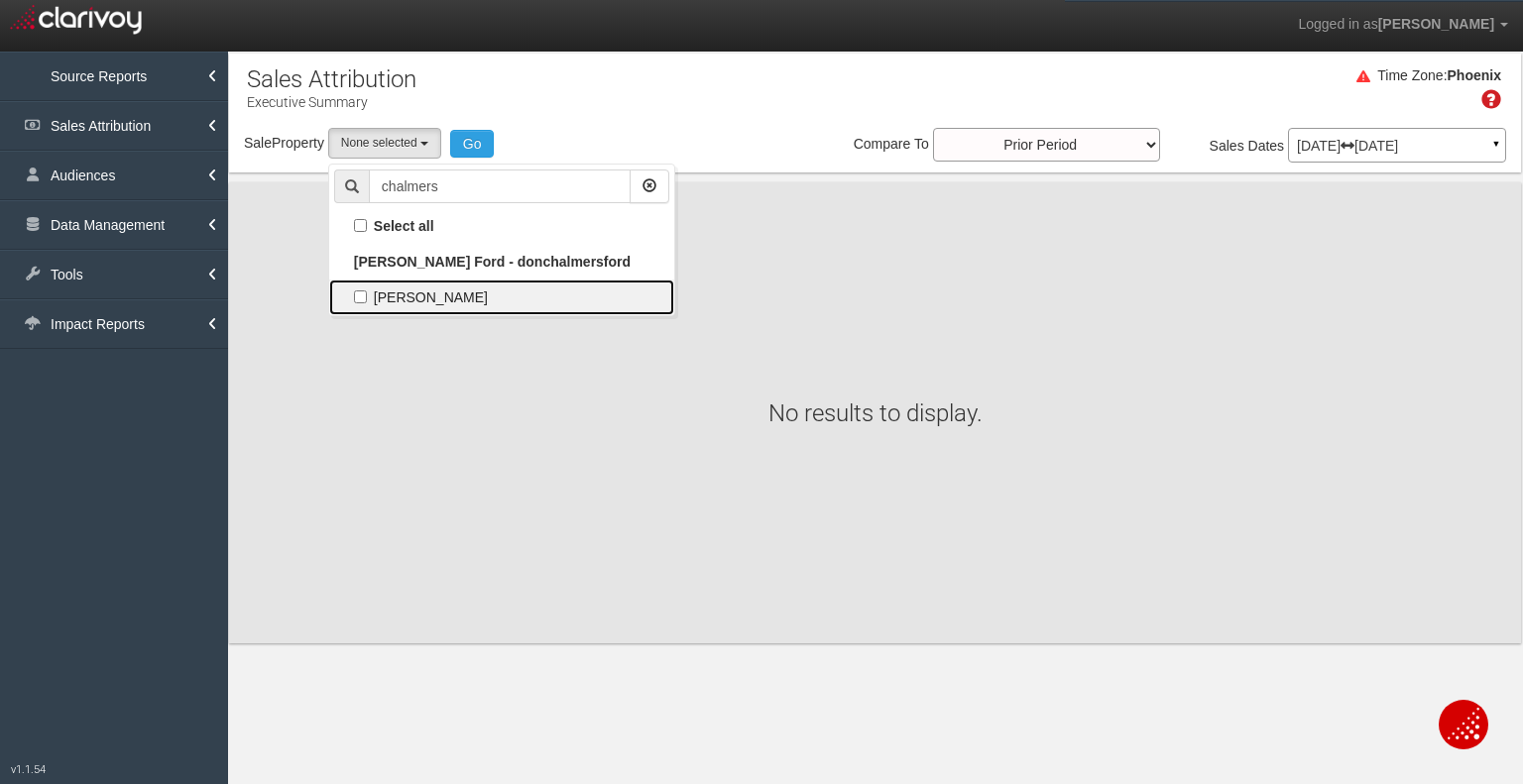 click on "[PERSON_NAME]" at bounding box center [502, 297] 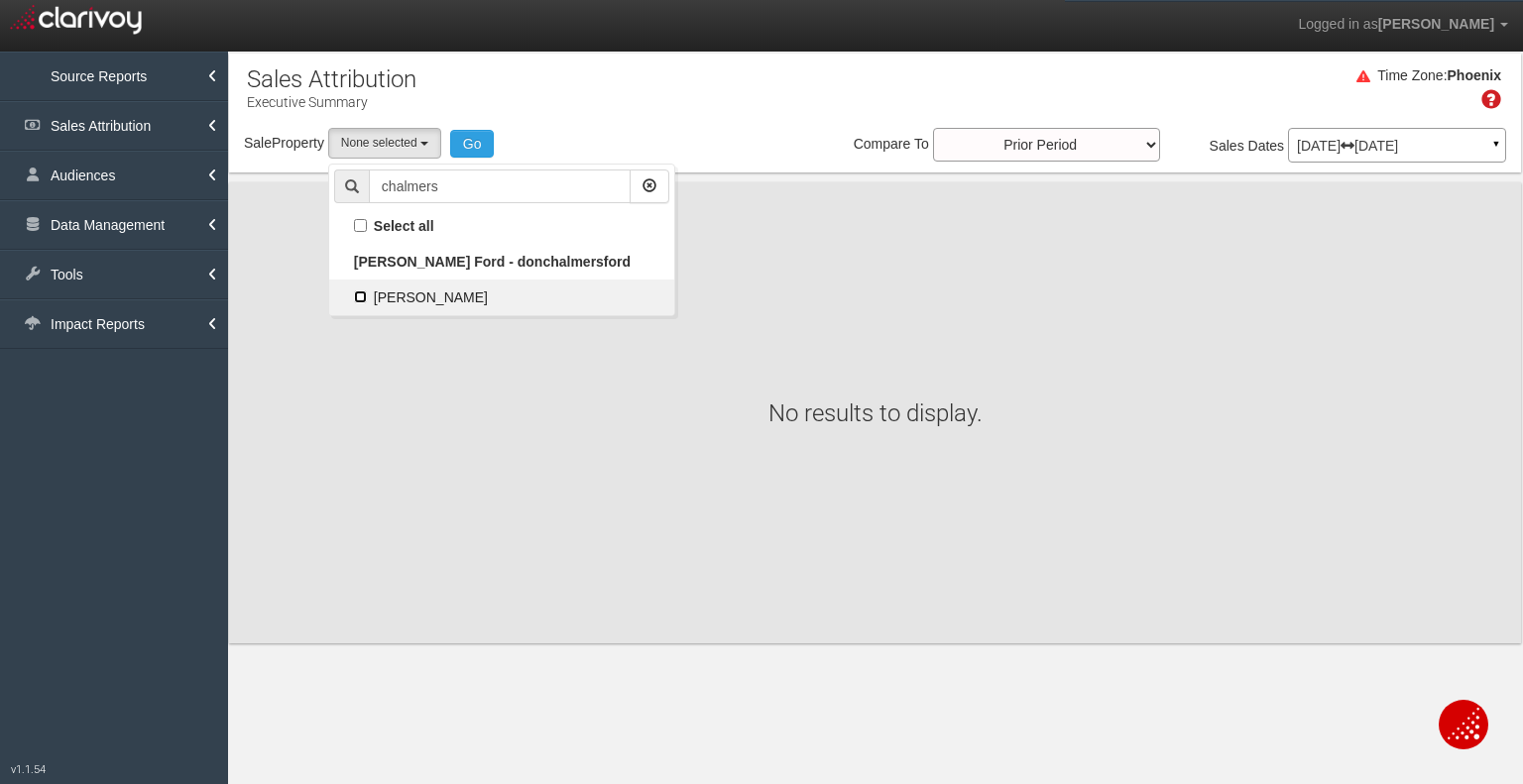 click on "[PERSON_NAME]" at bounding box center [360, 296] 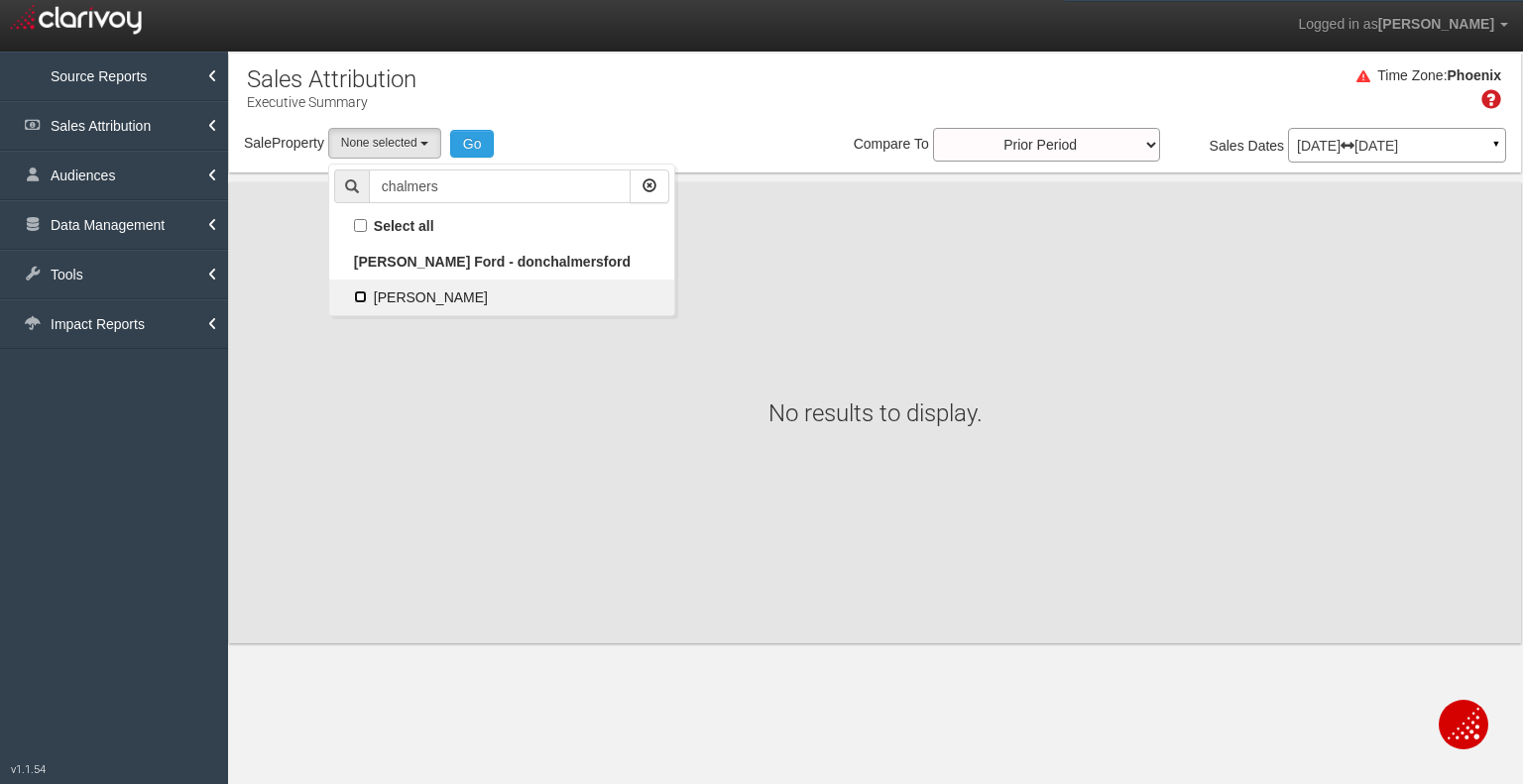 checkbox on "true" 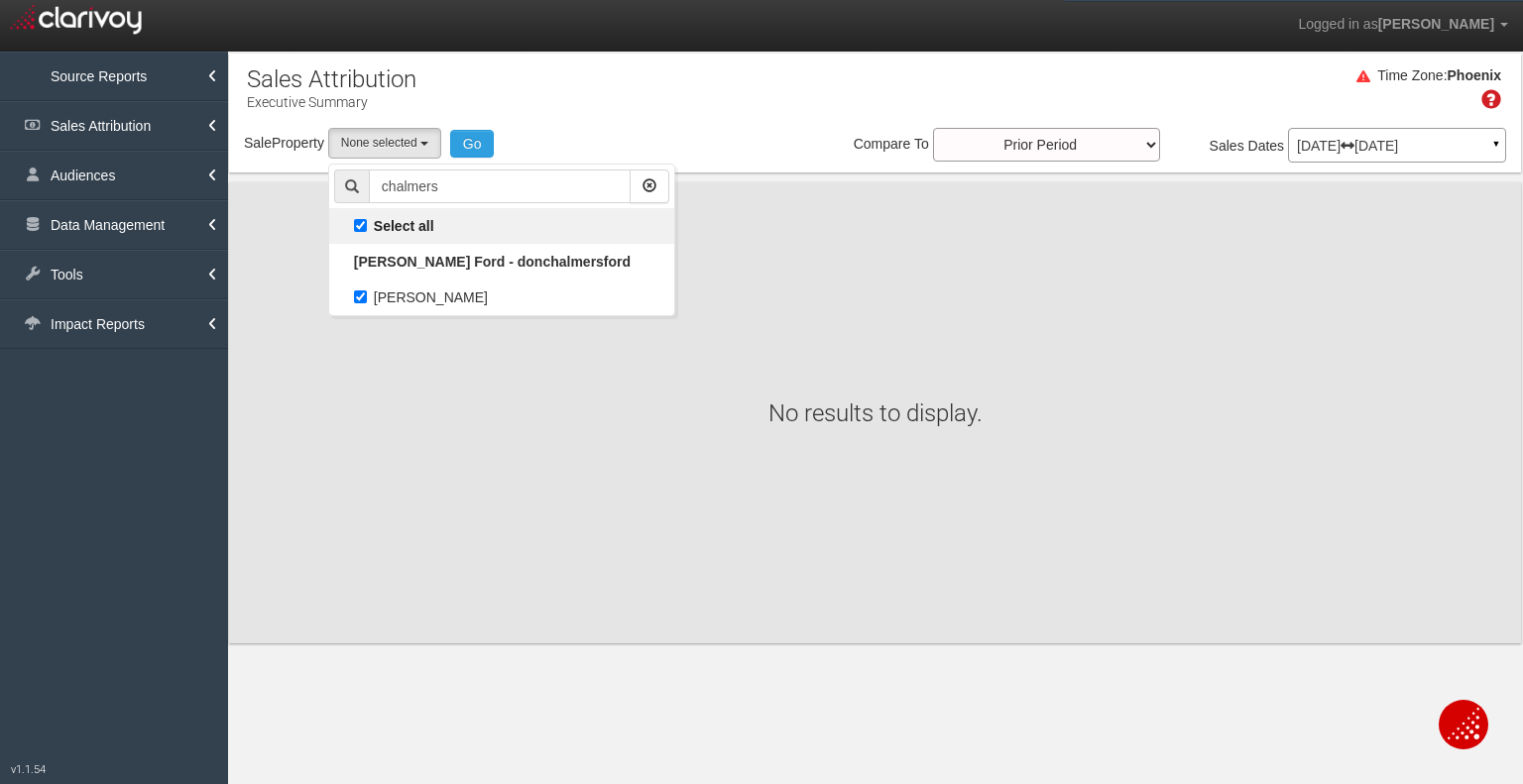 select on "object:14332" 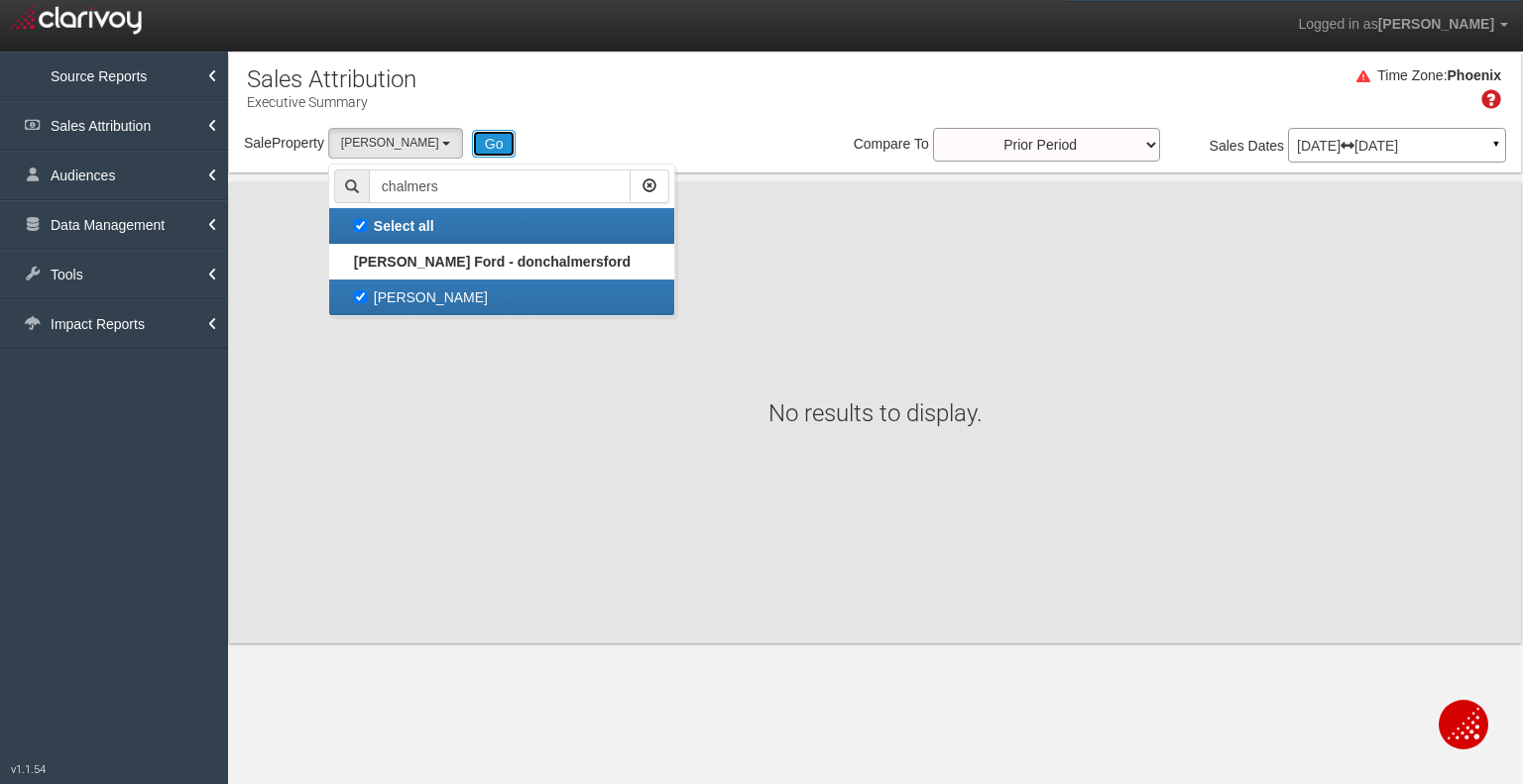 click on "Go" at bounding box center [494, 144] 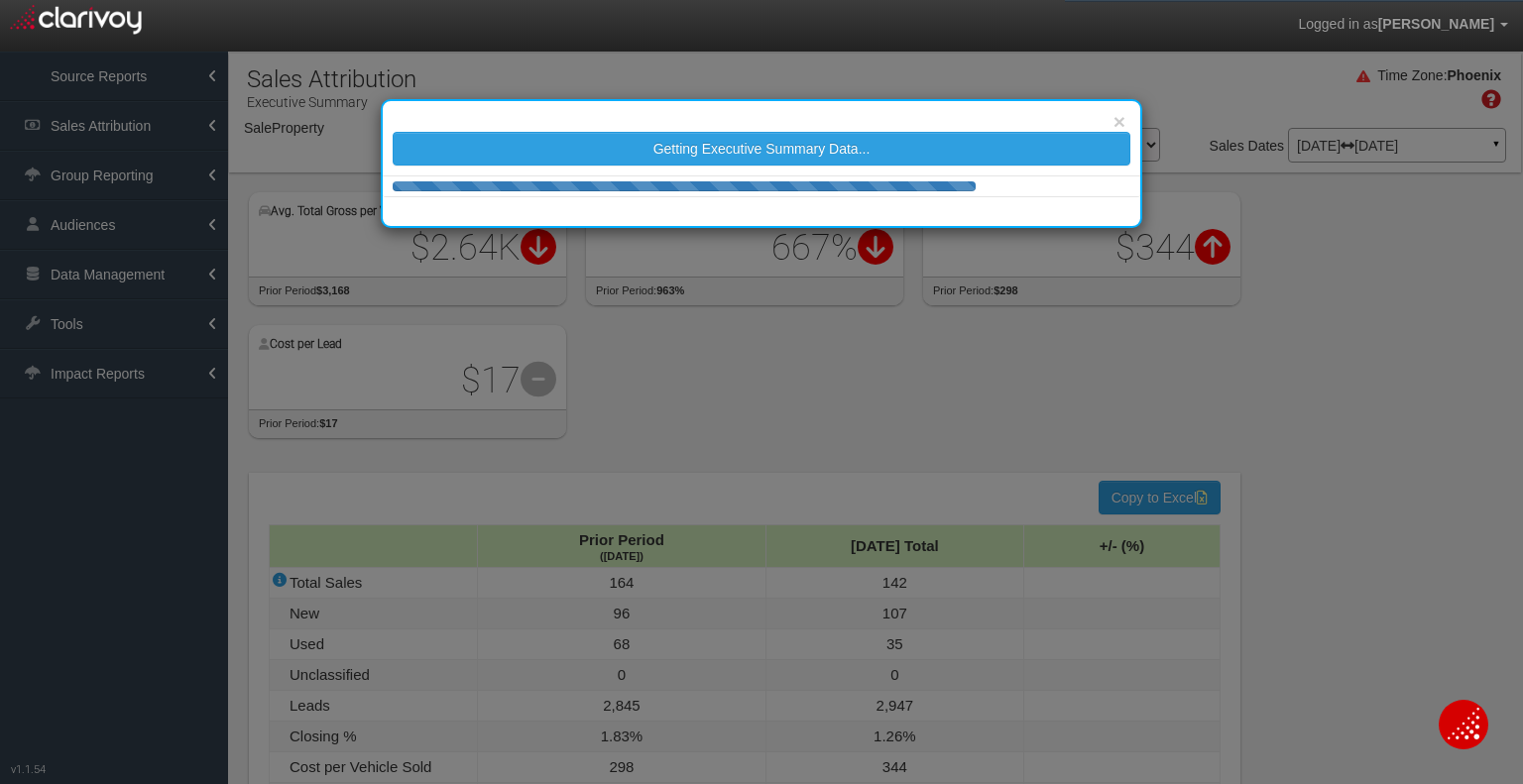 select on "object:16978" 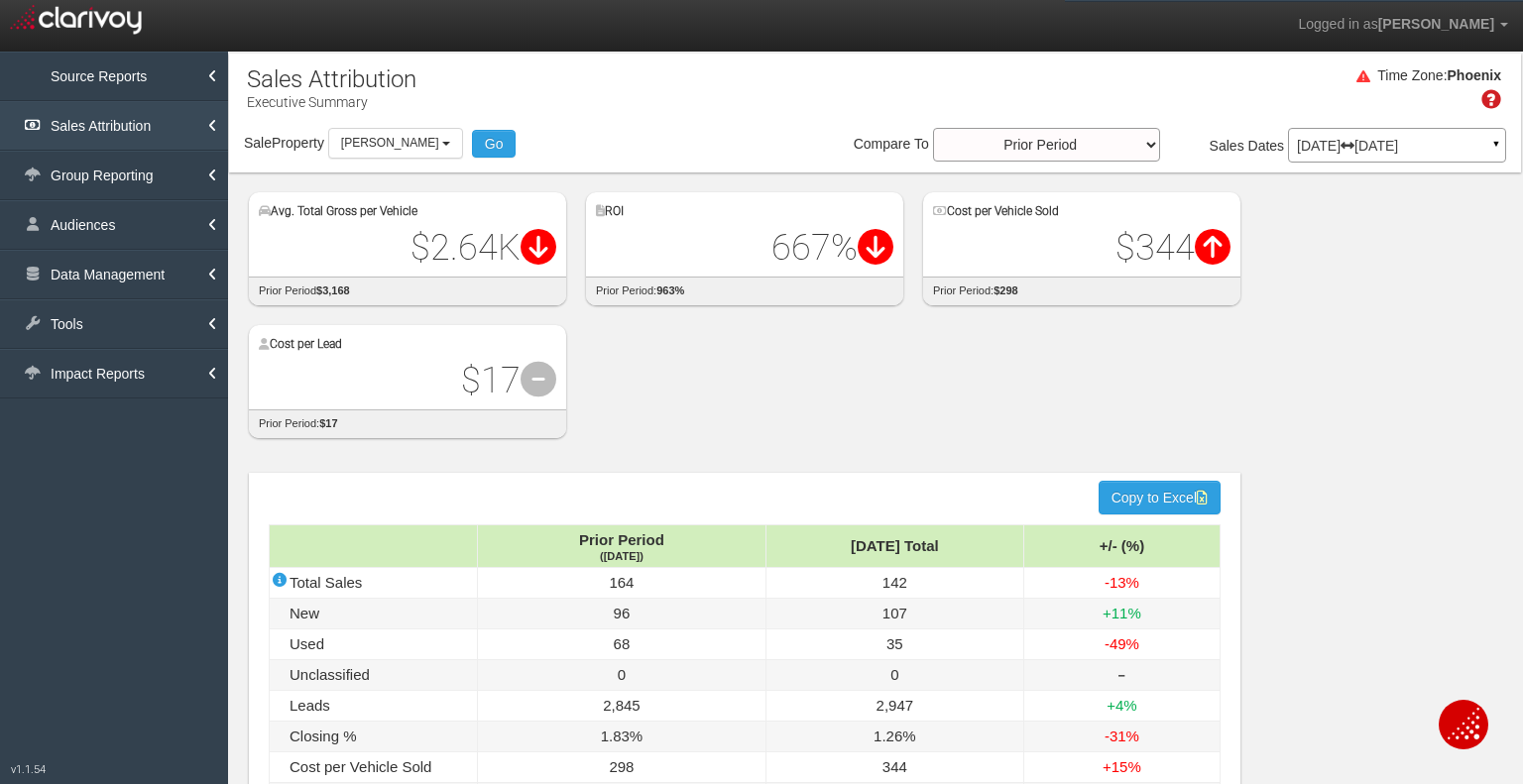 click on "Sales Attribution" at bounding box center (114, 126) 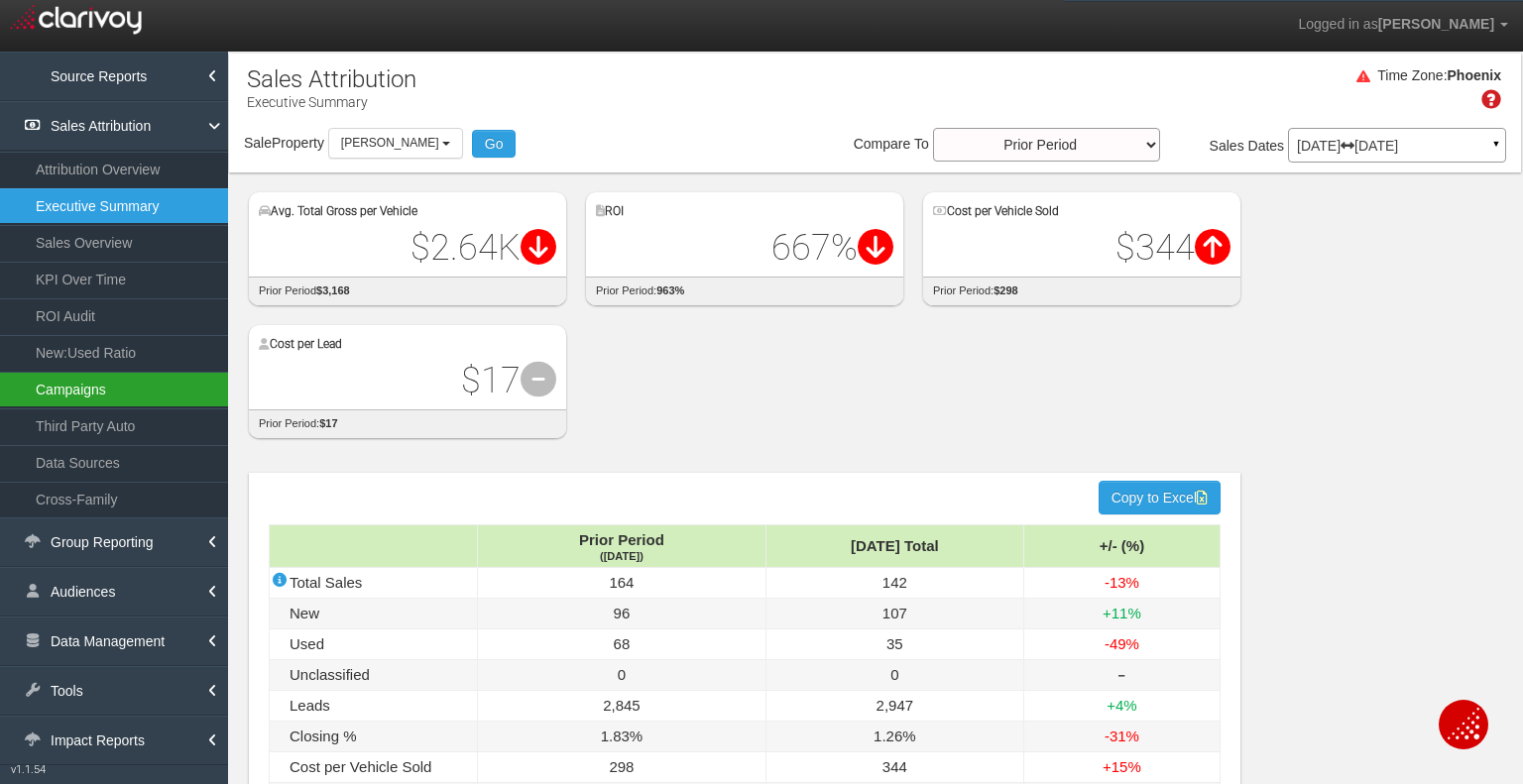 click on "Campaigns" at bounding box center [114, 390] 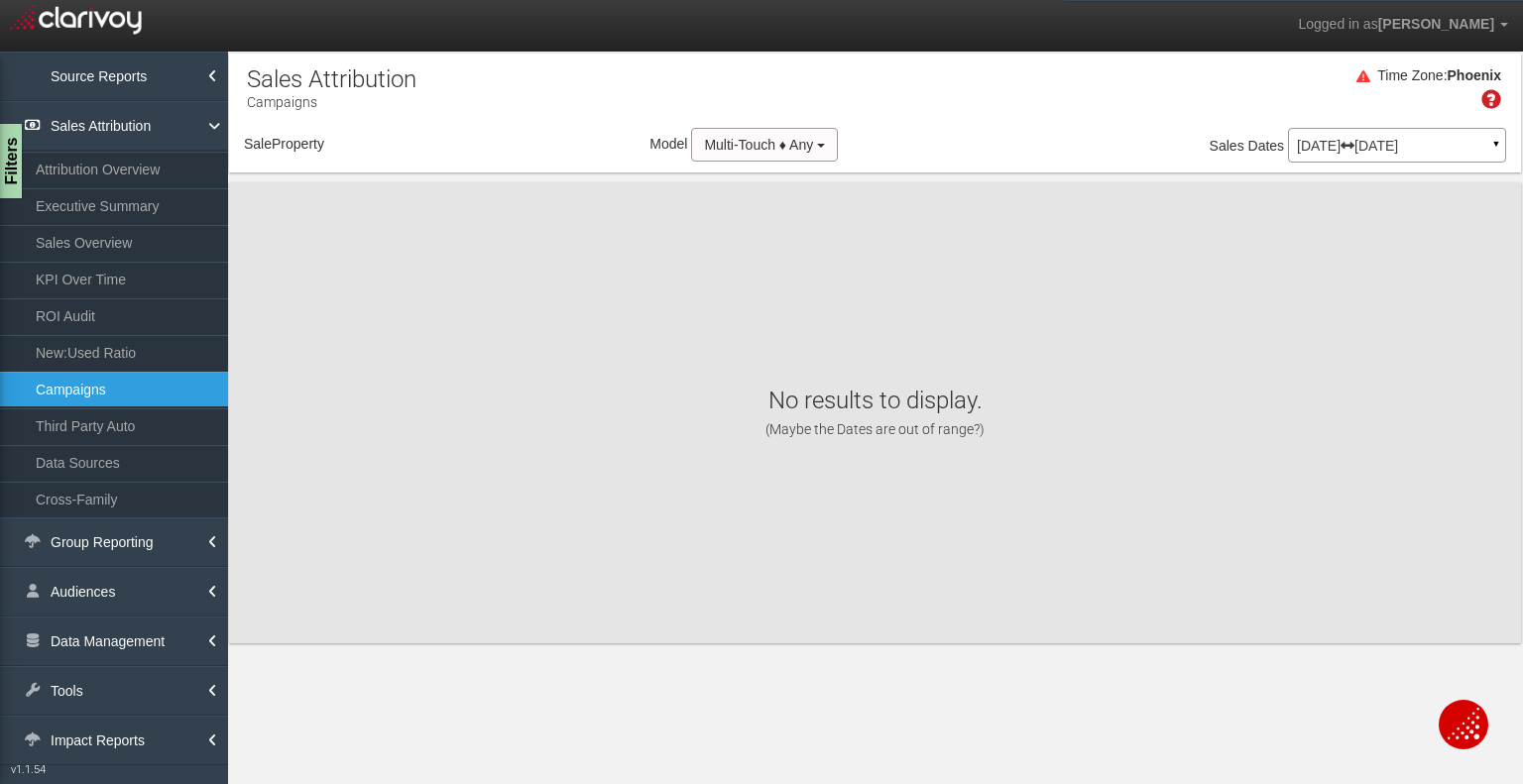 select on "object:19594" 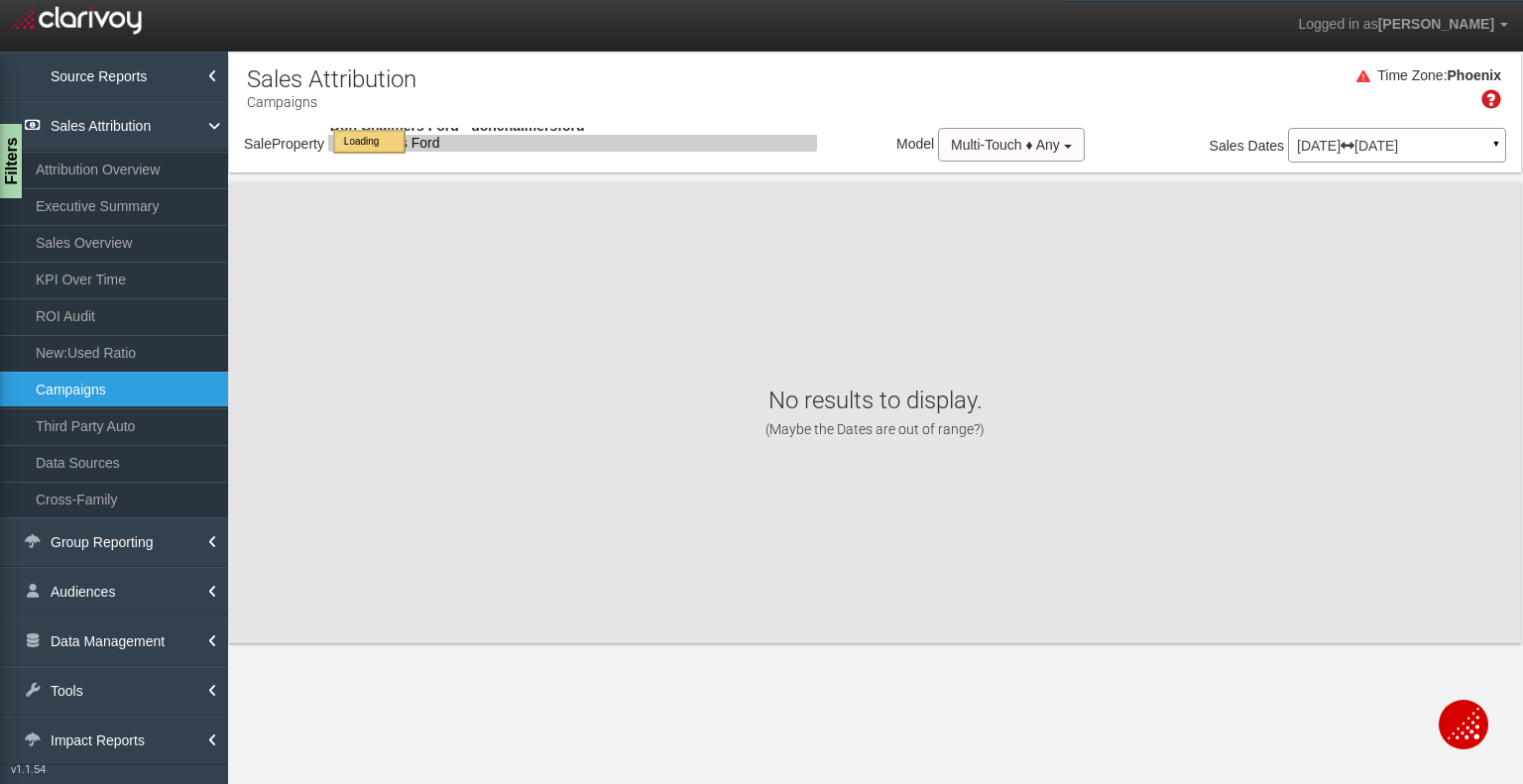 select on "object:19594" 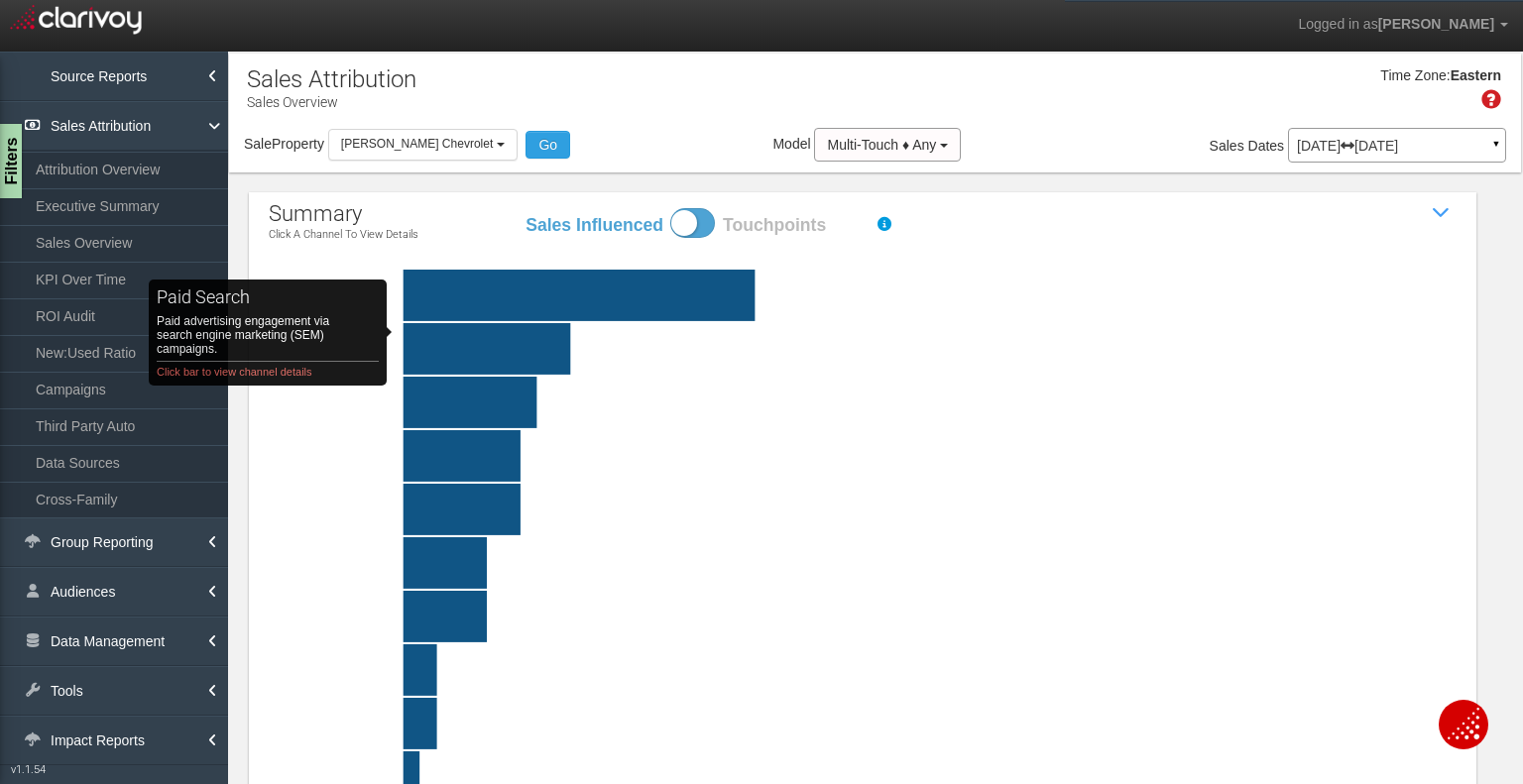 select on "object:2932" 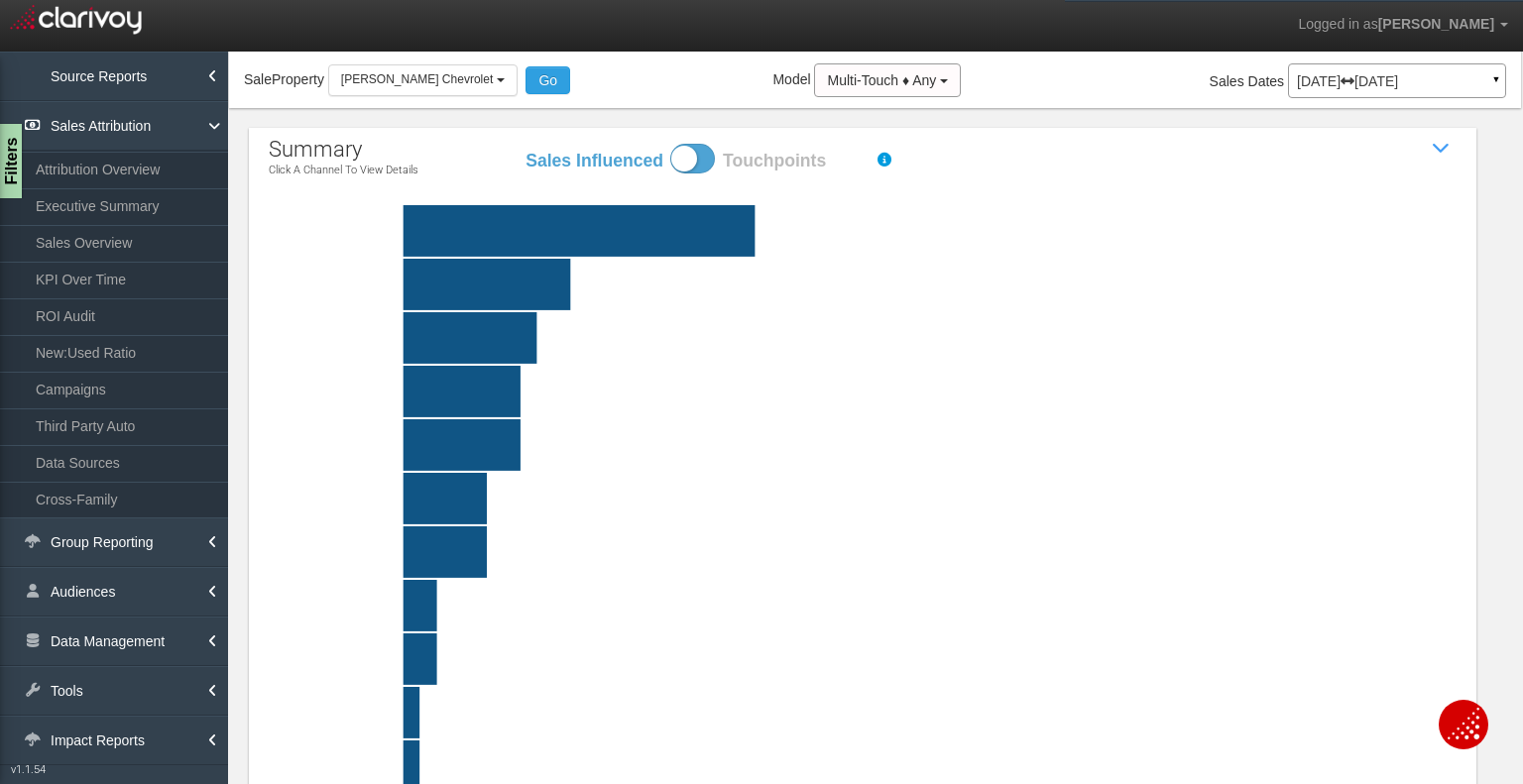 scroll, scrollTop: 99, scrollLeft: 0, axis: vertical 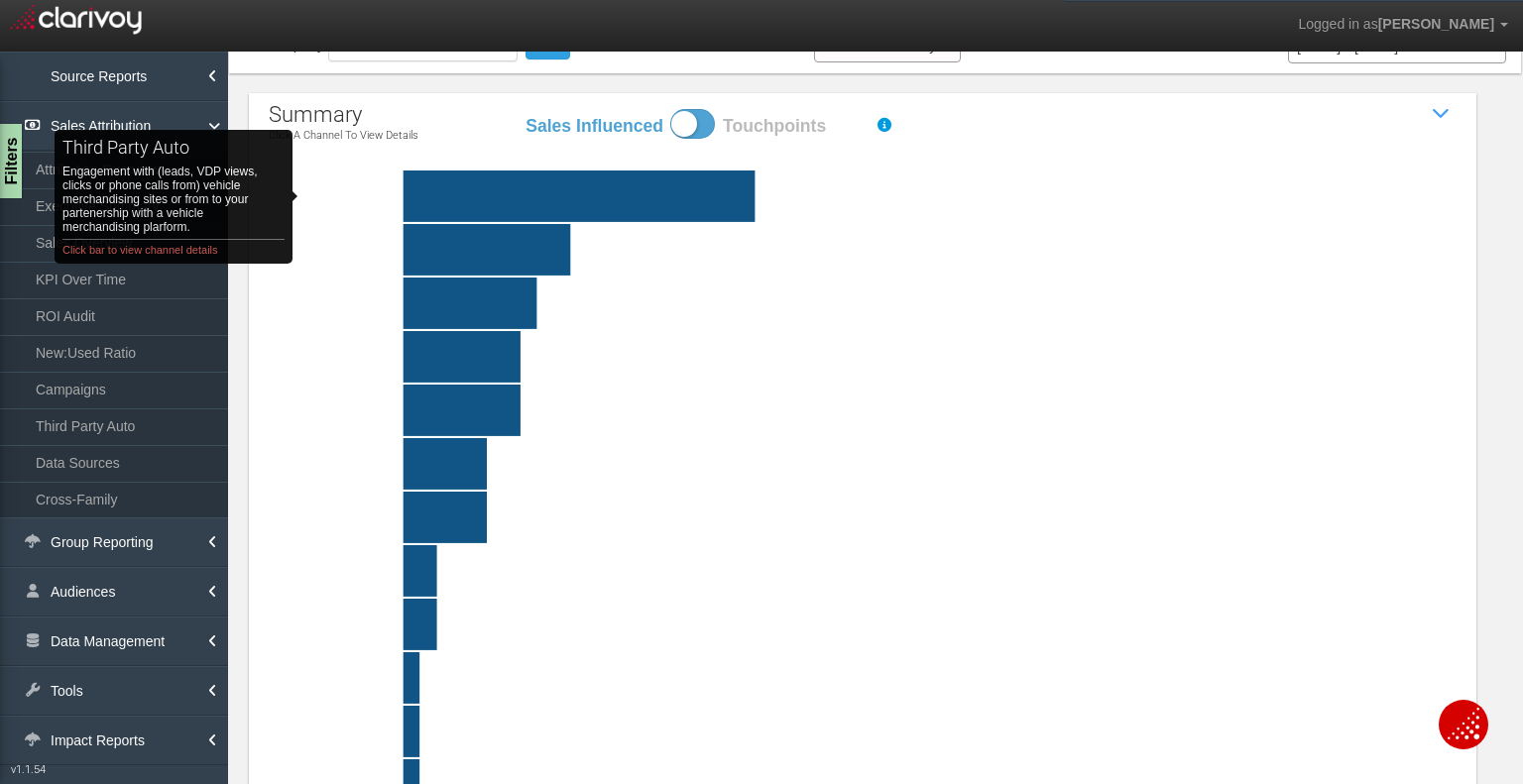 click on "third party auto   Engagement with (leads, VDP views, clicks or phone calls from) vehicle merchandising sites or from to your partenership with a vehicle merchandising plarform. Click bar to view channel details" 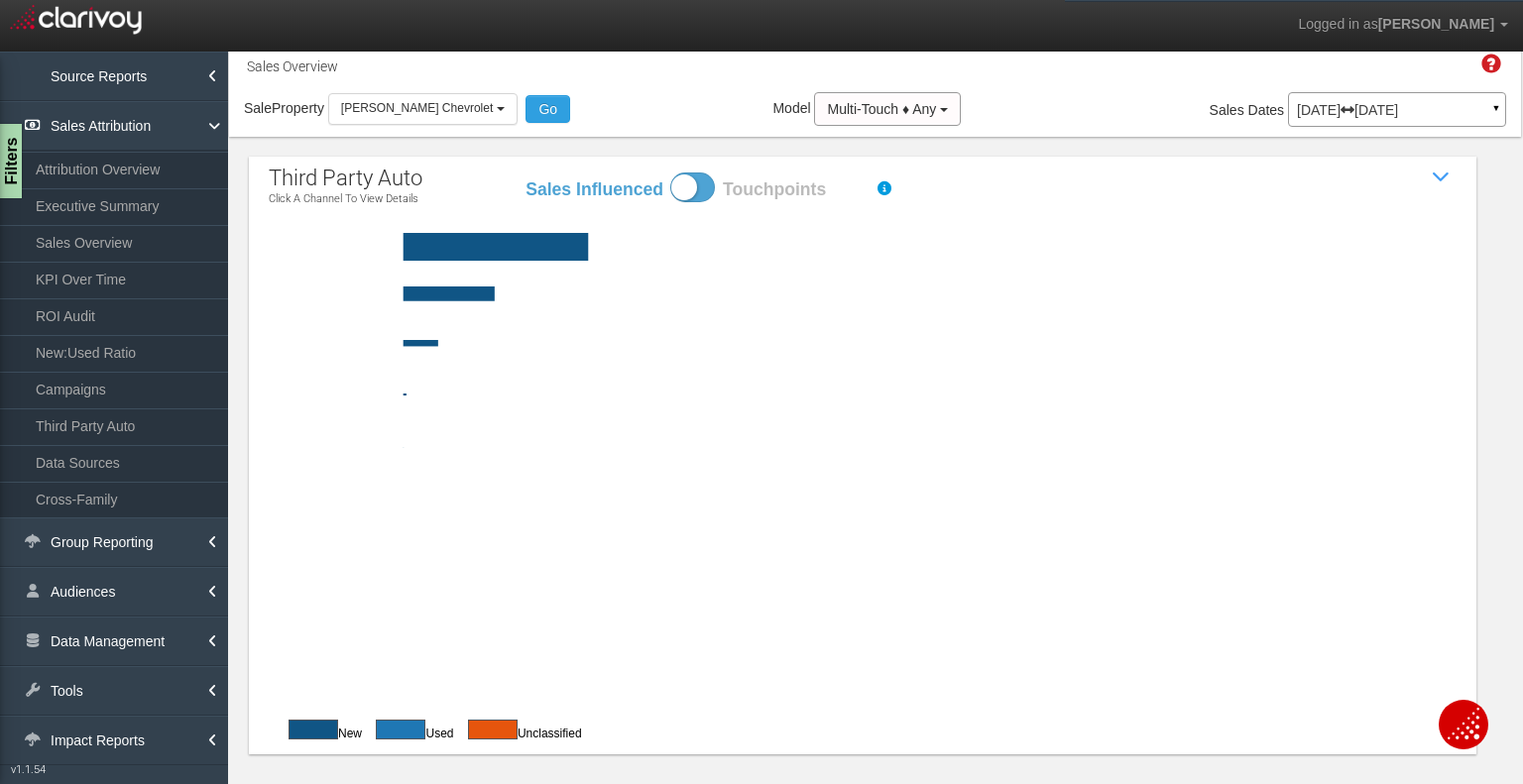 scroll, scrollTop: 36, scrollLeft: 0, axis: vertical 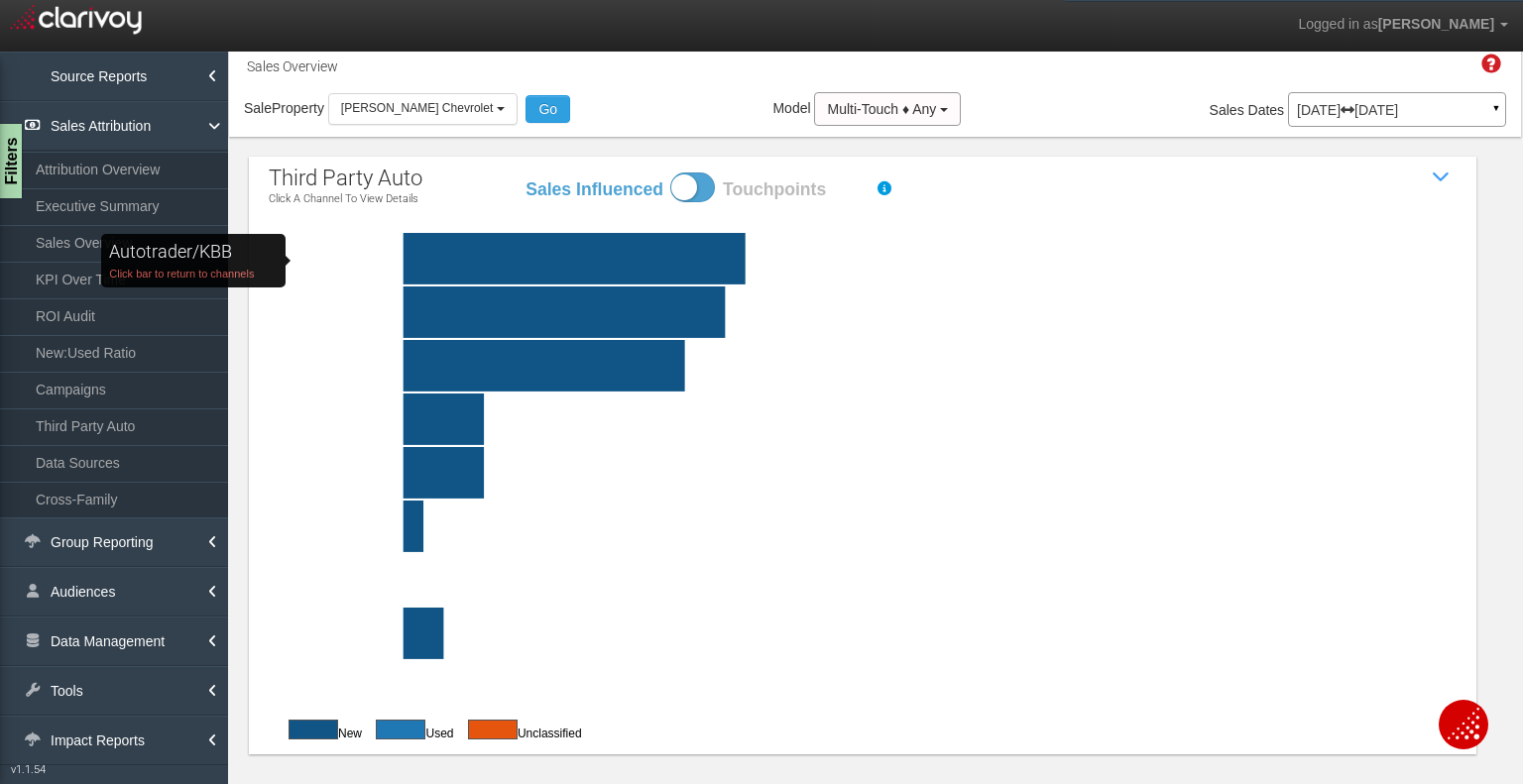 click on "Autotrader/KBB   Click bar to return to channels" 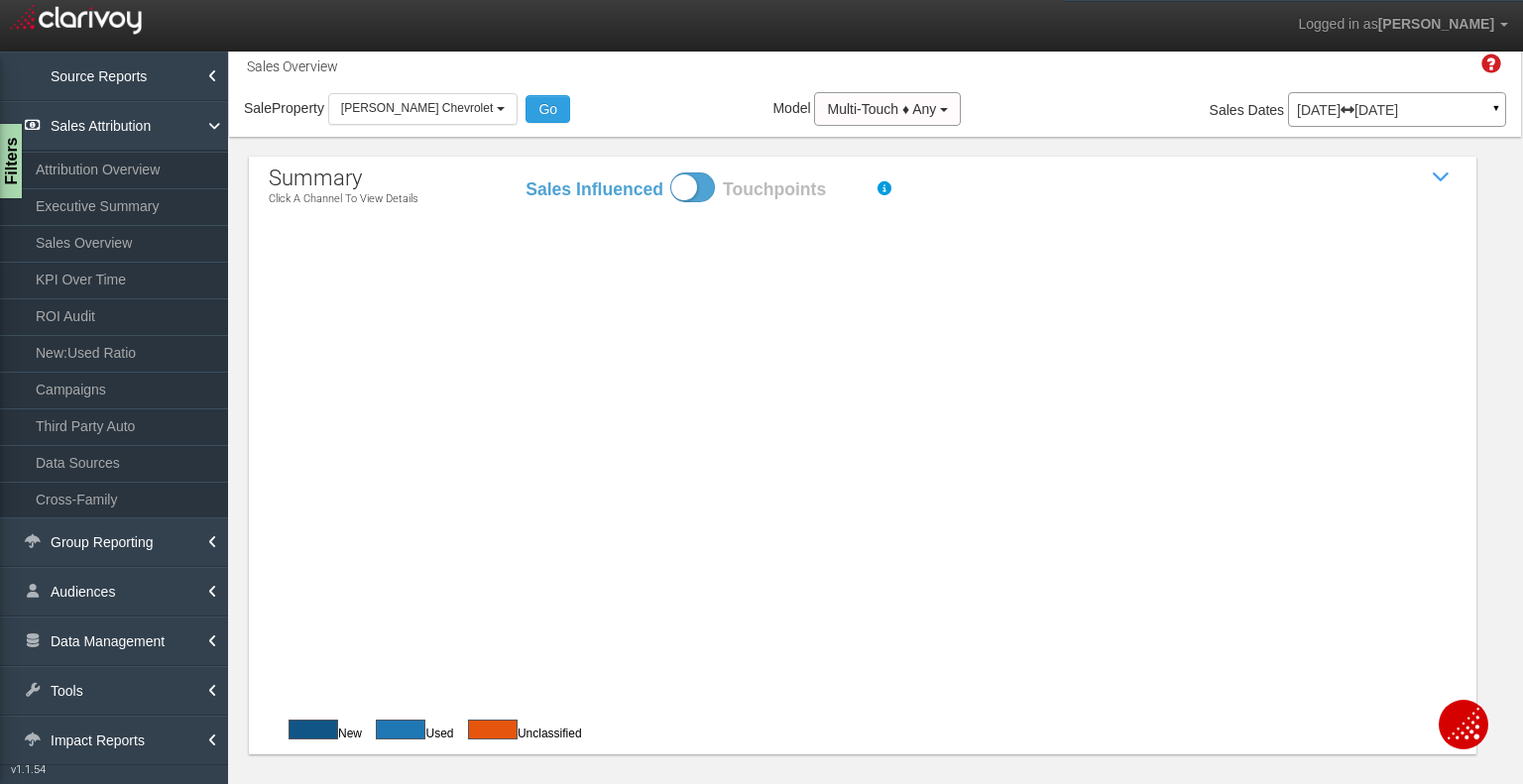 scroll, scrollTop: 99, scrollLeft: 0, axis: vertical 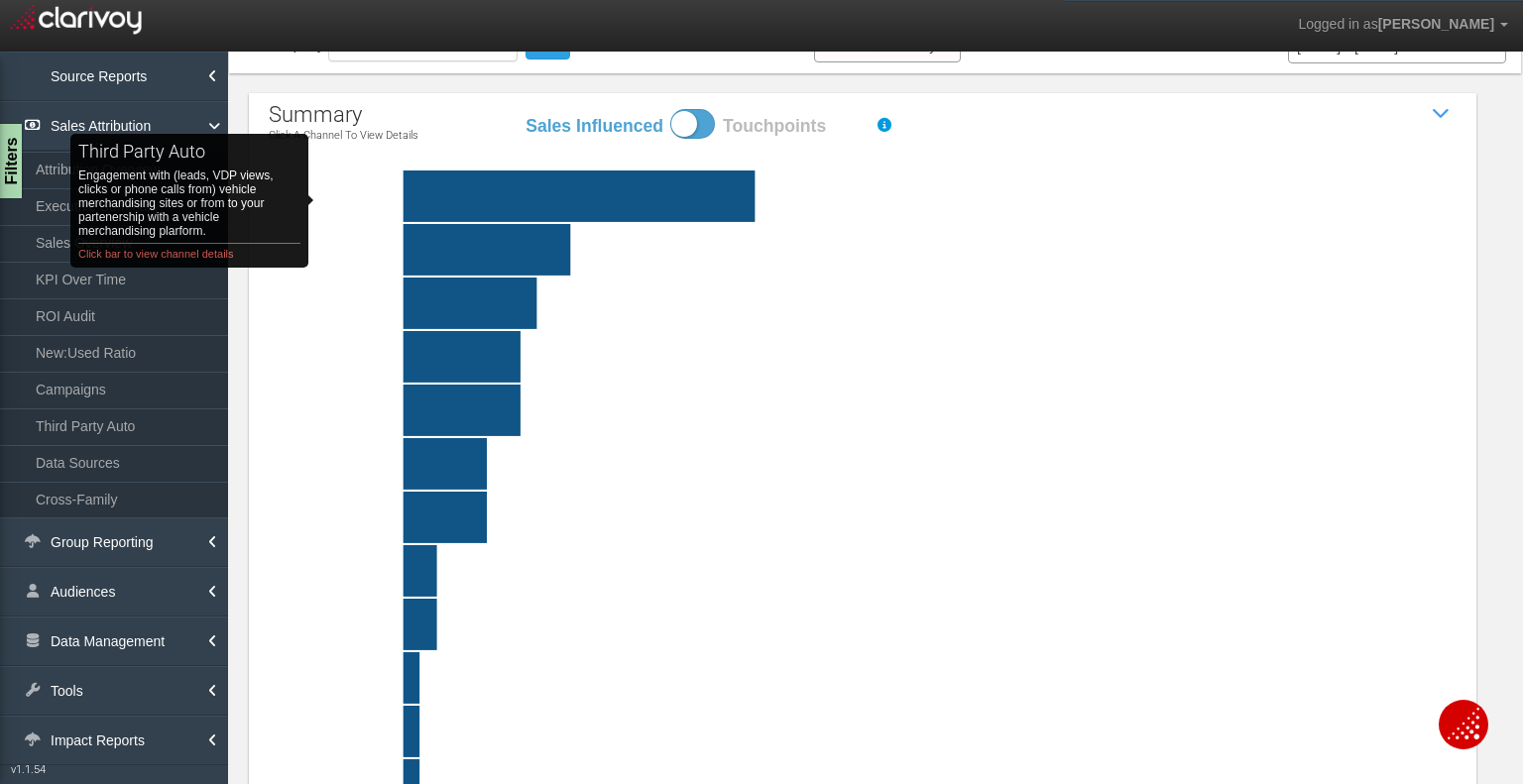 drag, startPoint x: 353, startPoint y: 200, endPoint x: 1016, endPoint y: 167, distance: 663.8208 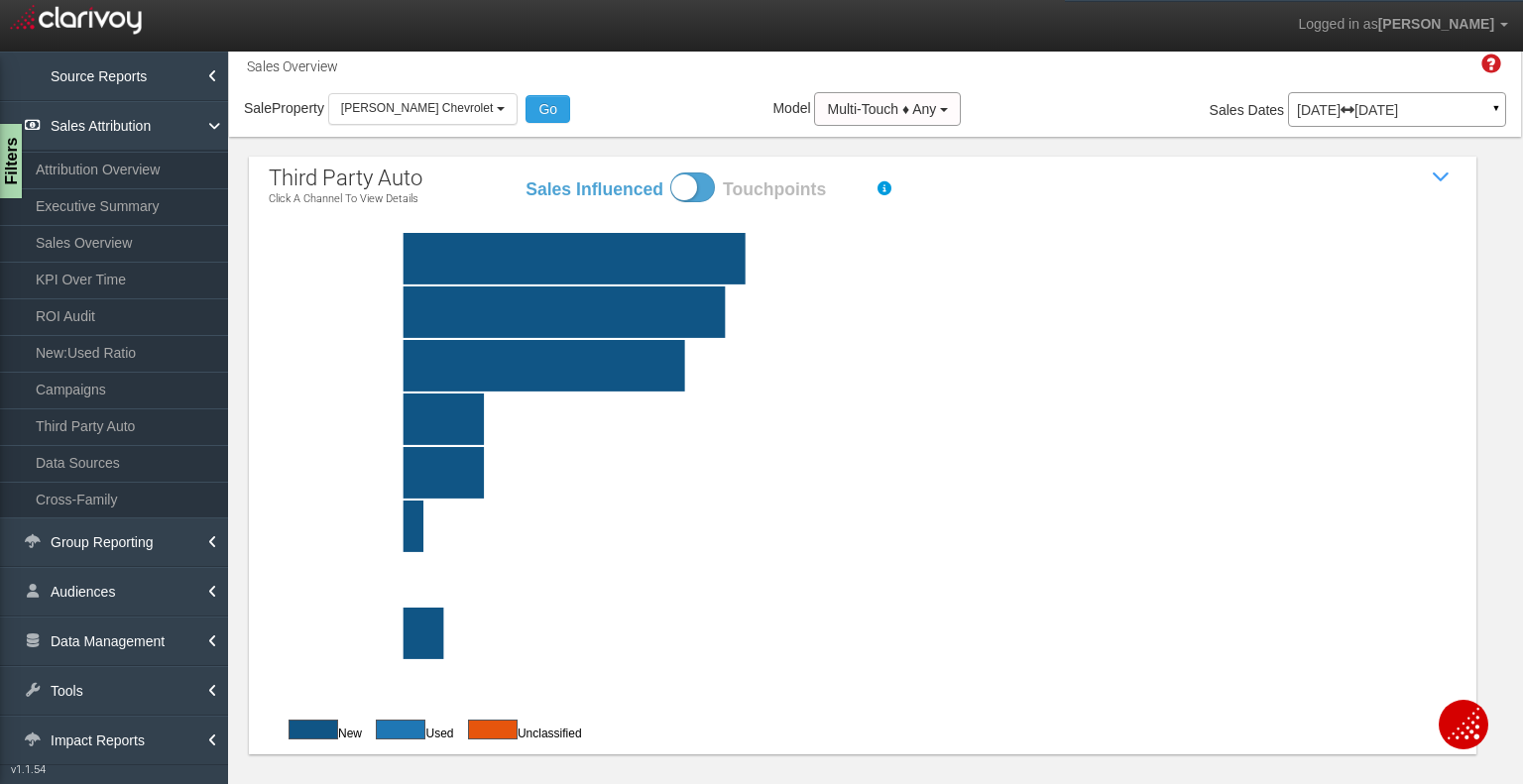 scroll, scrollTop: 0, scrollLeft: 0, axis: both 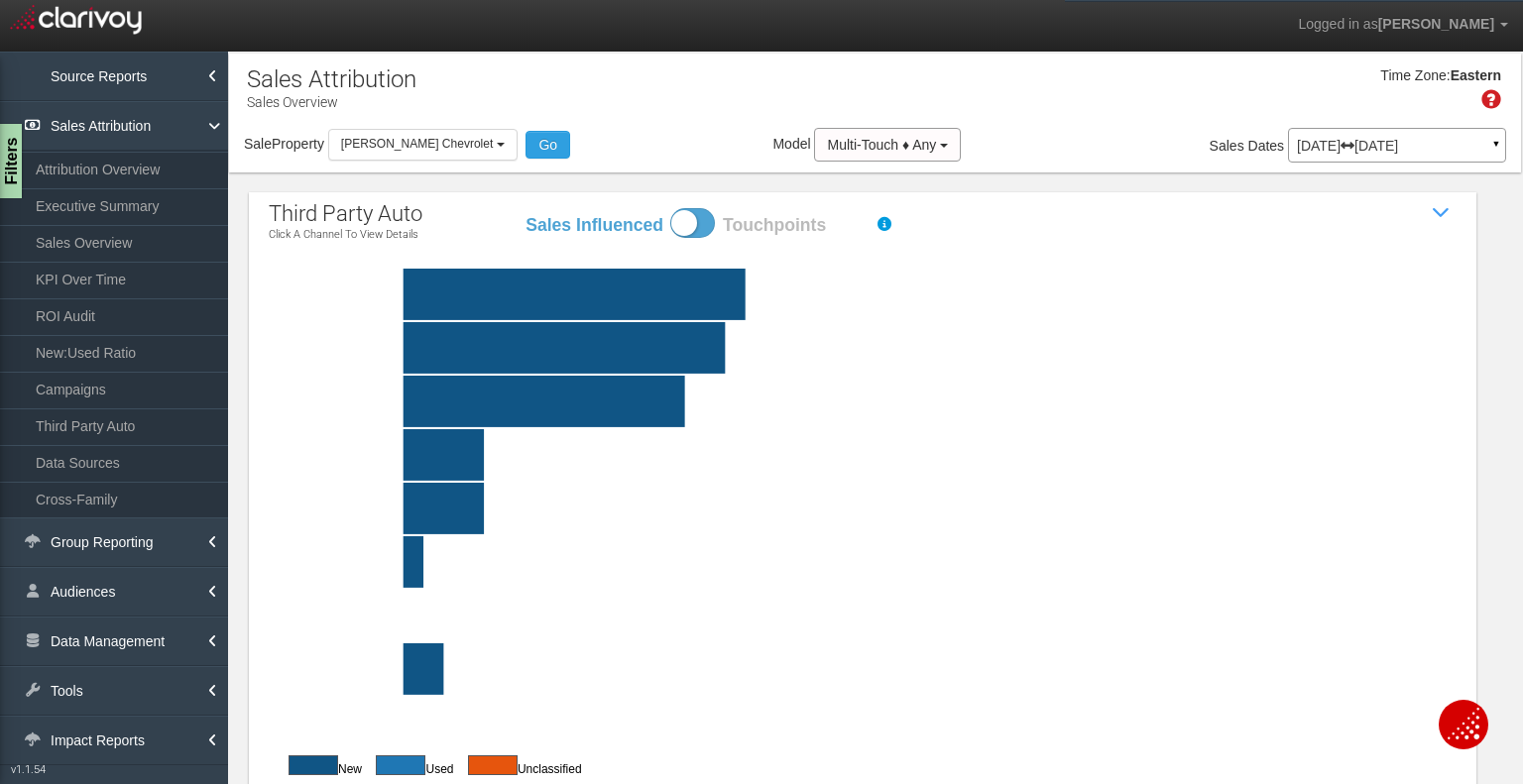 click on "[DATE]   [DATE]
▼" at bounding box center (1397, 145) 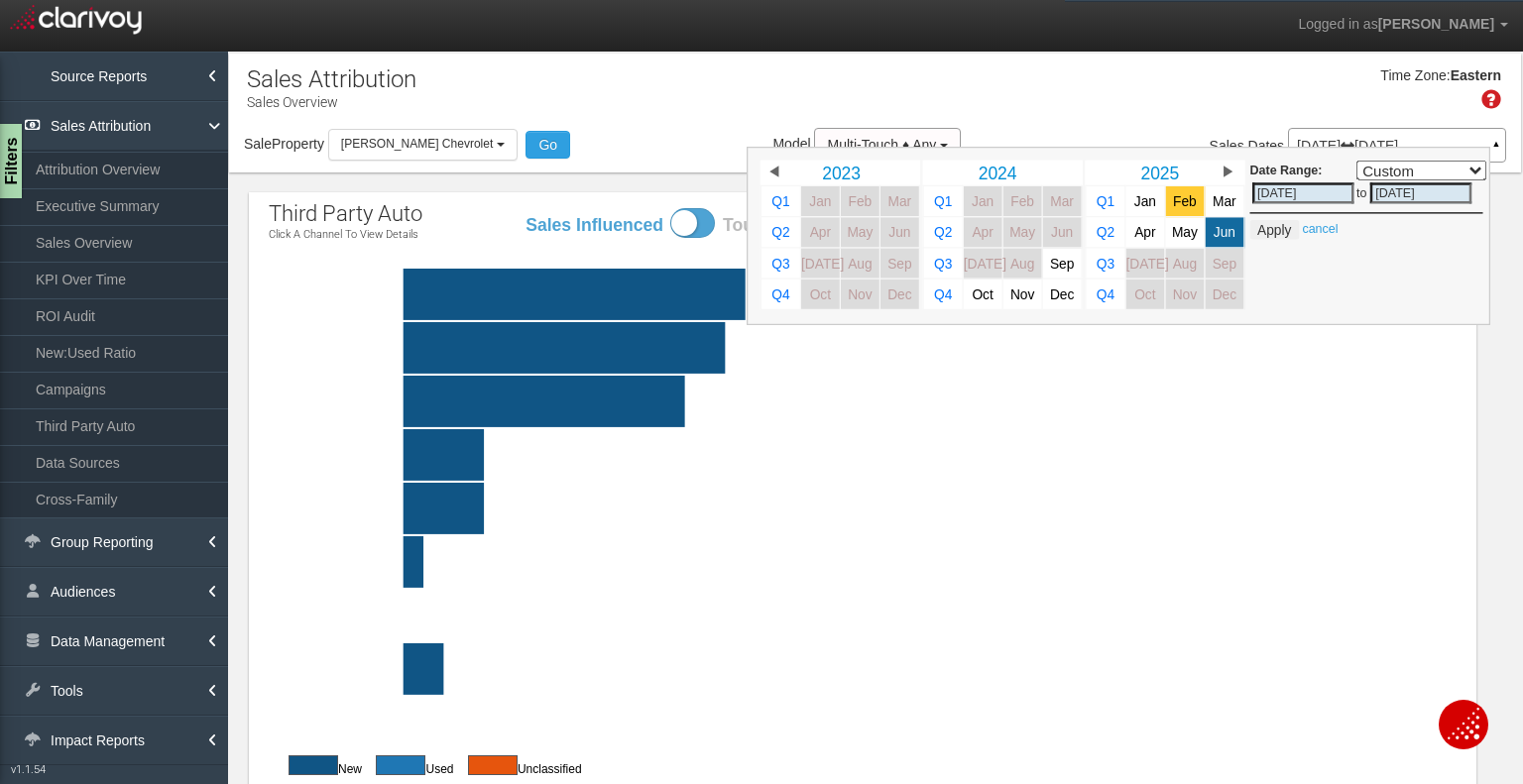click on "Feb" at bounding box center [1185, 201] 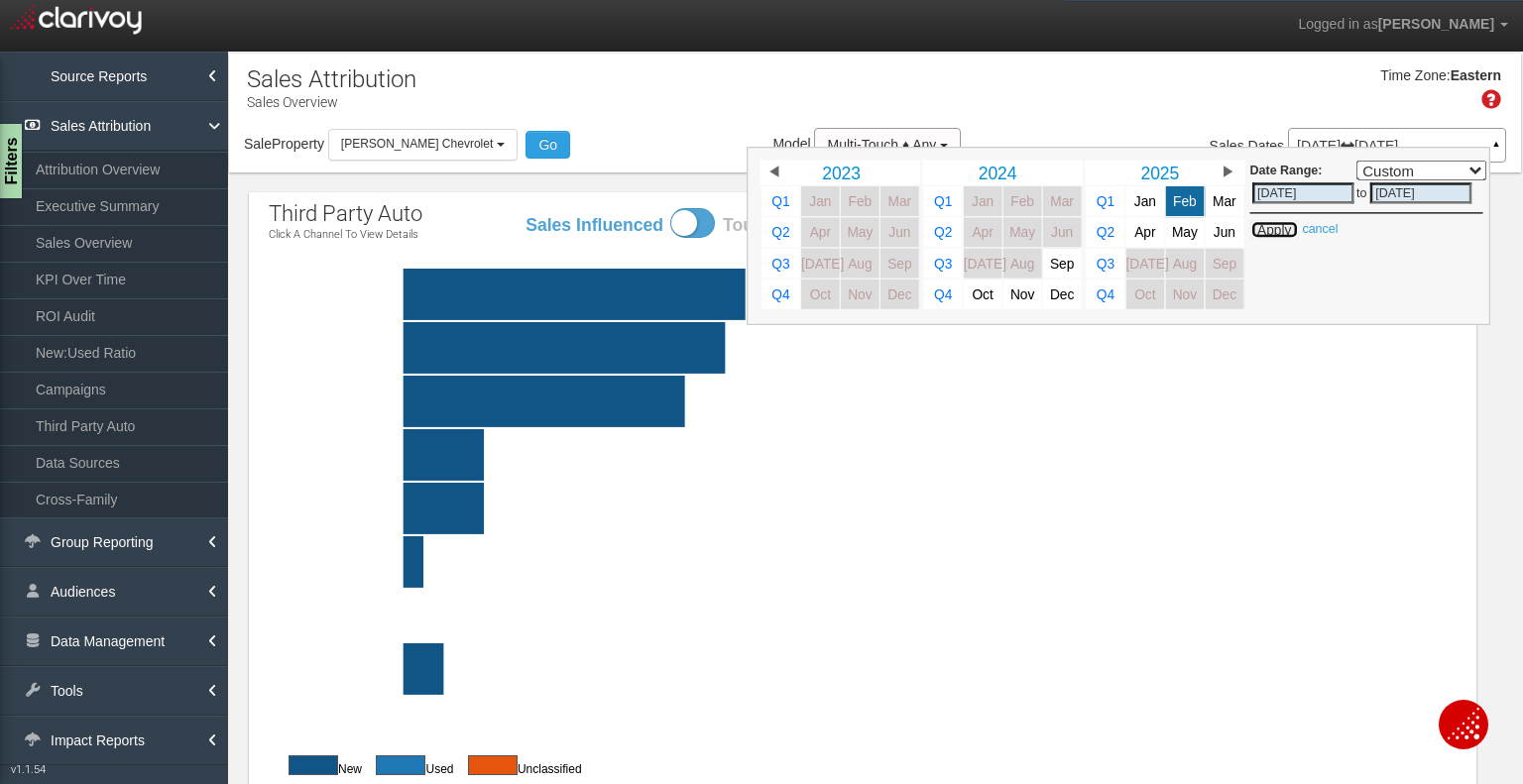 click on "Apply" at bounding box center (1273, 230) 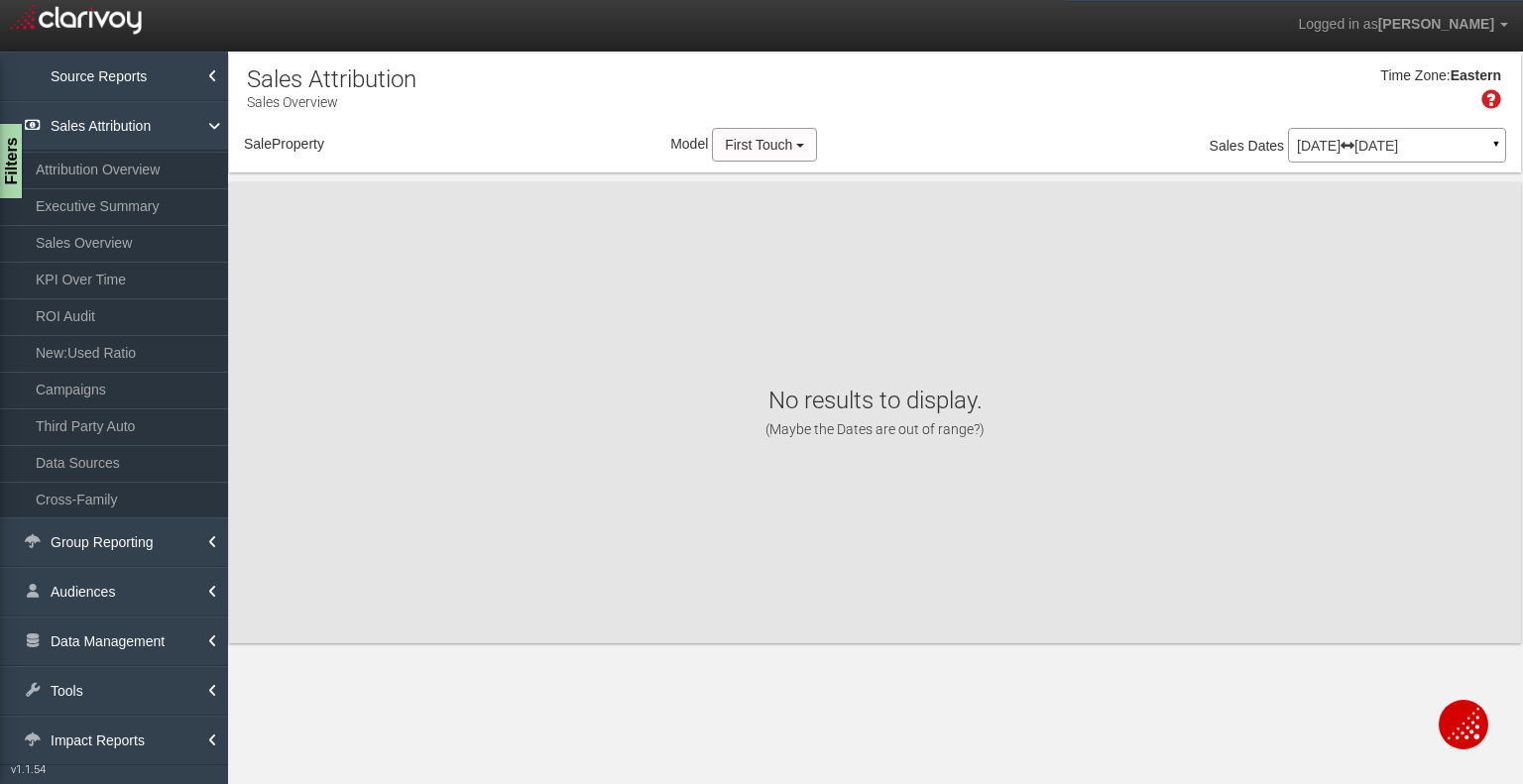 select on "object:5554" 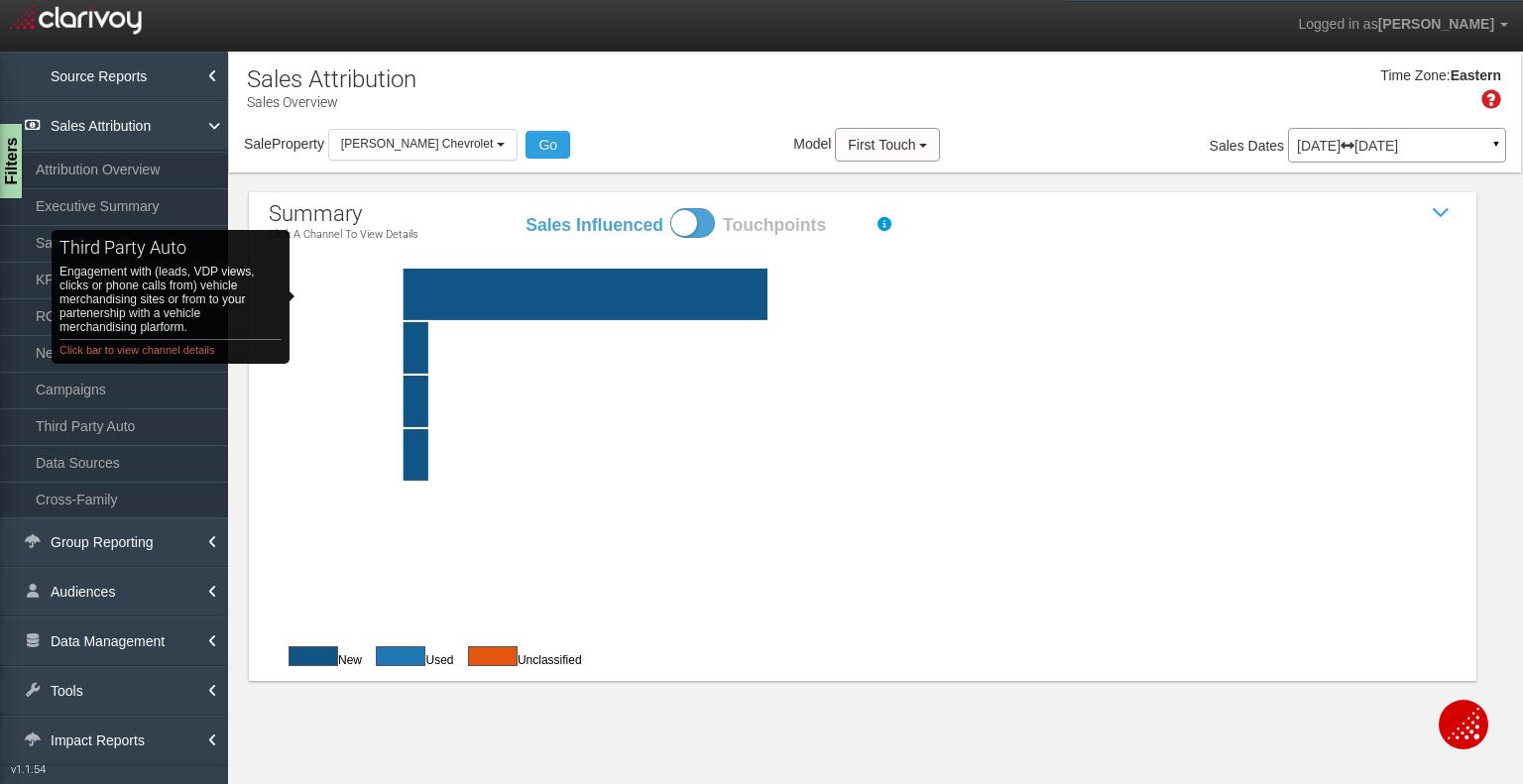 click on "third party auto   Engagement with (leads, VDP views, clicks or phone calls from) vehicle merchandising sites or from to your partenership with a vehicle merchandising plarform. Click bar to view channel details" 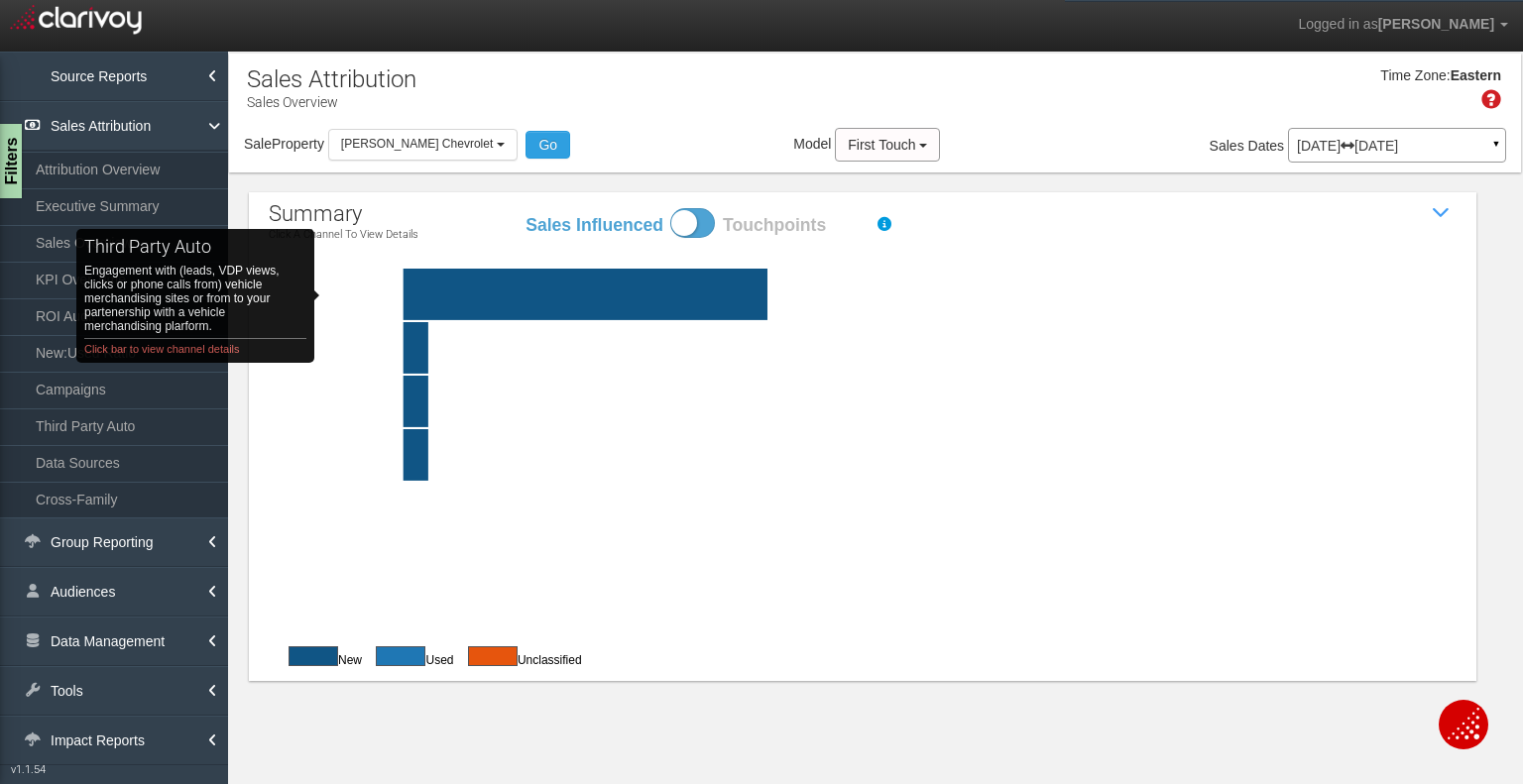click on "third party auto   Engagement with (leads, VDP views, clicks or phone calls from) vehicle merchandising sites or from to your partenership with a vehicle merchandising plarform. Click bar to view channel details" 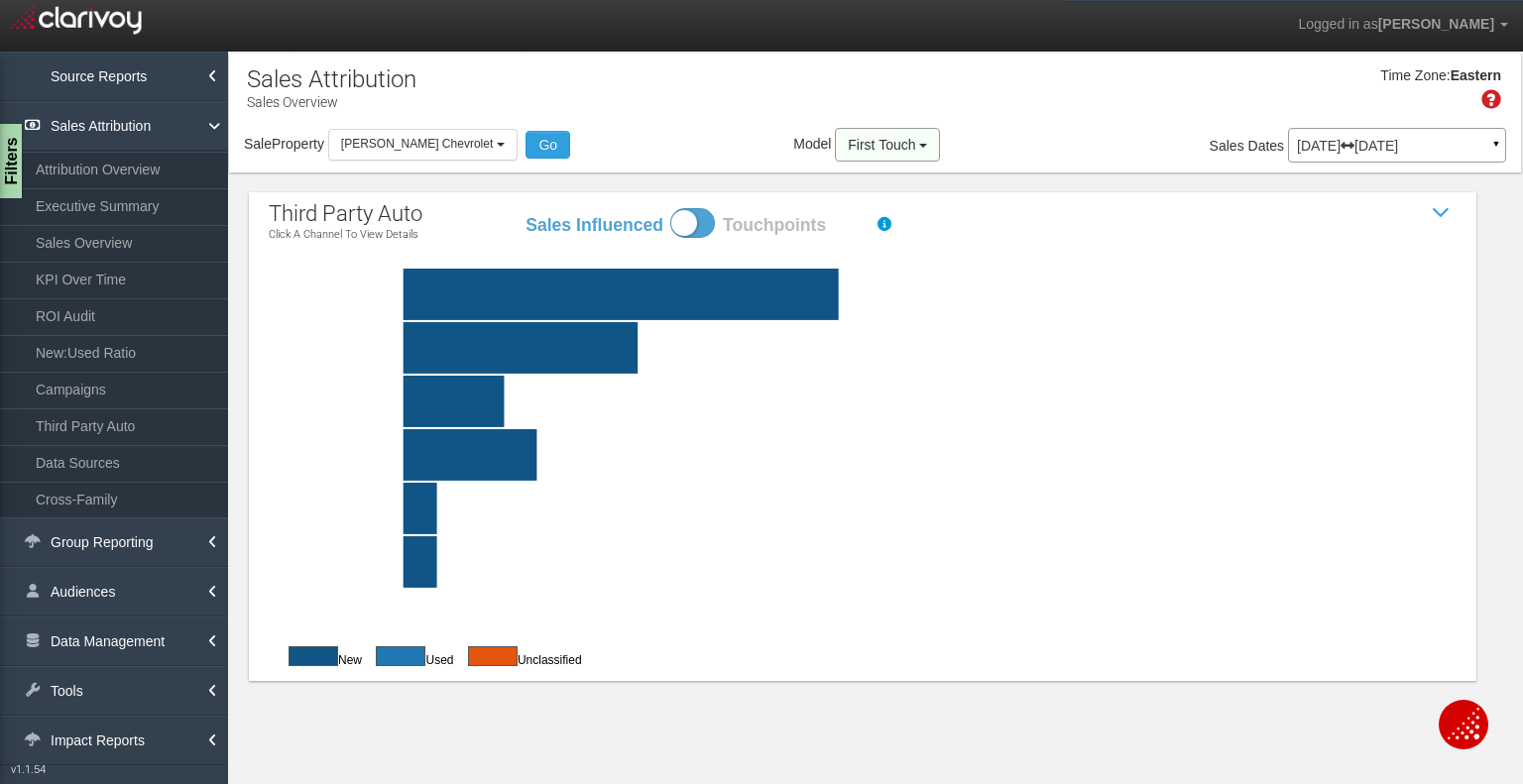 click at bounding box center [923, 146] 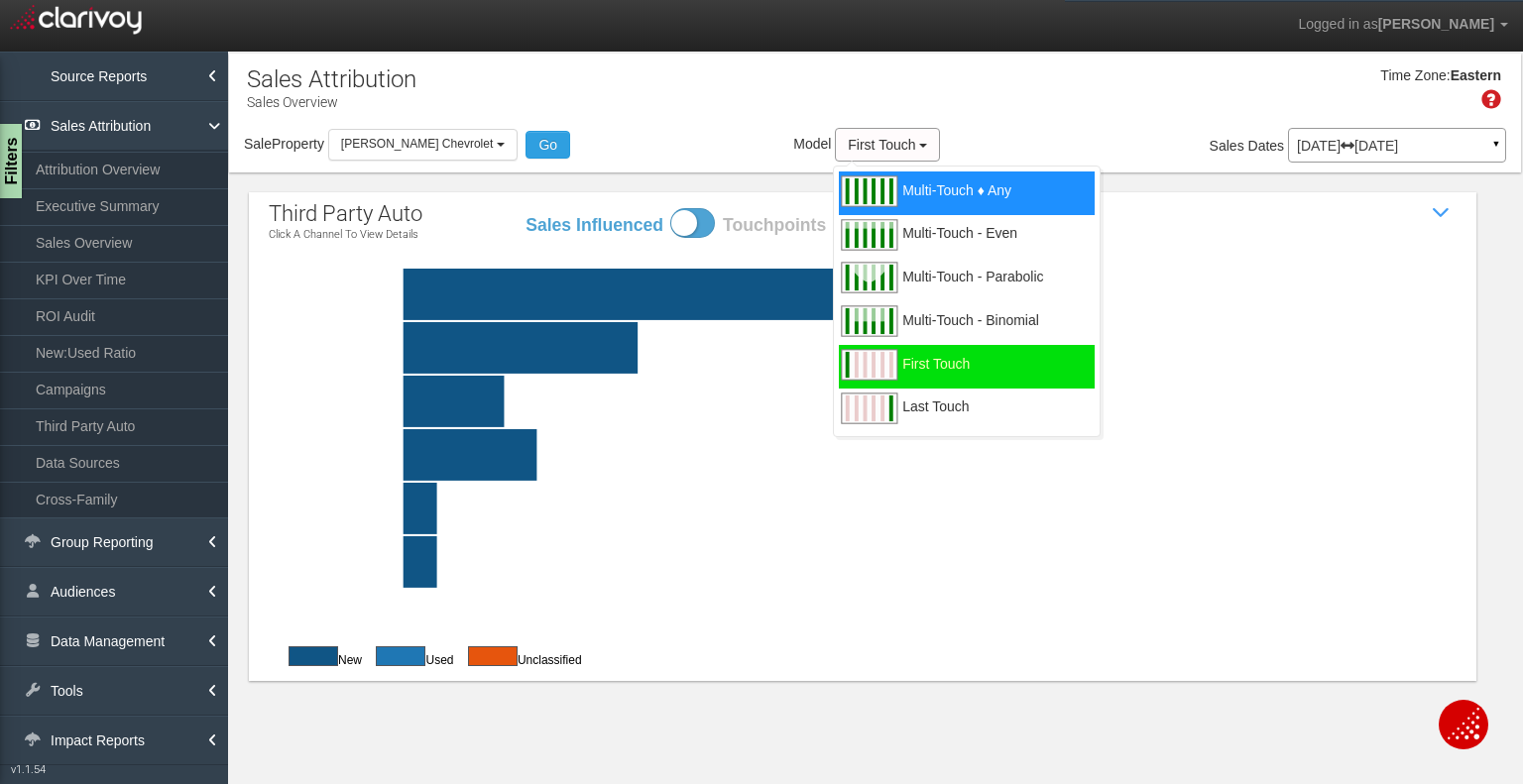 click on "Multi-Touch ♦ Any" at bounding box center (967, 193) 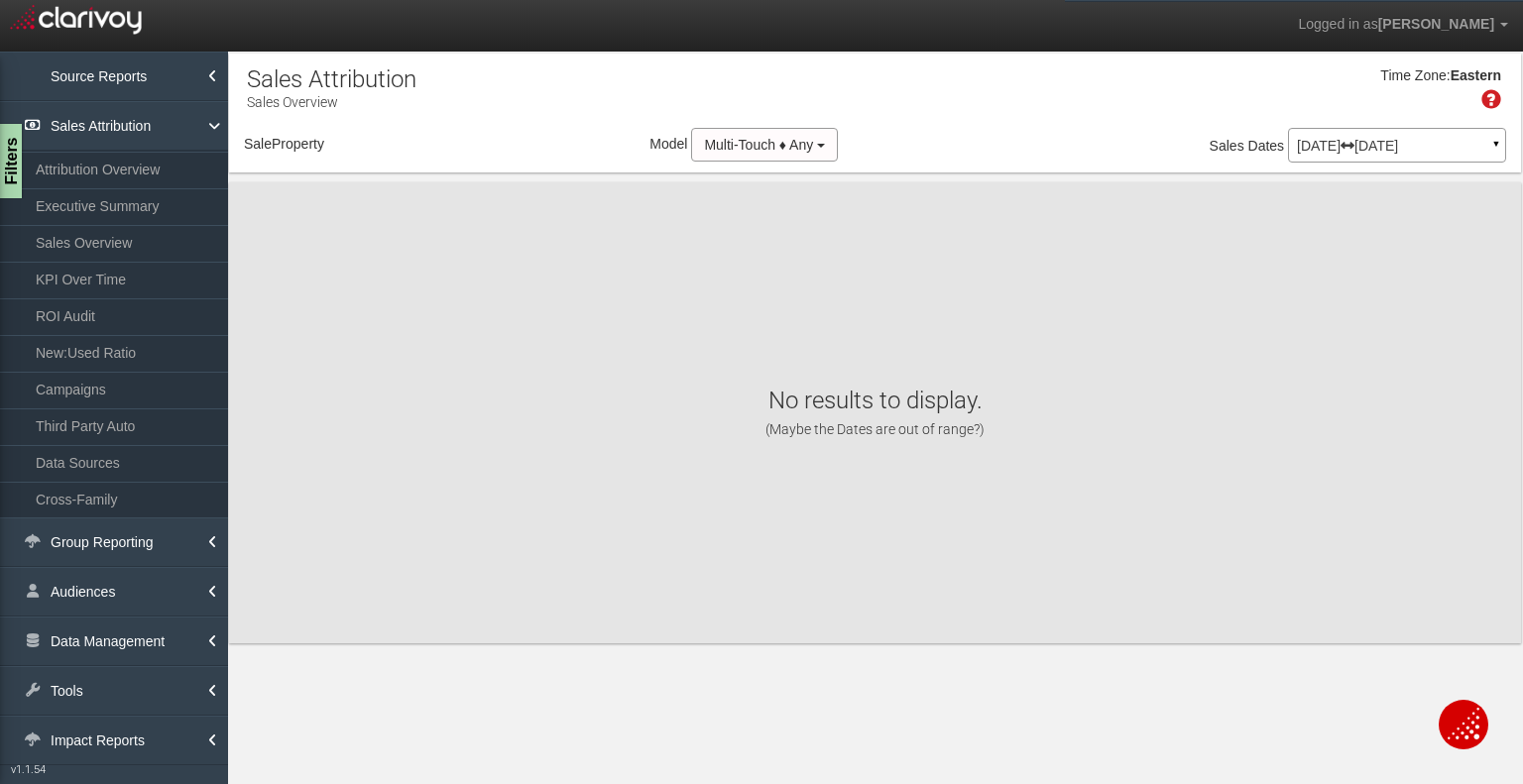 select on "object:8171" 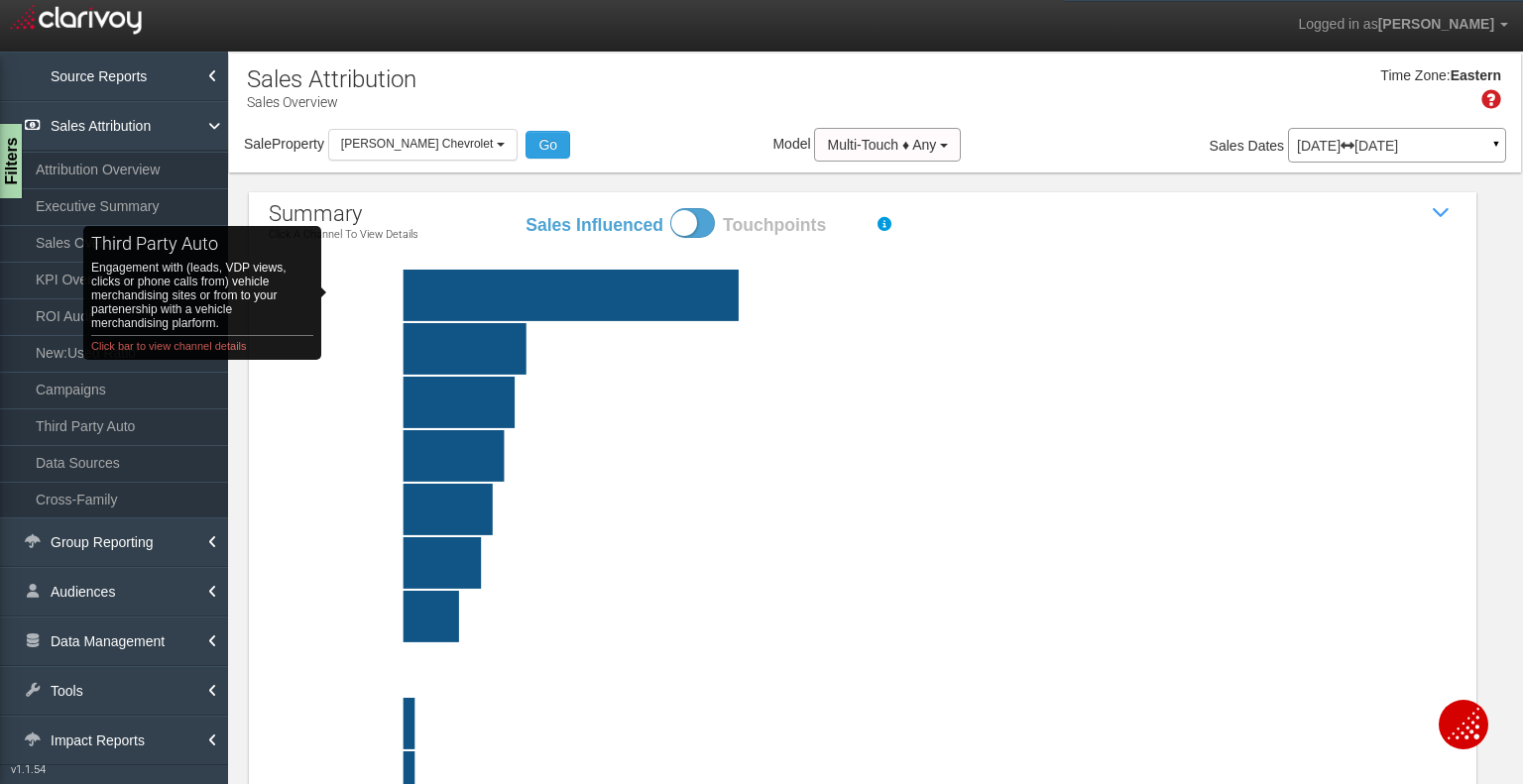 click on "third party auto   Engagement with (leads, VDP views, clicks or phone calls from) vehicle merchandising sites or from to your partenership with a vehicle merchandising plarform. Click bar to view channel details" 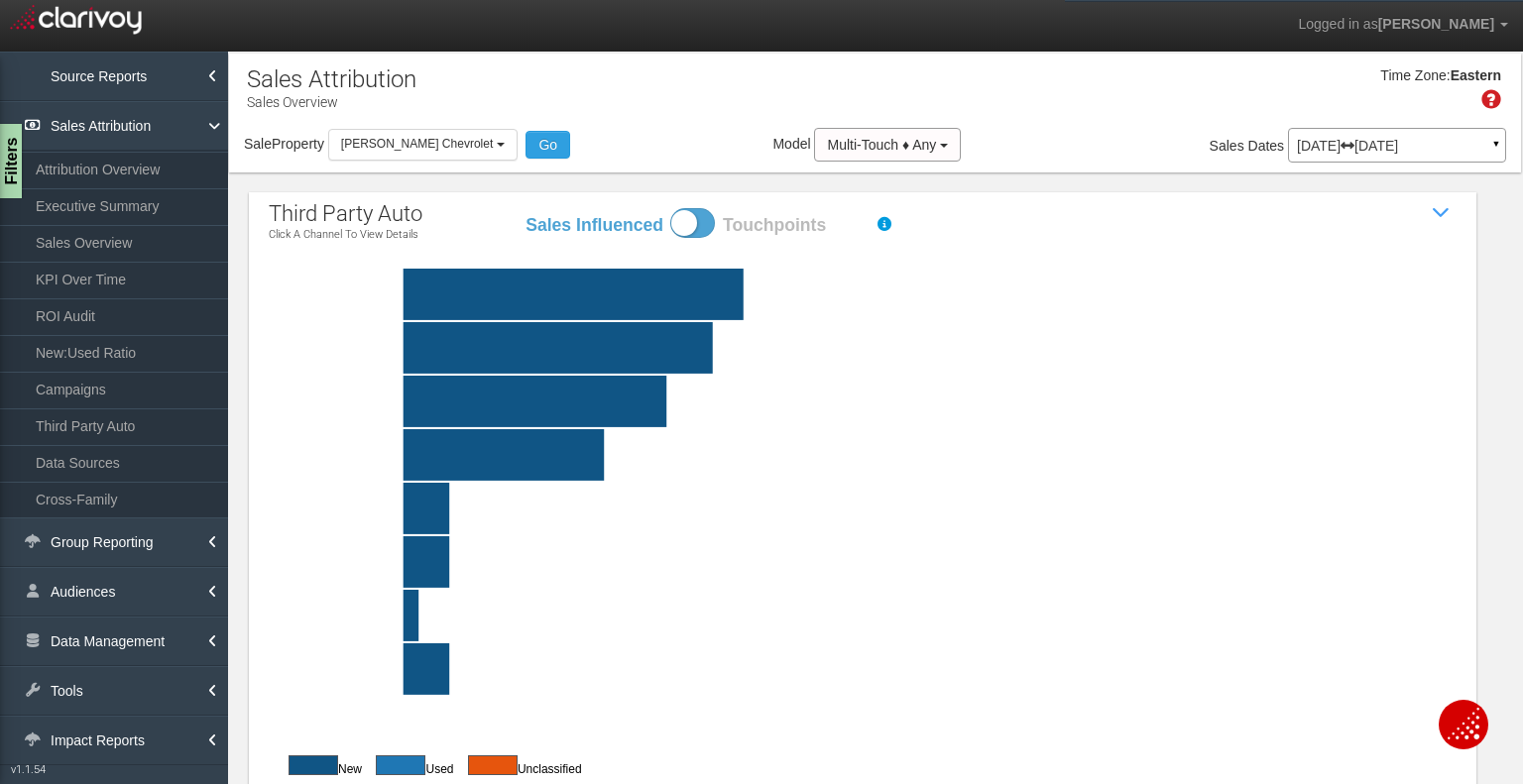 click on "[DATE]   [DATE]
▼" at bounding box center [1397, 145] 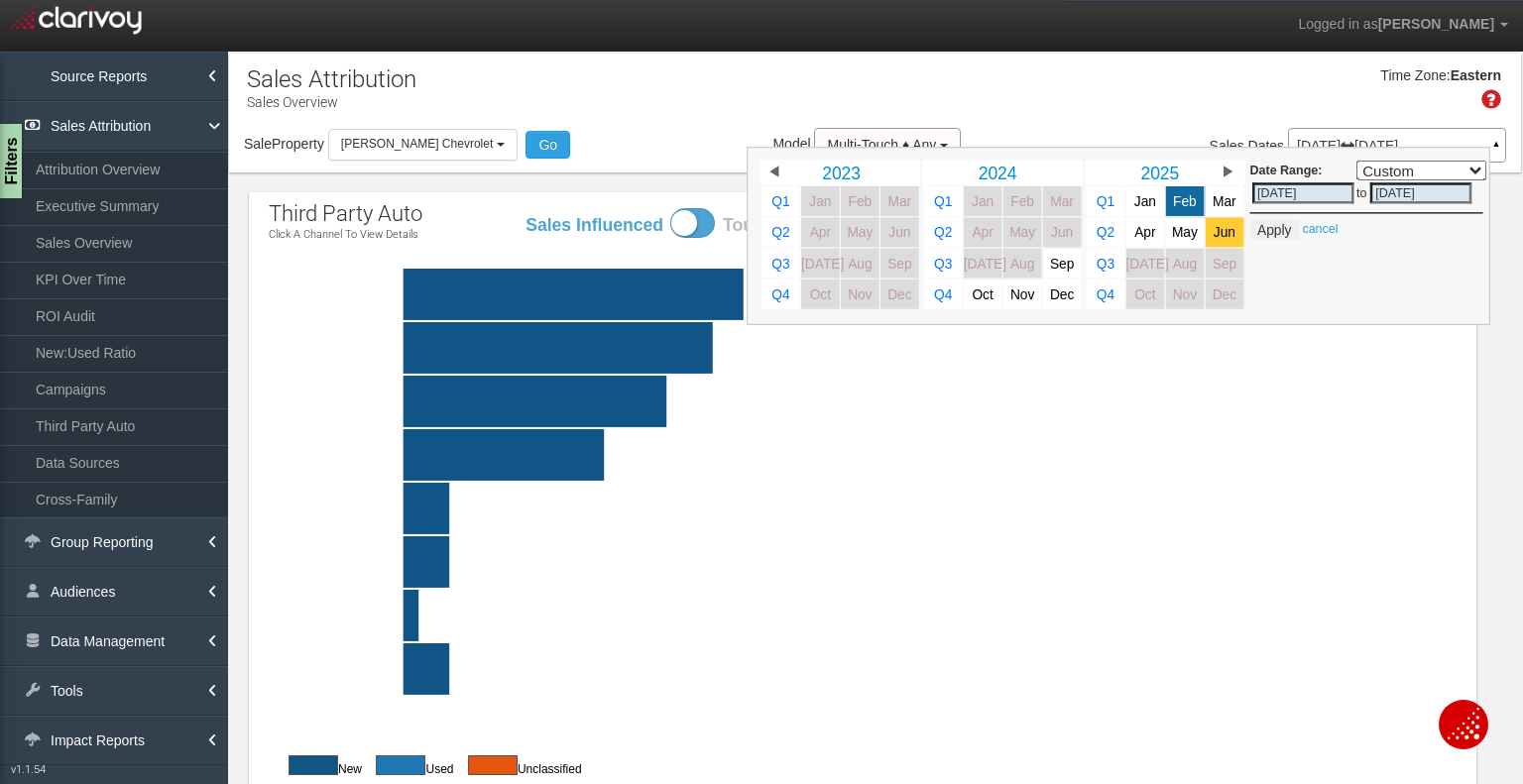 click on "Jun" at bounding box center [1225, 232] 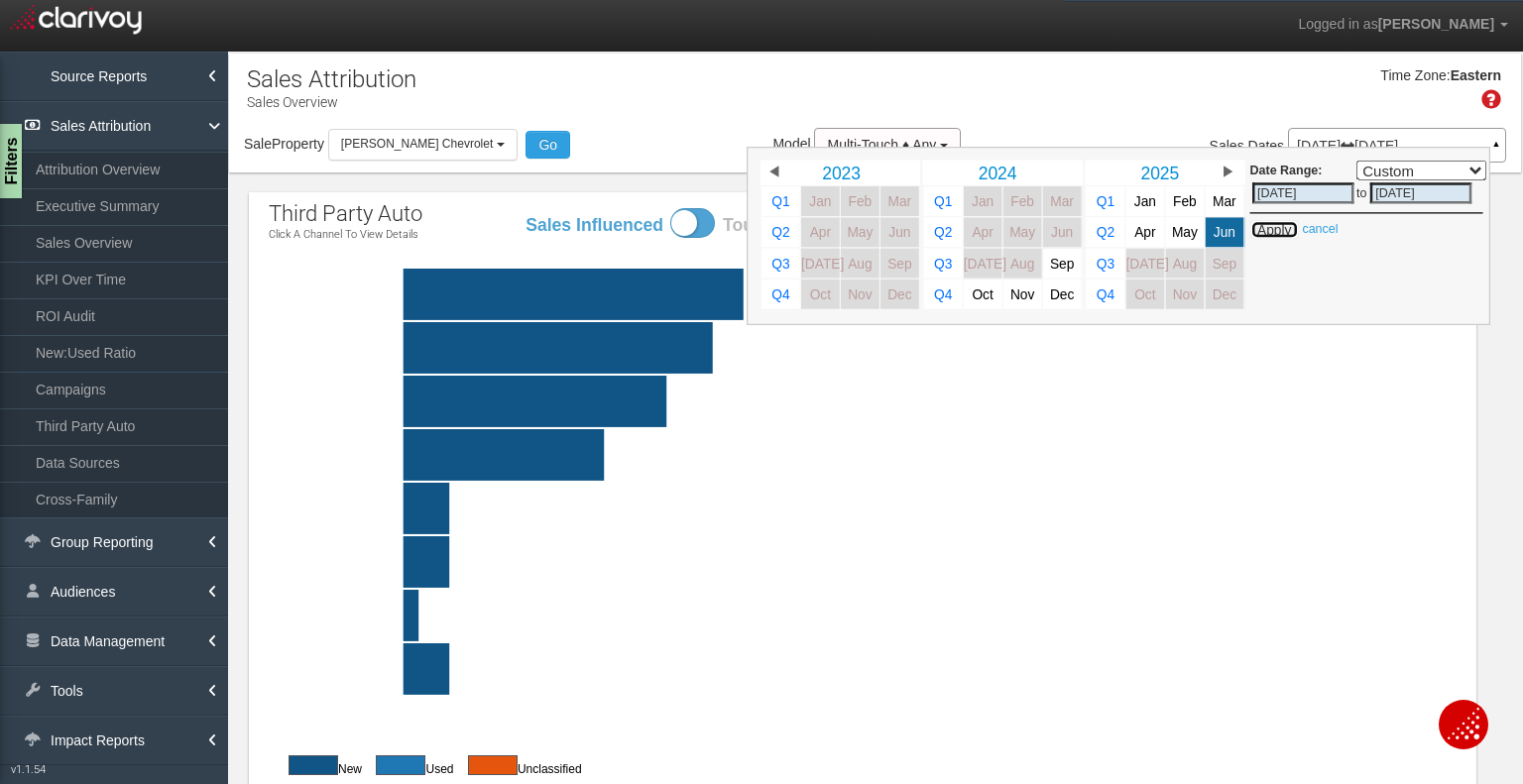 click on "Apply" at bounding box center (1273, 230) 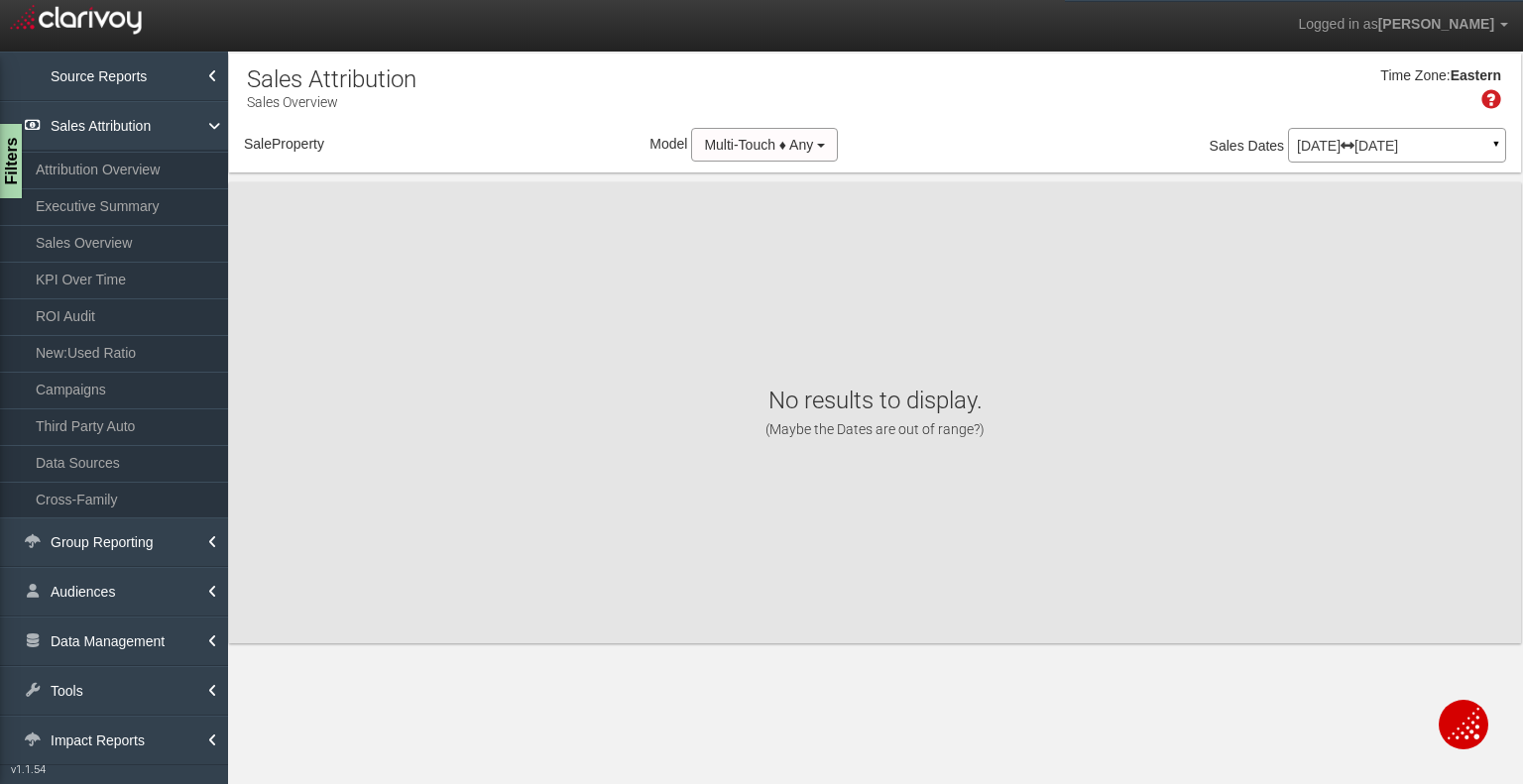 select on "object:10788" 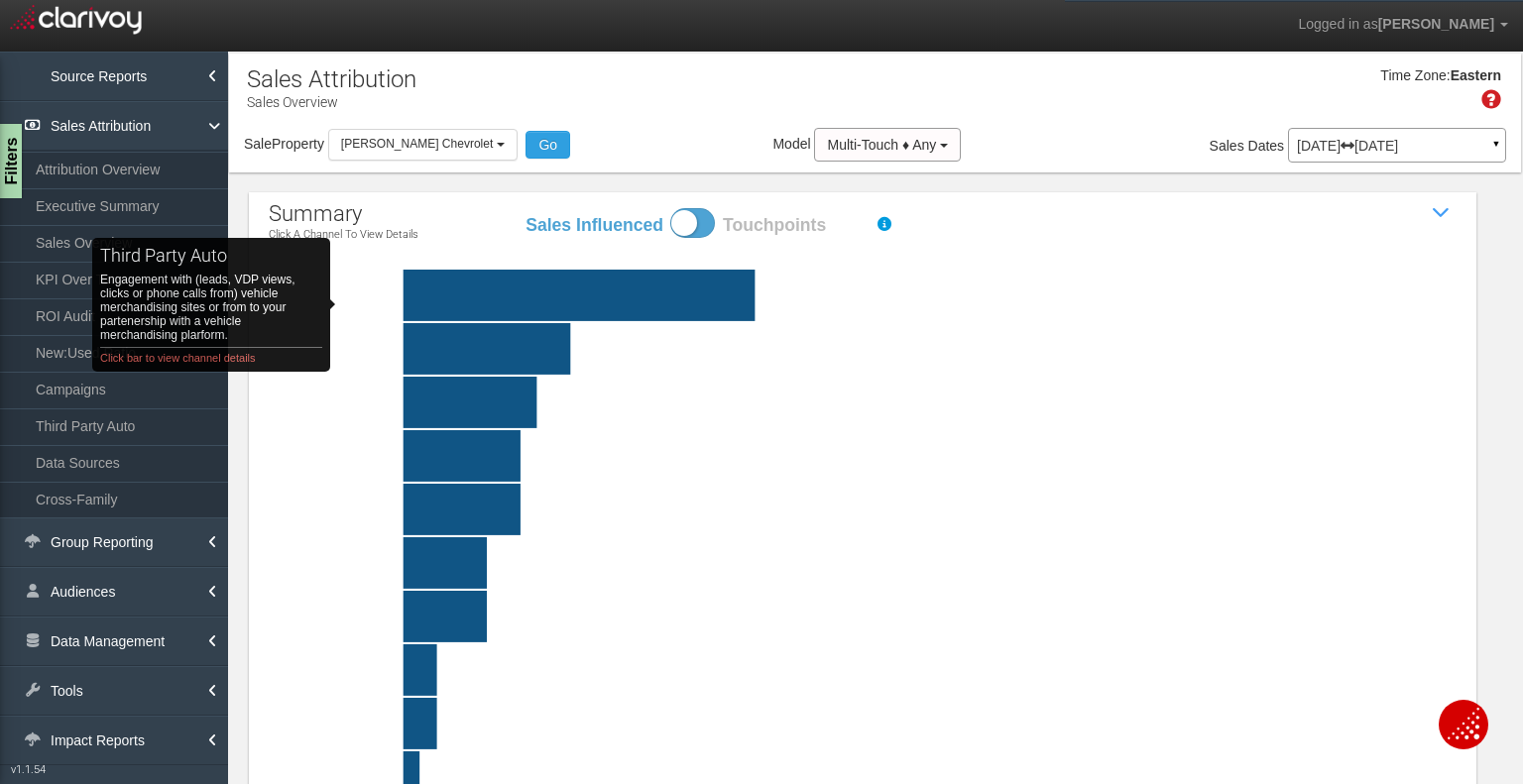 click on "third party auto   Engagement with (leads, VDP views, clicks or phone calls from) vehicle merchandising sites or from to your partenership with a vehicle merchandising plarform. Click bar to view channel details" 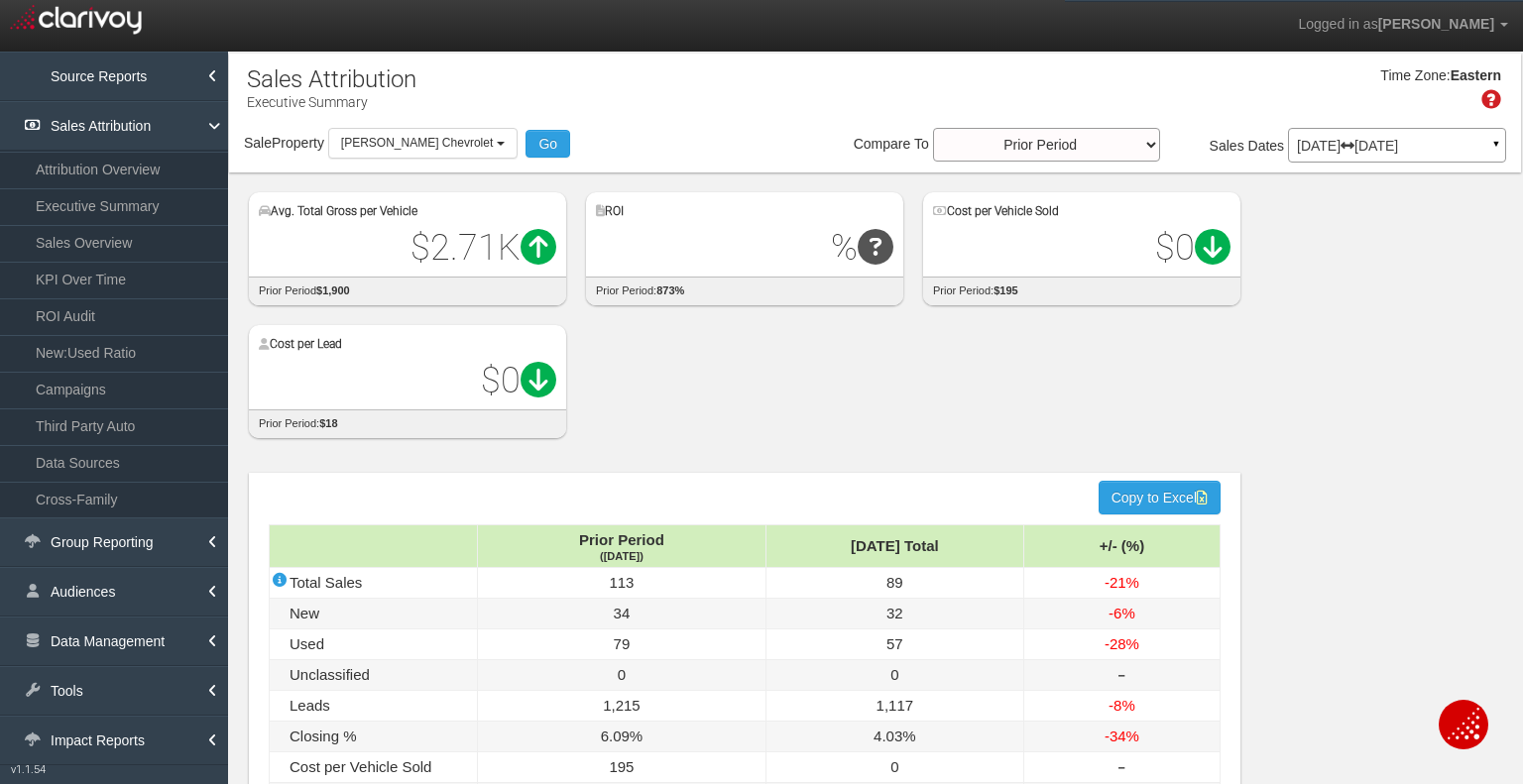 select on "object:2943" 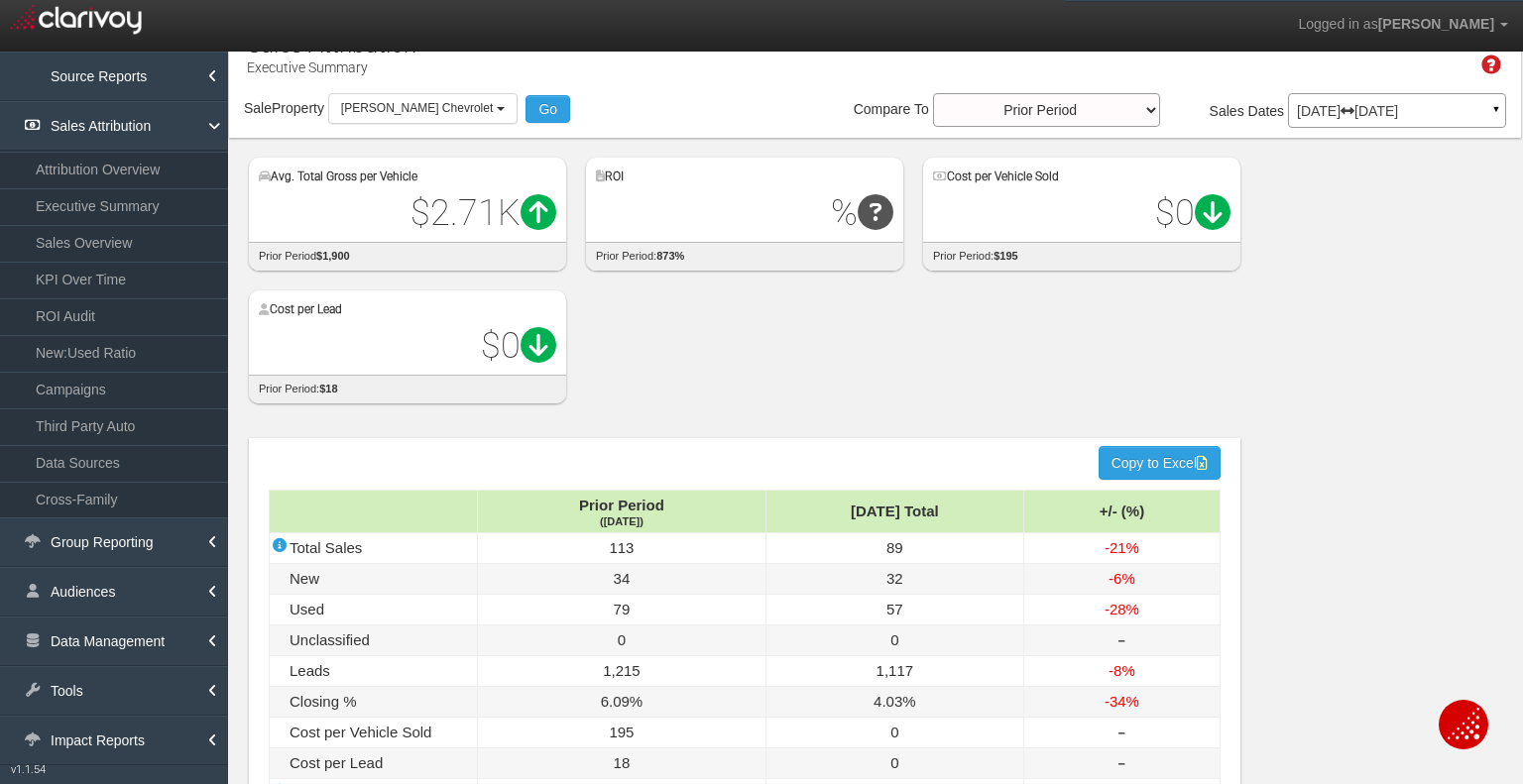 scroll, scrollTop: 0, scrollLeft: 0, axis: both 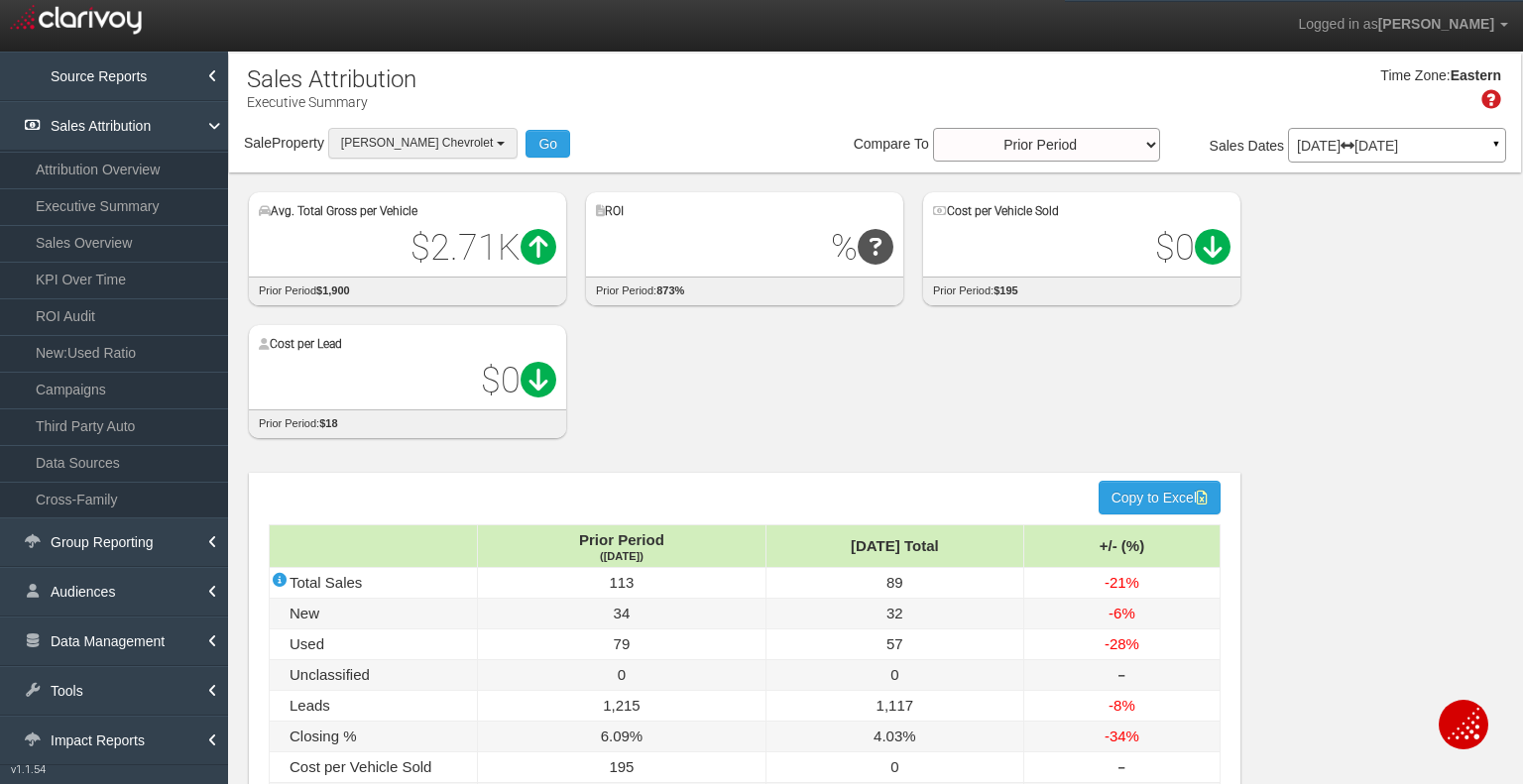 click on "[PERSON_NAME] Chevrolet" at bounding box center [422, 143] 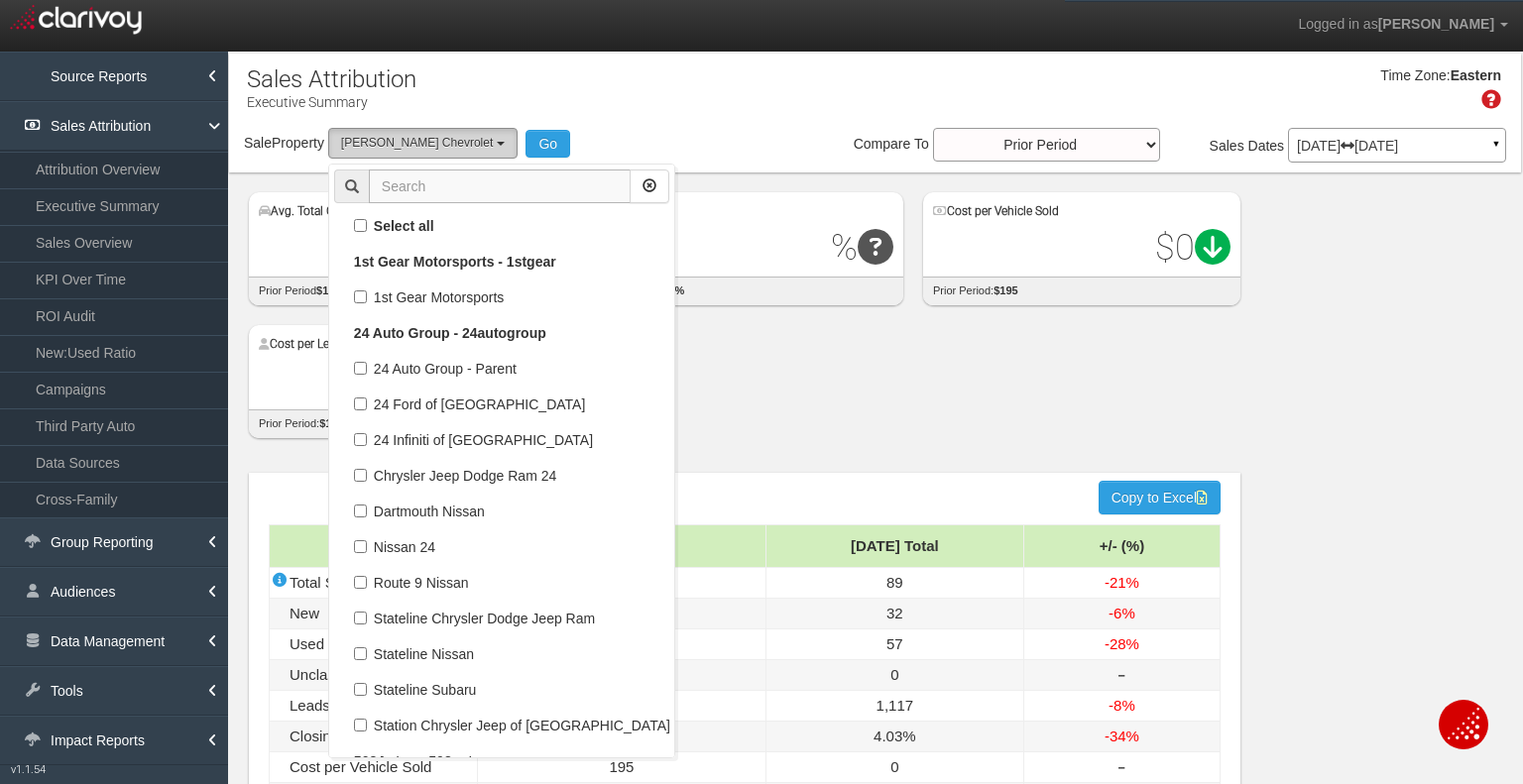 scroll, scrollTop: 124956, scrollLeft: 0, axis: vertical 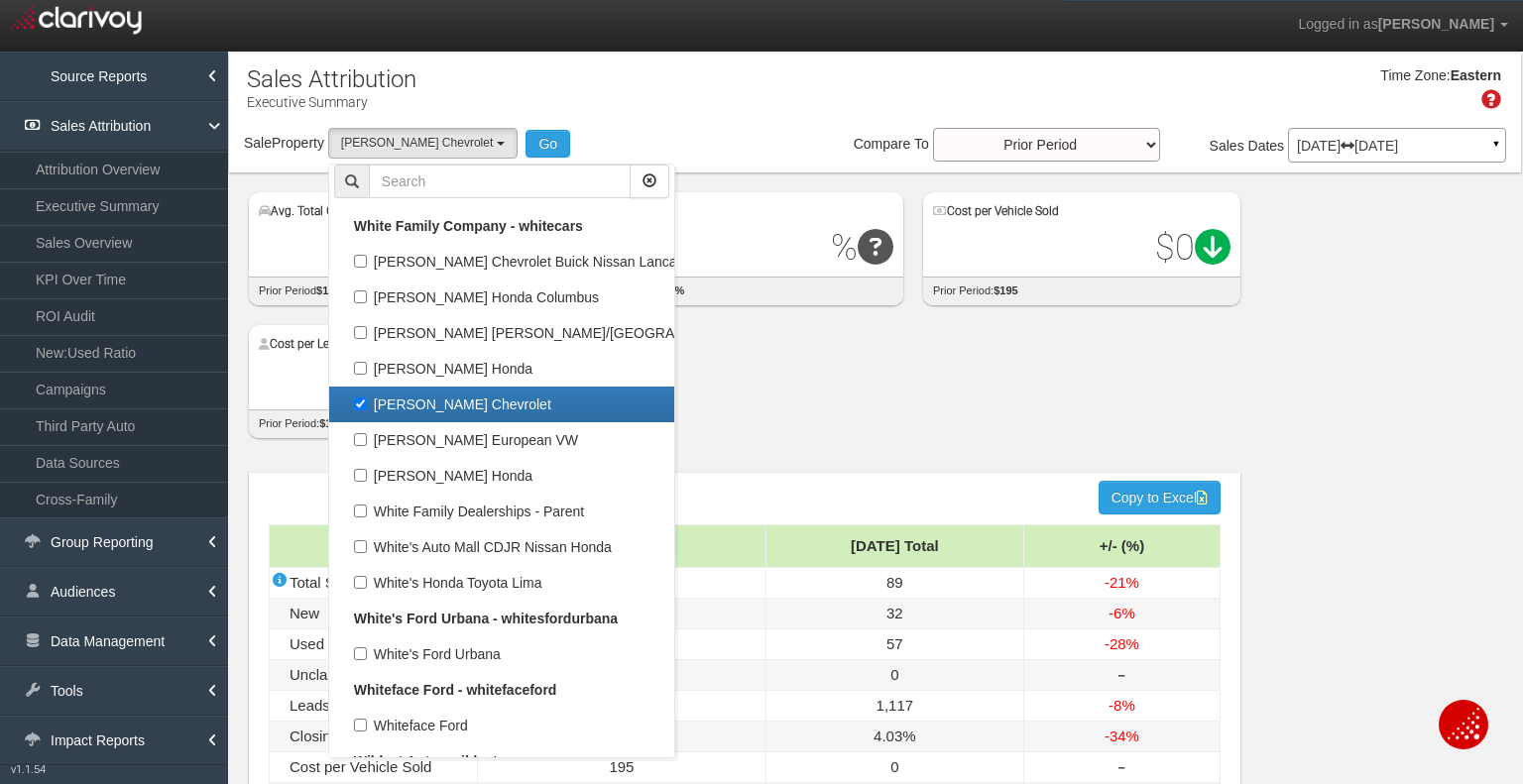 drag, startPoint x: 357, startPoint y: 401, endPoint x: 365, endPoint y: 392, distance: 12.041595 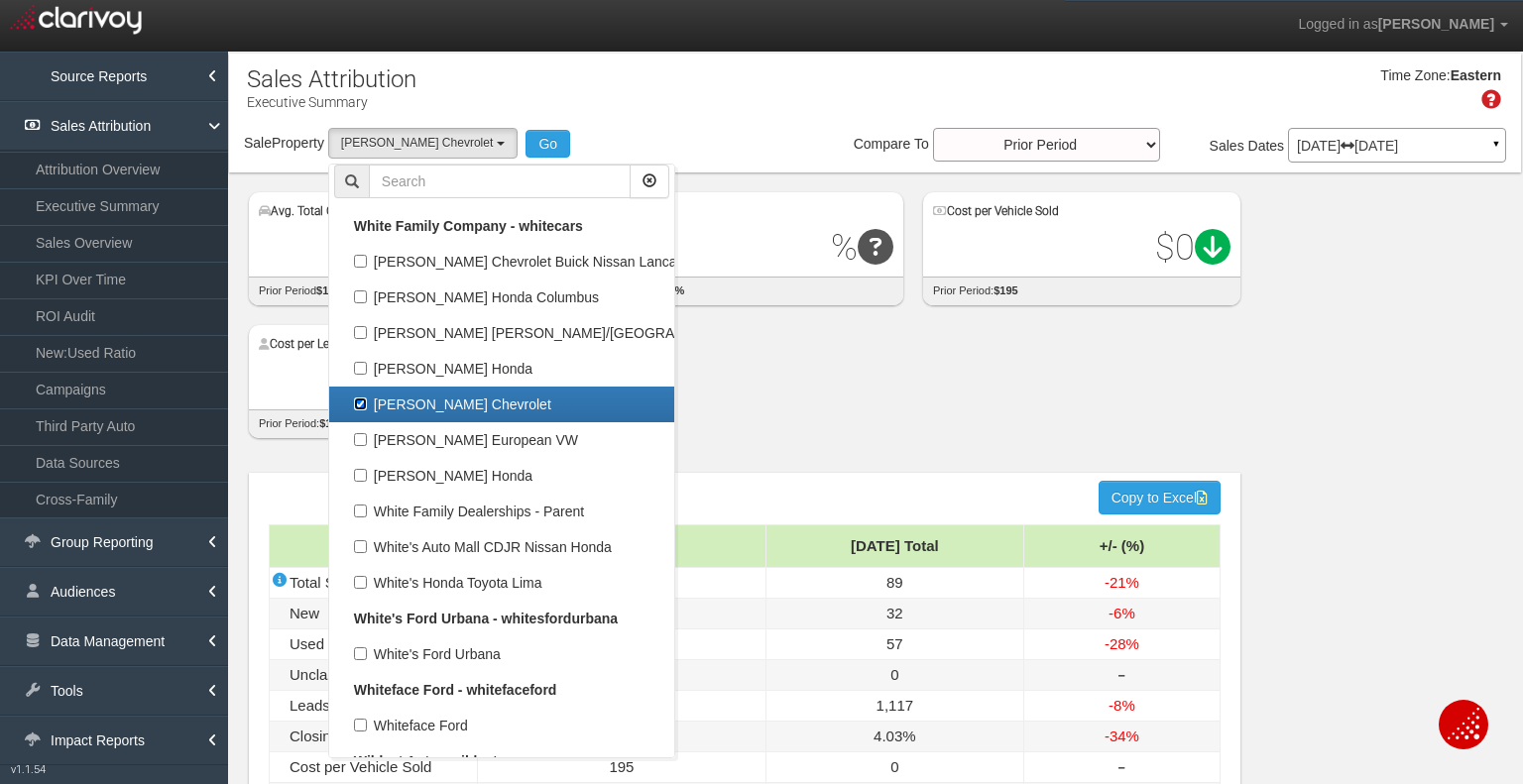 click on "[PERSON_NAME] Chevrolet" at bounding box center [360, 403] 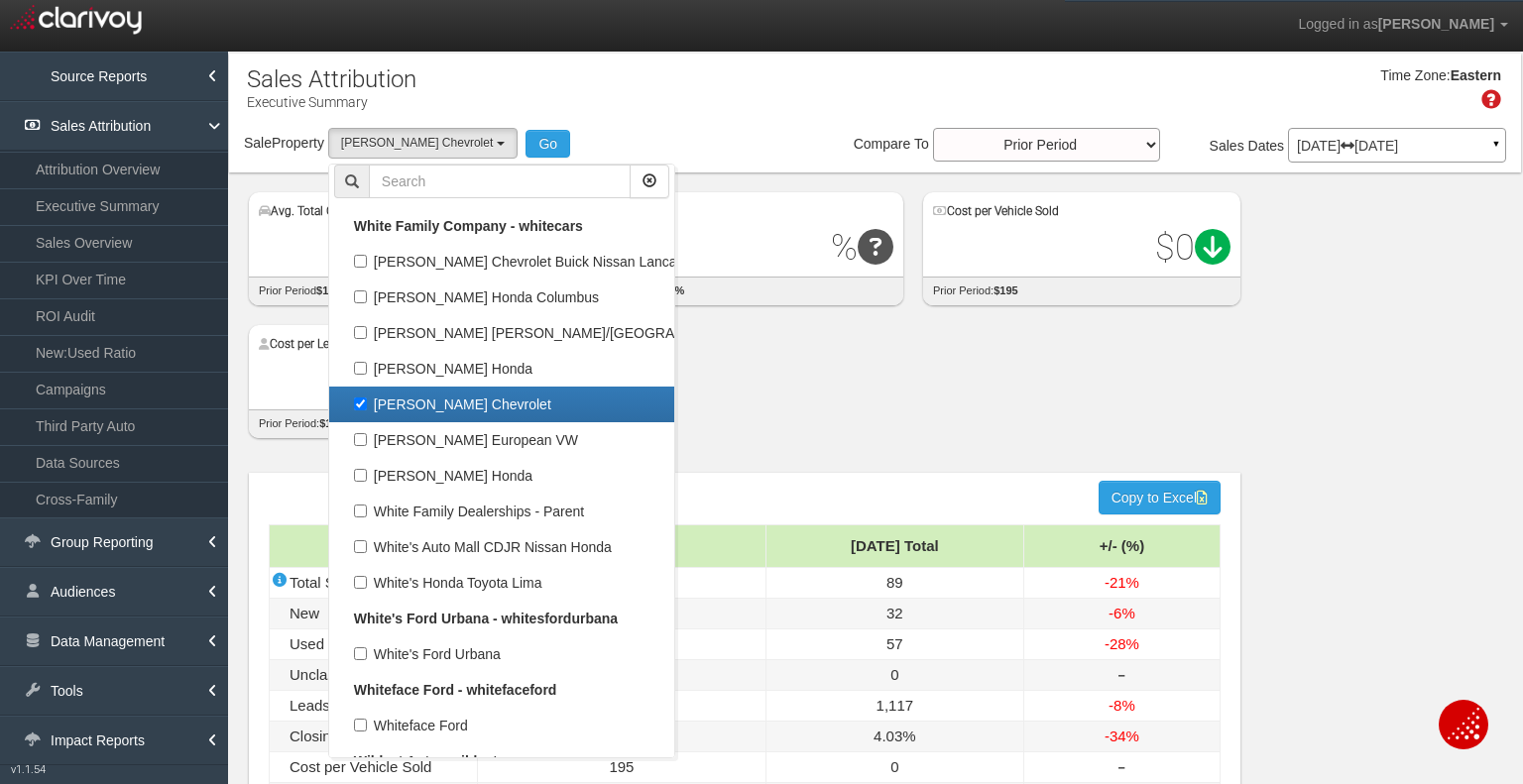 checkbox on "false" 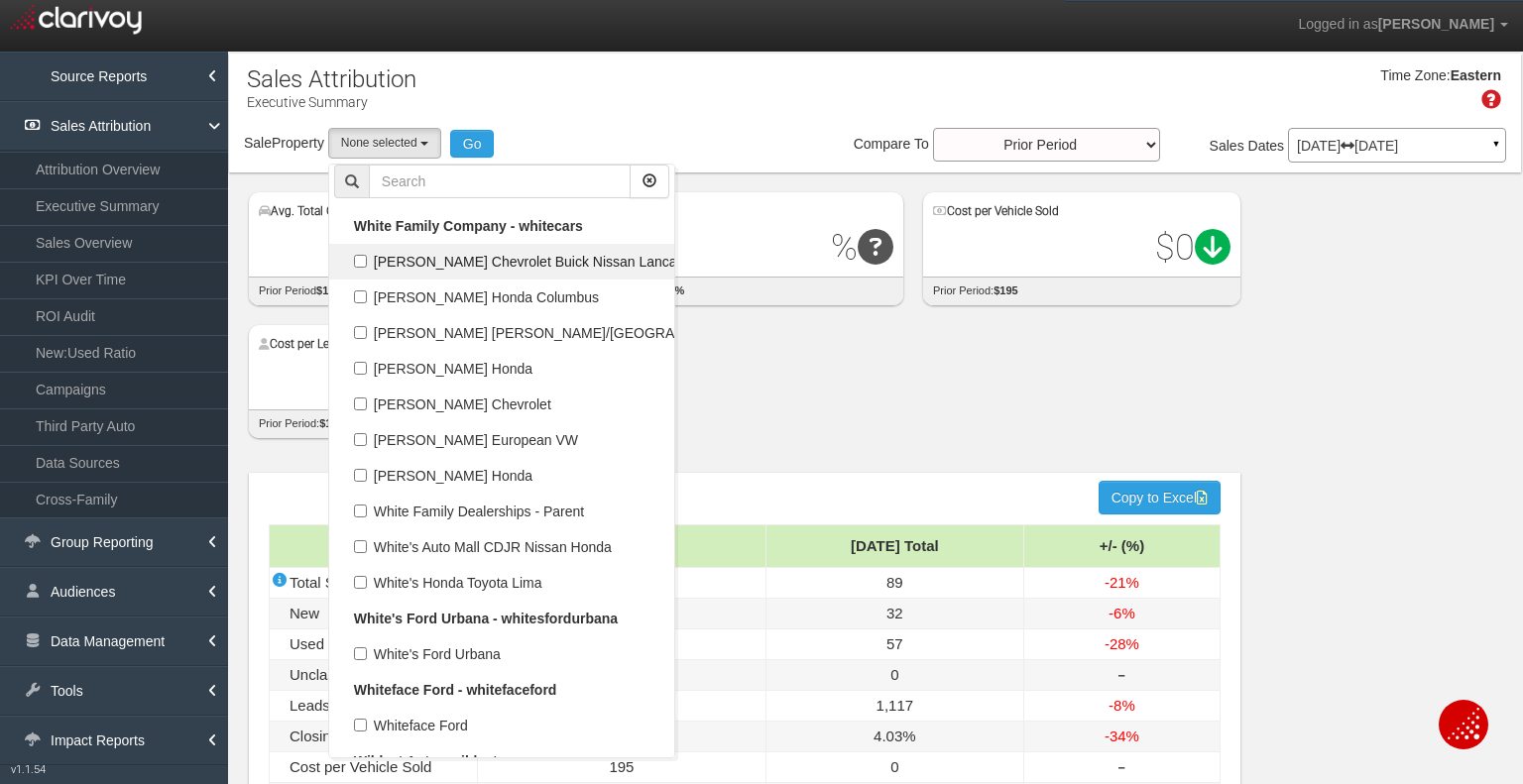 select 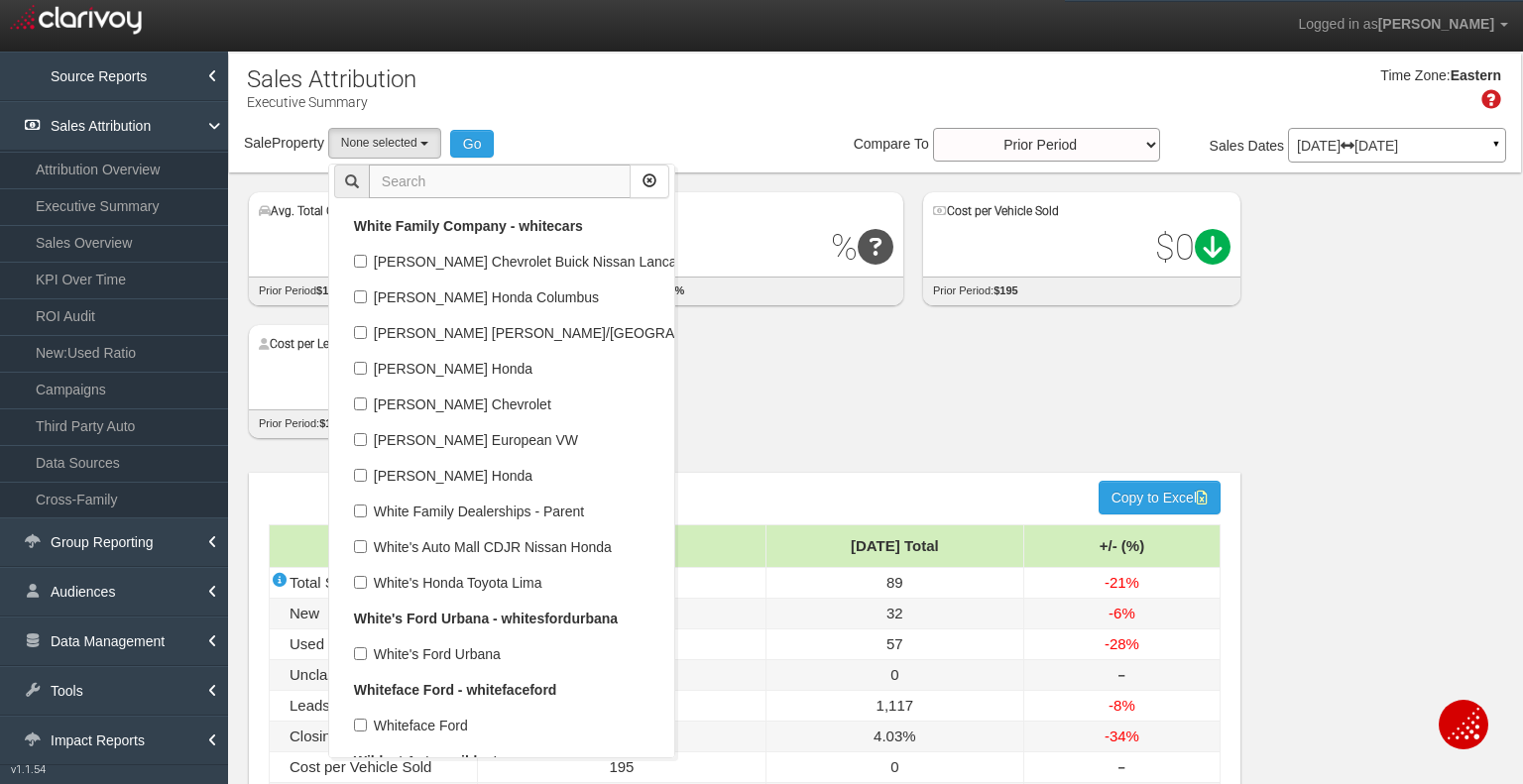 click at bounding box center [500, 181] 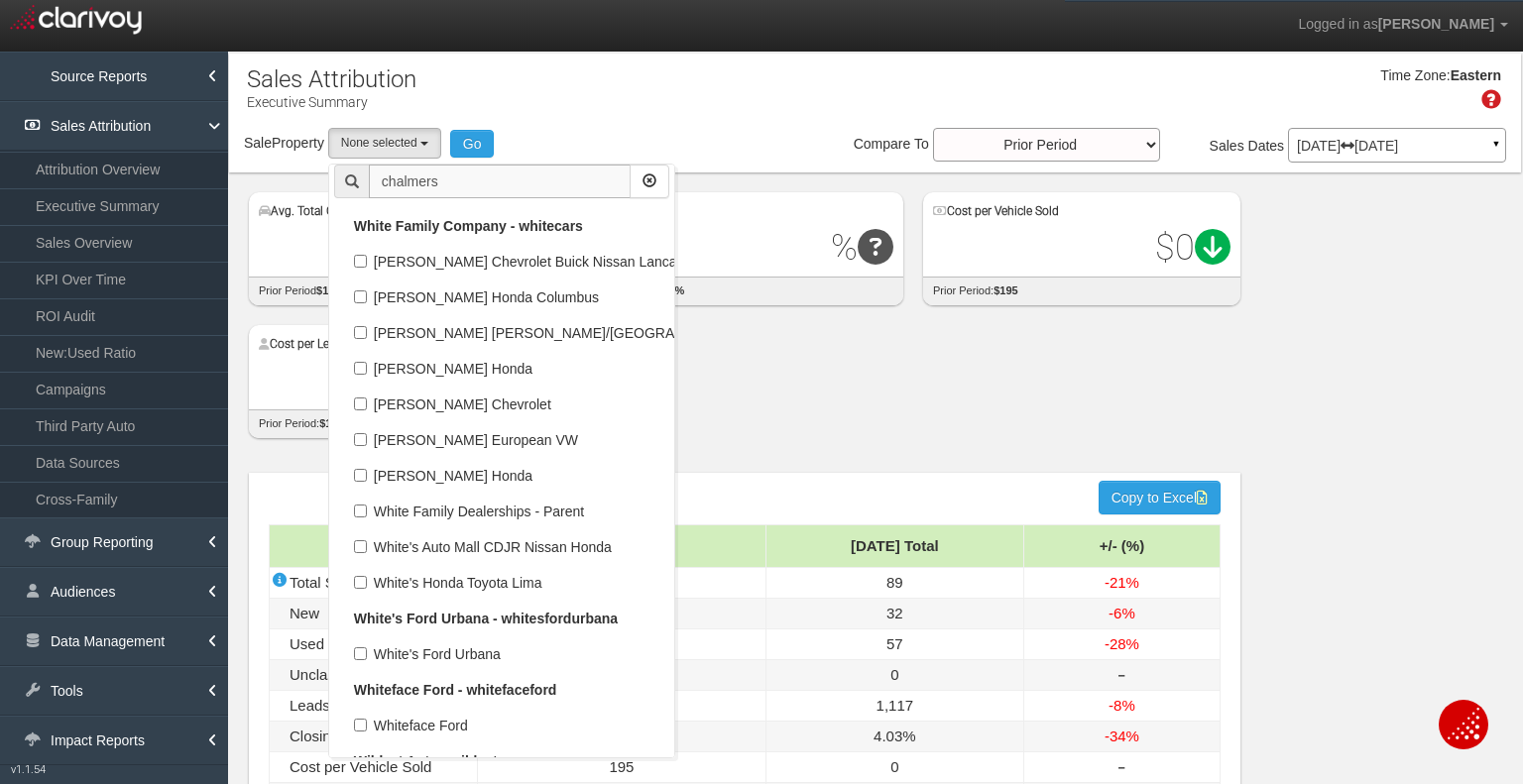 scroll, scrollTop: 59881, scrollLeft: 0, axis: vertical 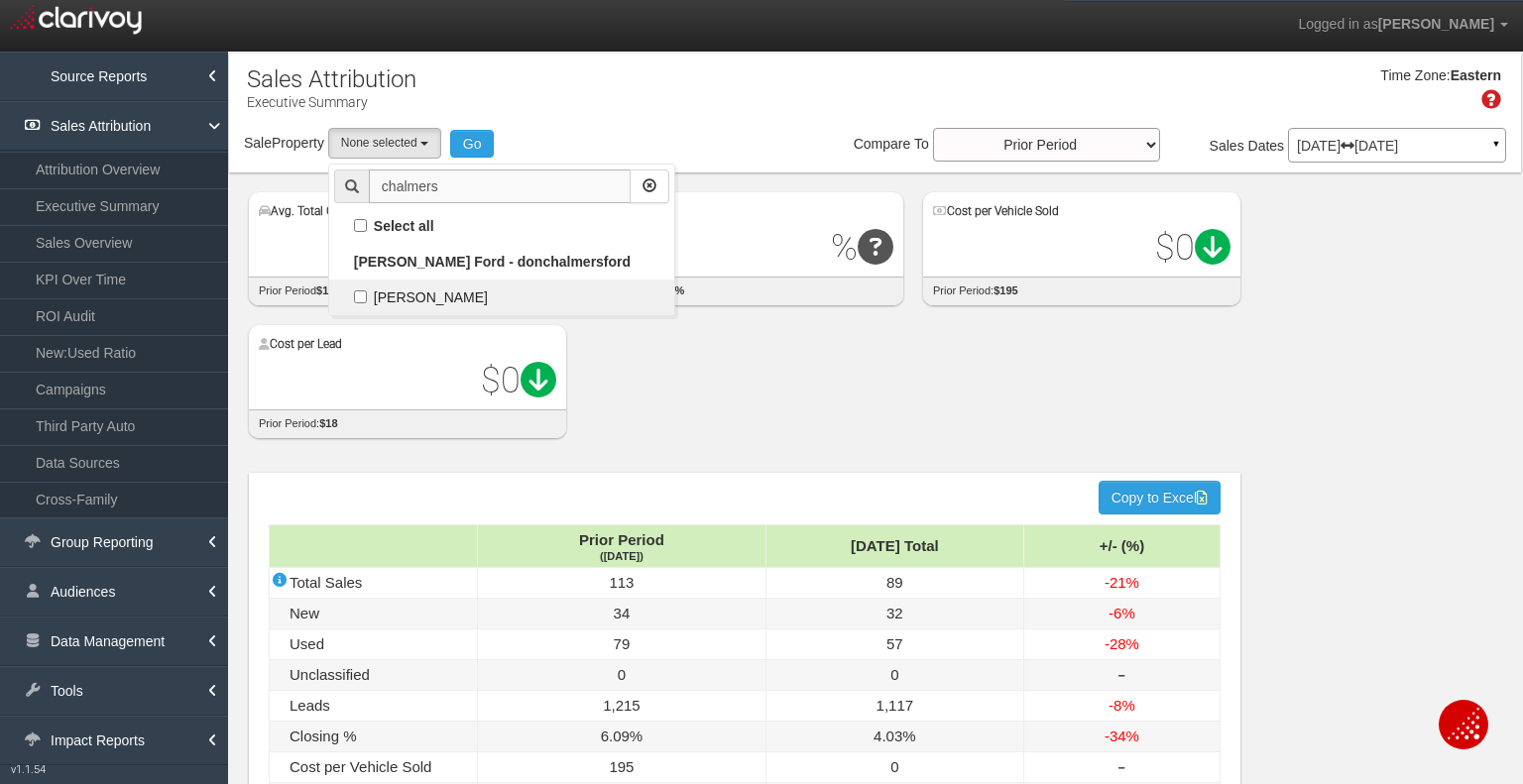 type on "chalmers" 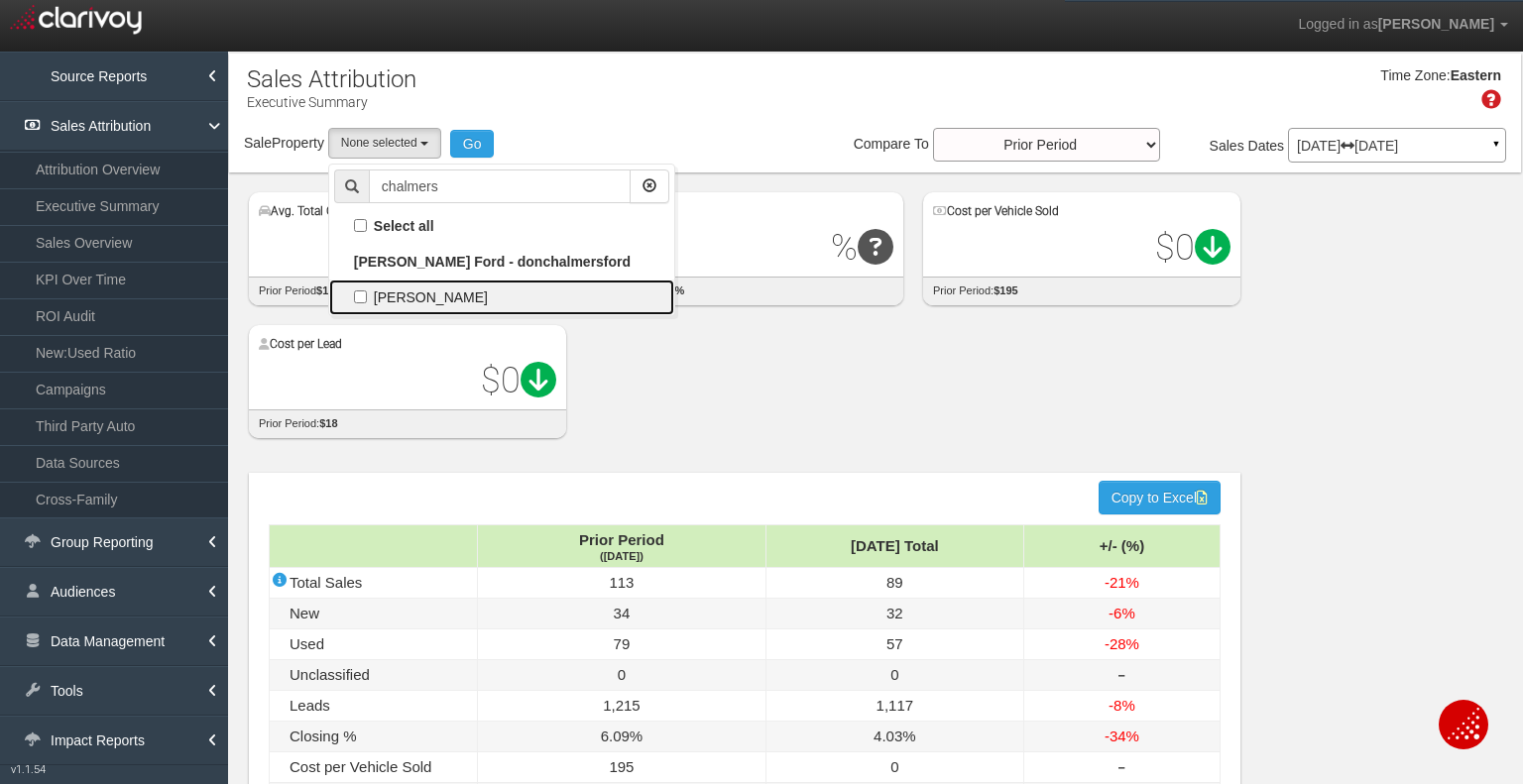 click on "[PERSON_NAME]" at bounding box center (502, 297) 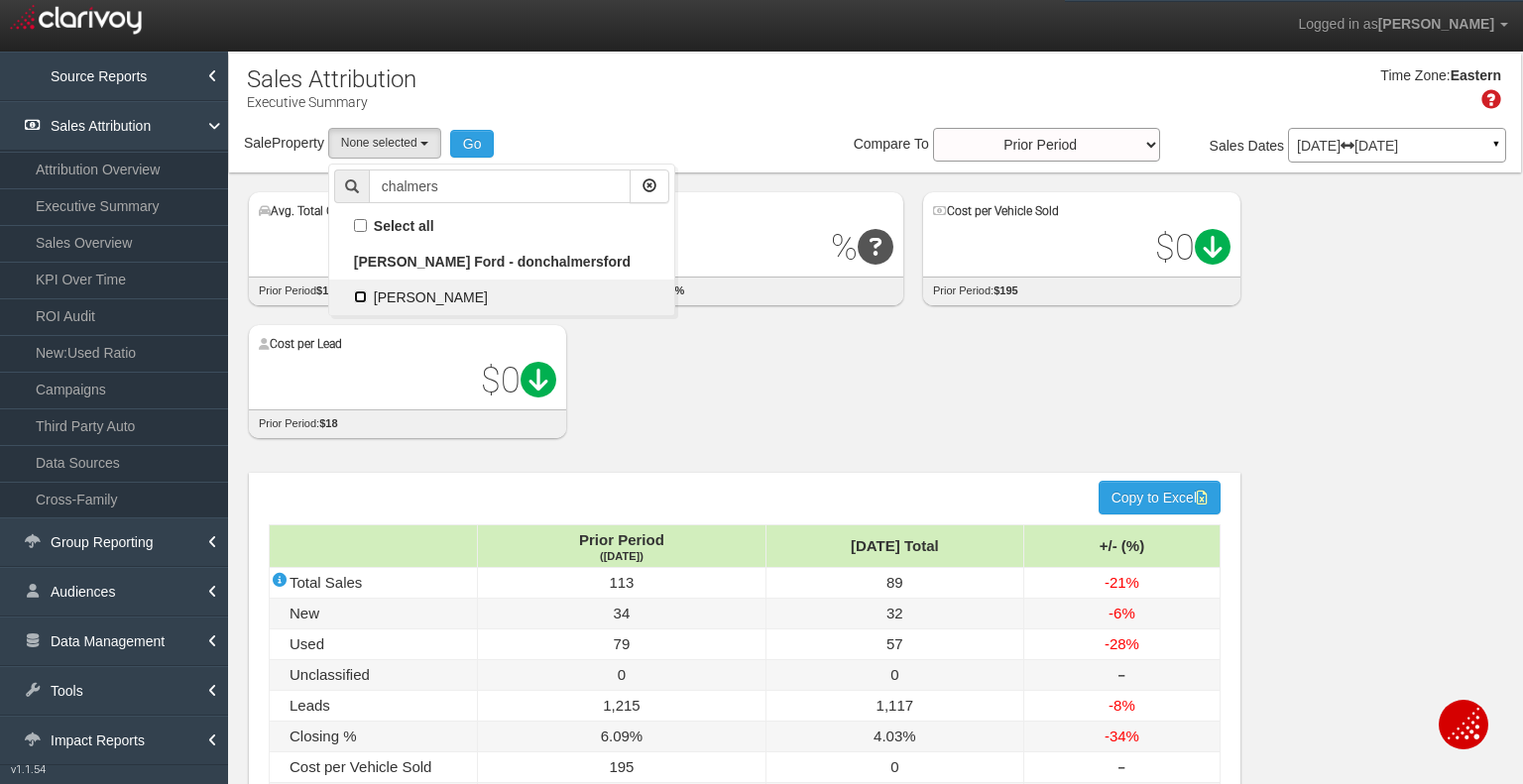 click on "[PERSON_NAME]" at bounding box center [360, 296] 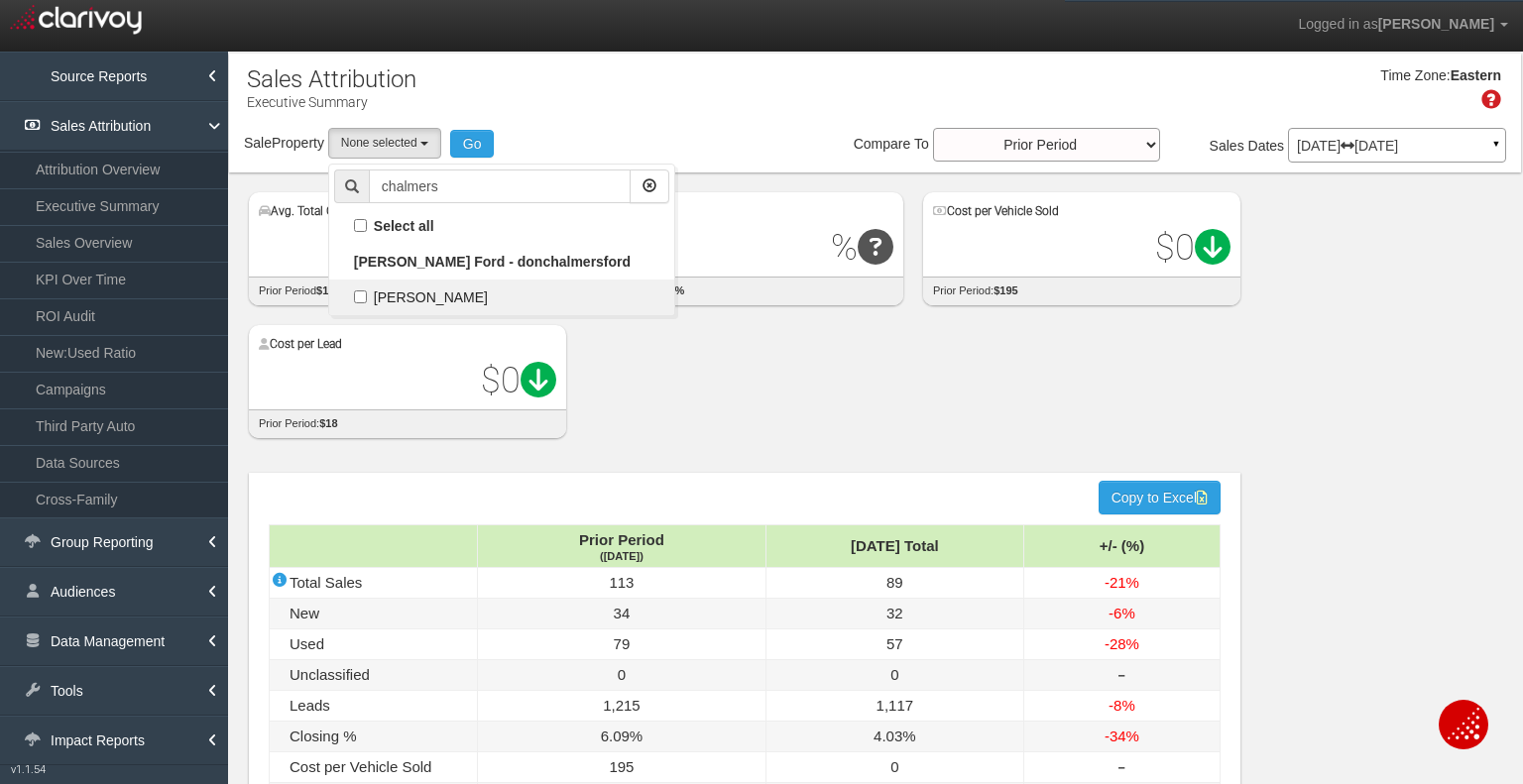 checkbox on "true" 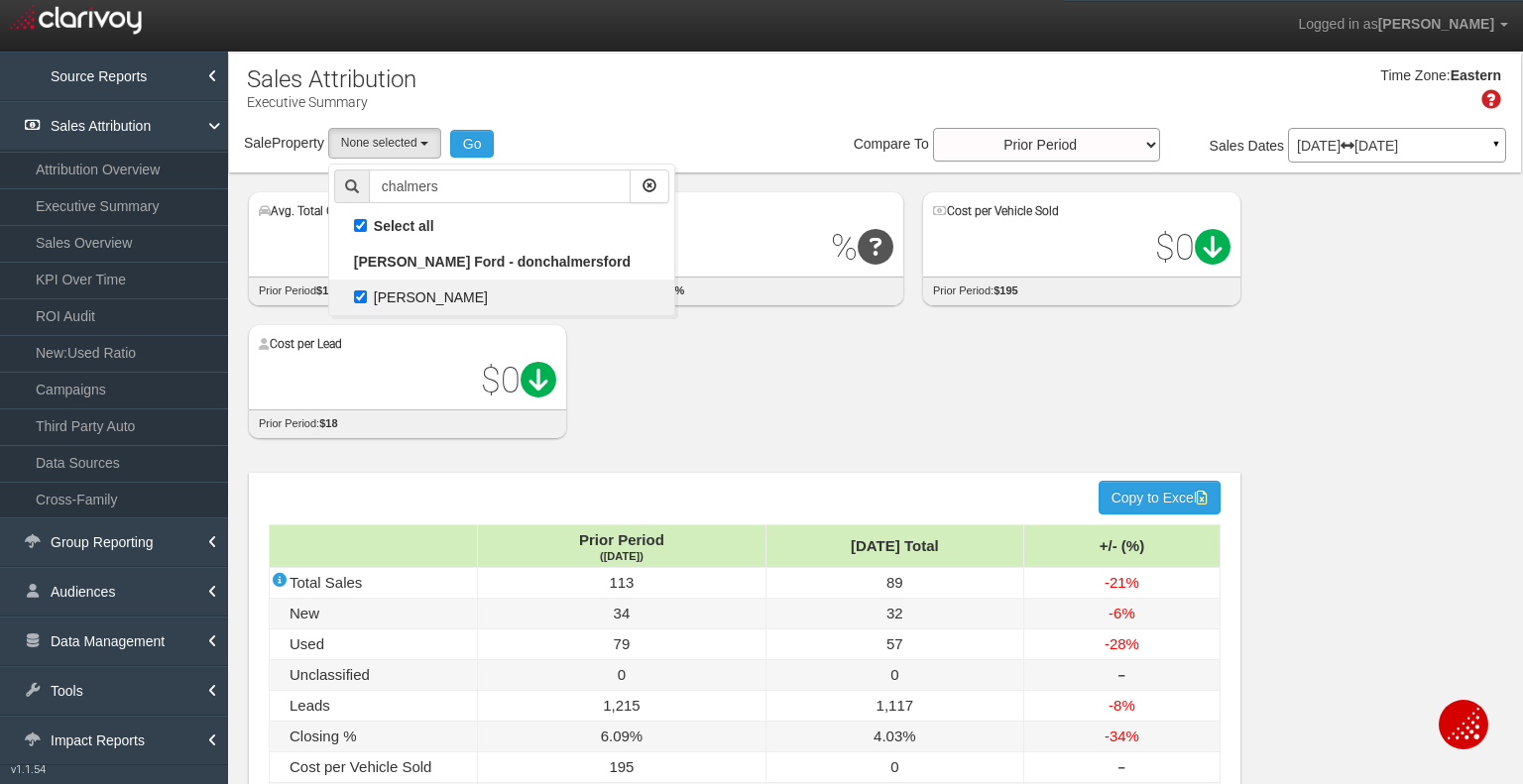 select on "object:1195" 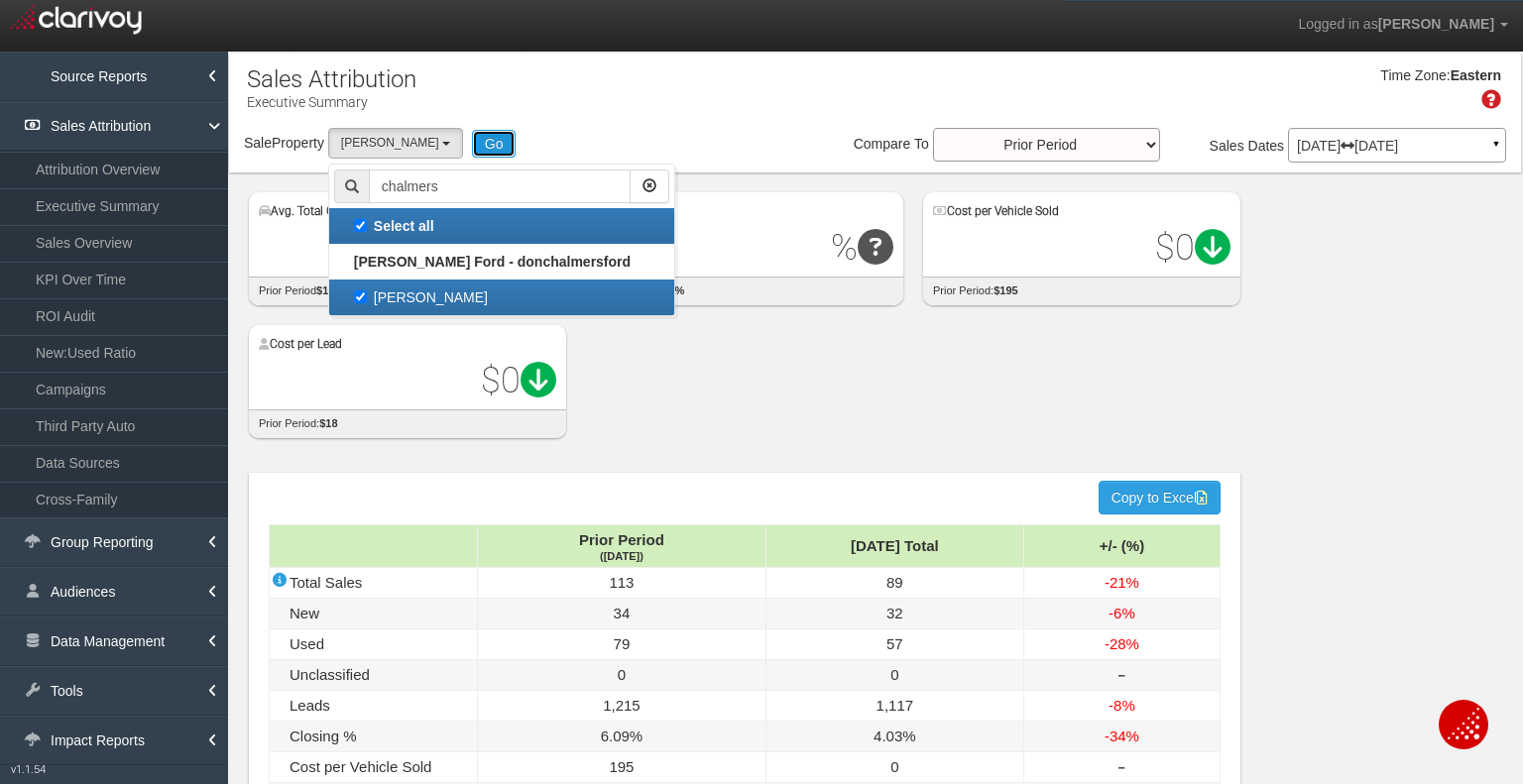 click on "Go" at bounding box center [494, 144] 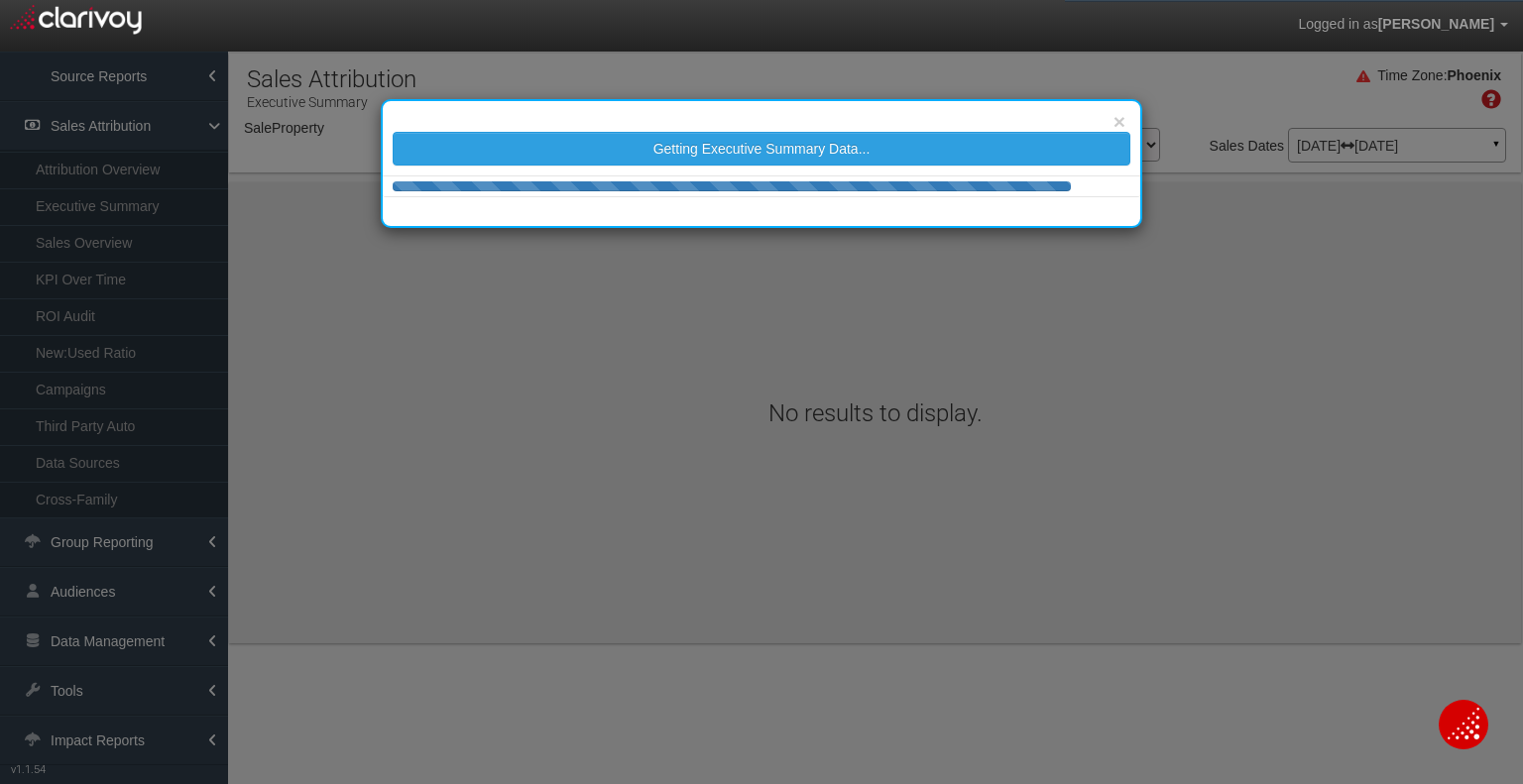 select on "object:3846" 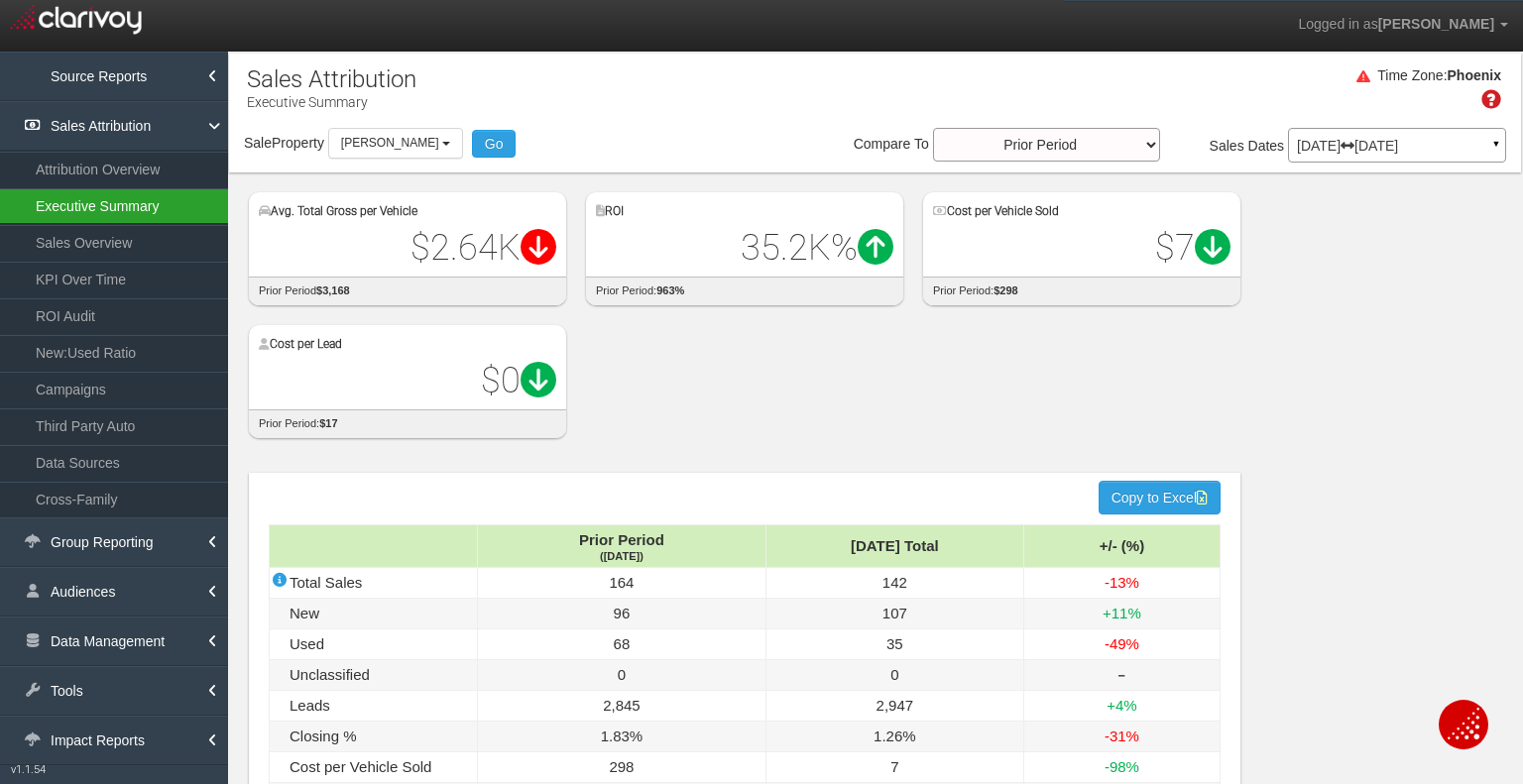 click on "Executive Summary" at bounding box center [114, 206] 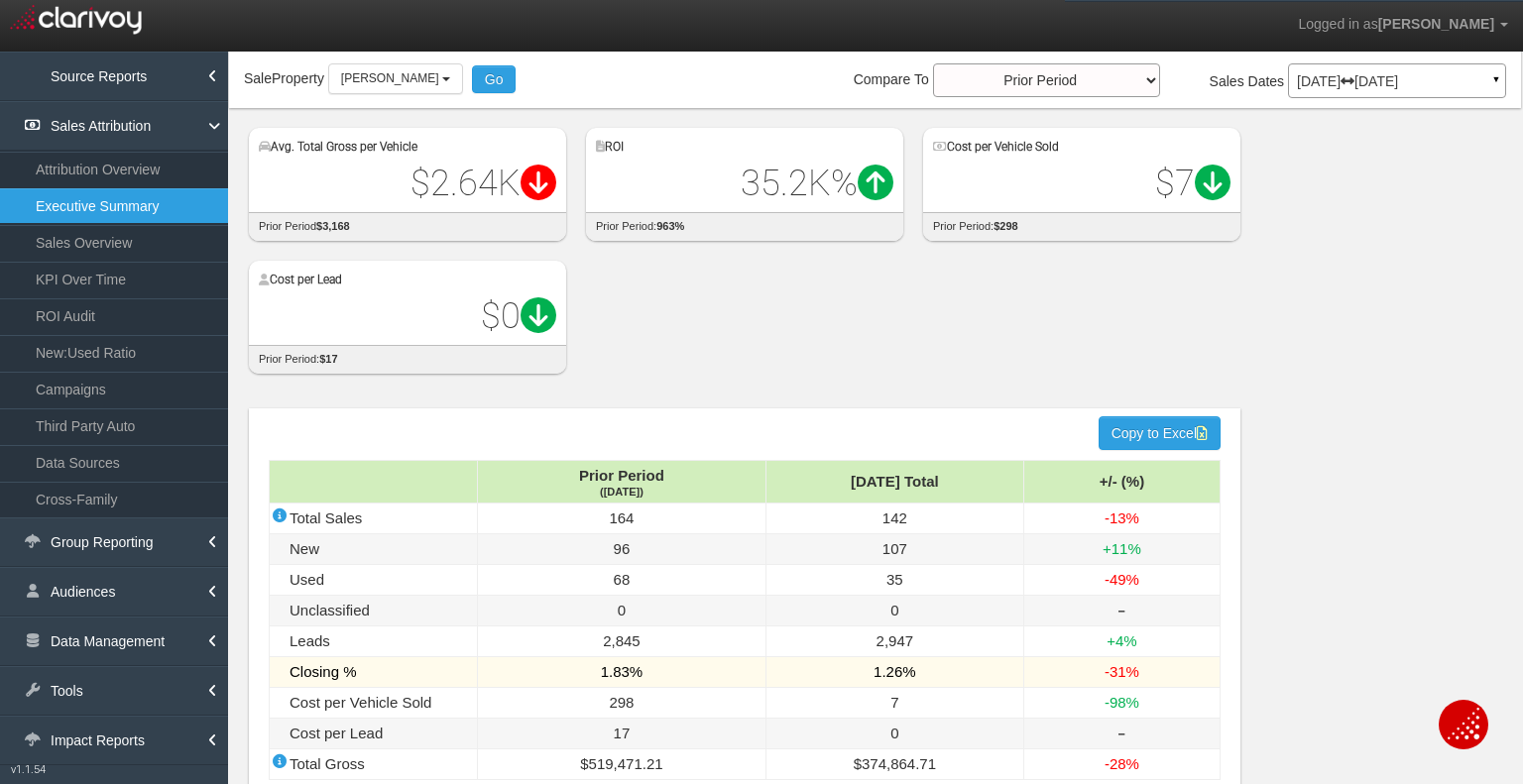 scroll, scrollTop: 99, scrollLeft: 0, axis: vertical 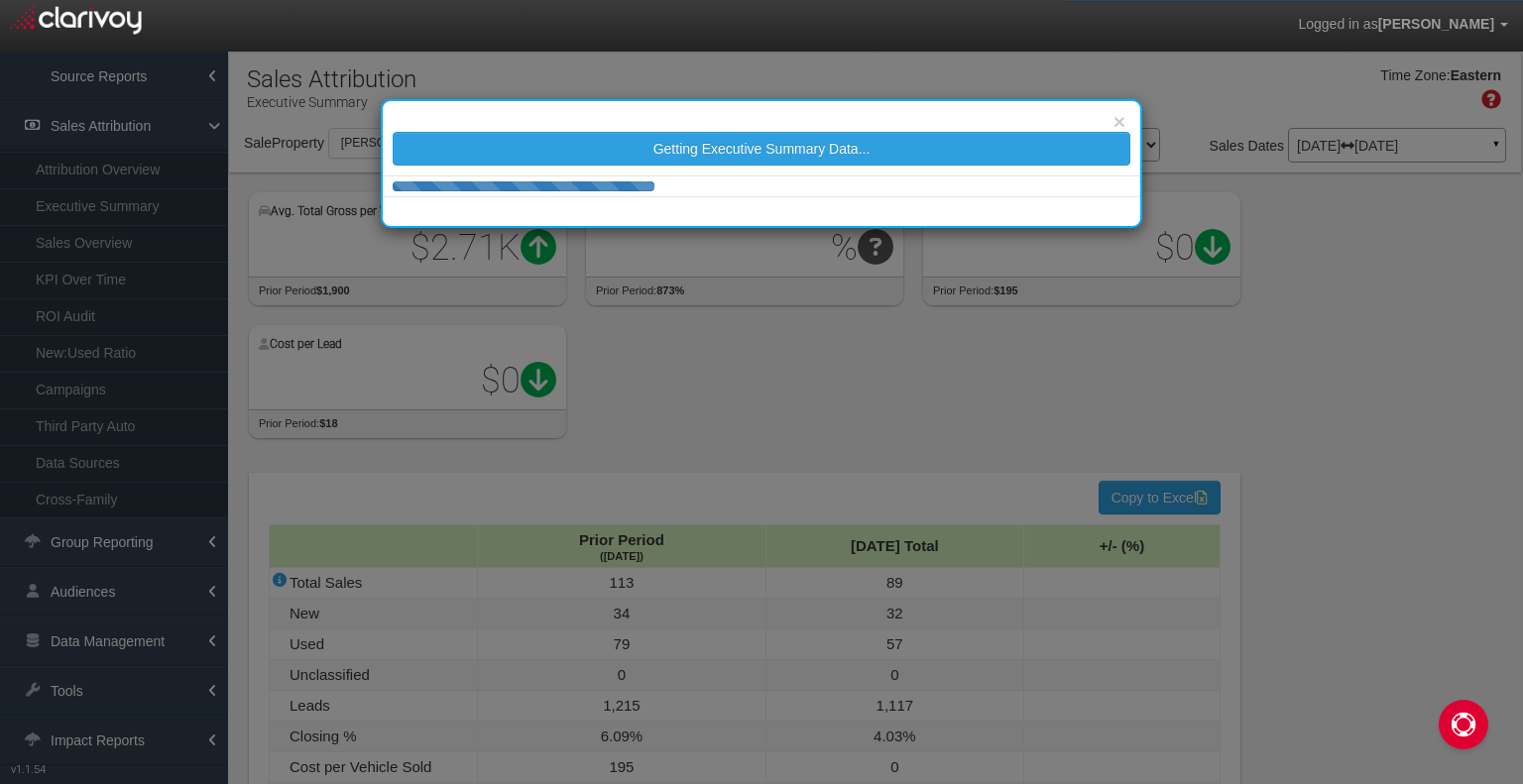 select on "object:2943" 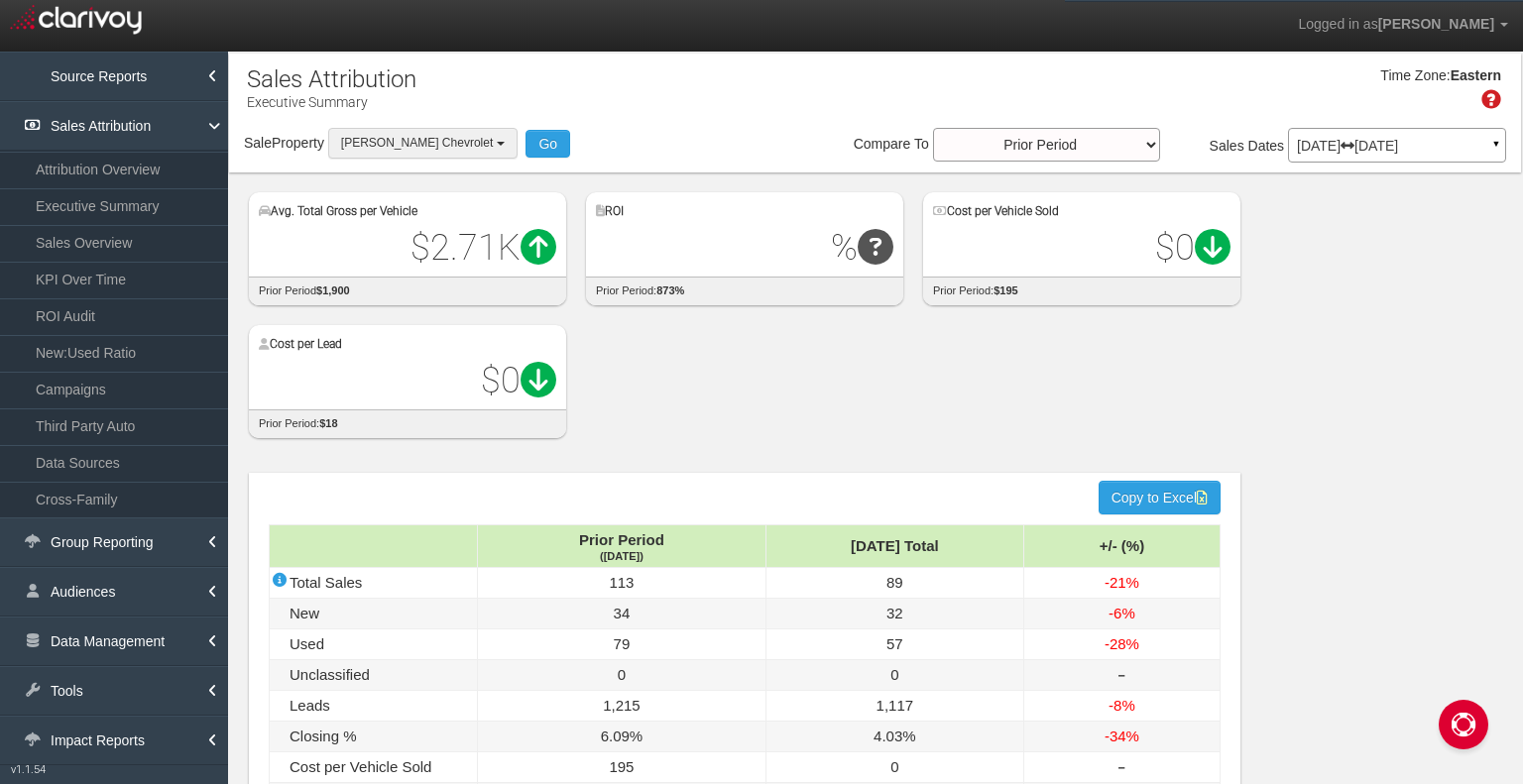 drag, startPoint x: 468, startPoint y: 145, endPoint x: 373, endPoint y: 261, distance: 149.93665 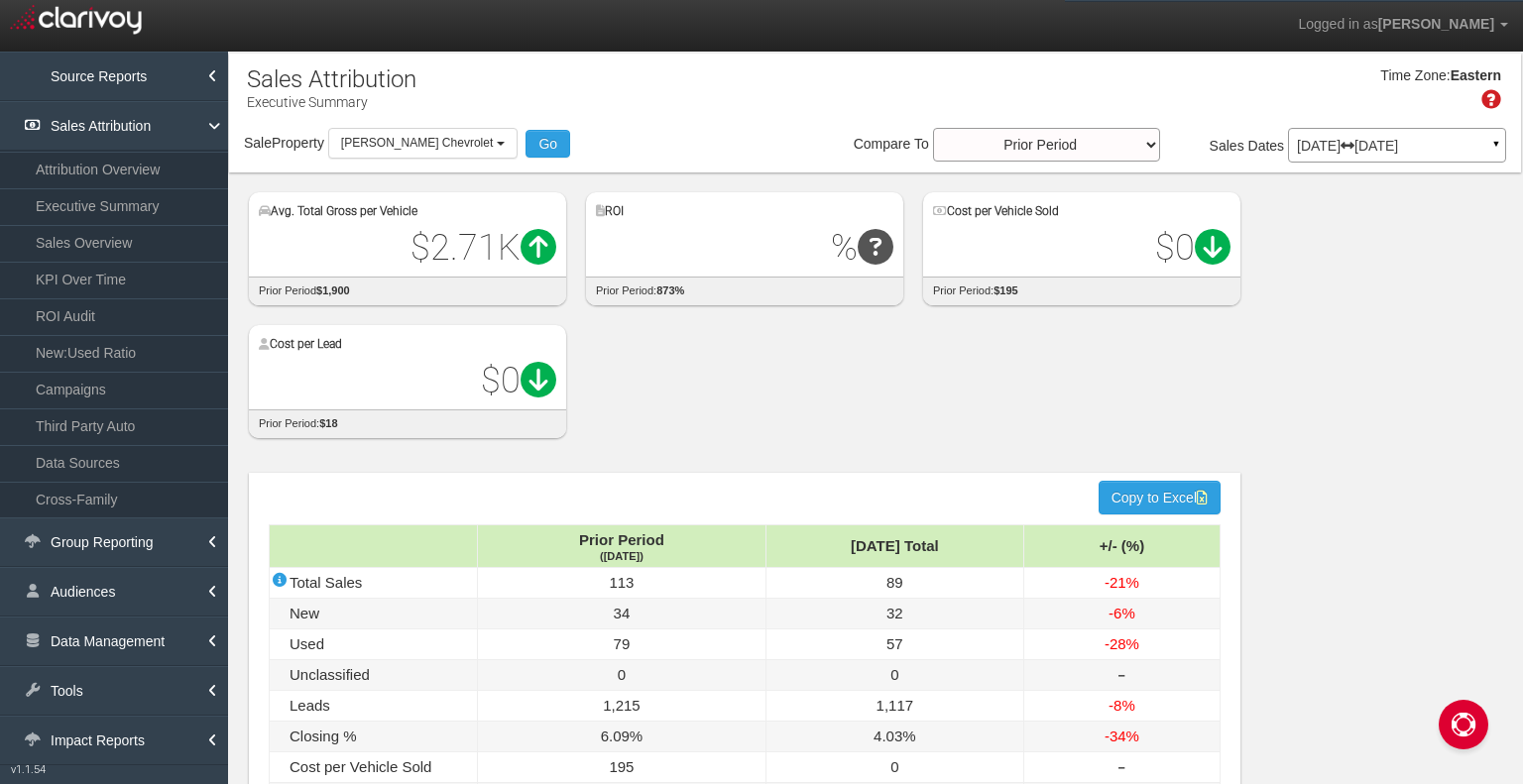 click at bounding box center [501, 144] 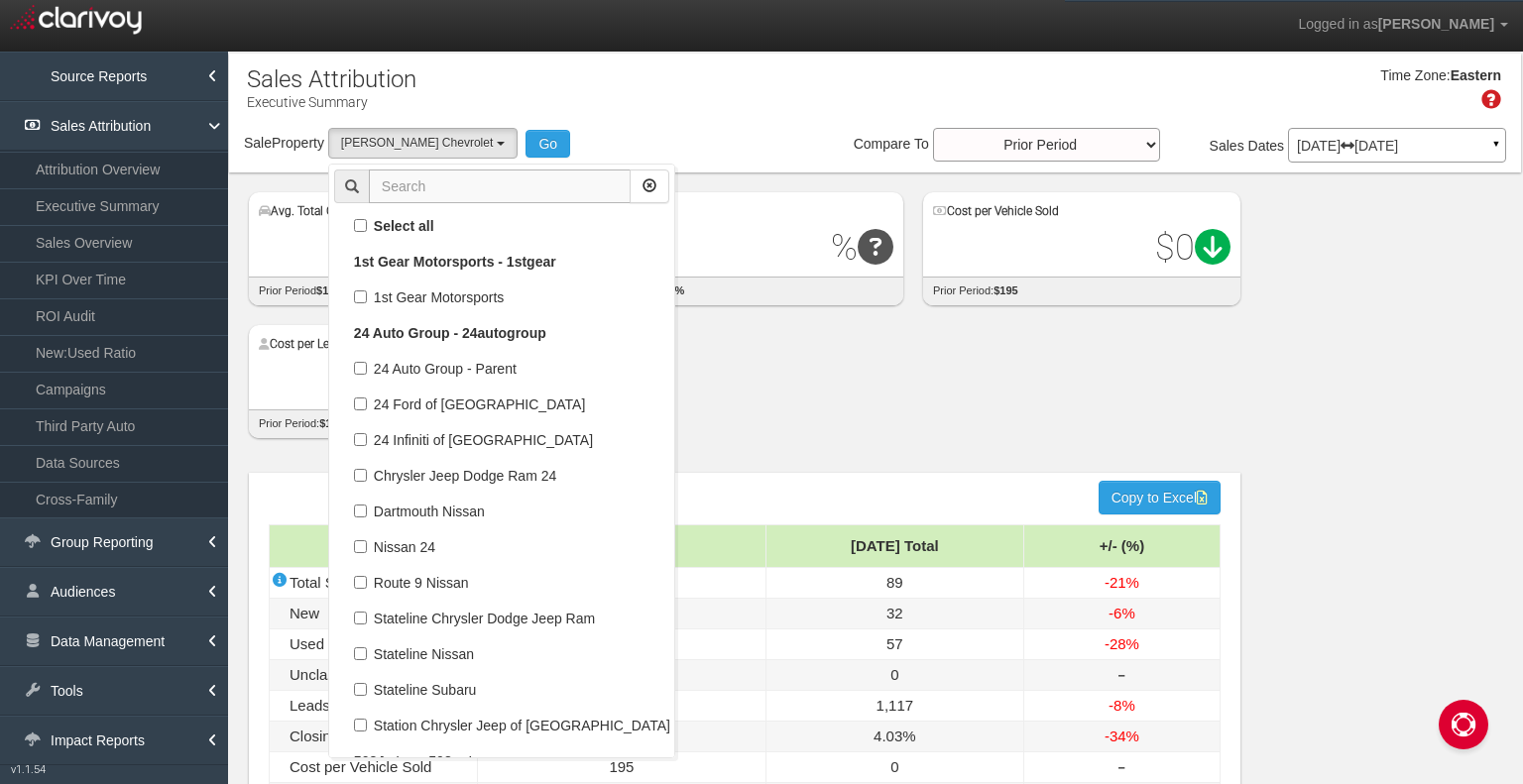 scroll, scrollTop: 124956, scrollLeft: 0, axis: vertical 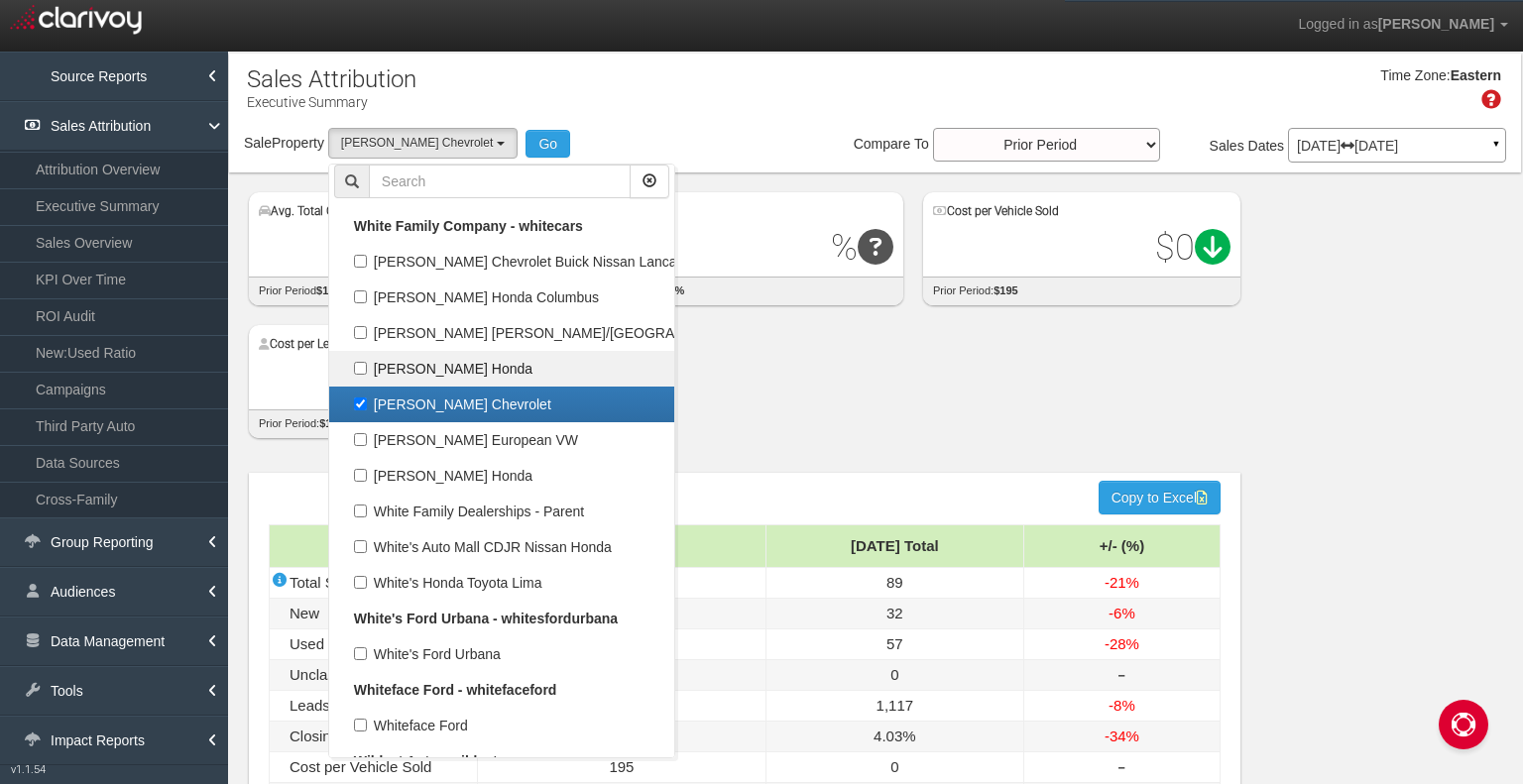 click on "[PERSON_NAME] Chevrolet" at bounding box center [502, 404] 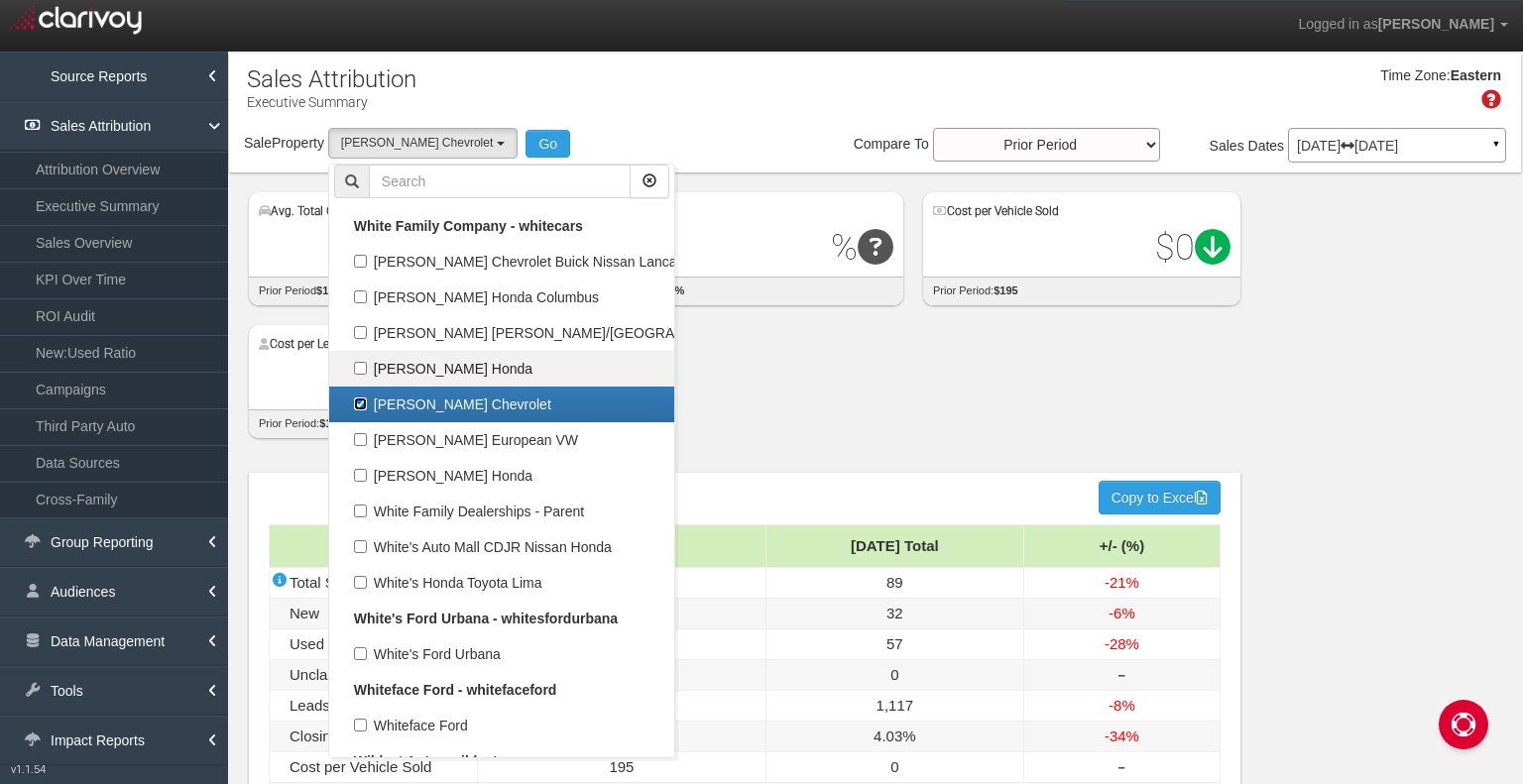 click on "[PERSON_NAME] Chevrolet" at bounding box center (360, 403) 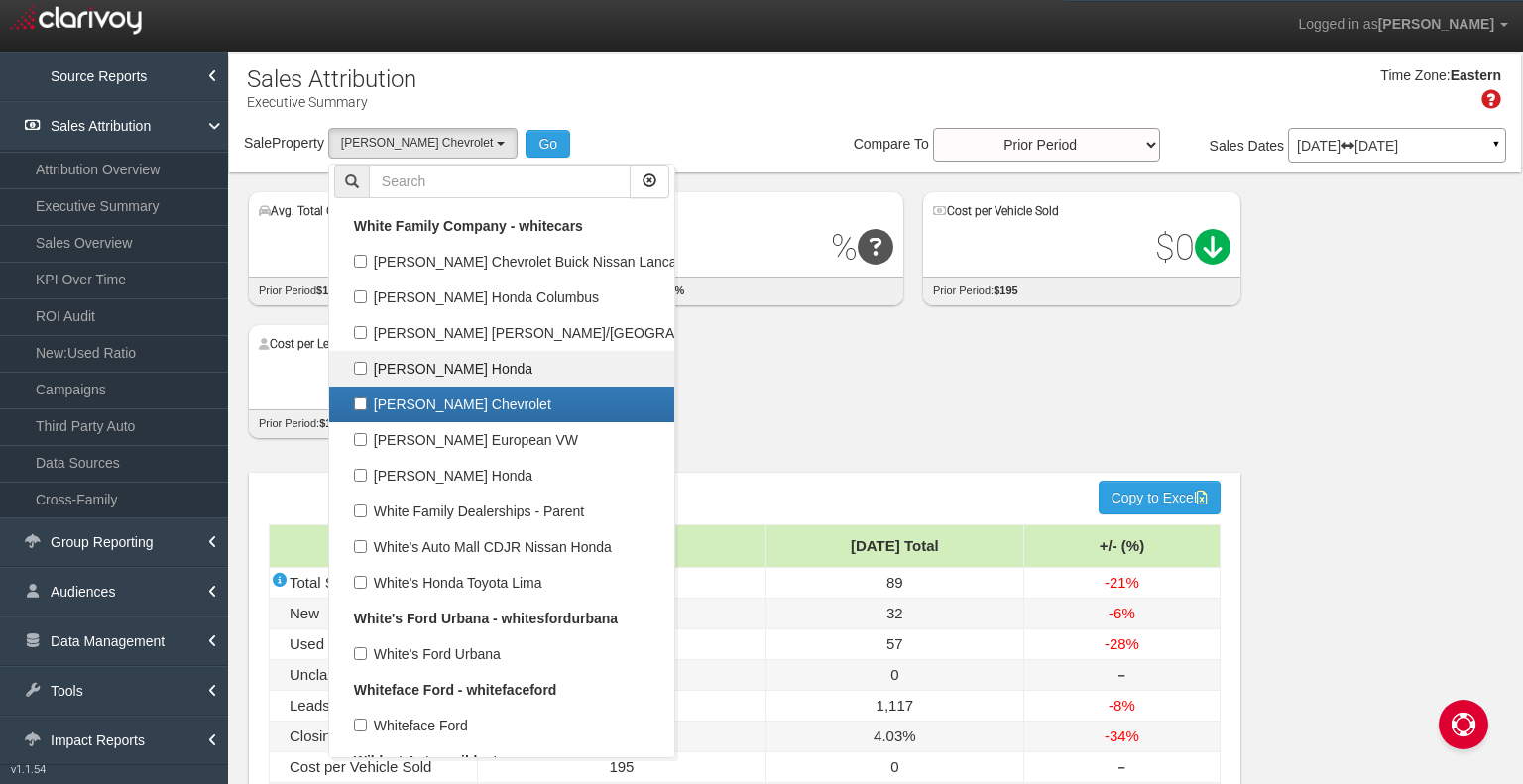 select 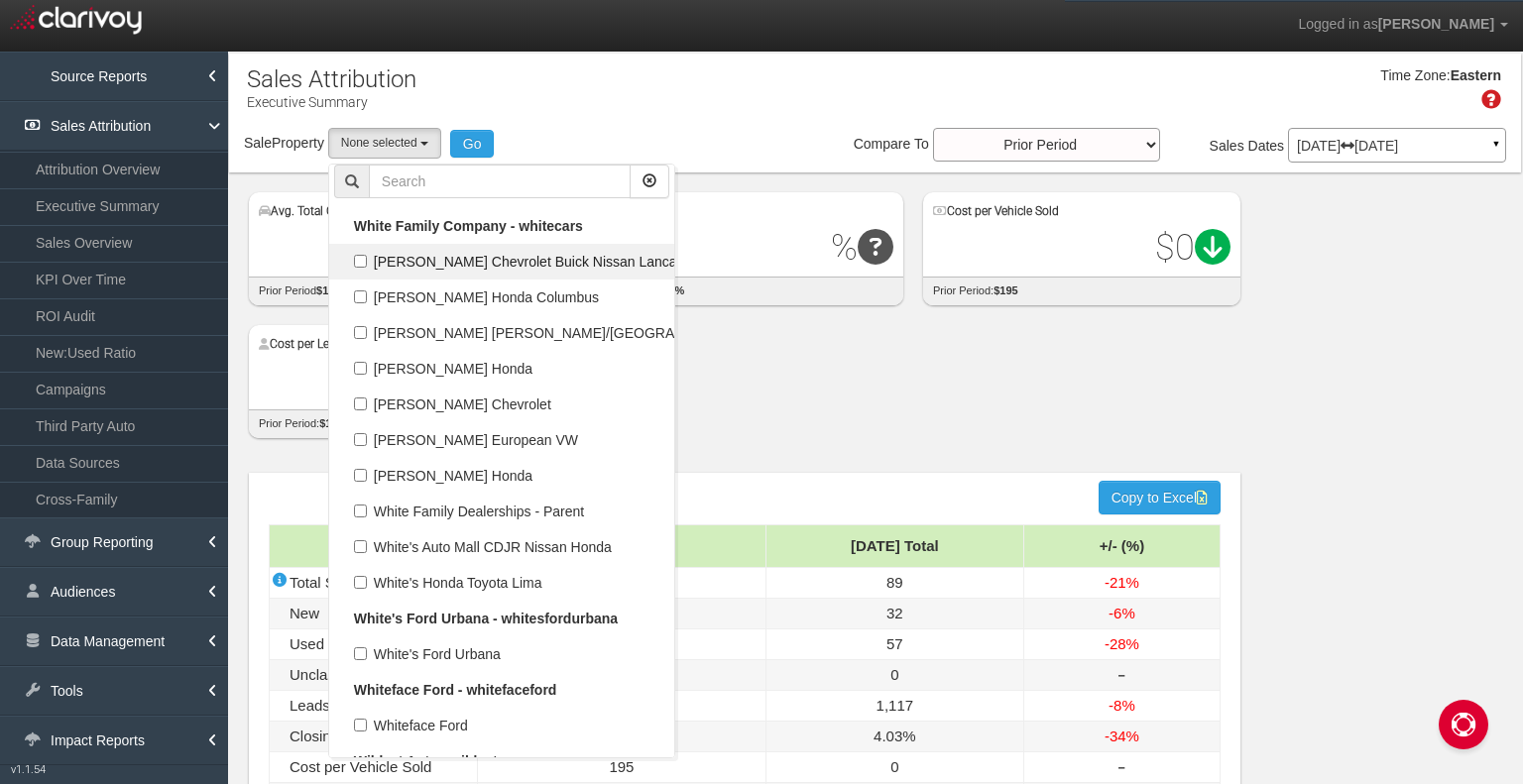 scroll, scrollTop: 59881, scrollLeft: 0, axis: vertical 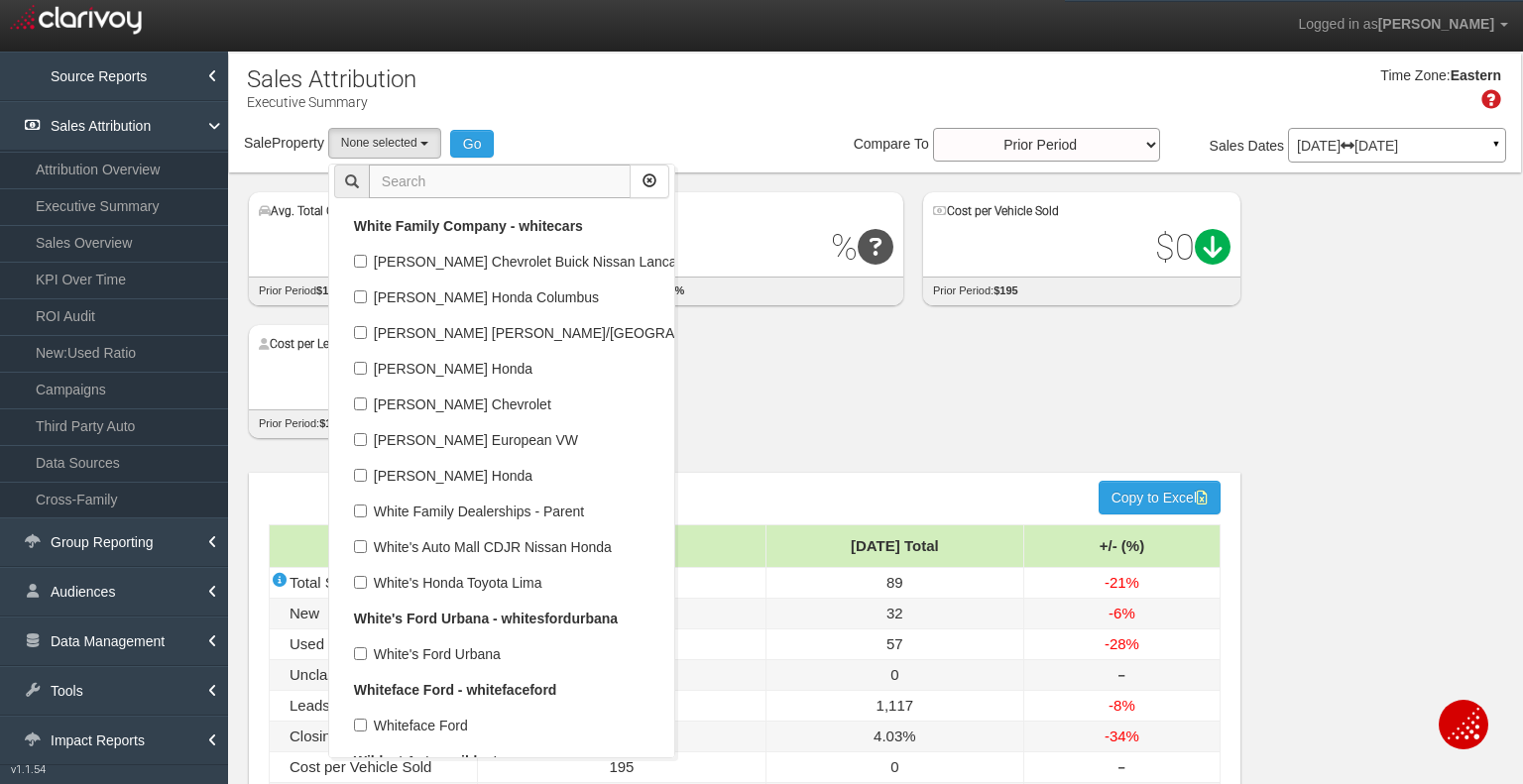 drag, startPoint x: 413, startPoint y: 186, endPoint x: 399, endPoint y: 169, distance: 22.022716 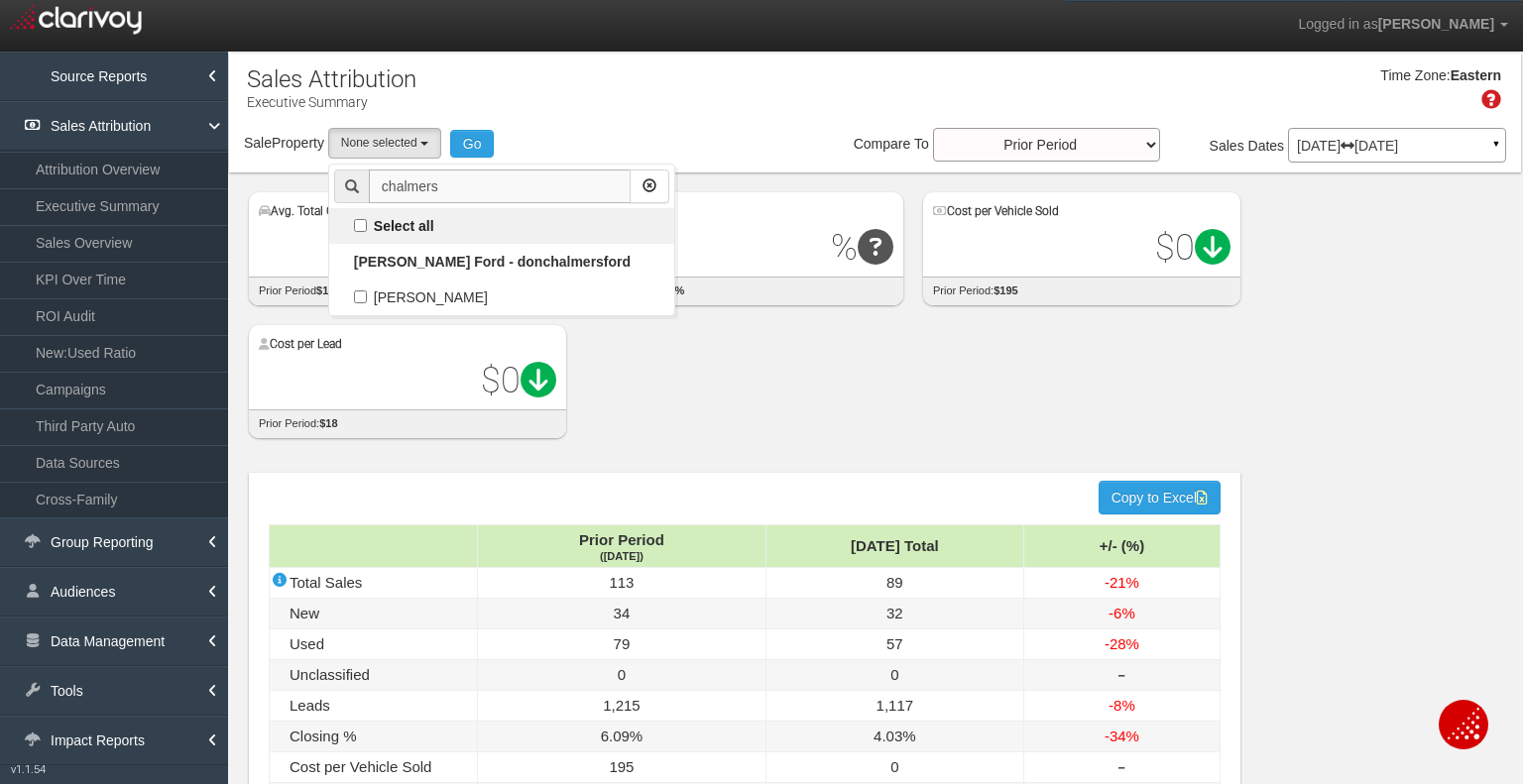 scroll, scrollTop: 0, scrollLeft: 0, axis: both 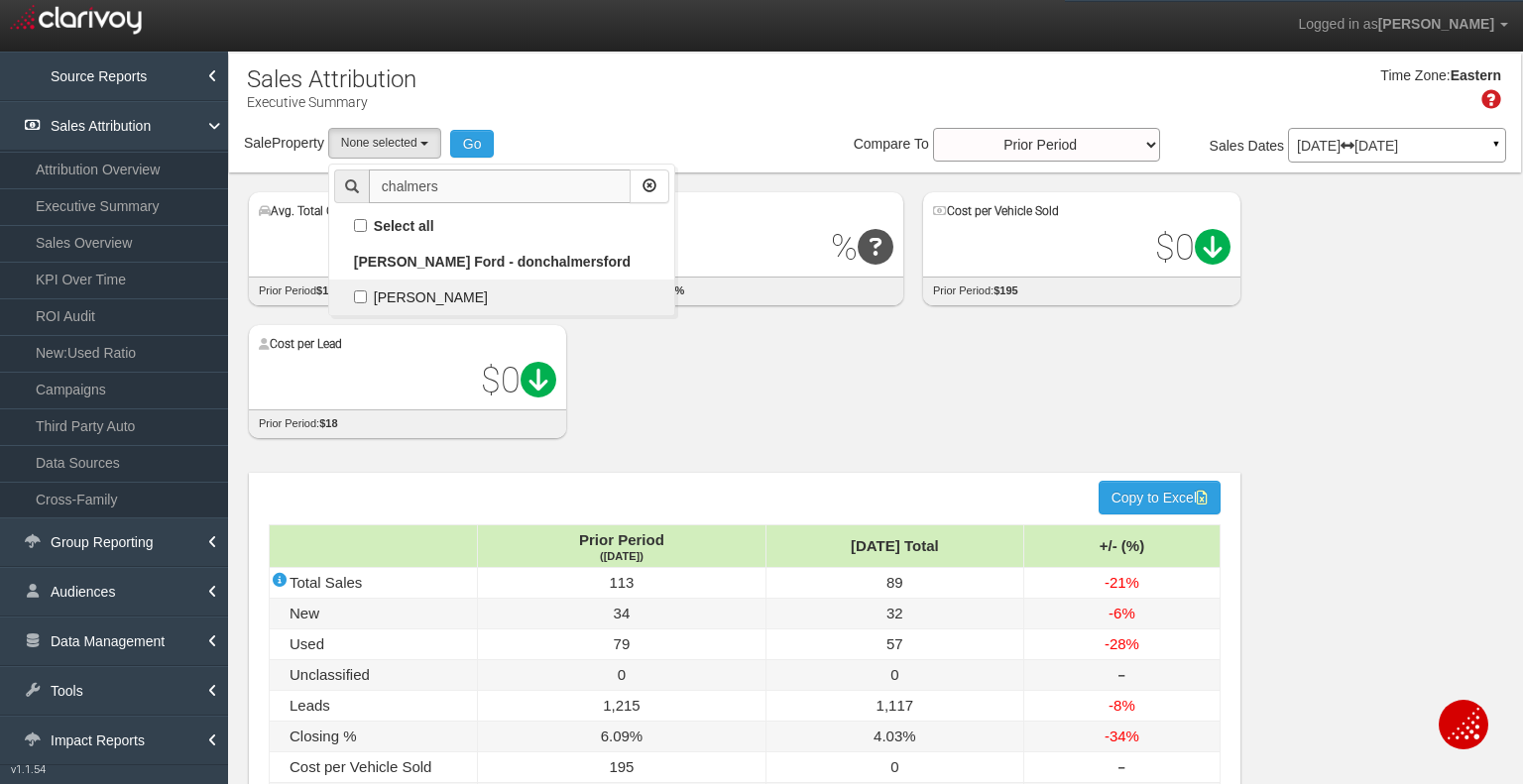 type on "chalmers" 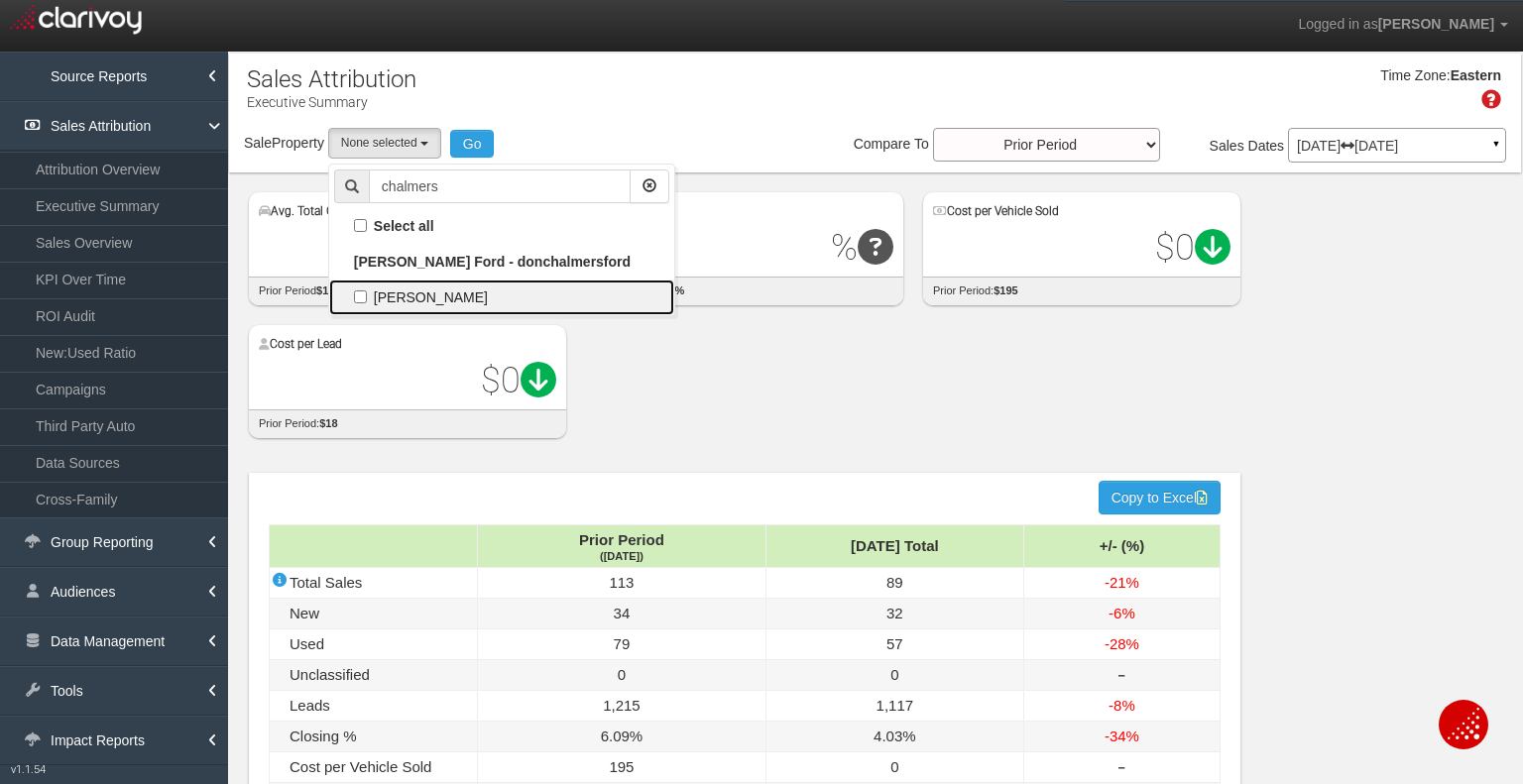 drag, startPoint x: 365, startPoint y: 300, endPoint x: 369, endPoint y: 288, distance: 12.649111 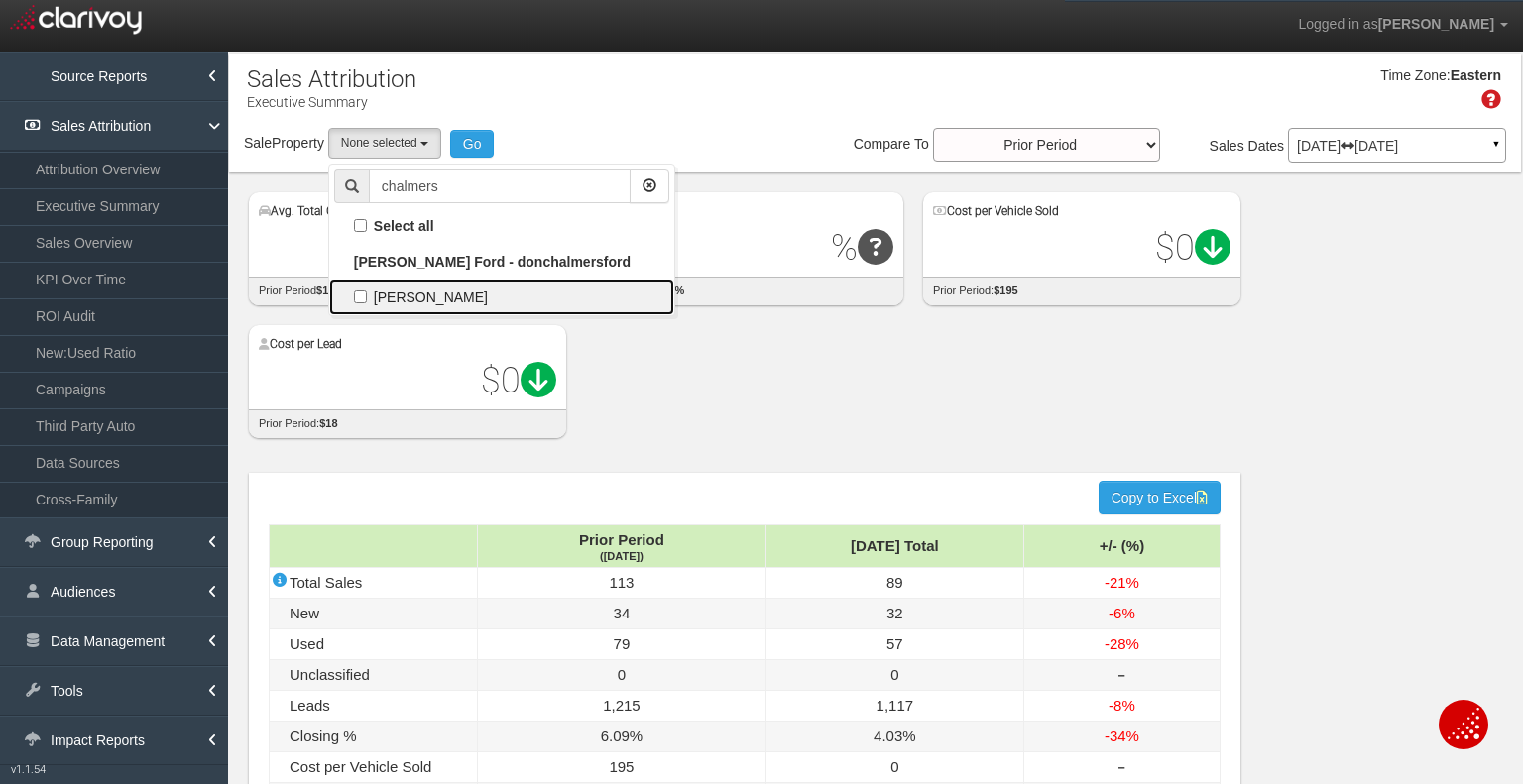 click on "[PERSON_NAME]" at bounding box center (502, 297) 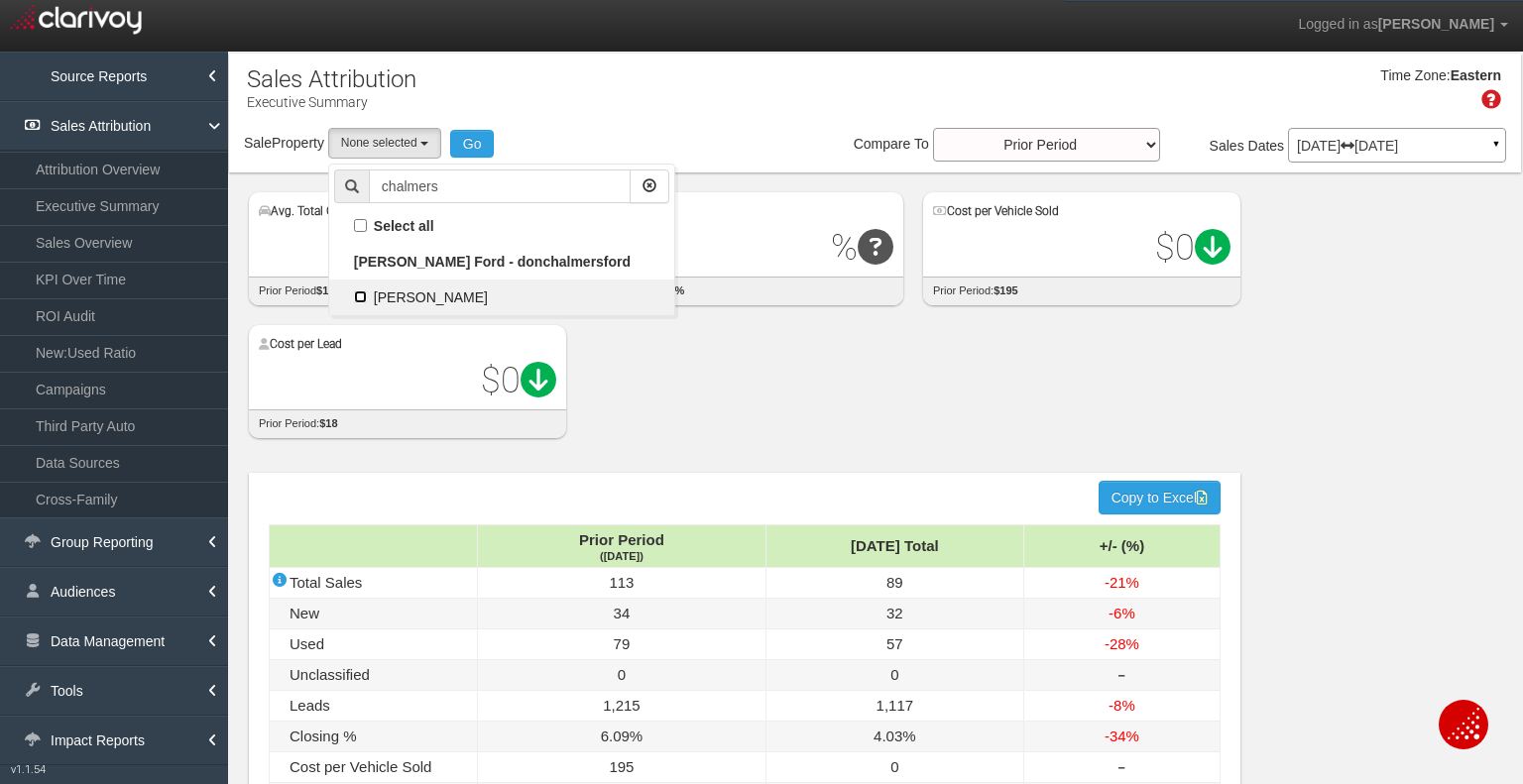 click on "[PERSON_NAME]" at bounding box center [360, 296] 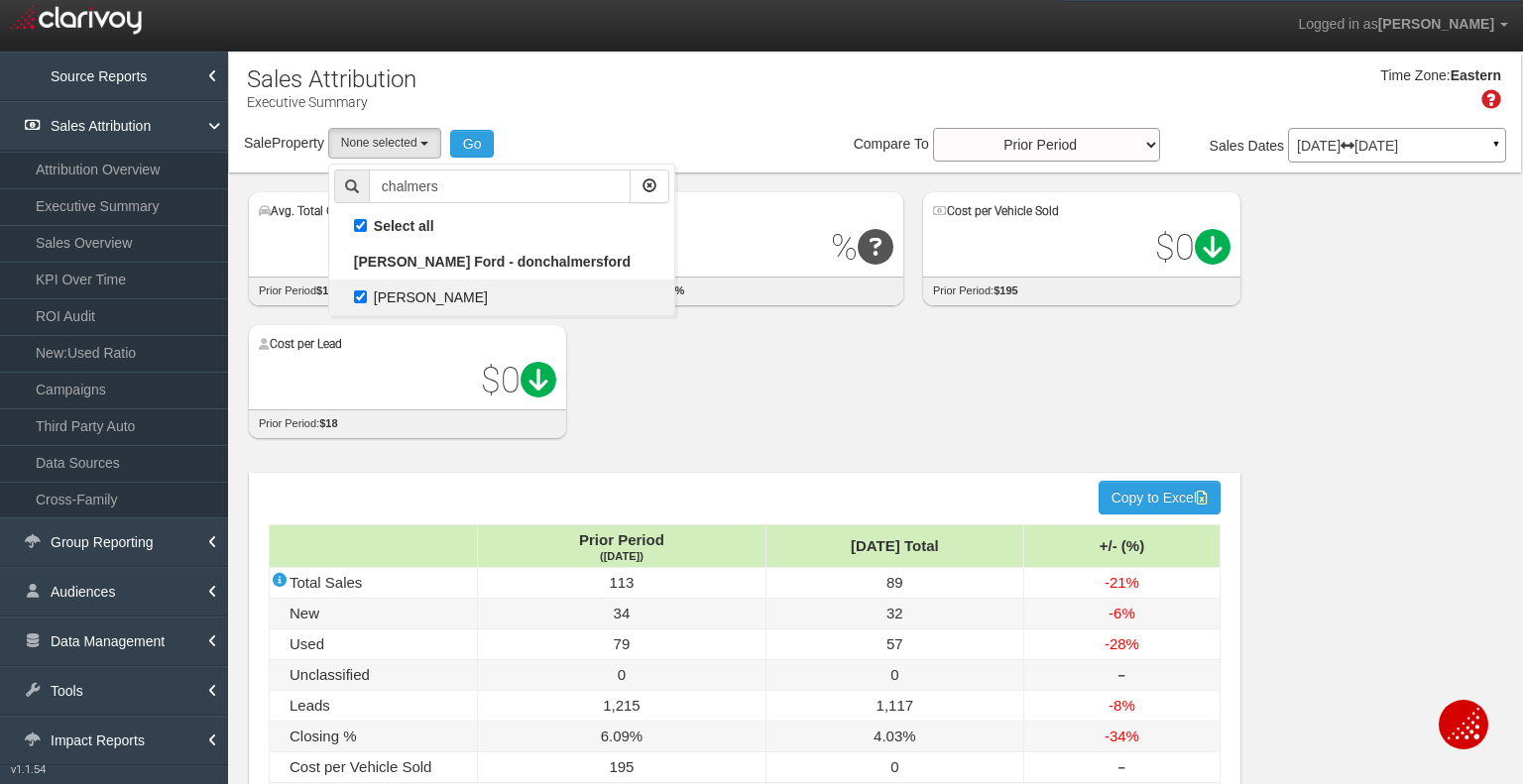 select on "object:1195" 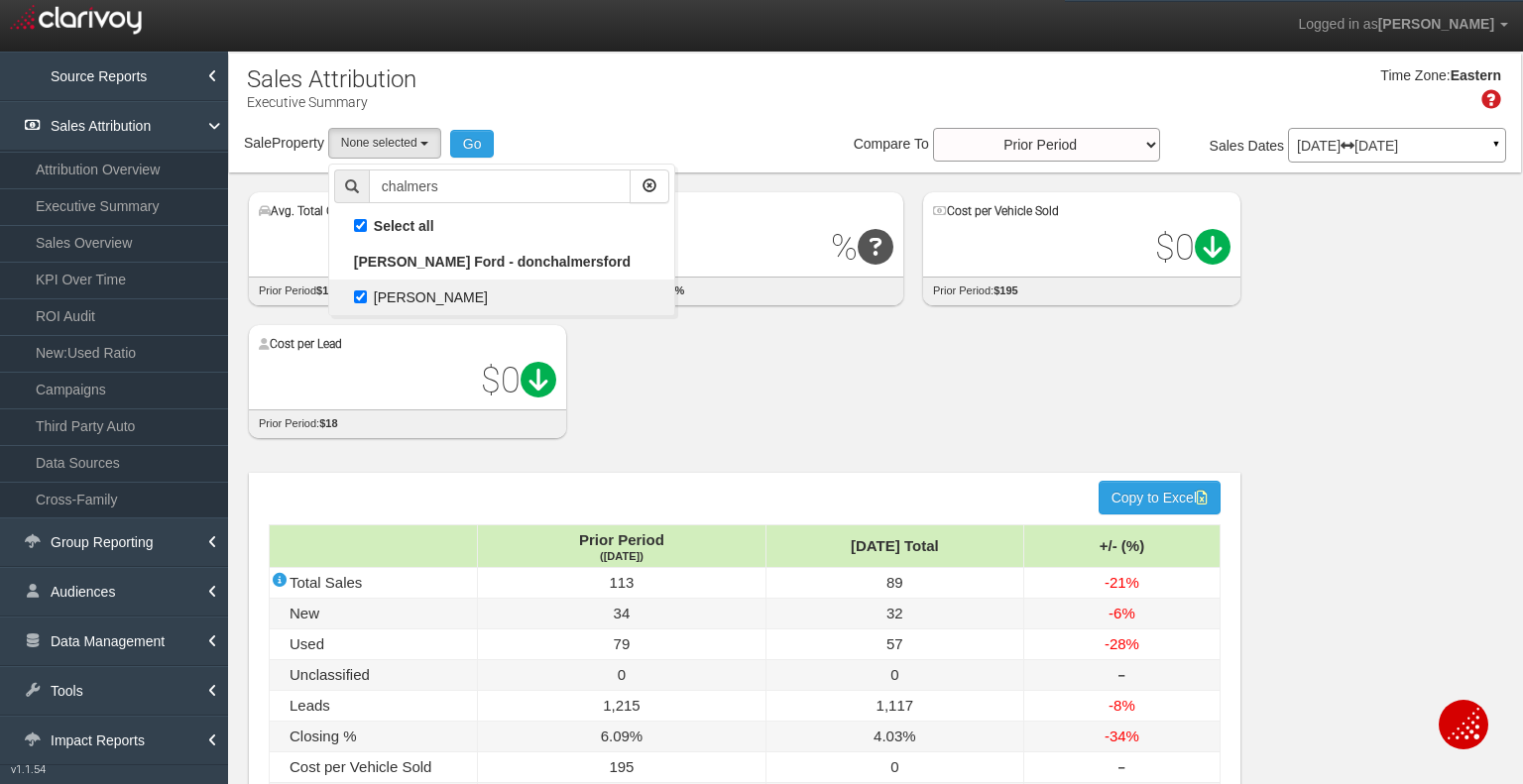 checkbox on "true" 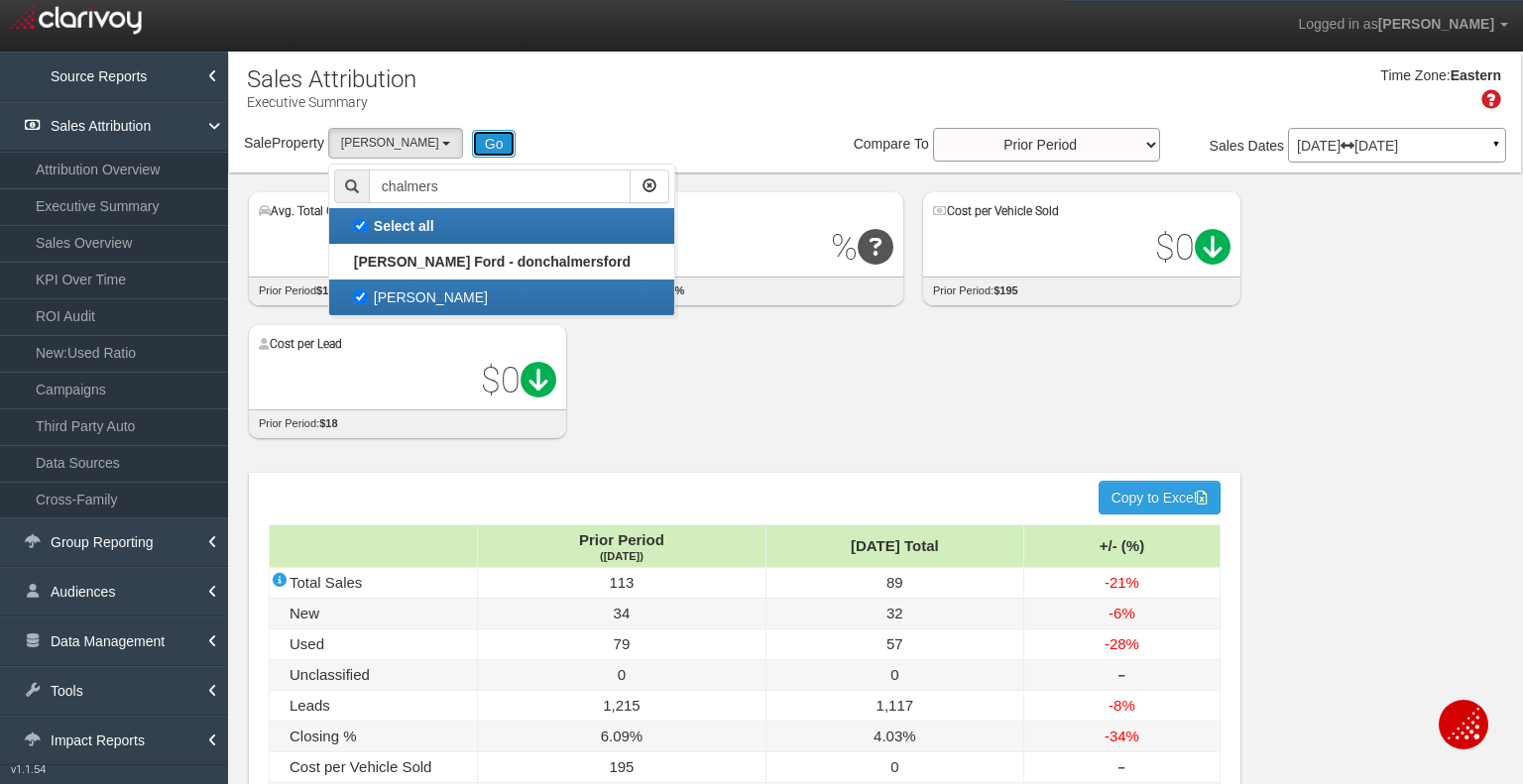click on "Go" at bounding box center [494, 144] 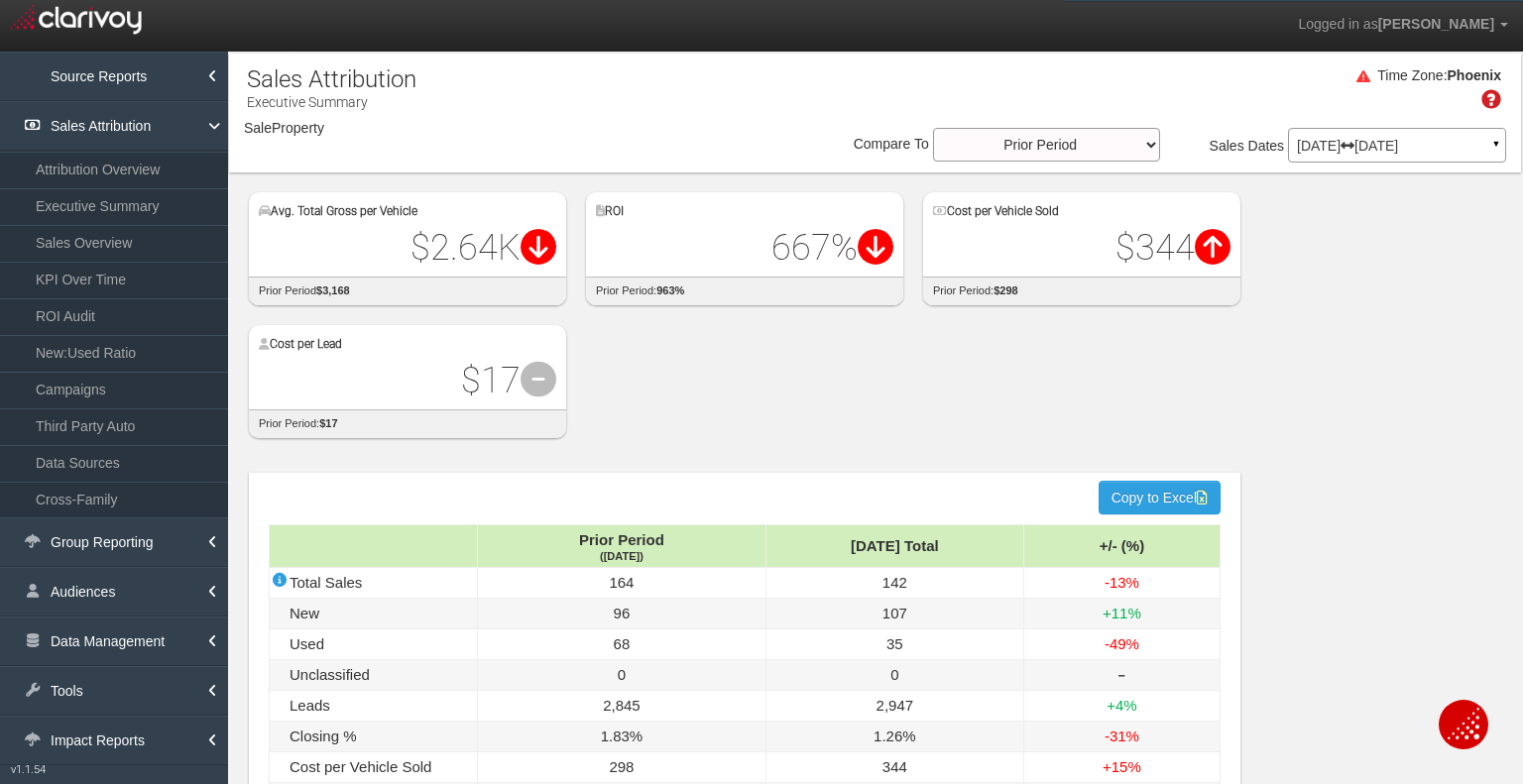 click on "Sales Overview" at bounding box center (114, 243) 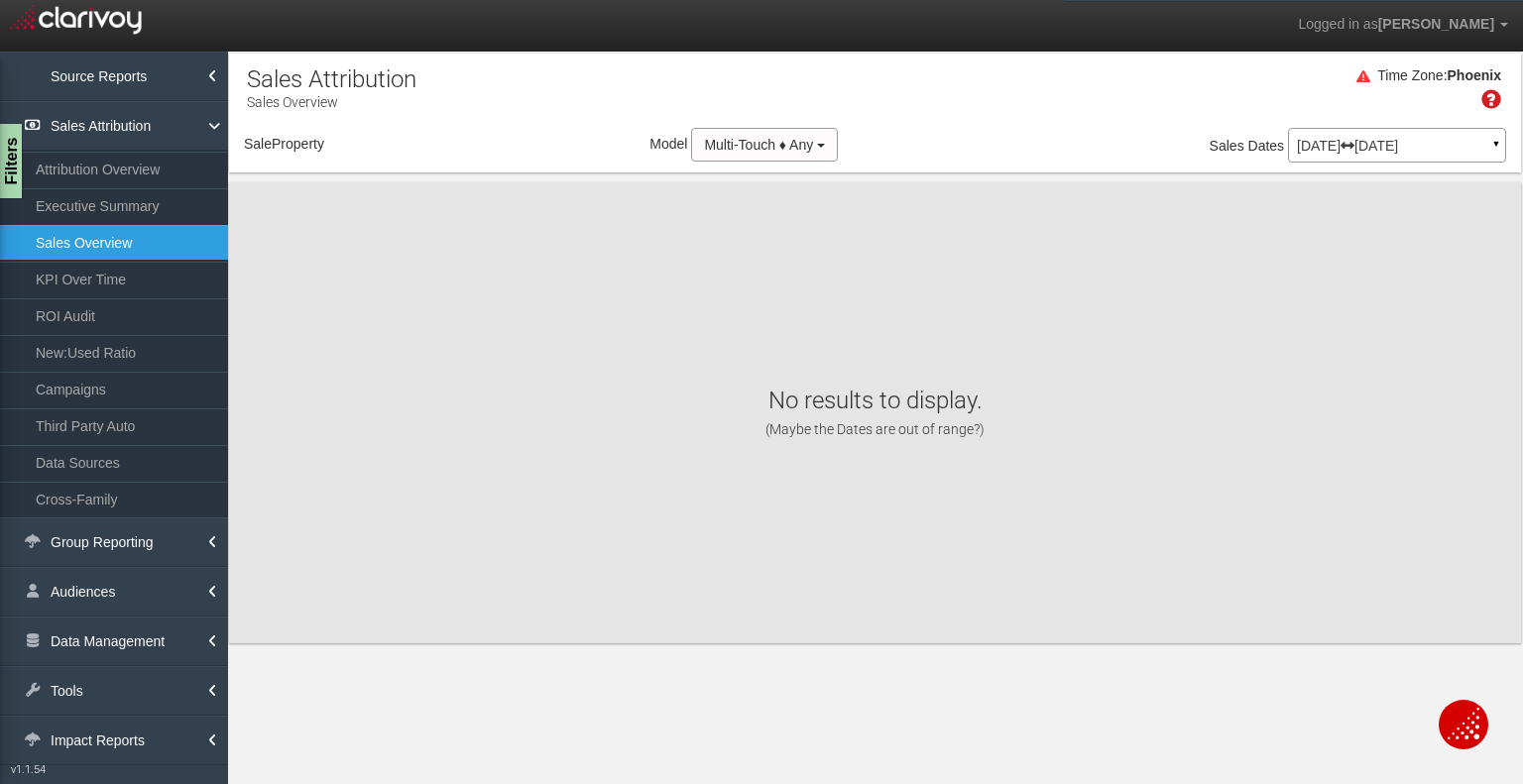 select on "object:6463" 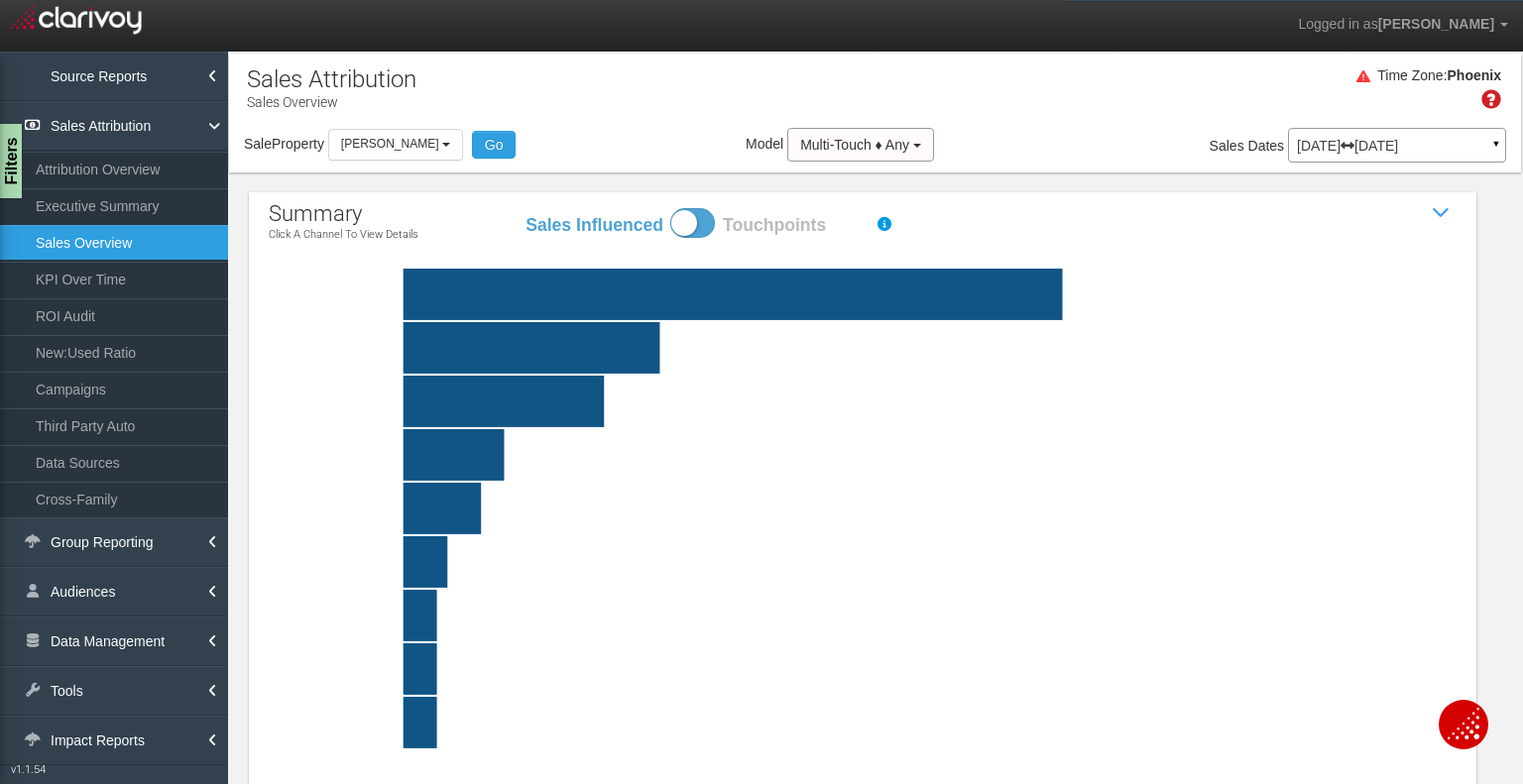 select on "object:6463" 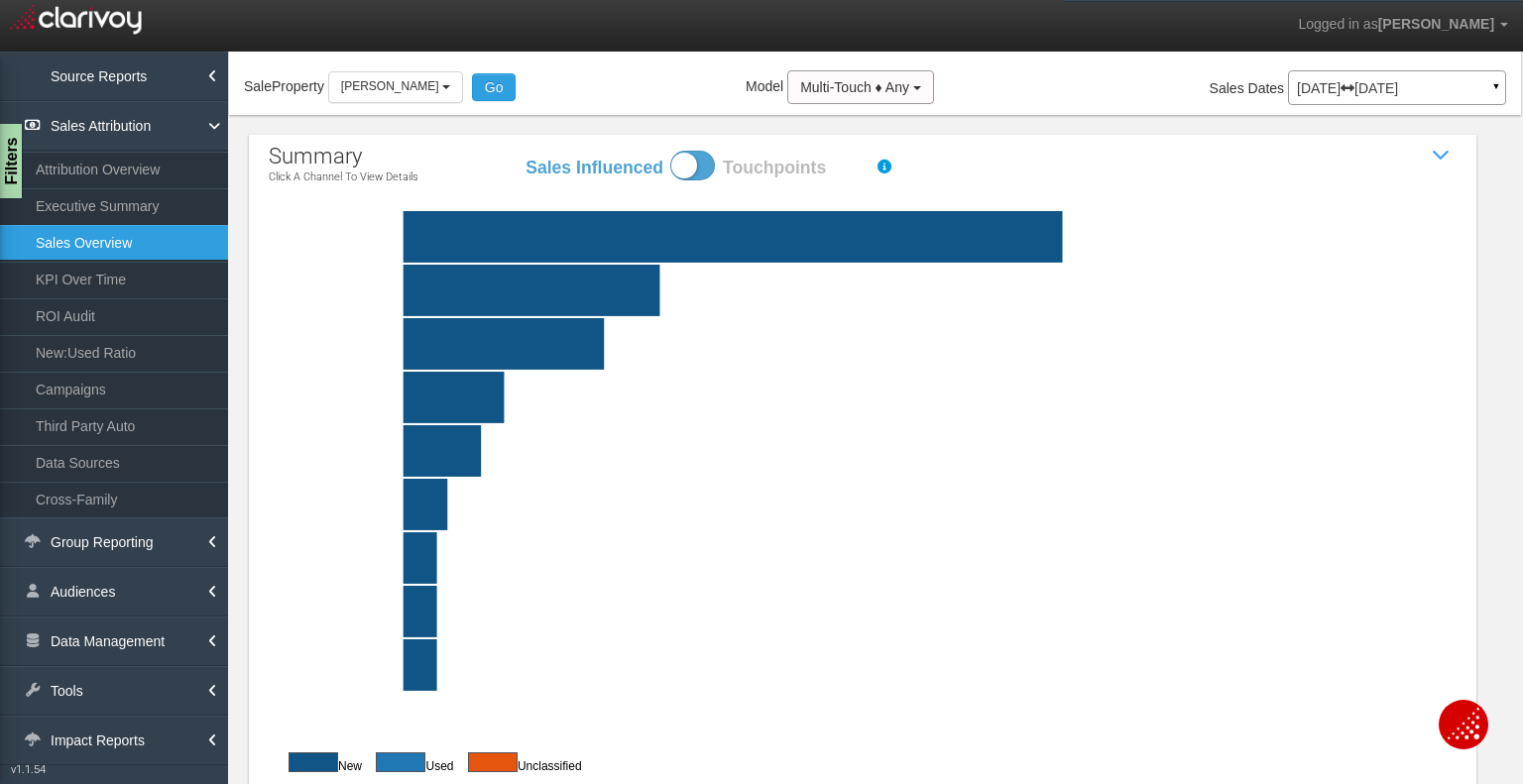 scroll, scrollTop: 89, scrollLeft: 0, axis: vertical 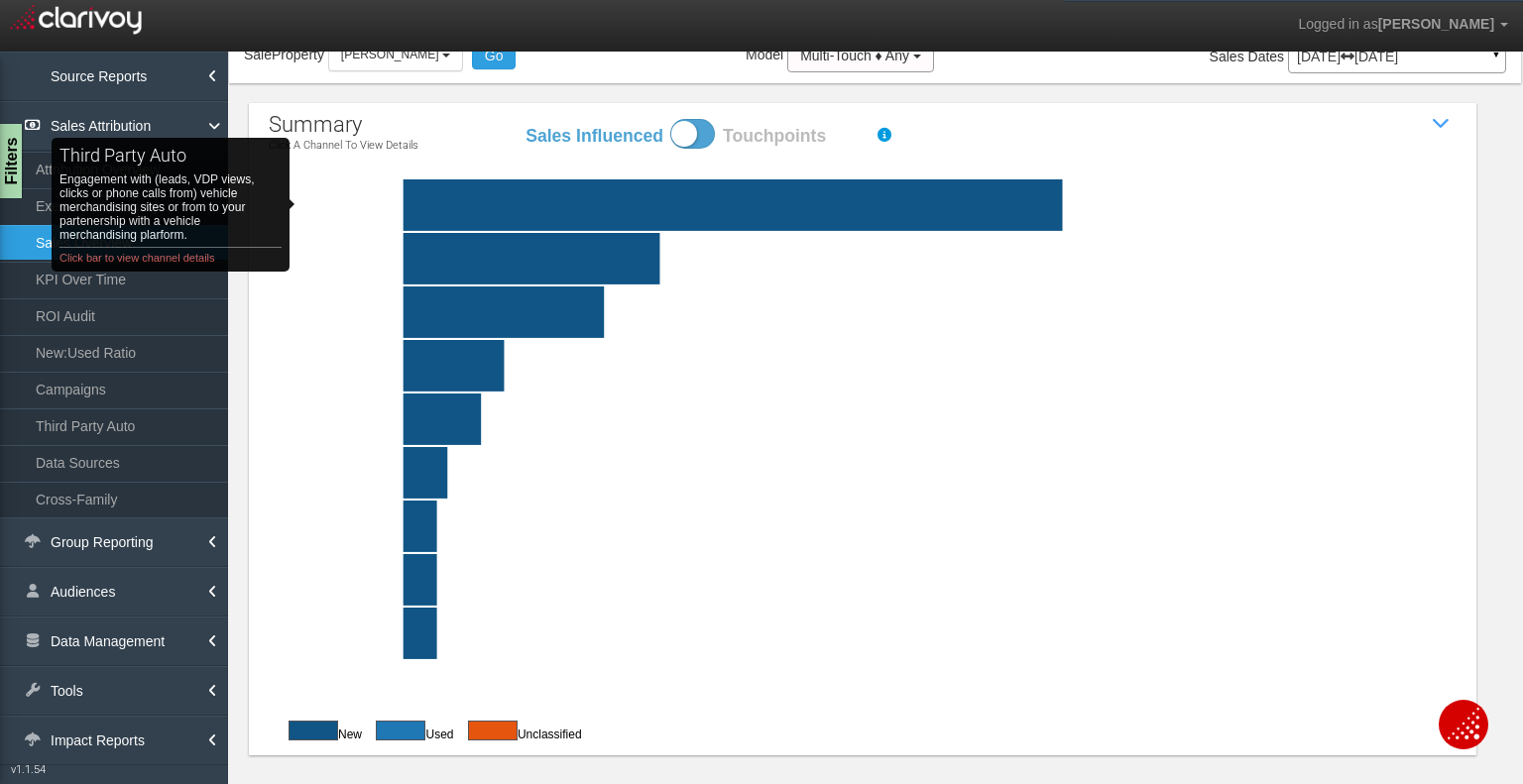 click on "third party auto   Engagement with (leads, VDP views, clicks or phone calls from) vehicle merchandising sites or from to your partenership with a vehicle merchandising plarform. Click bar to view channel details" 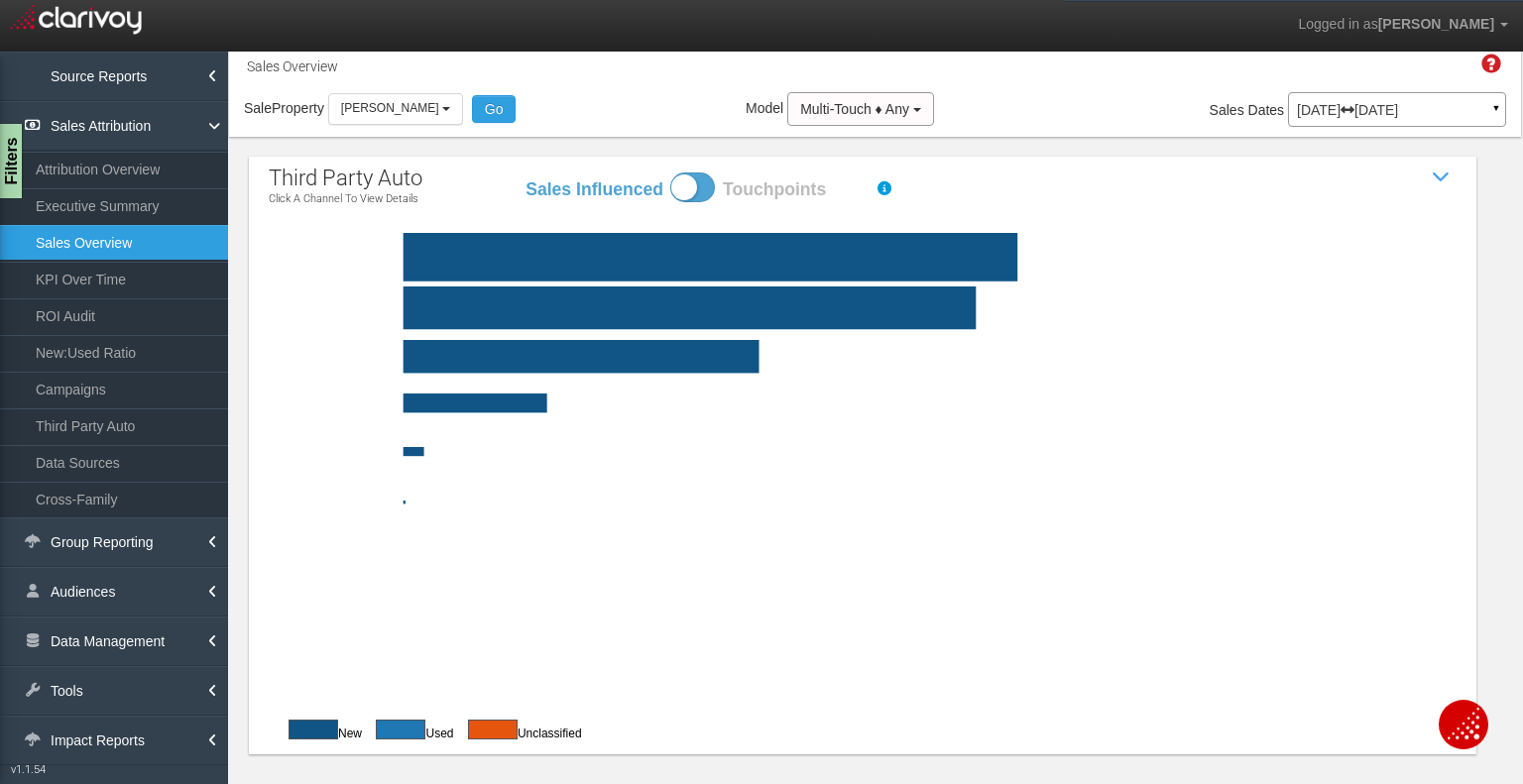 scroll, scrollTop: 36, scrollLeft: 0, axis: vertical 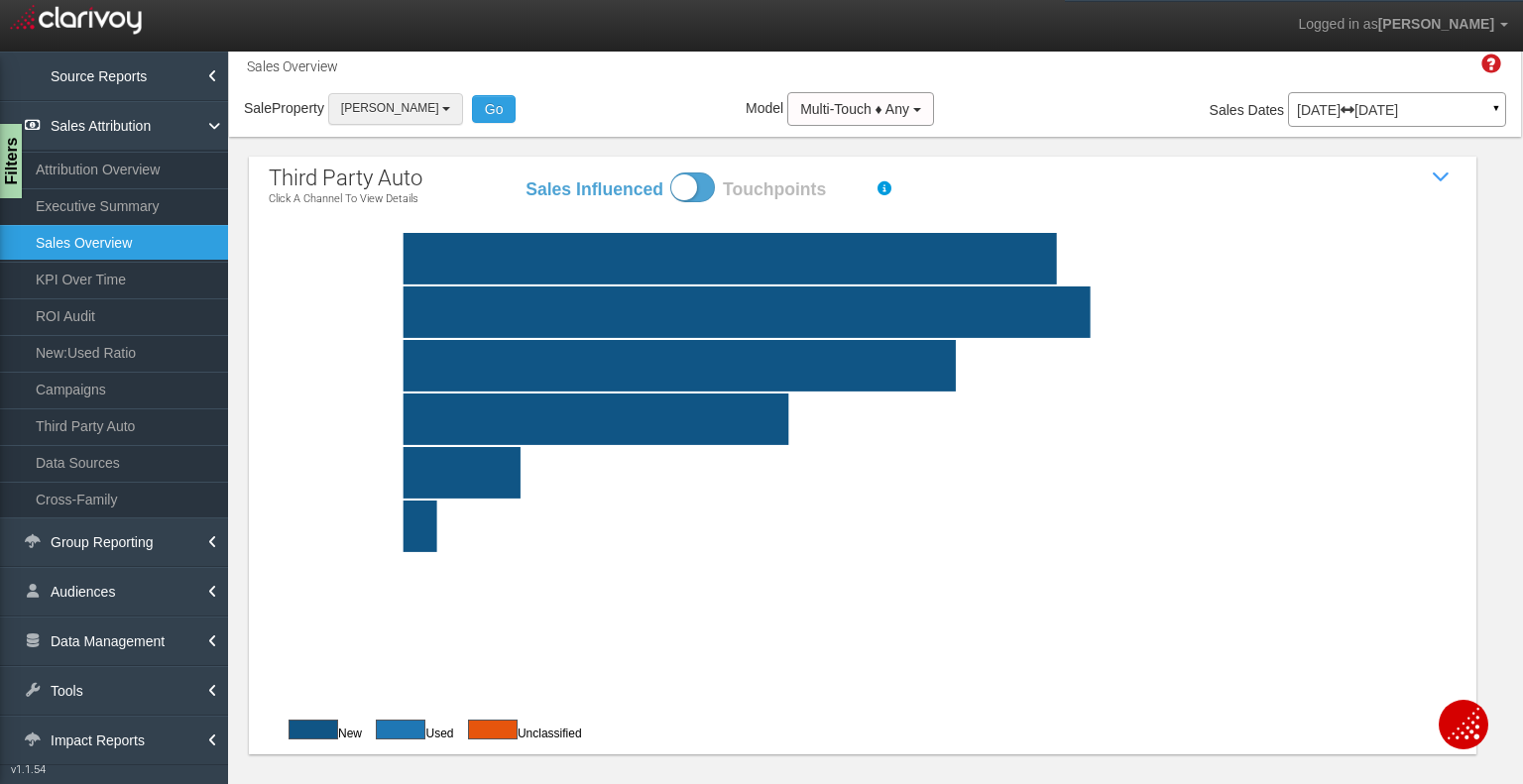 click on "[PERSON_NAME]" at bounding box center (396, 108) 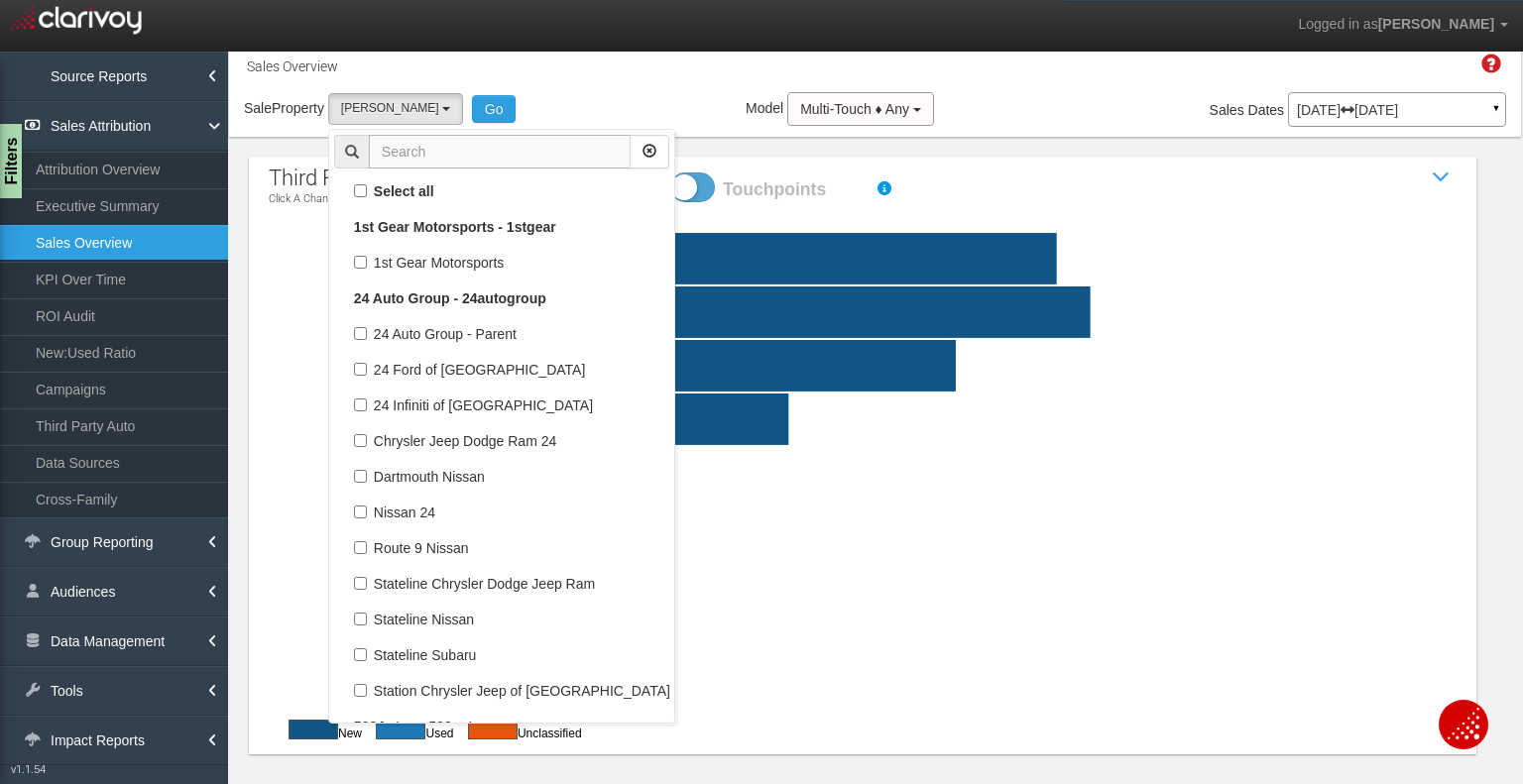 scroll, scrollTop: 36895, scrollLeft: 0, axis: vertical 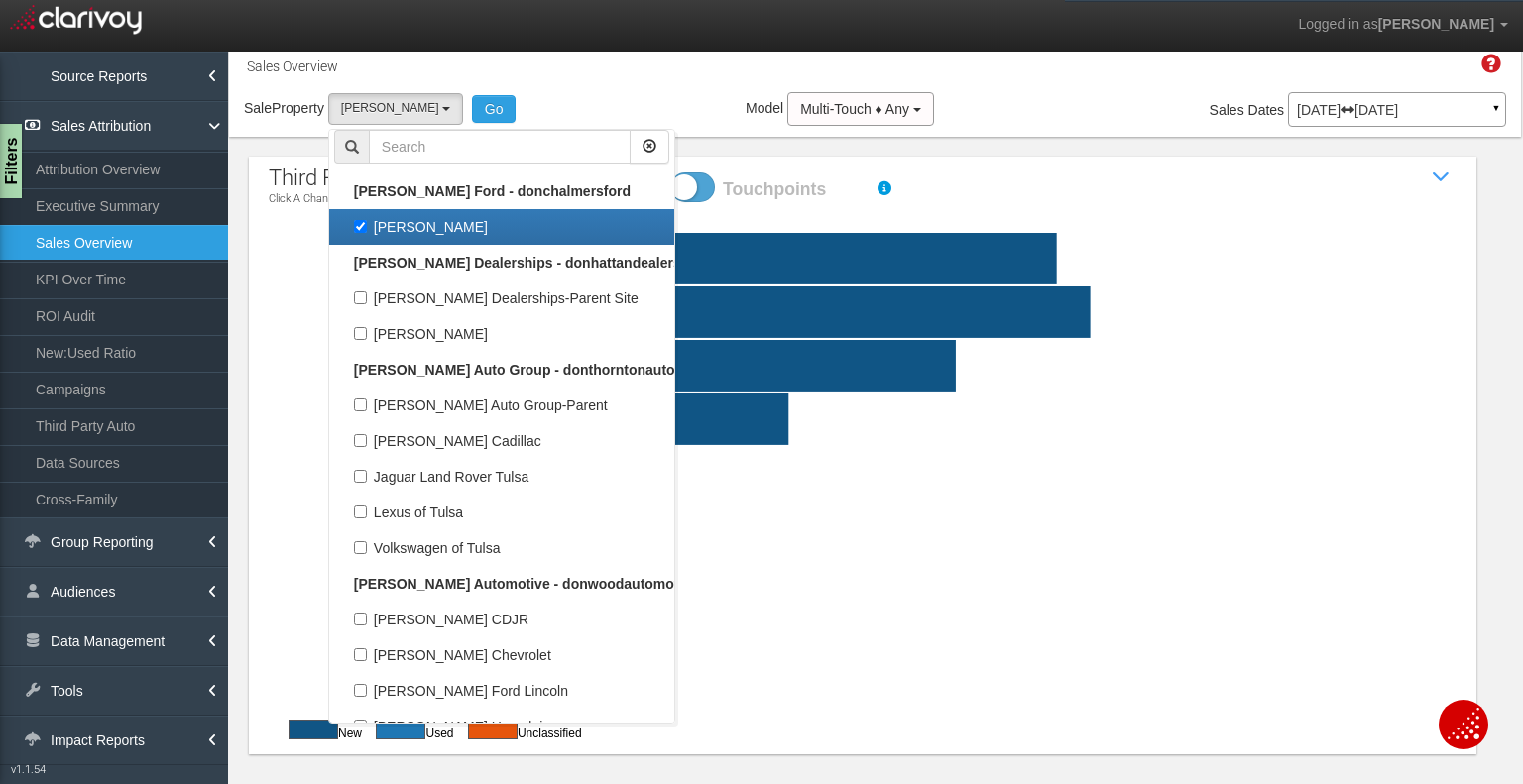 click on "[PERSON_NAME]" at bounding box center [502, 227] 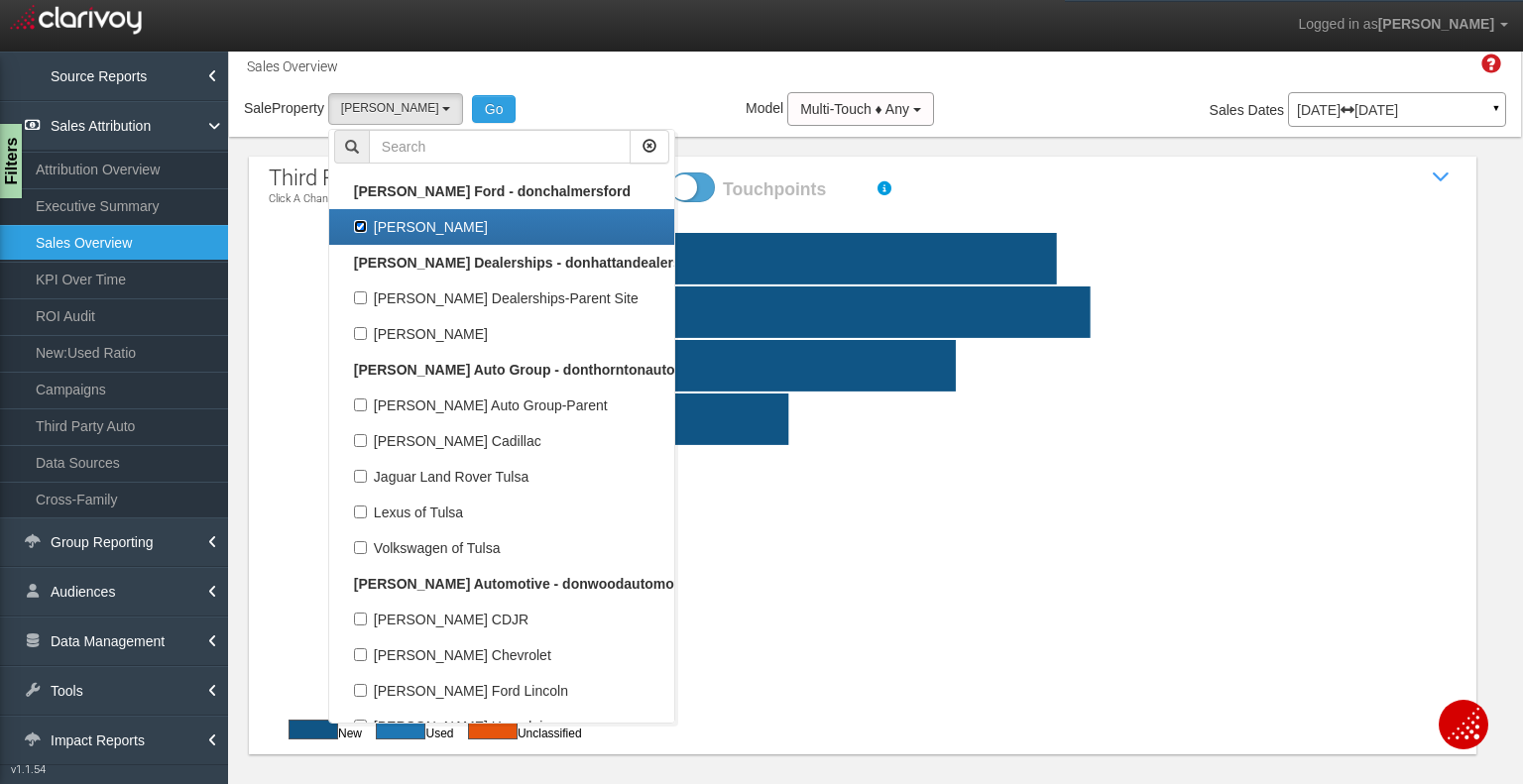 click on "[PERSON_NAME]" at bounding box center (360, 226) 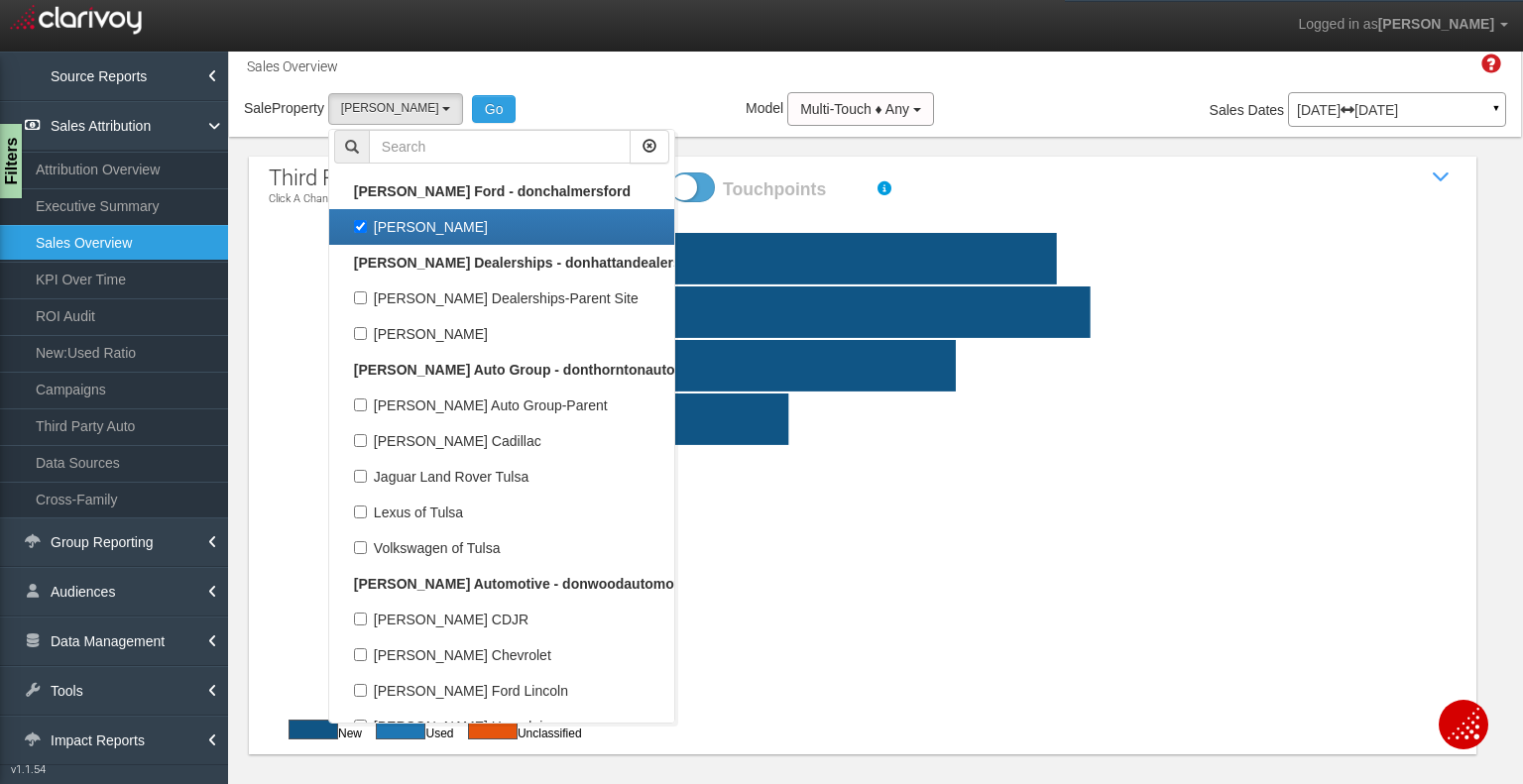 checkbox on "false" 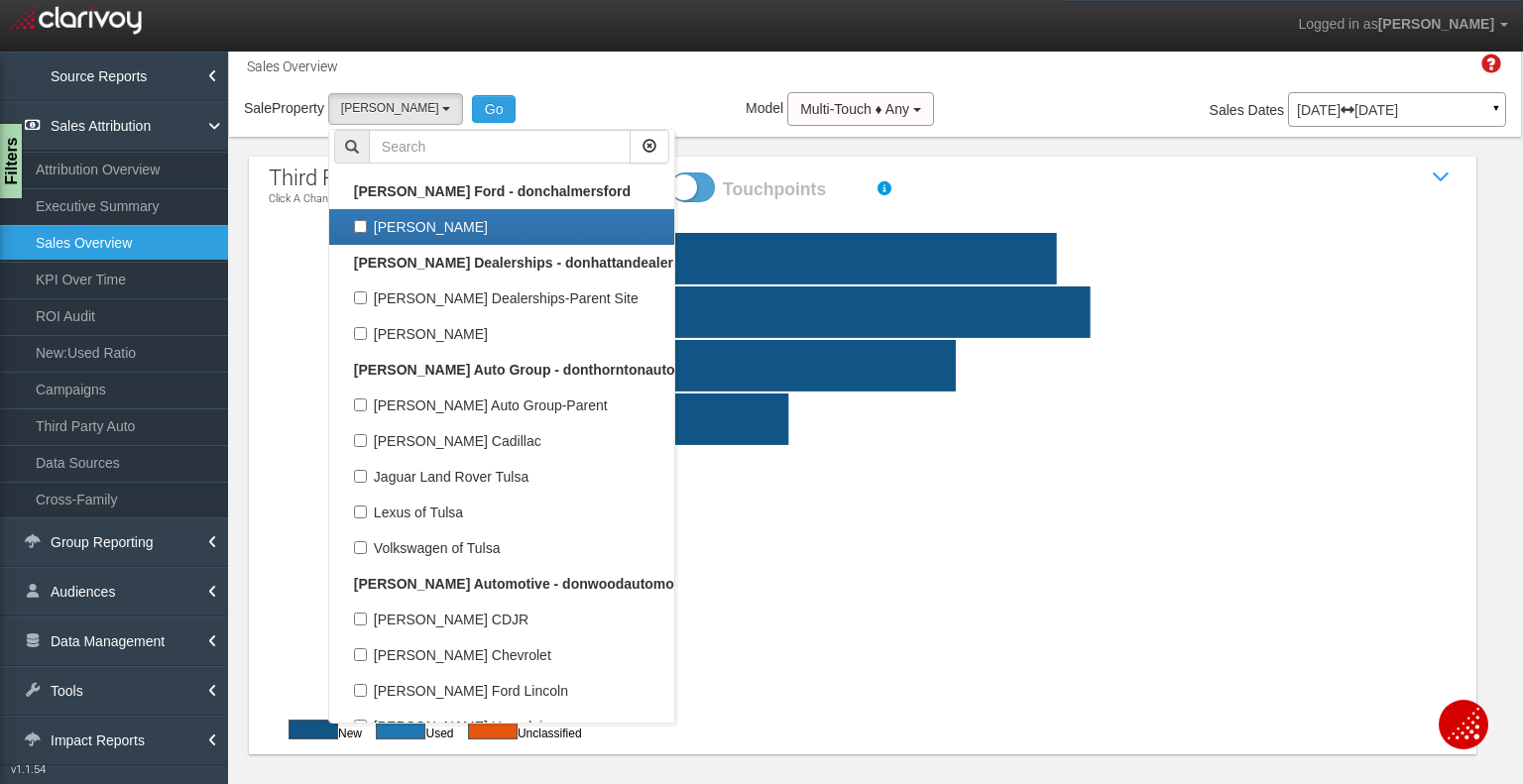 select 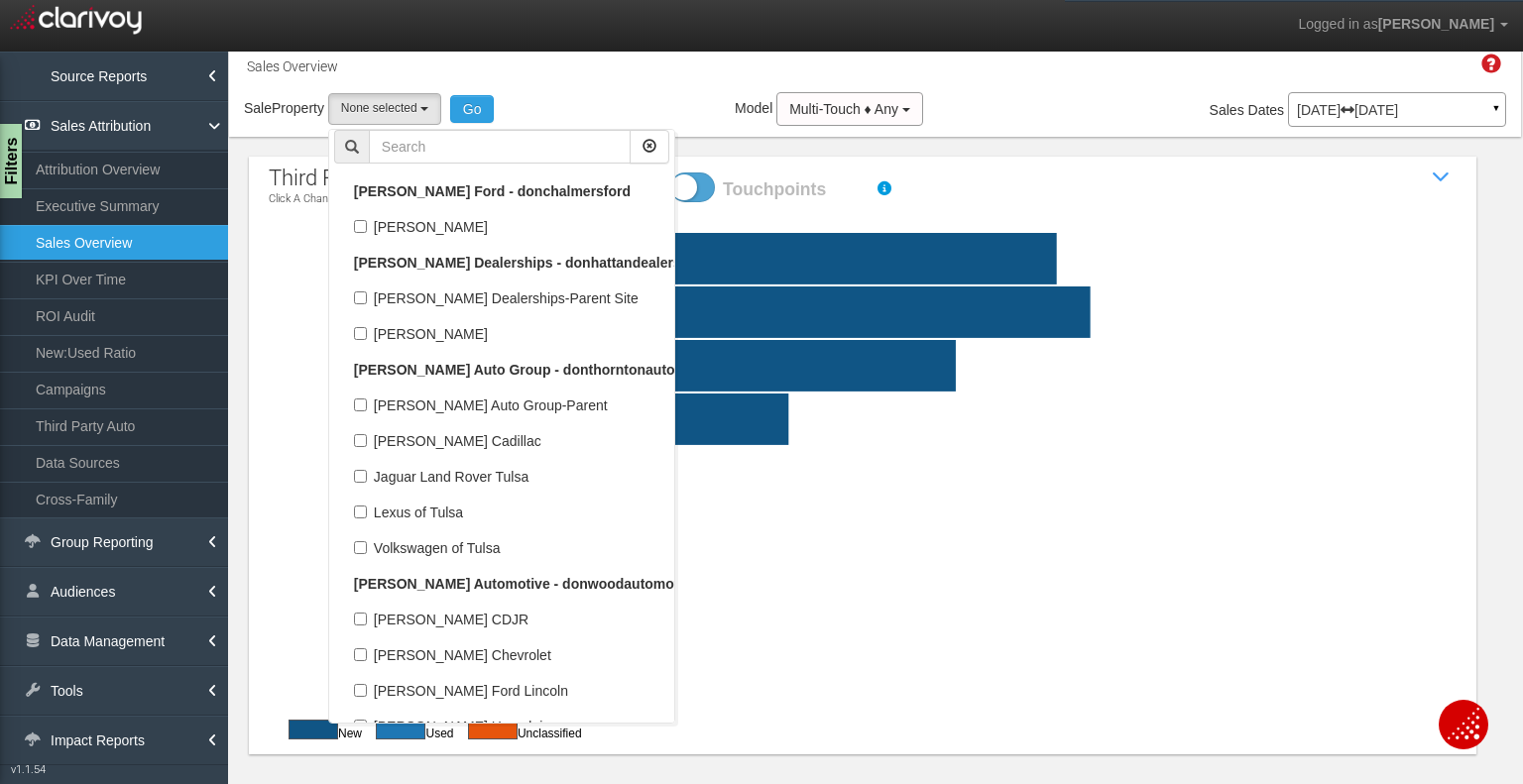 scroll, scrollTop: 17654, scrollLeft: 0, axis: vertical 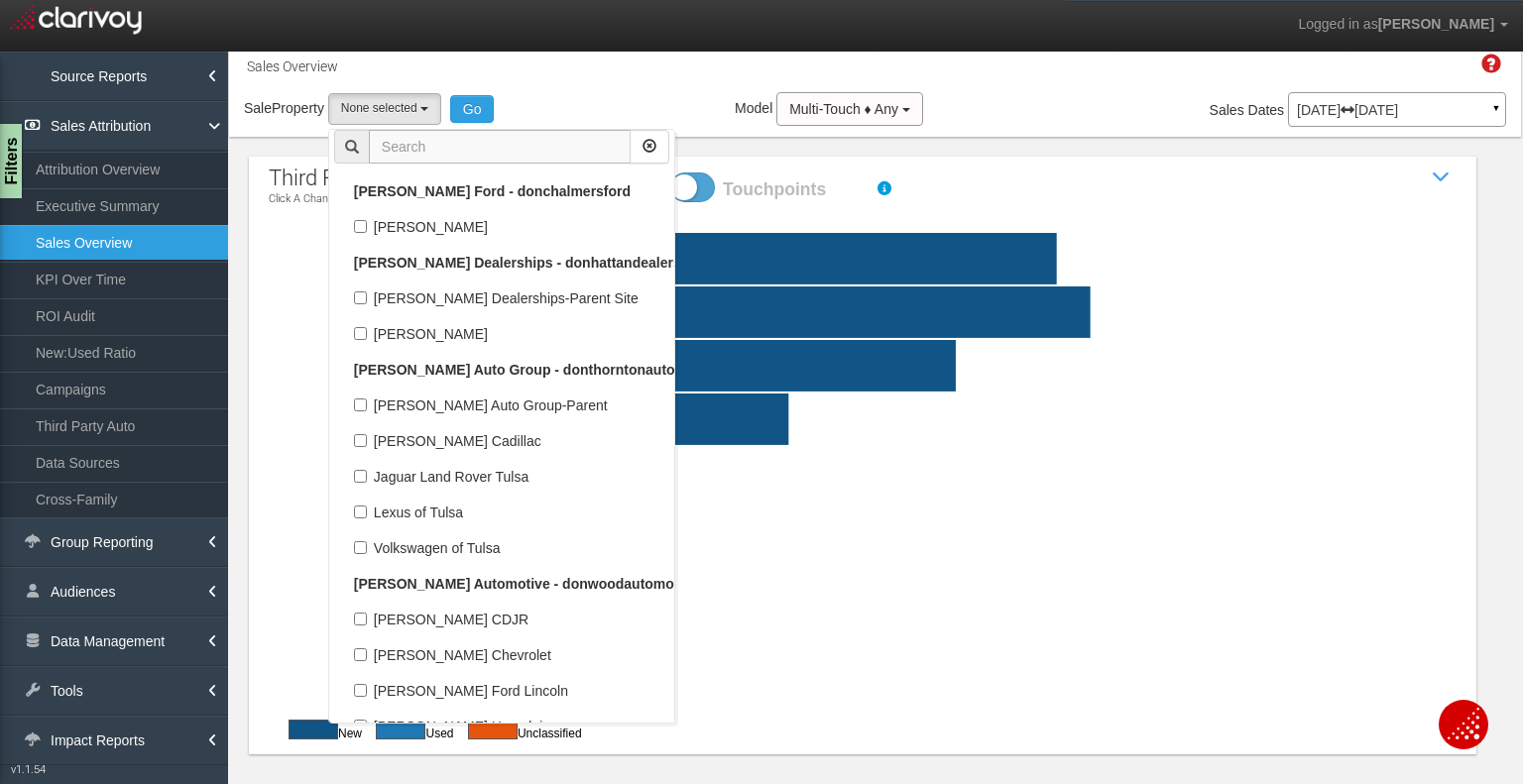 click at bounding box center (500, 147) 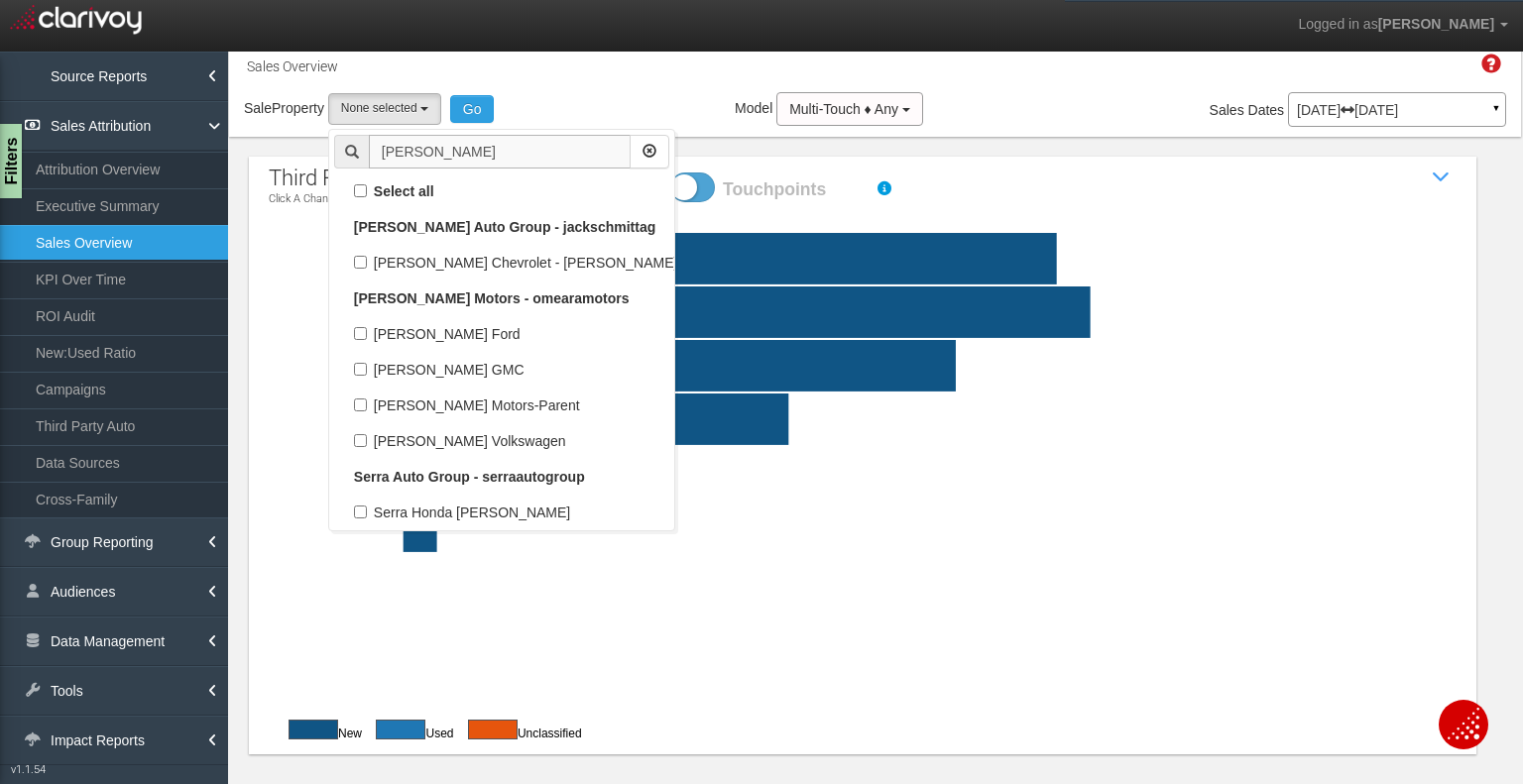 scroll, scrollTop: 0, scrollLeft: 0, axis: both 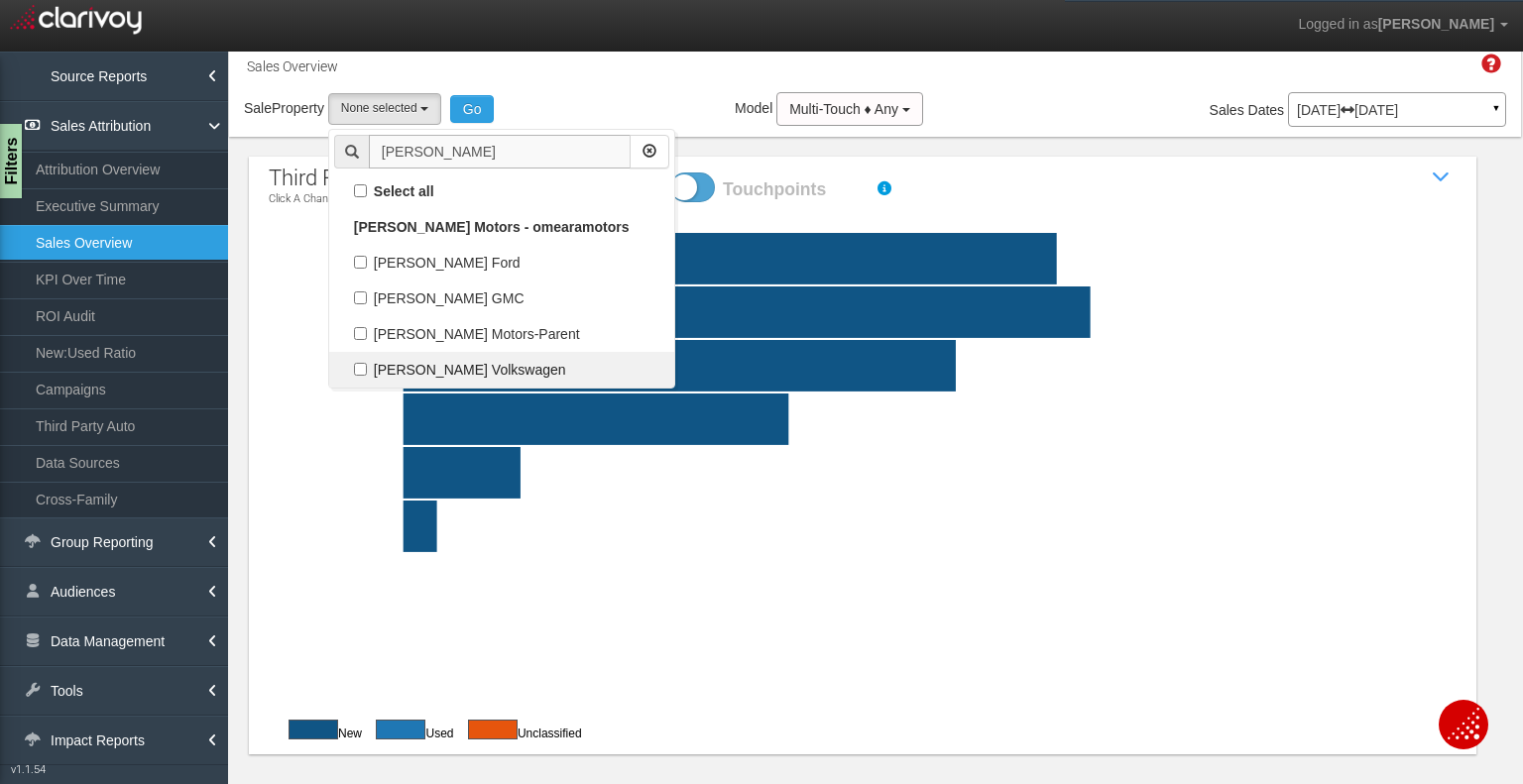 type on "o'mear" 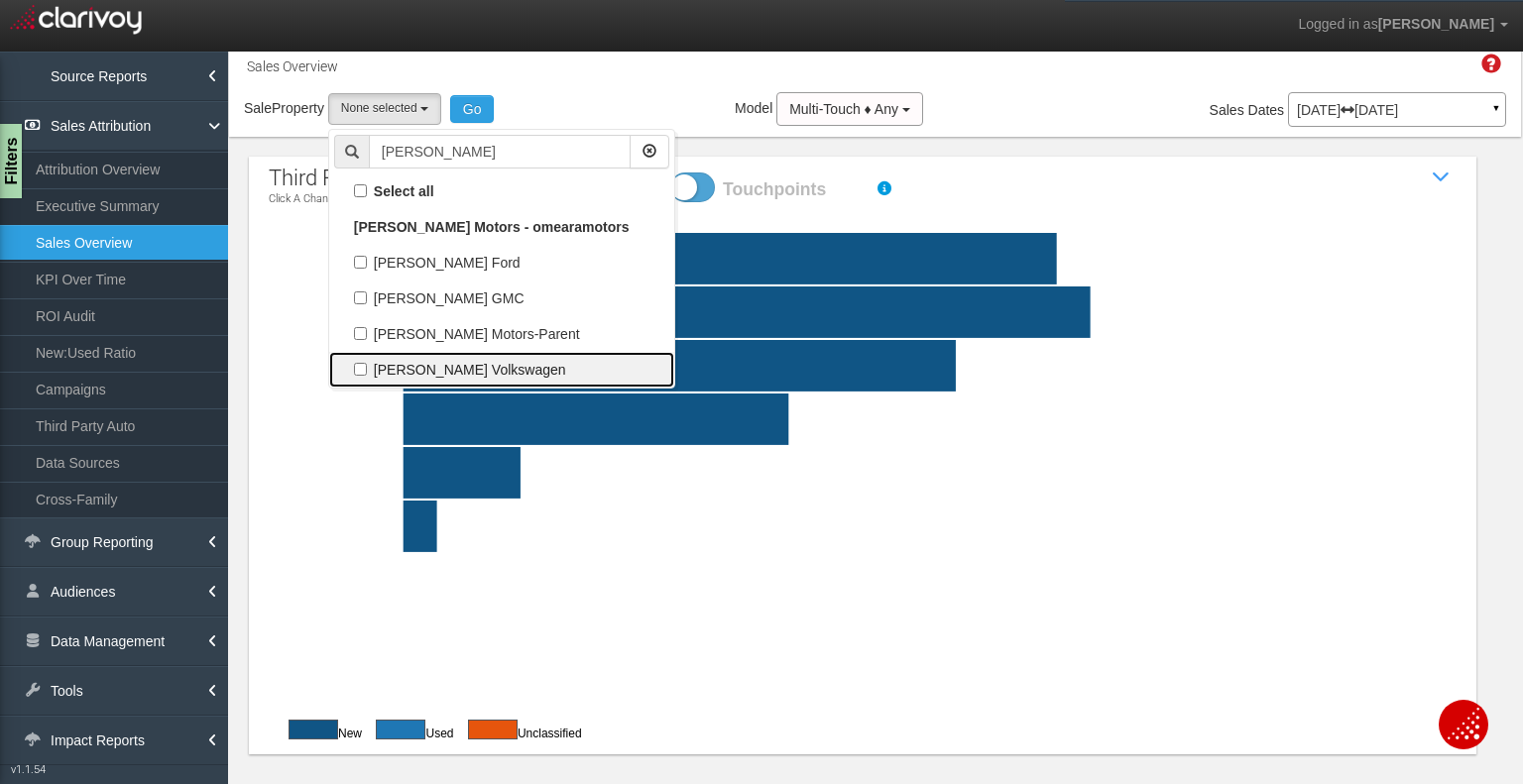 click on "[PERSON_NAME] Volkswagen" at bounding box center [502, 370] 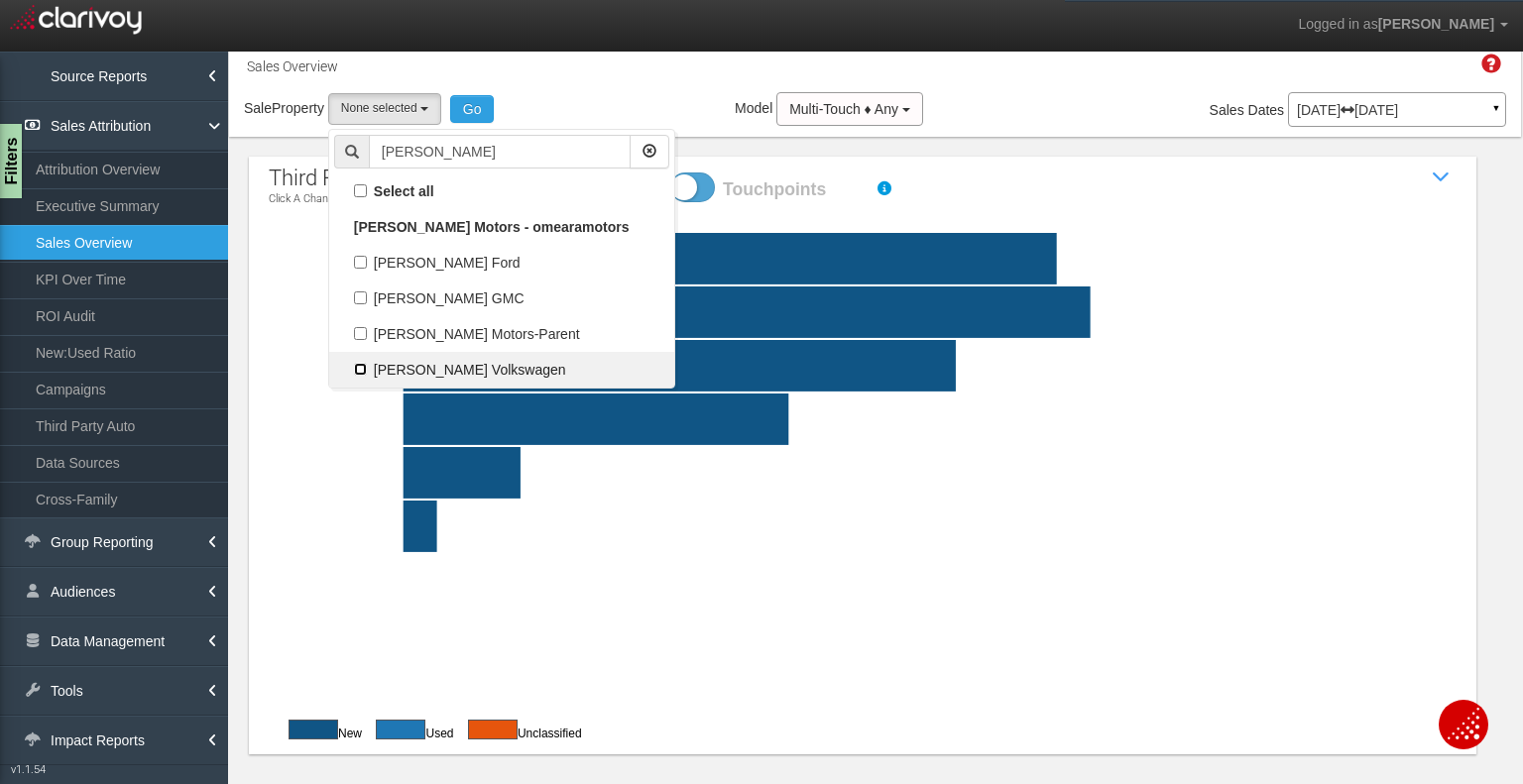 click on "[PERSON_NAME] Volkswagen" at bounding box center (360, 369) 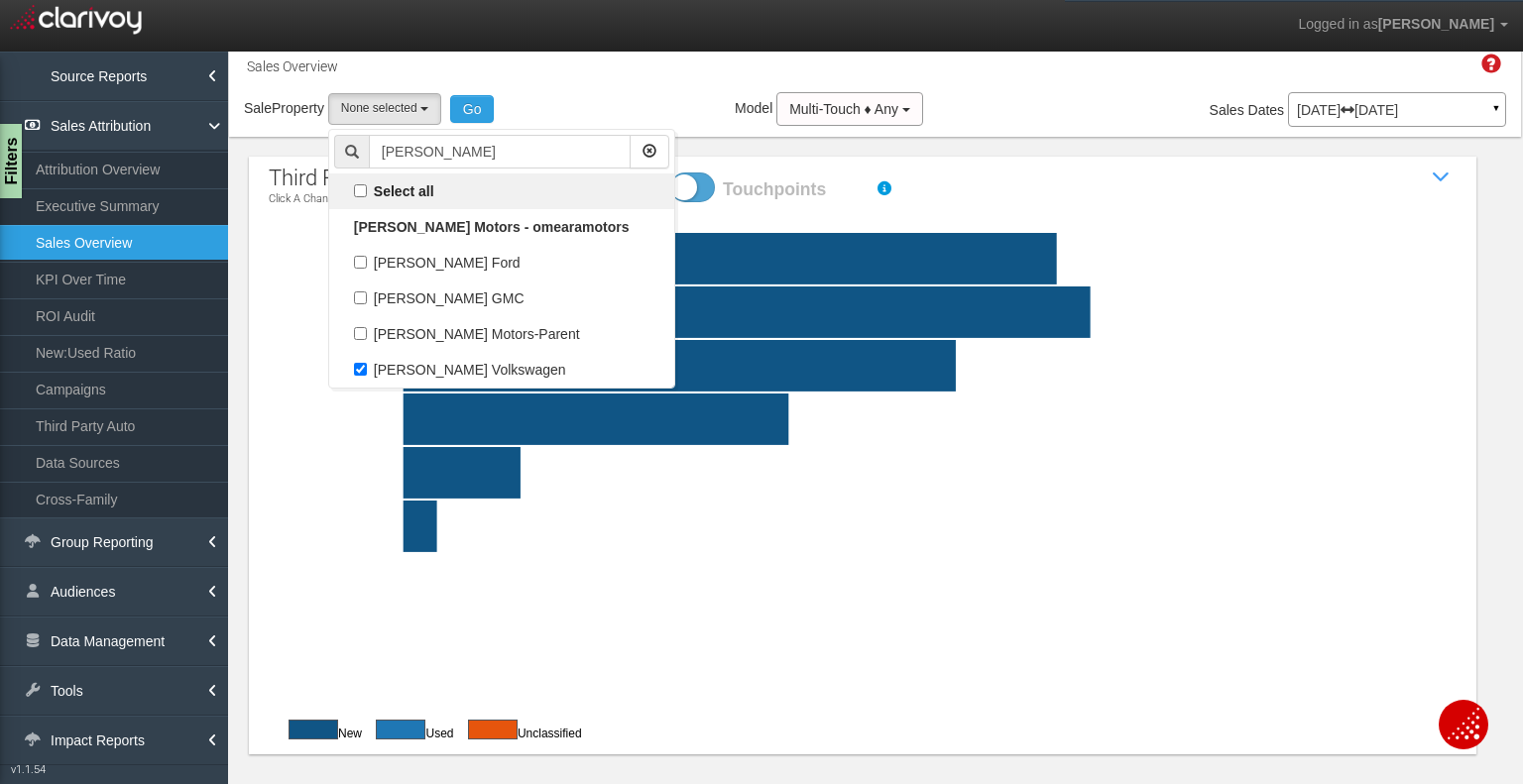 select on "object:7512" 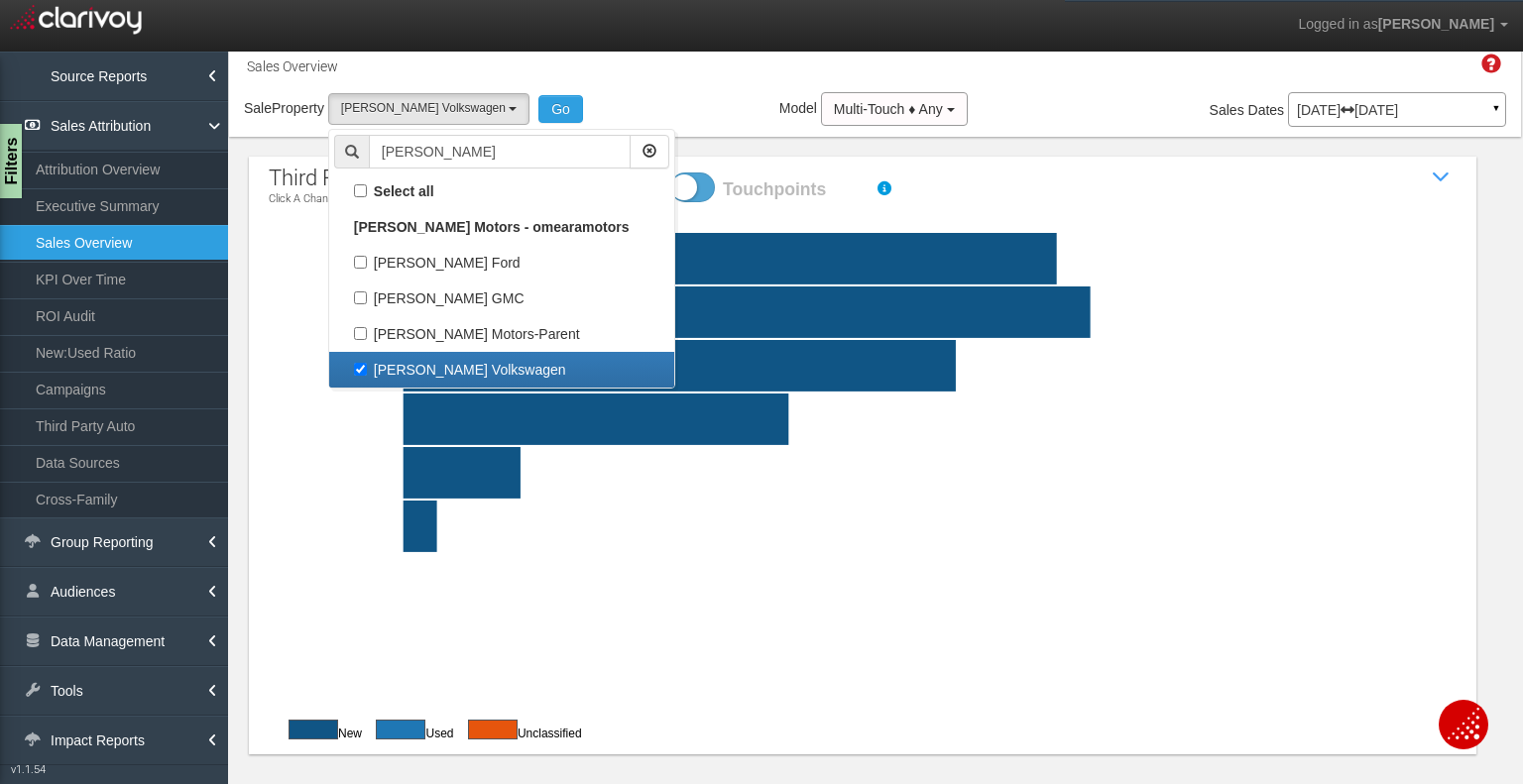 click on "Sale  Property
Loading
1st Gear Motorsports 24 Auto Group - Parent 24 Ford of Easton 24 Infiniti of Plymouth Chrysler Jeep Dodge Ram 24 Dartmouth Nissan Nissan 24 Route 9 Nissan Stateline Chrysler Dodge Jeep Ram Stateline Nissan Stateline Subaru Station Chrysler Jeep of Mansfield 503 Autos AAA Ohio ABZ Motors ASOTU Aaron Automotive Group - ODA Aaron CDJR Aaron Chevrolet Aaron Ford of Escondido Aaron Ford of Lake Elsinore Aaron Ford of Poway Accurate Automotive of Jacksonville Acura Columbus Adam Auto Group Advantage Ford Lincoln Adventure Subaru Airport Ford KY Akins Ford CDJR Akins CDJR Work Truck Solutions Akins Ford Work Truck Solutions Akins Heavy Duty Work Truck Solutions Akins Work Truck Solutions Al Willeford Chevrolet Alamo Toyota Albrecht Auto Group-Parent Albrecht Buick GMC of Wakefield Albrecht CDJR of Westboro Marlboro Nissan Milford Nissan Woburn Toyota Alfred Matthews GMC Cadillac All American Ford All Star CDJR of Muskogee Honda of Muskogee" at bounding box center (875, 113) 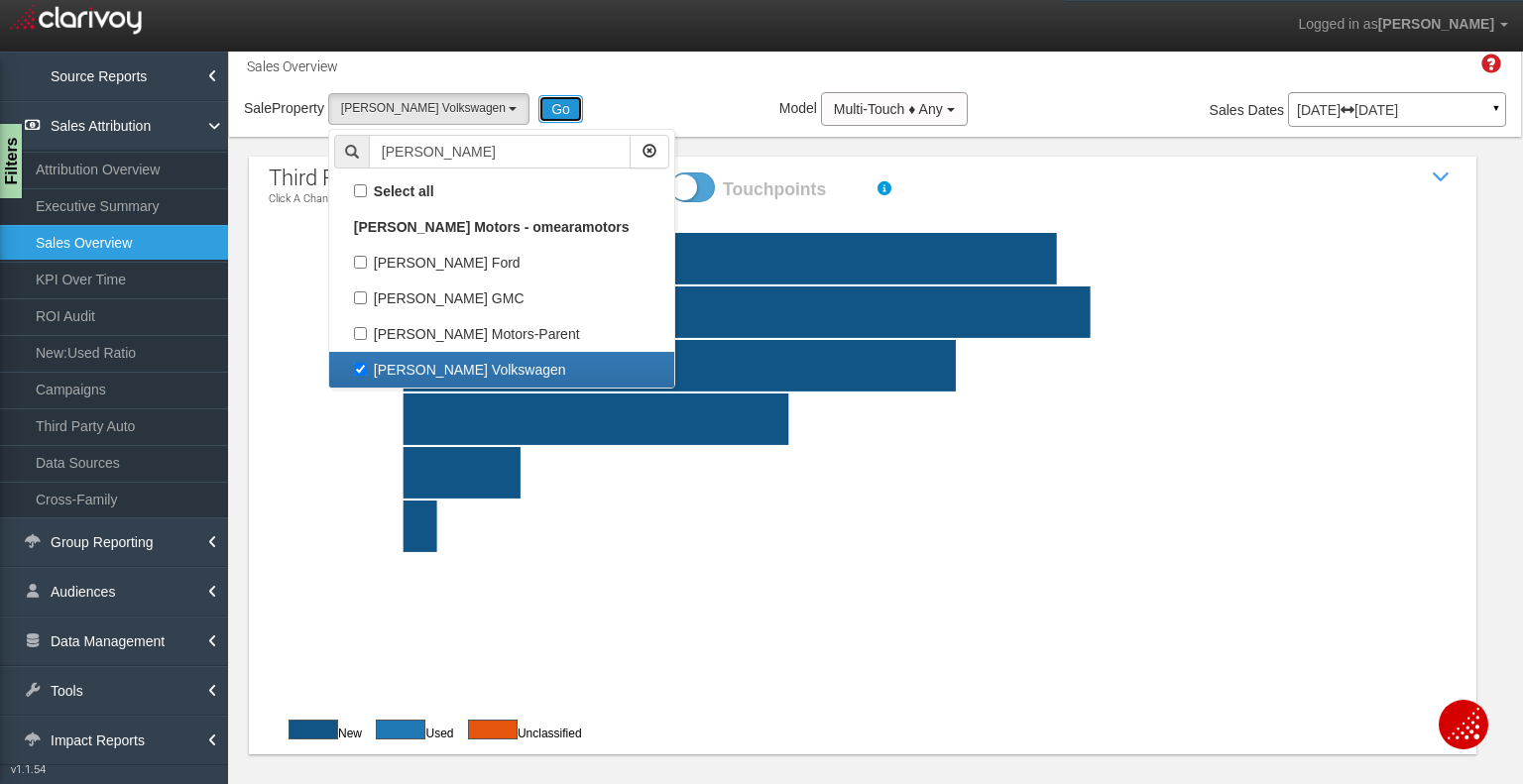 click on "Go" at bounding box center [560, 109] 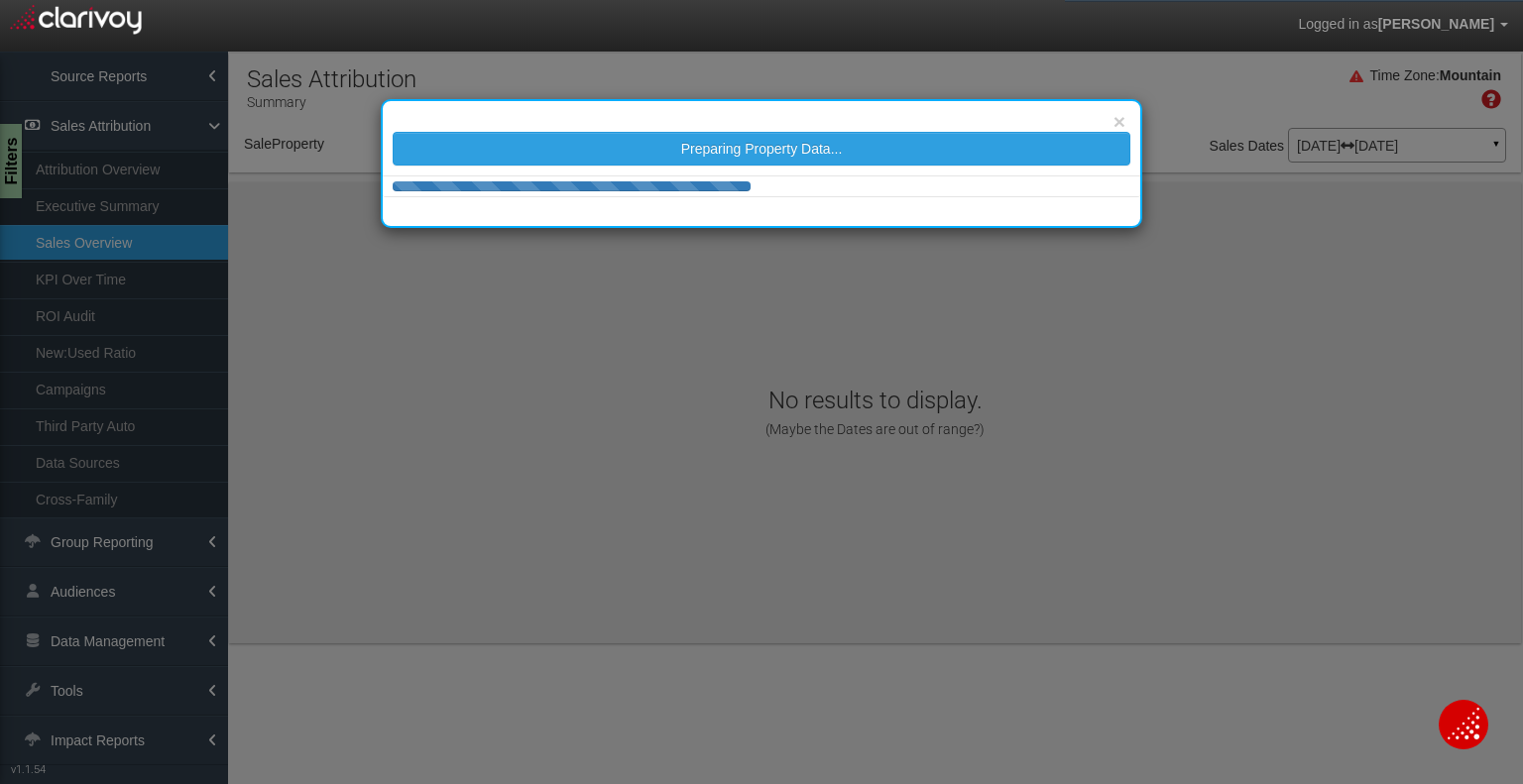 scroll, scrollTop: 0, scrollLeft: 0, axis: both 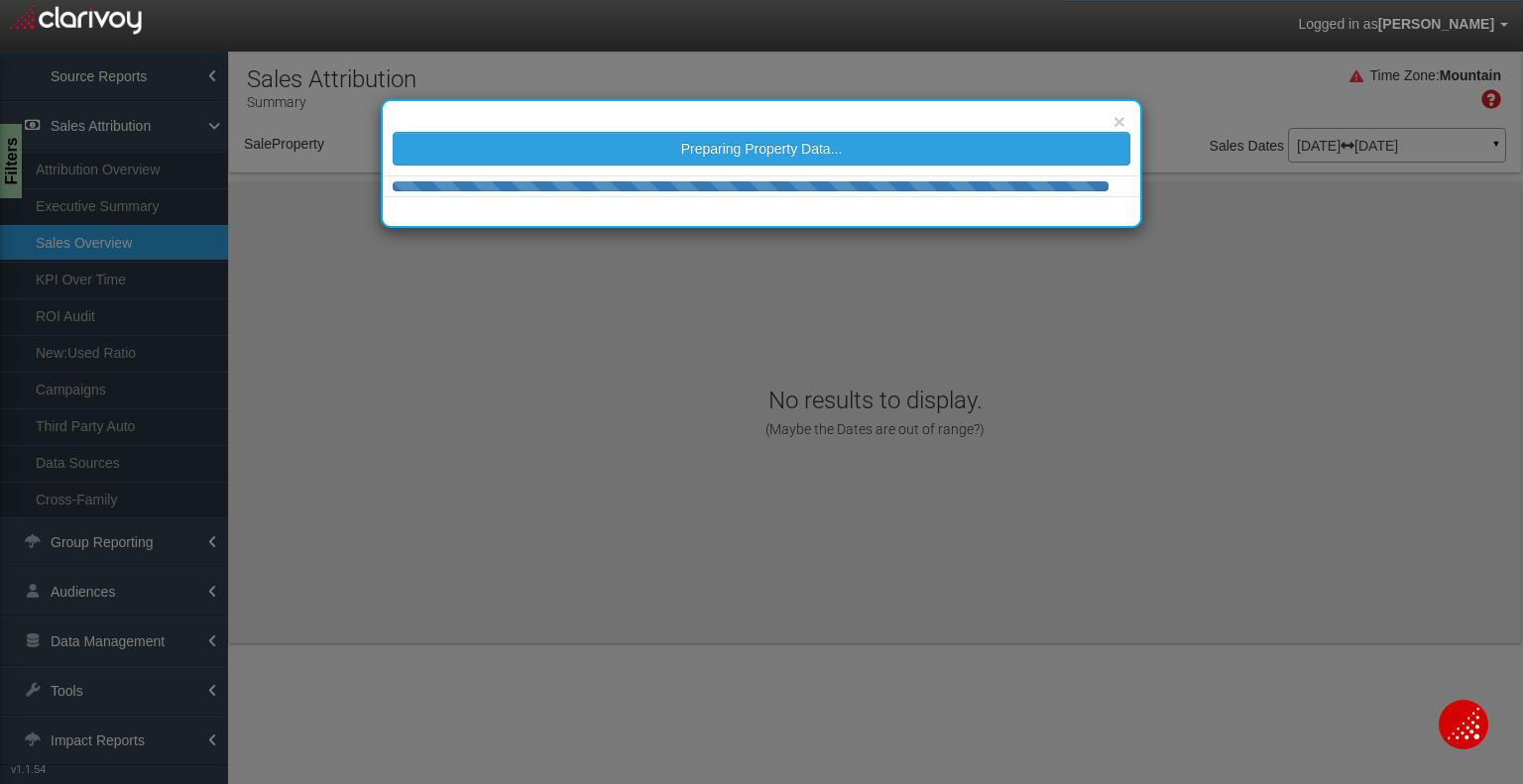 select on "object:10130" 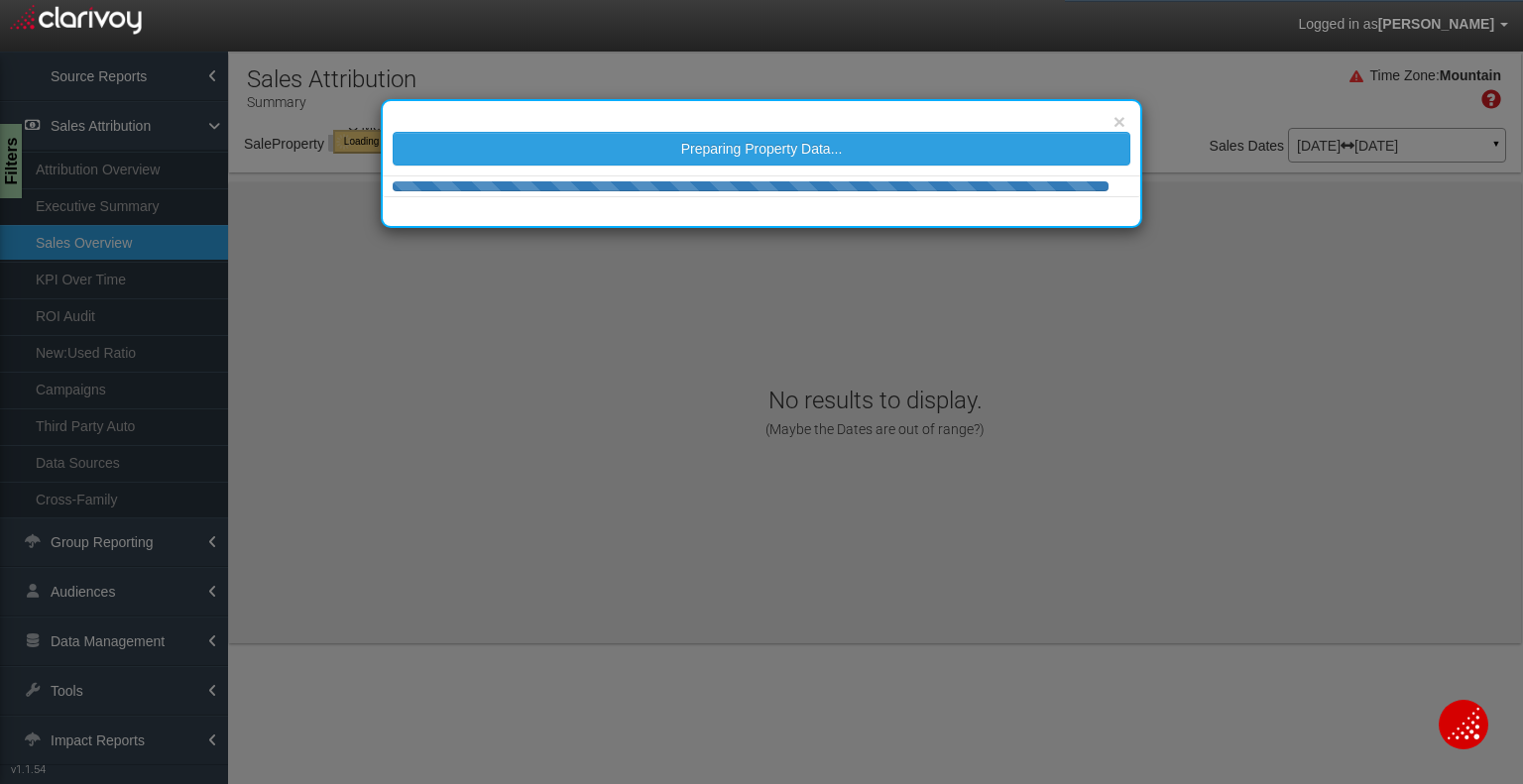 select on "object:10130" 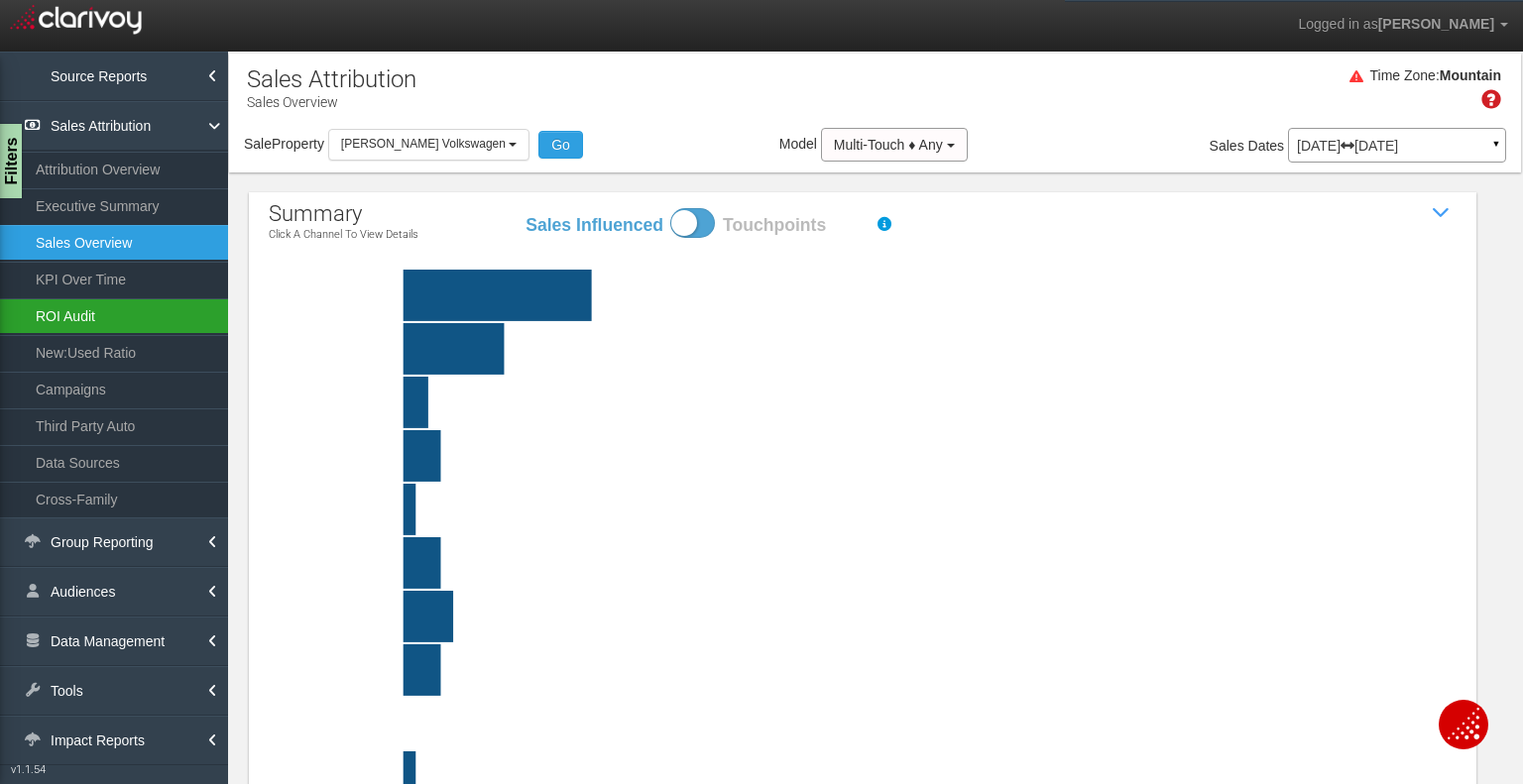 drag, startPoint x: 782, startPoint y: 10, endPoint x: 61, endPoint y: 308, distance: 780.15704 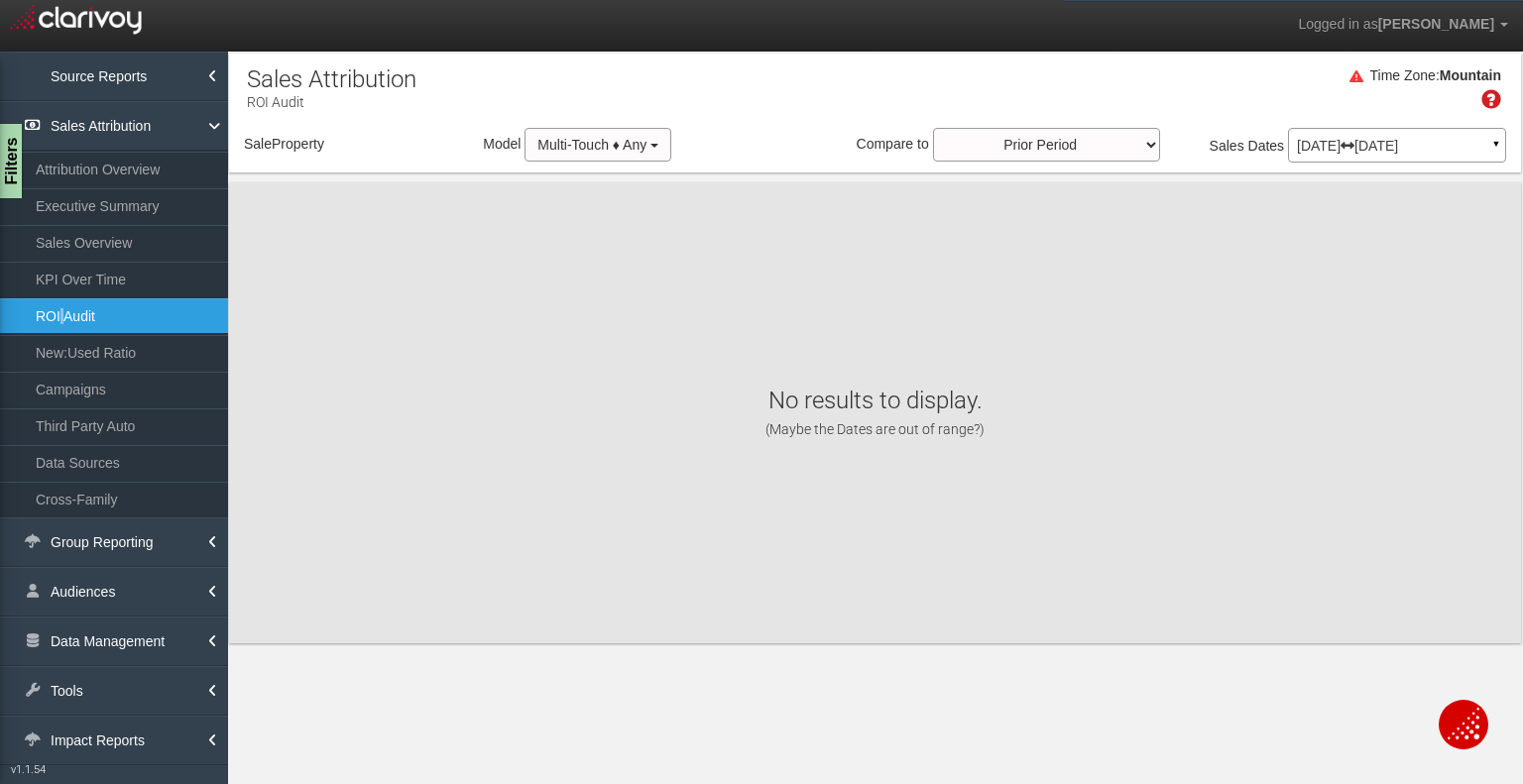 select on "object:12767" 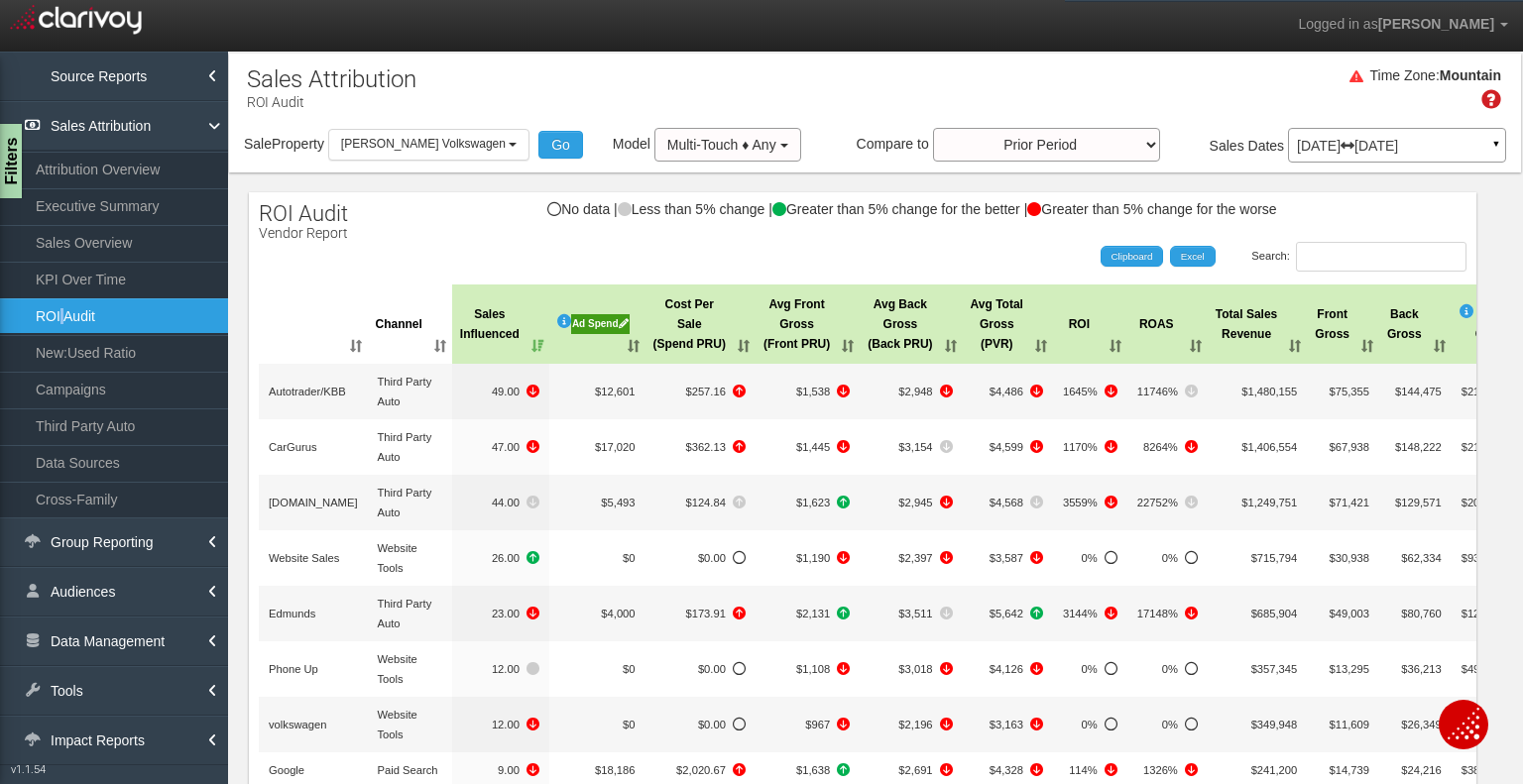 click on "Ad Spend" at bounding box center [600, 324] 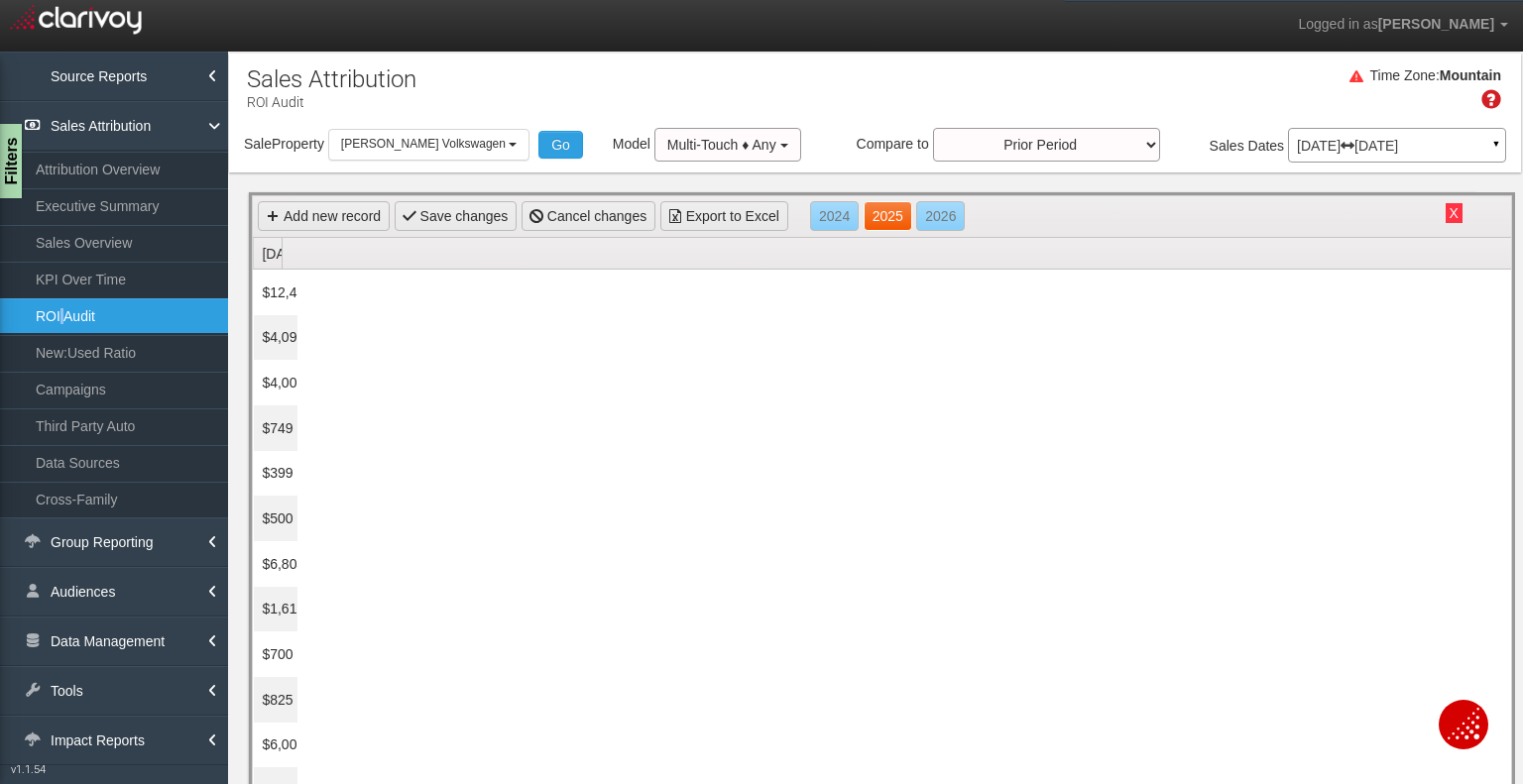 click on "2025" at bounding box center (887, 216) 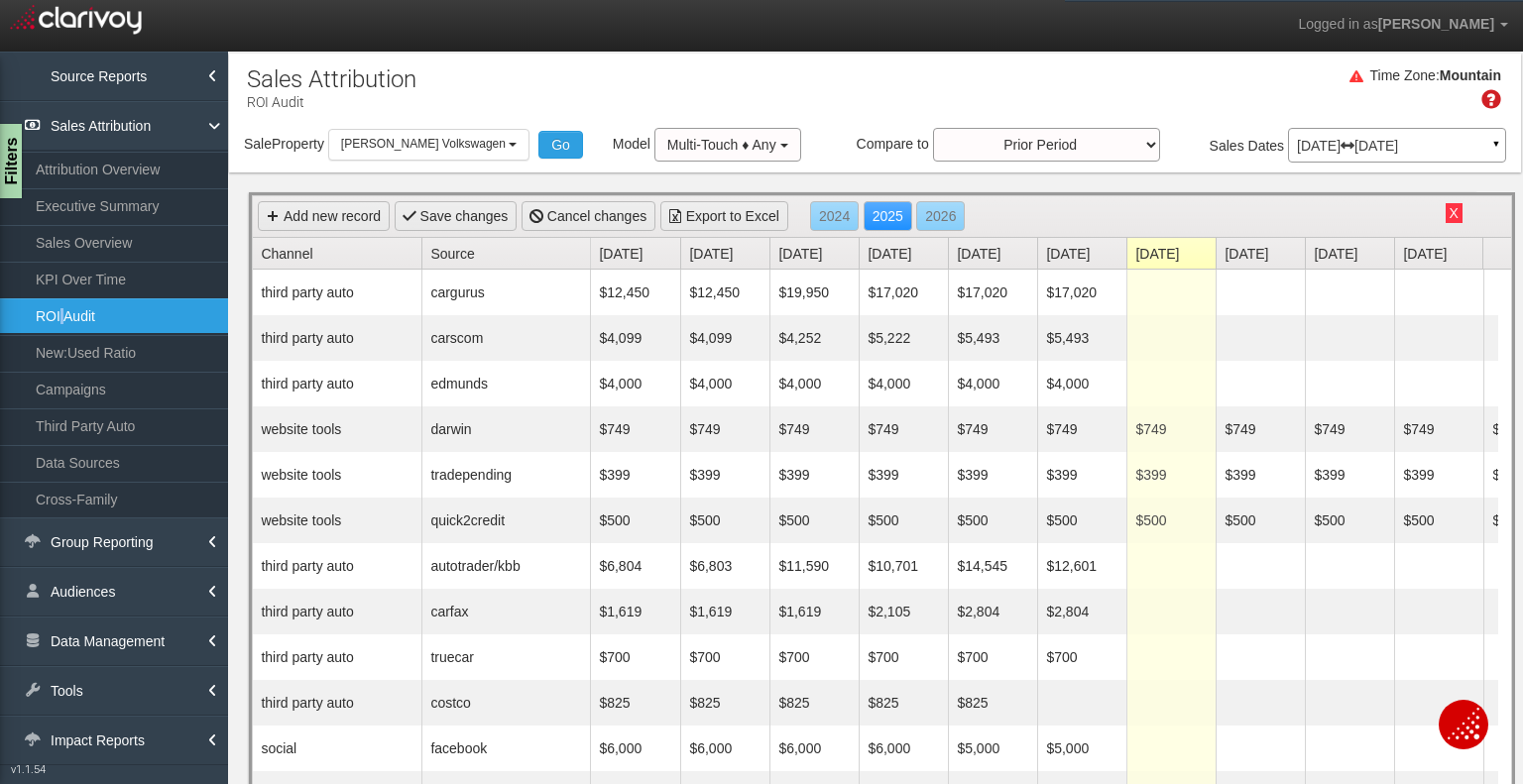 drag, startPoint x: 1446, startPoint y: 213, endPoint x: 1313, endPoint y: 145, distance: 149.3754 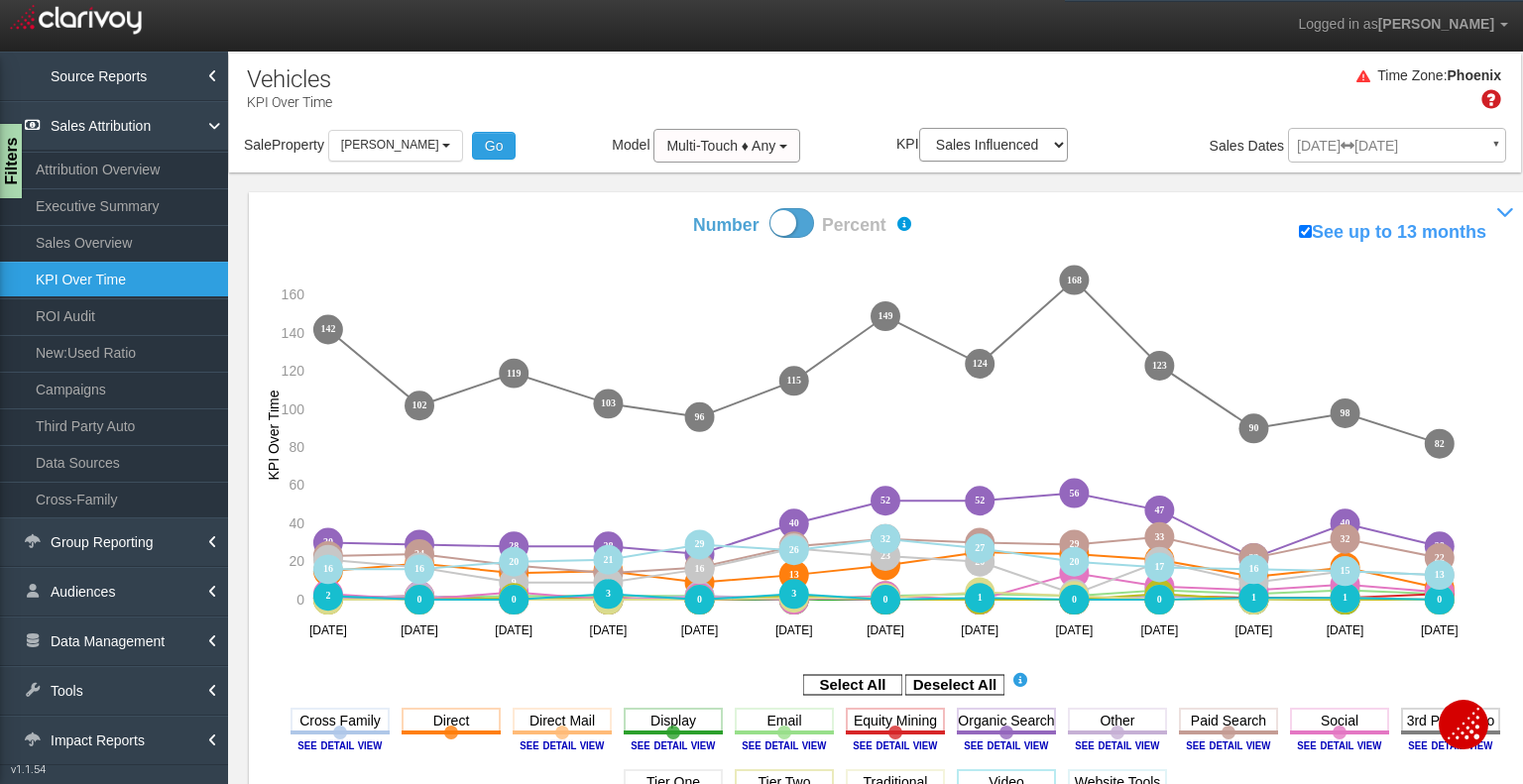 select on "object:9892" 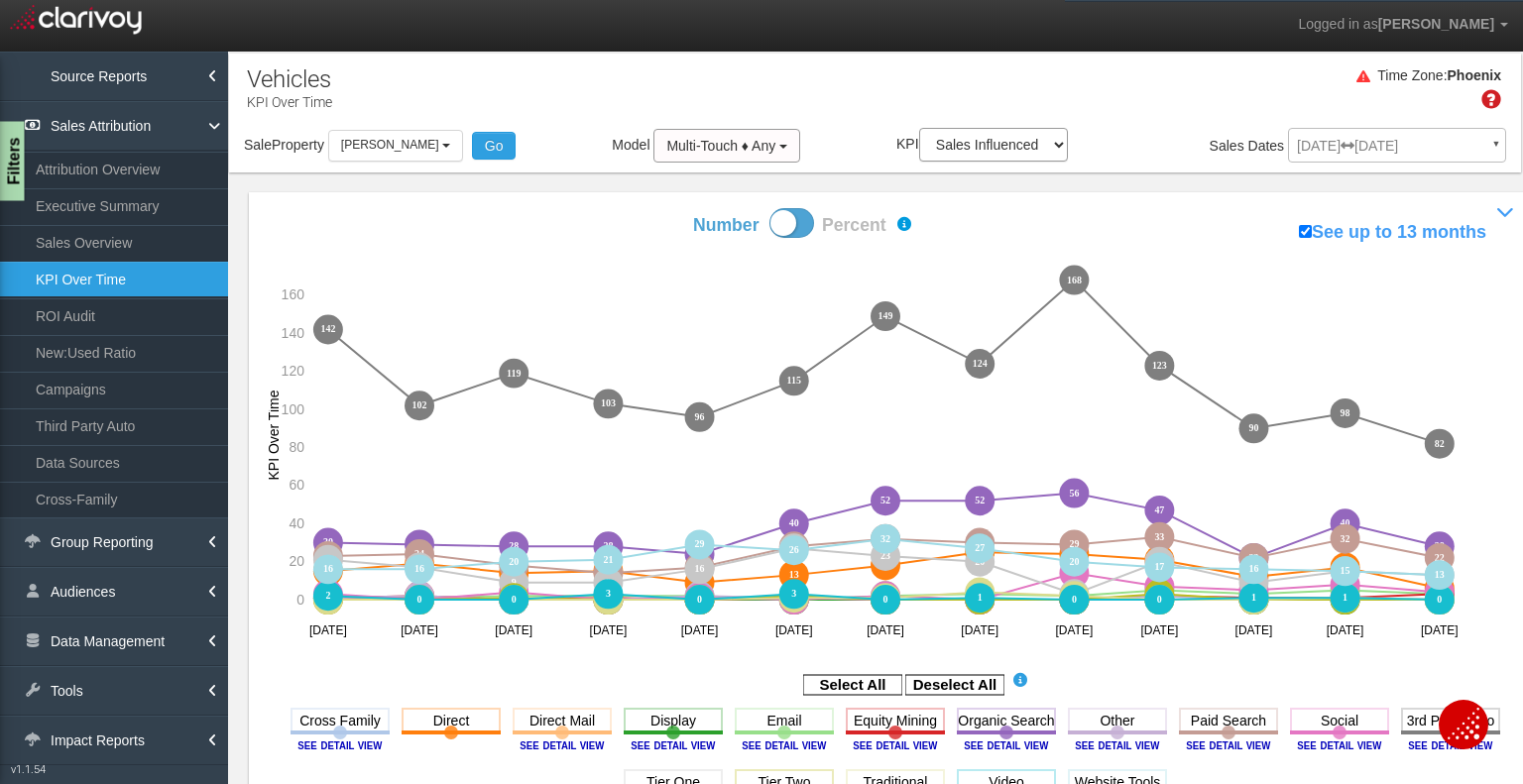 click on "Filters" at bounding box center (12, 162) 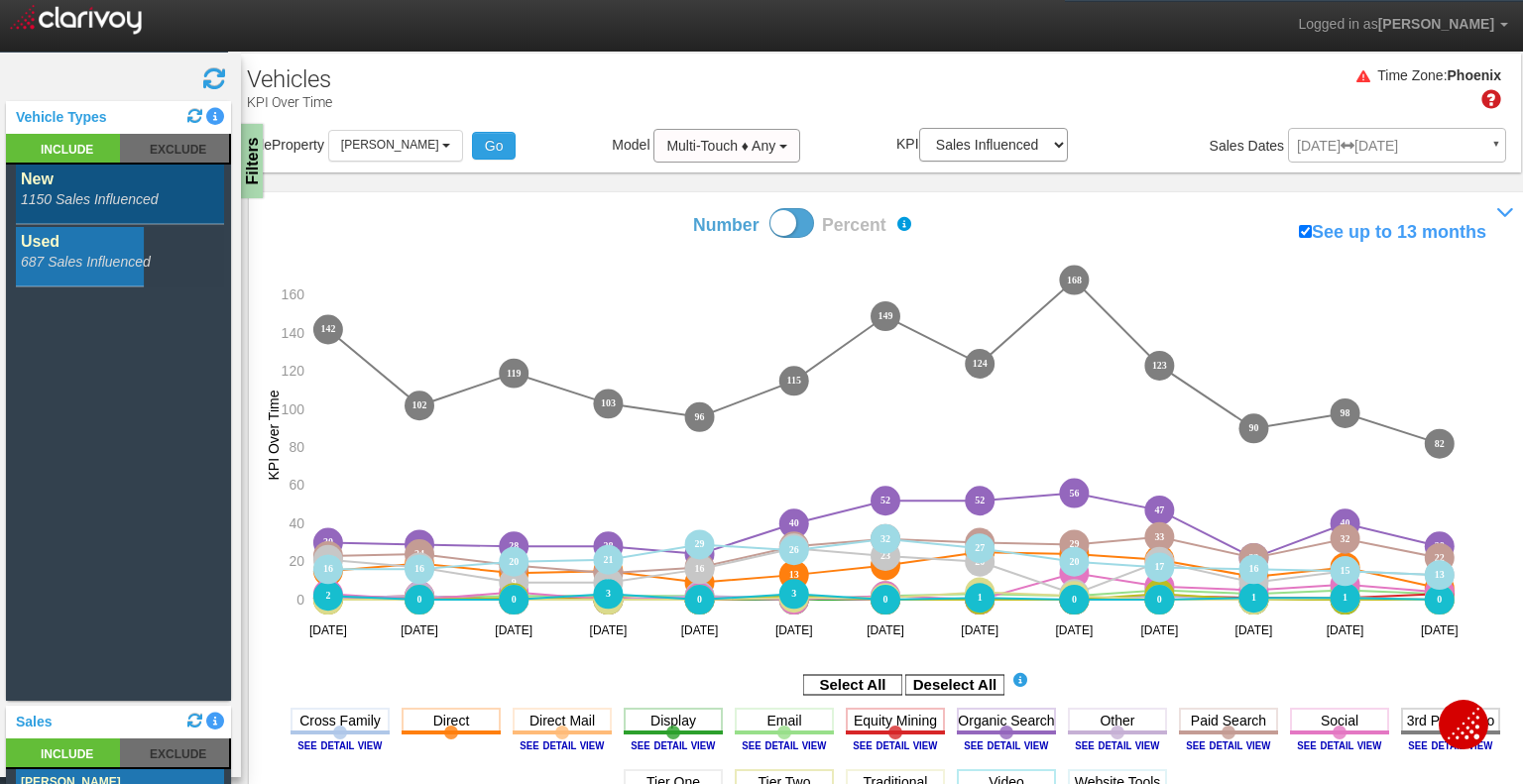 scroll, scrollTop: 99, scrollLeft: 0, axis: vertical 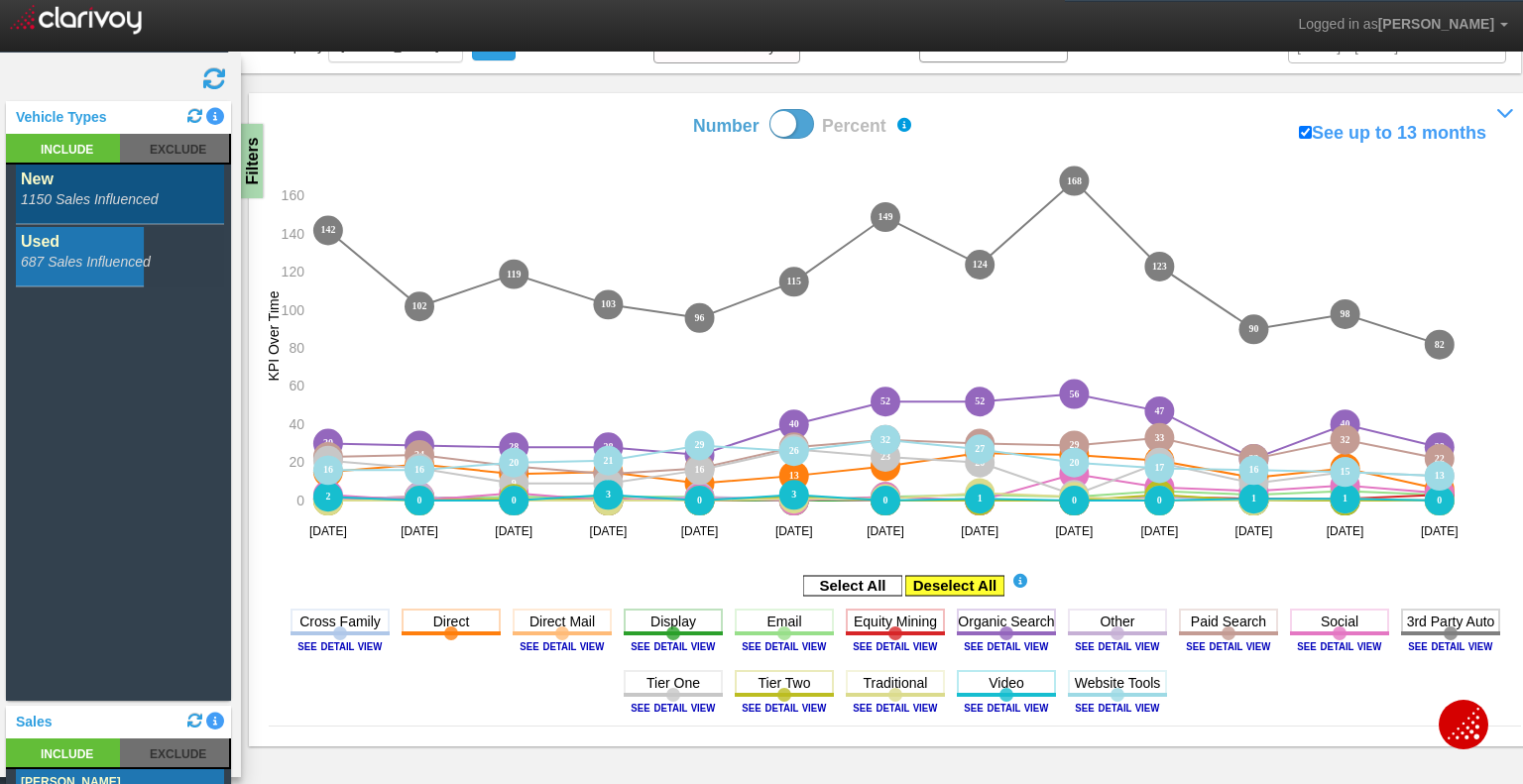 click 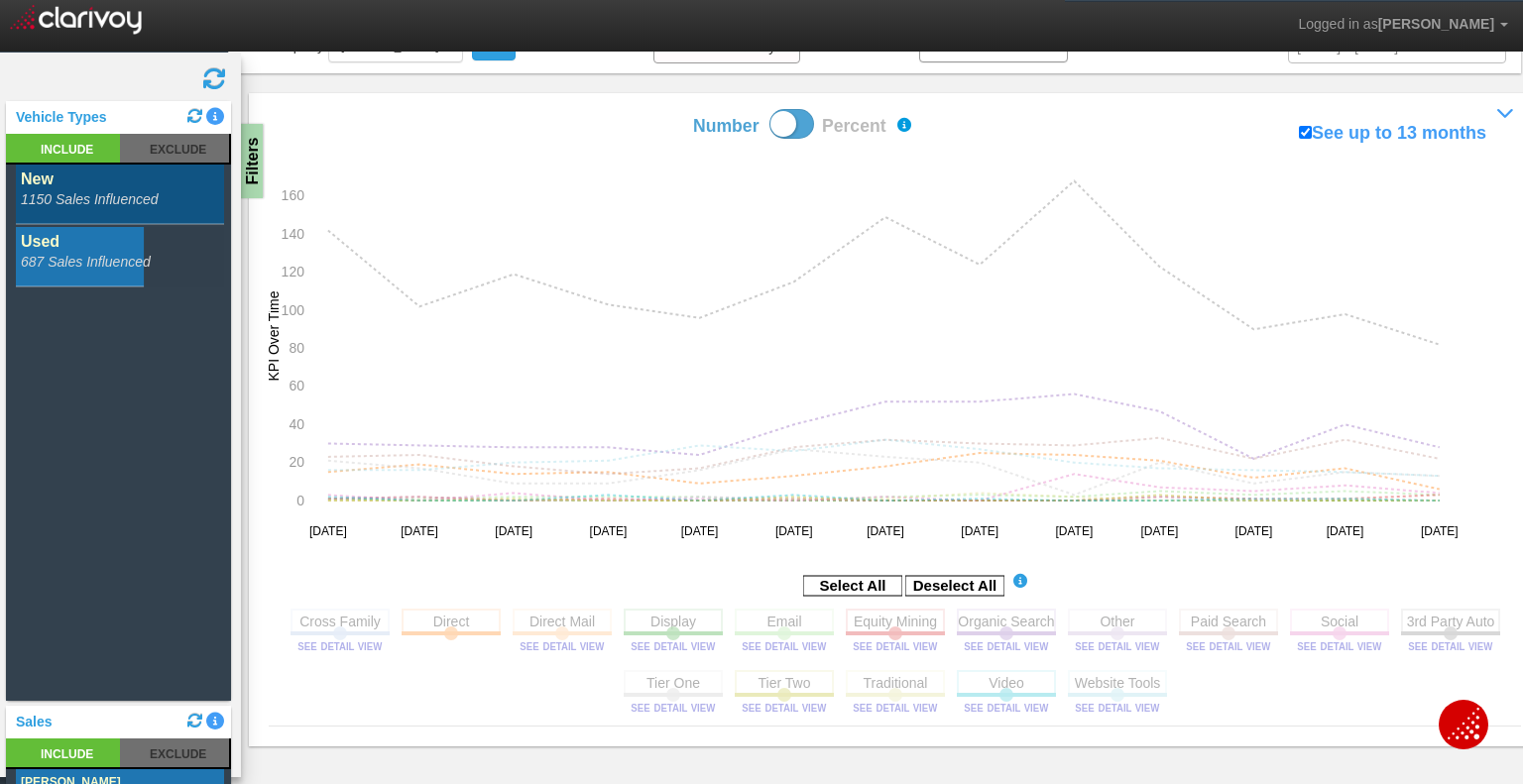 click on "Cross Family
Toggle this line chart on/off
View this Channel's Sources bar chart
Direct
Toggle this line chart on/off
View this Channel's Sources bar chart
Direct Mail
Toggle this line chart on/off
View this Channel's Sources bar chart
Display
Toggle this line chart on/off
View this Channel's Sources bar chart
Email
Toggle this line chart on/off
View this Channel's Sources bar chart" at bounding box center [894, 664] 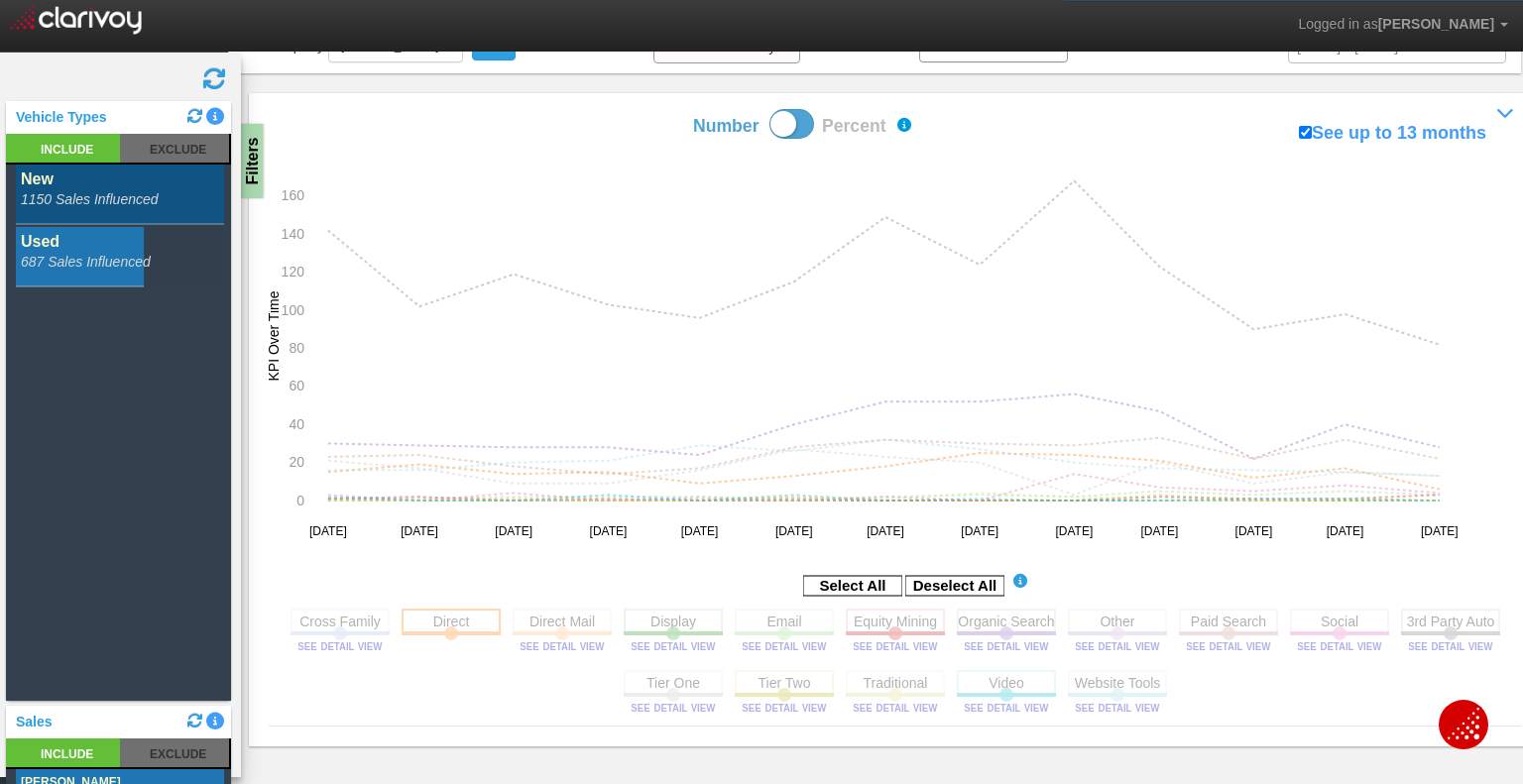 click 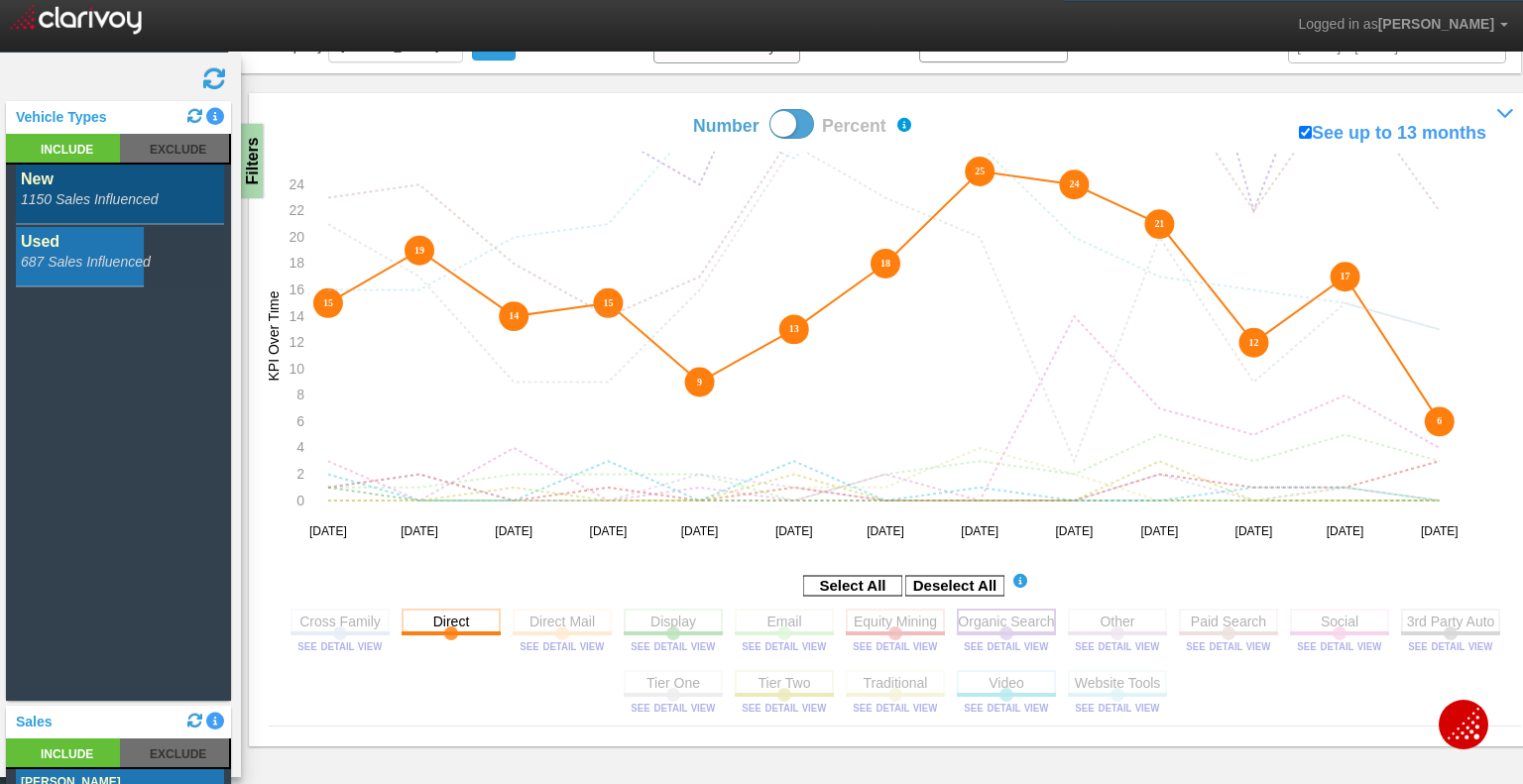 click 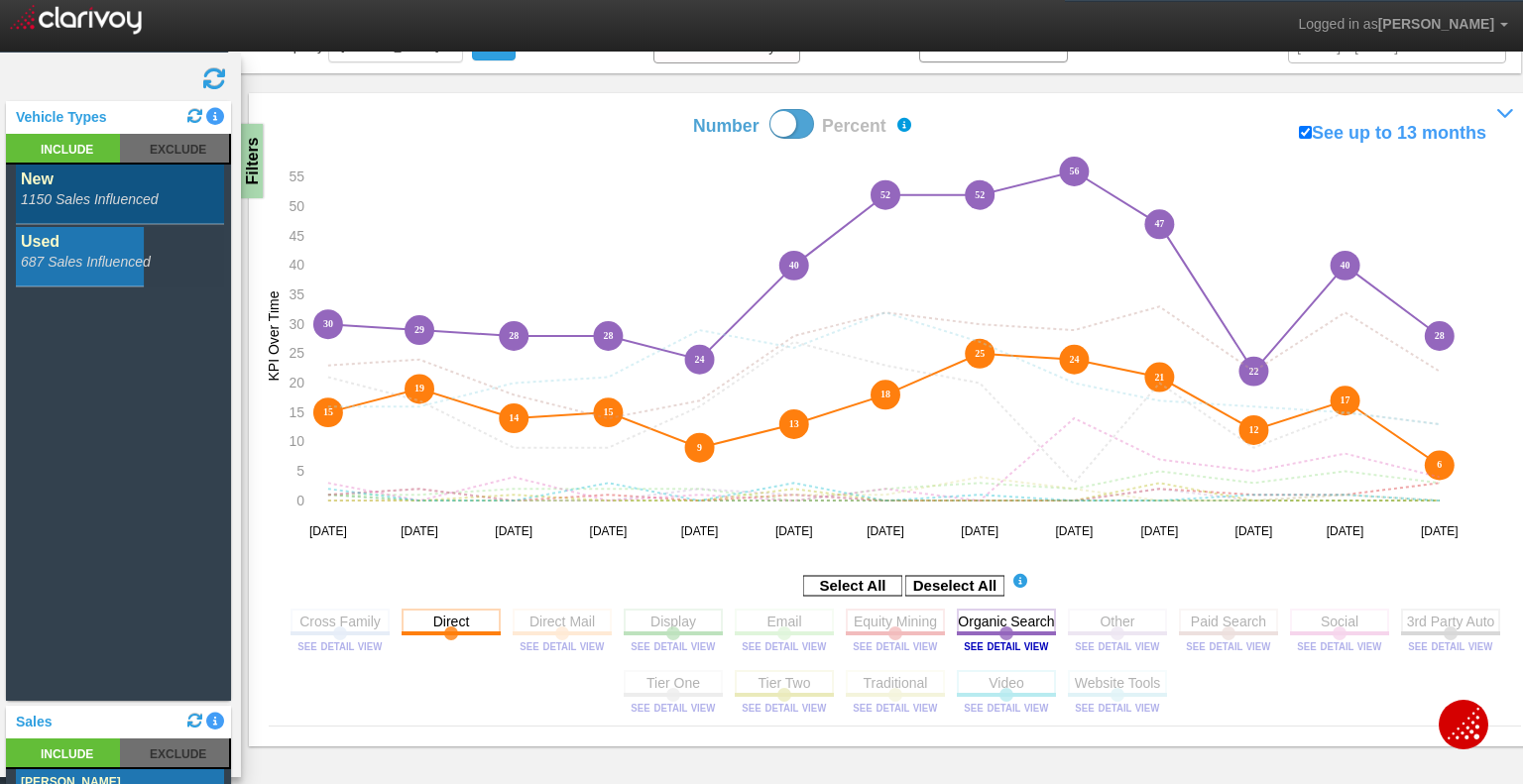 click 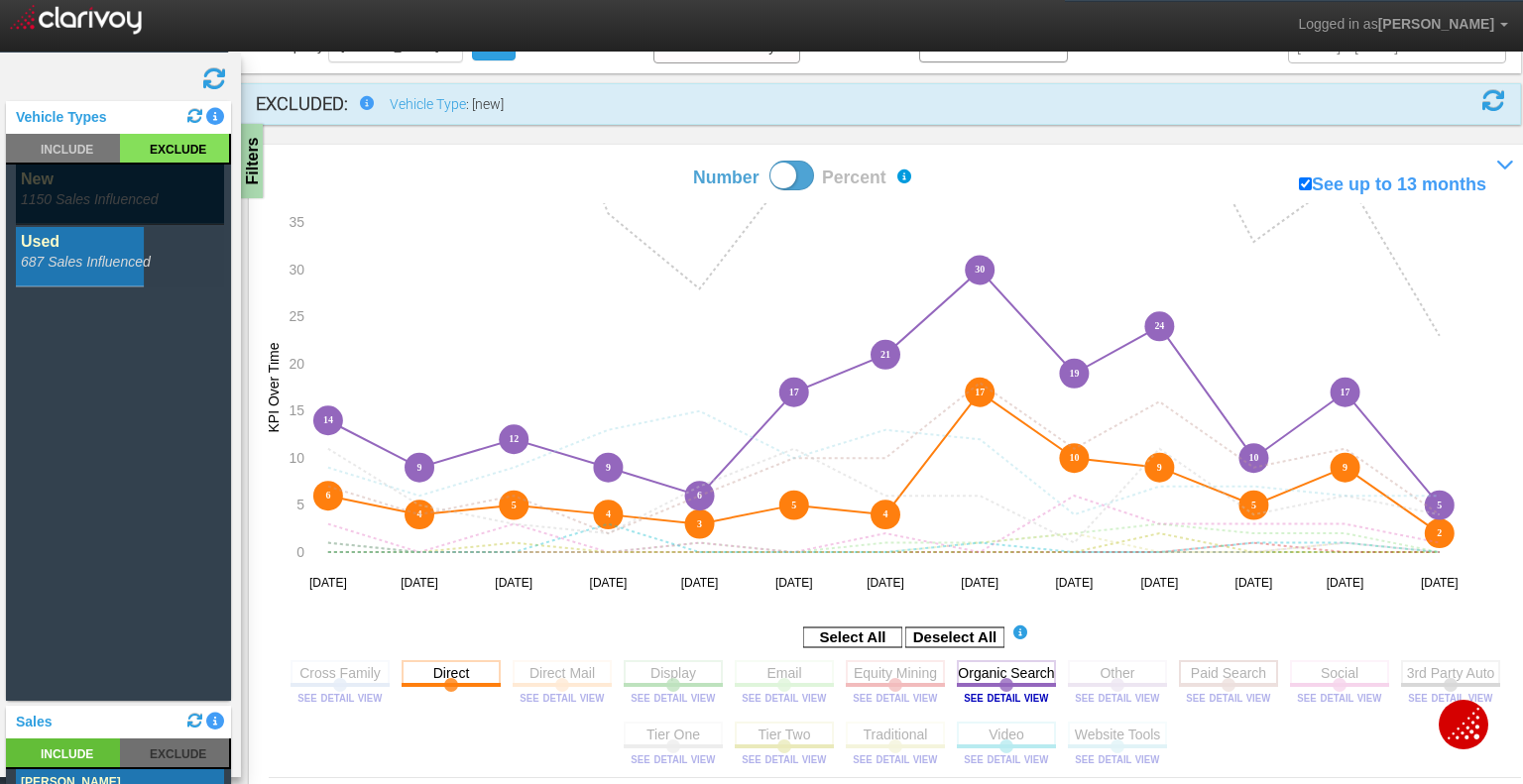 click 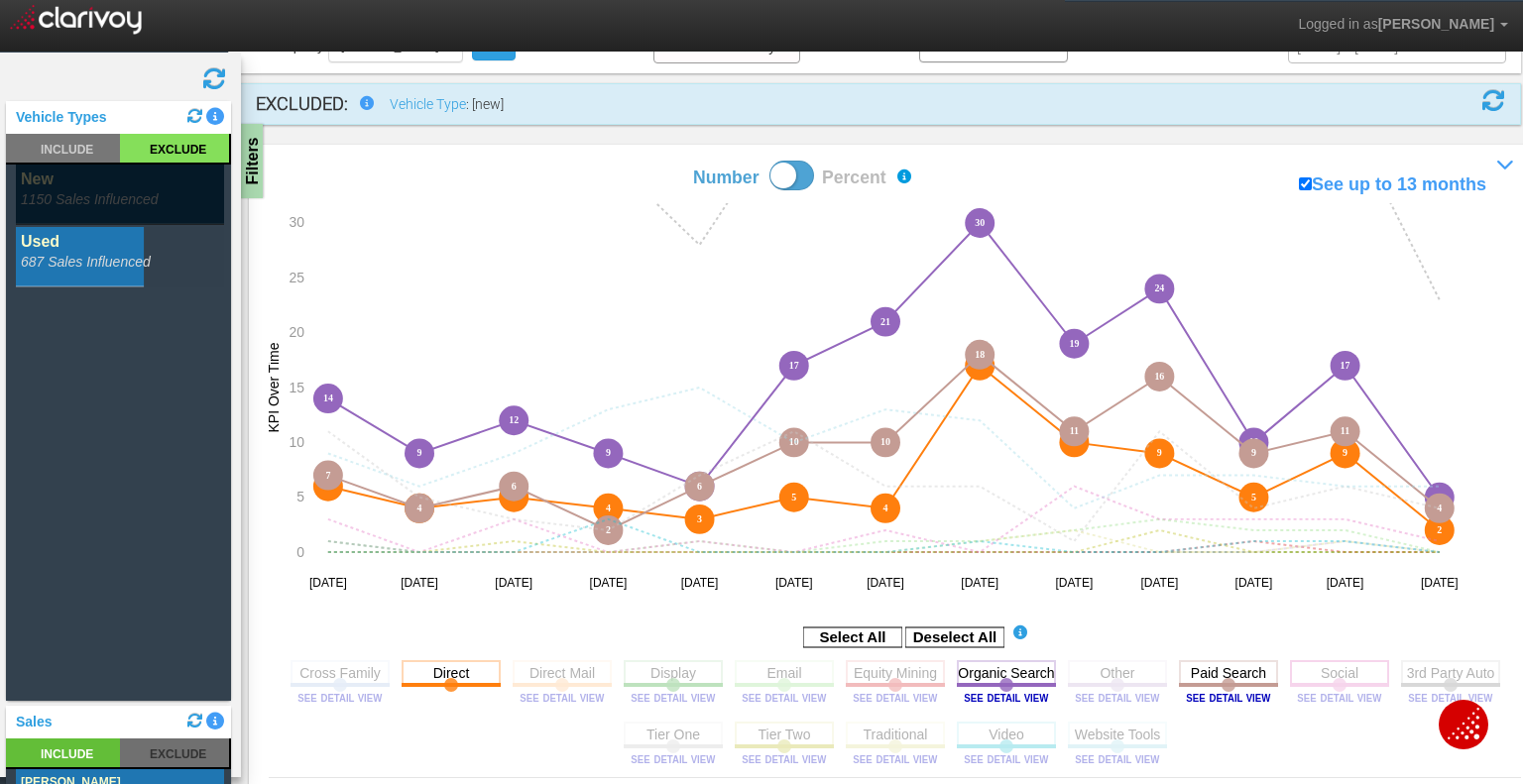 click 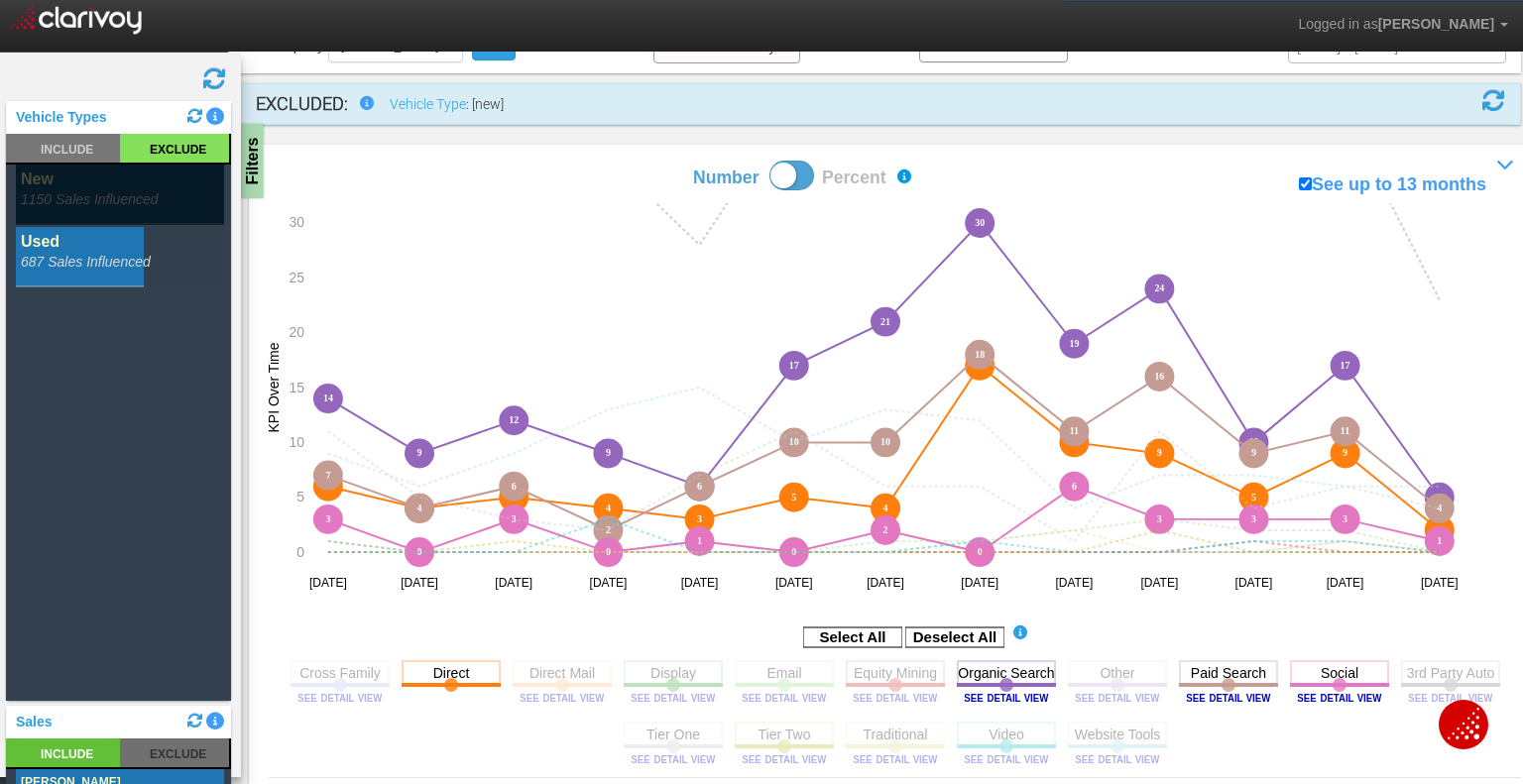 click 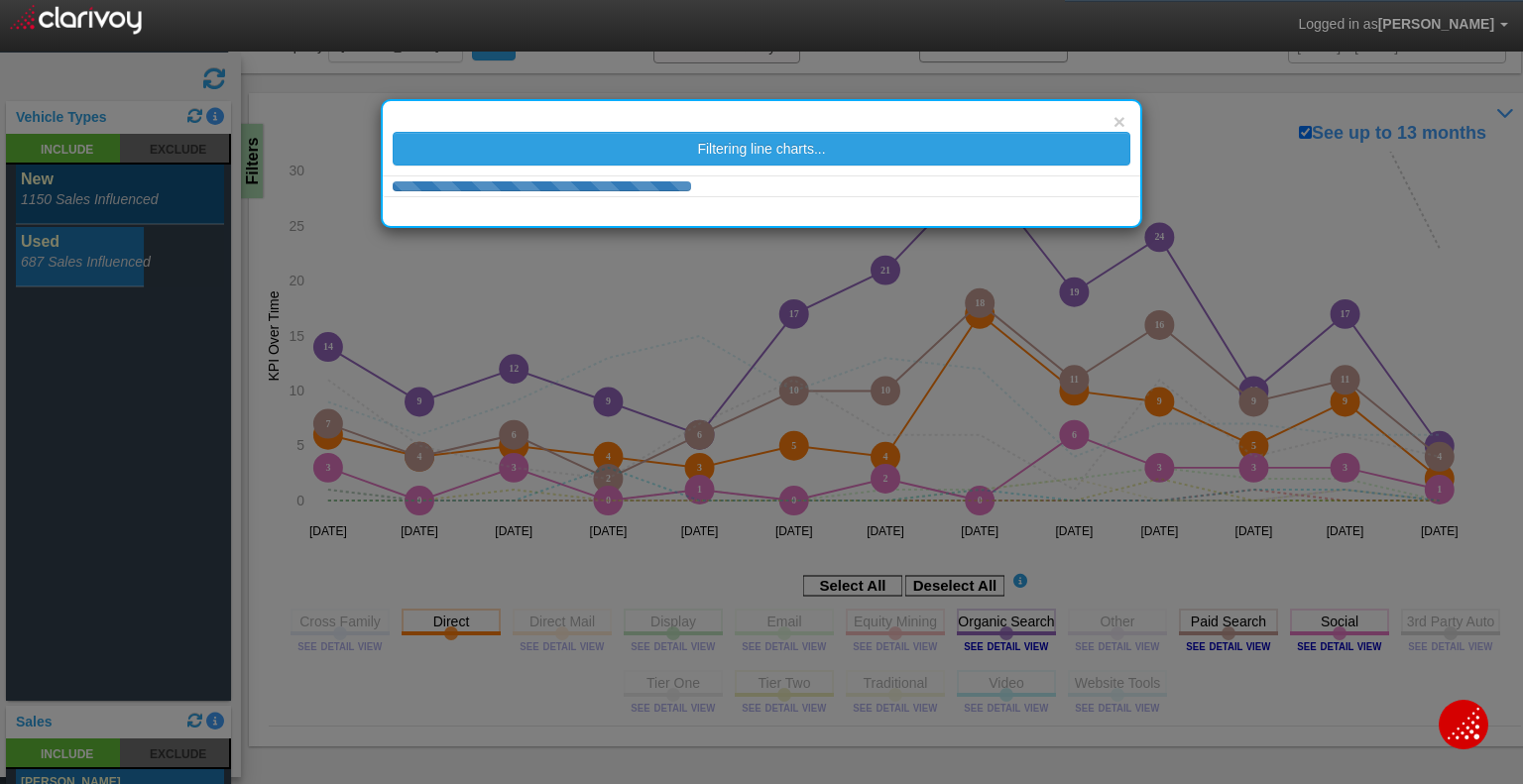 drag, startPoint x: 67, startPoint y: 246, endPoint x: 88, endPoint y: 300, distance: 57.939624 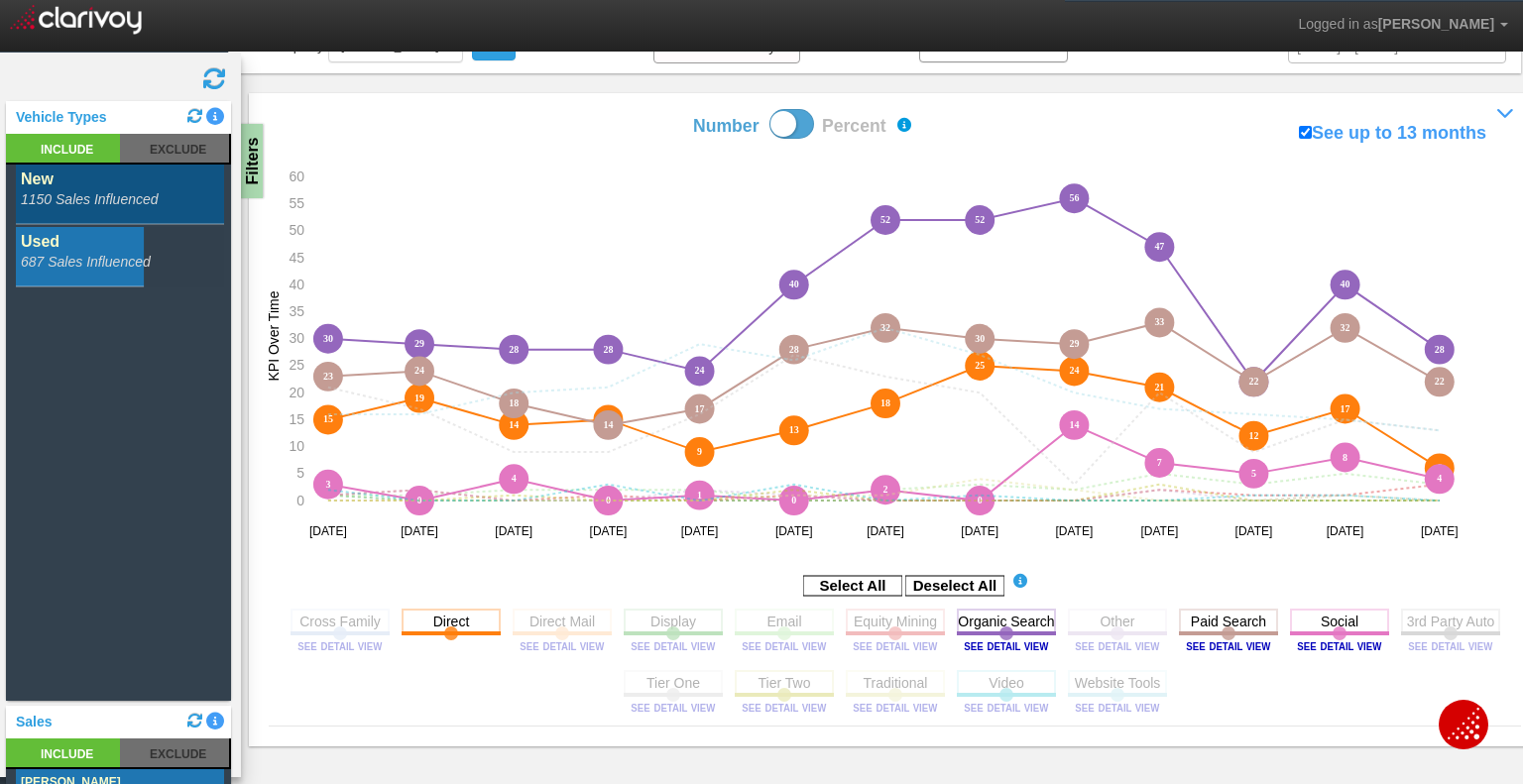 click 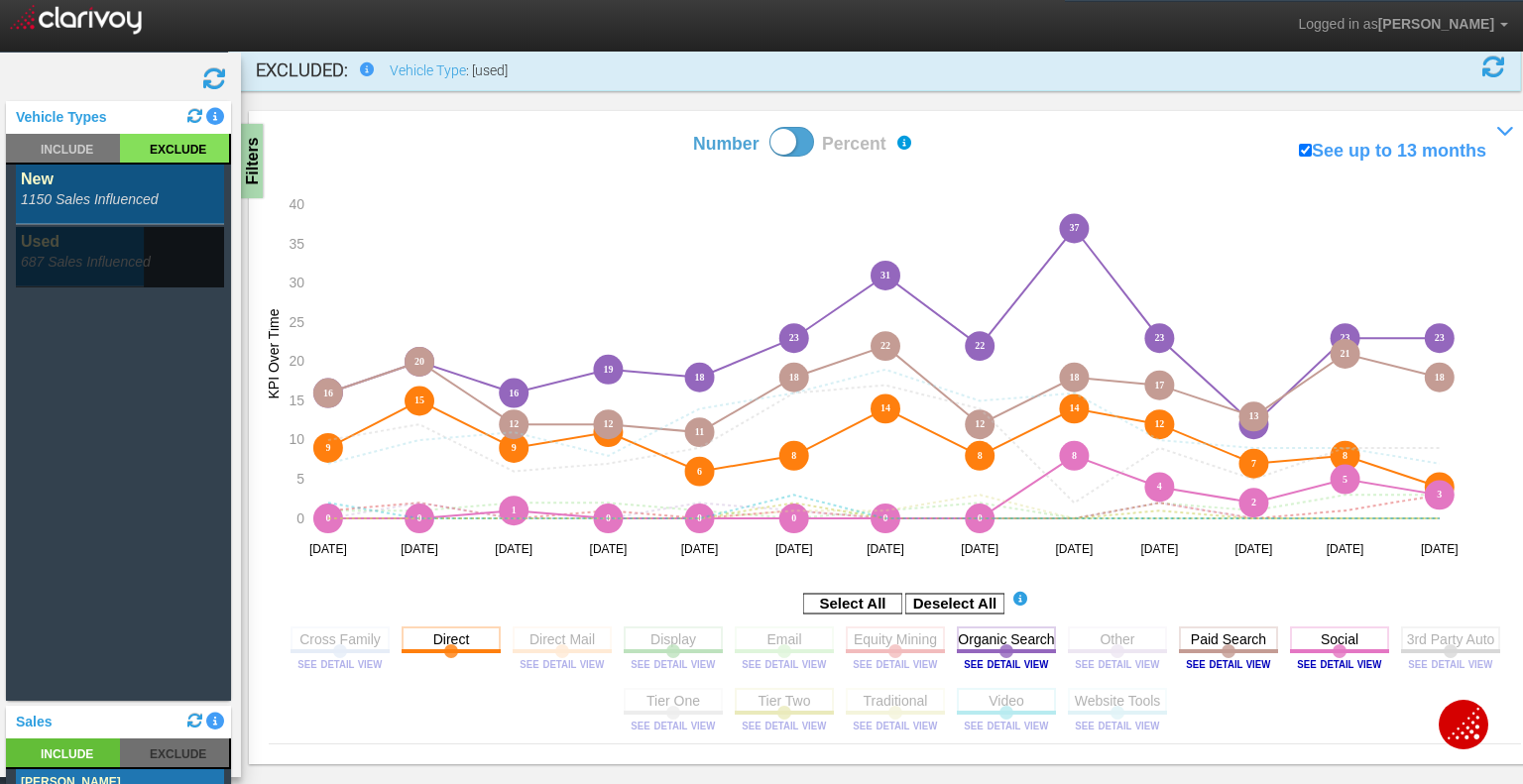 scroll, scrollTop: 99, scrollLeft: 0, axis: vertical 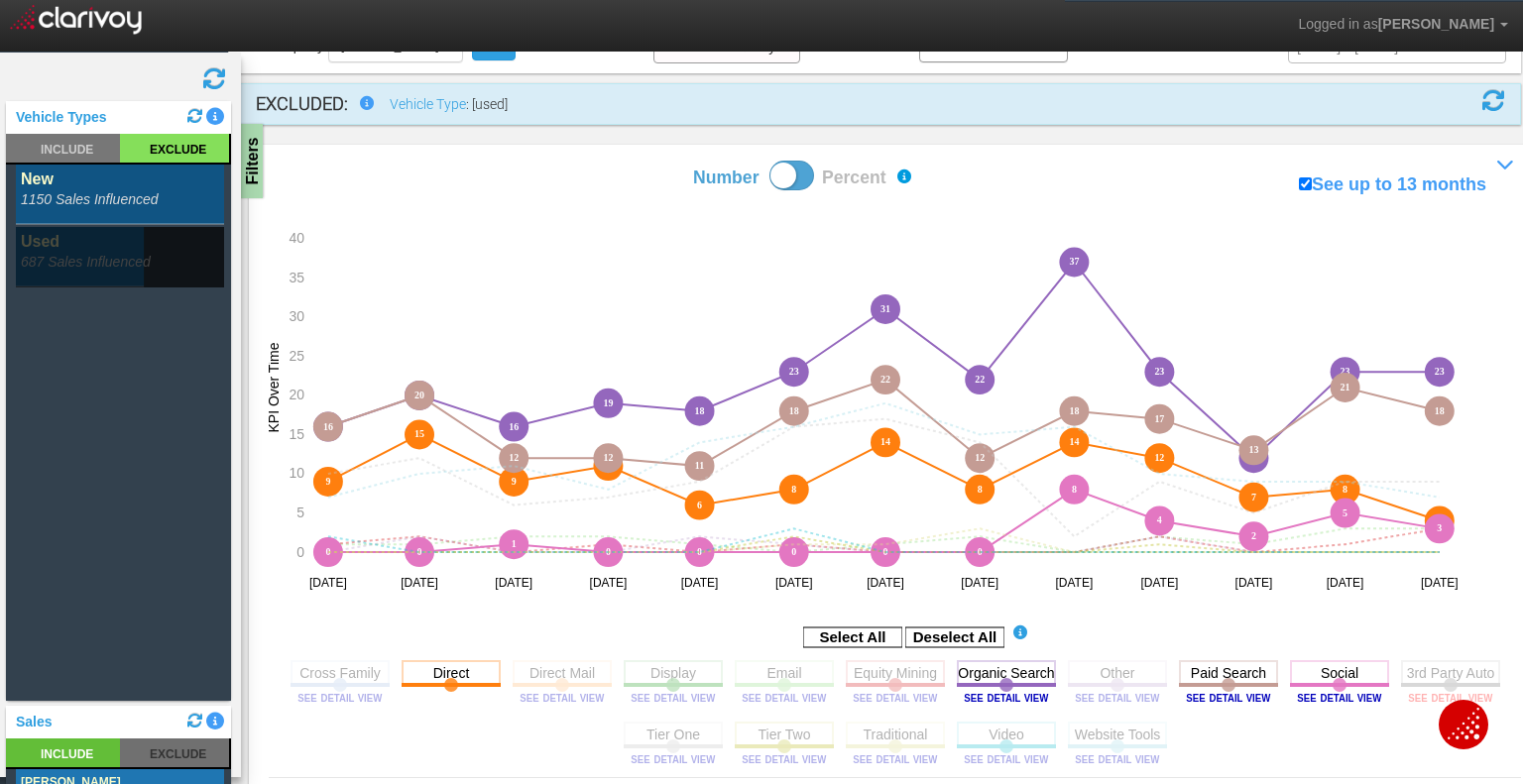 click 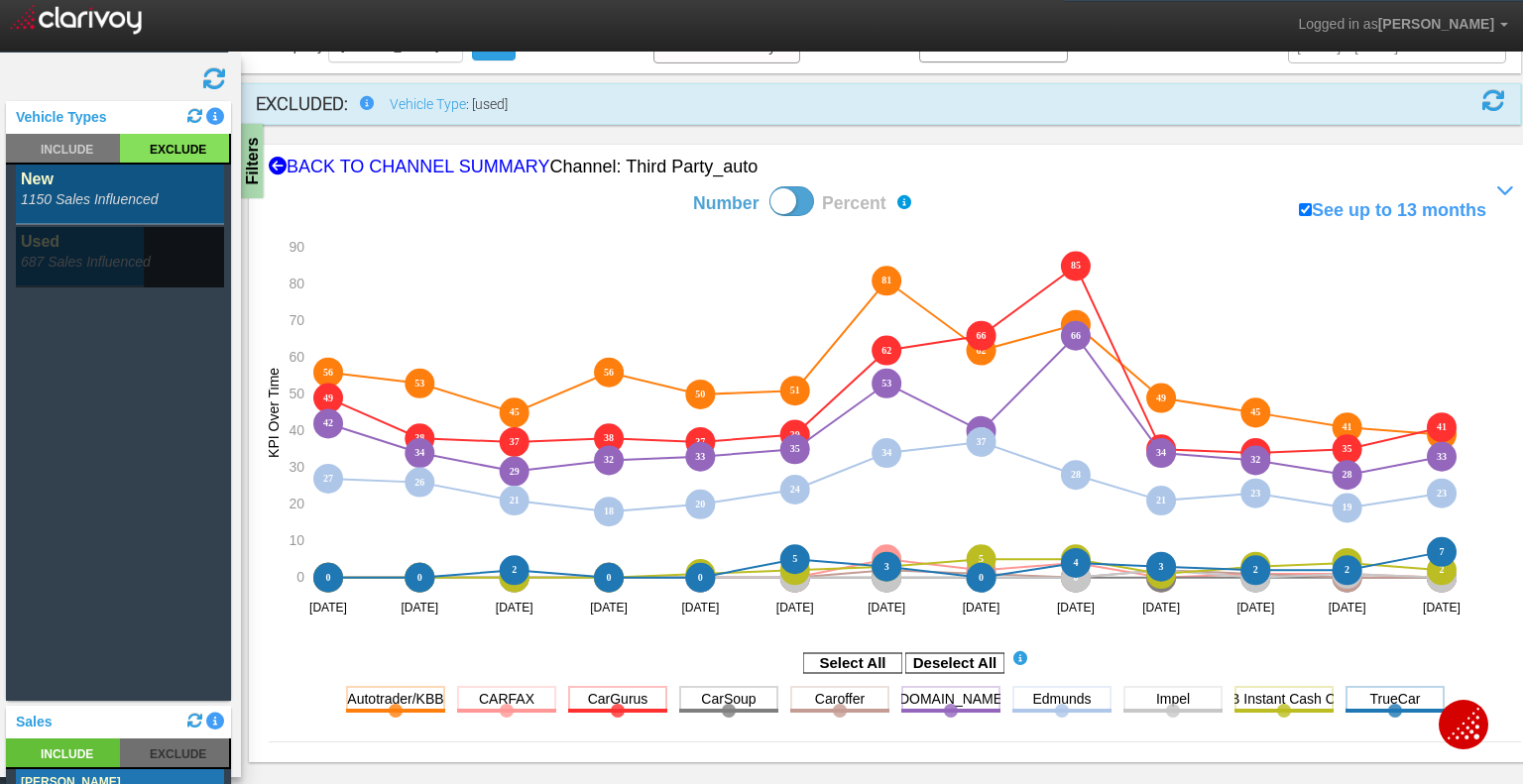 click 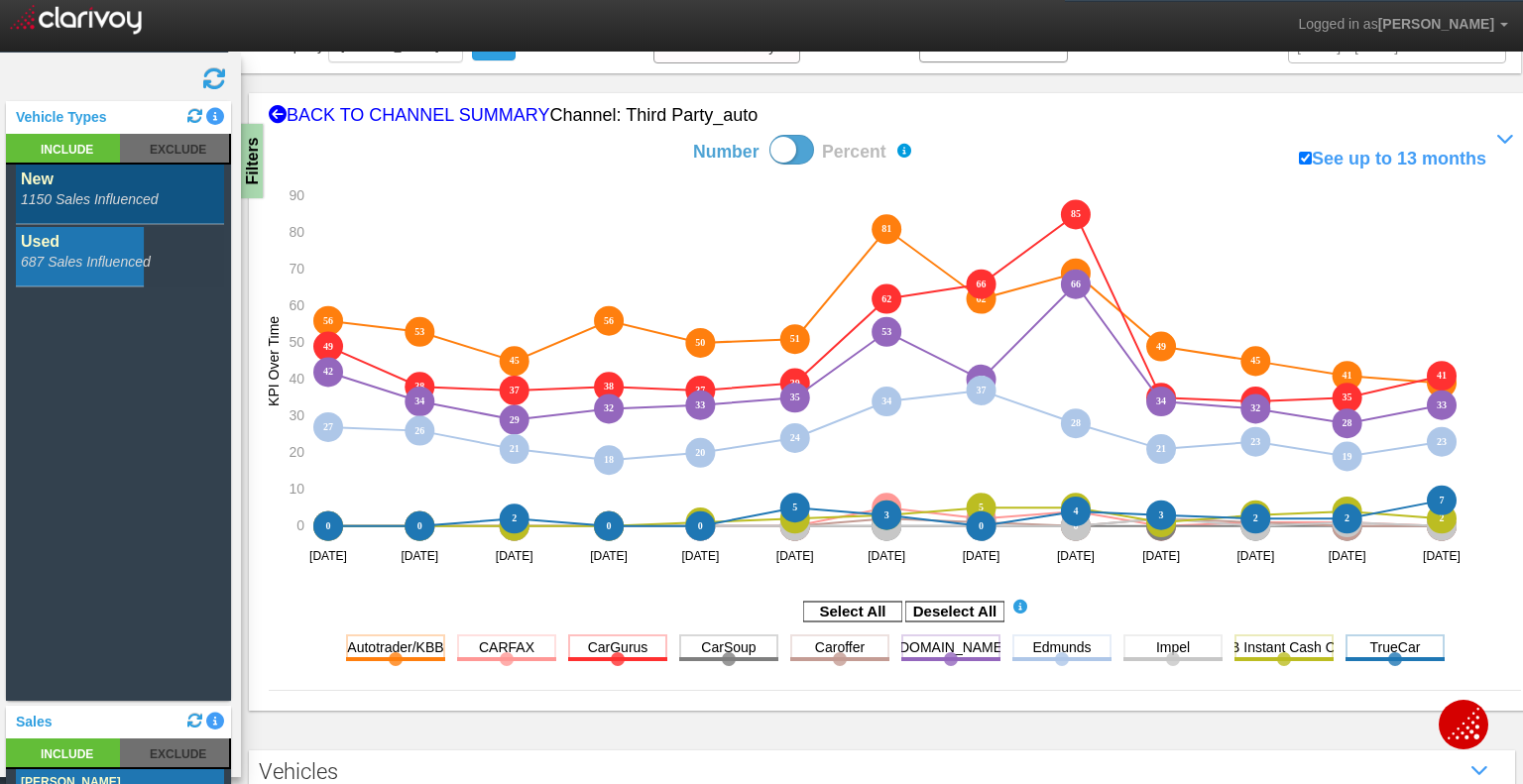 click 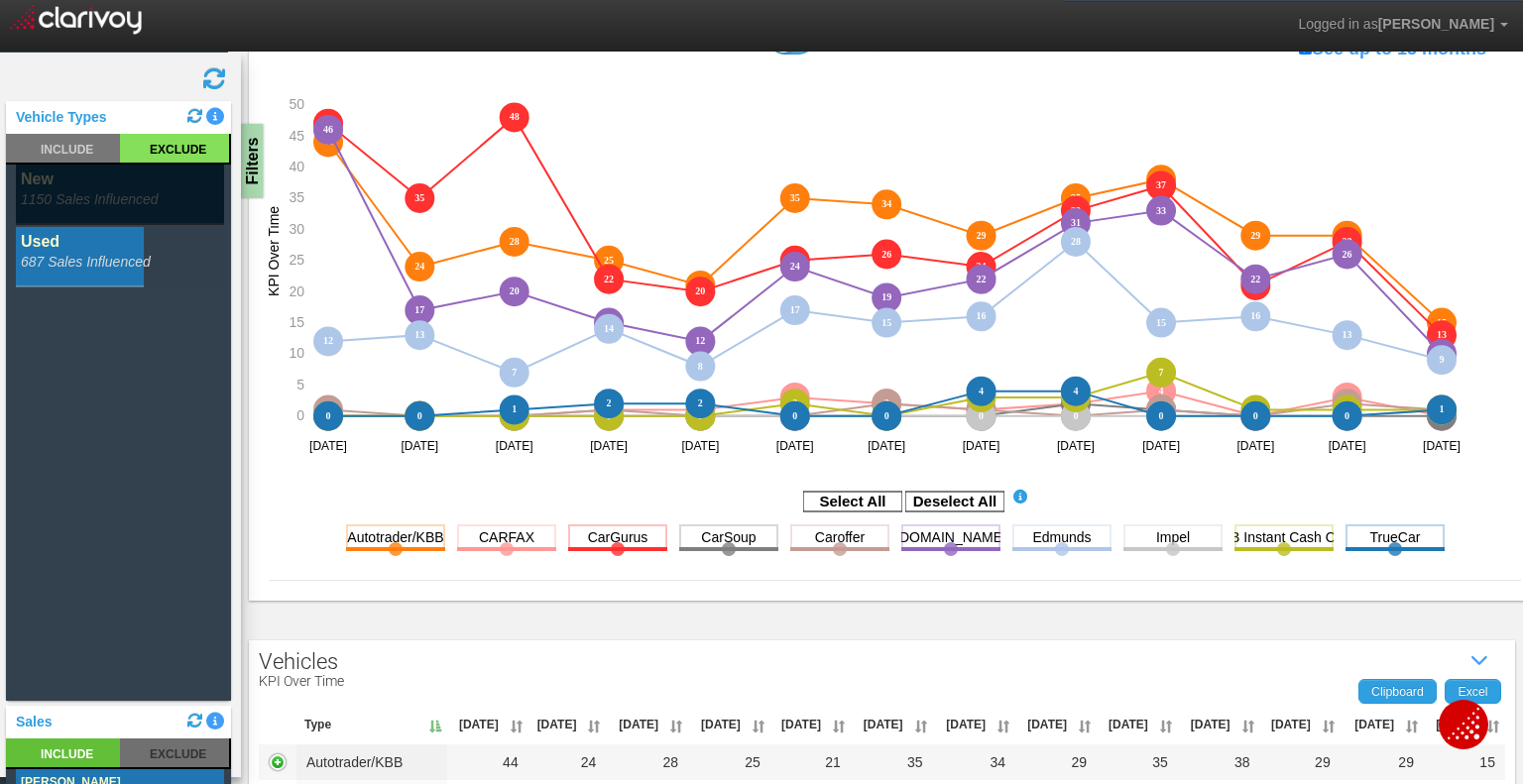 scroll, scrollTop: 198, scrollLeft: 0, axis: vertical 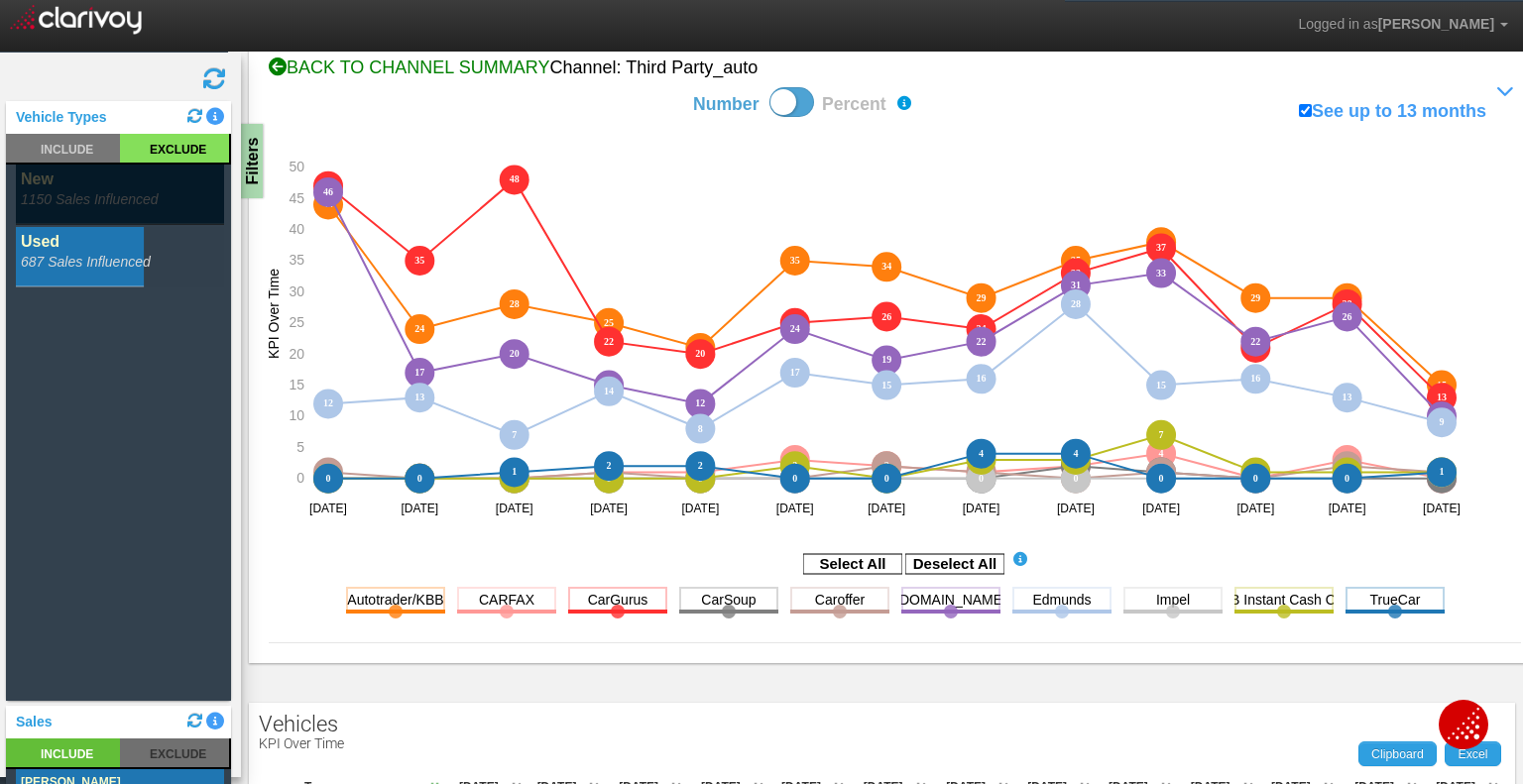 click on "BACK TO CHANNEL SUMMARY   Channel: third party_auto" at bounding box center [894, 68] 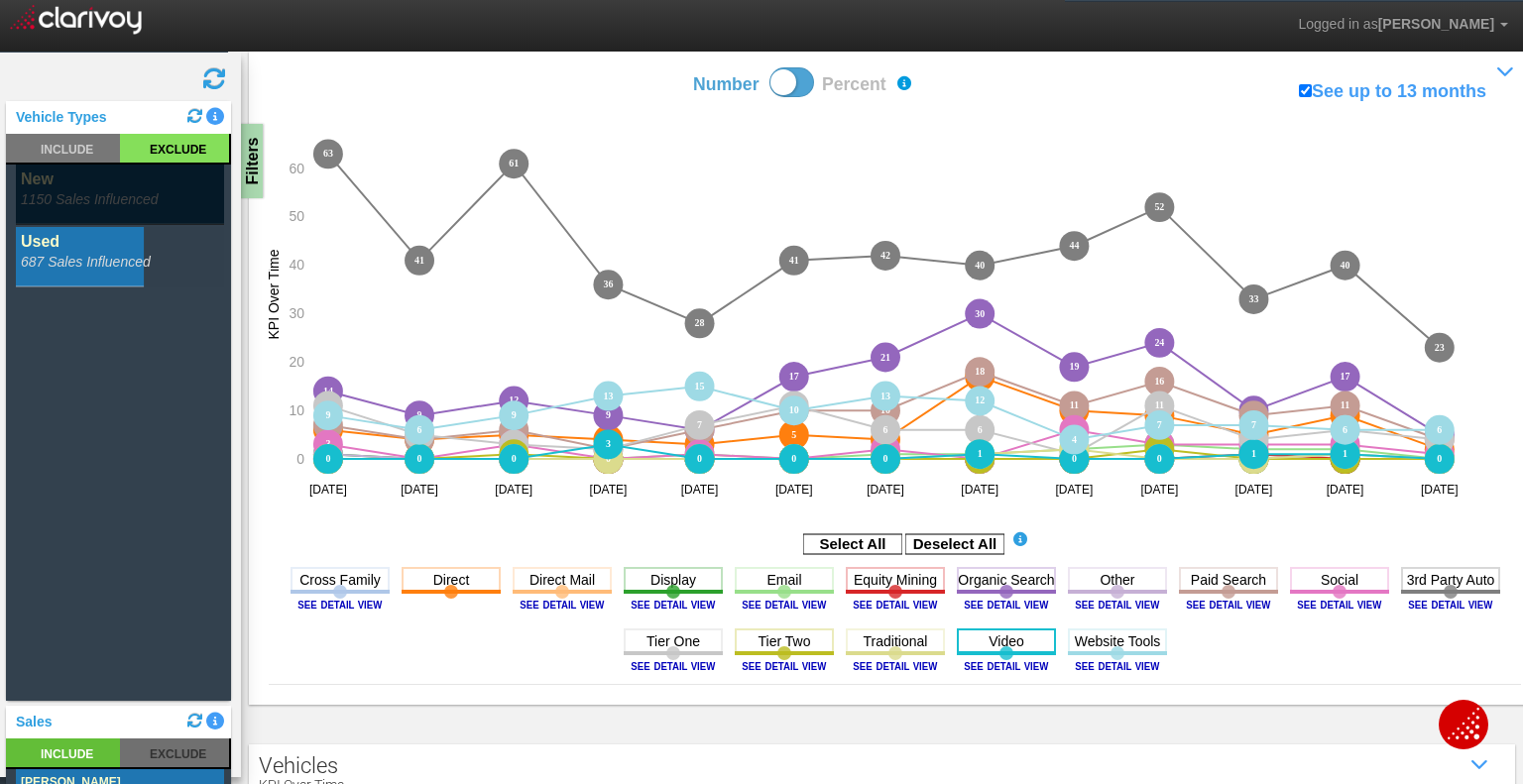 scroll, scrollTop: 198, scrollLeft: 0, axis: vertical 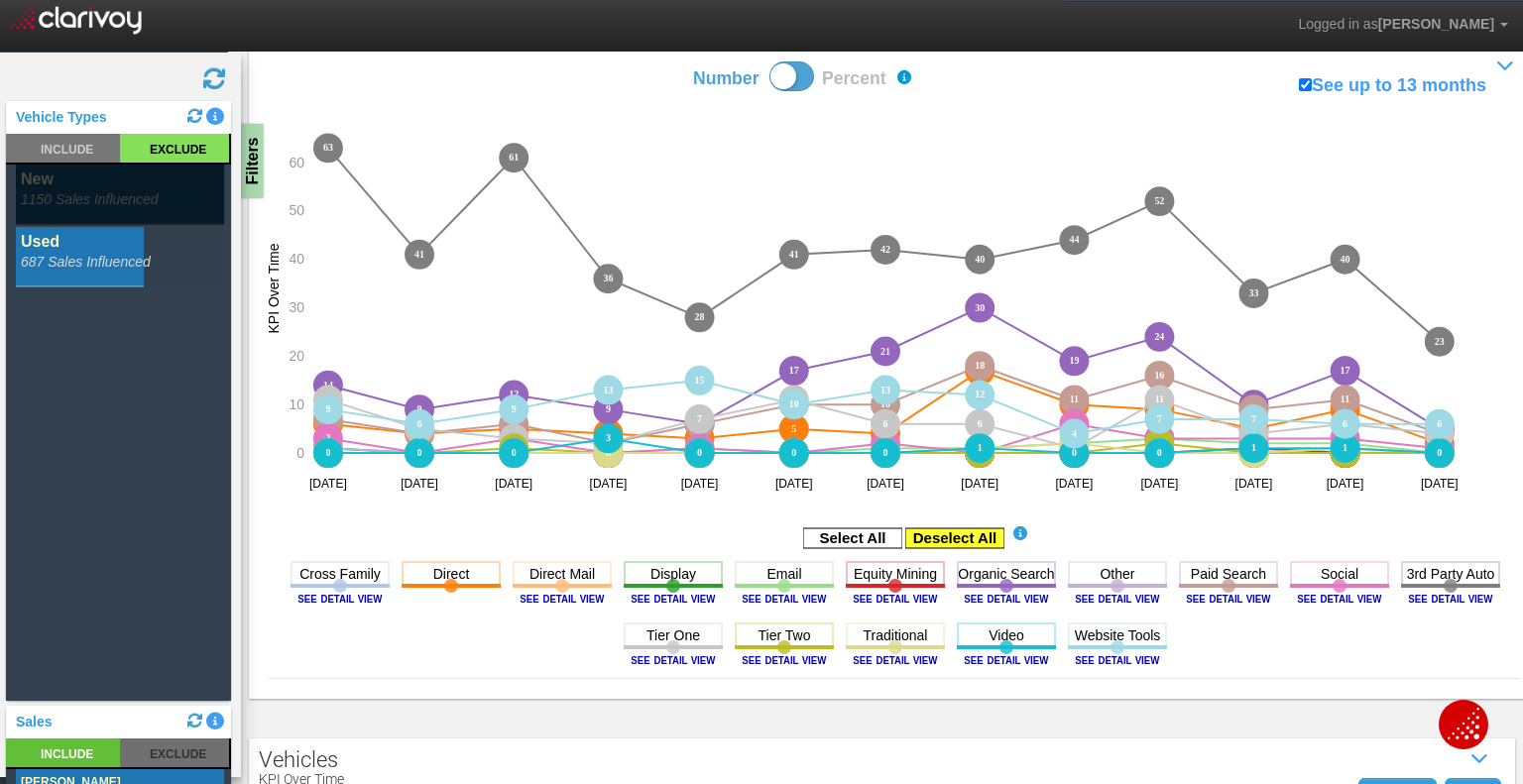 click 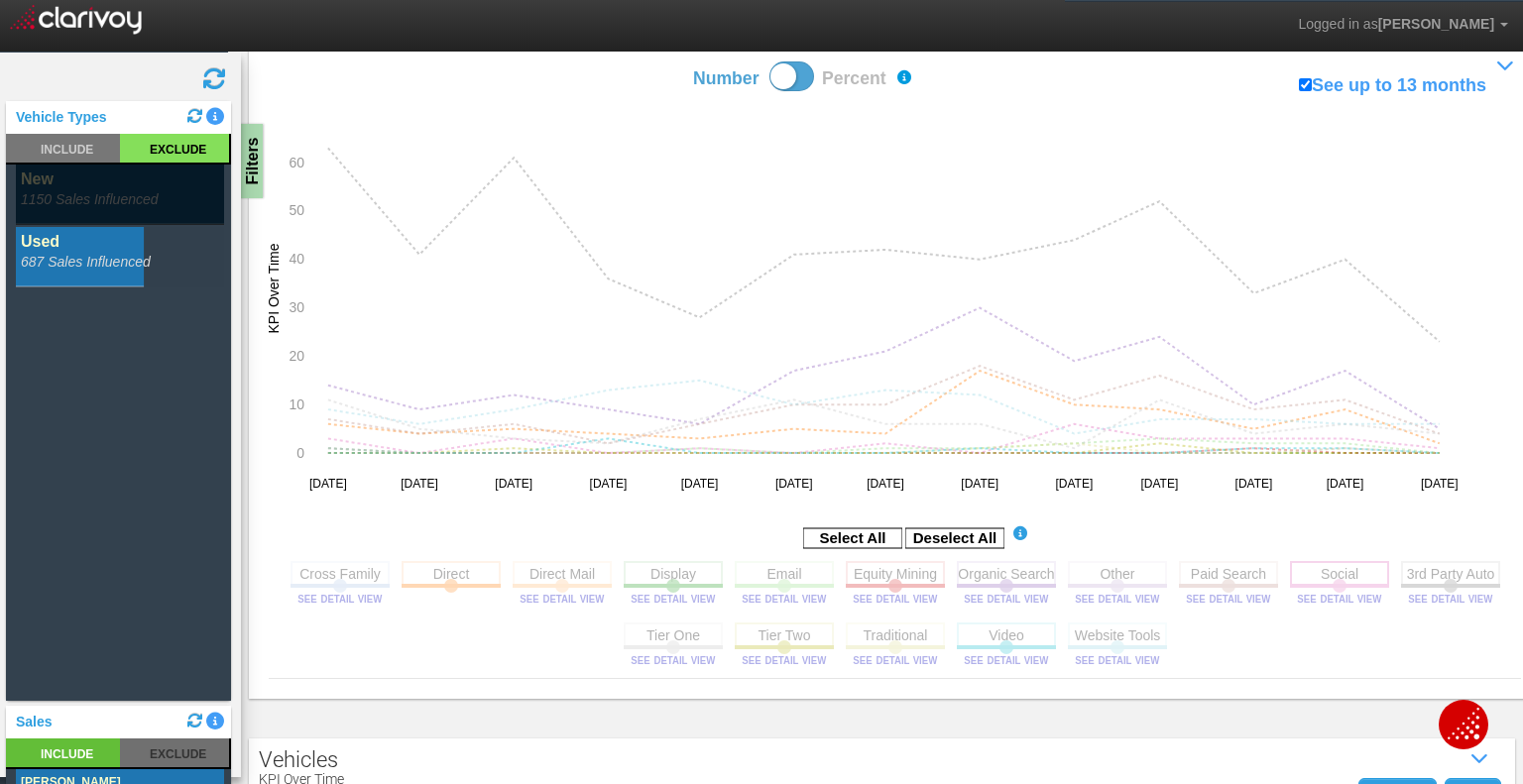 click 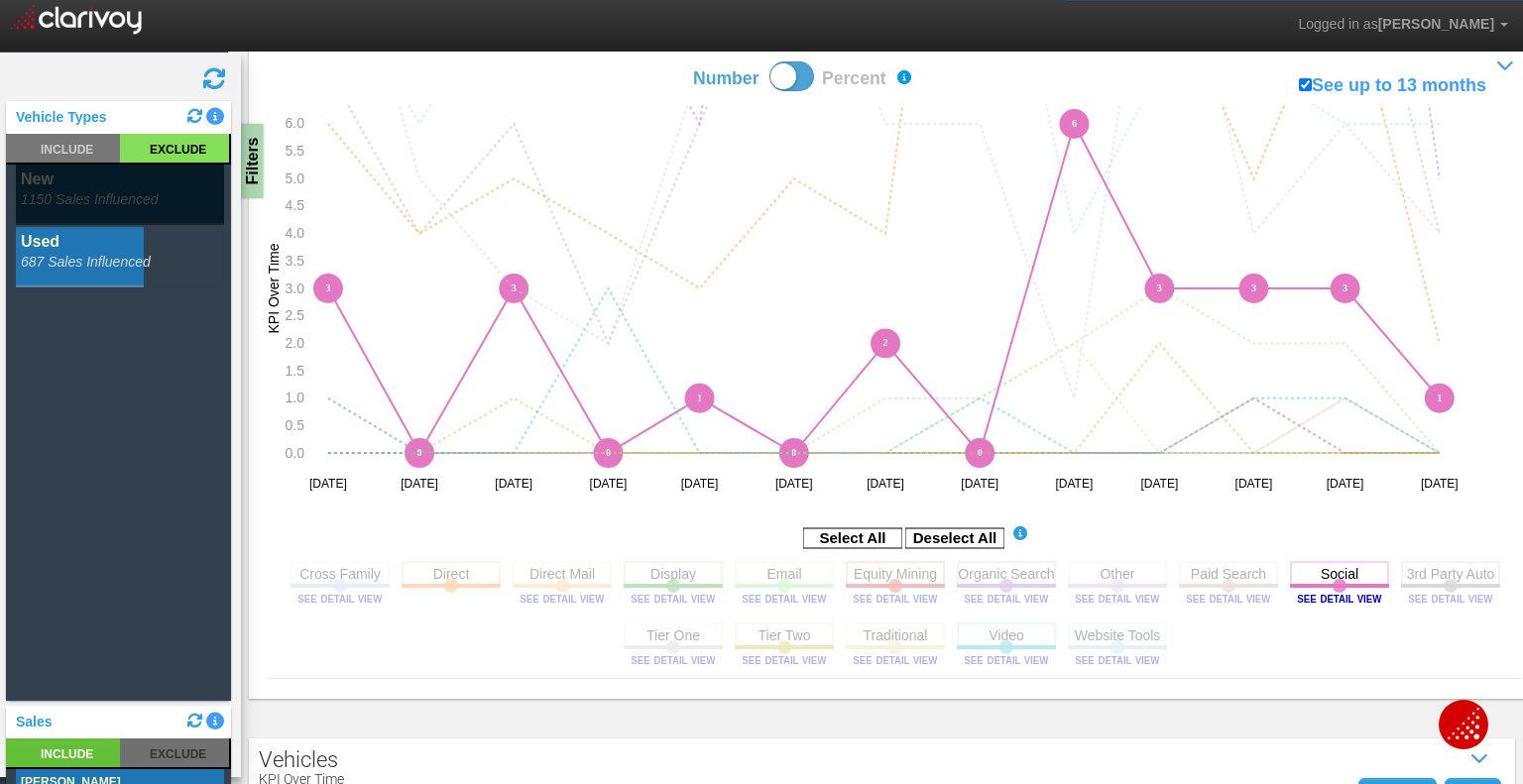scroll, scrollTop: 99, scrollLeft: 0, axis: vertical 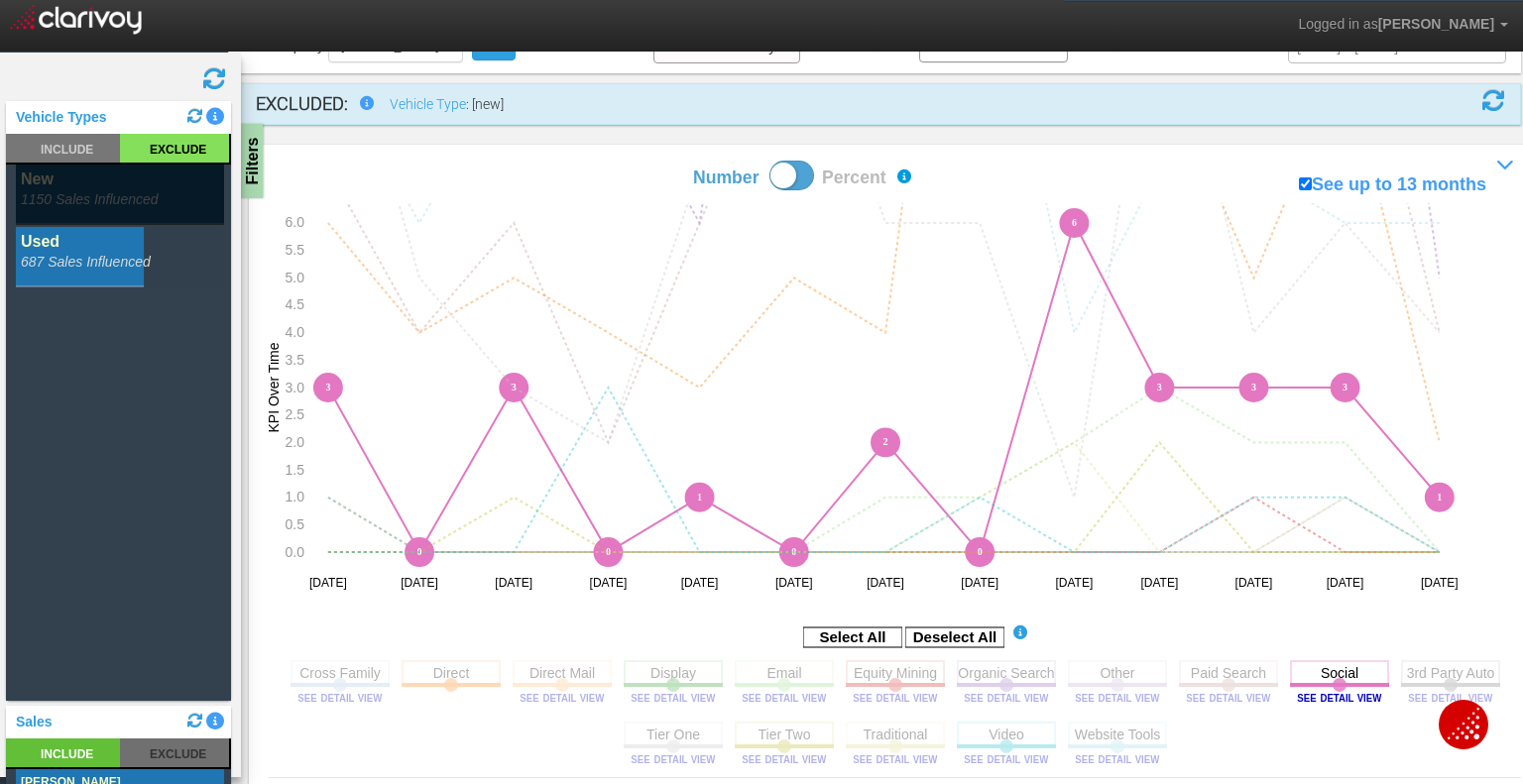 click 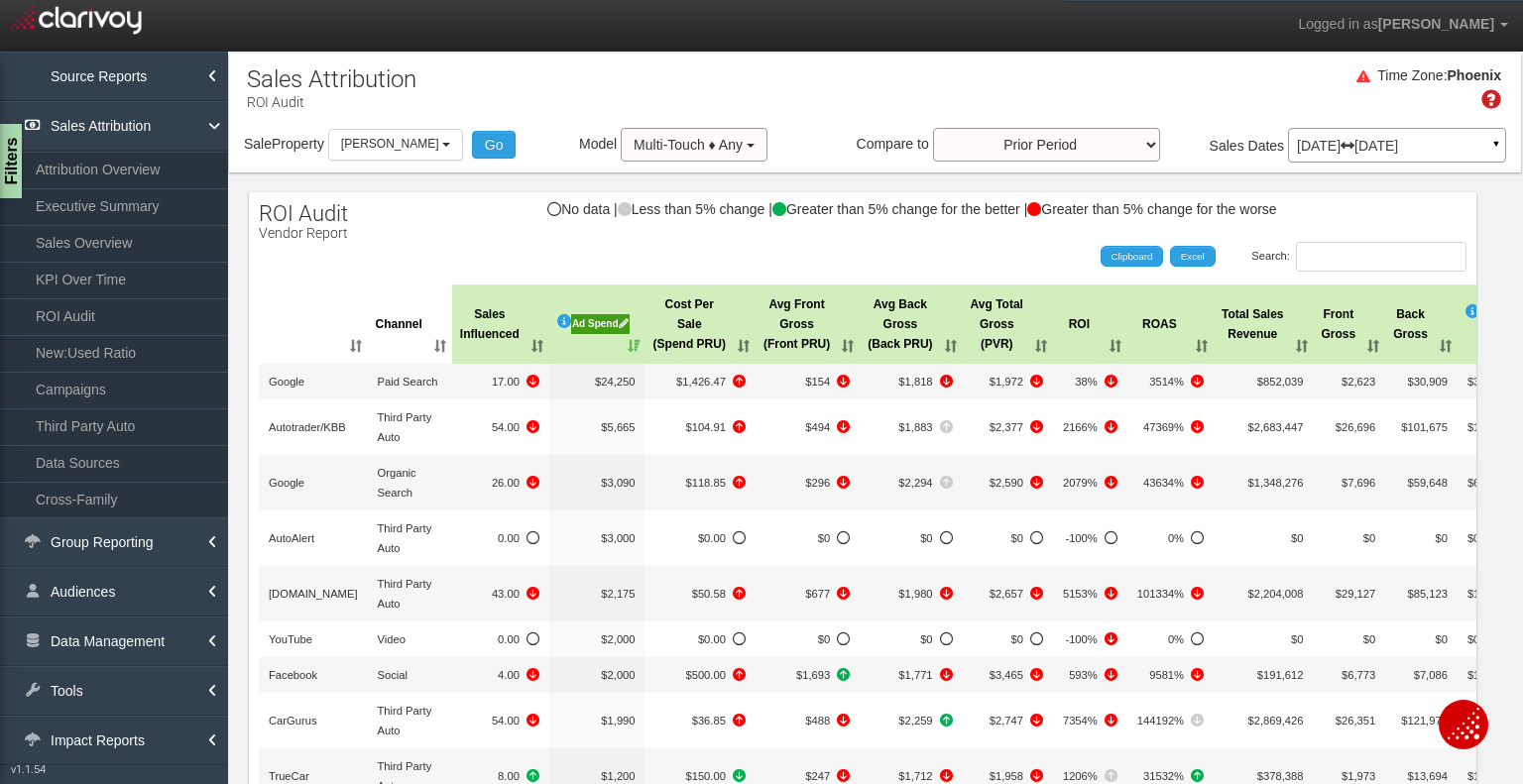 select on "object:30024" 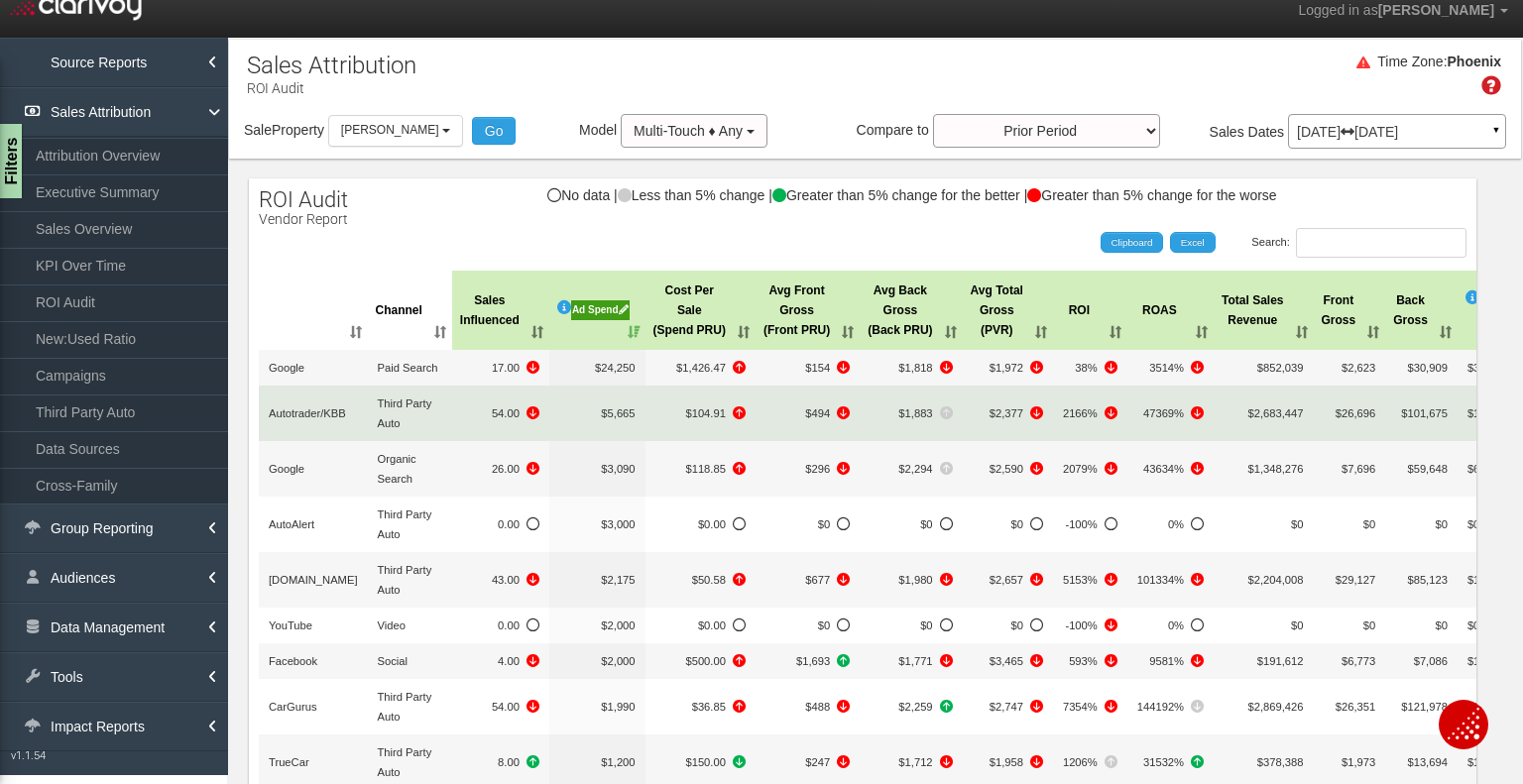 scroll, scrollTop: 14, scrollLeft: 0, axis: vertical 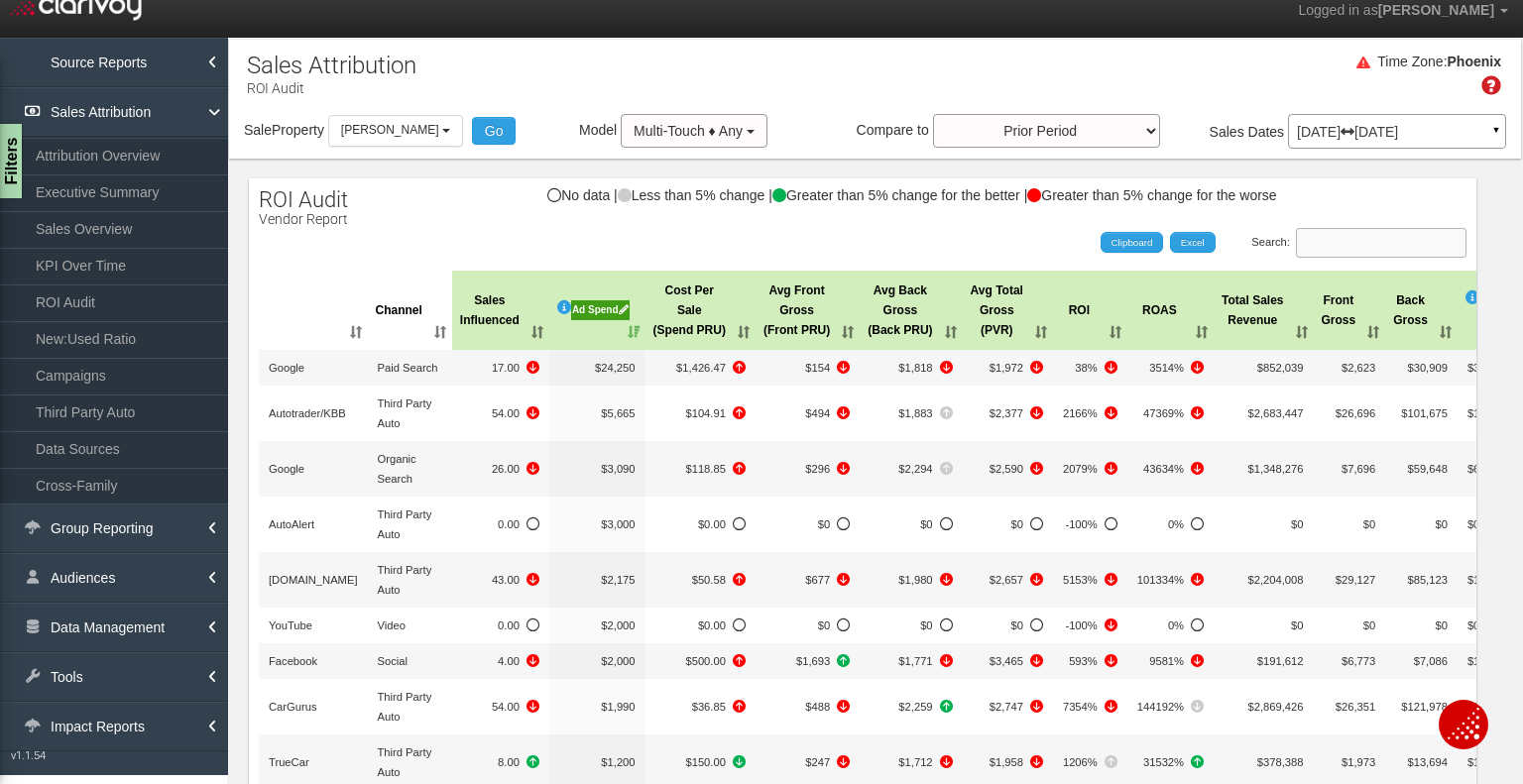 drag, startPoint x: 1327, startPoint y: 240, endPoint x: 1311, endPoint y: 238, distance: 16.124515 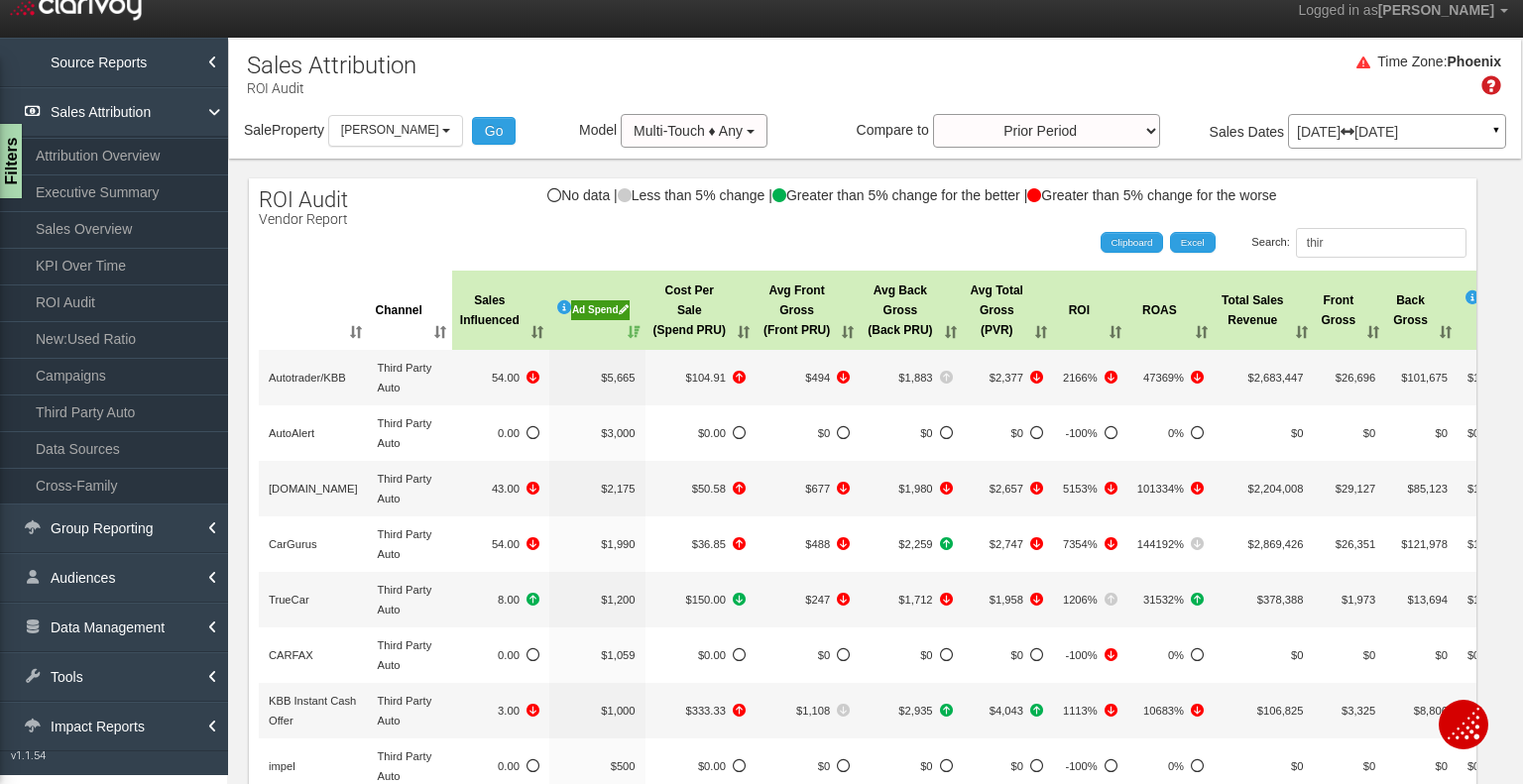 click on "Ad Spend" at bounding box center [597, 310] 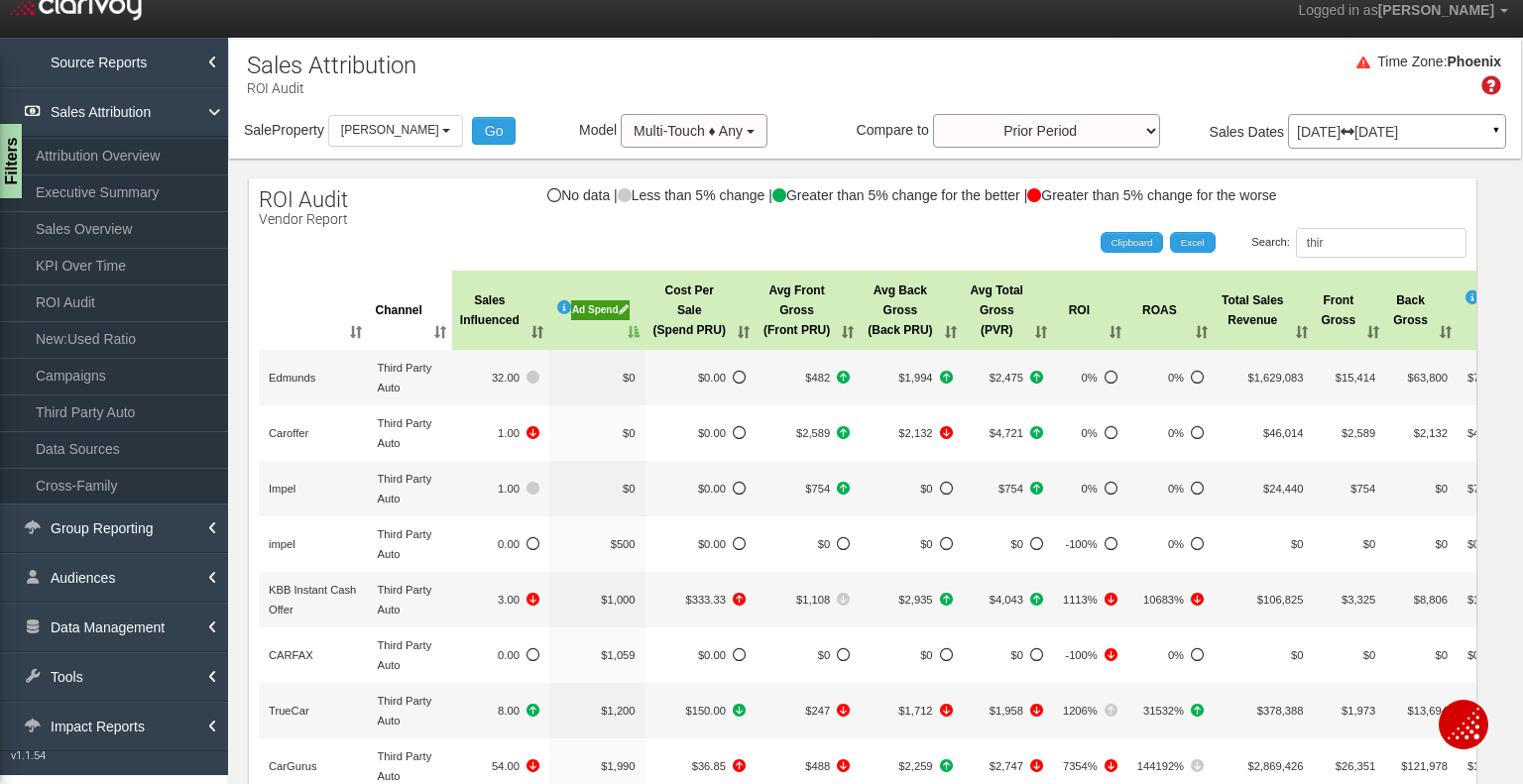 click on "Ad Spend" at bounding box center (597, 310) 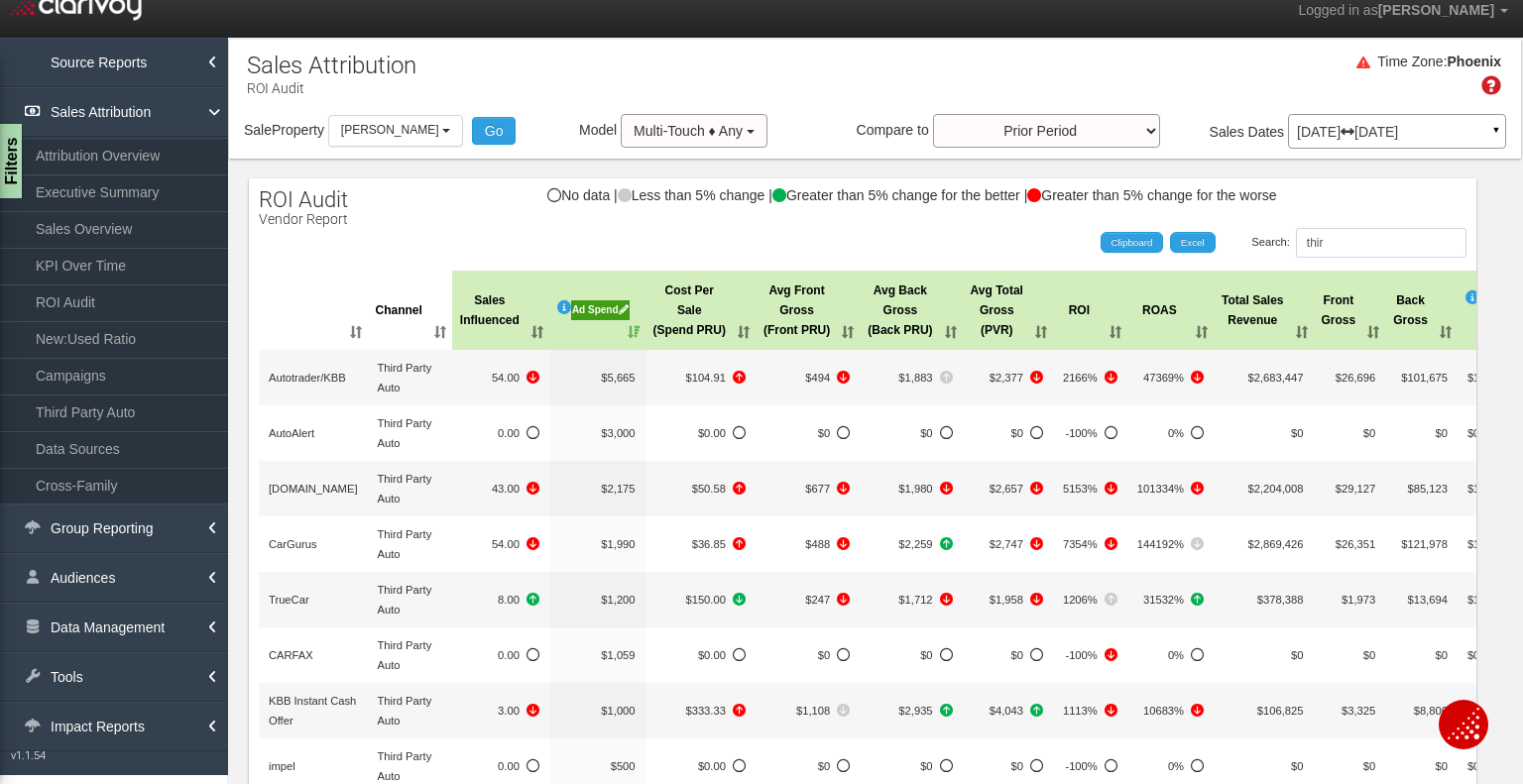 click on "Sales  Influenced" at bounding box center (501, 310) 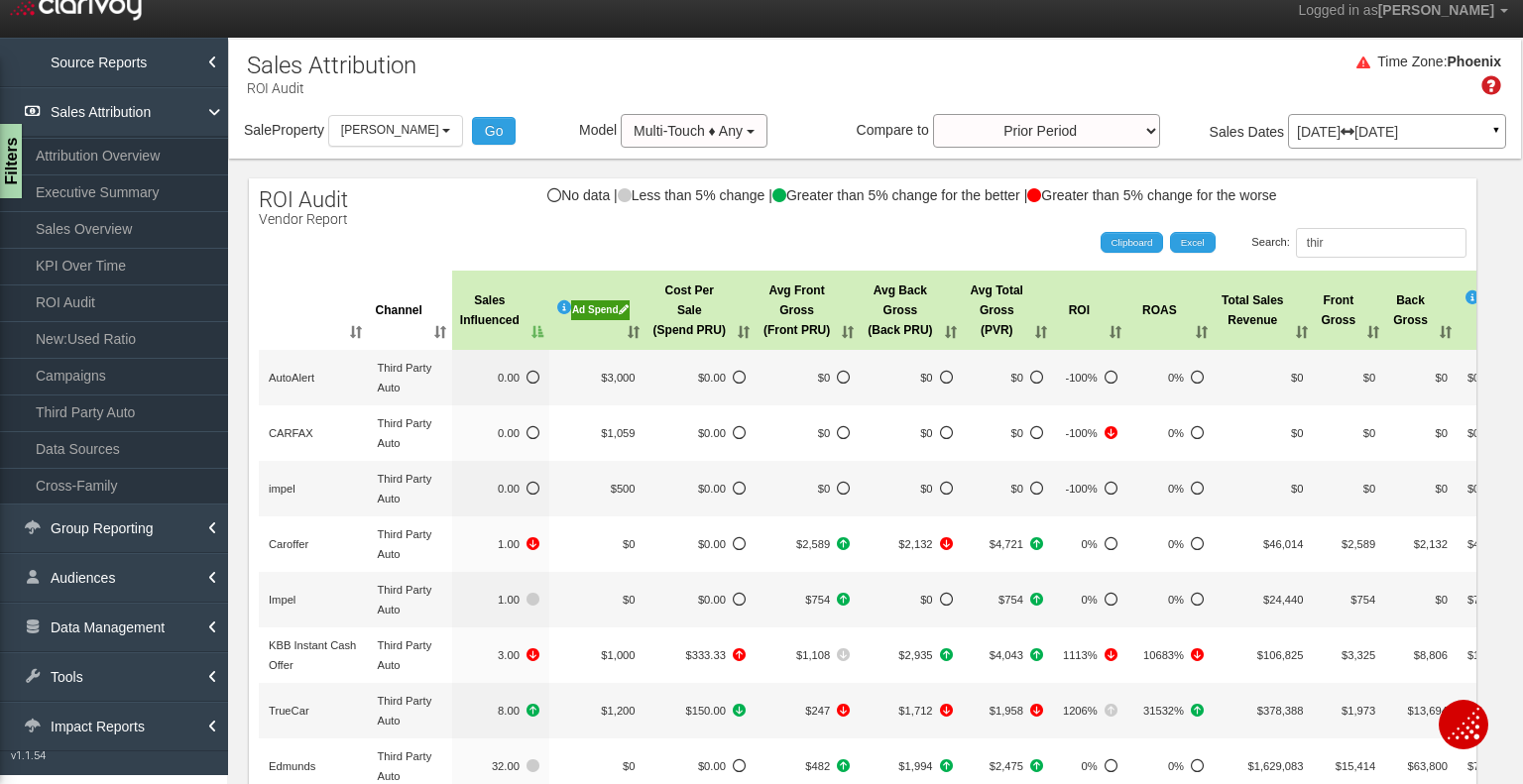 click on "Sales  Influenced" at bounding box center (501, 310) 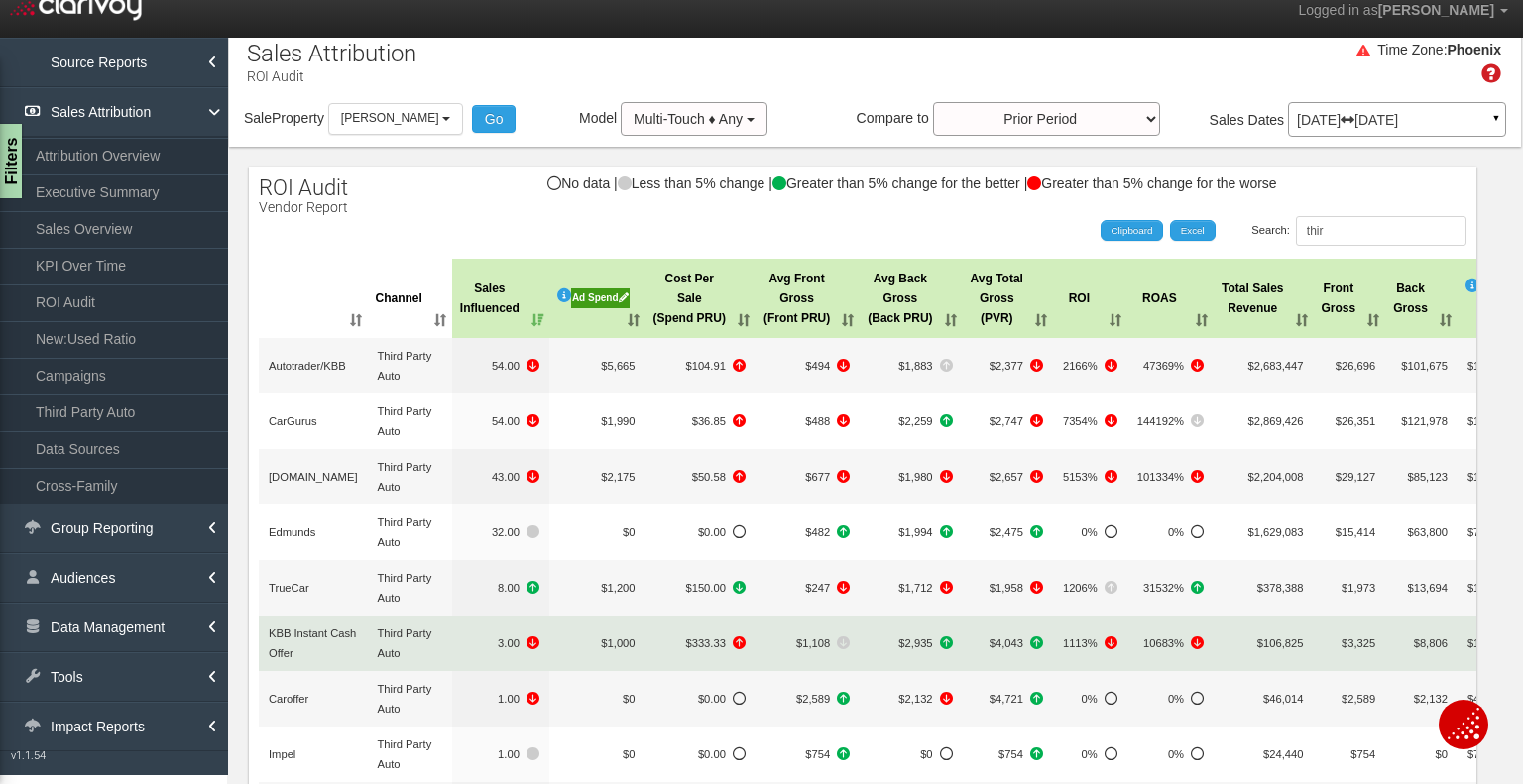 scroll, scrollTop: 0, scrollLeft: 0, axis: both 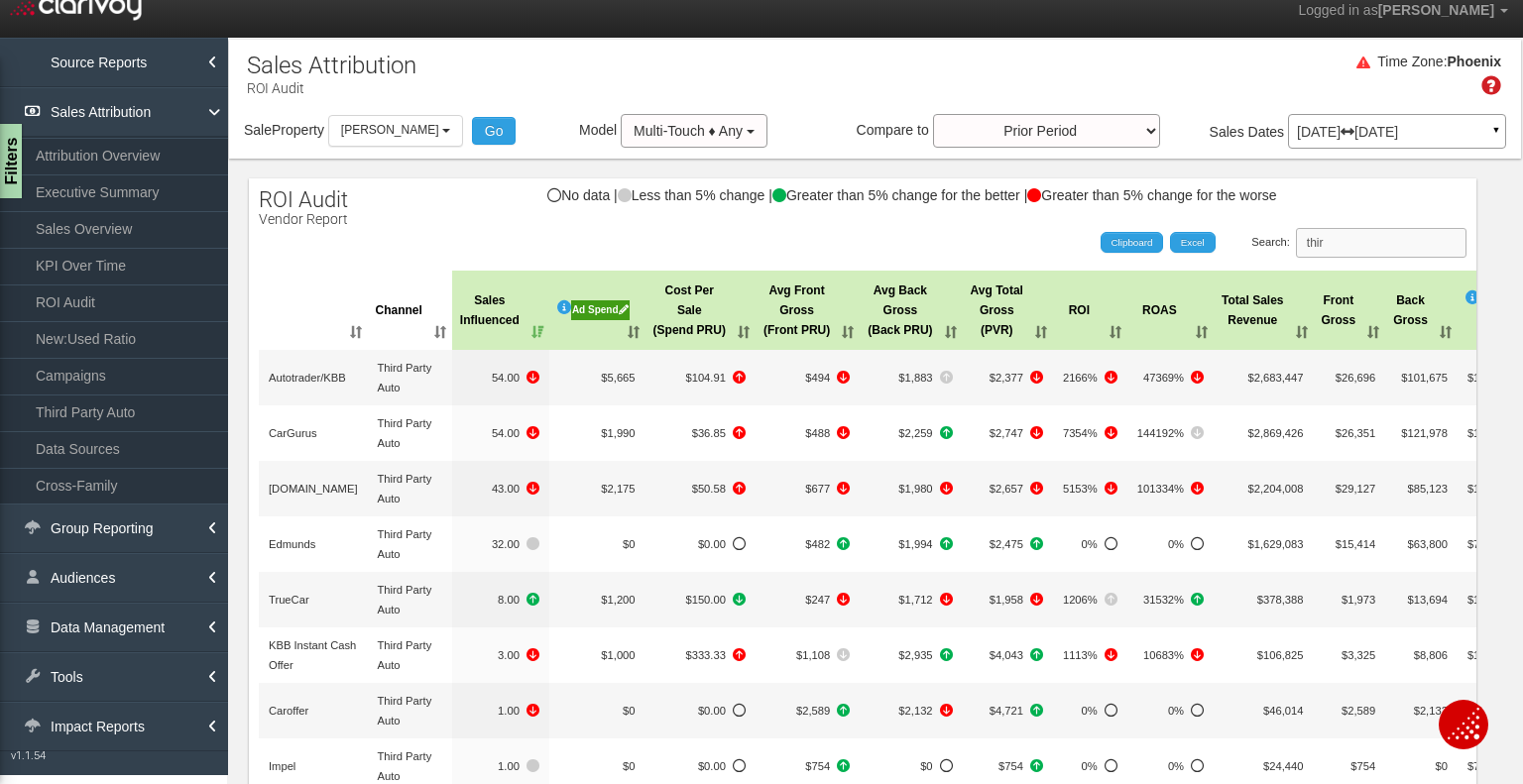 drag, startPoint x: 1325, startPoint y: 239, endPoint x: 1239, endPoint y: 193, distance: 97.52948 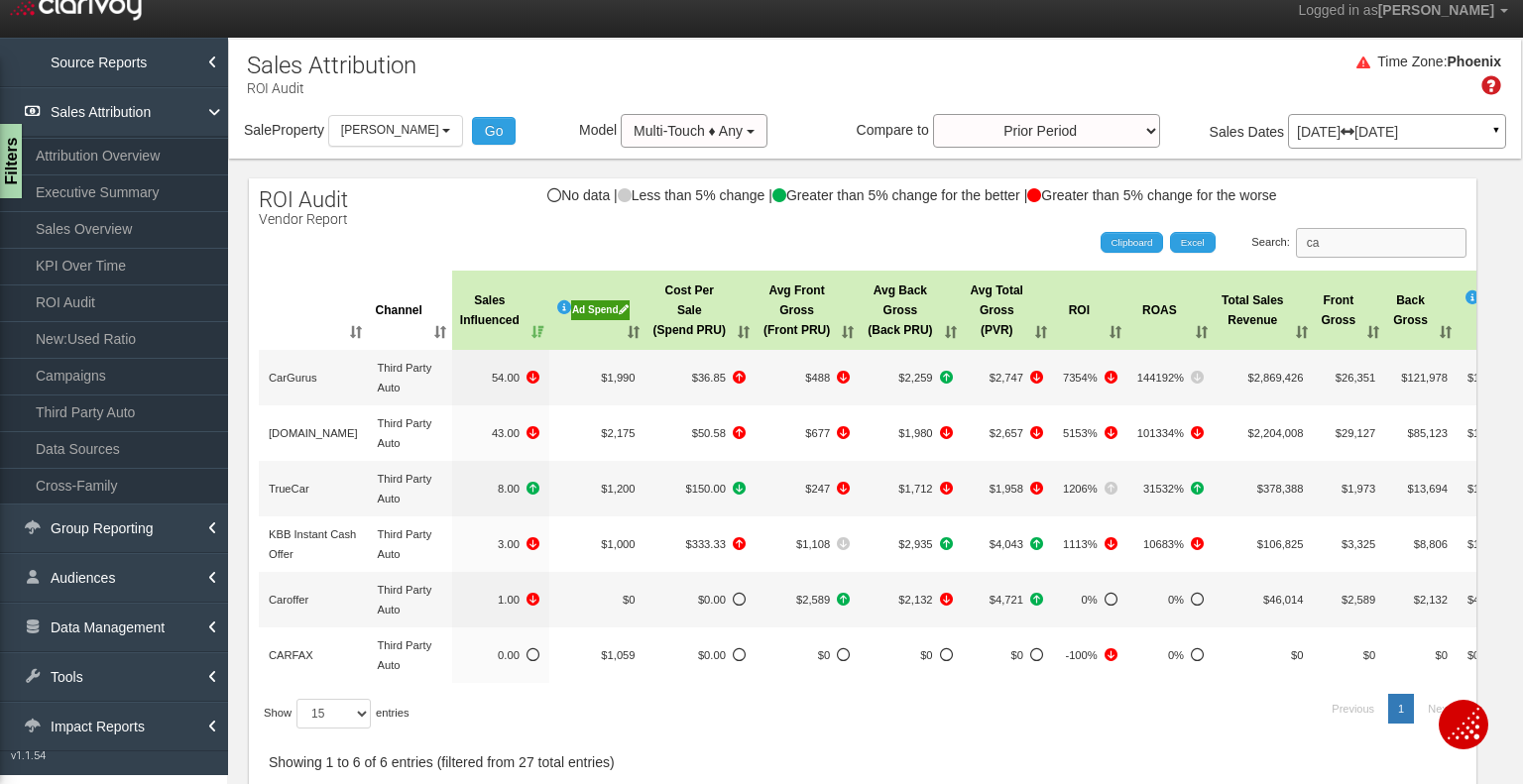 type on "c" 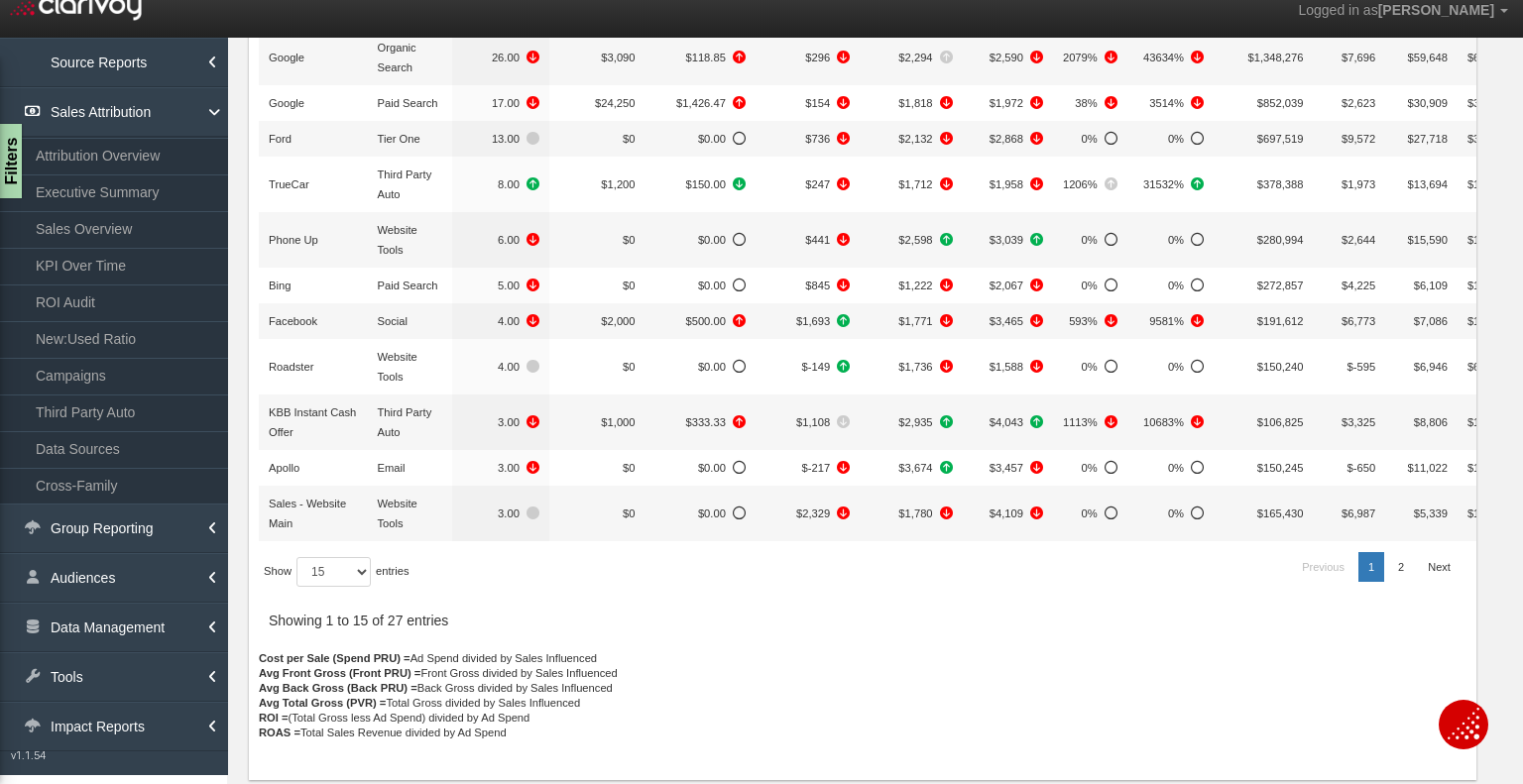 scroll, scrollTop: 556, scrollLeft: 0, axis: vertical 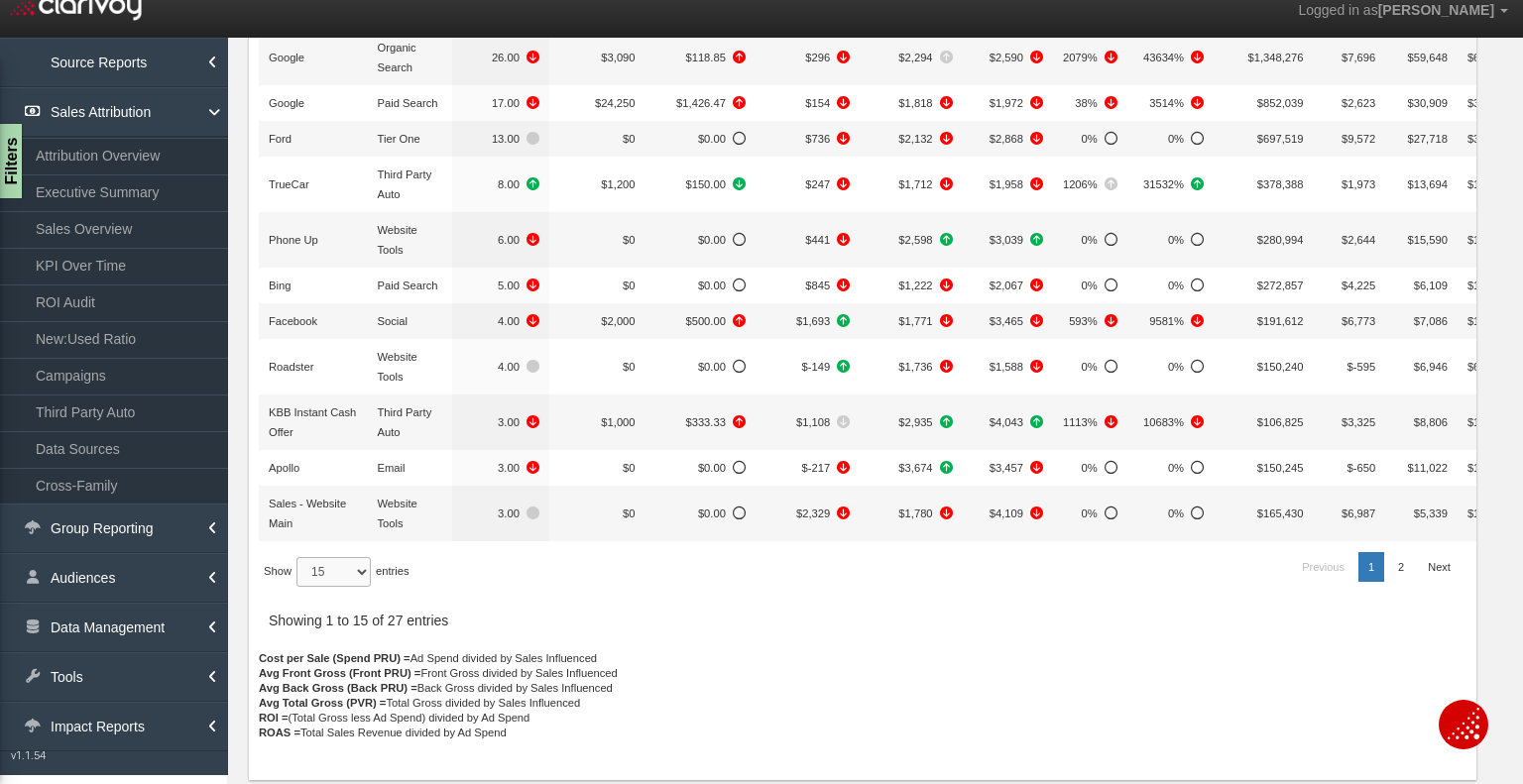 click on "15 30 50 All" at bounding box center (333, 572) 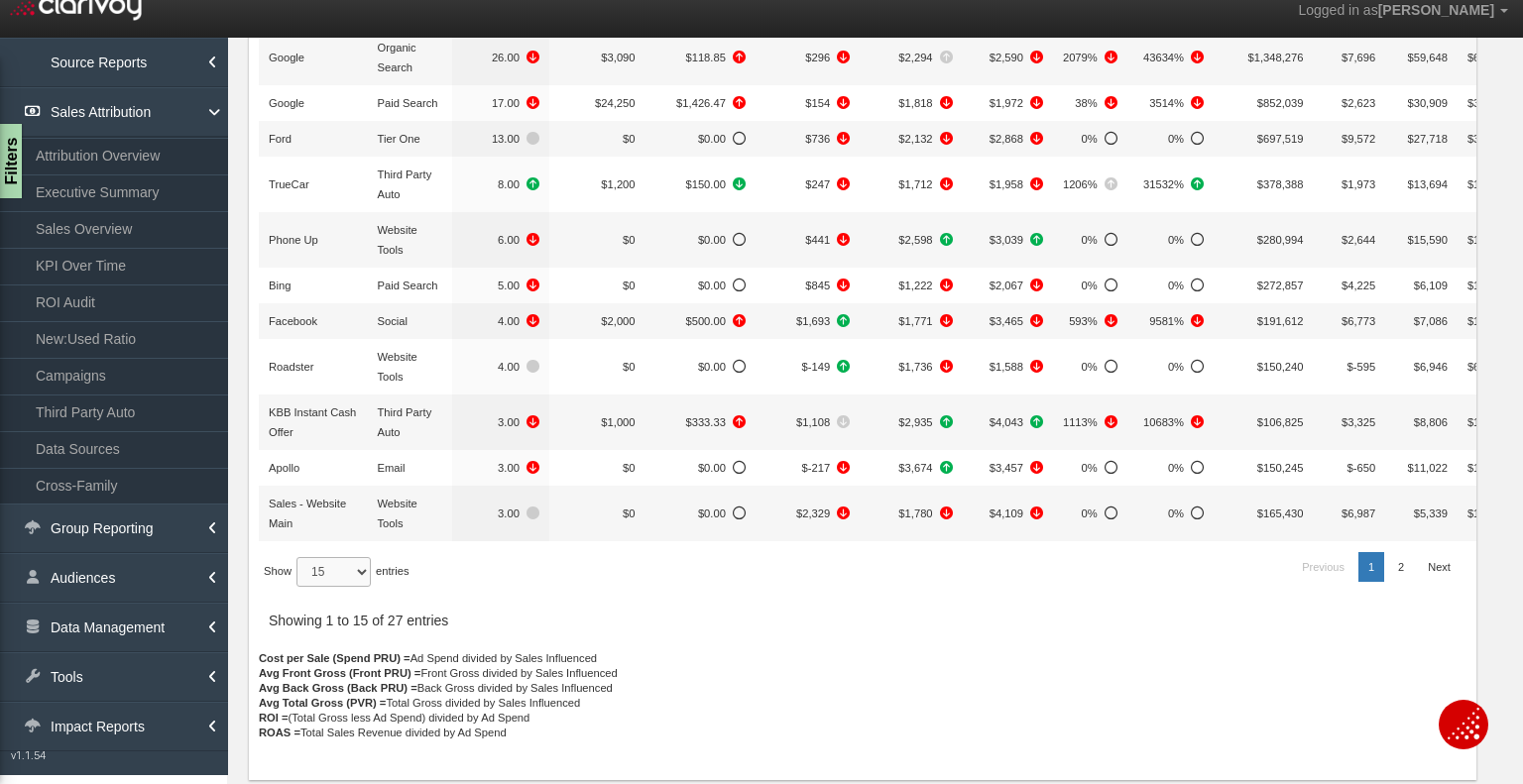 click on "15 30 50 All" at bounding box center (333, 572) 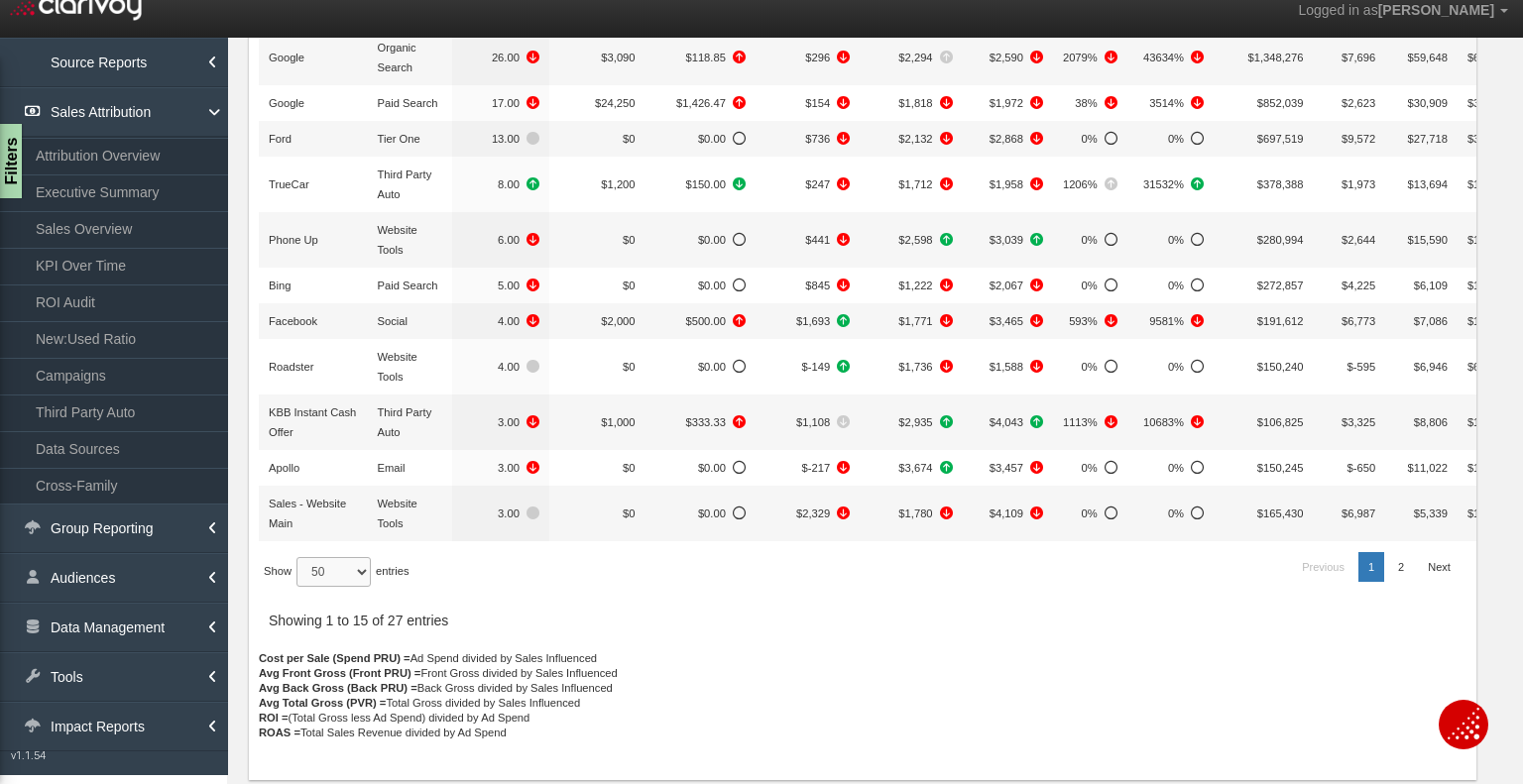 click on "15 30 50 All" at bounding box center [333, 572] 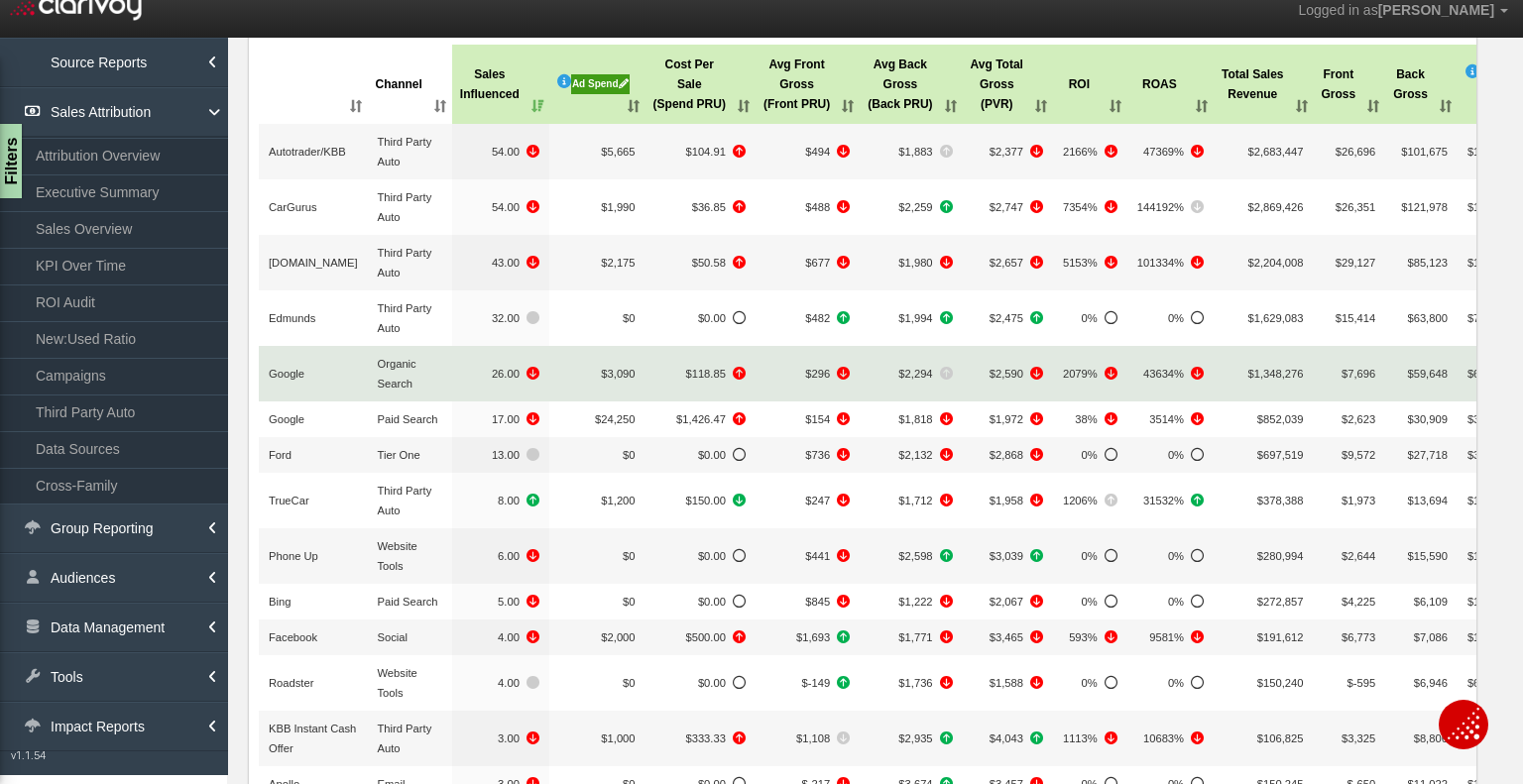 scroll, scrollTop: 0, scrollLeft: 0, axis: both 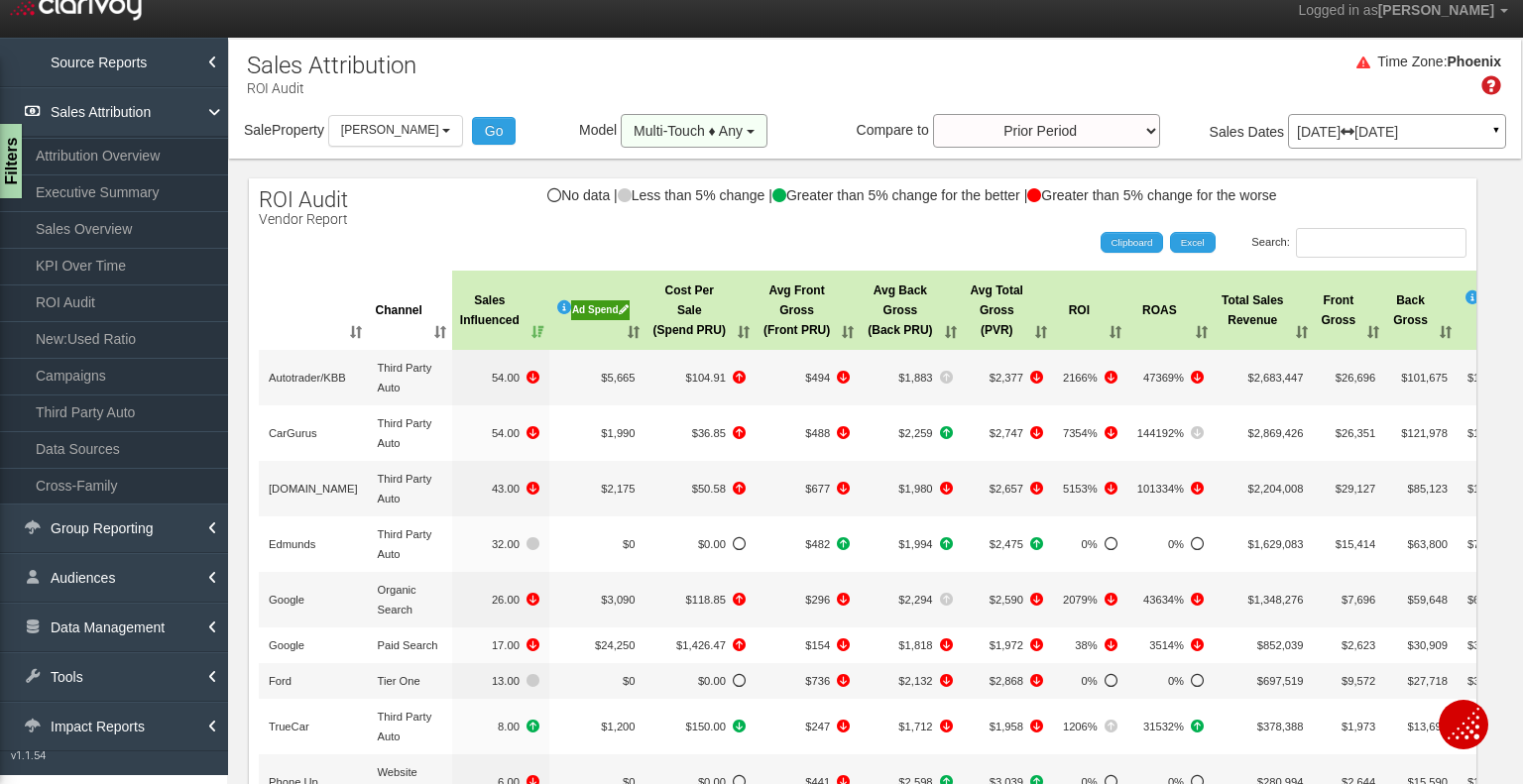 click on "Multi-Touch ♦ Any" at bounding box center (694, 131) 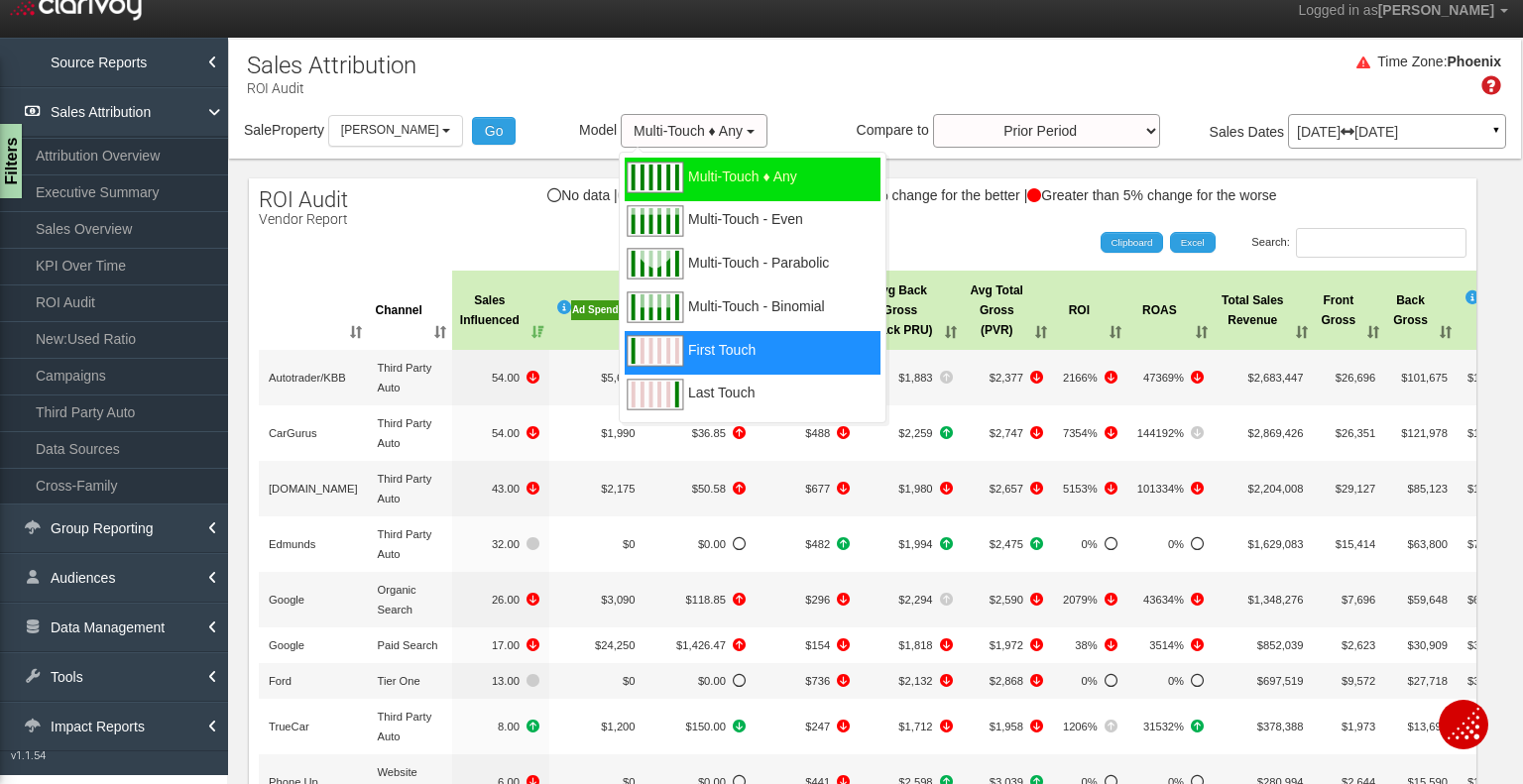 click at bounding box center (654, 351) 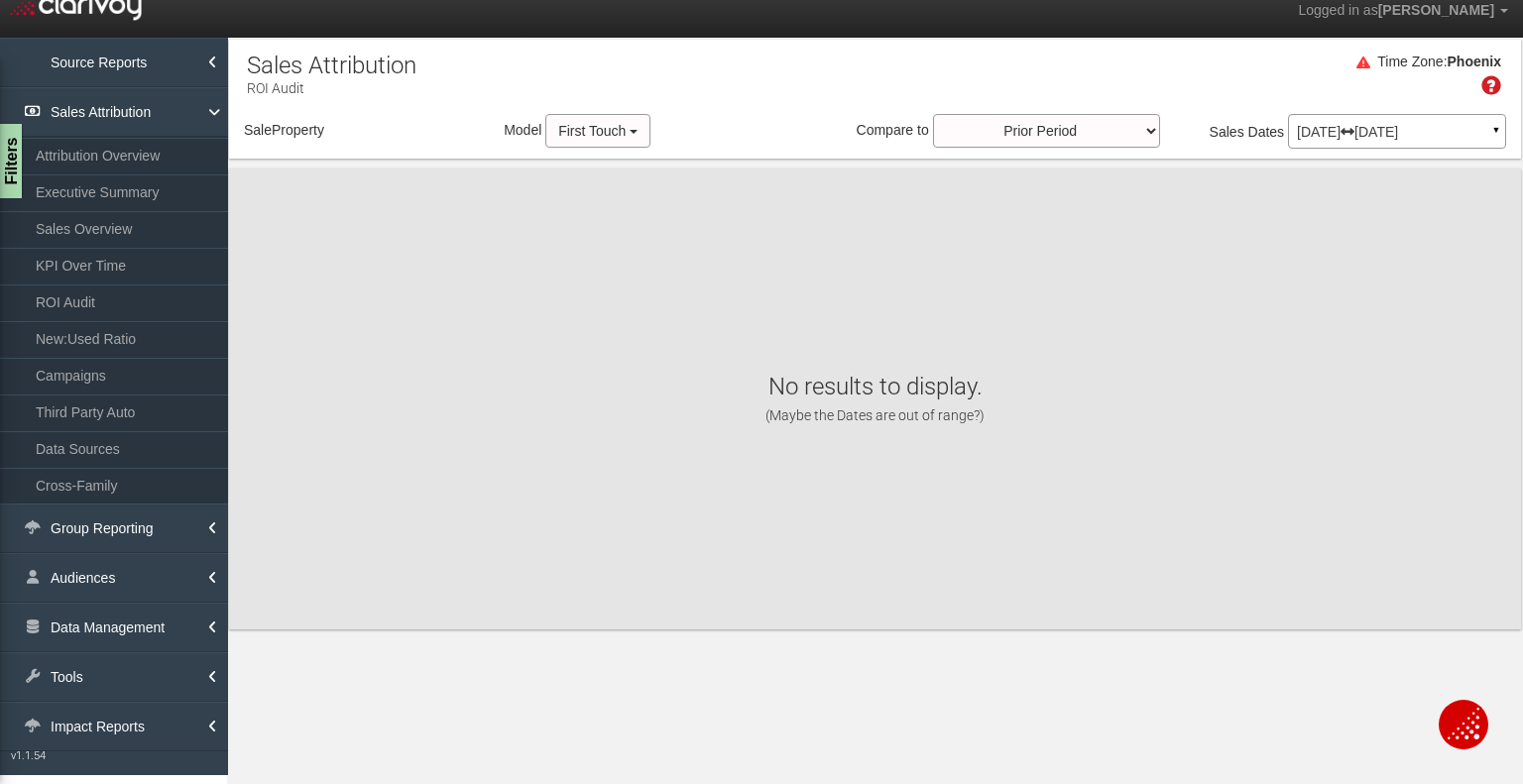 select on "object:32643" 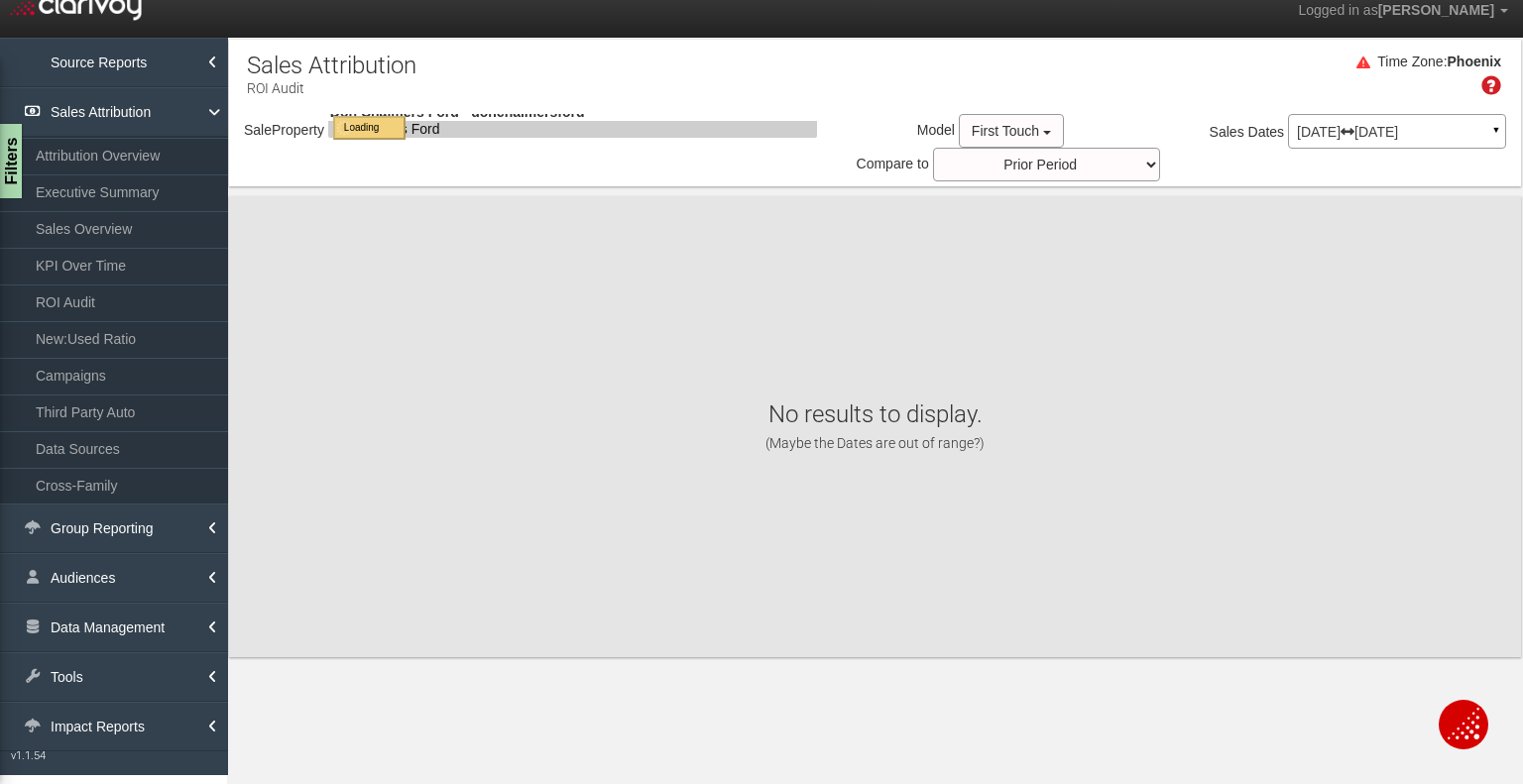 select on "object:32643" 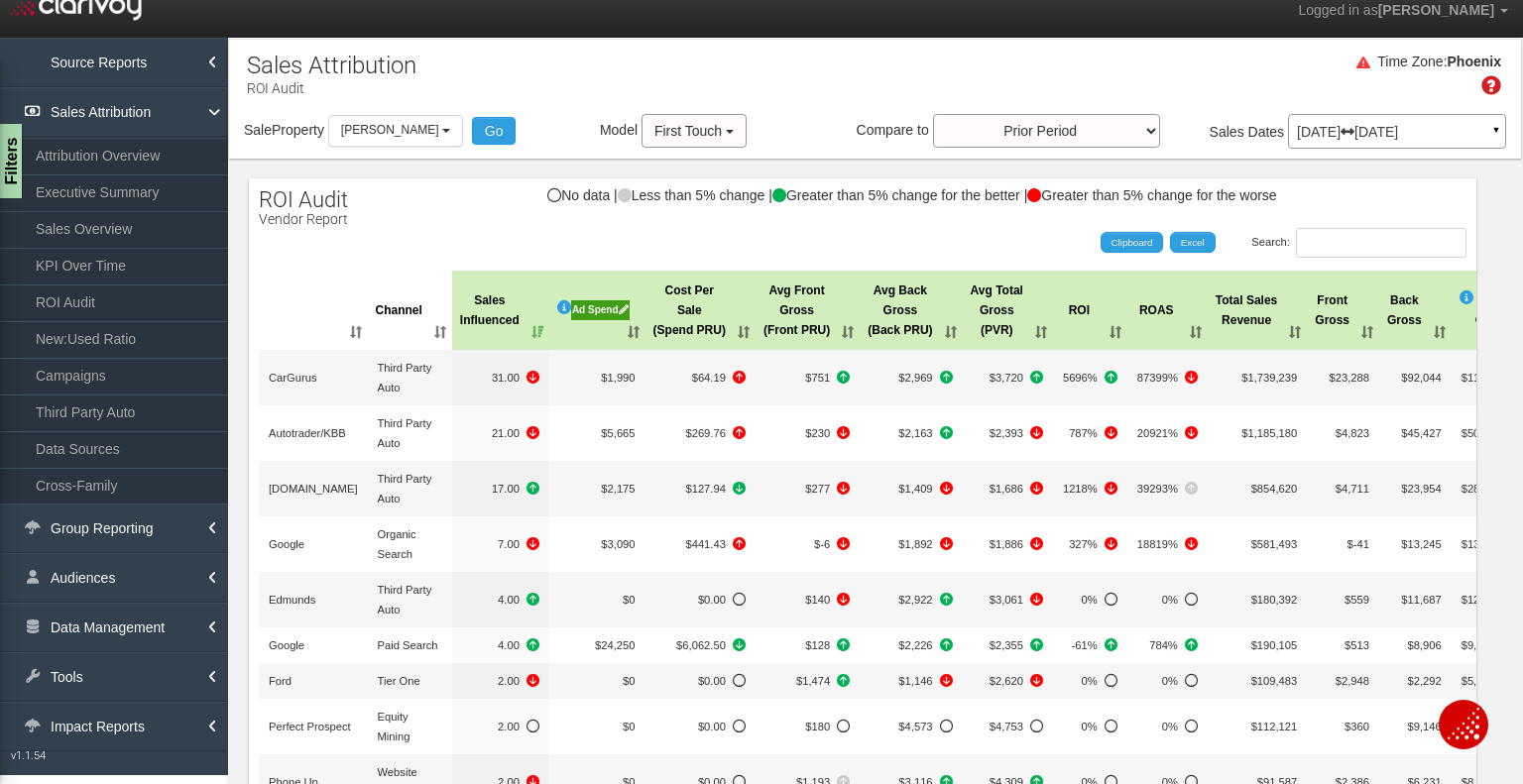 click on "Sales  Influenced" at bounding box center (501, 310) 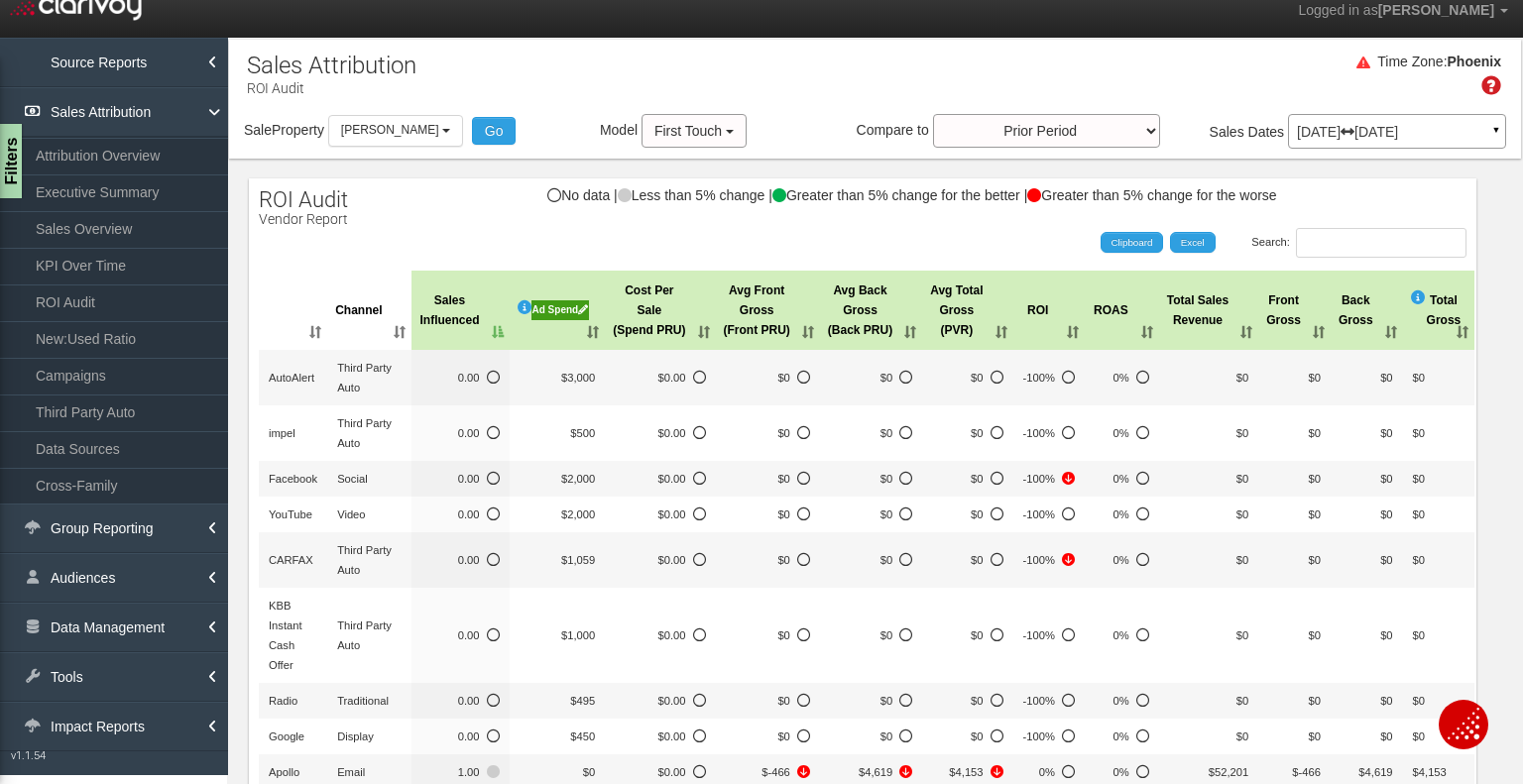 click on "Ad Spend" at bounding box center (557, 310) 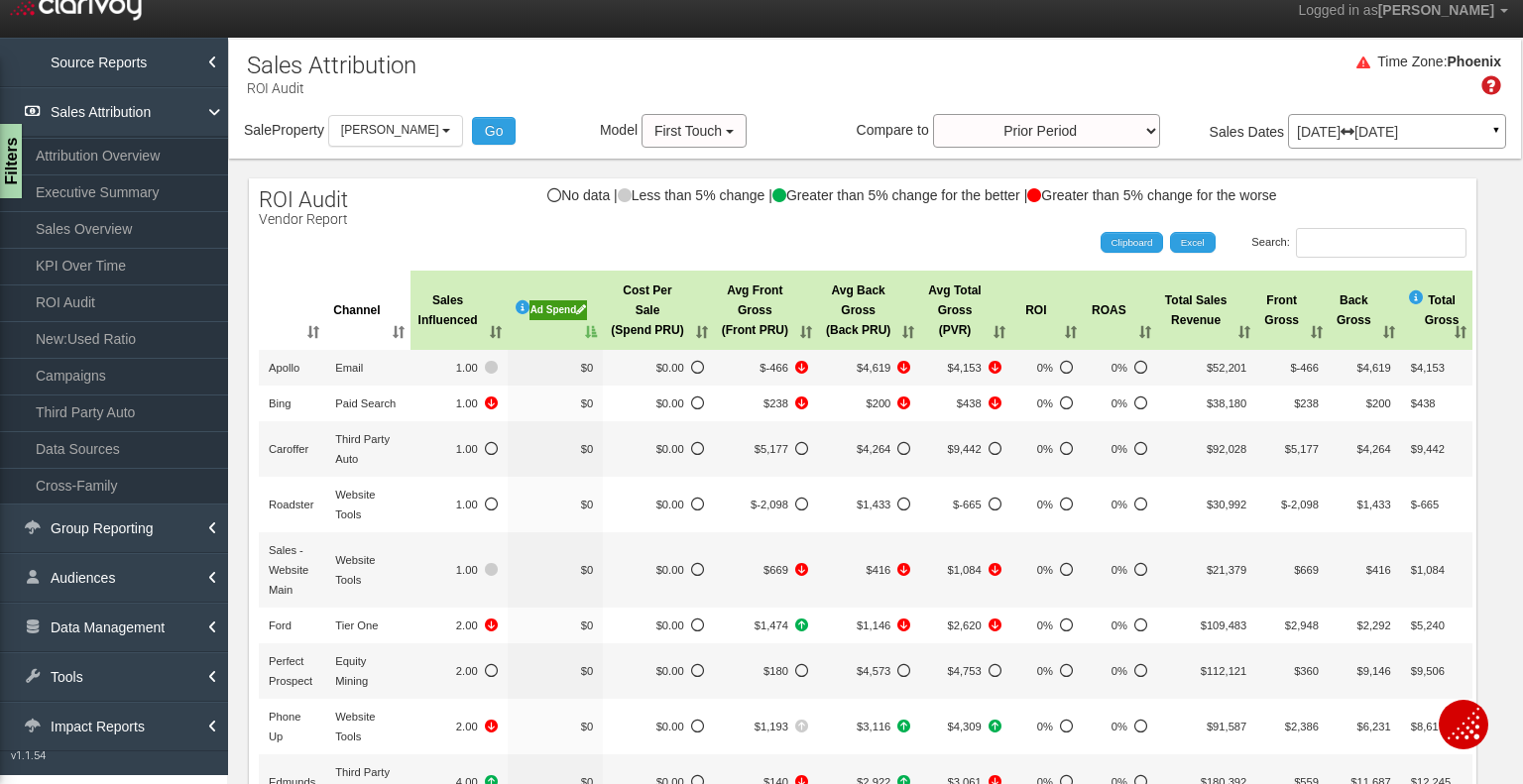 click on "Sales  Influenced" at bounding box center (459, 310) 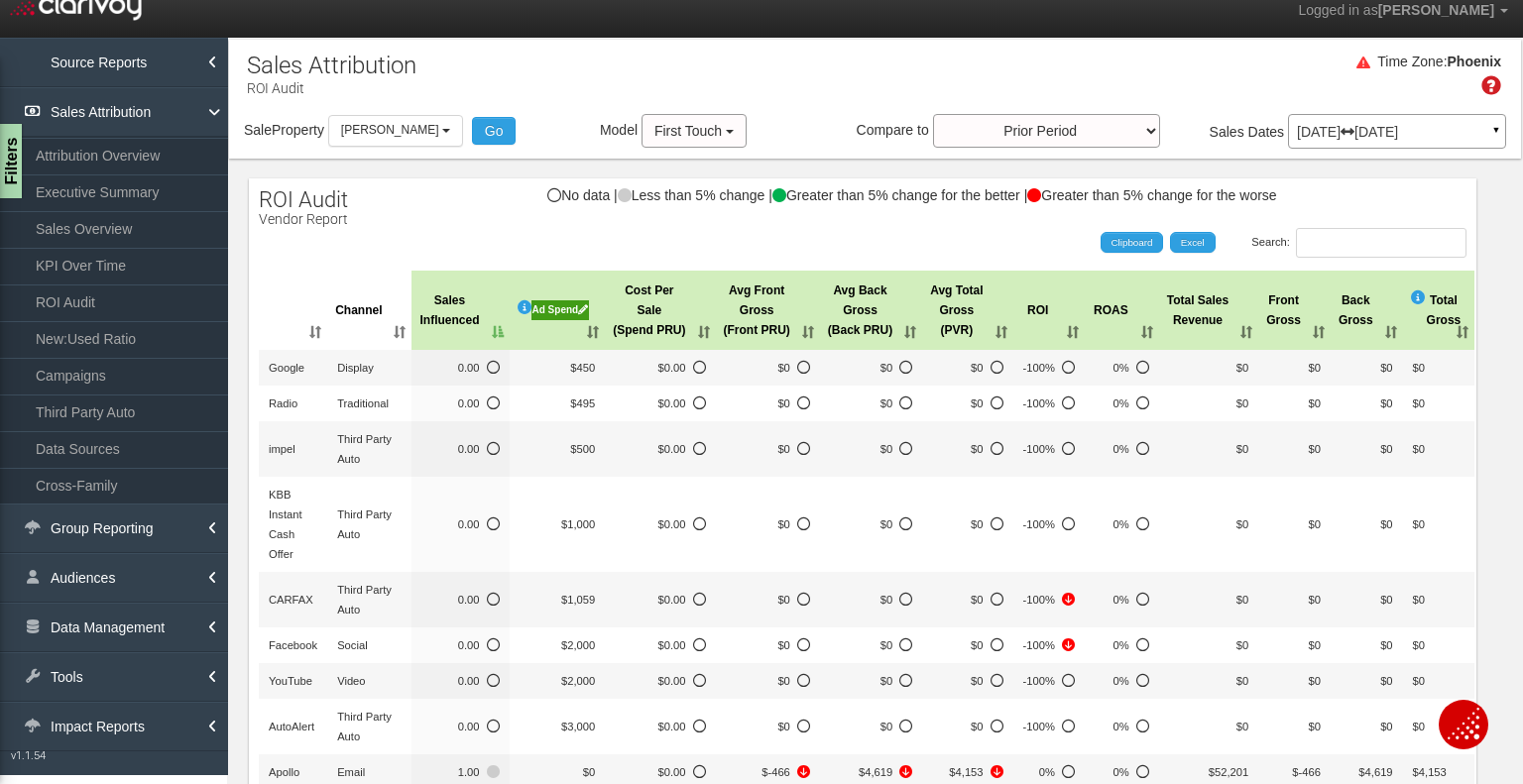 click on "Sales  Influenced" at bounding box center (460, 310) 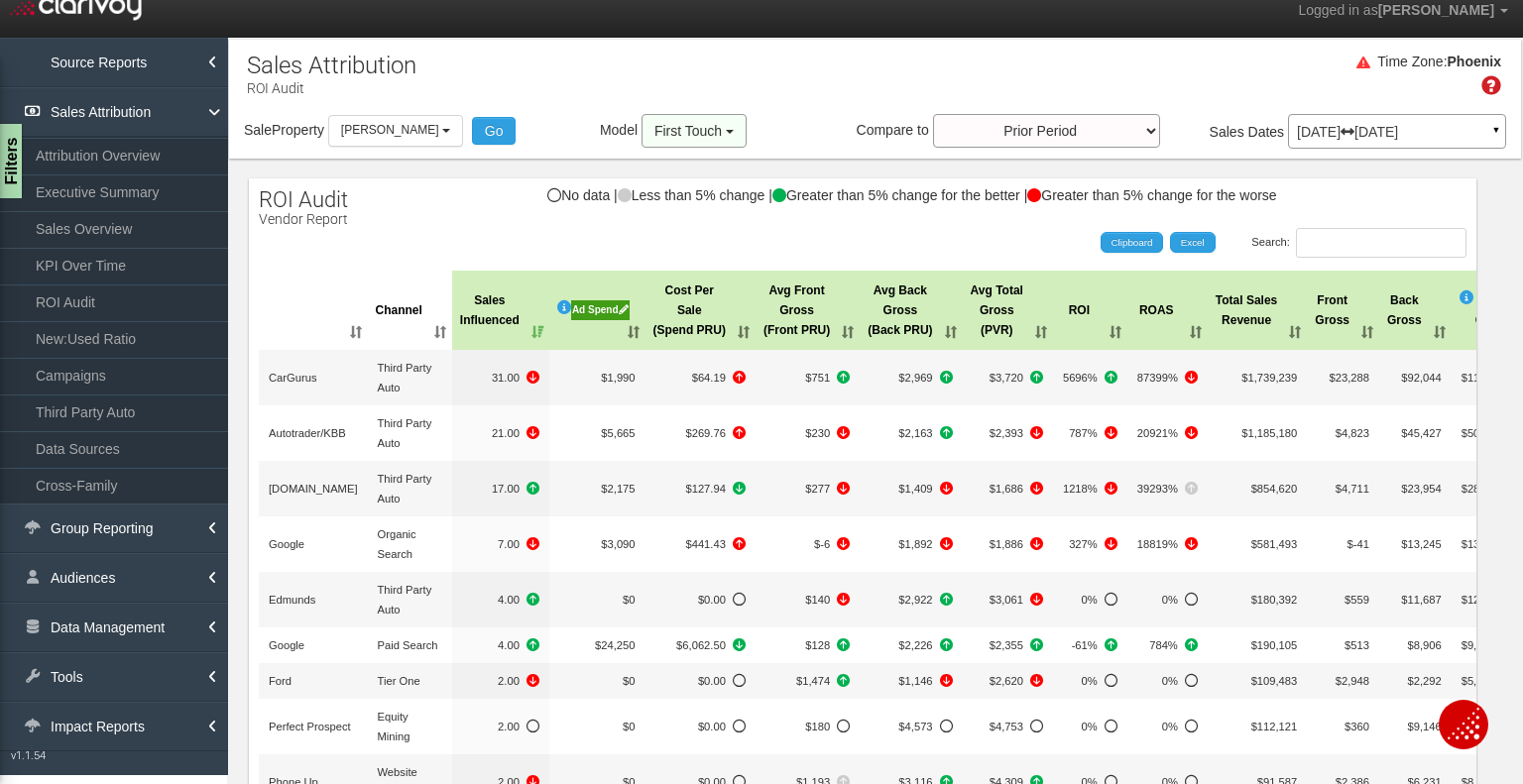 click on "First Touch" at bounding box center (694, 131) 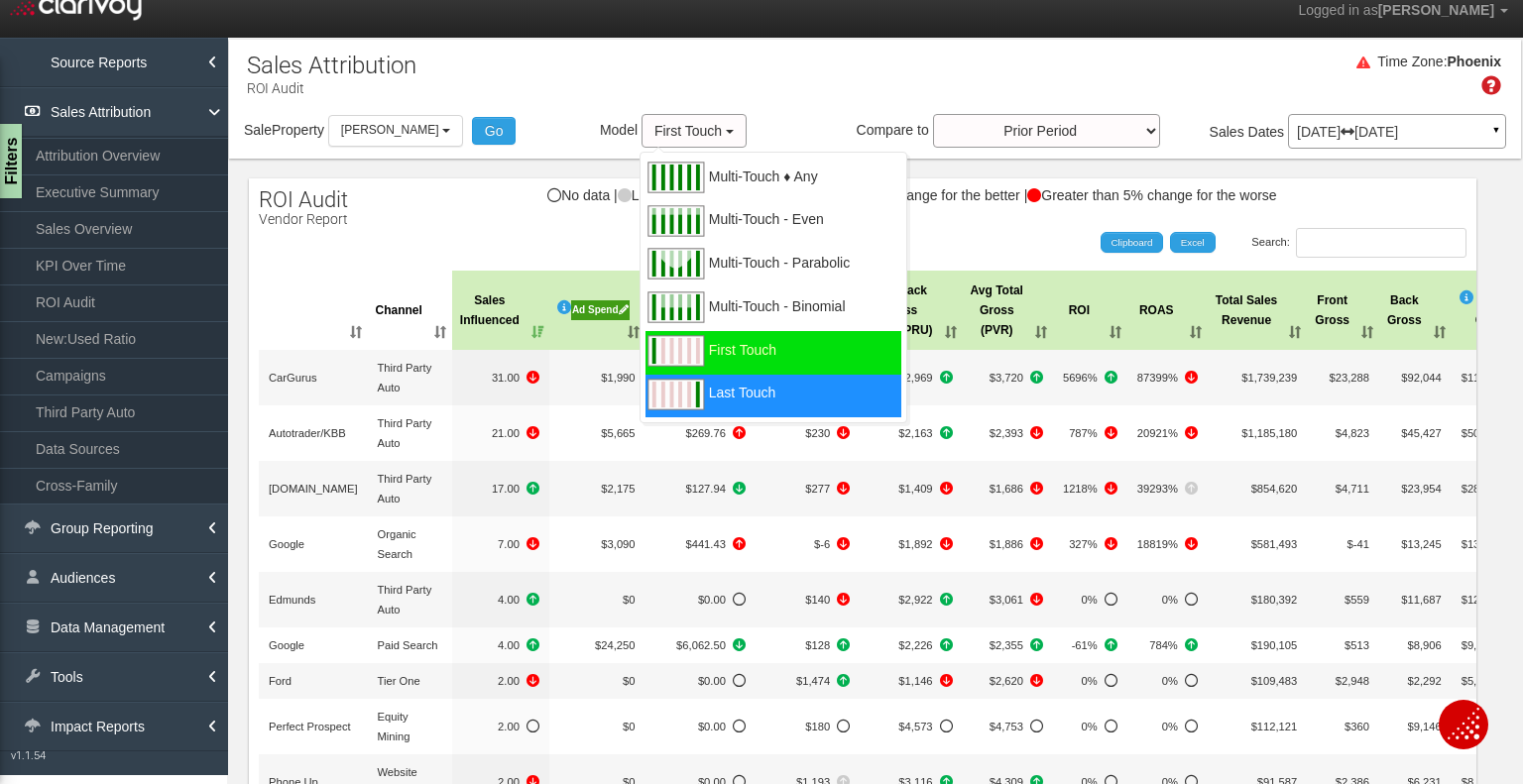 click at bounding box center (675, 394) 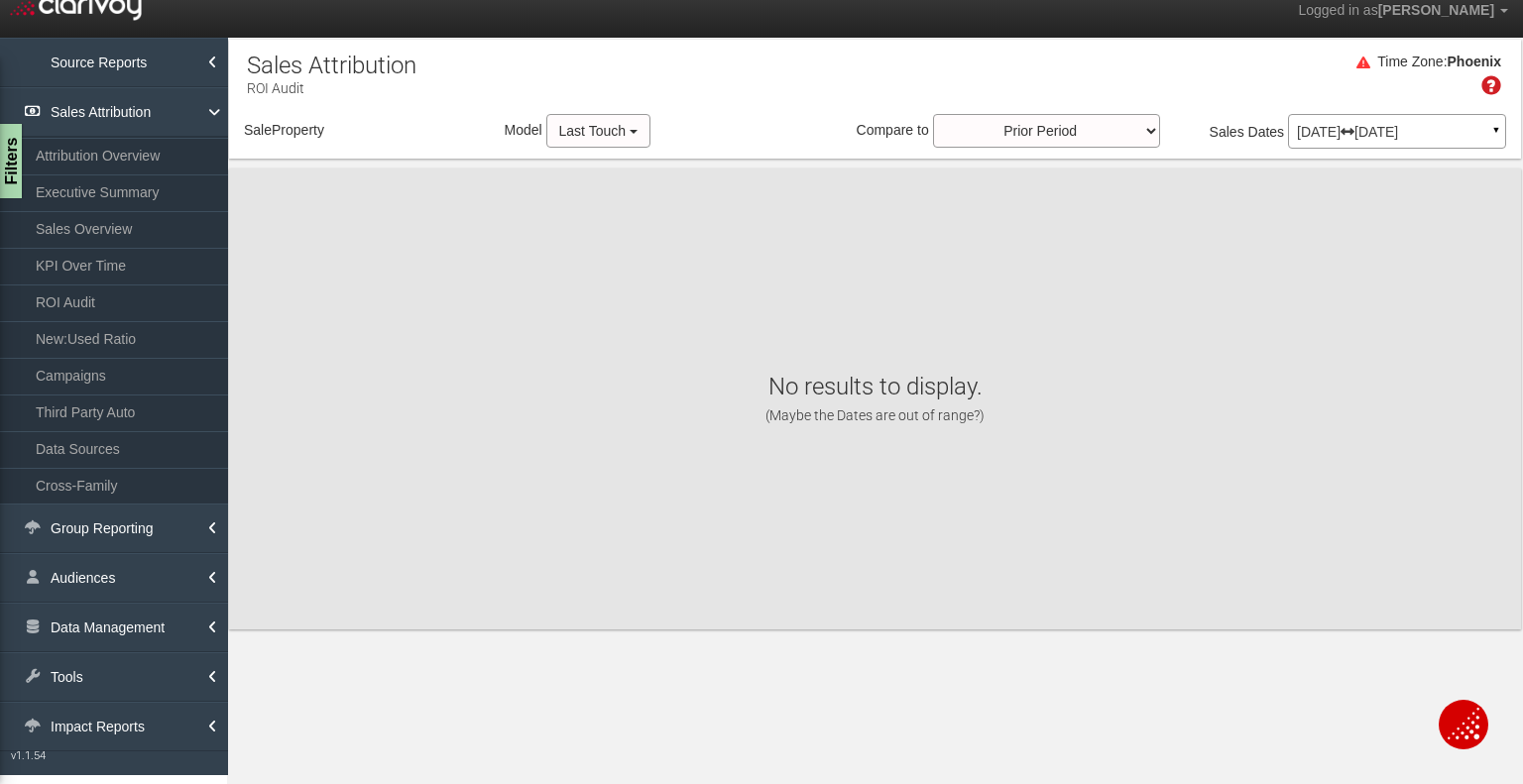 select on "object:35262" 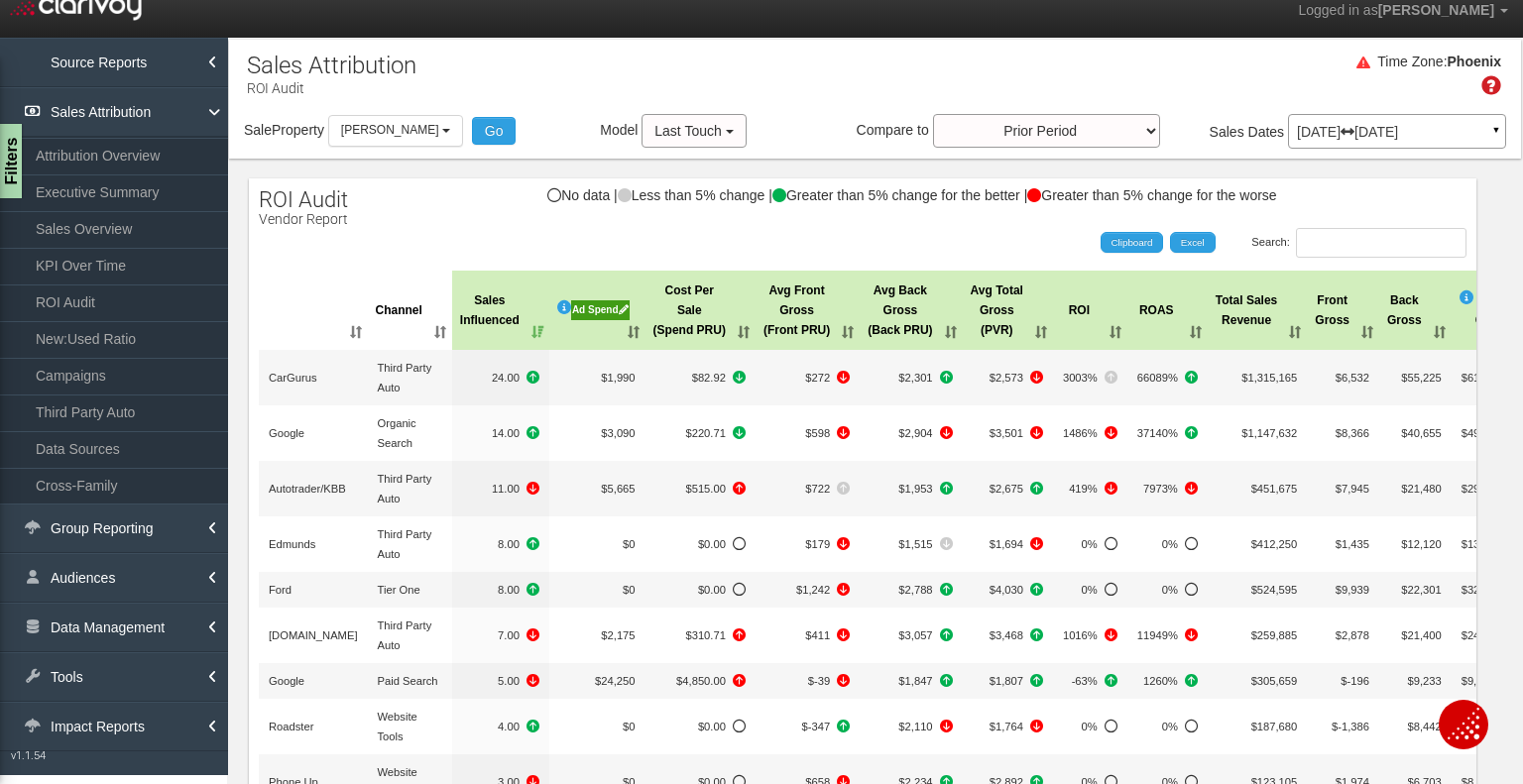 click on "Sales  Influenced" at bounding box center [501, 310] 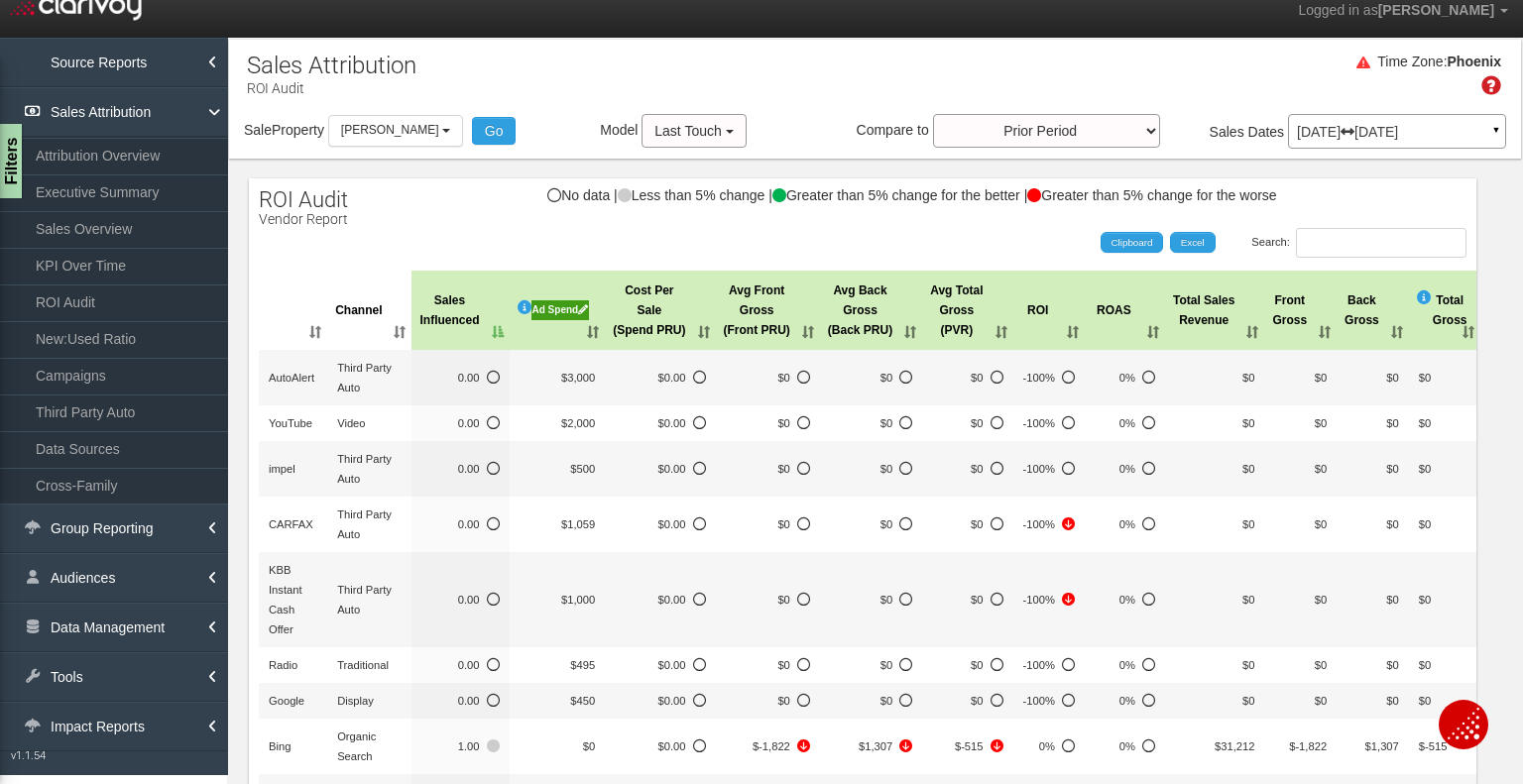 click on "Sales  Influenced" at bounding box center (460, 310) 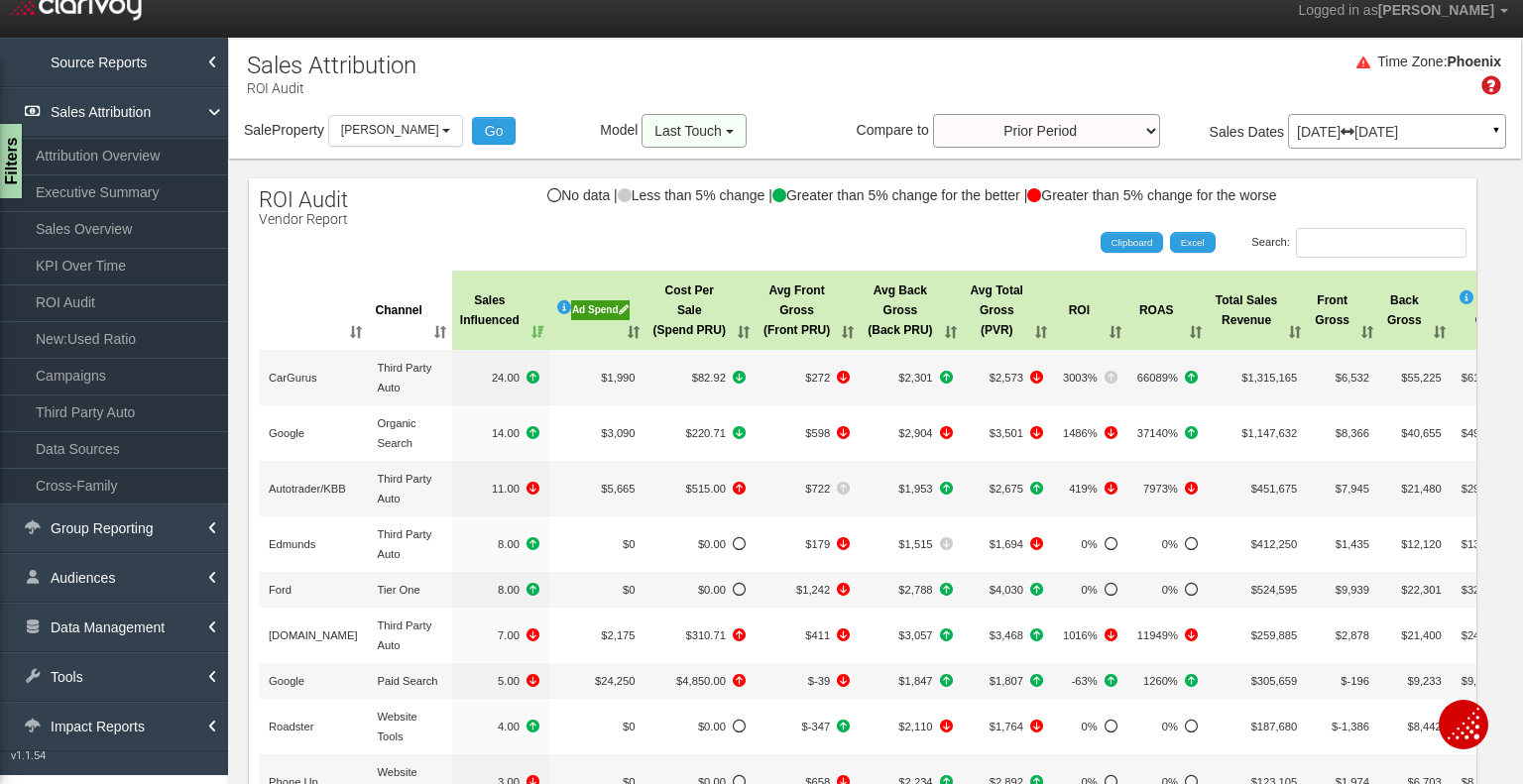 click on "Last Touch" at bounding box center [693, 131] 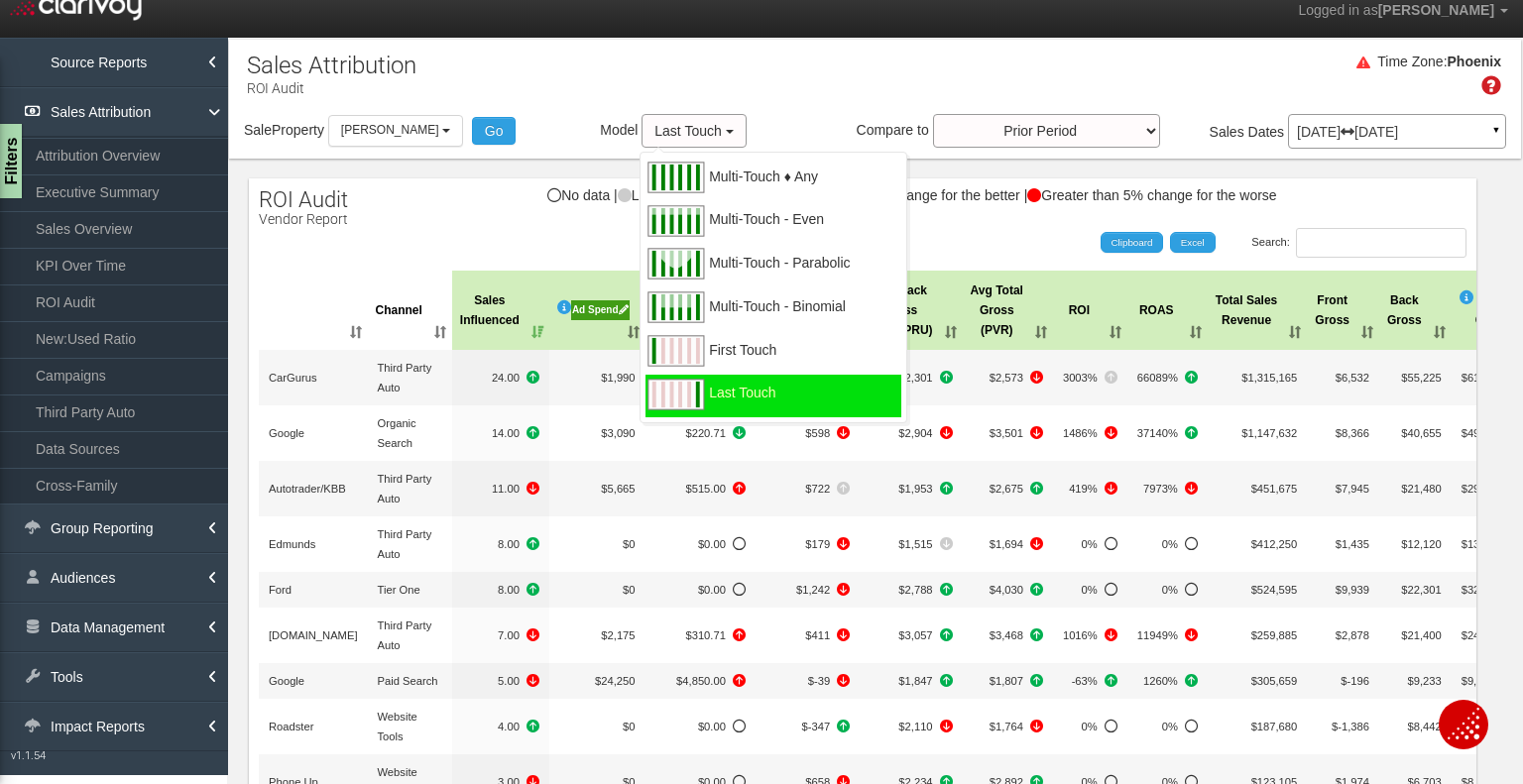 click on "Search:   Clipboard   Excel" at bounding box center (853, 243) 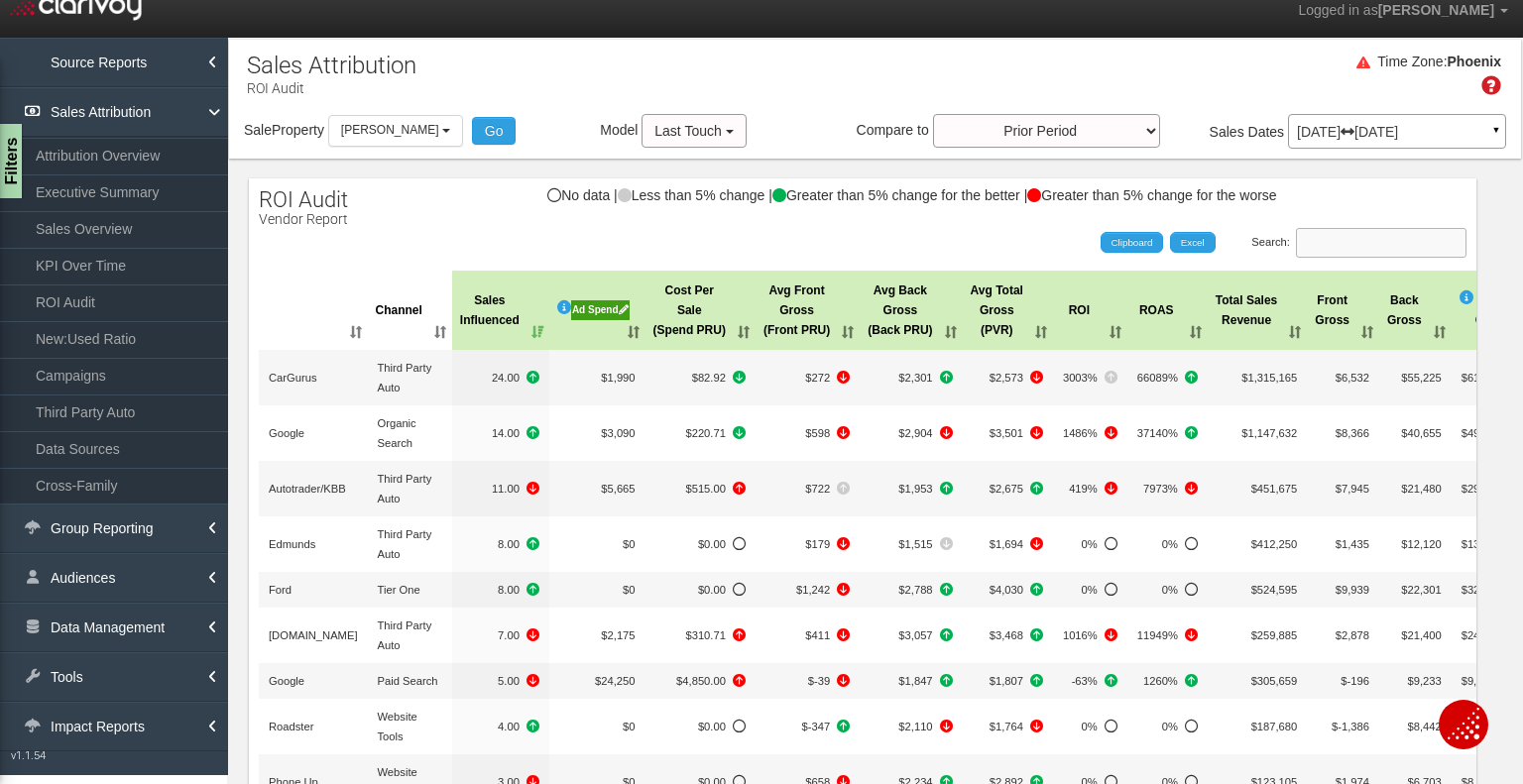 click on "Search:" at bounding box center [1381, 243] 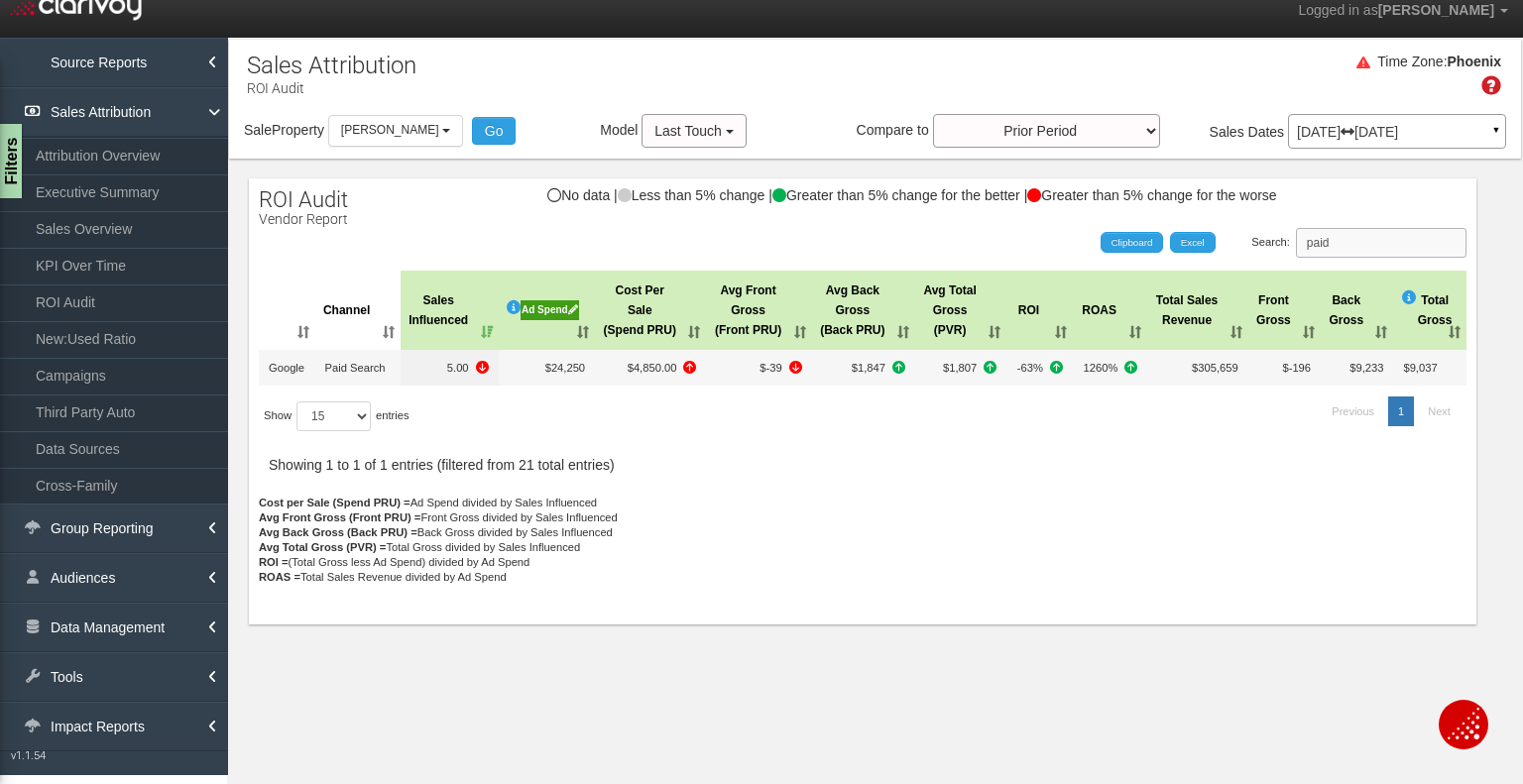 drag, startPoint x: 1333, startPoint y: 235, endPoint x: 1260, endPoint y: 207, distance: 78.18568 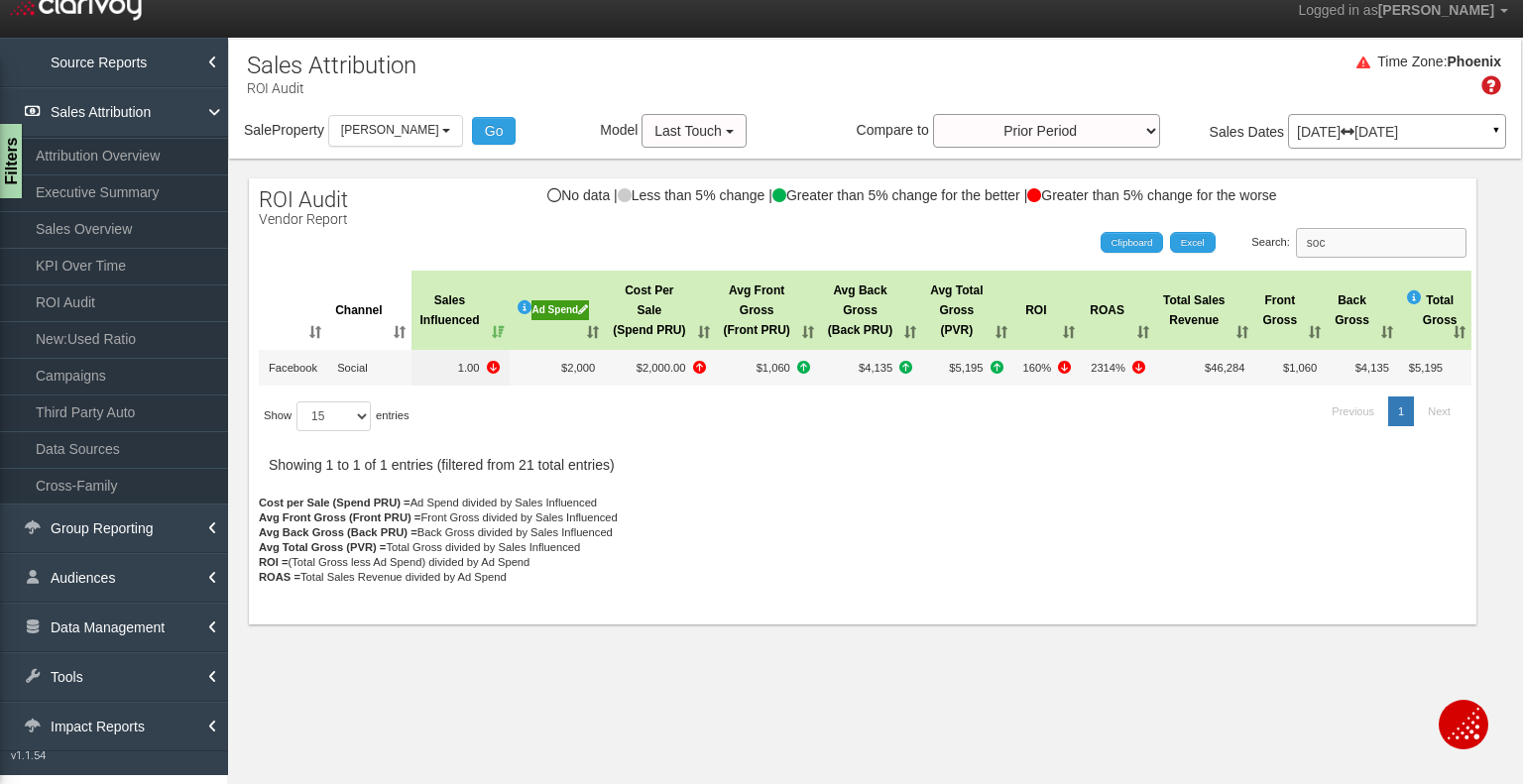 type on "soc" 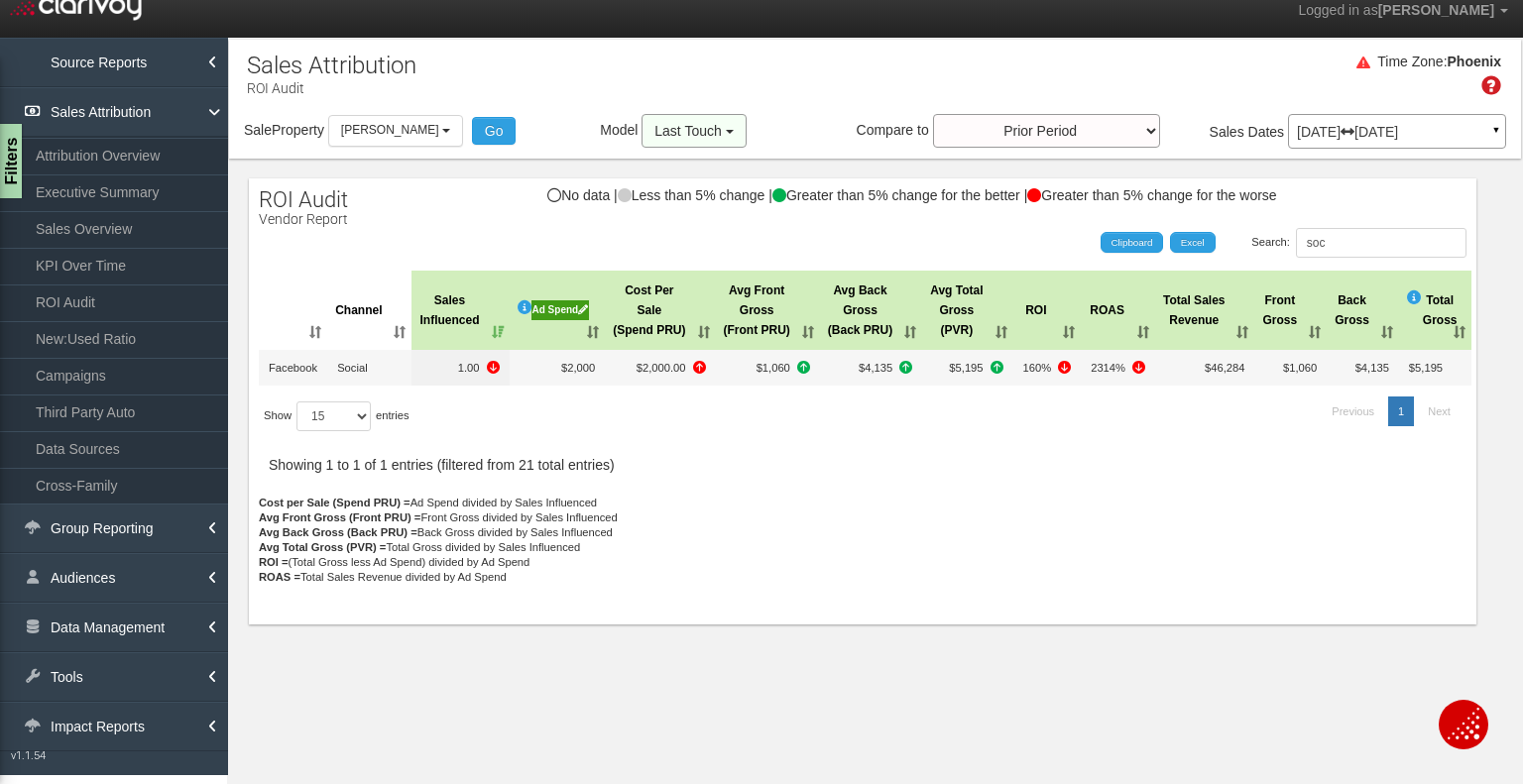 click on "Last Touch" at bounding box center (693, 131) 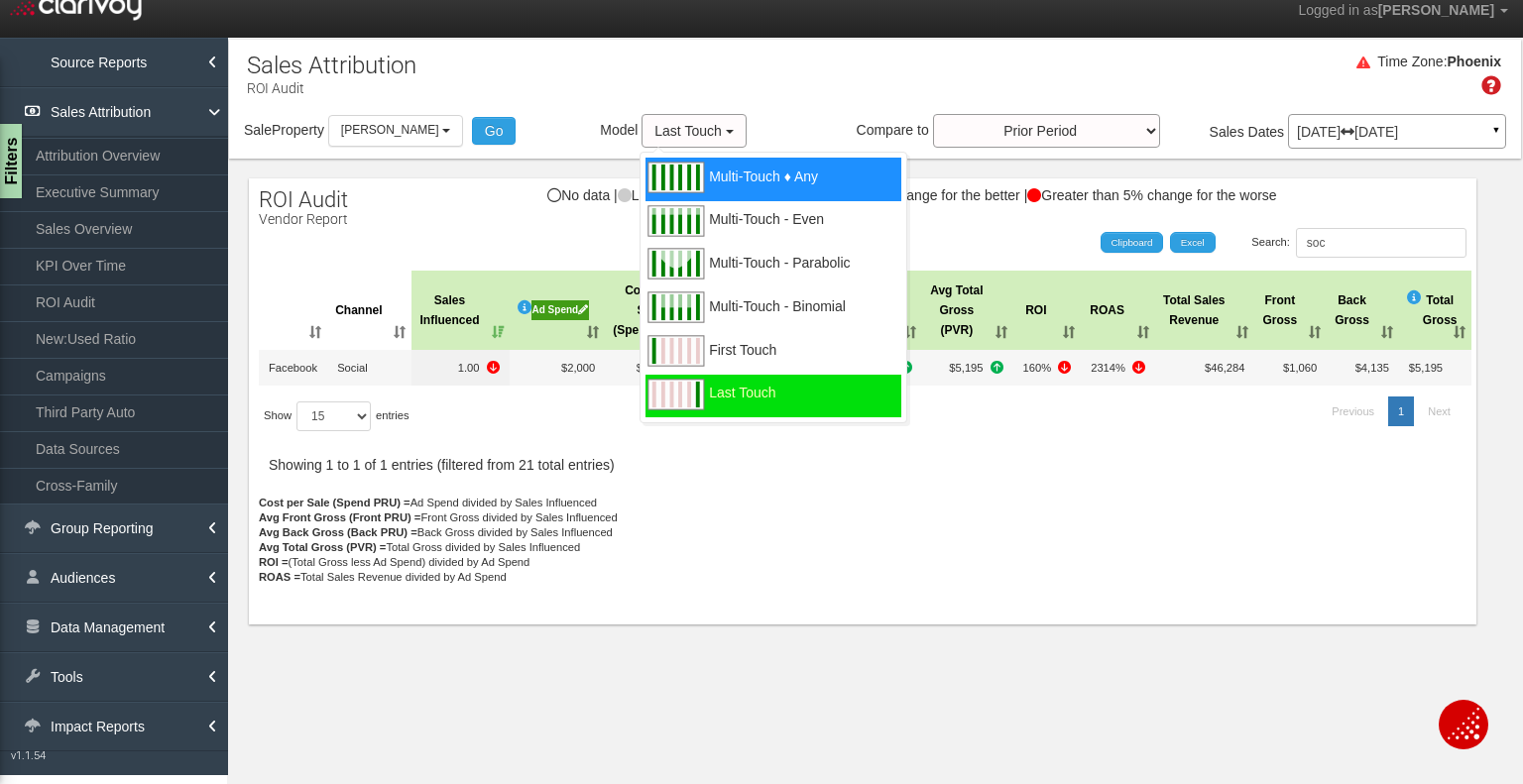 click at bounding box center [675, 177] 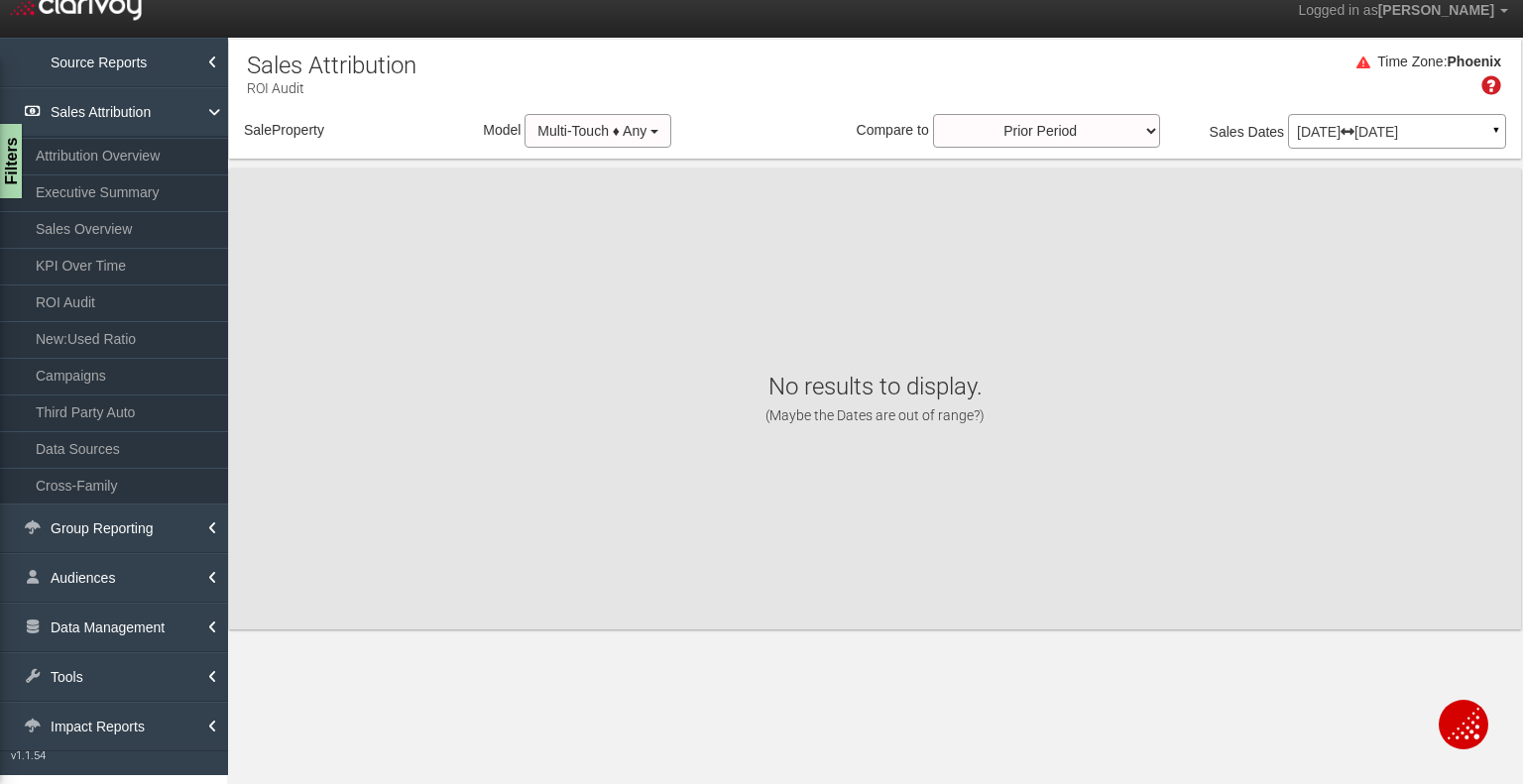 select on "object:37881" 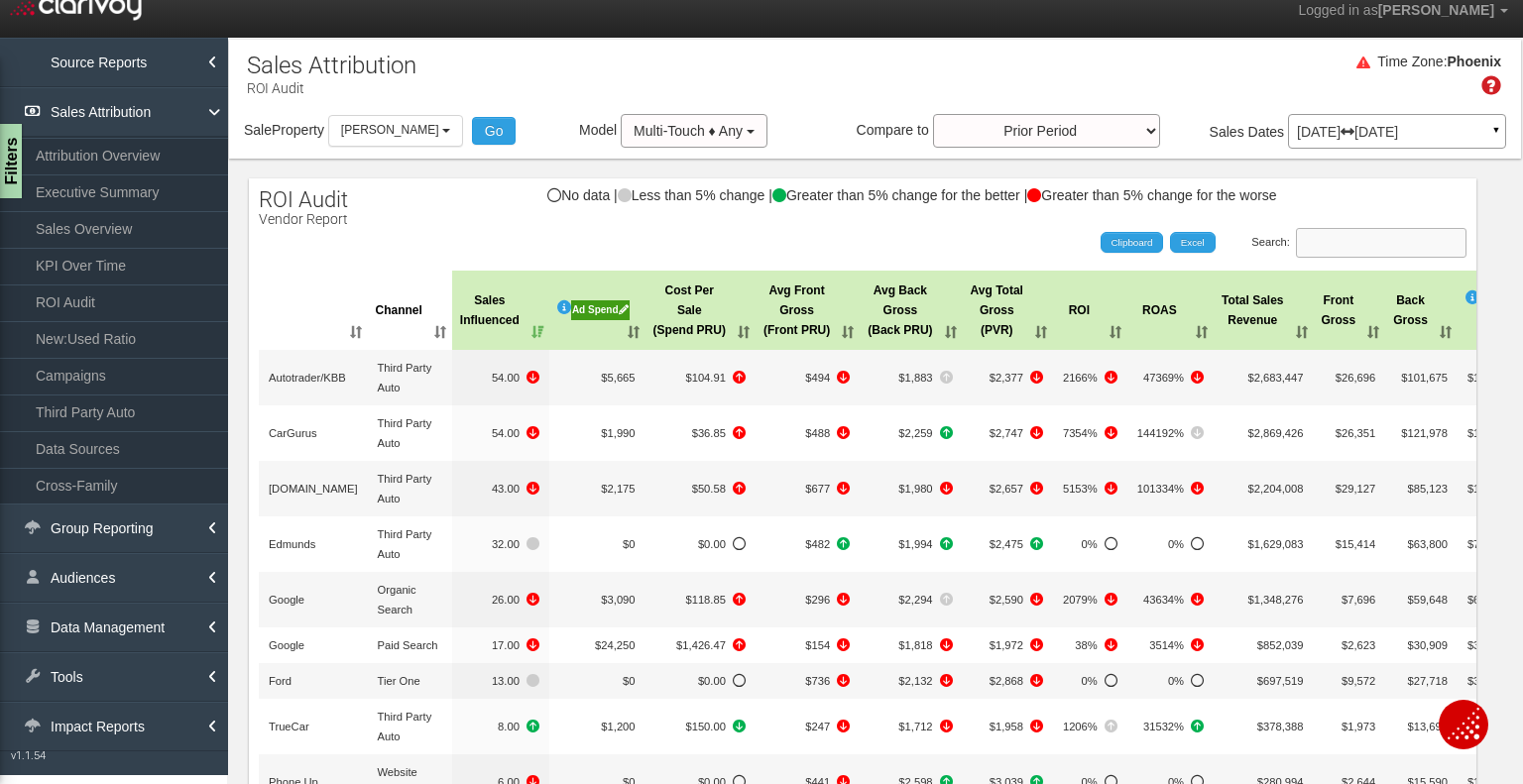 click on "Search:" at bounding box center (1381, 243) 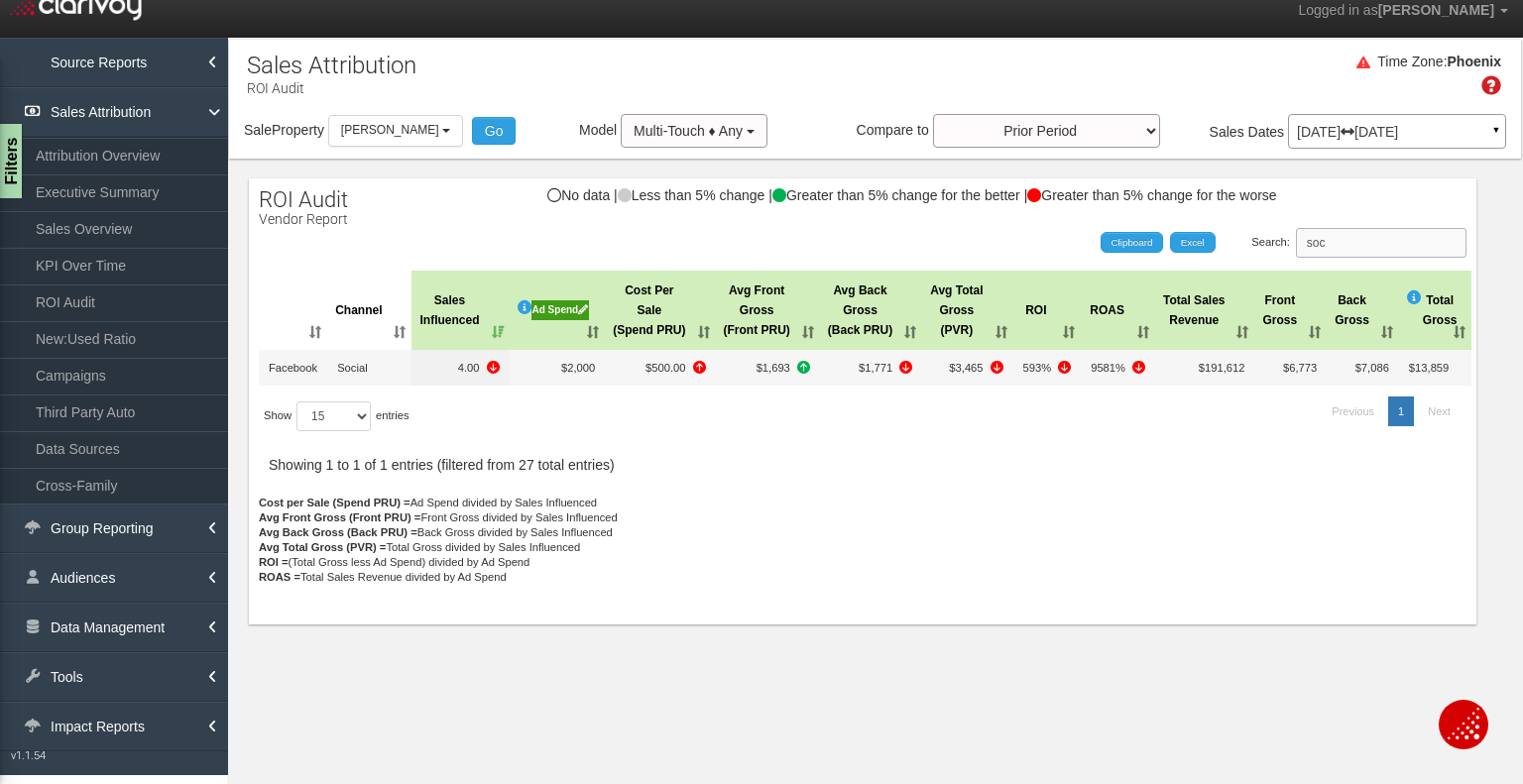 drag, startPoint x: 1305, startPoint y: 231, endPoint x: 1285, endPoint y: 225, distance: 20.880613 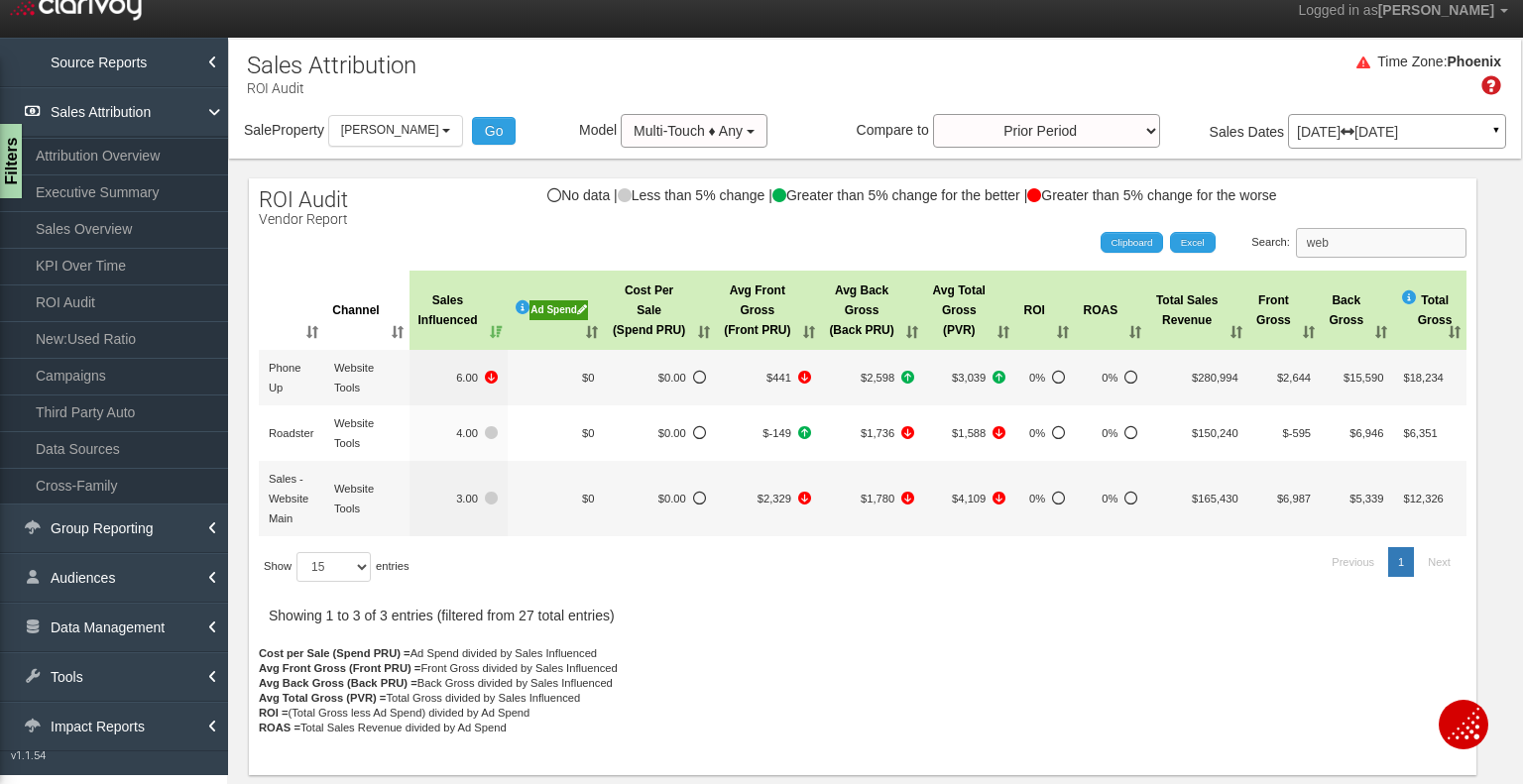 drag, startPoint x: 1325, startPoint y: 240, endPoint x: 1281, endPoint y: 240, distance: 44 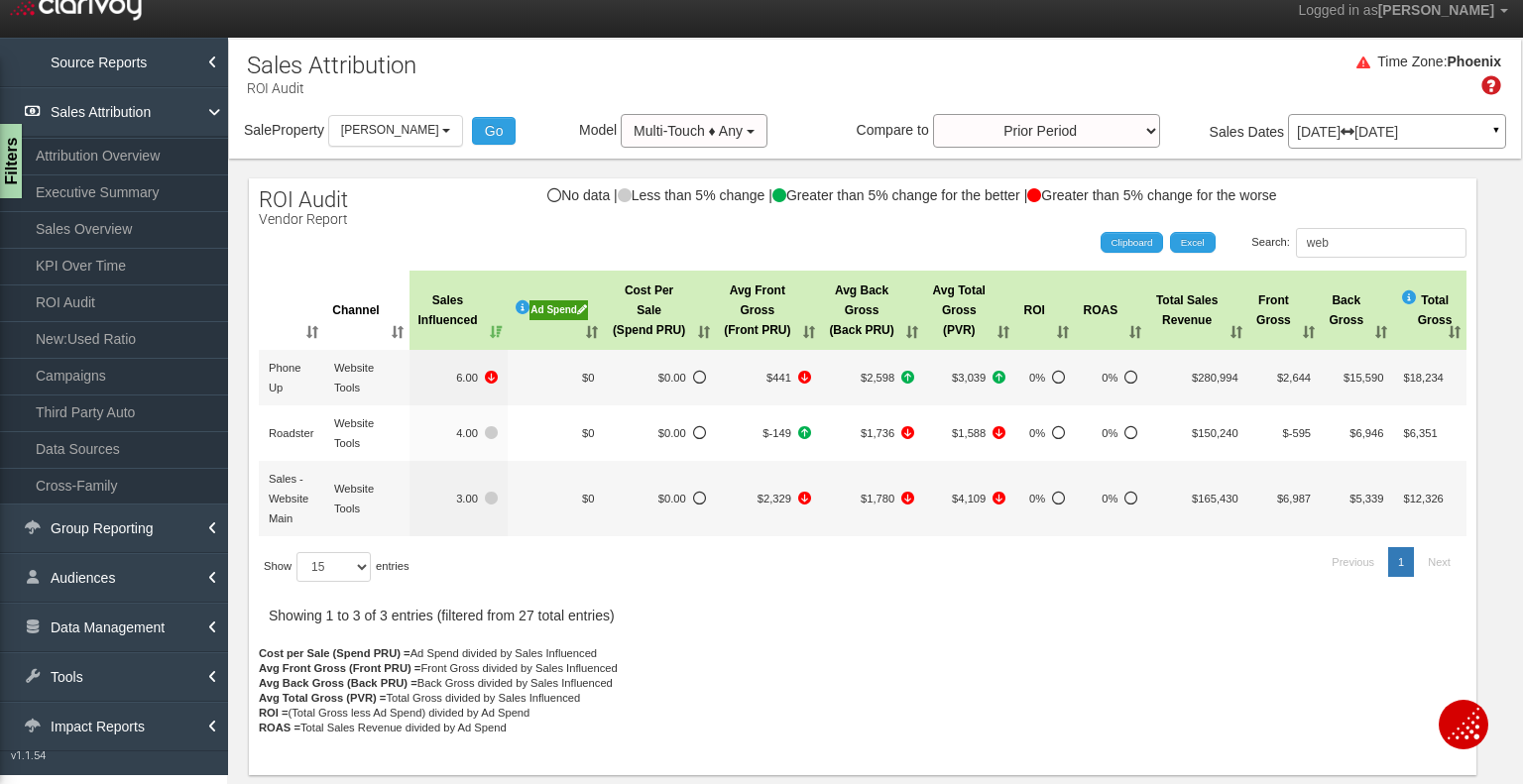 click on "Ad Spend" at bounding box center [559, 310] 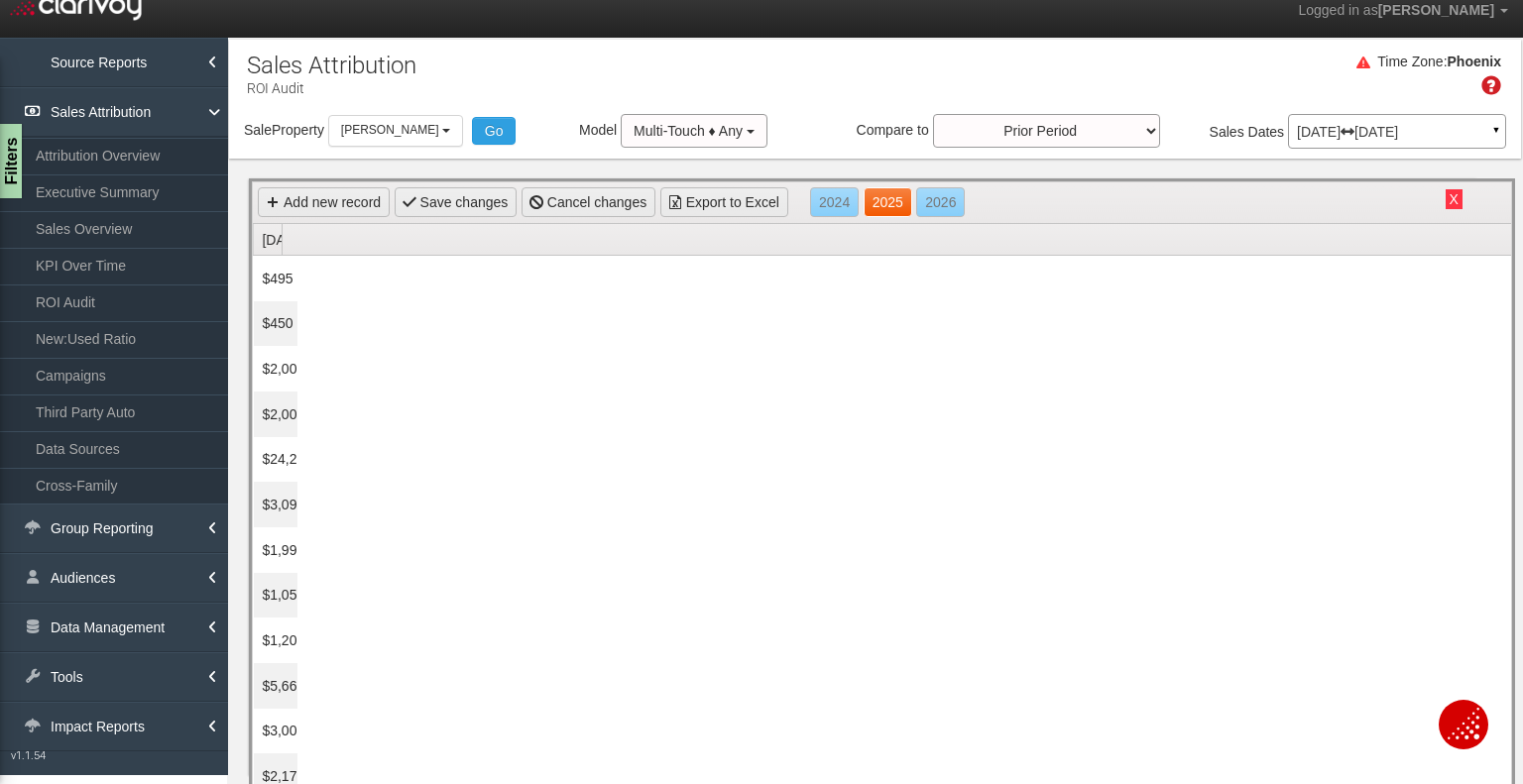 click on "2025" at bounding box center (887, 202) 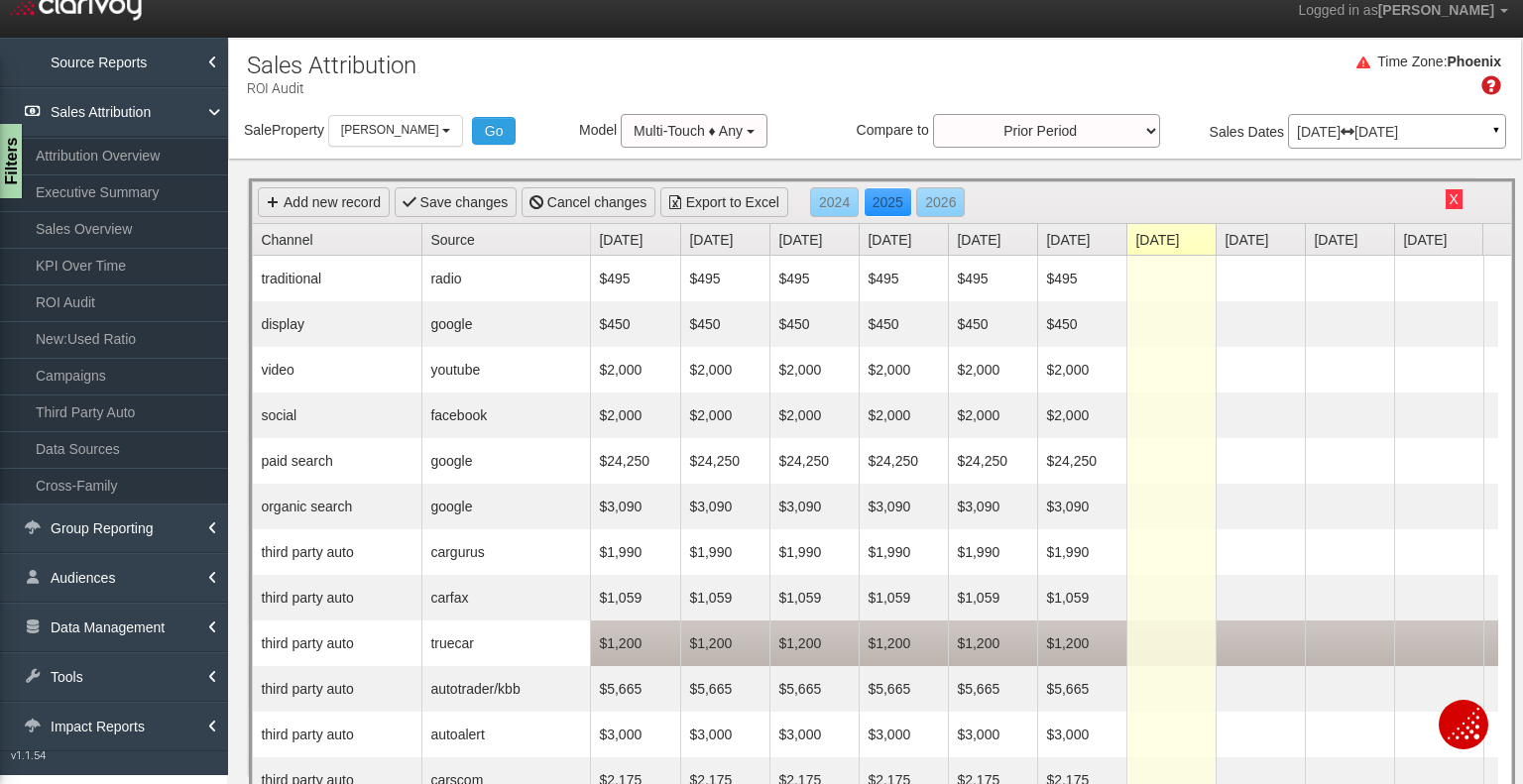scroll, scrollTop: 24, scrollLeft: 0, axis: vertical 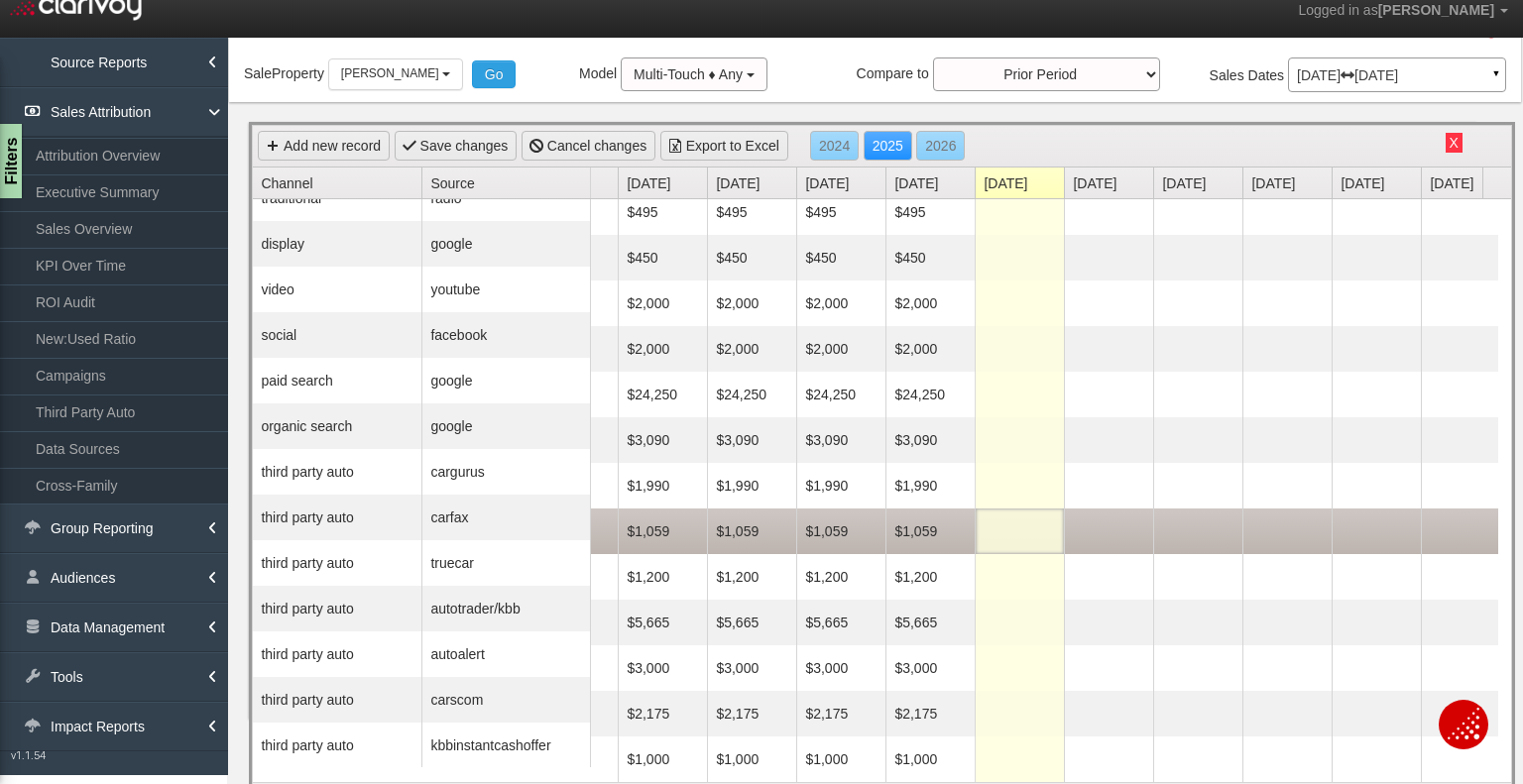 click at bounding box center [1019, 531] 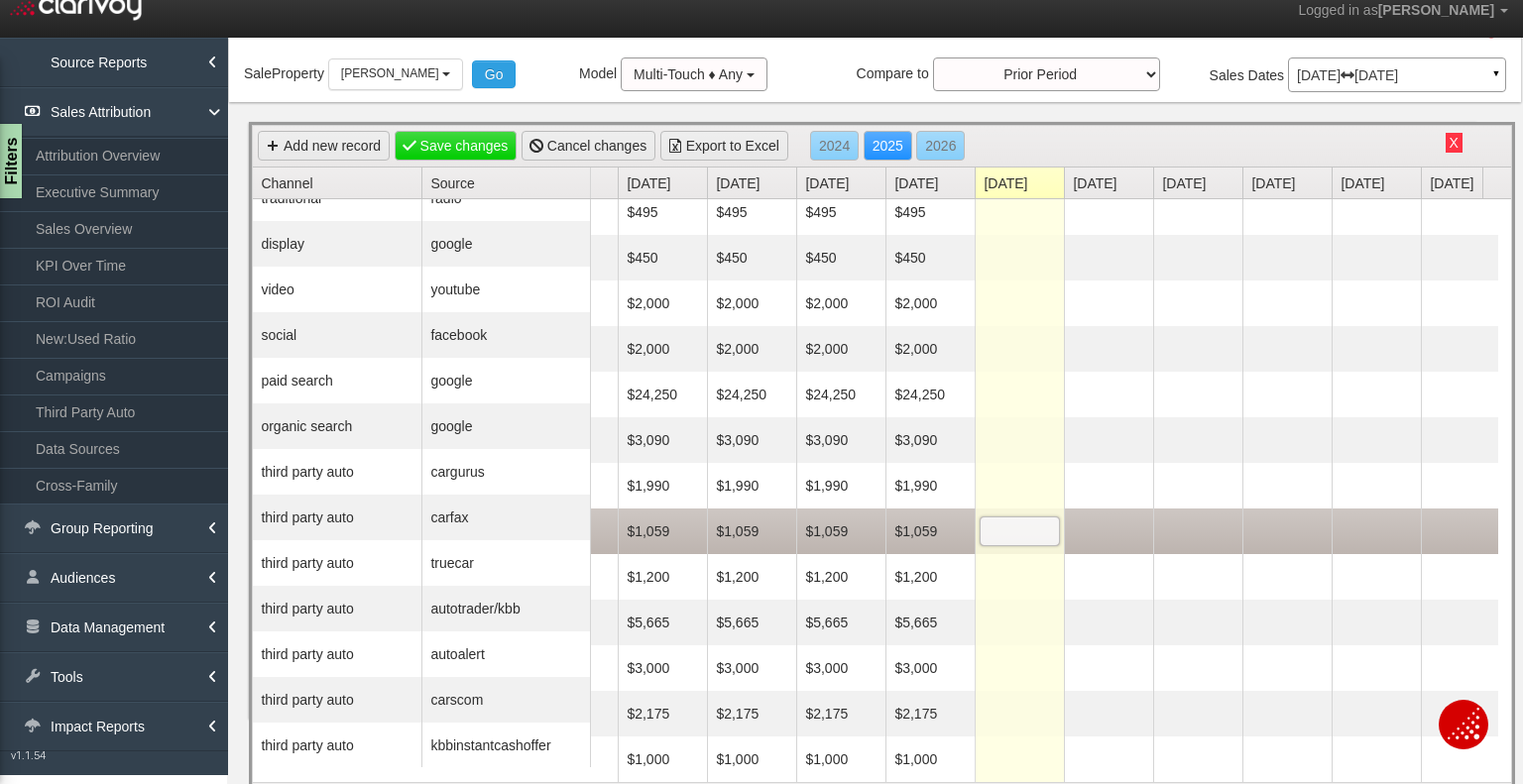 type on "0" 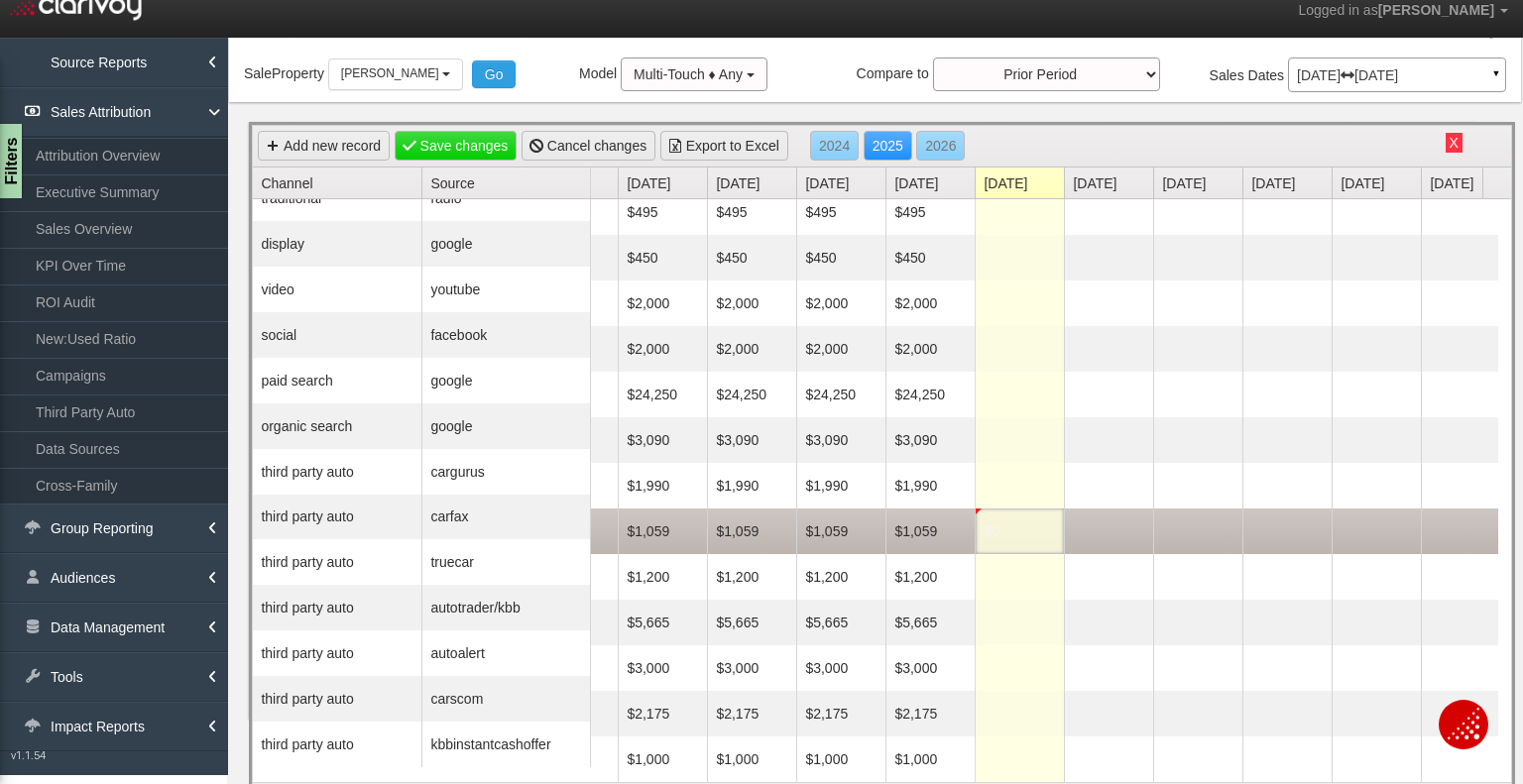 scroll, scrollTop: 24, scrollLeft: 152, axis: both 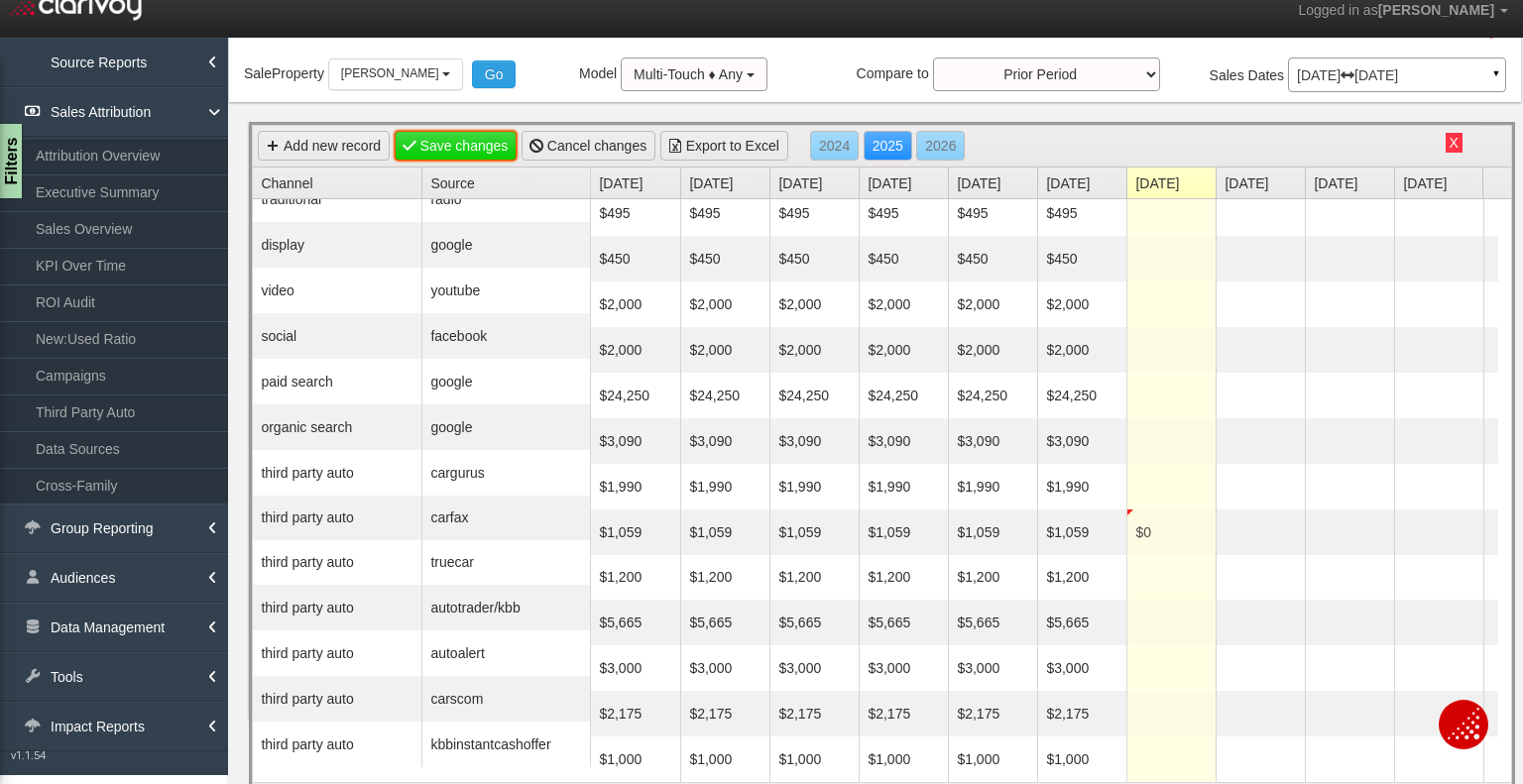 click on "Save changes" at bounding box center (456, 146) 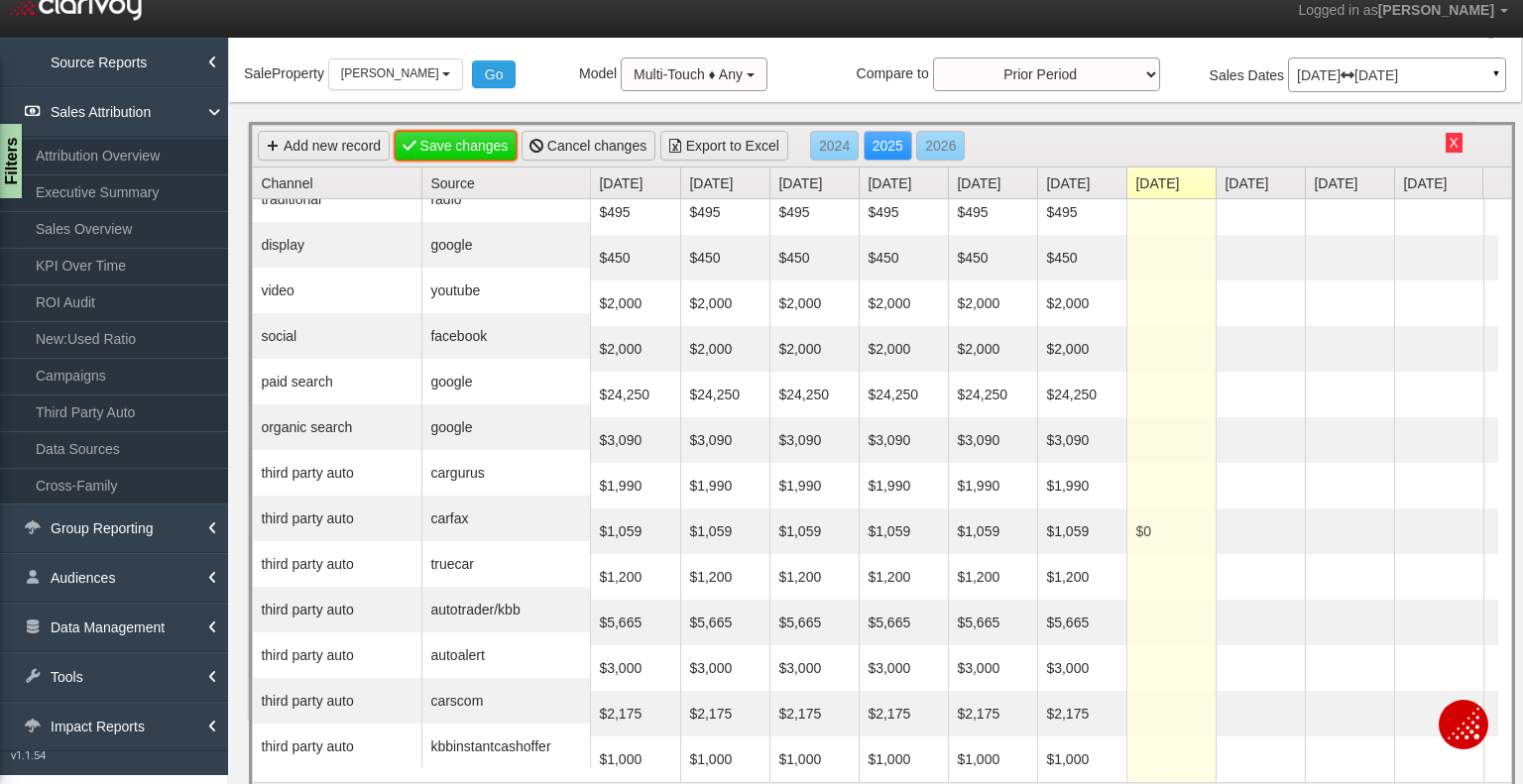 scroll, scrollTop: 24, scrollLeft: 0, axis: vertical 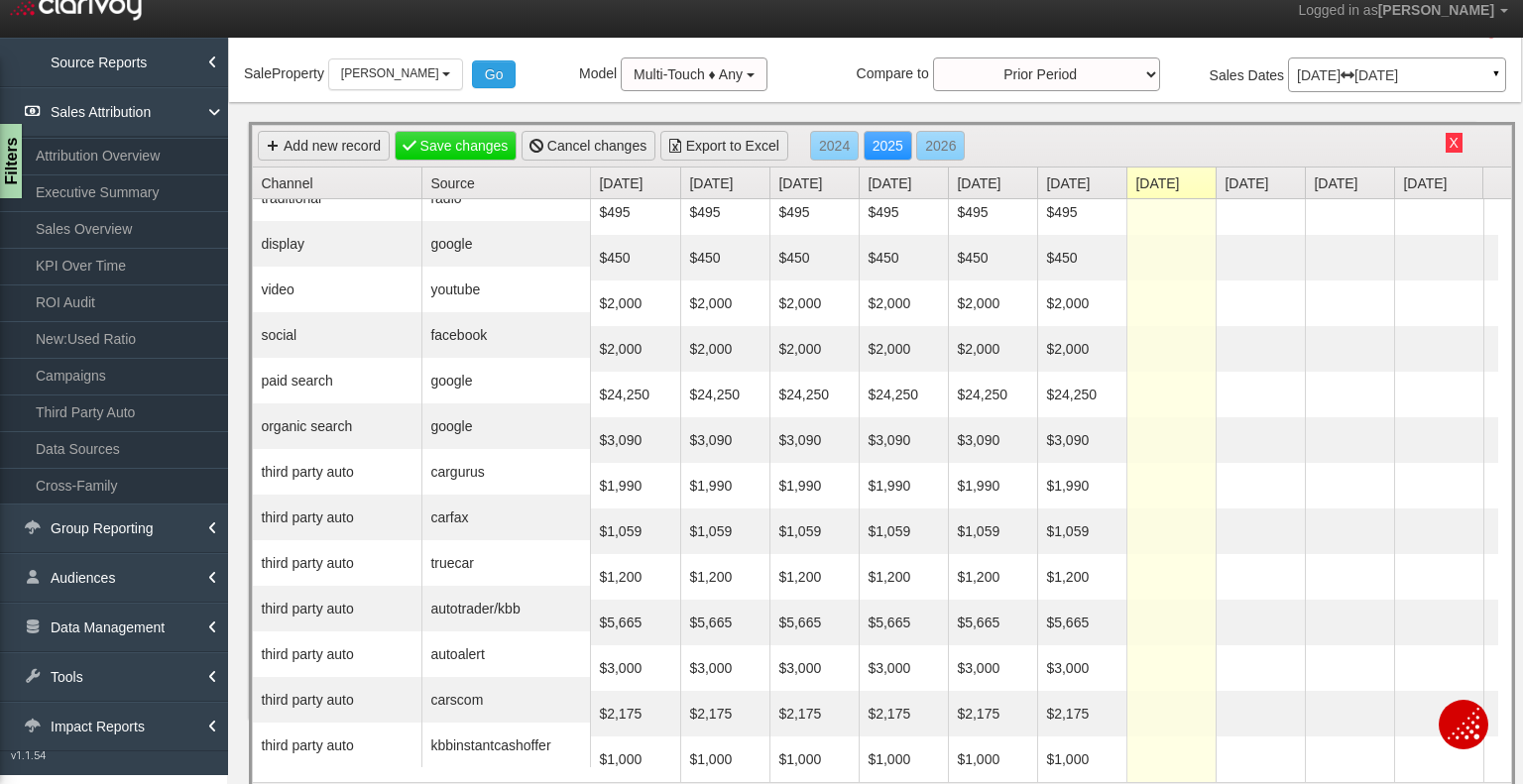 click on "X" at bounding box center [1454, 143] 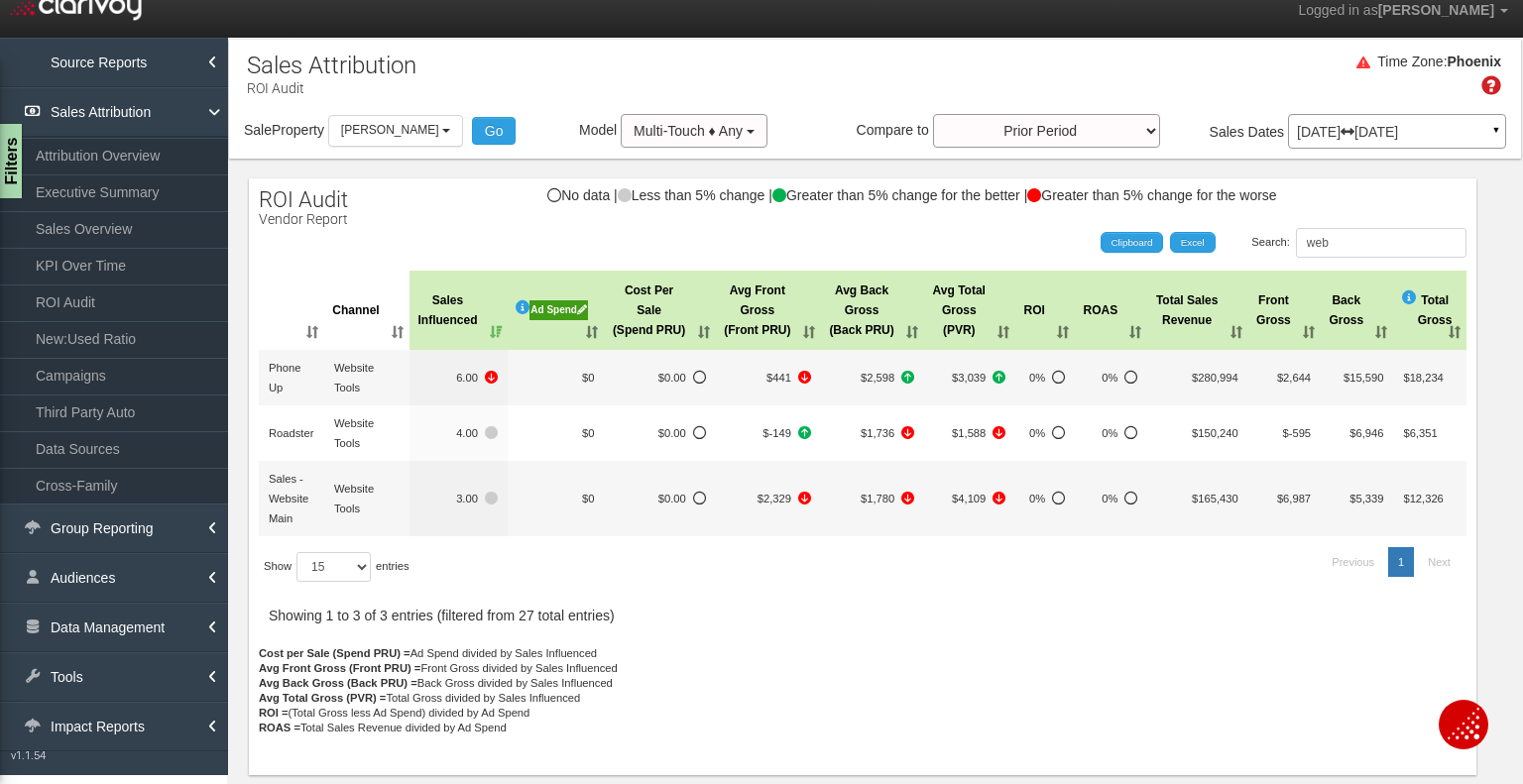 scroll, scrollTop: 9, scrollLeft: 0, axis: vertical 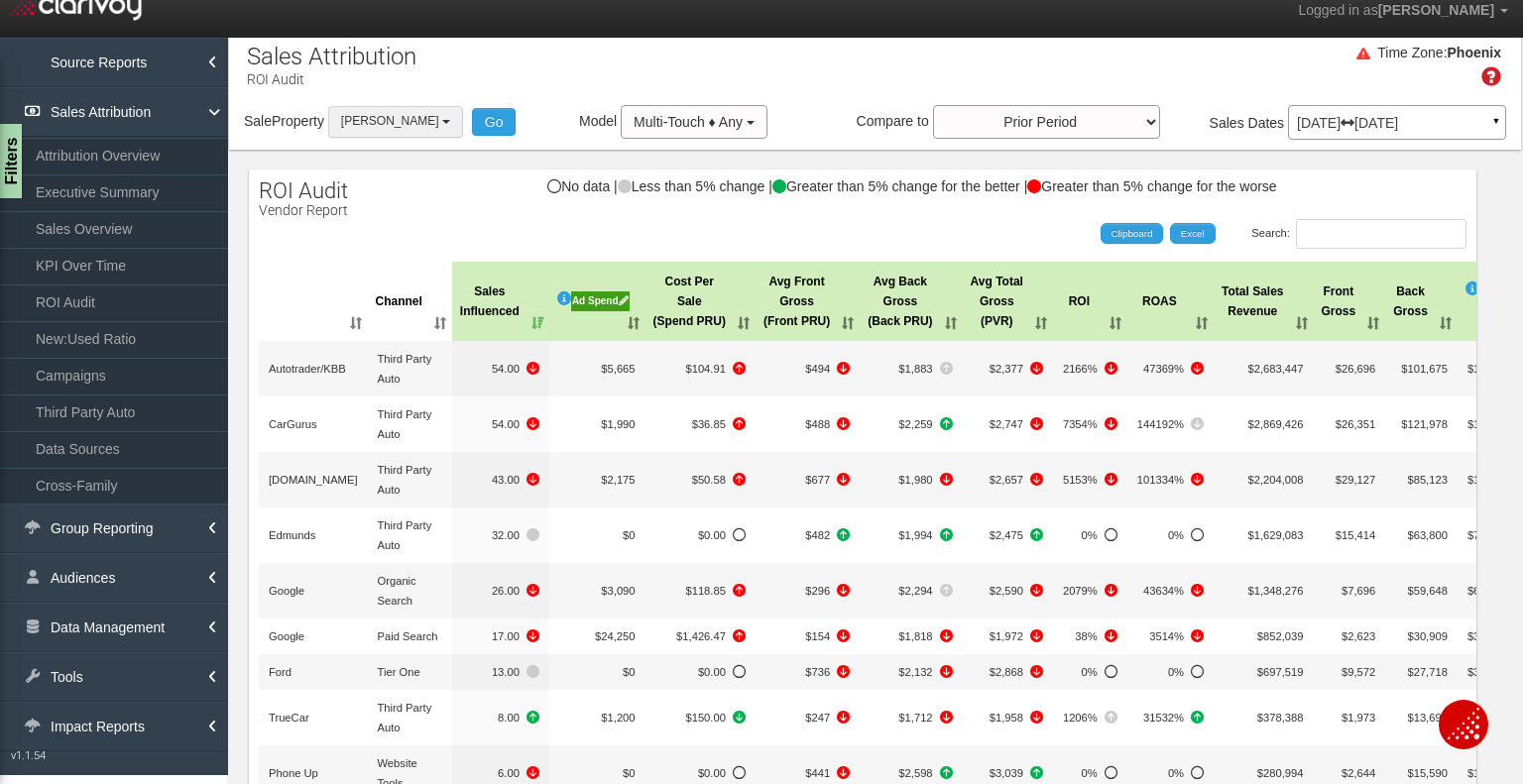 click on "[PERSON_NAME]" at bounding box center (396, 121) 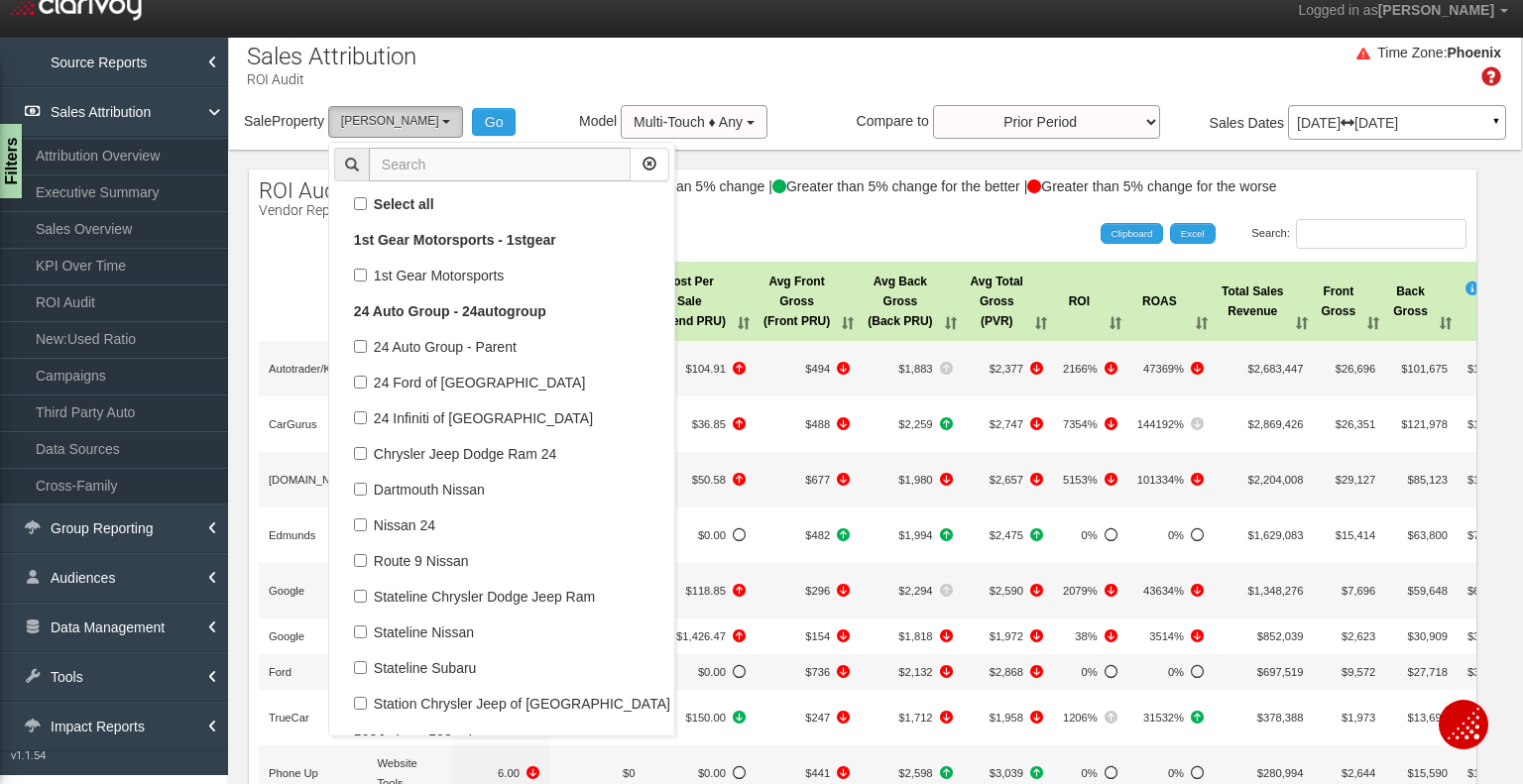 scroll, scrollTop: 36930, scrollLeft: 0, axis: vertical 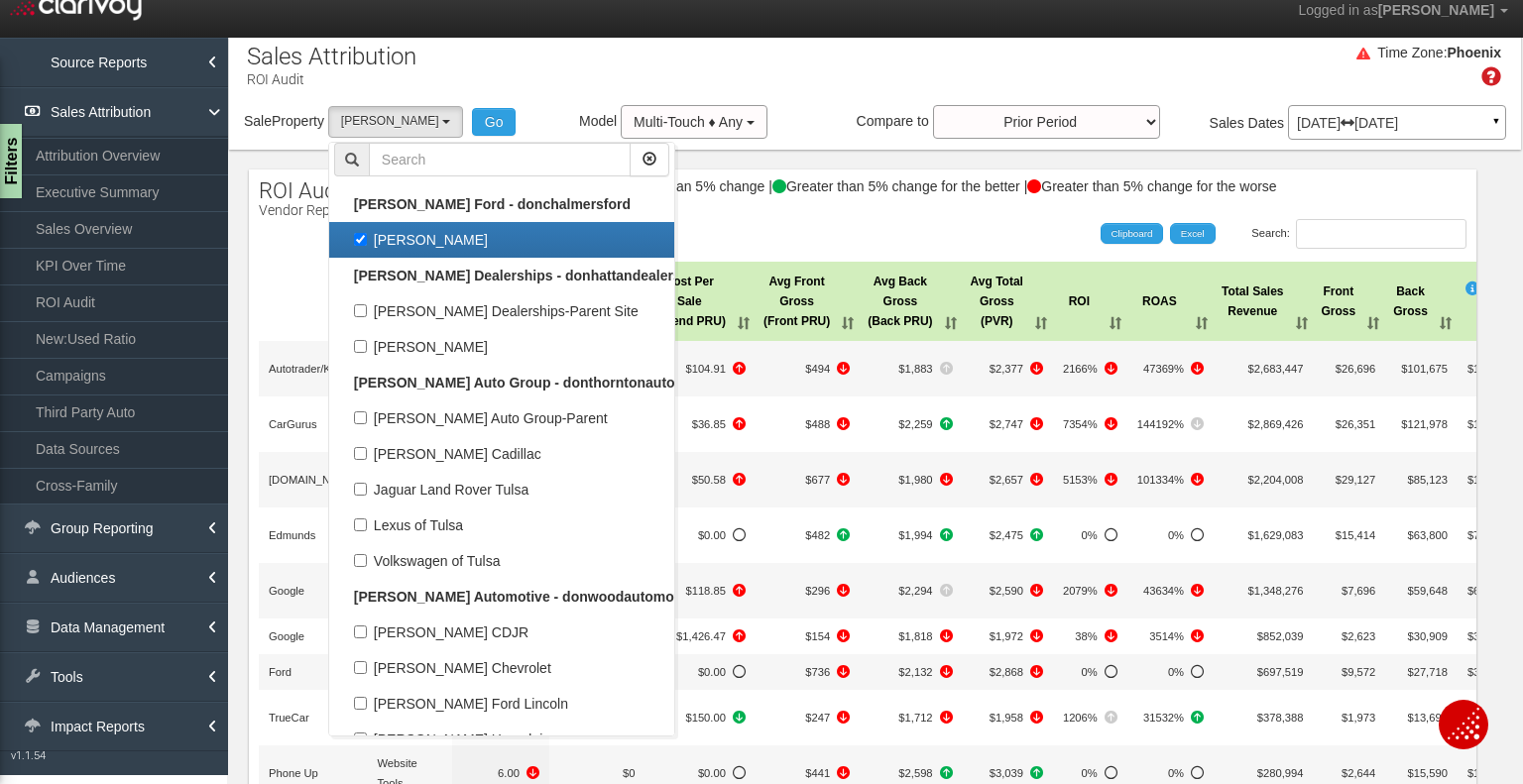 click on "[PERSON_NAME]" at bounding box center (502, 240) 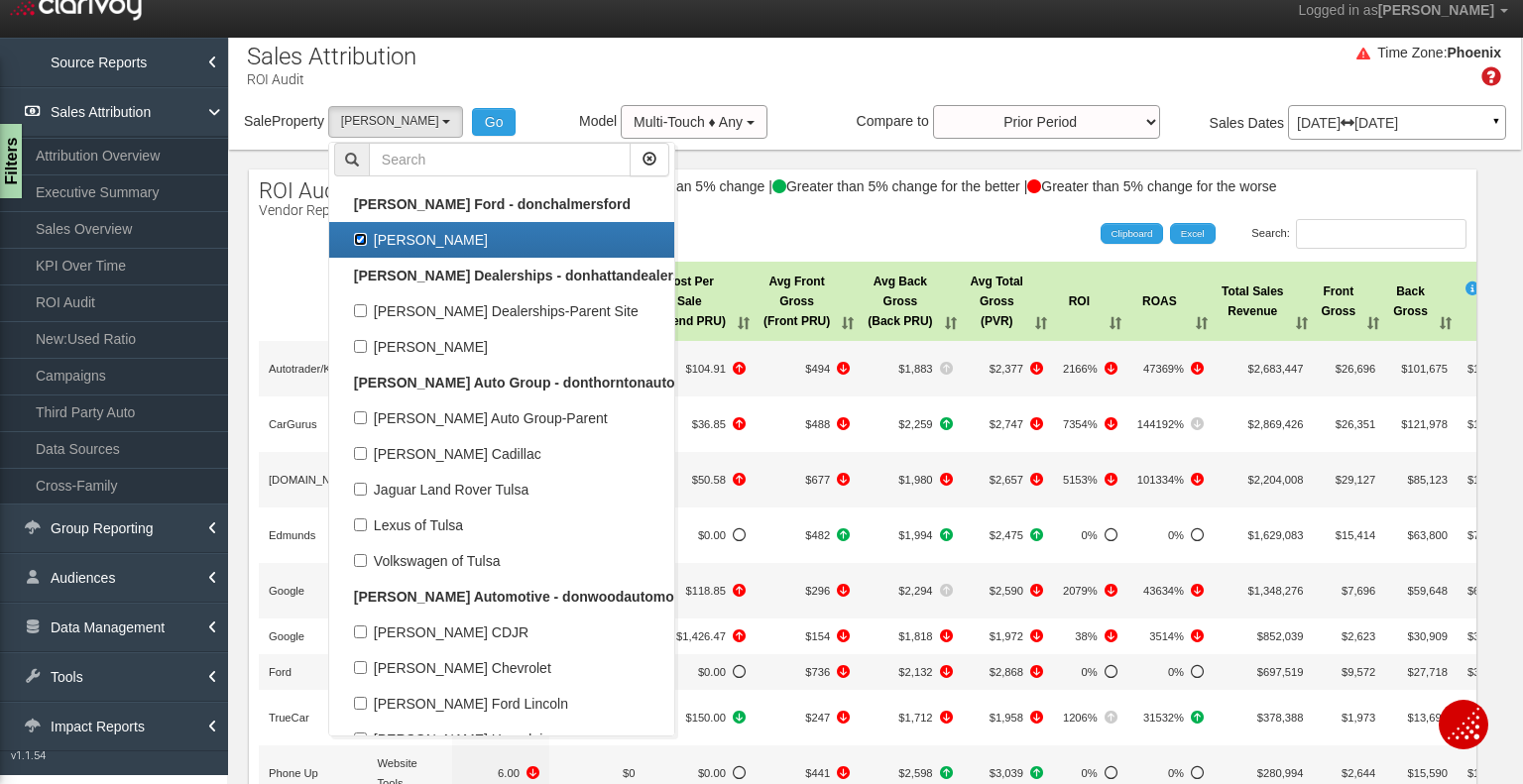 click on "[PERSON_NAME]" at bounding box center (360, 239) 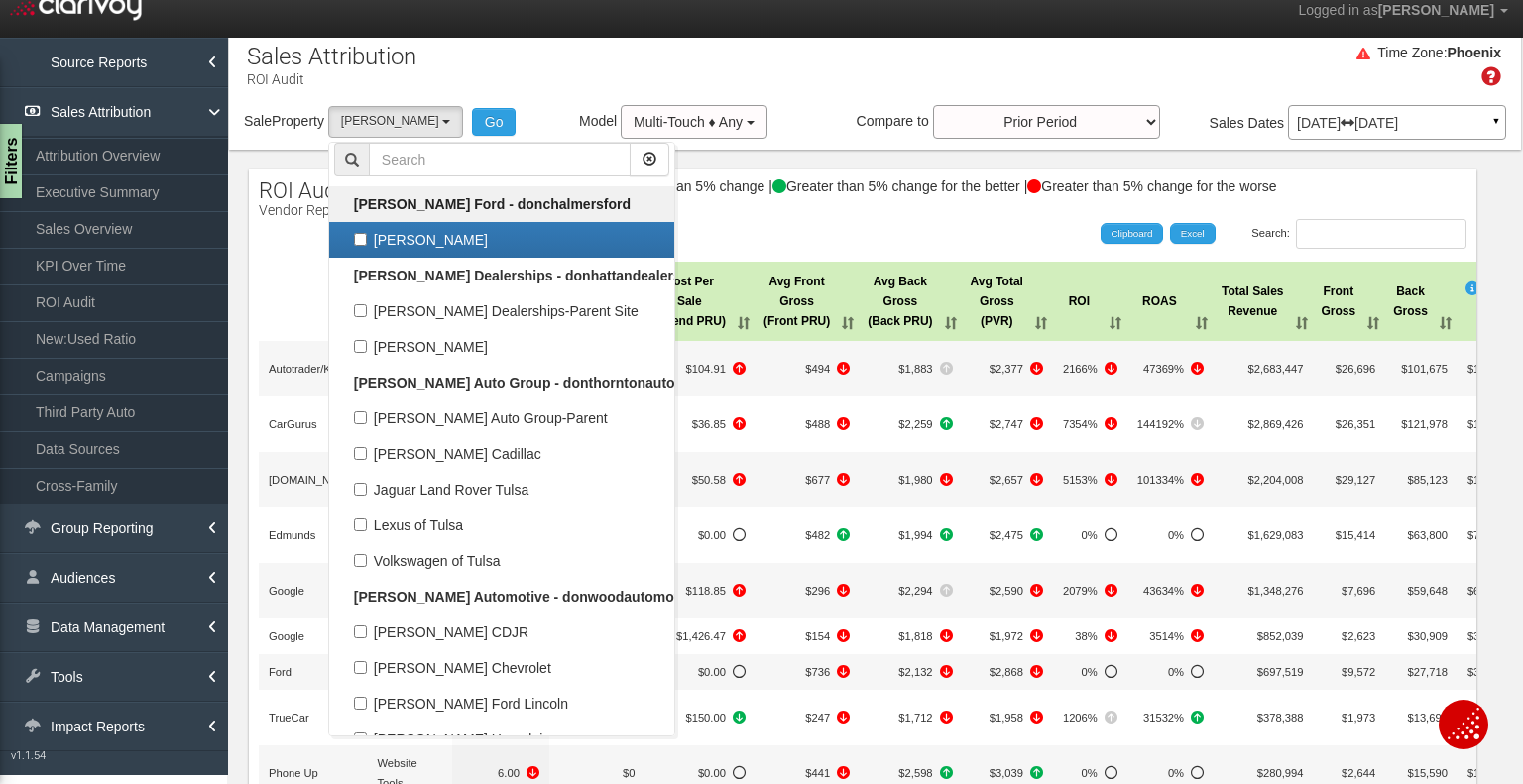 select 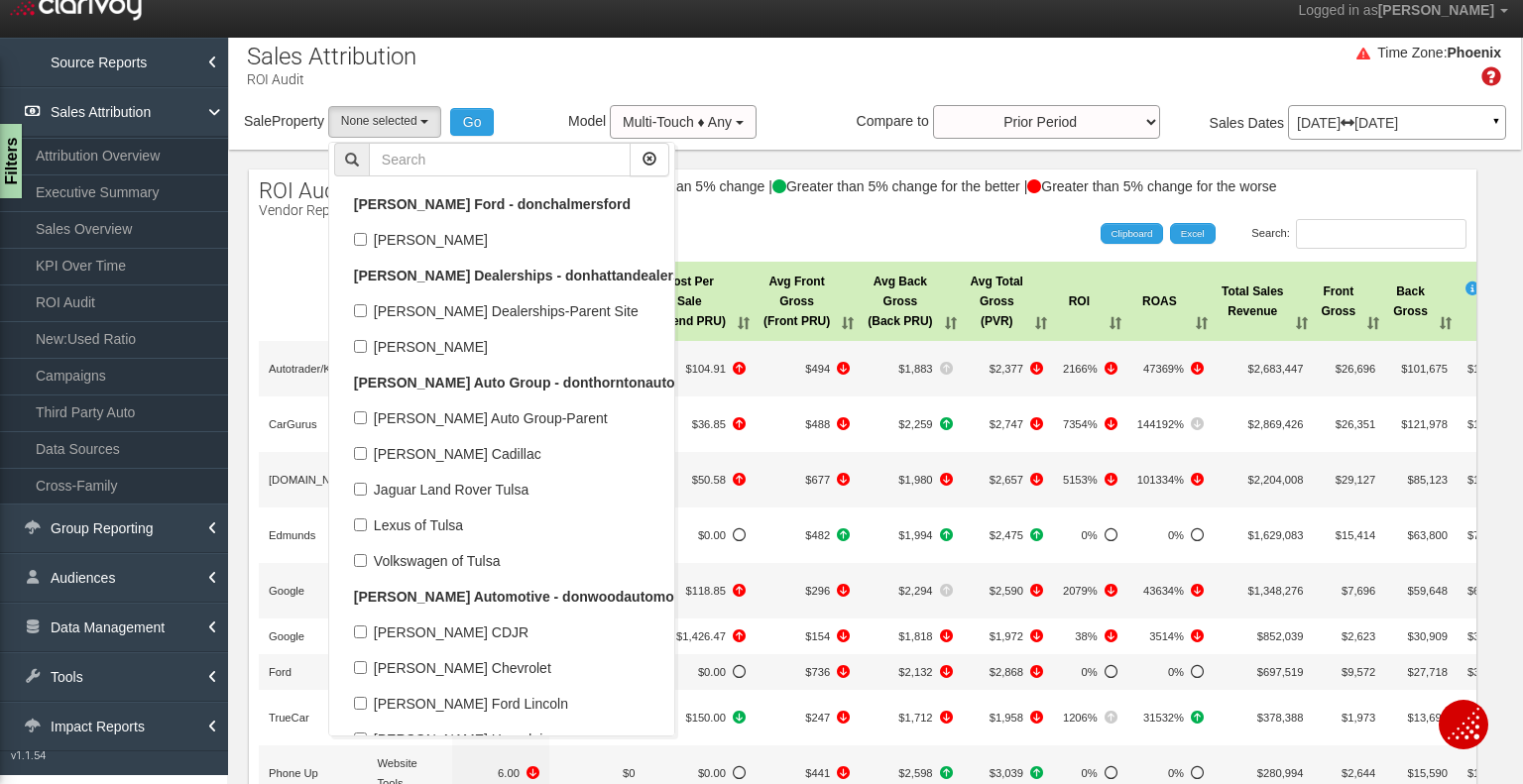 scroll, scrollTop: 17671, scrollLeft: 0, axis: vertical 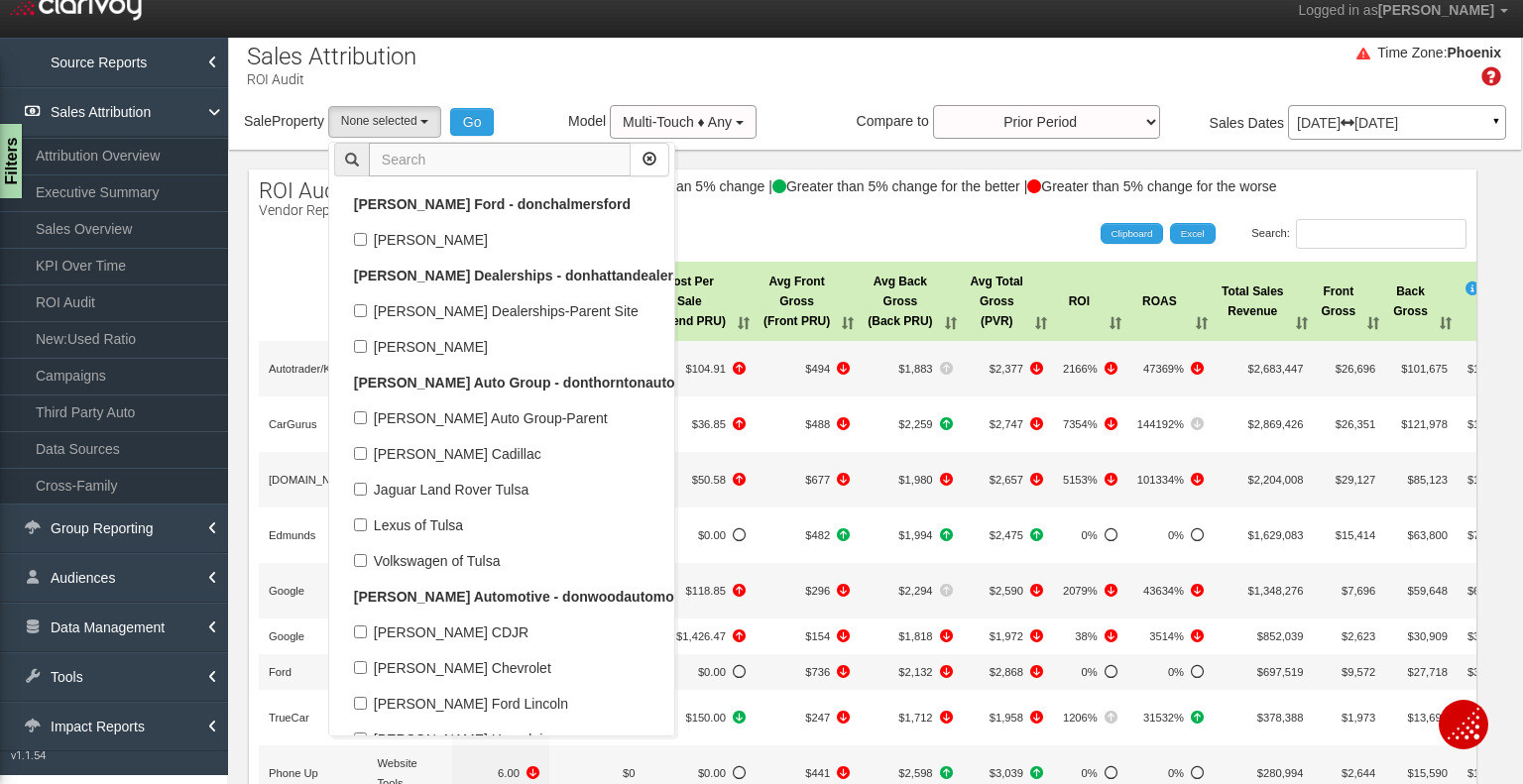 click at bounding box center (500, 160) 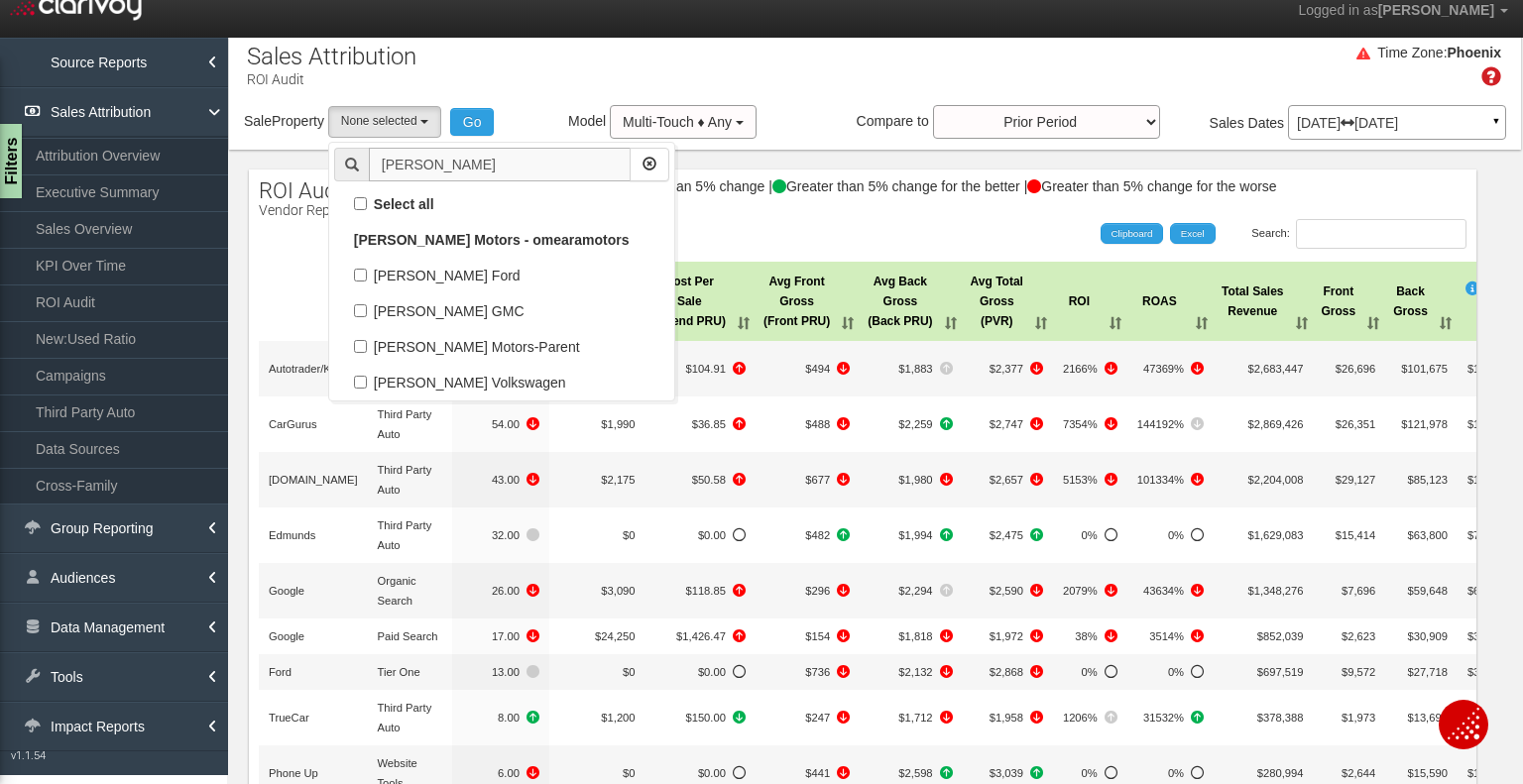 scroll, scrollTop: 0, scrollLeft: 0, axis: both 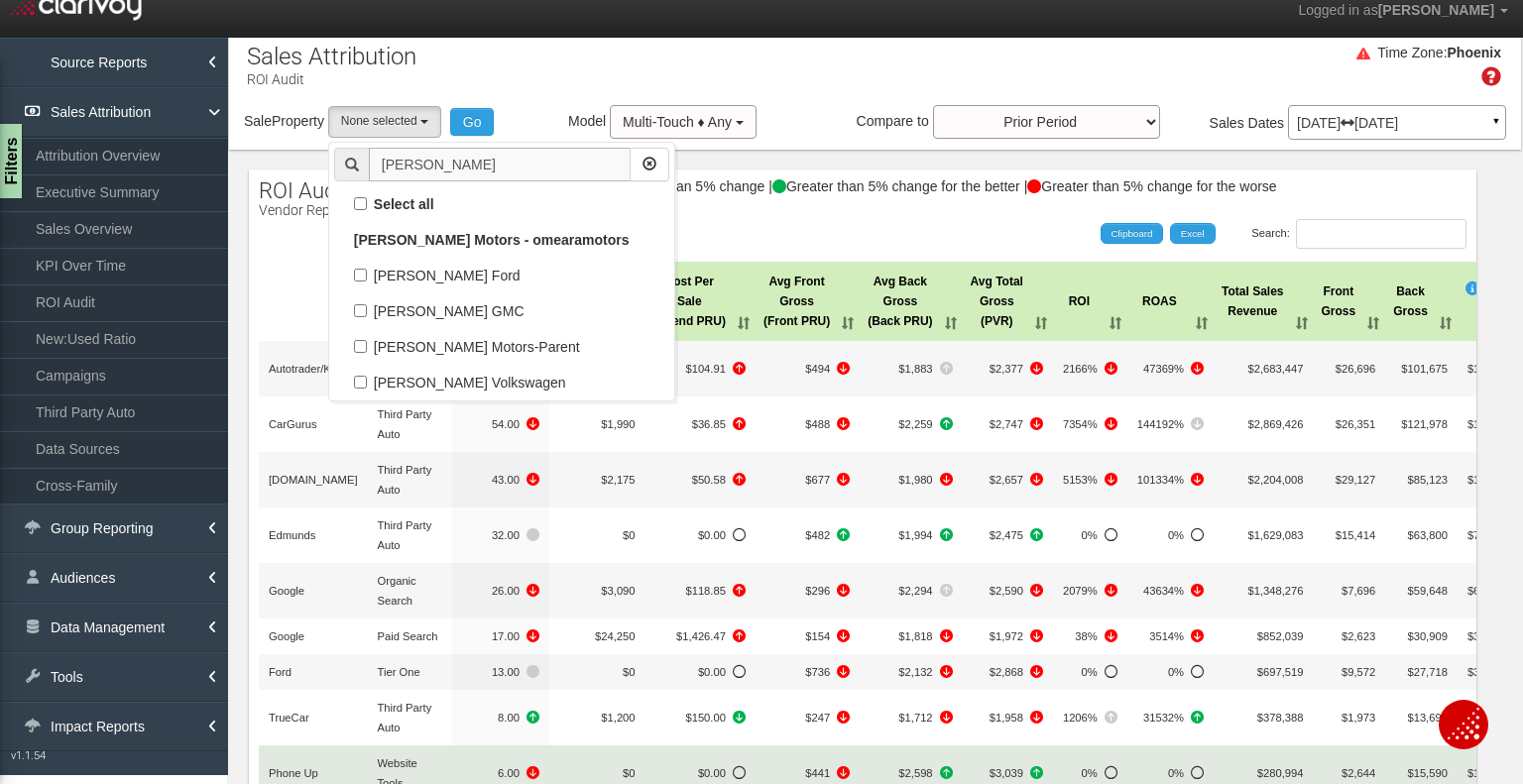type on "[PERSON_NAME]" 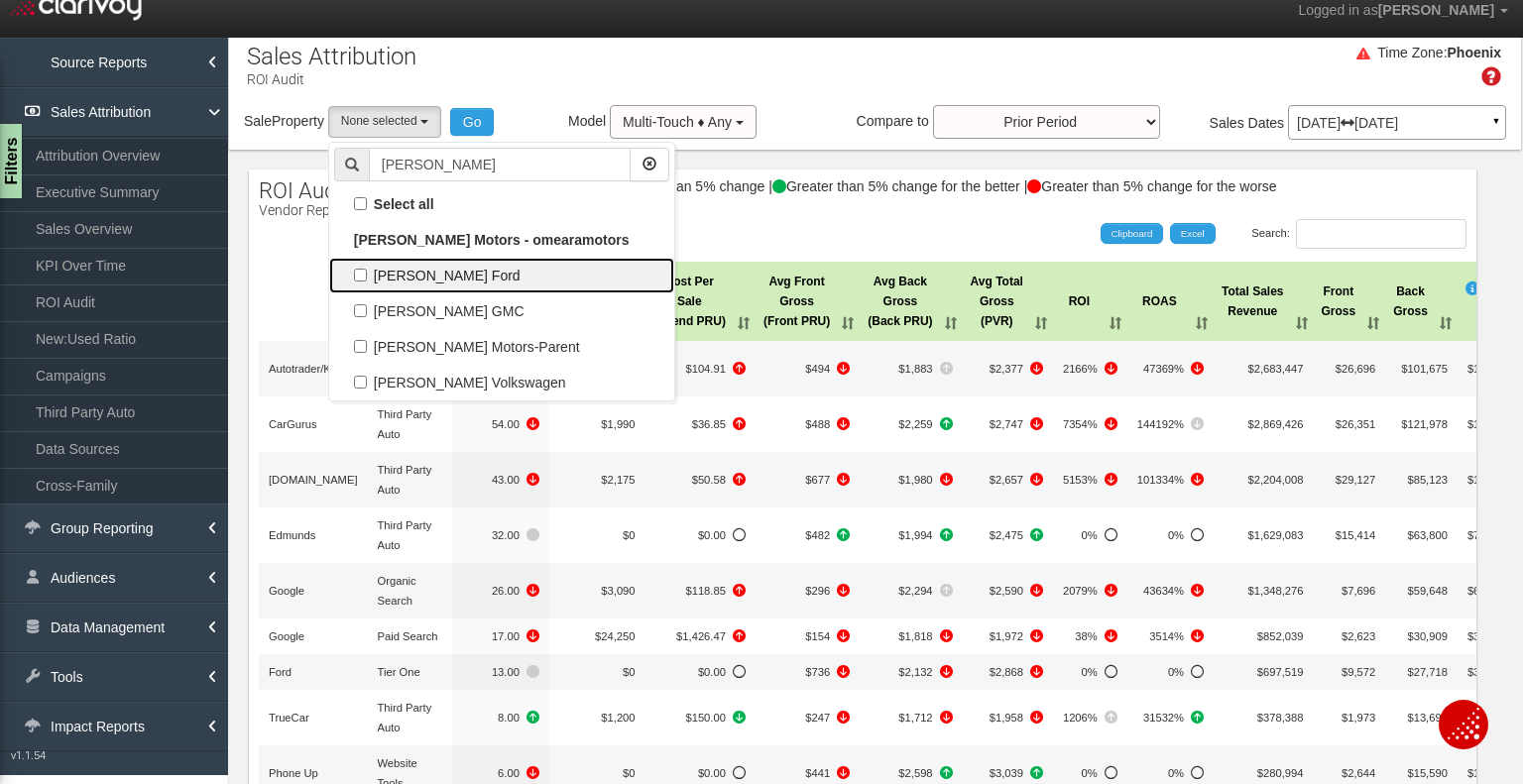 click on "[PERSON_NAME] Ford" at bounding box center (502, 276) 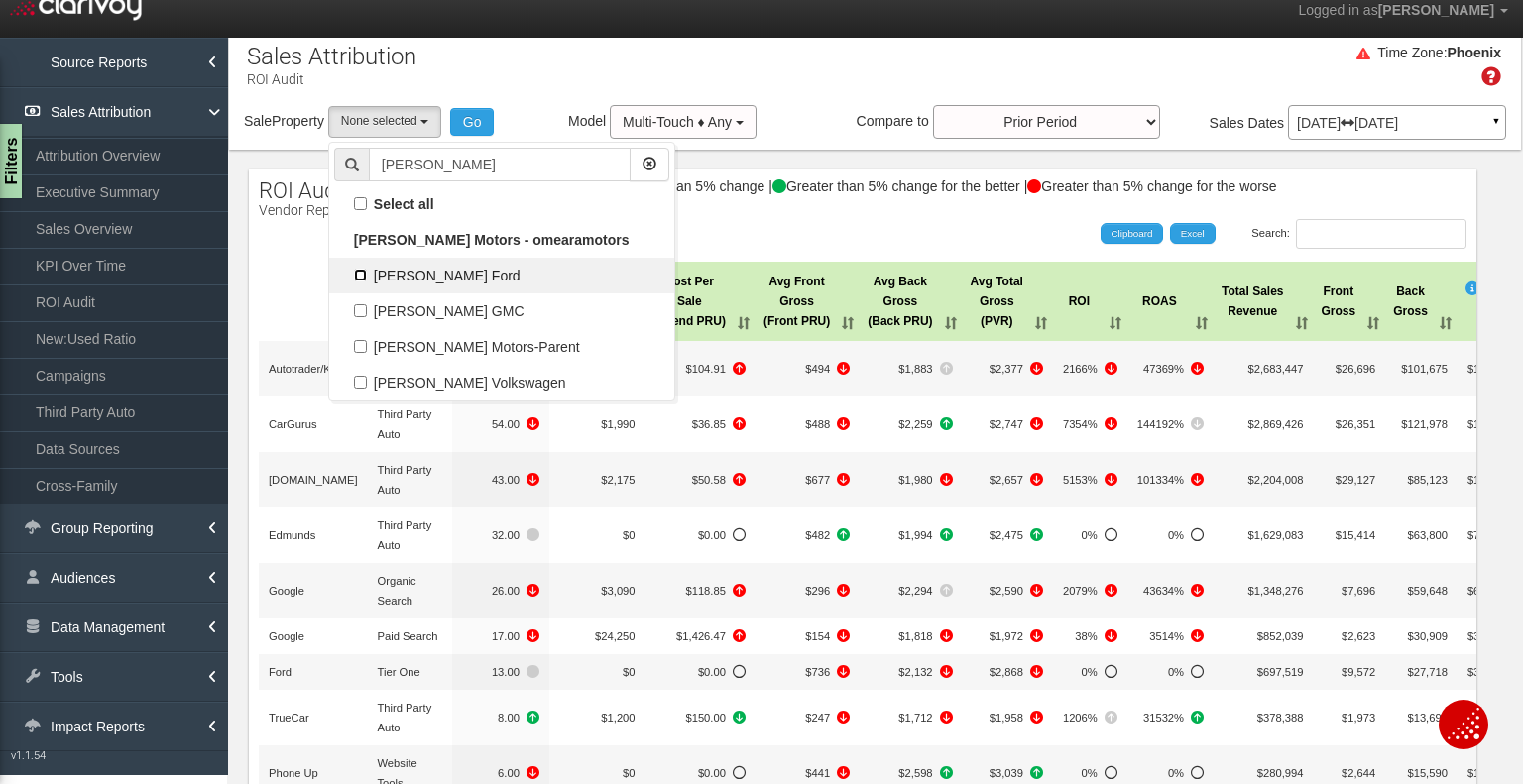 click on "[PERSON_NAME] Ford" at bounding box center [360, 275] 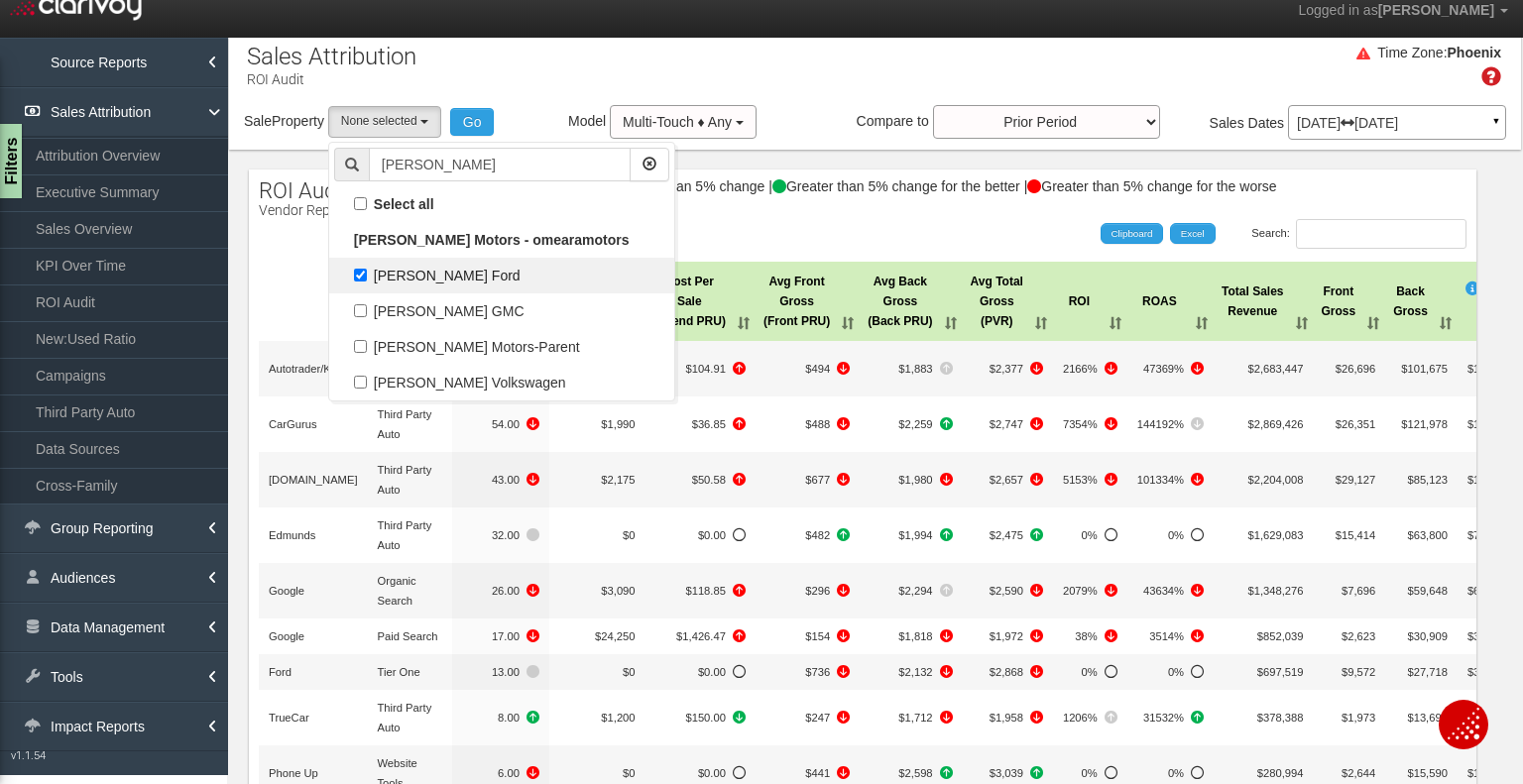 select on "object:38927" 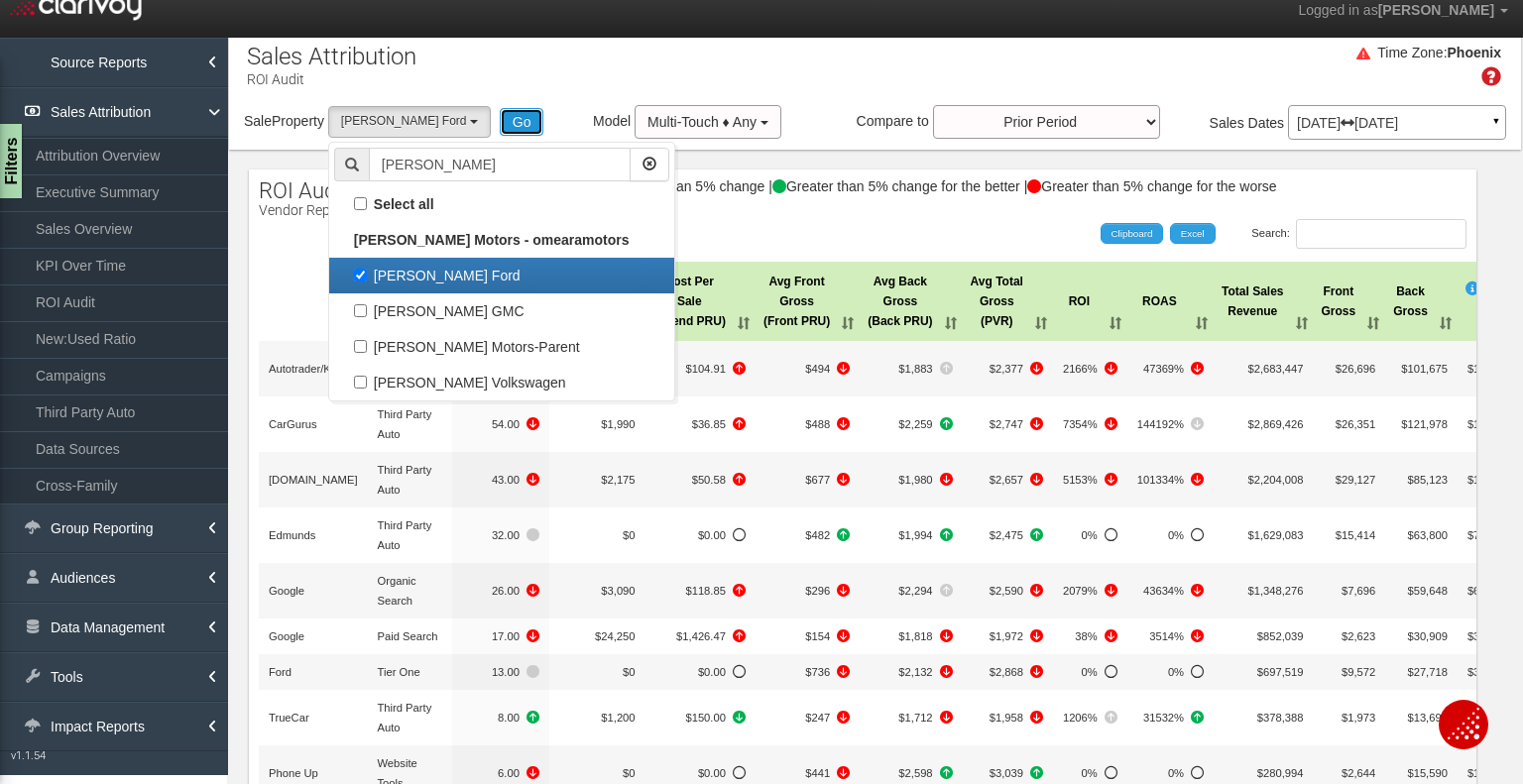 click on "Go" at bounding box center [522, 122] 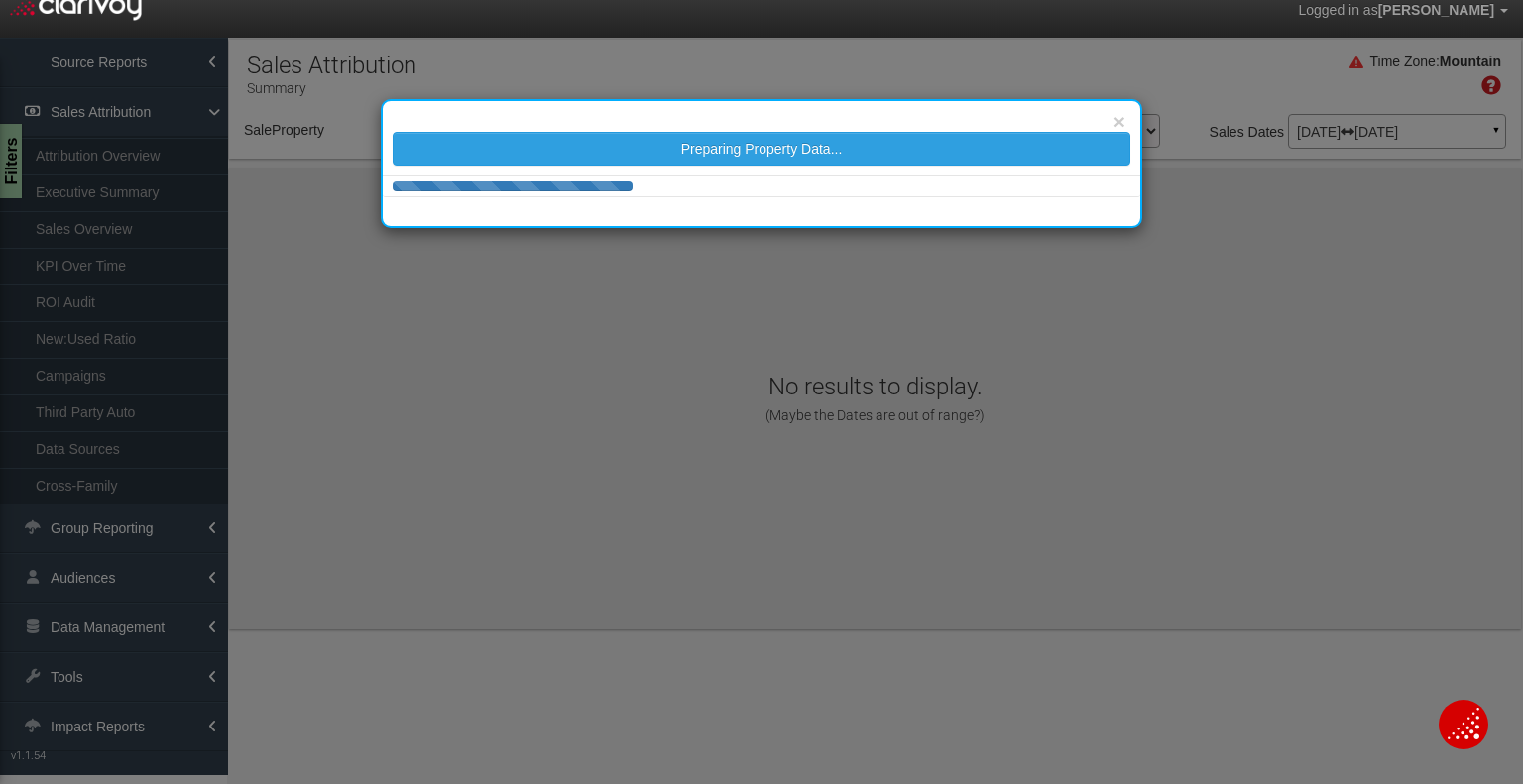 scroll, scrollTop: 0, scrollLeft: 0, axis: both 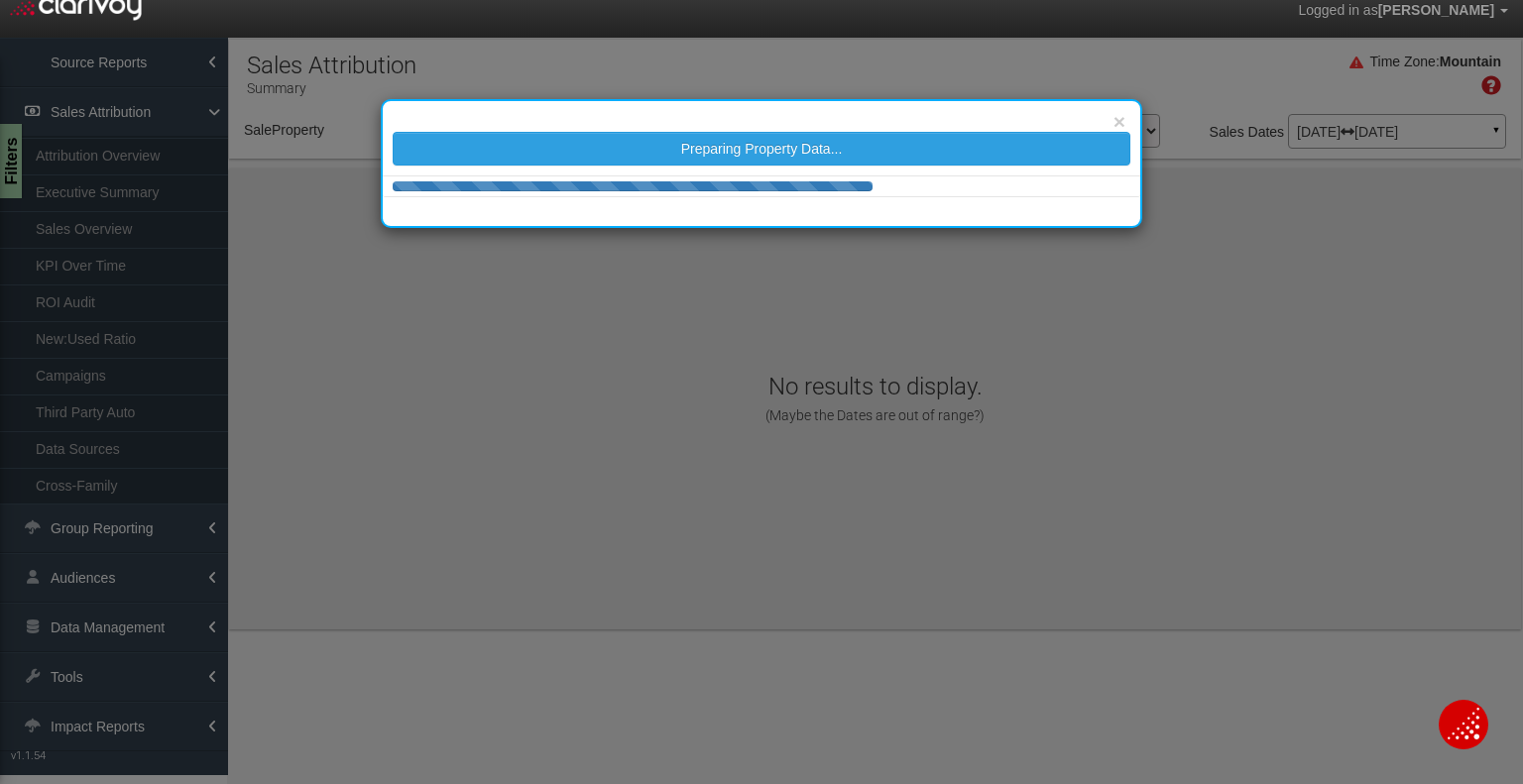 select on "object:41546" 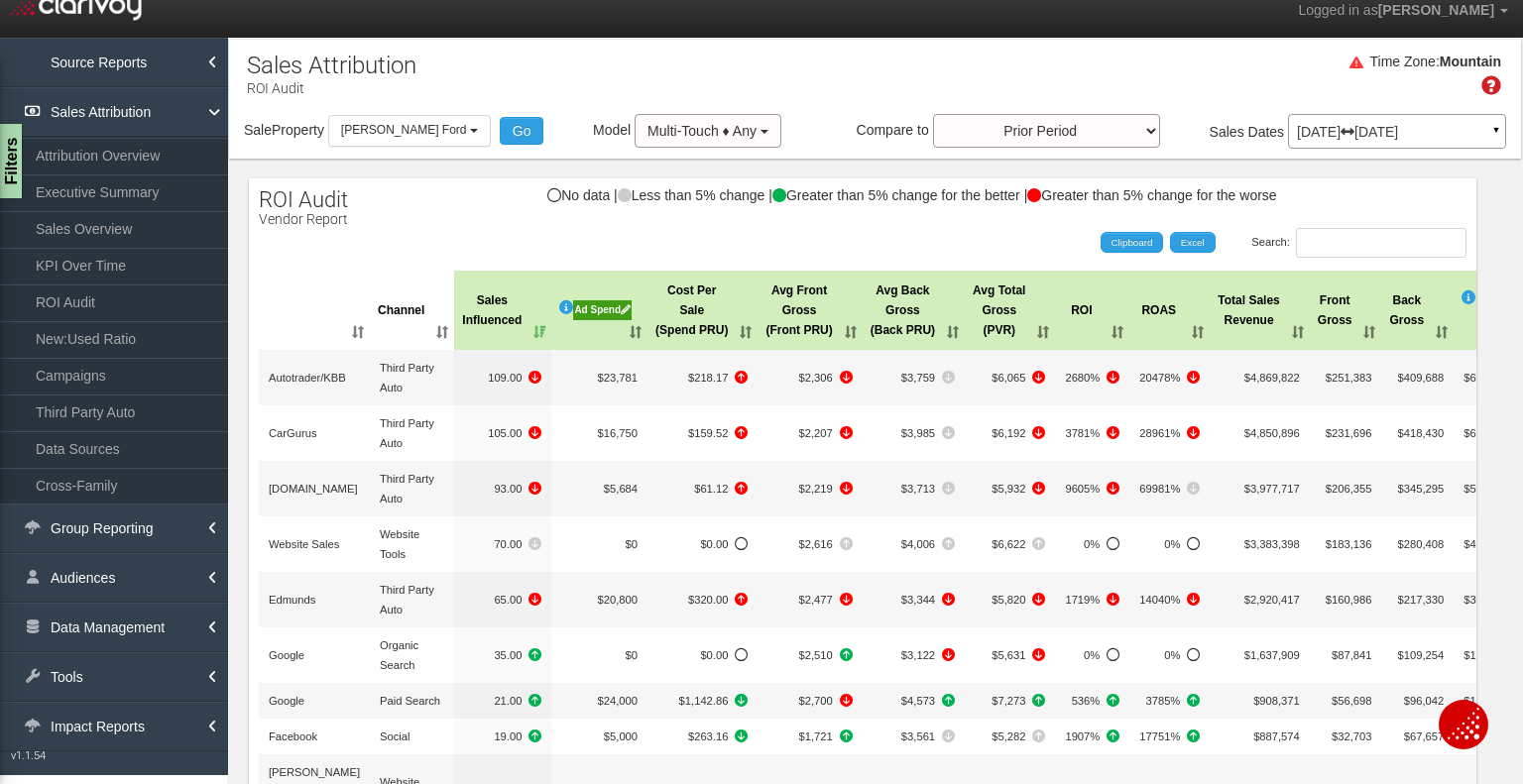 click on "Ad Spend" at bounding box center (602, 310) 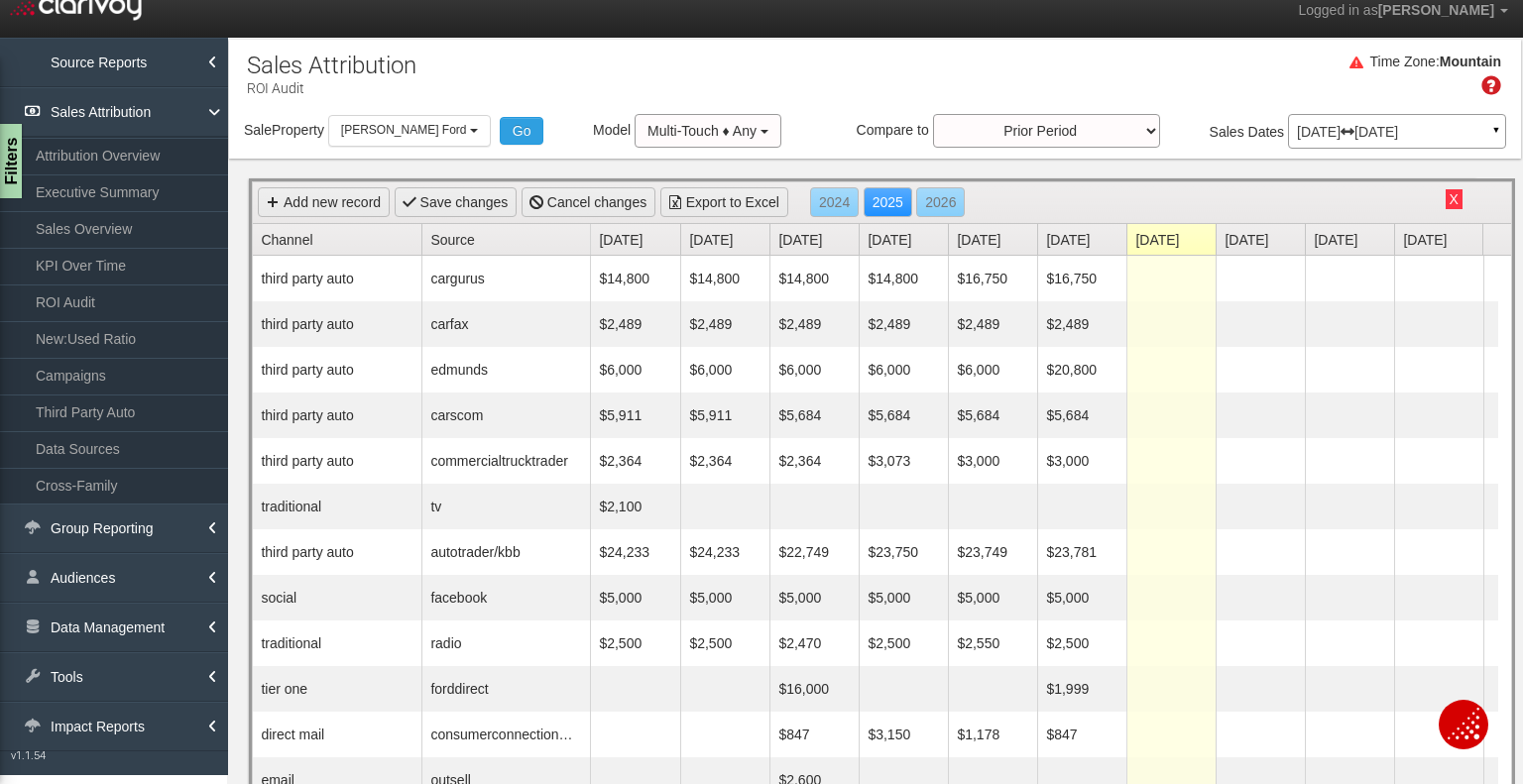 click on "X" at bounding box center [1454, 199] 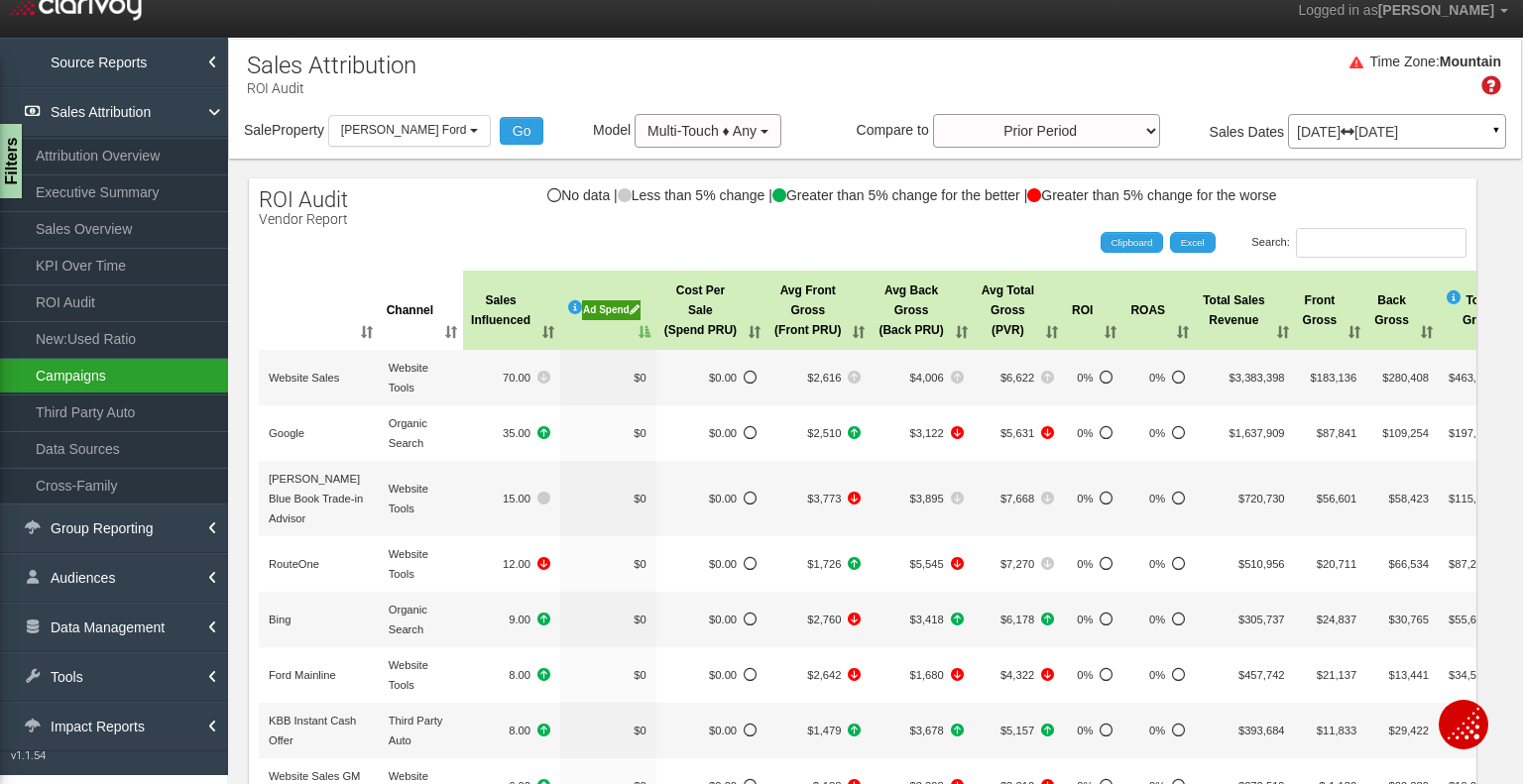 click on "Campaigns" at bounding box center [114, 376] 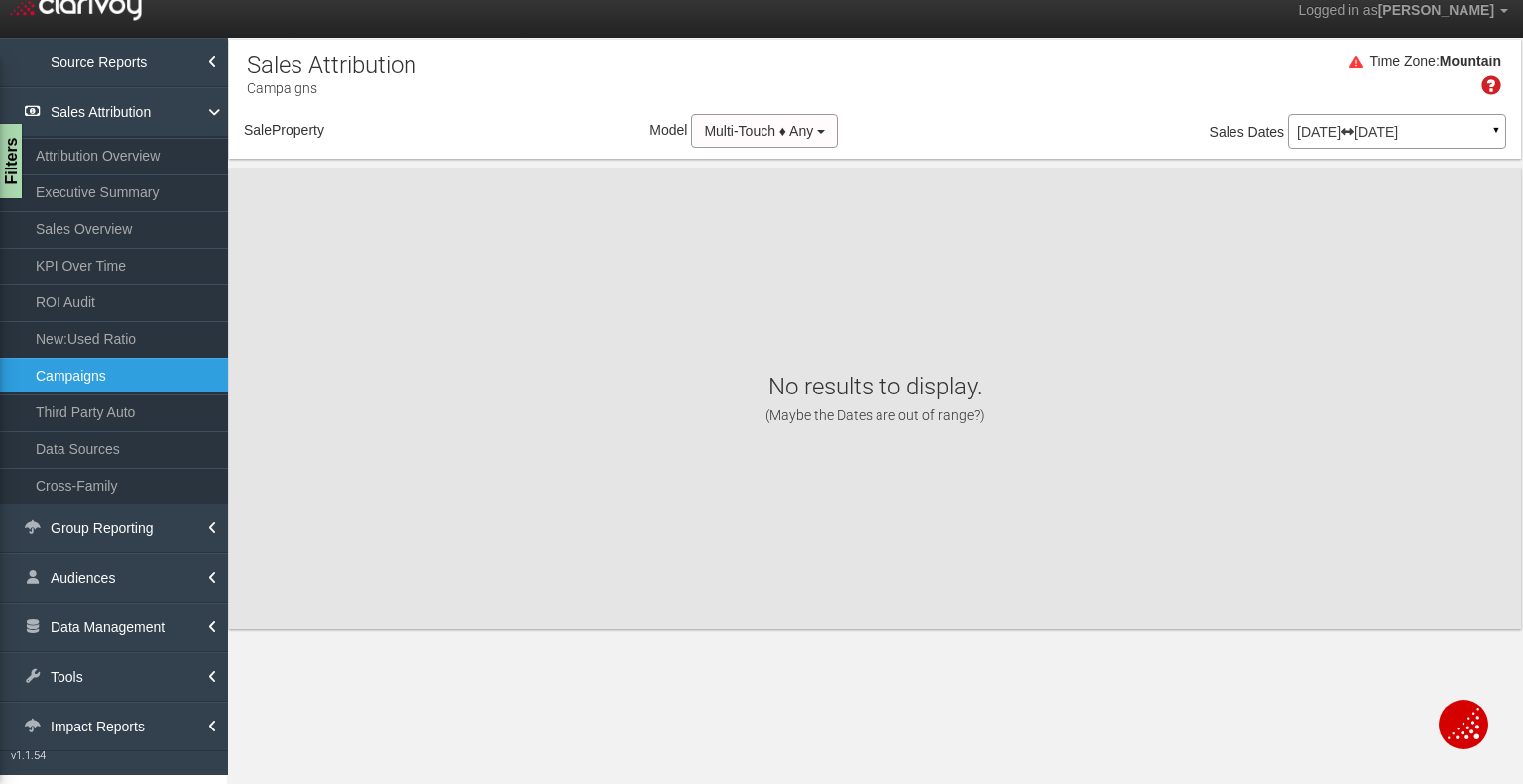 select on "object:44182" 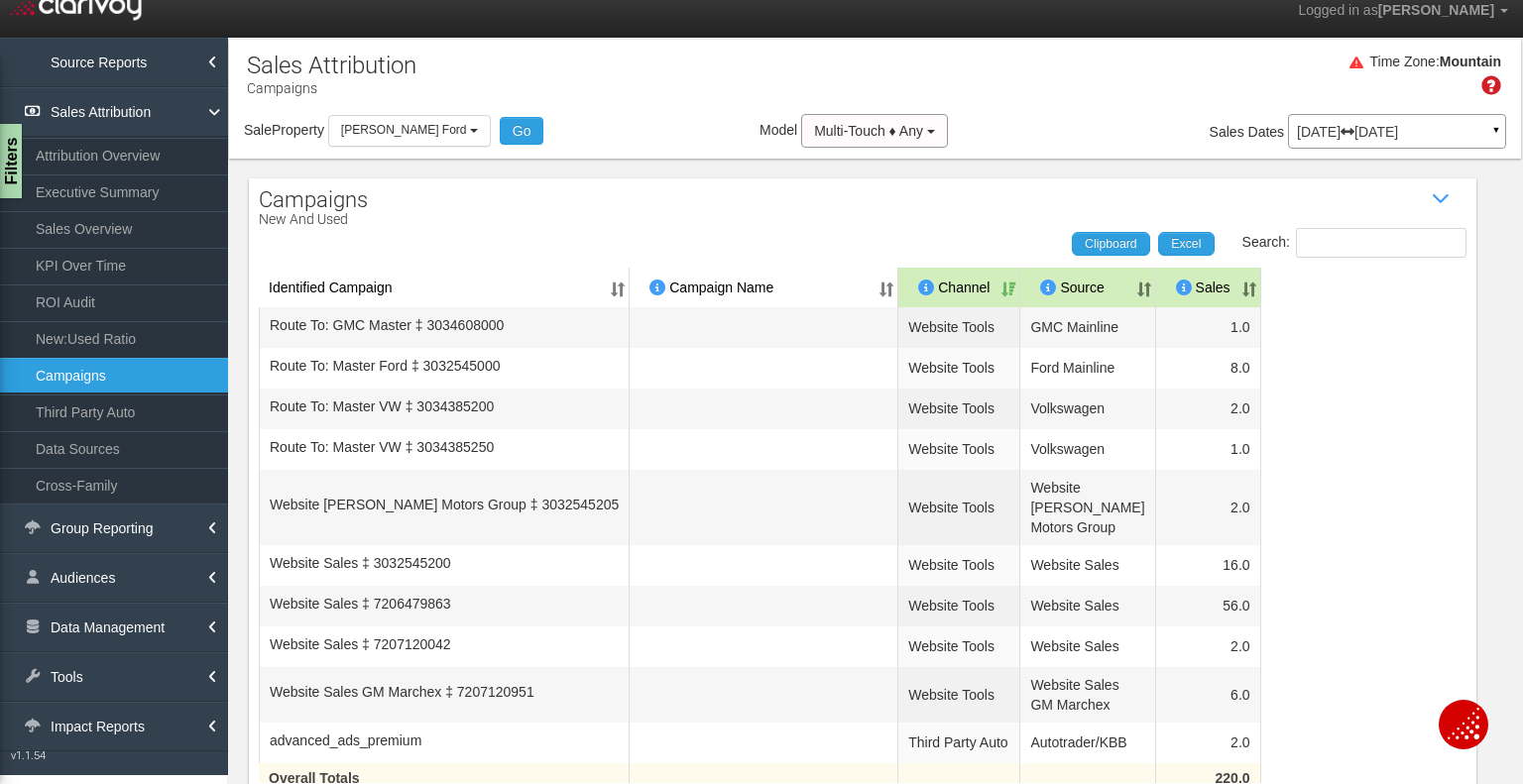 click on "ROI Audit" at bounding box center [114, 302] 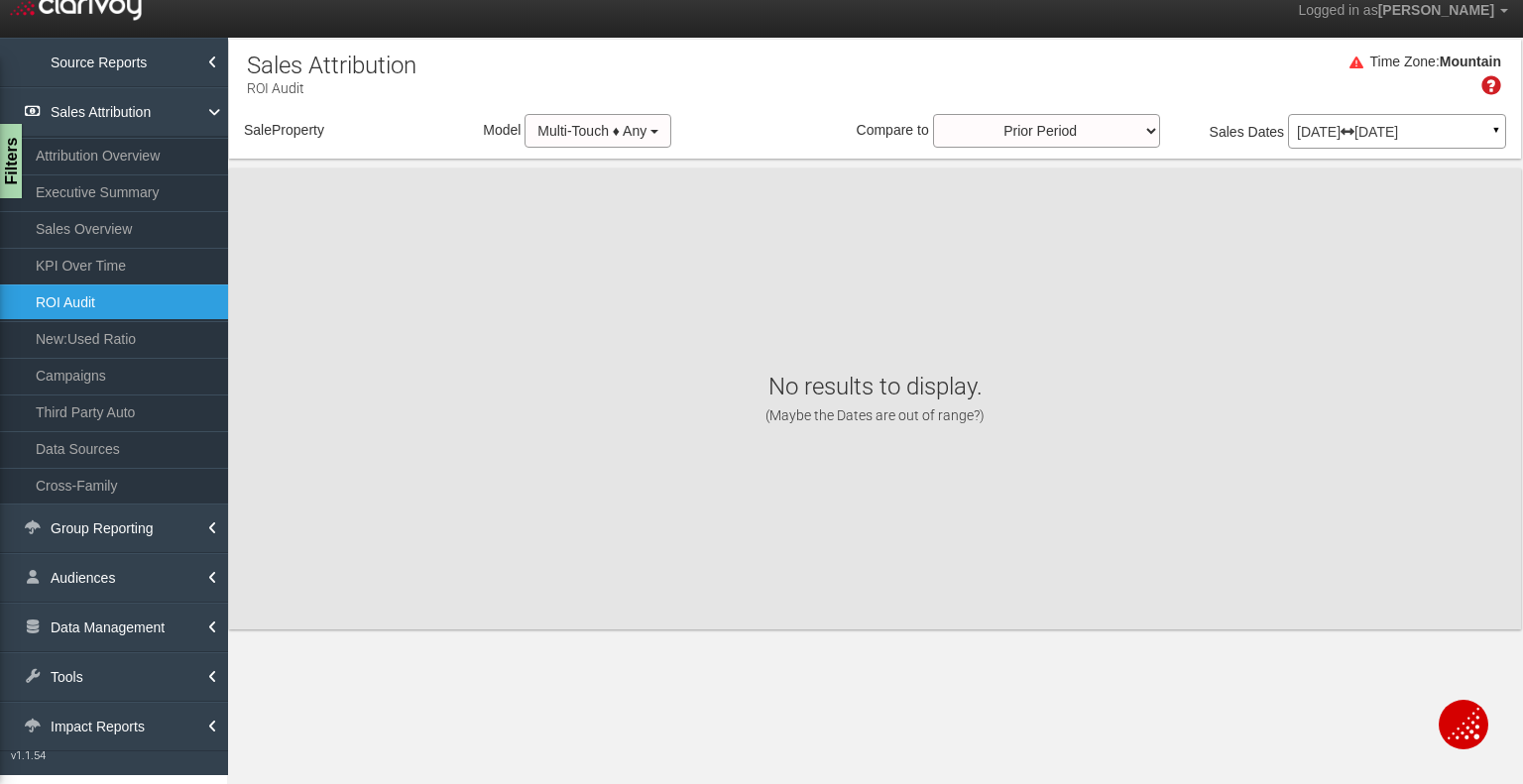 select on "object:46802" 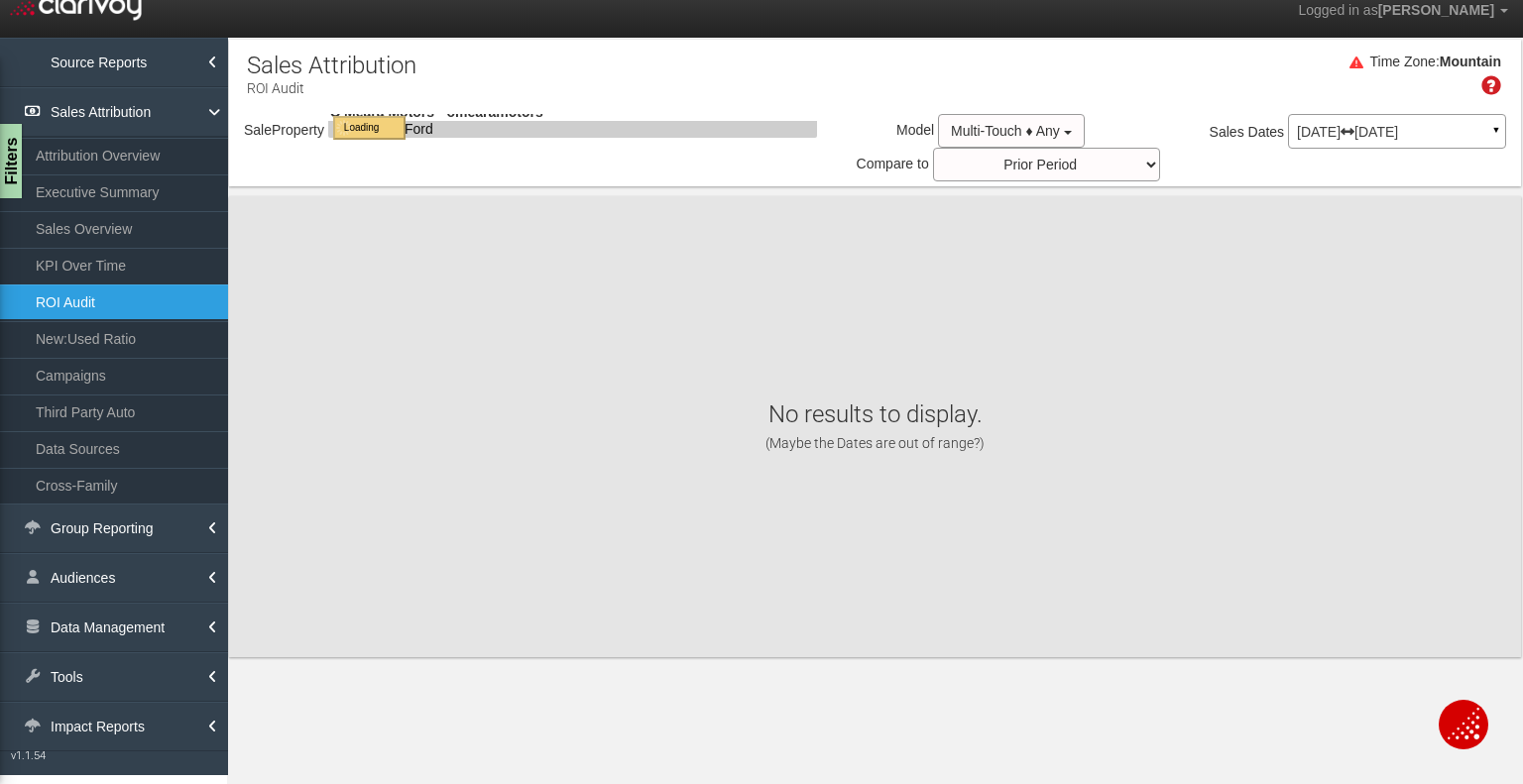select on "object:46802" 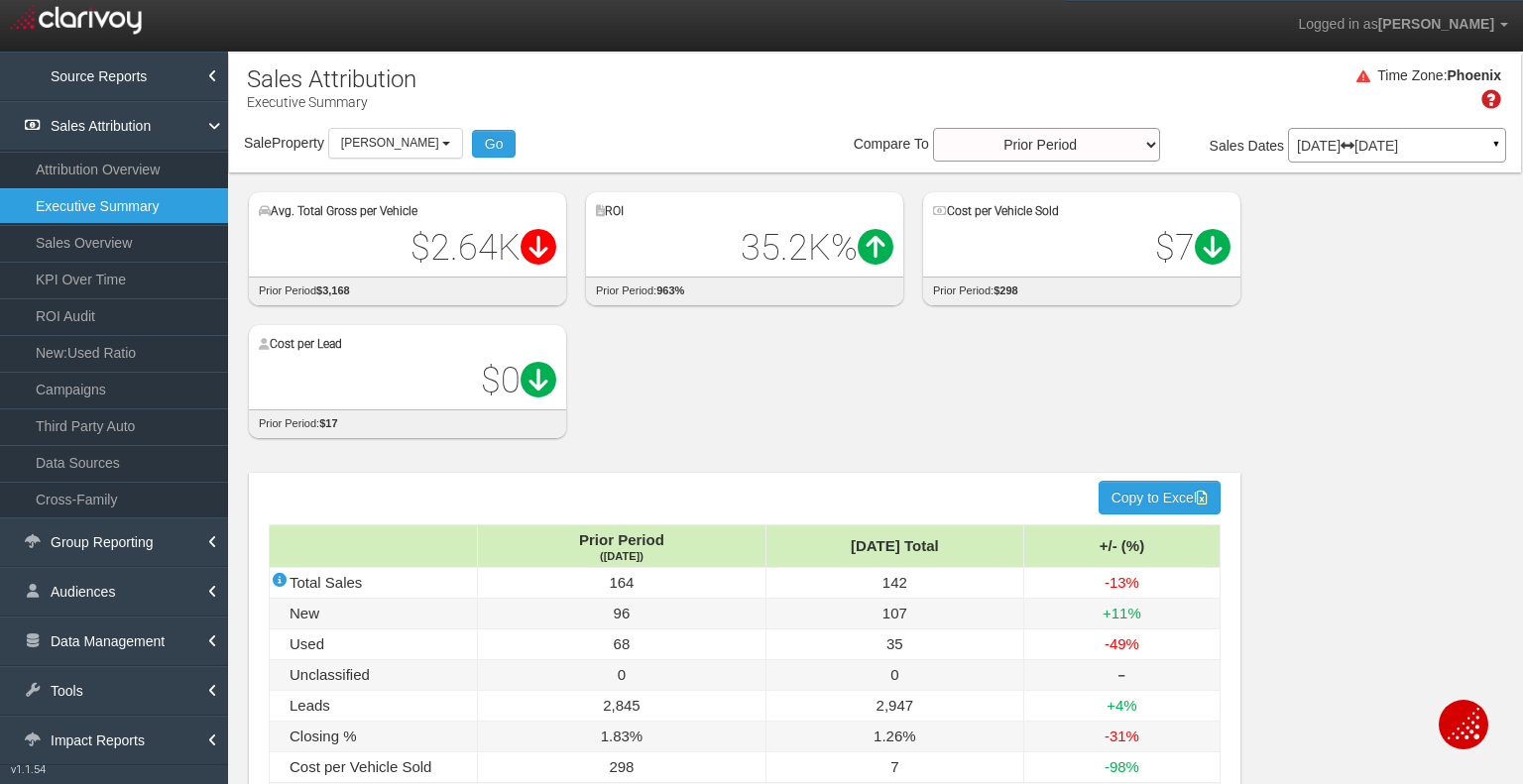 select on "object:3846" 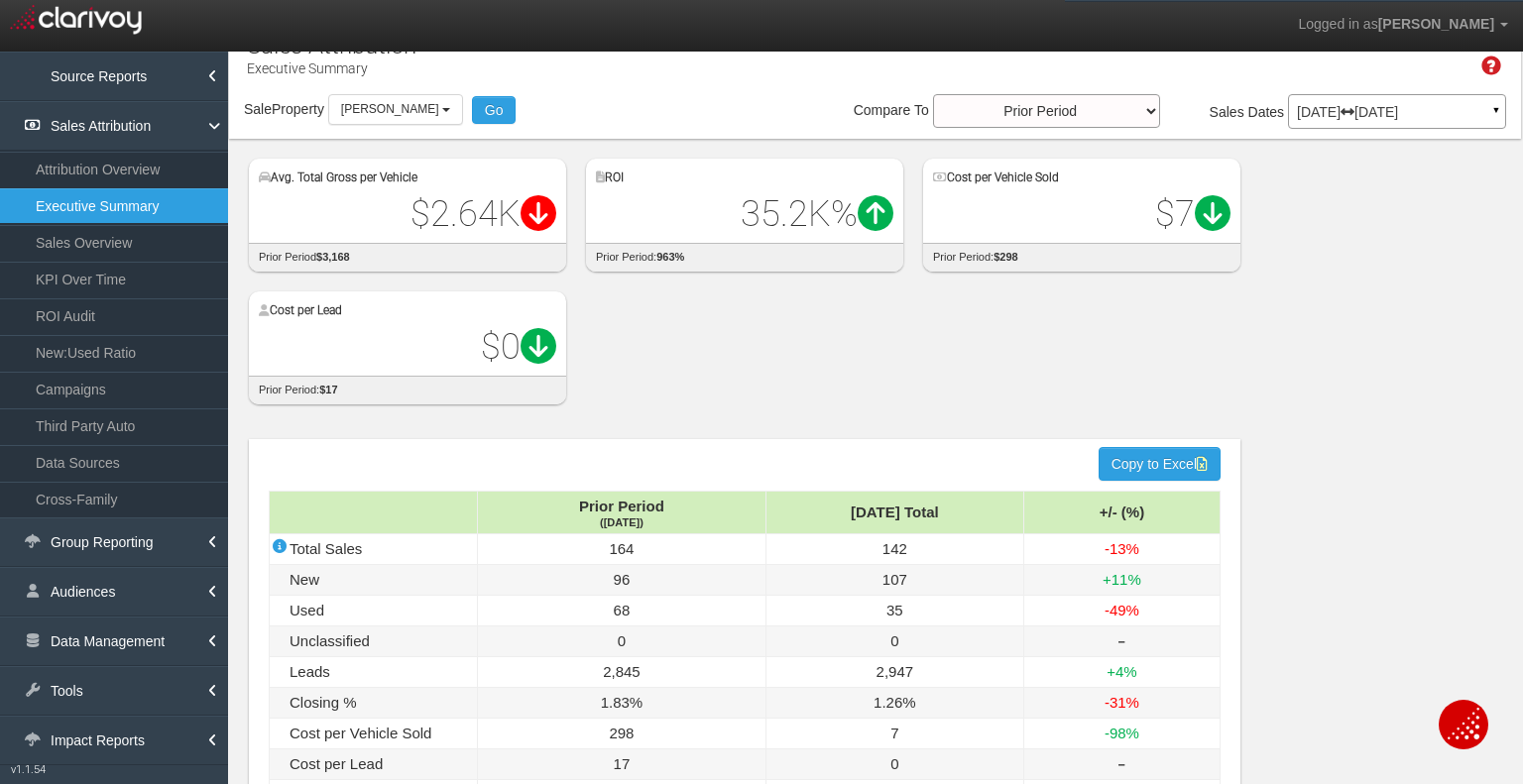 scroll, scrollTop: 0, scrollLeft: 0, axis: both 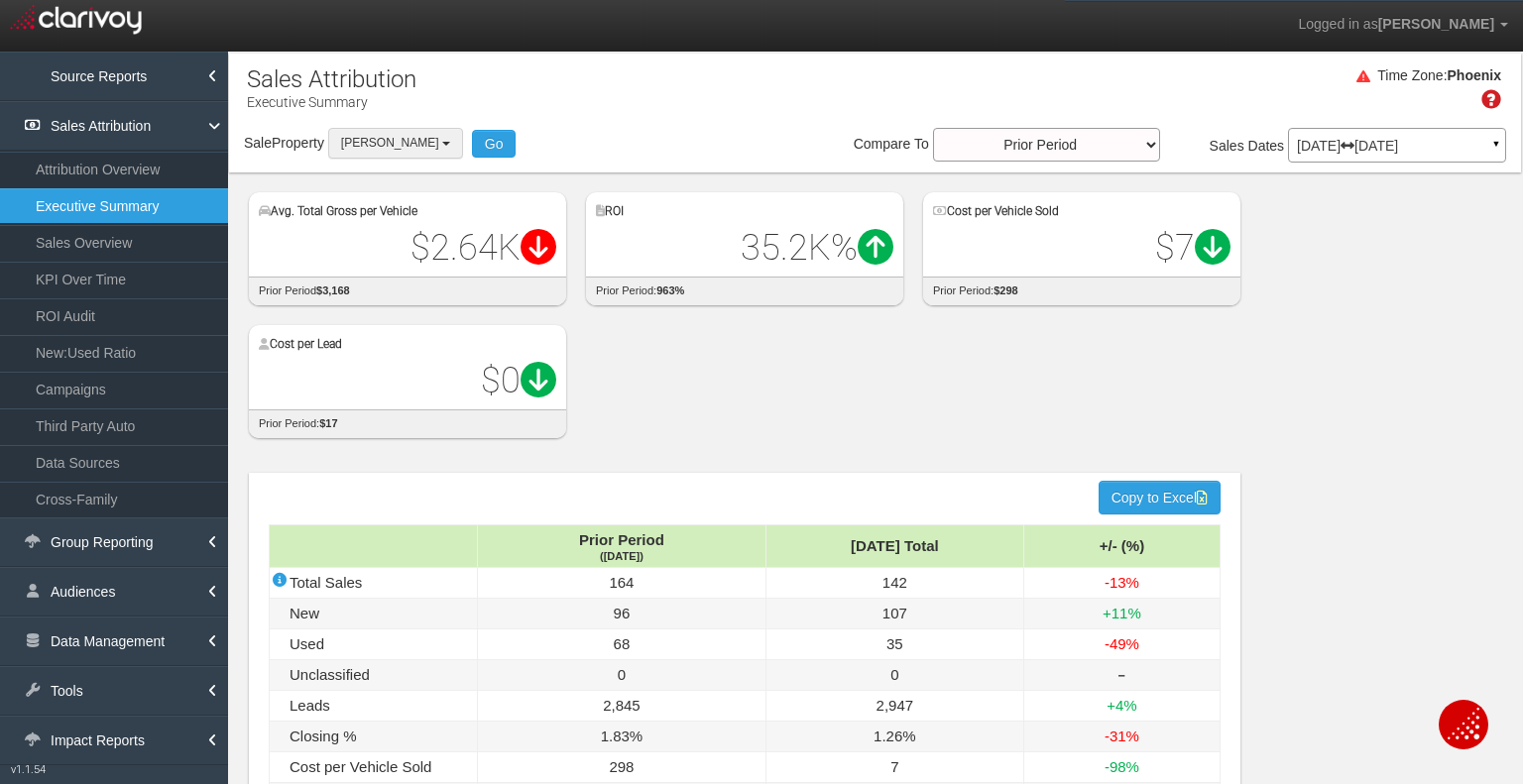 click on "[PERSON_NAME]" at bounding box center [396, 143] 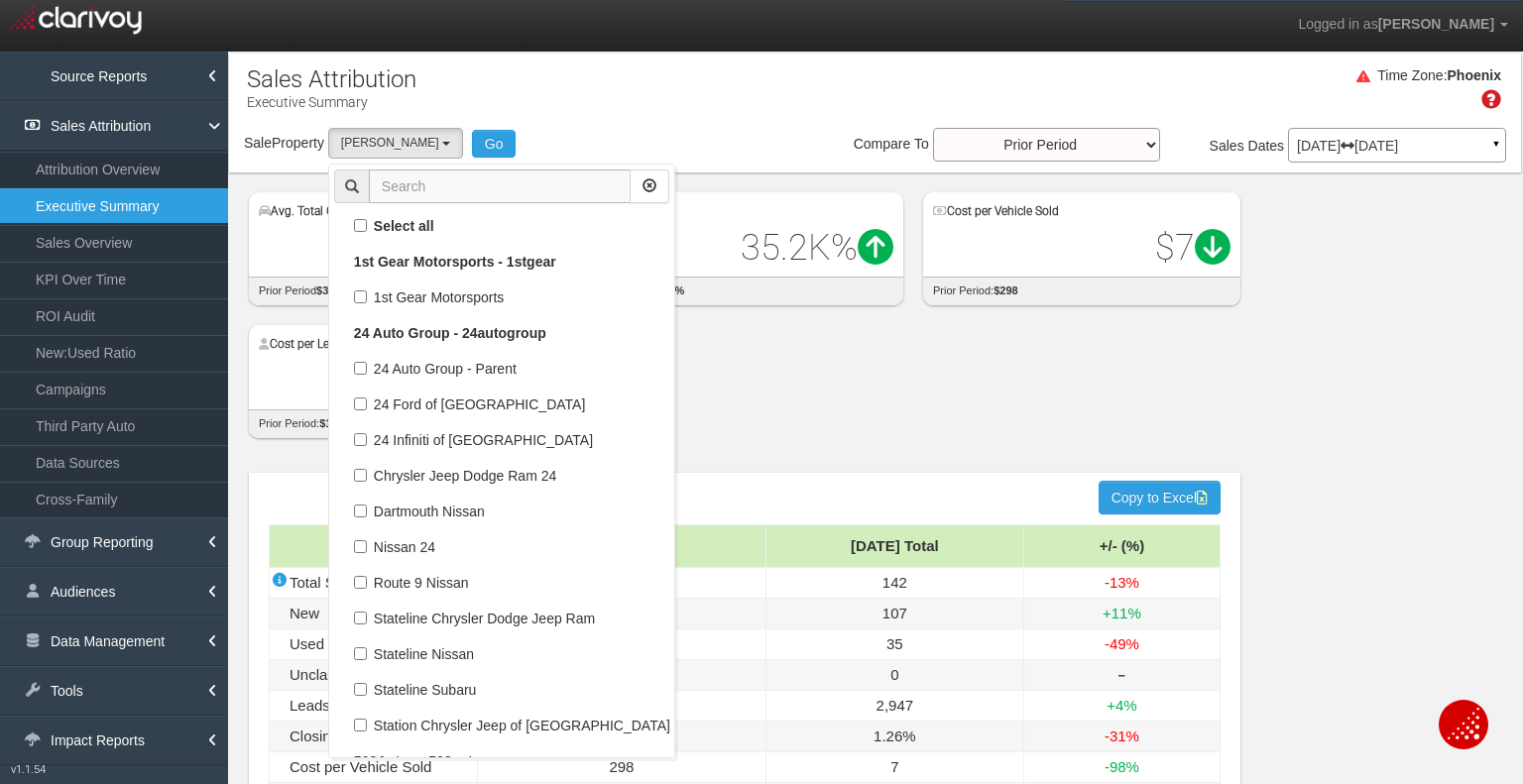 scroll, scrollTop: 36895, scrollLeft: 0, axis: vertical 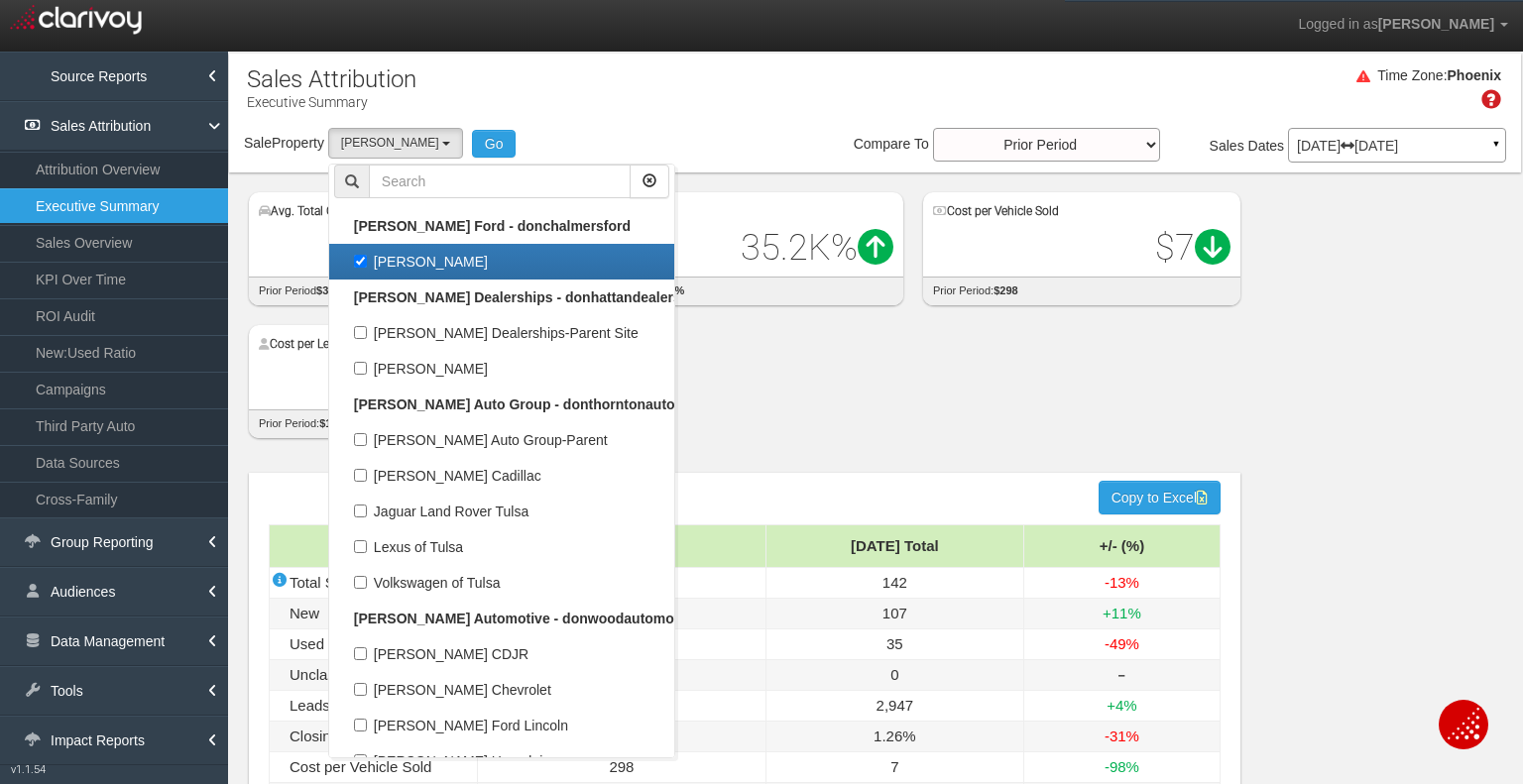 drag, startPoint x: 357, startPoint y: 260, endPoint x: 405, endPoint y: 195, distance: 80.80223 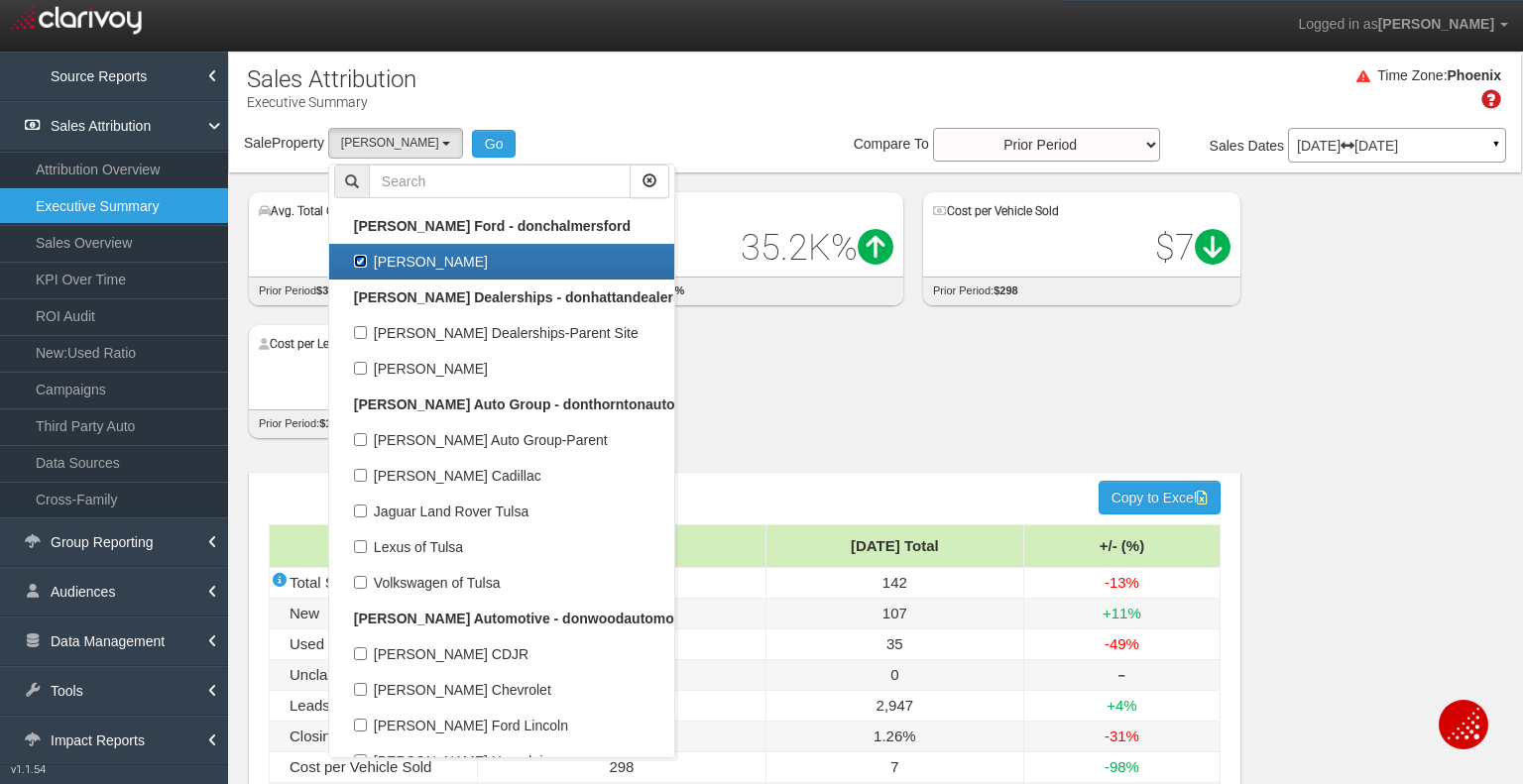 click on "[PERSON_NAME]" at bounding box center (360, 261) 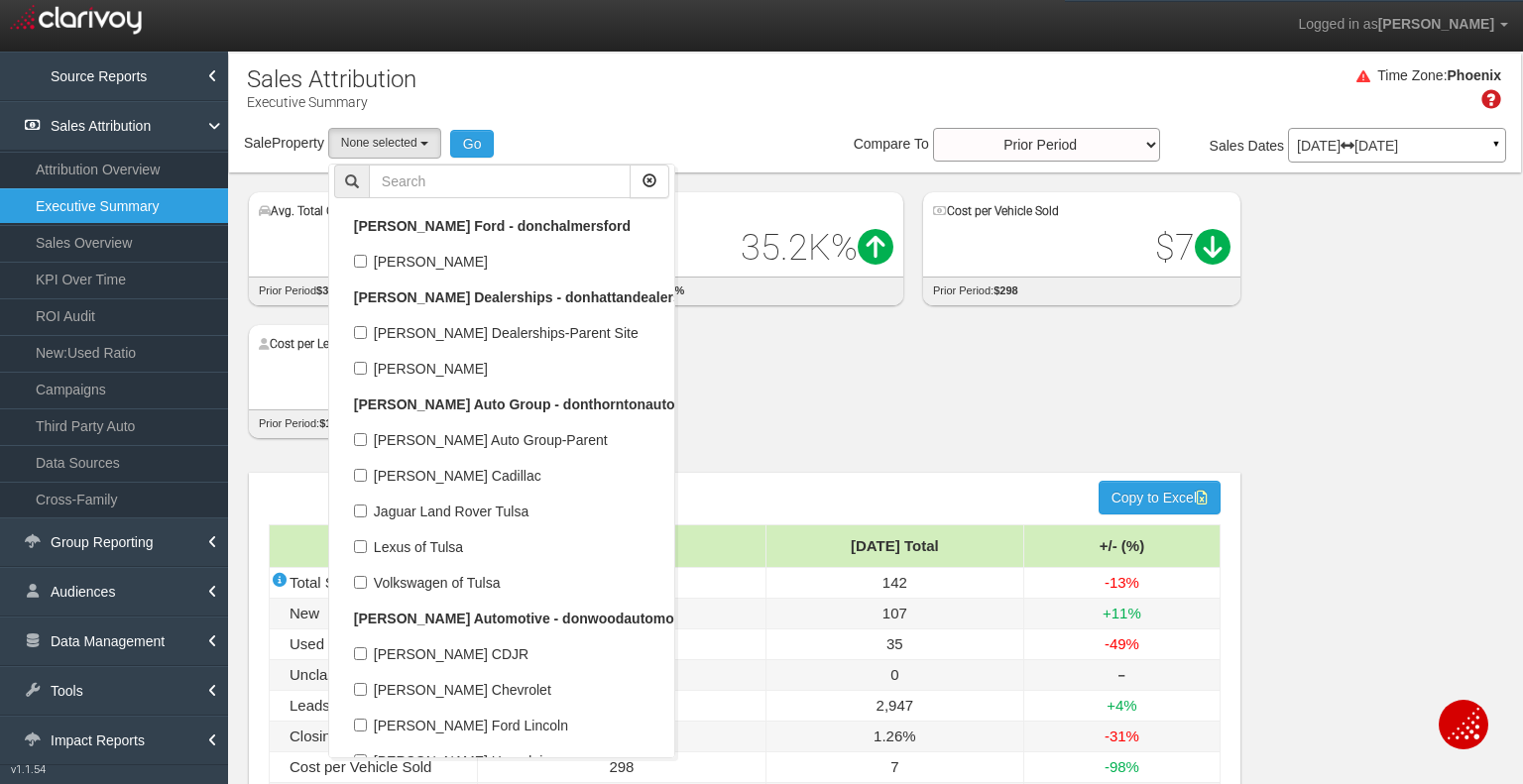 select 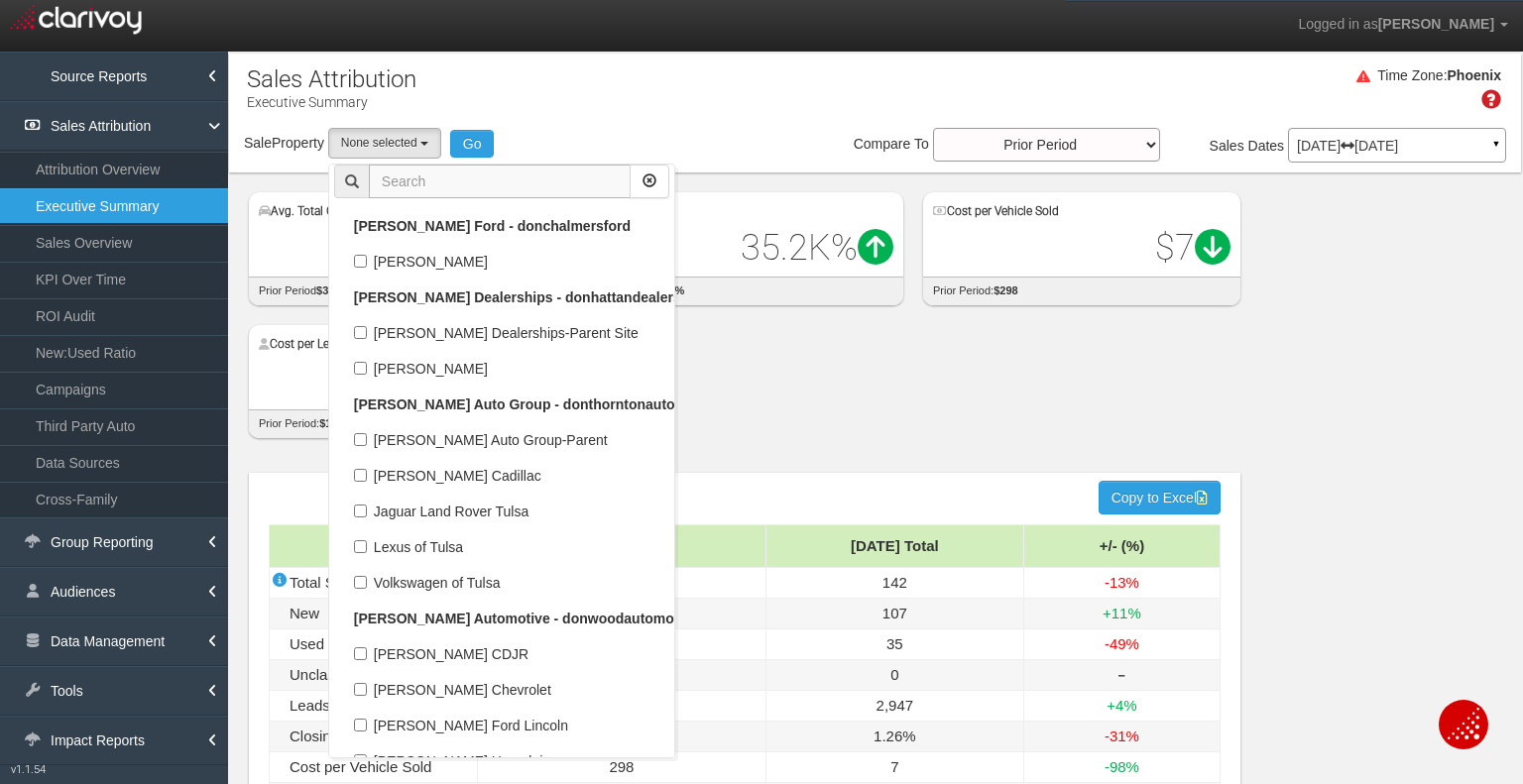 scroll, scrollTop: 17654, scrollLeft: 0, axis: vertical 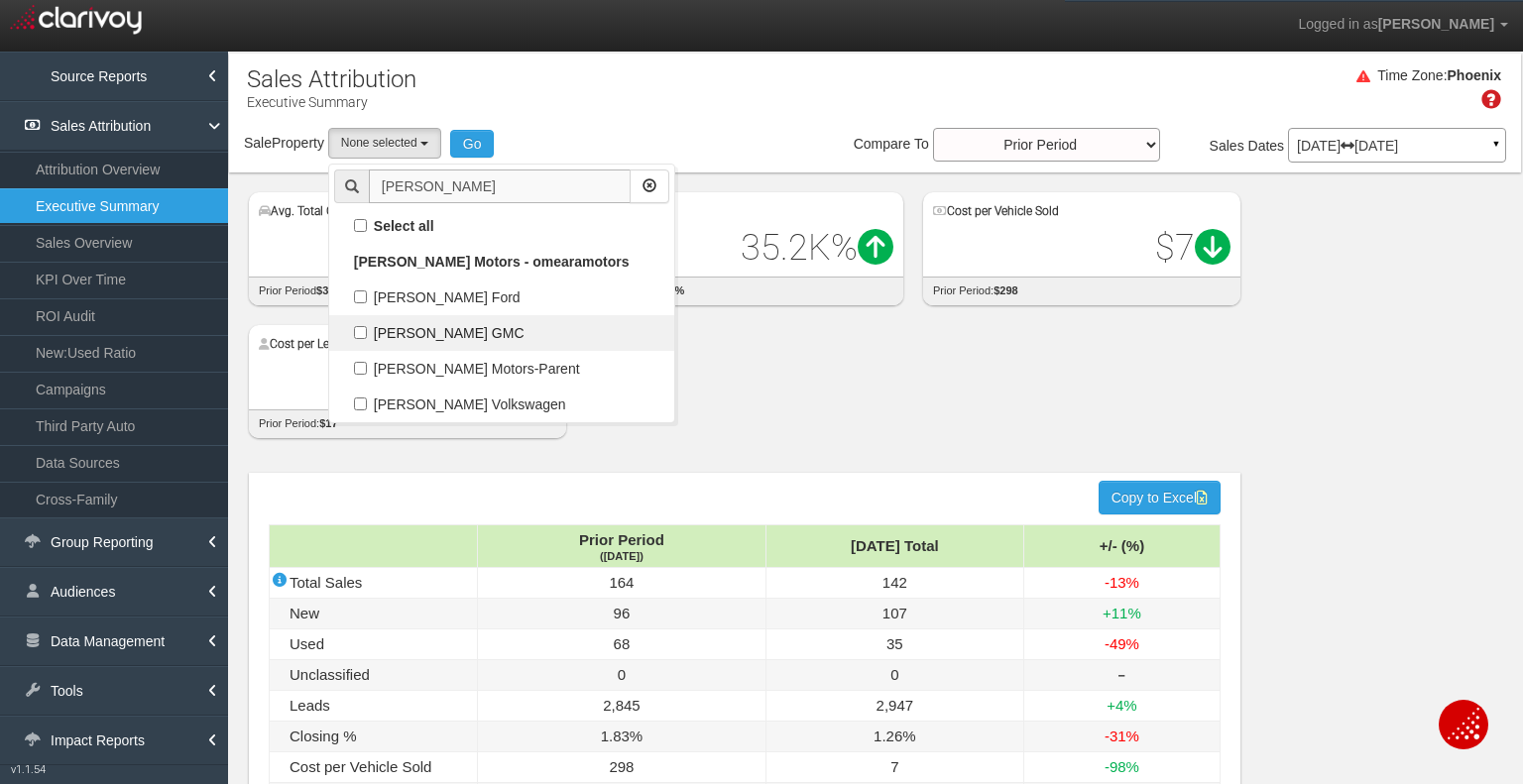 type on "[PERSON_NAME]" 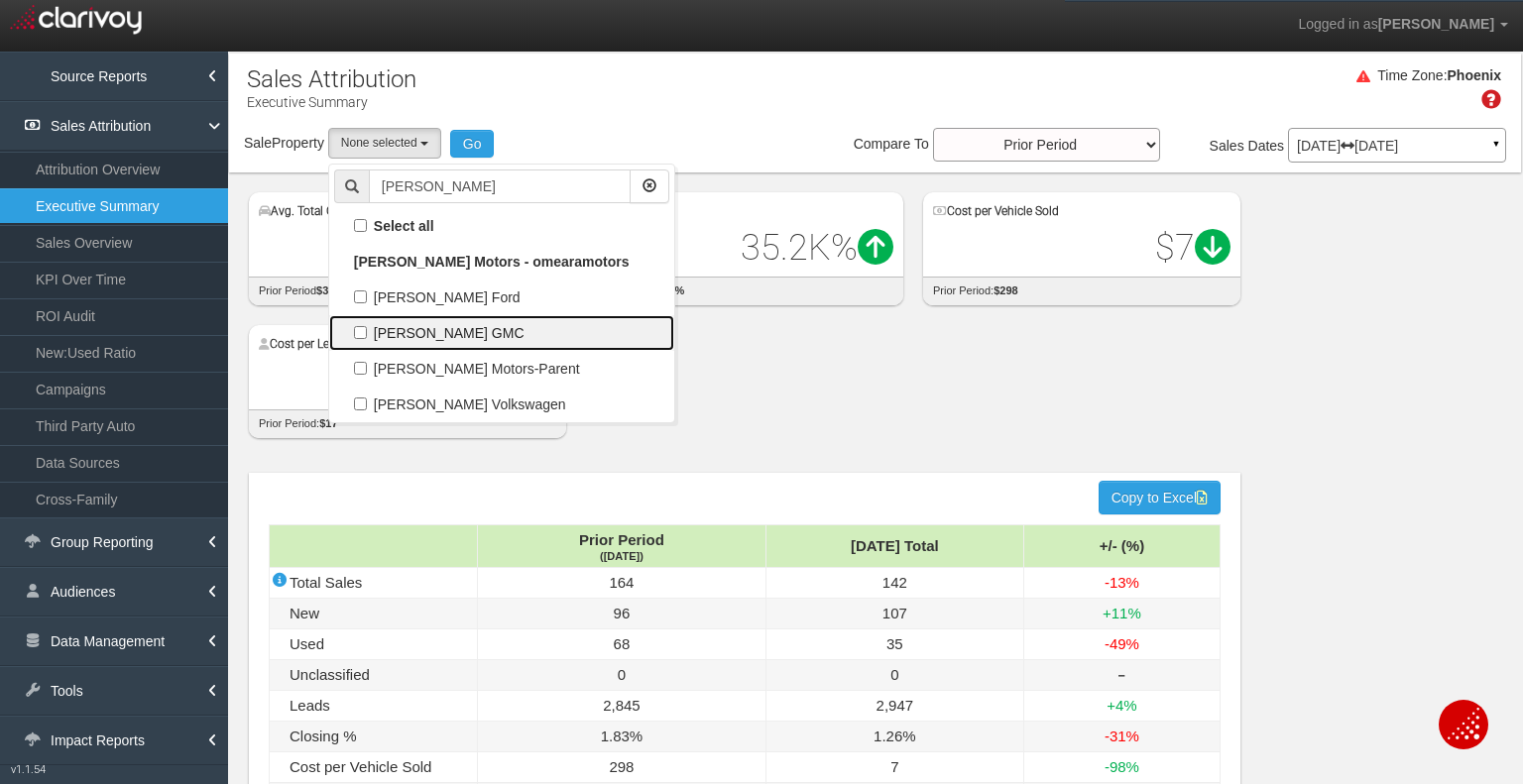 click on "[PERSON_NAME] GMC" at bounding box center [502, 333] 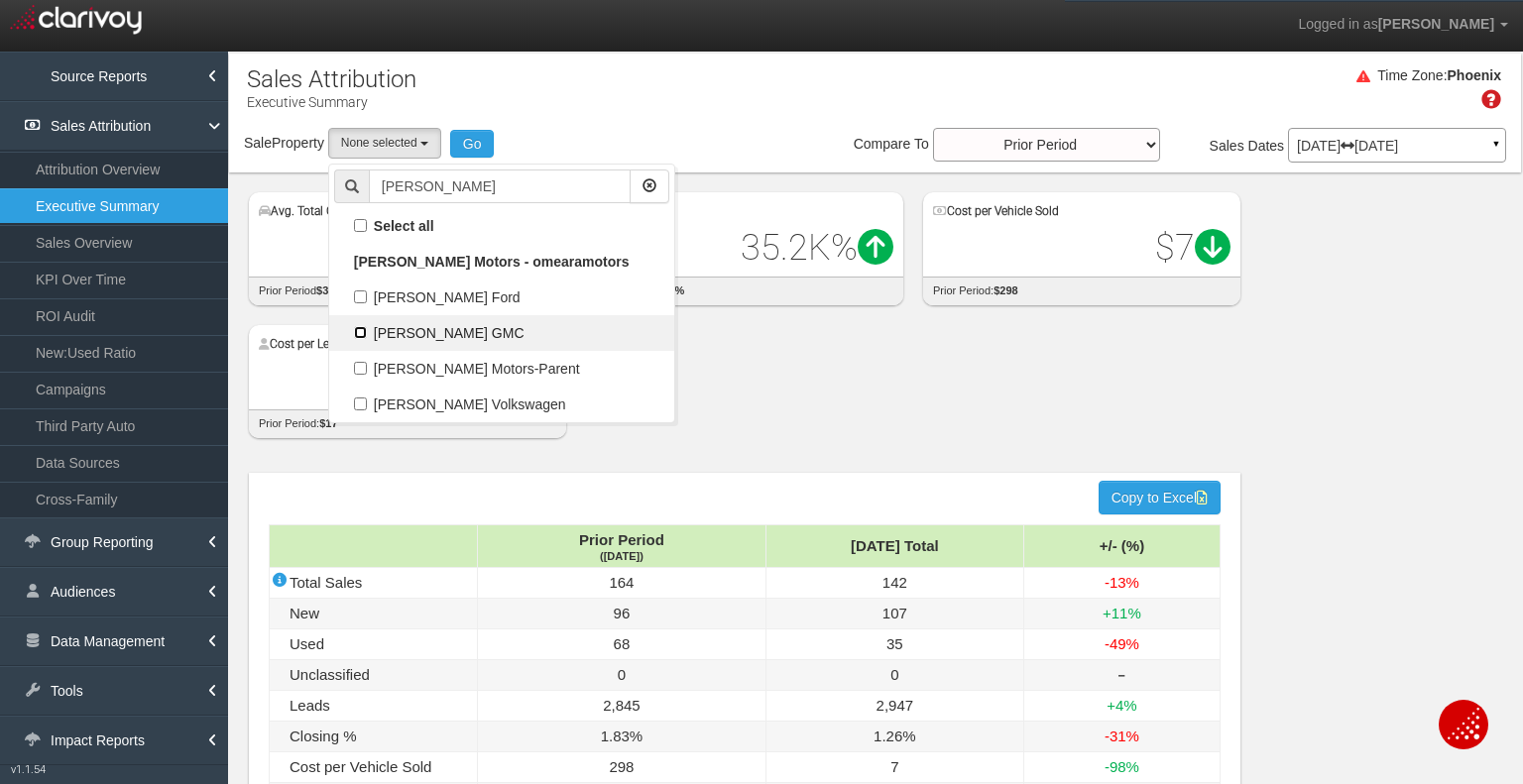 click on "[PERSON_NAME] GMC" at bounding box center (360, 332) 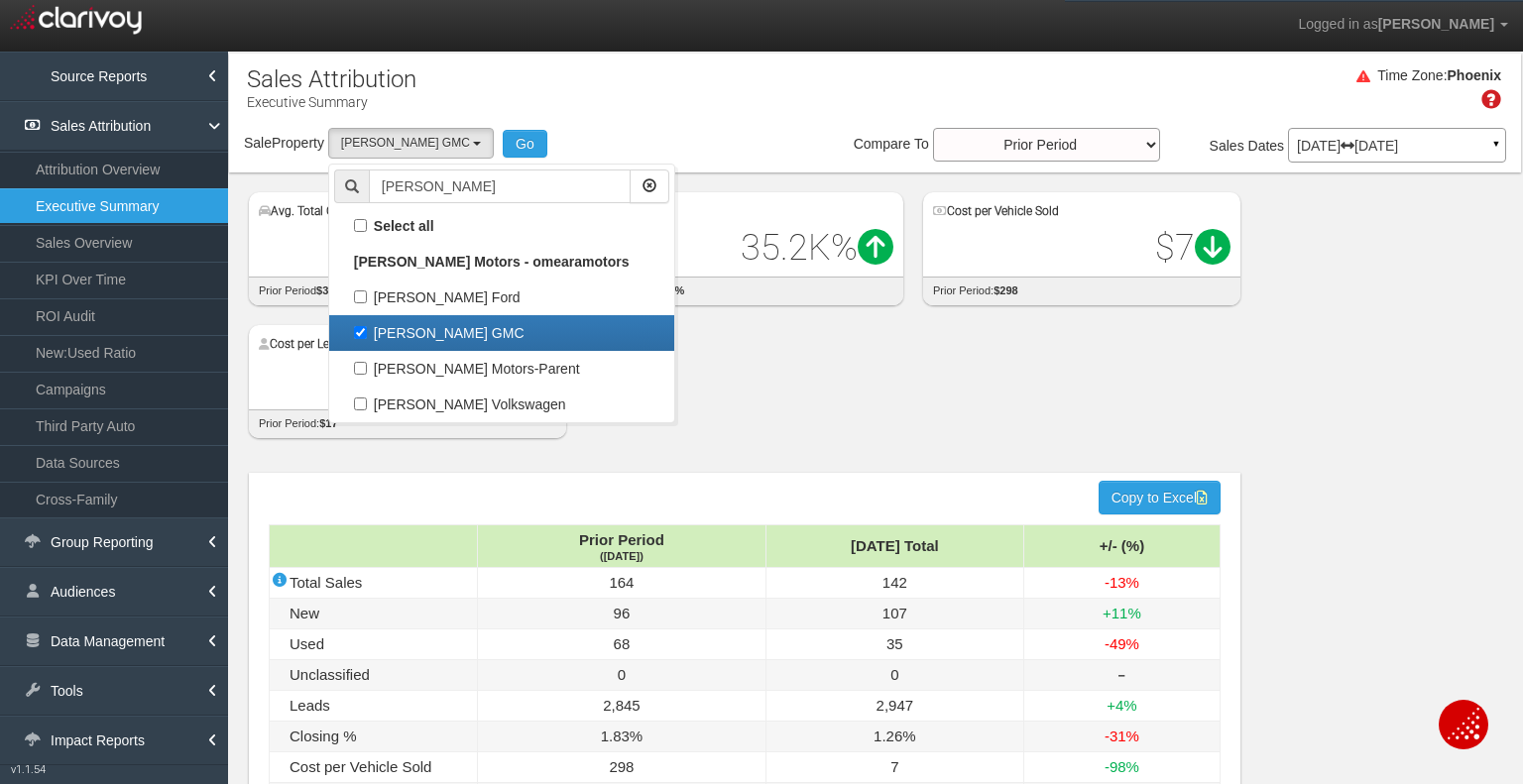 select on "object:4893" 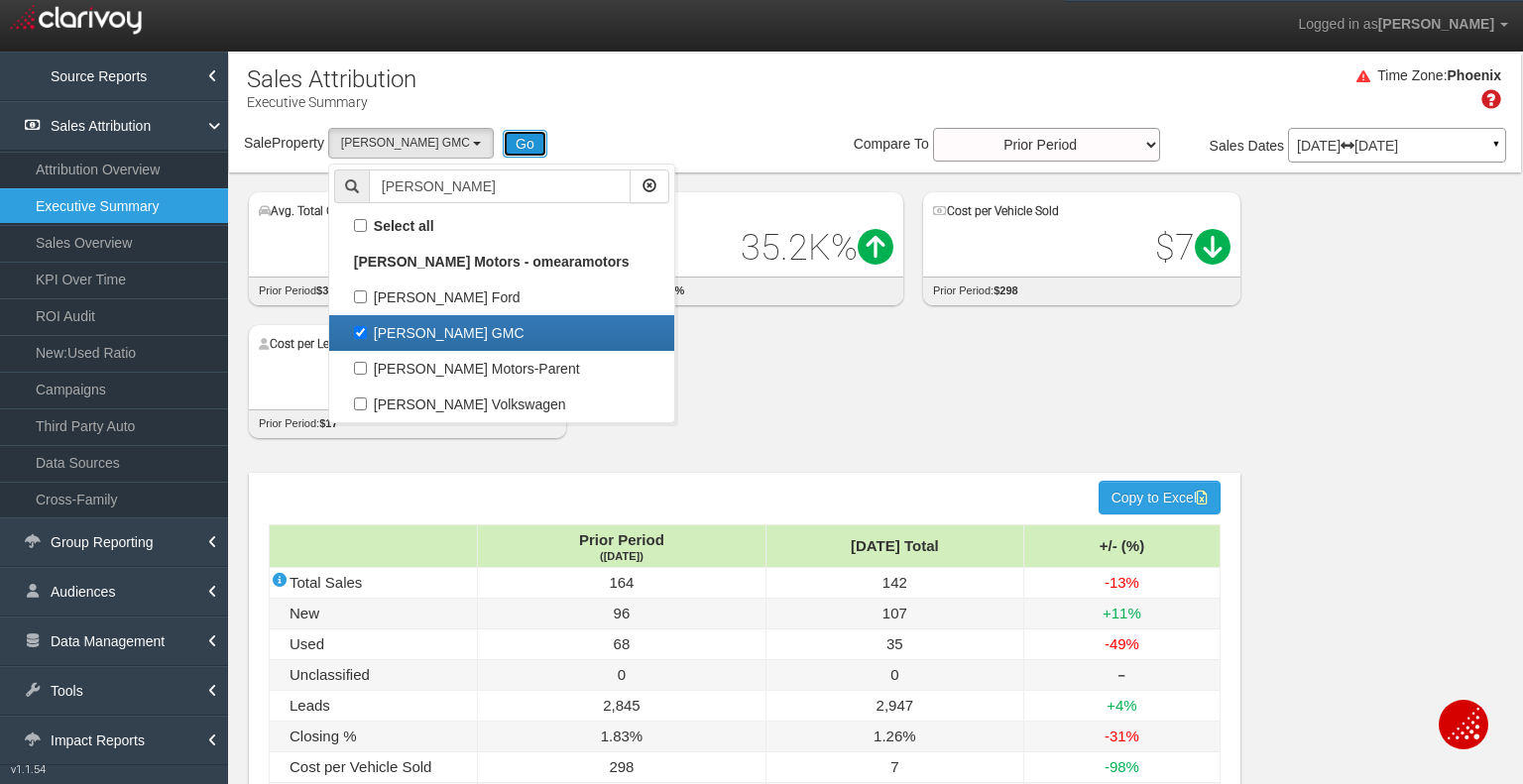 click on "Go" at bounding box center (525, 144) 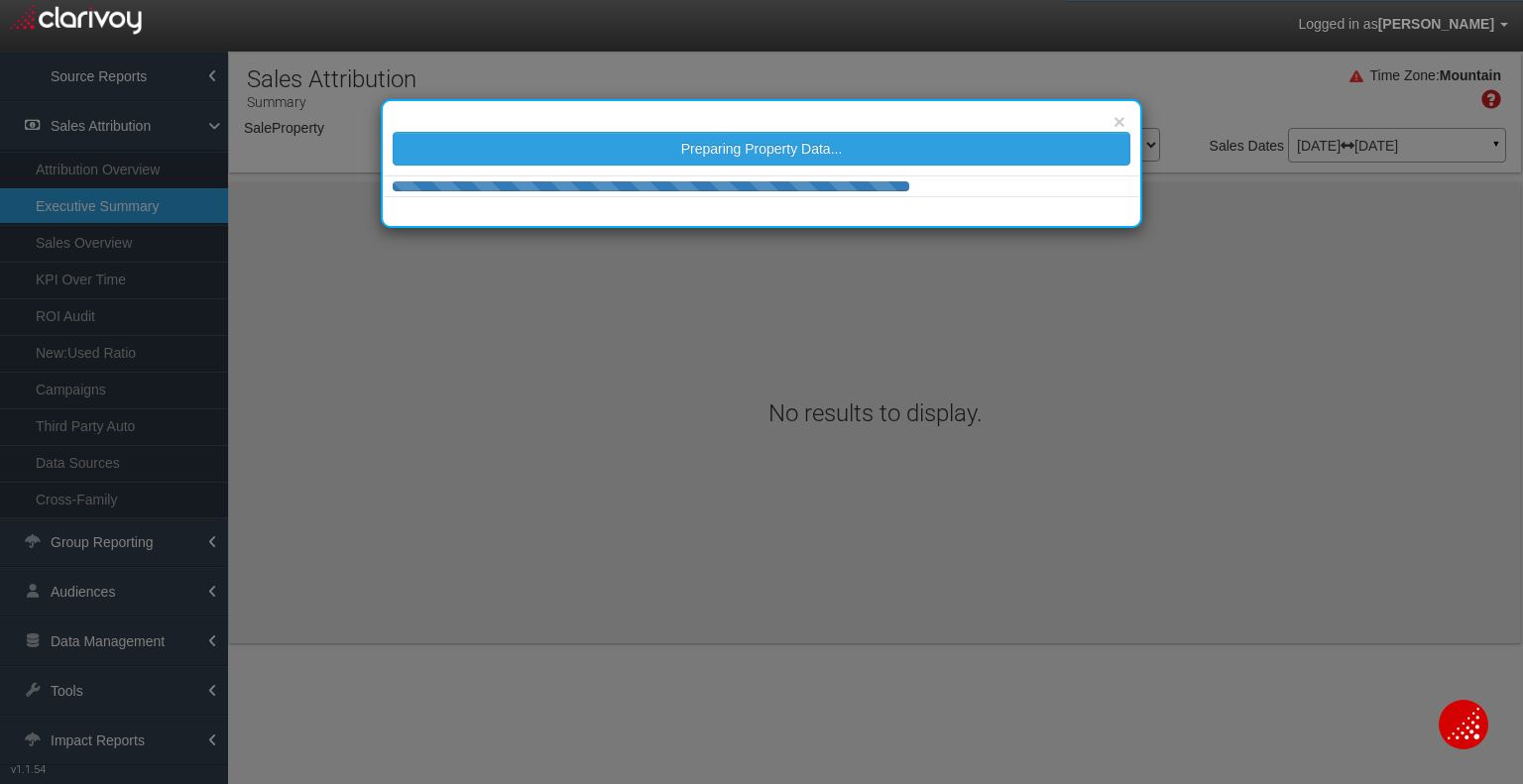 select on "object:7522" 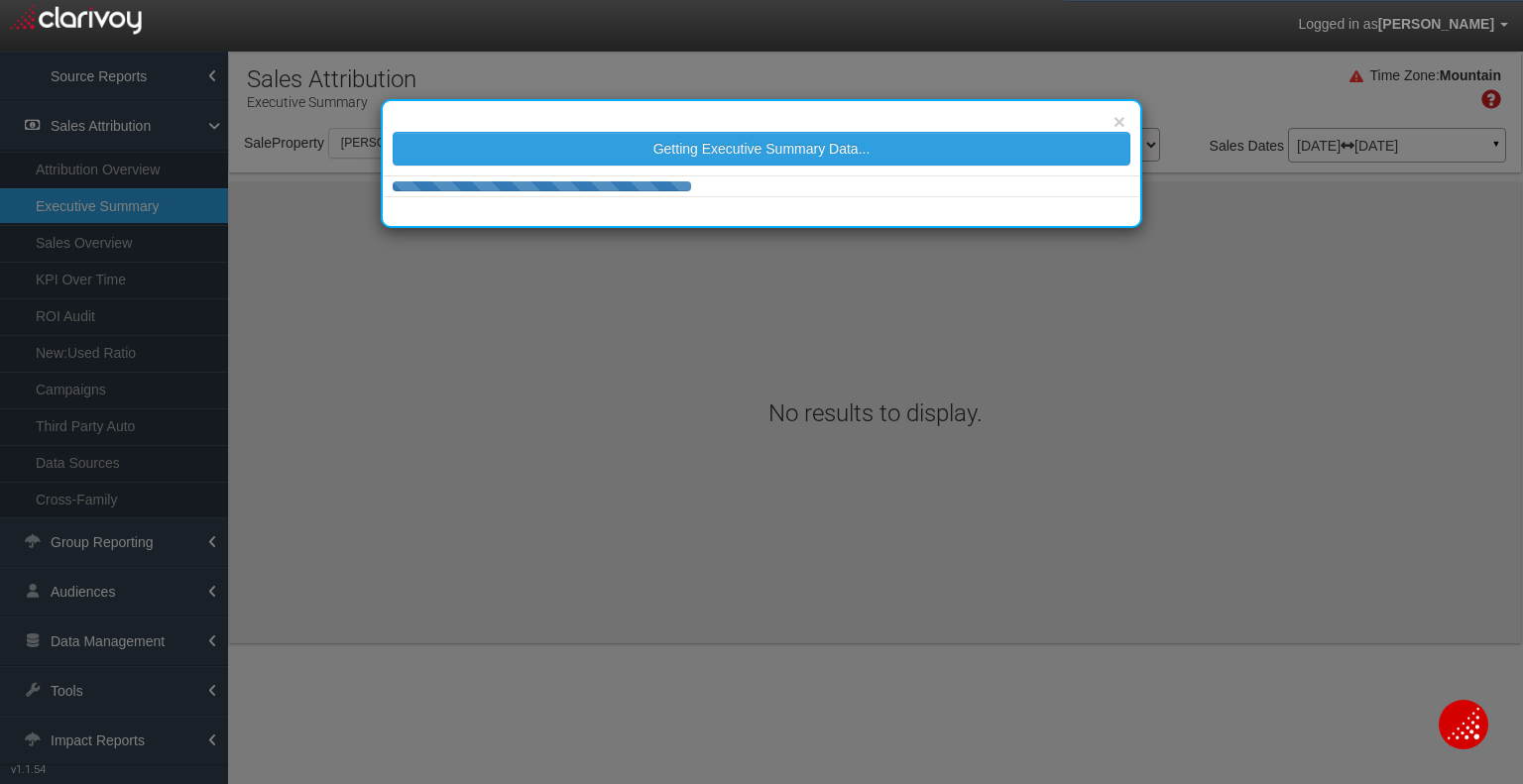 scroll, scrollTop: 0, scrollLeft: 0, axis: both 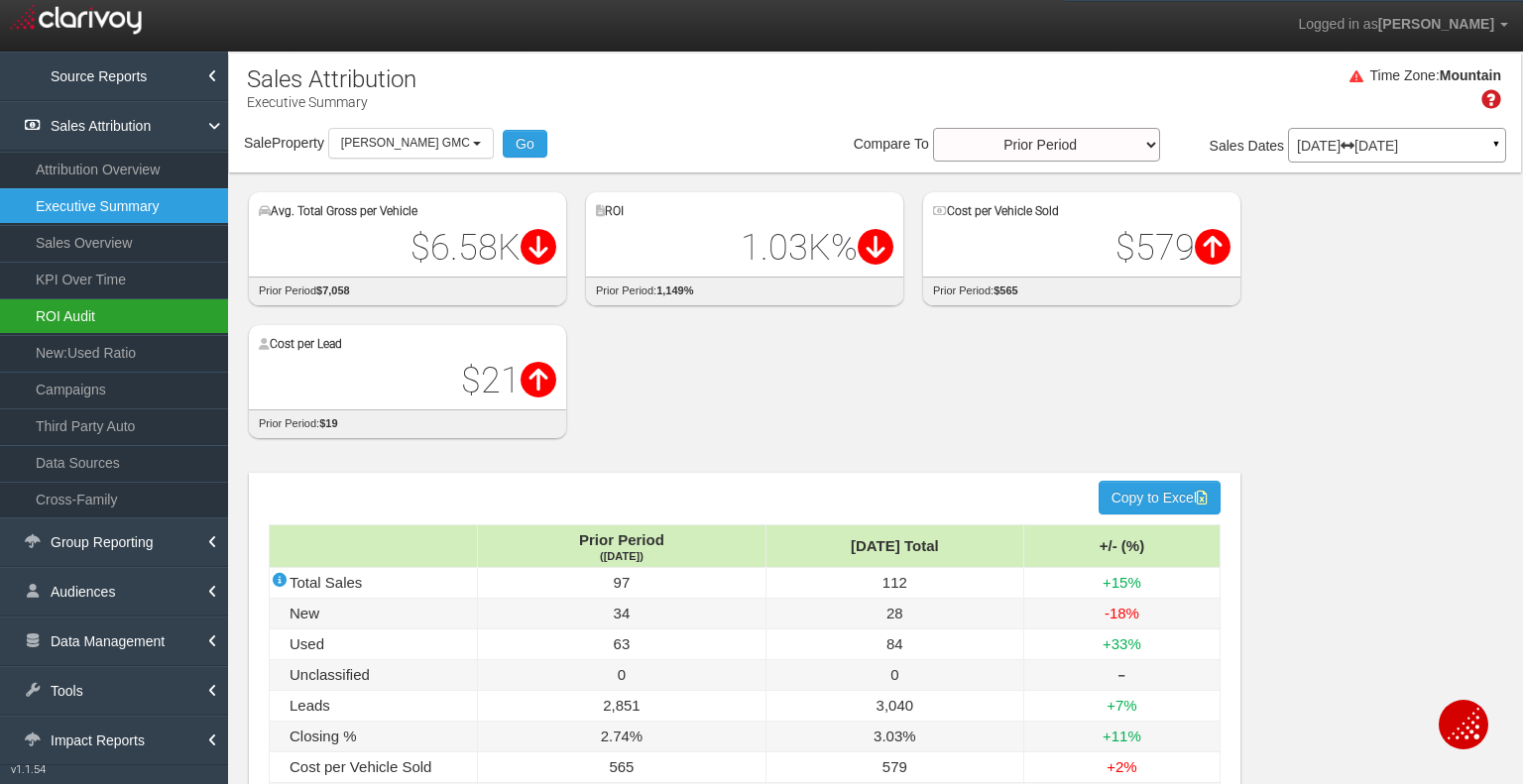 click on "ROI Audit" at bounding box center [114, 316] 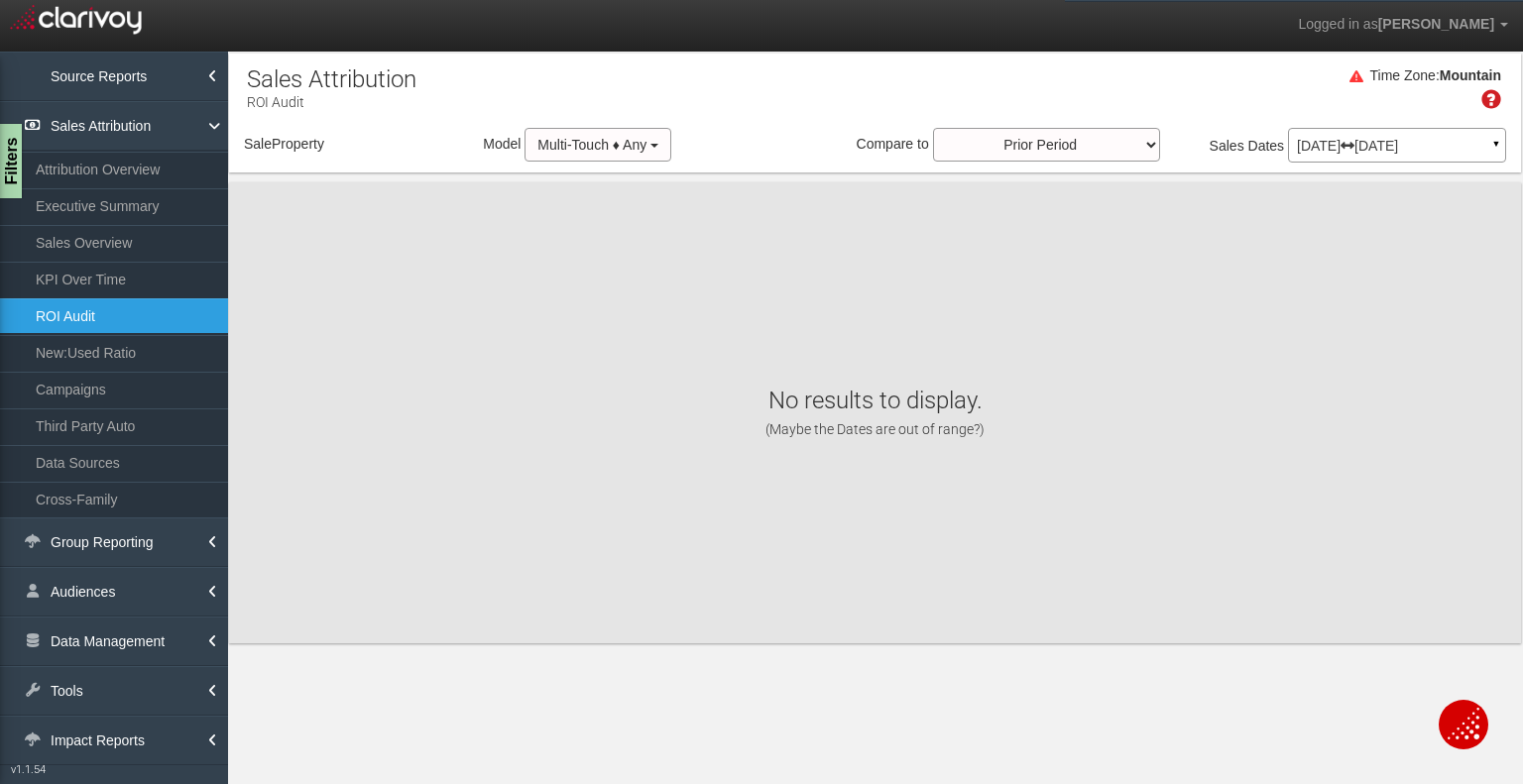 select on "object:10159" 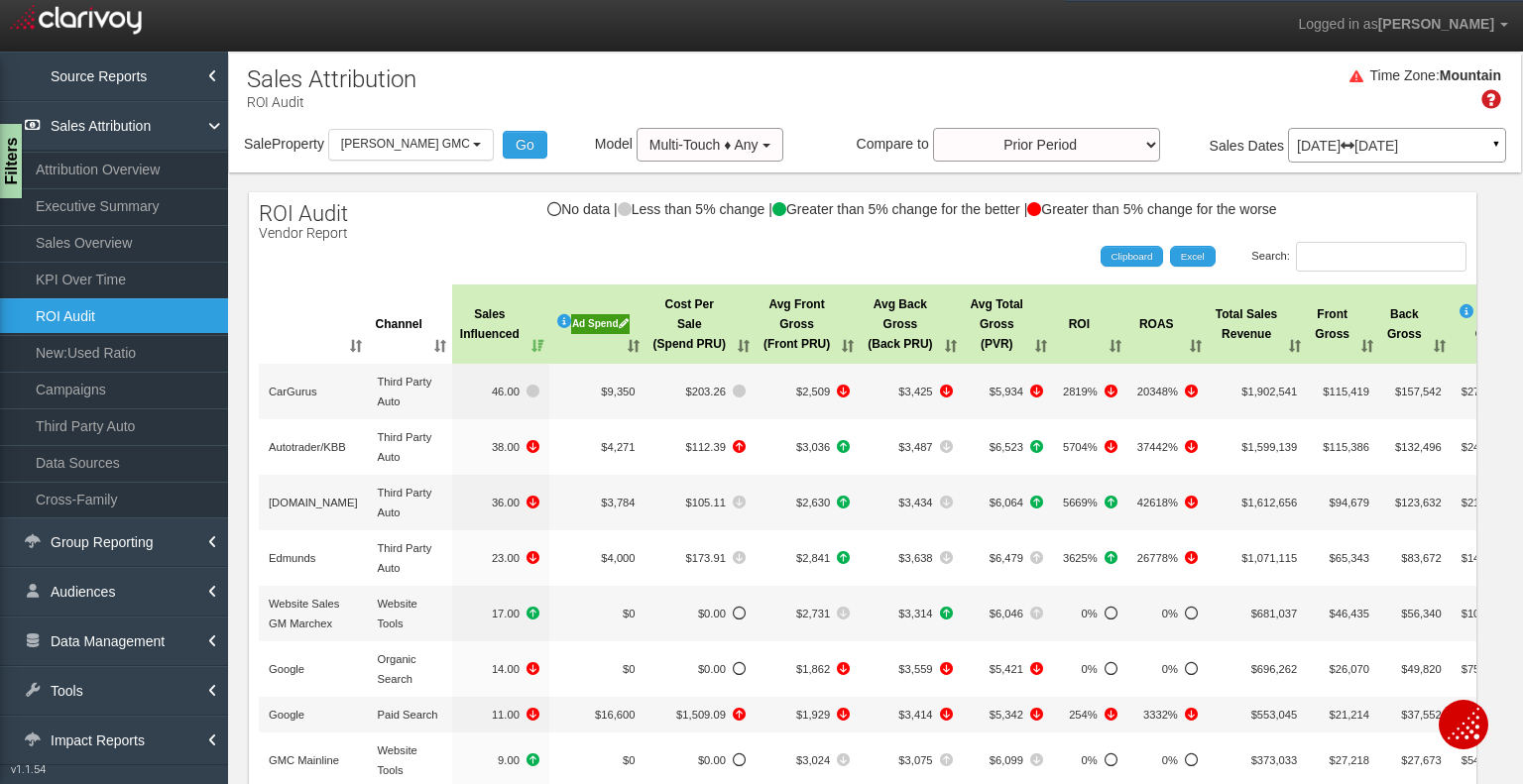 click on "Ad Spend" at bounding box center (600, 324) 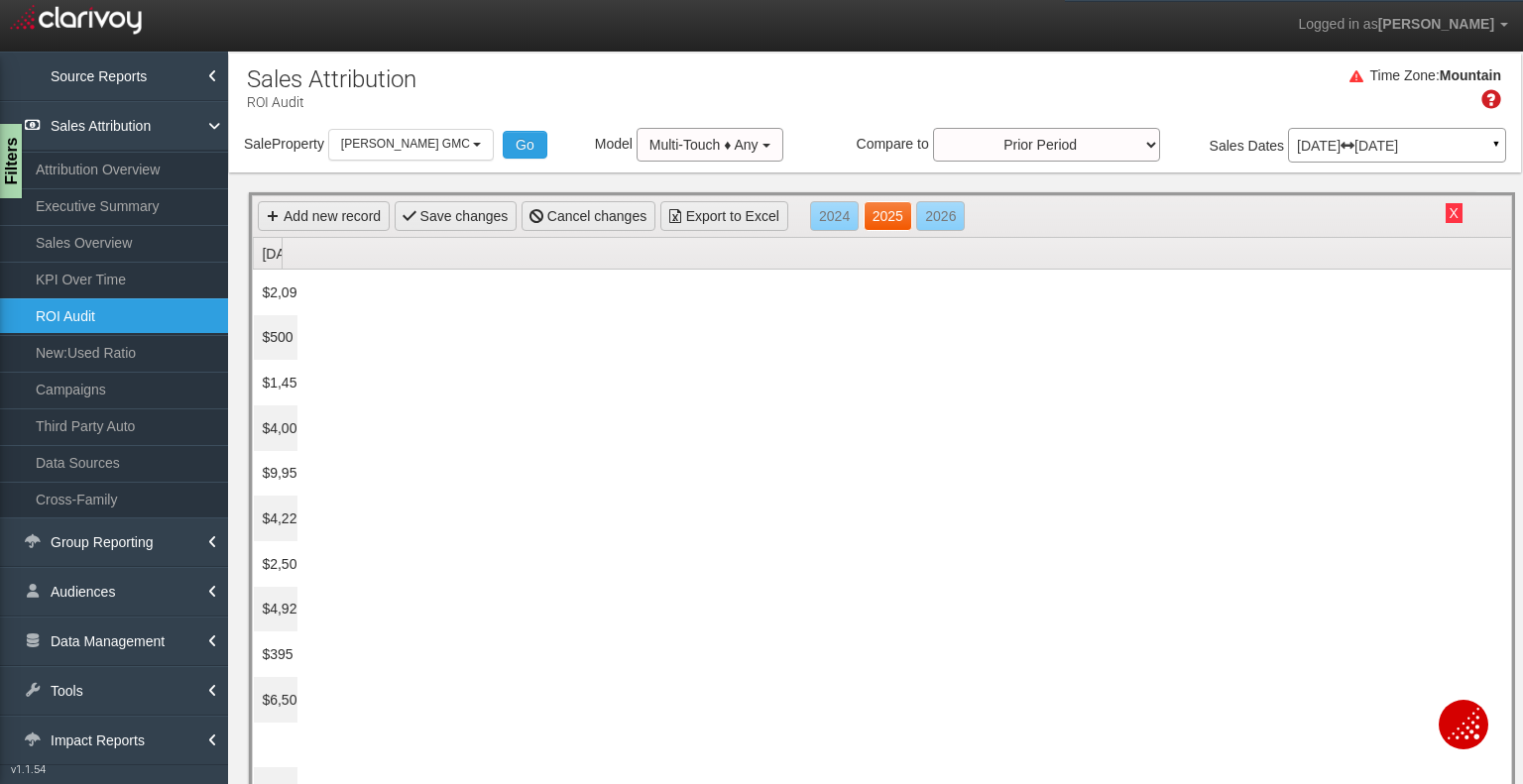 click on "2025" at bounding box center [887, 216] 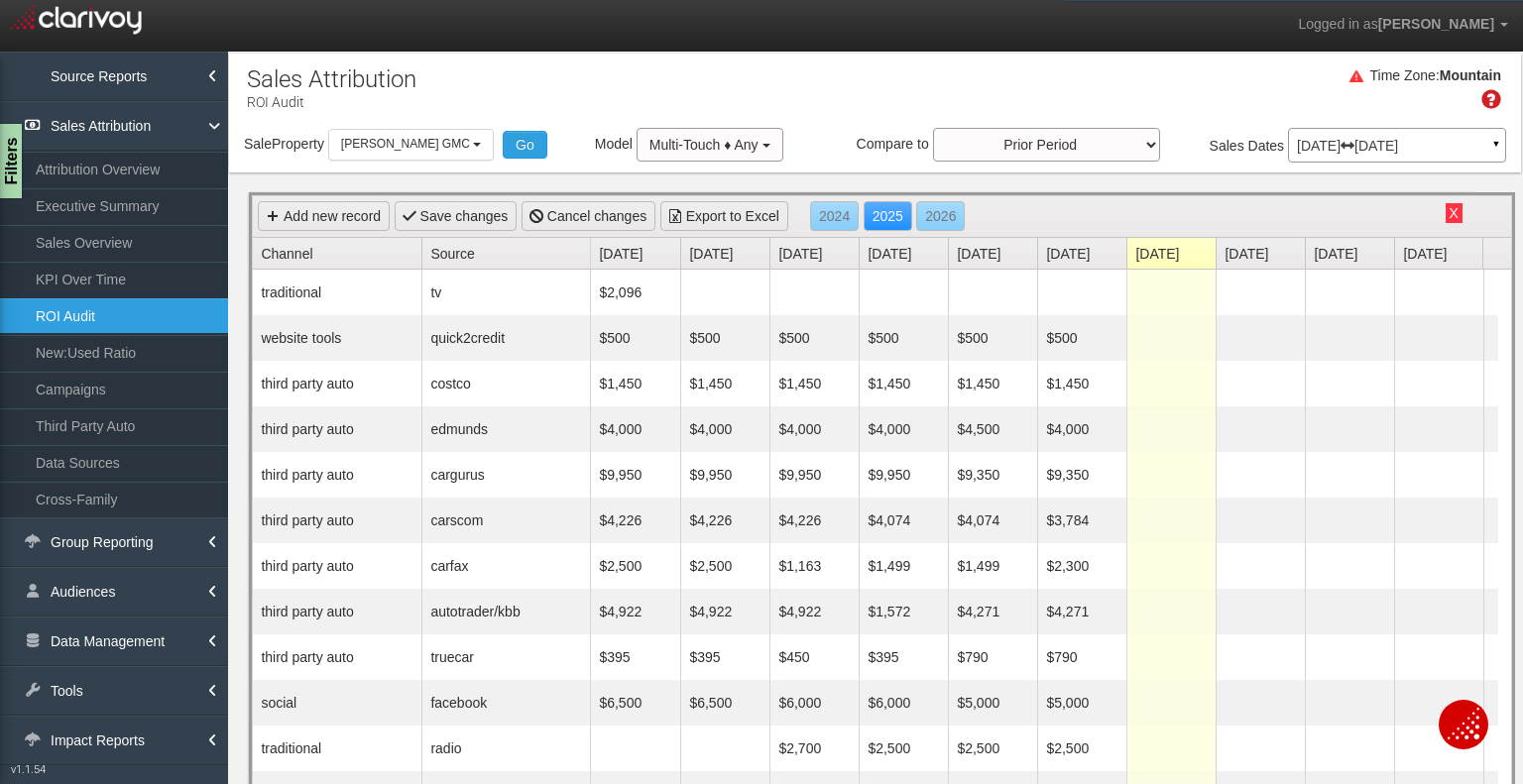 click on "X" at bounding box center [1454, 213] 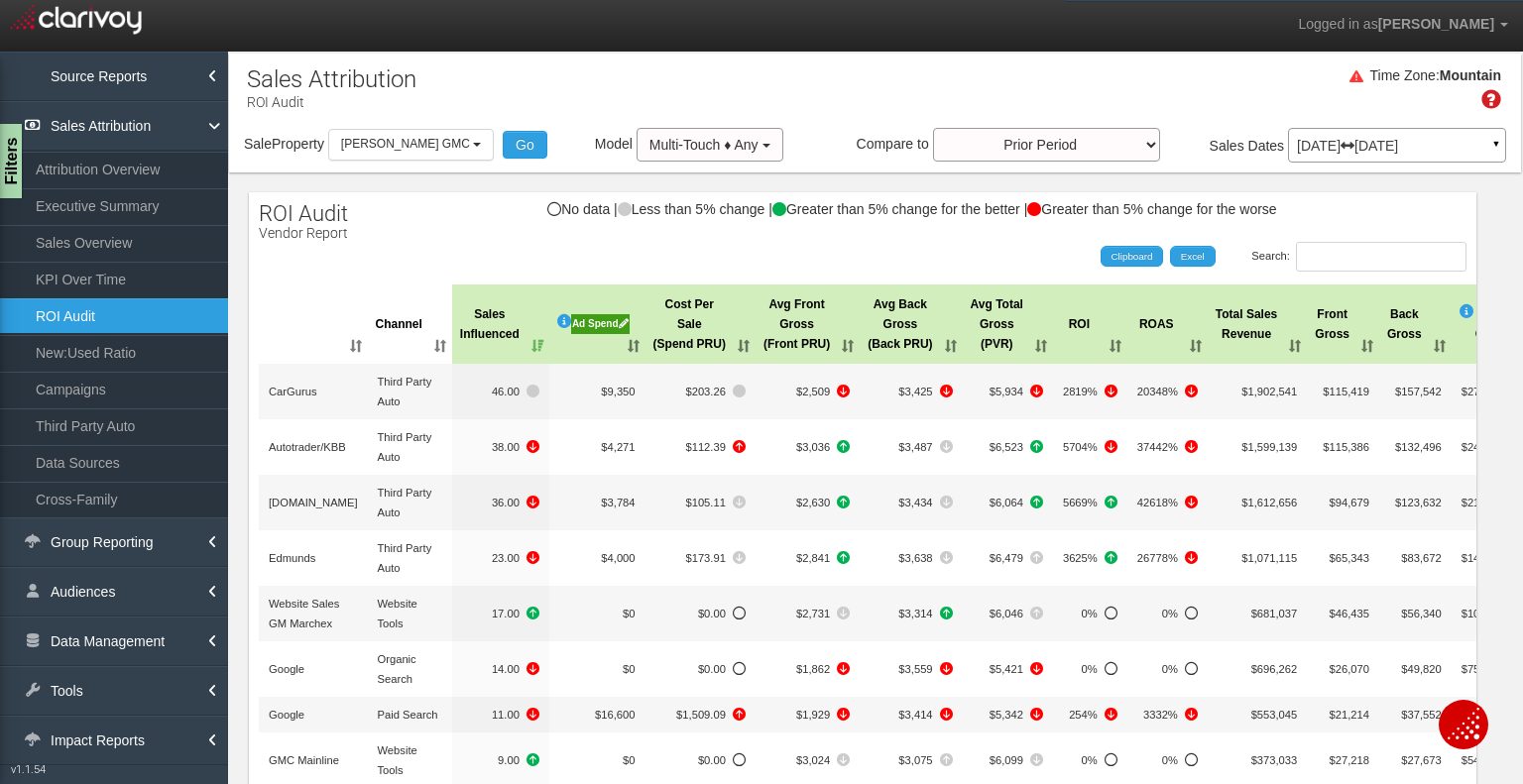 click on "Ad Spend" at bounding box center [600, 324] 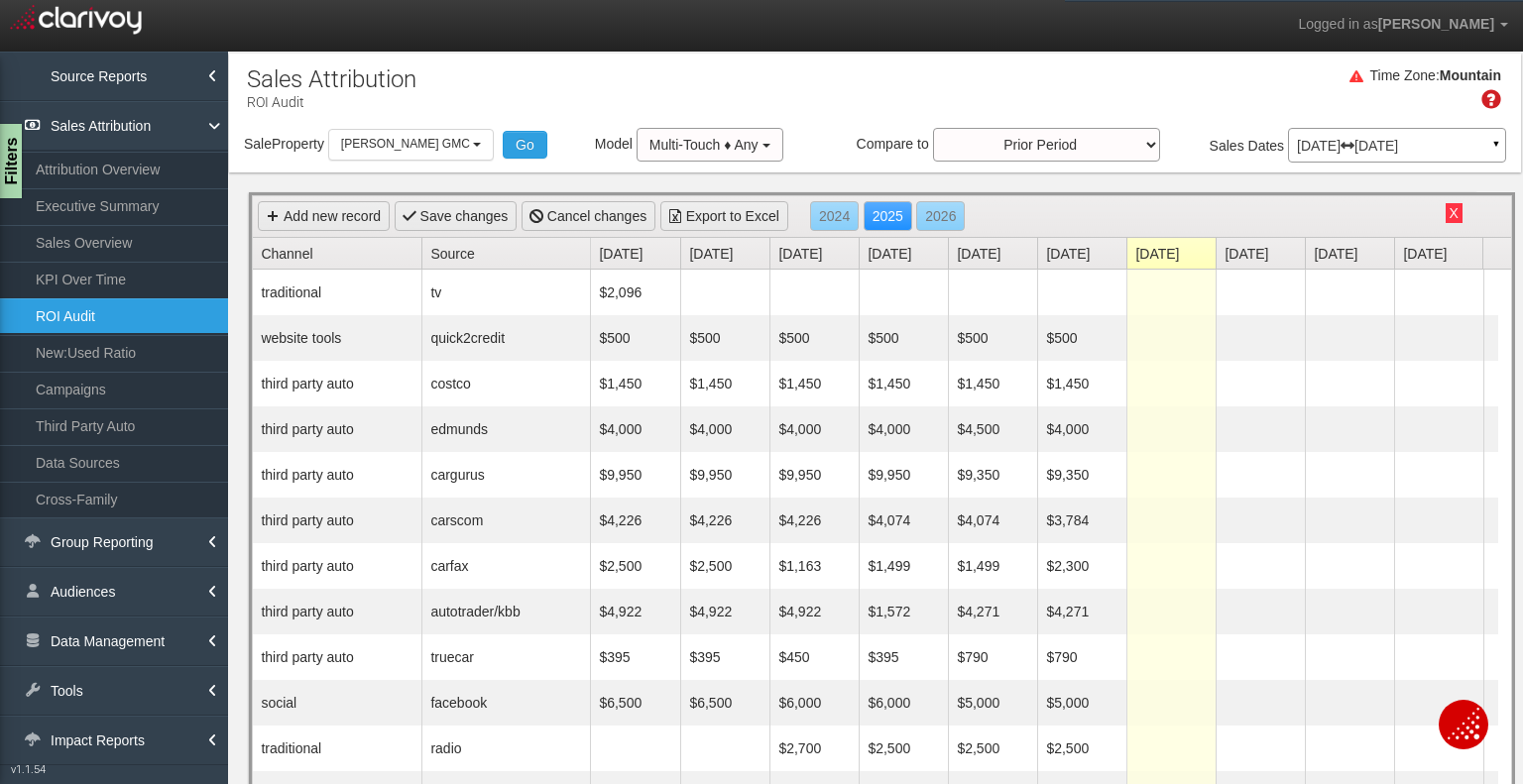 click on "X" at bounding box center [1454, 213] 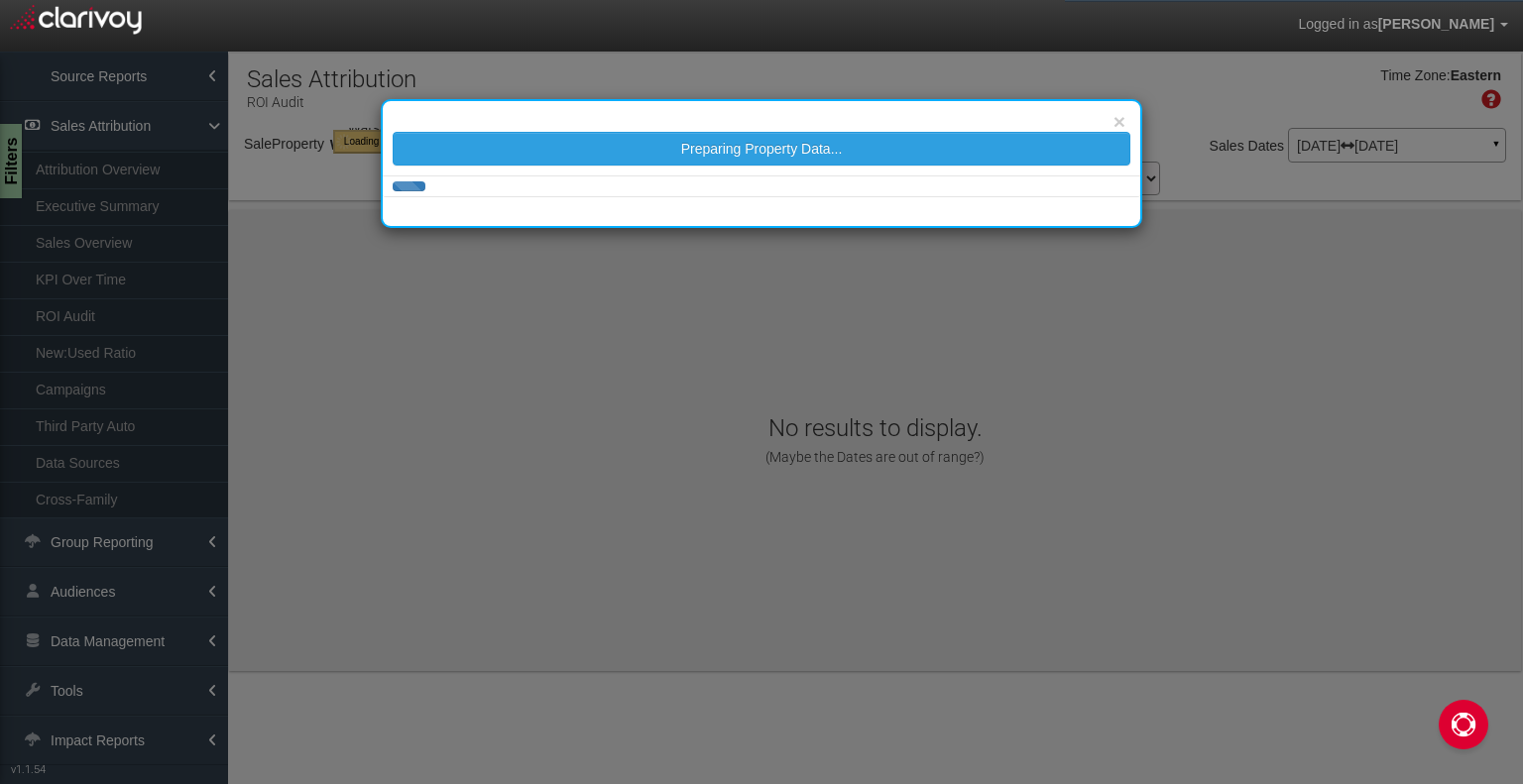 select on "object:2934" 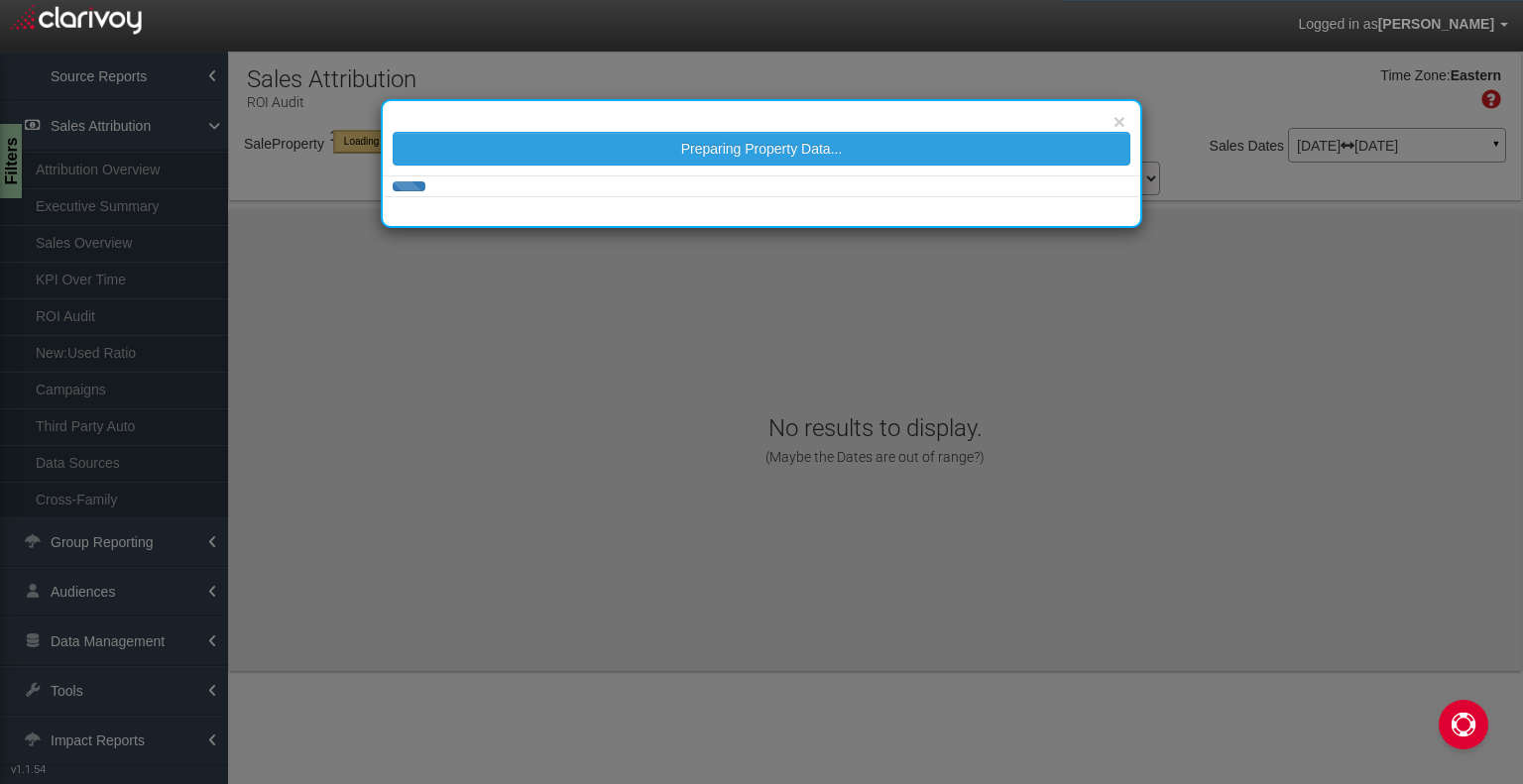 select on "object:2934" 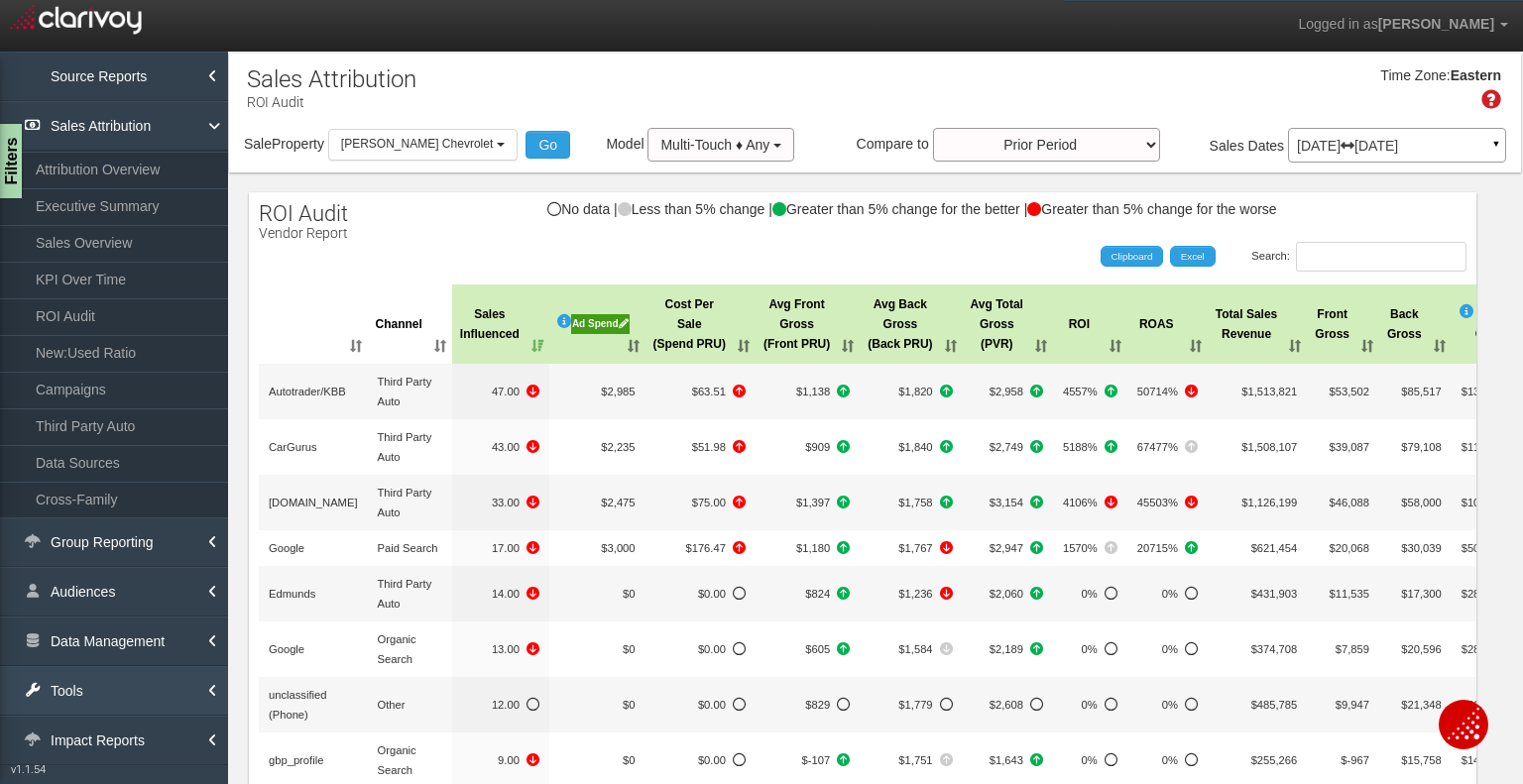 click on "Tools" at bounding box center [114, 691] 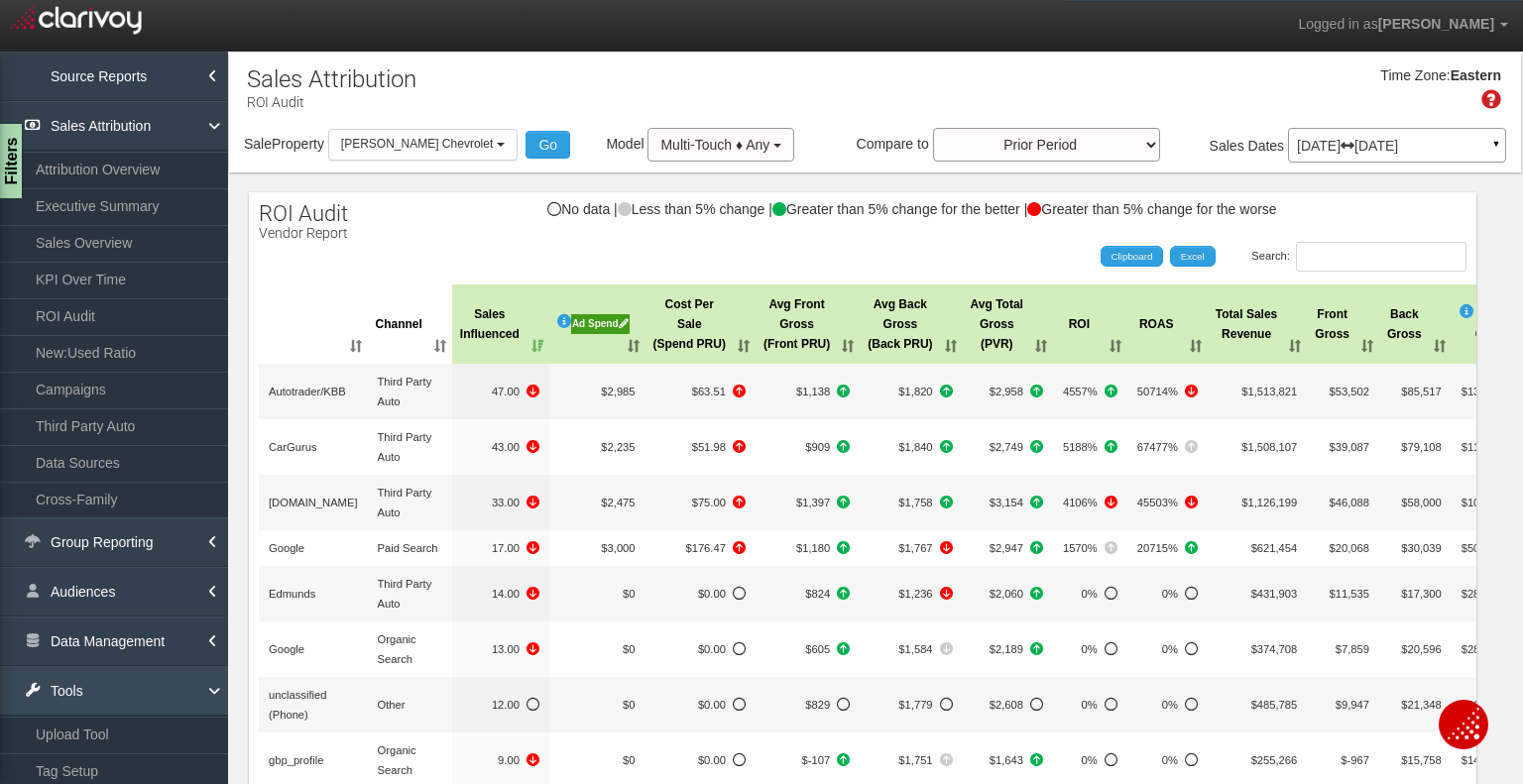 scroll, scrollTop: 151, scrollLeft: 0, axis: vertical 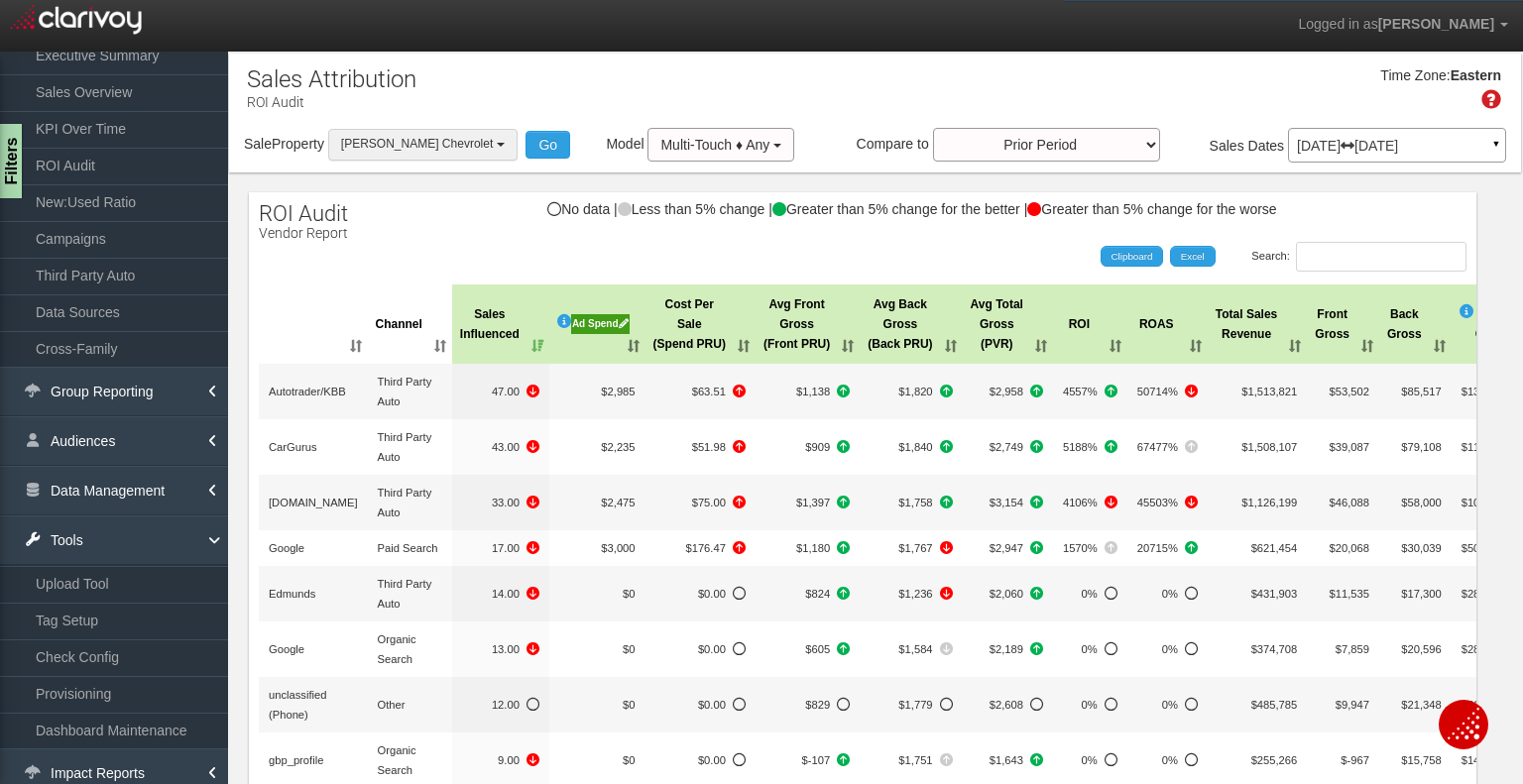 click on "[PERSON_NAME] Chevrolet" at bounding box center [422, 144] 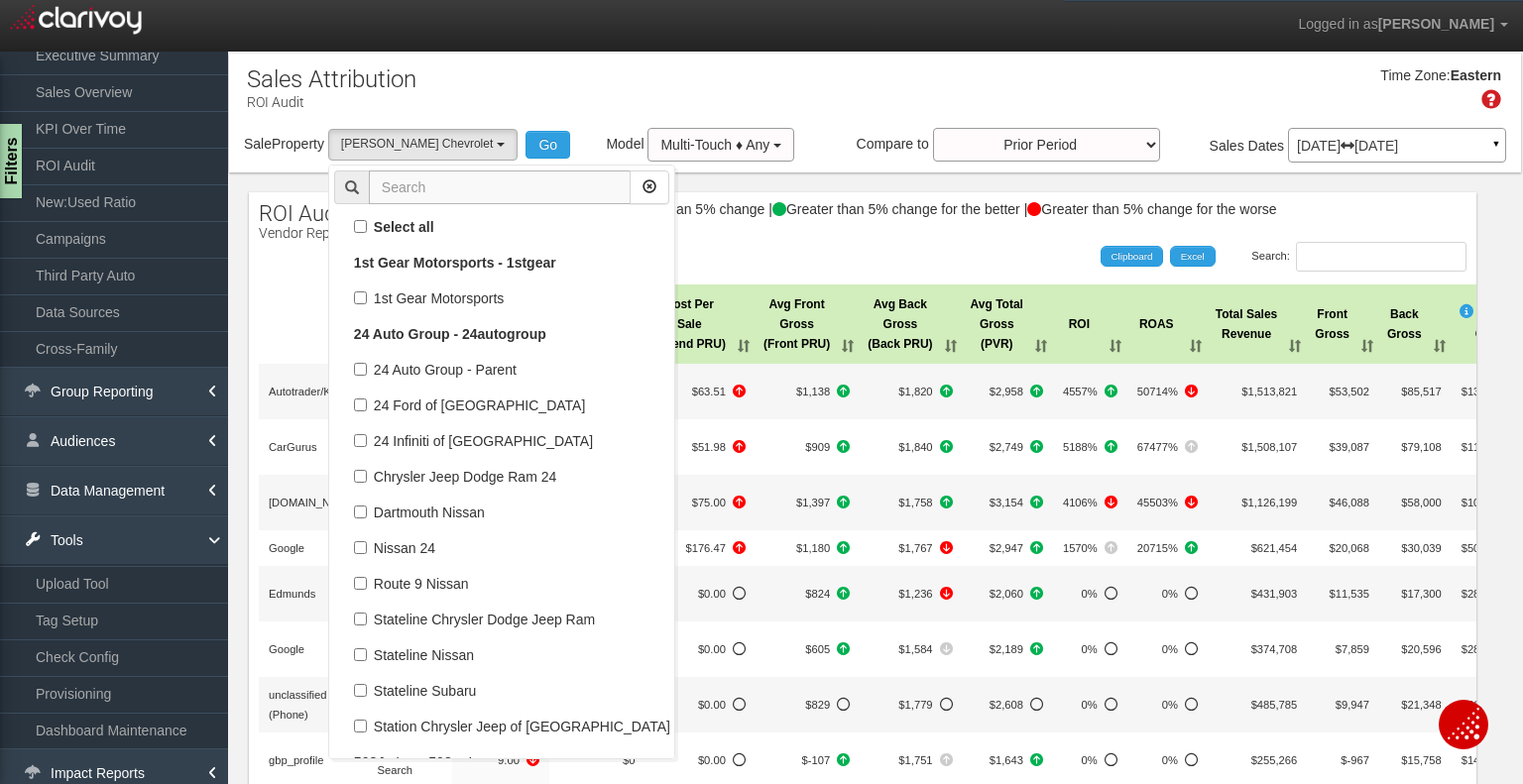 scroll, scrollTop: 124992, scrollLeft: 0, axis: vertical 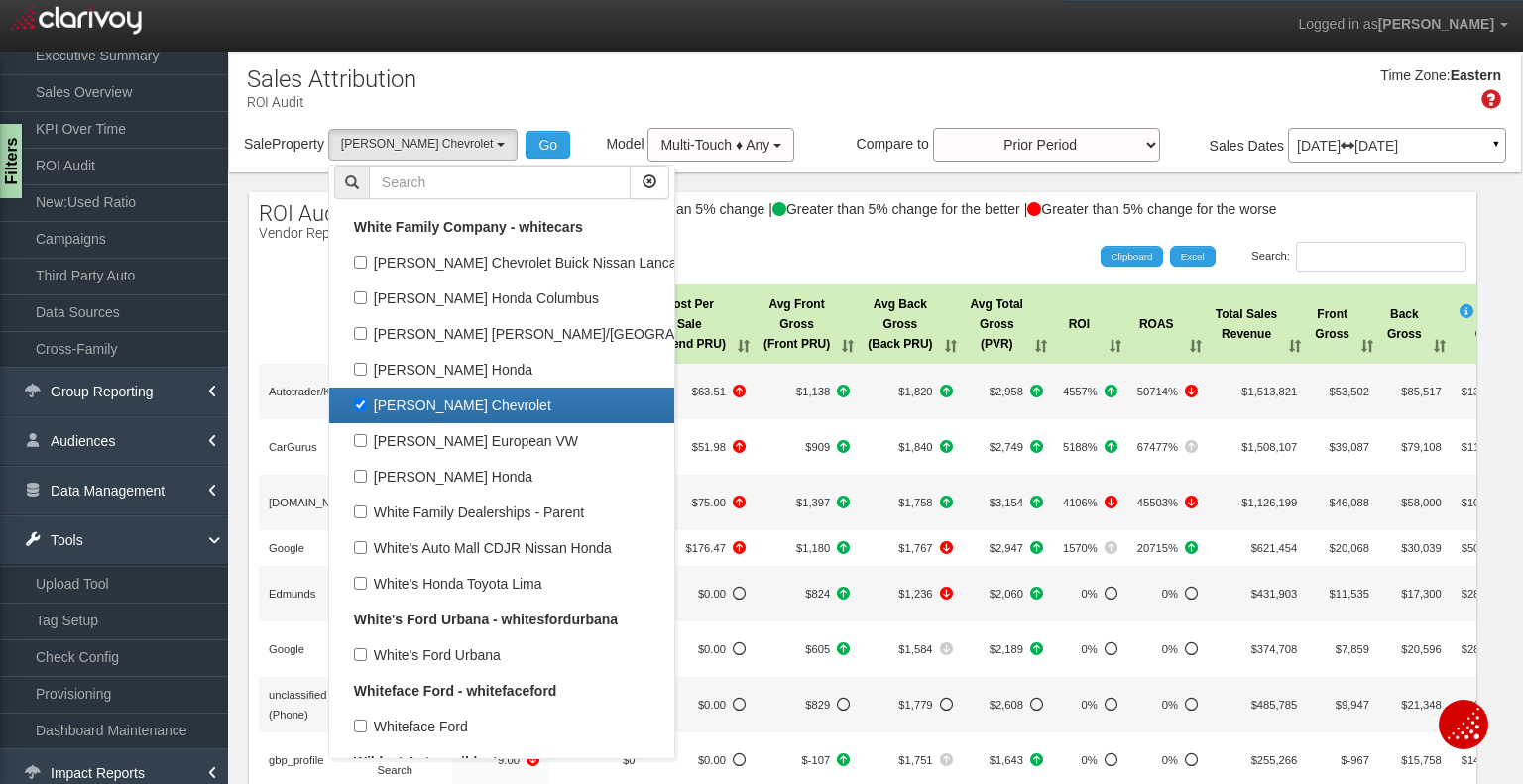 click on "[PERSON_NAME] Chevrolet" at bounding box center (502, 405) 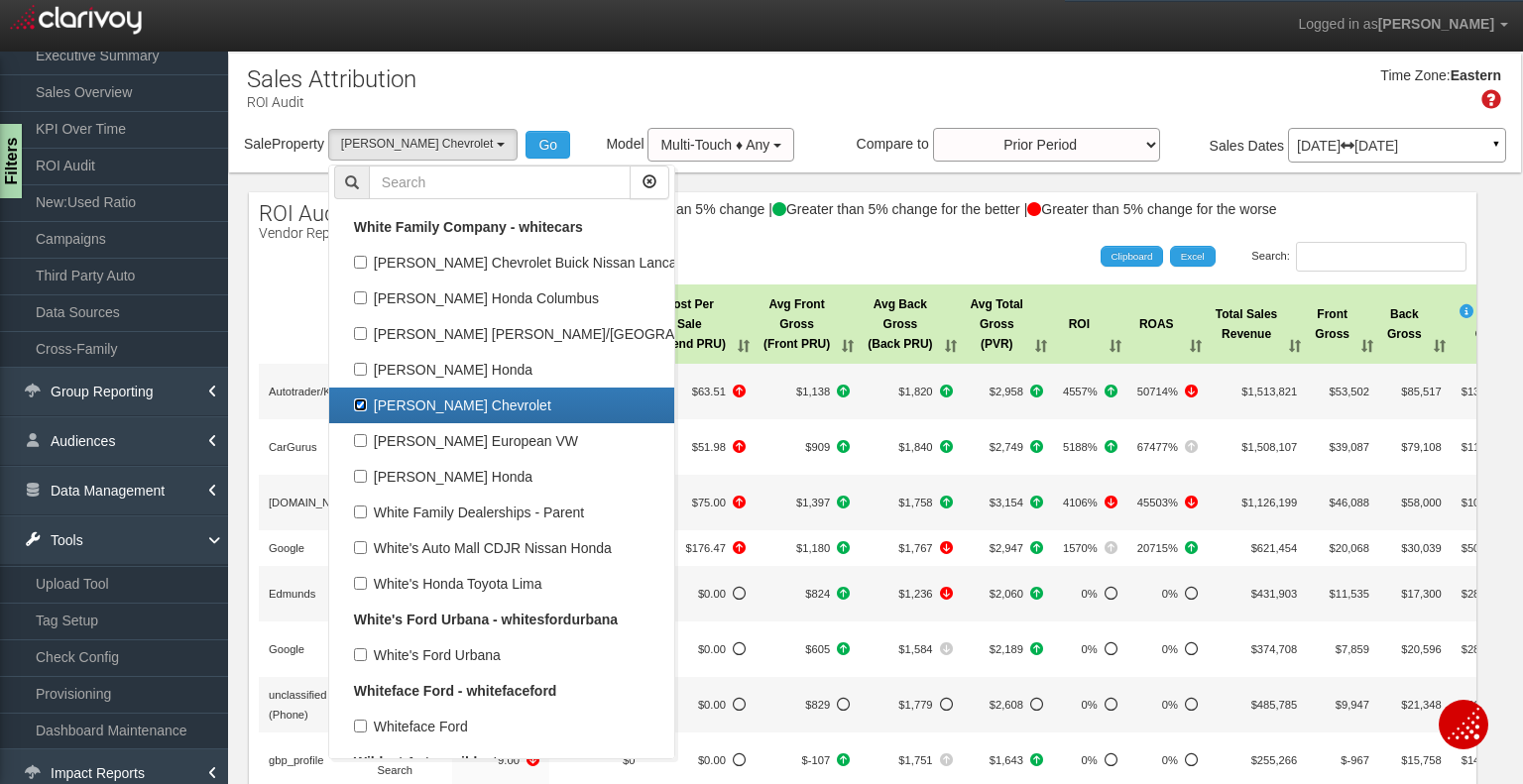 click on "[PERSON_NAME] Chevrolet" at bounding box center (360, 404) 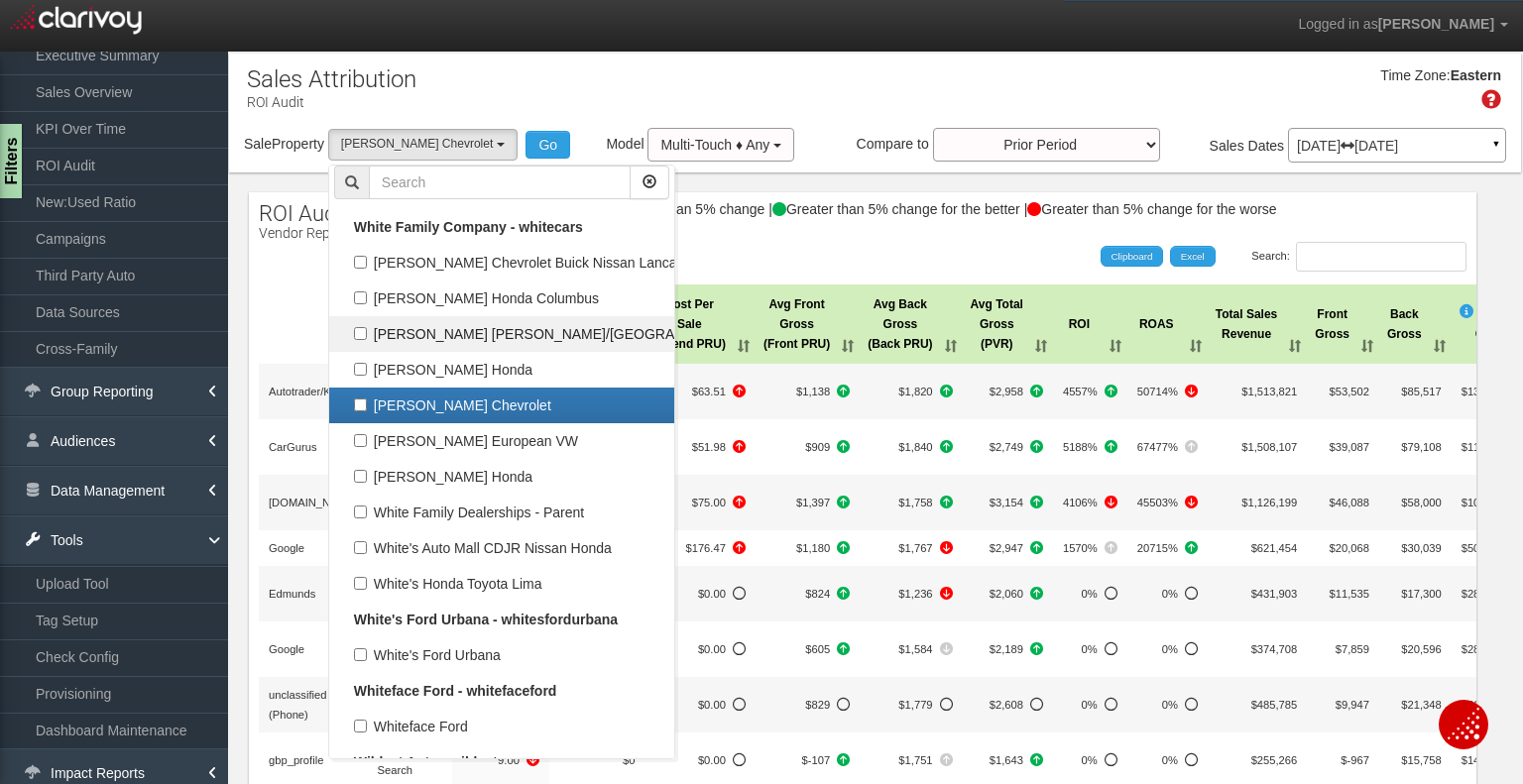 select 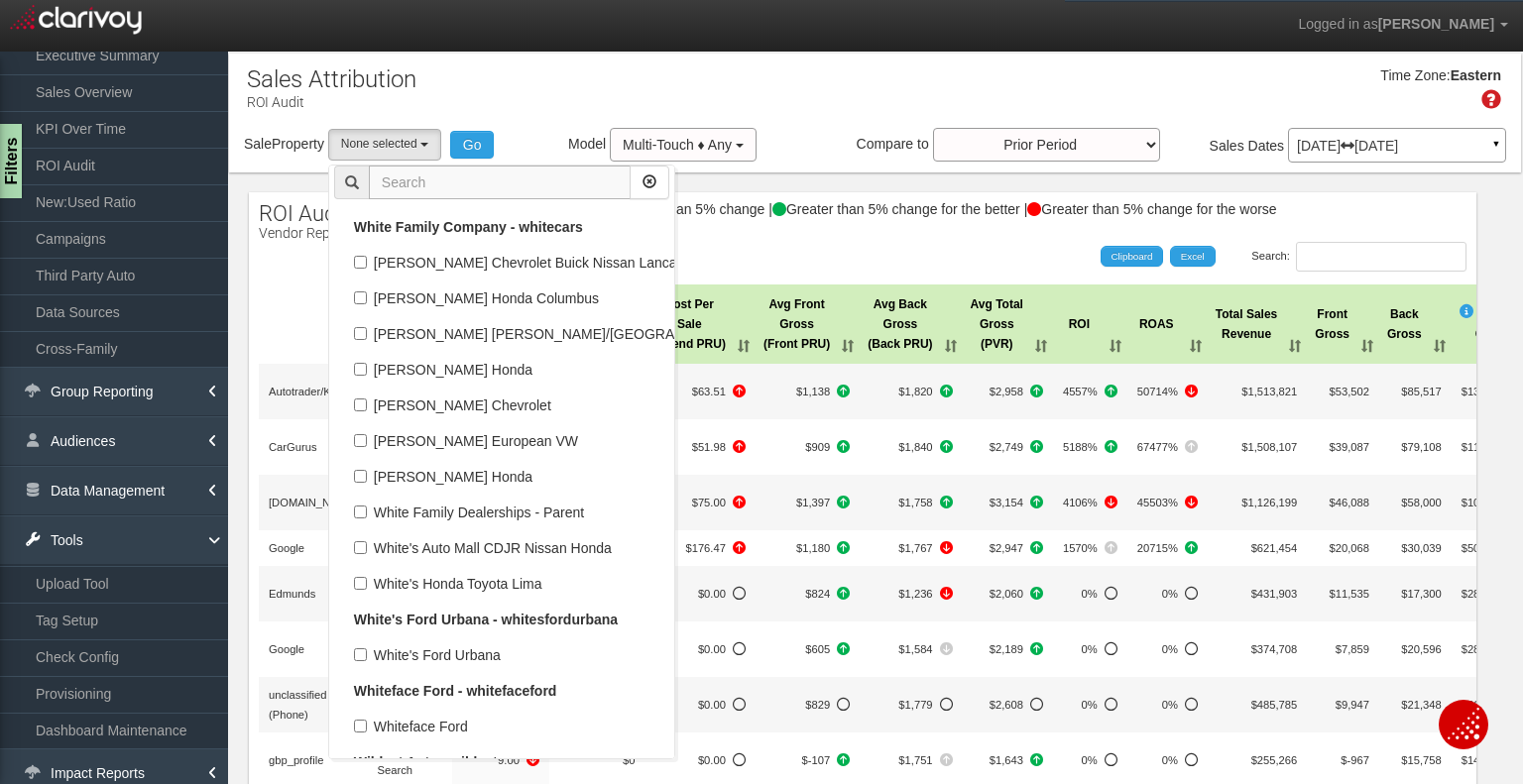drag, startPoint x: 436, startPoint y: 187, endPoint x: 422, endPoint y: 172, distance: 20.518285 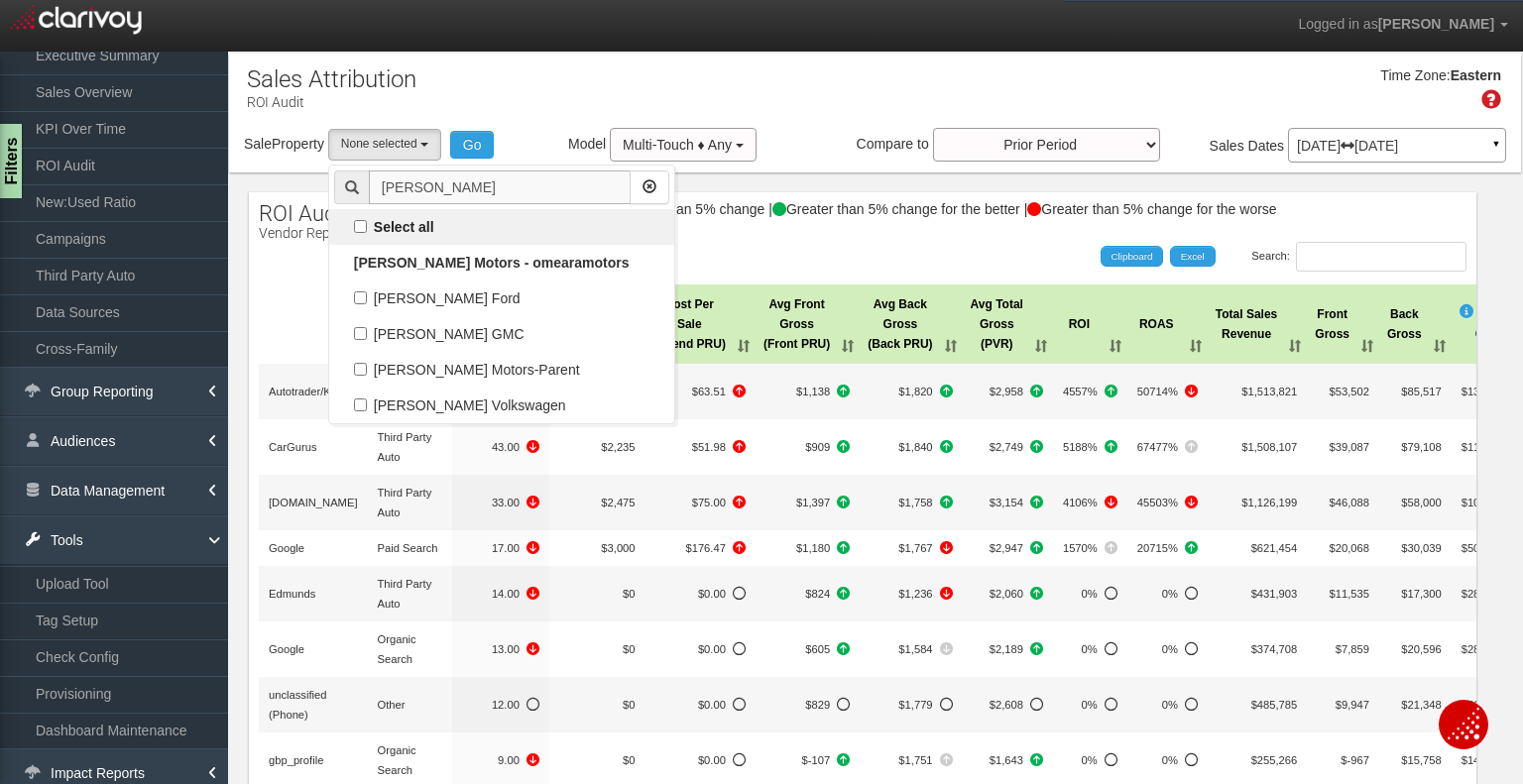 scroll, scrollTop: 0, scrollLeft: 0, axis: both 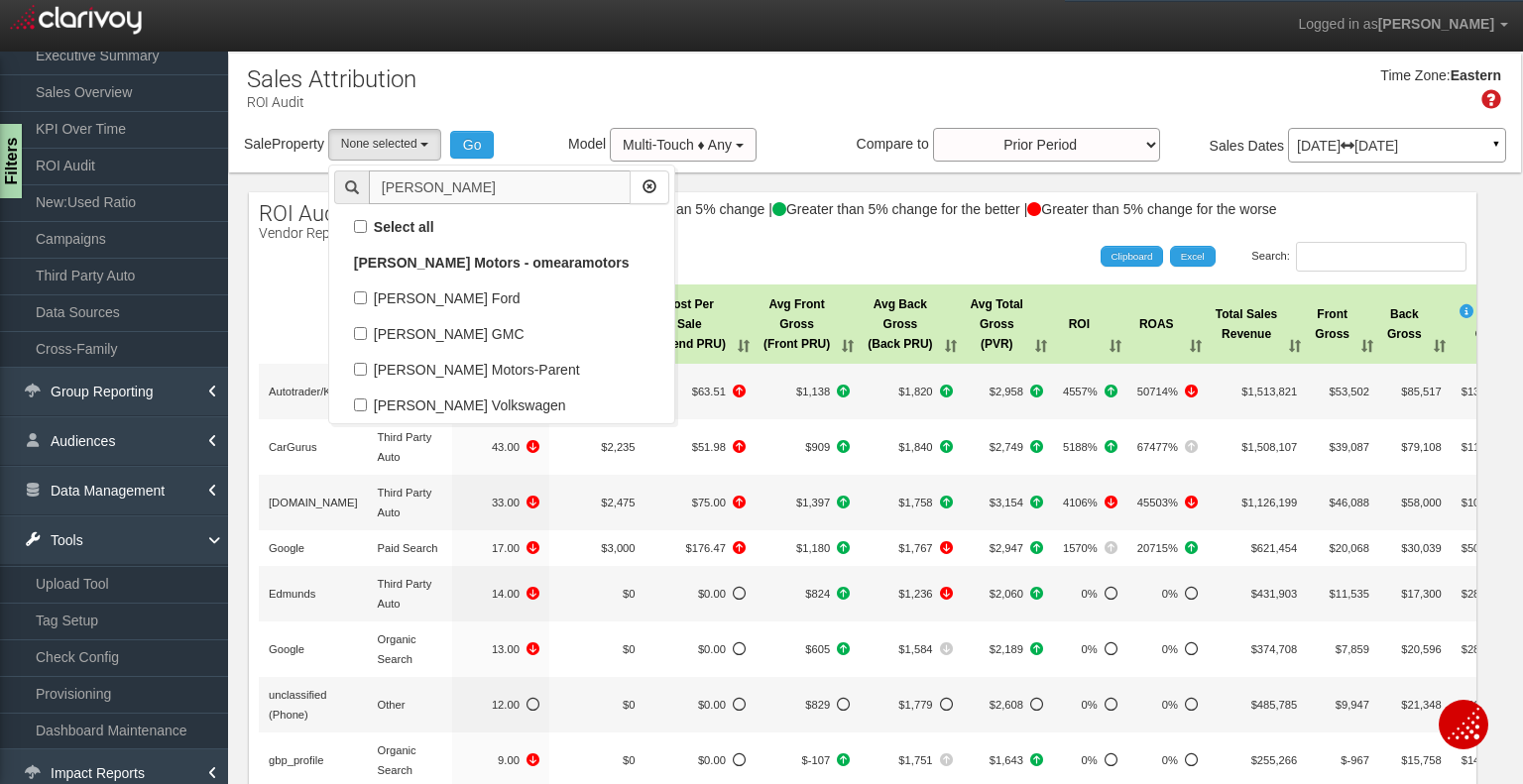 type on "[PERSON_NAME]" 